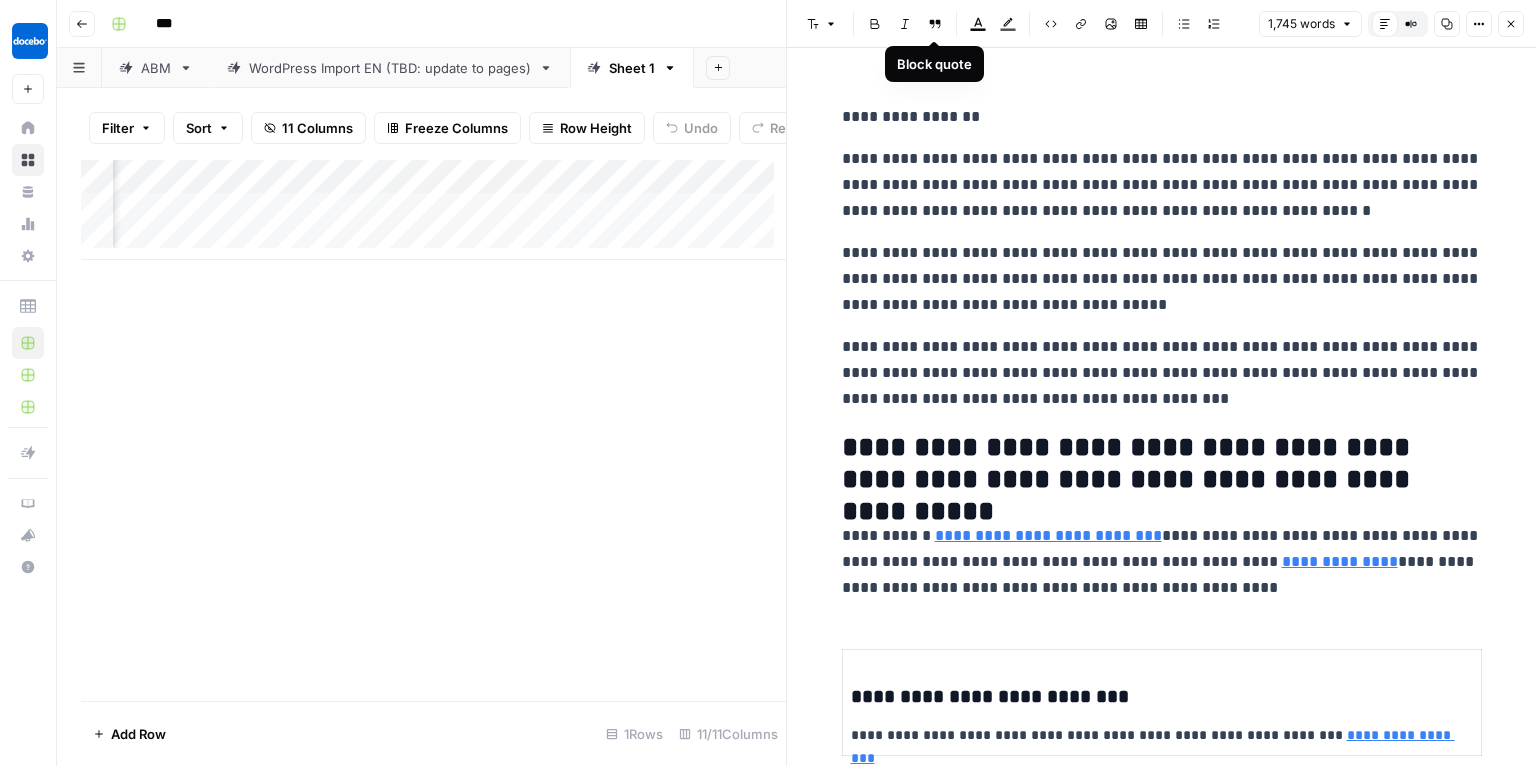 scroll, scrollTop: 0, scrollLeft: 0, axis: both 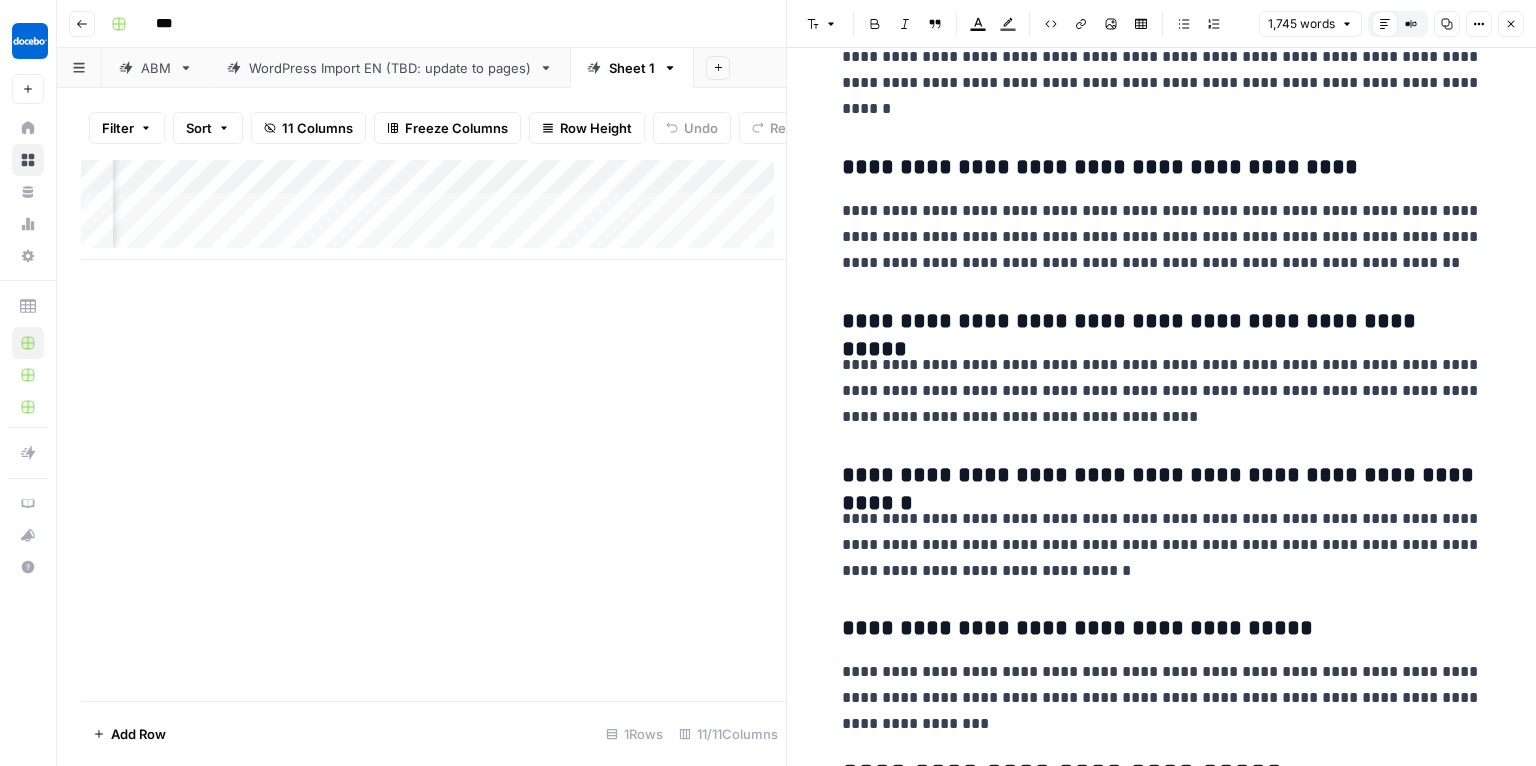 click on "Close" at bounding box center (1511, 24) 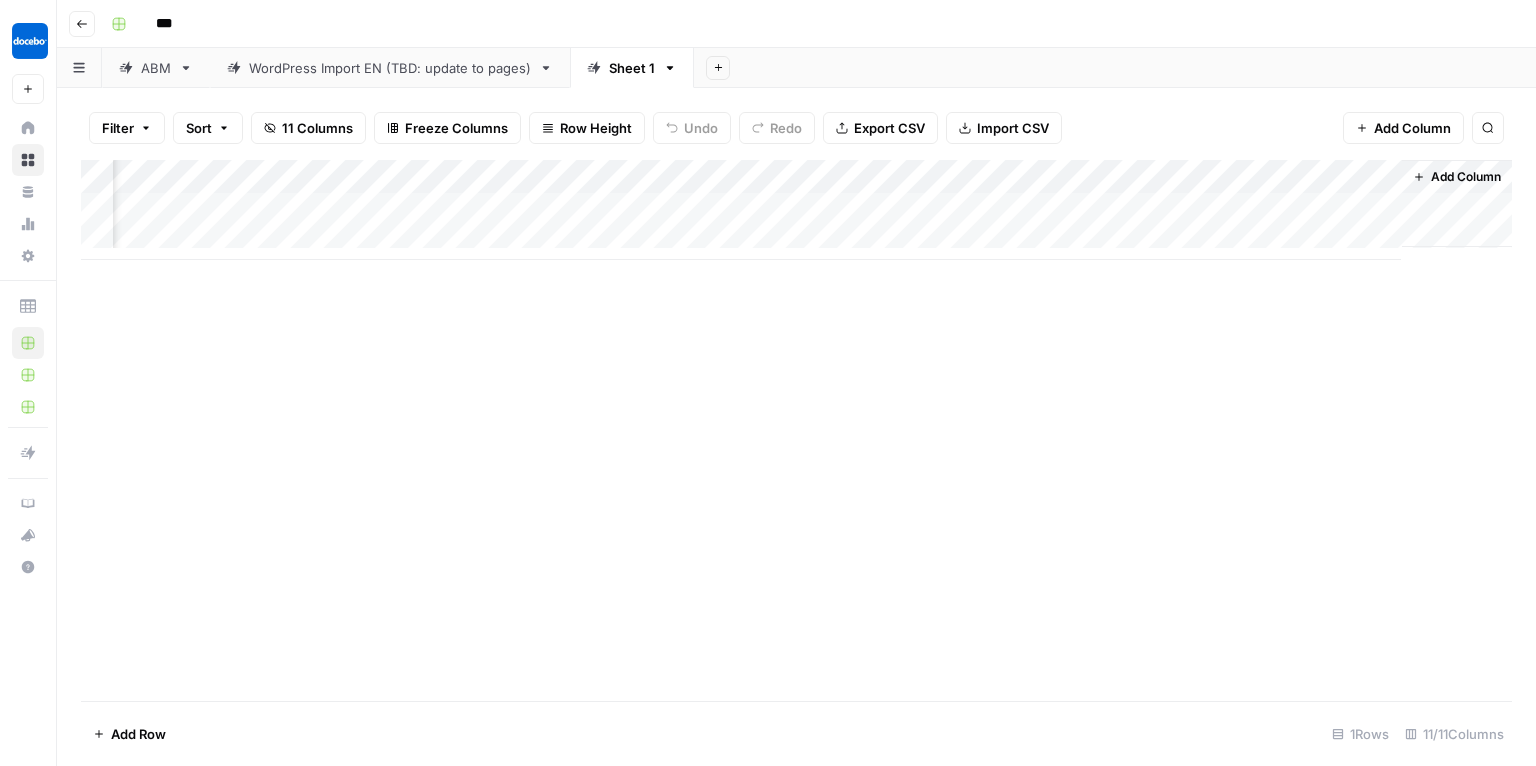scroll, scrollTop: 0, scrollLeft: 783, axis: horizontal 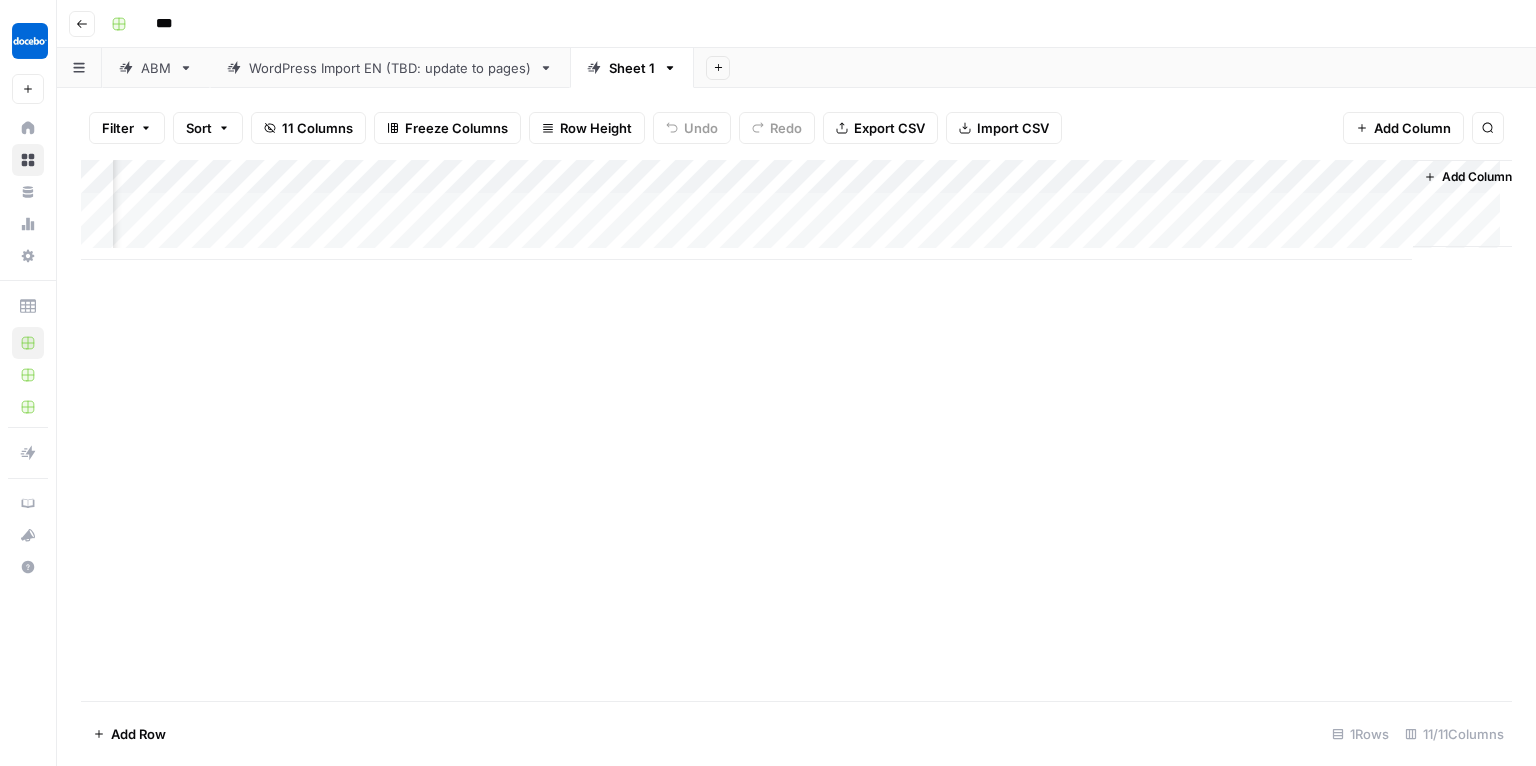 click 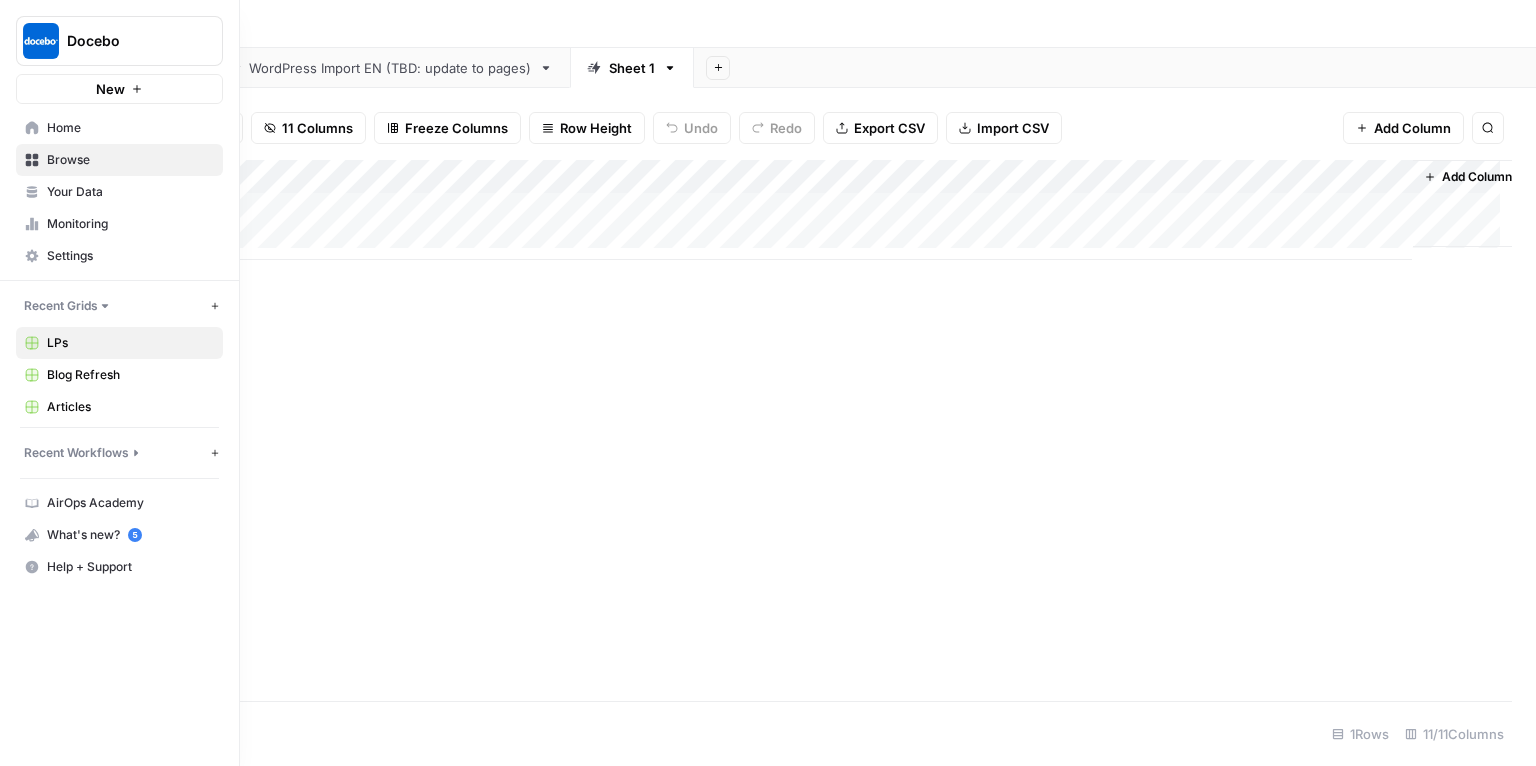 click on "Browse" at bounding box center (130, 160) 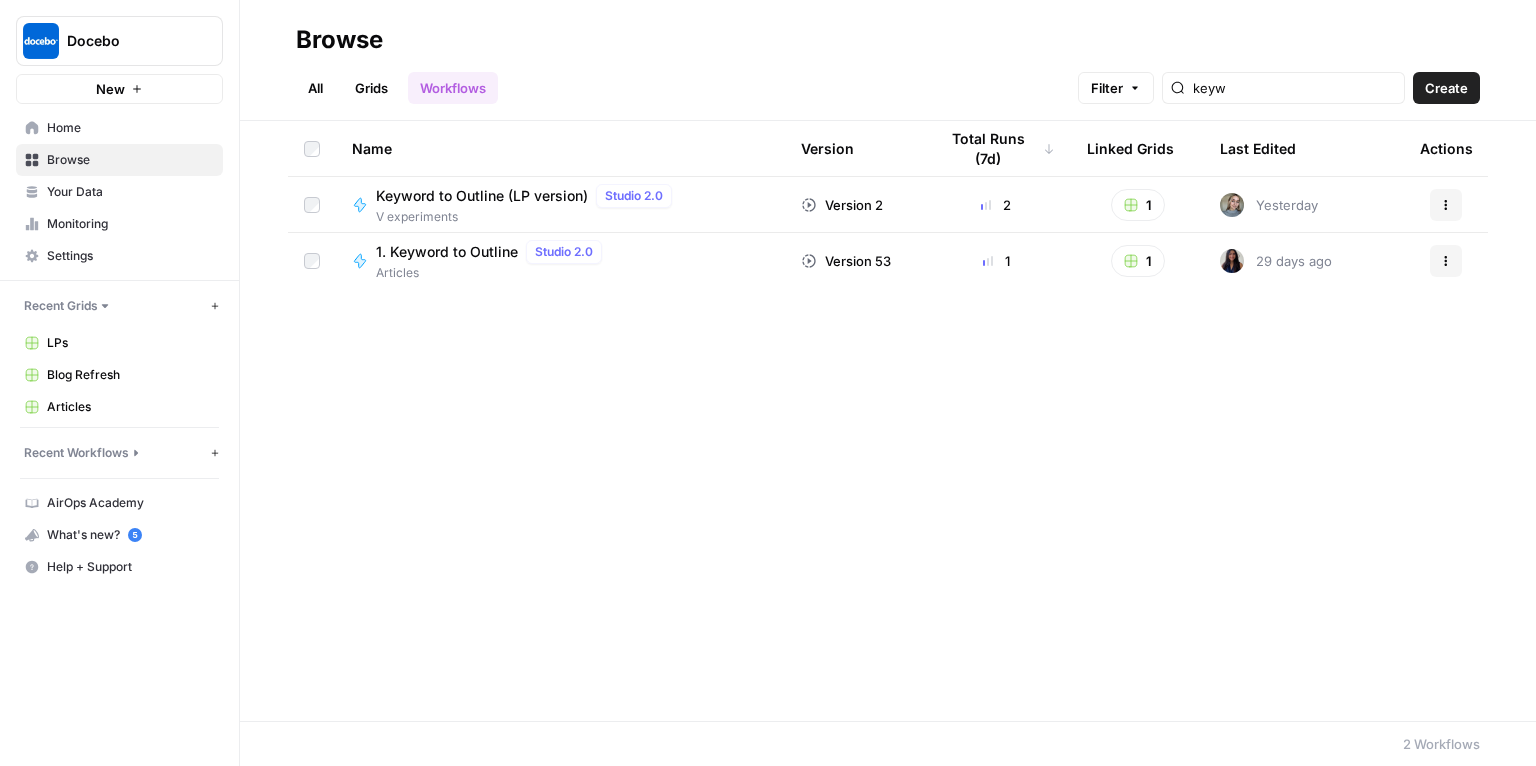 click on "Grids" at bounding box center (371, 88) 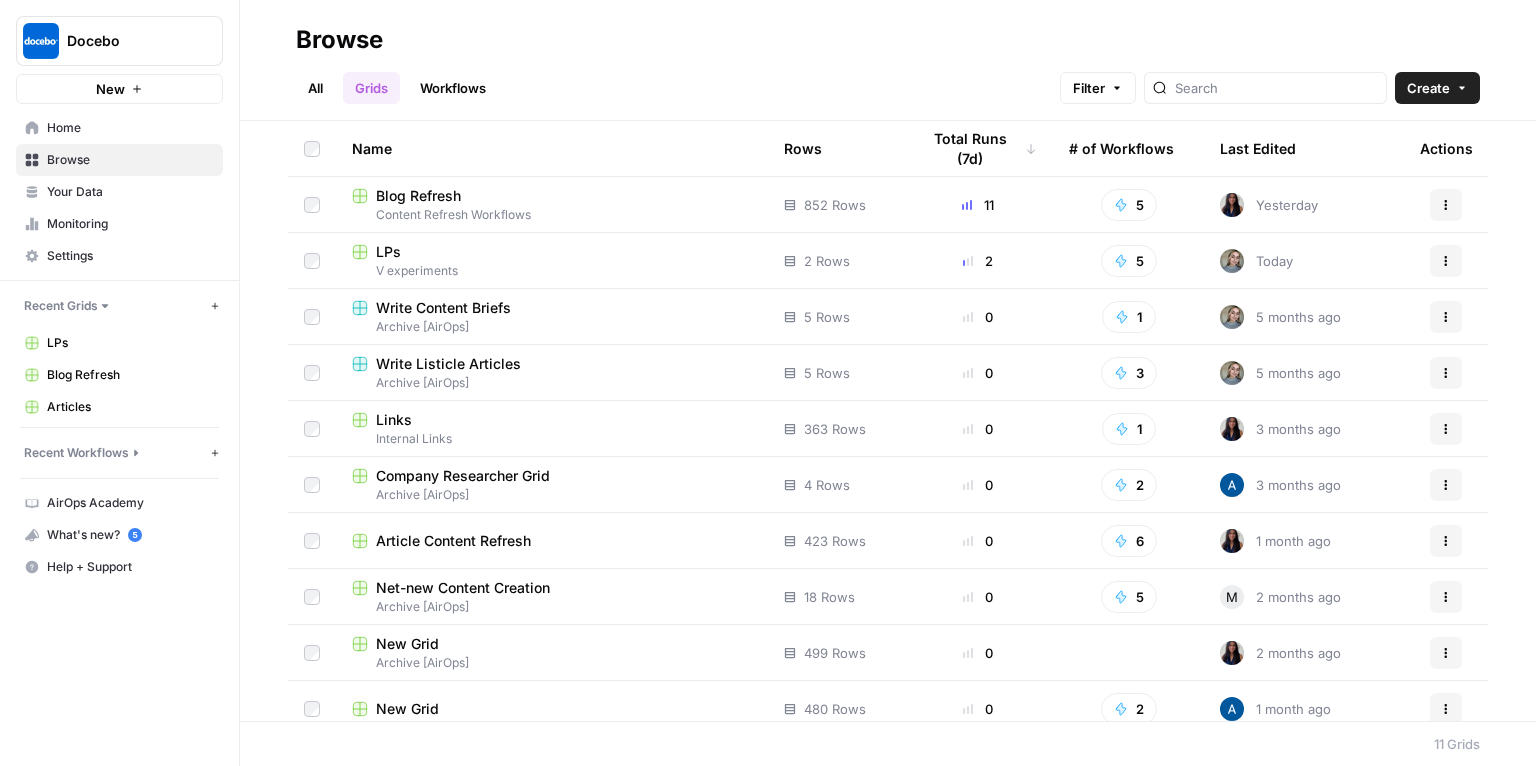 click on "All" at bounding box center (315, 88) 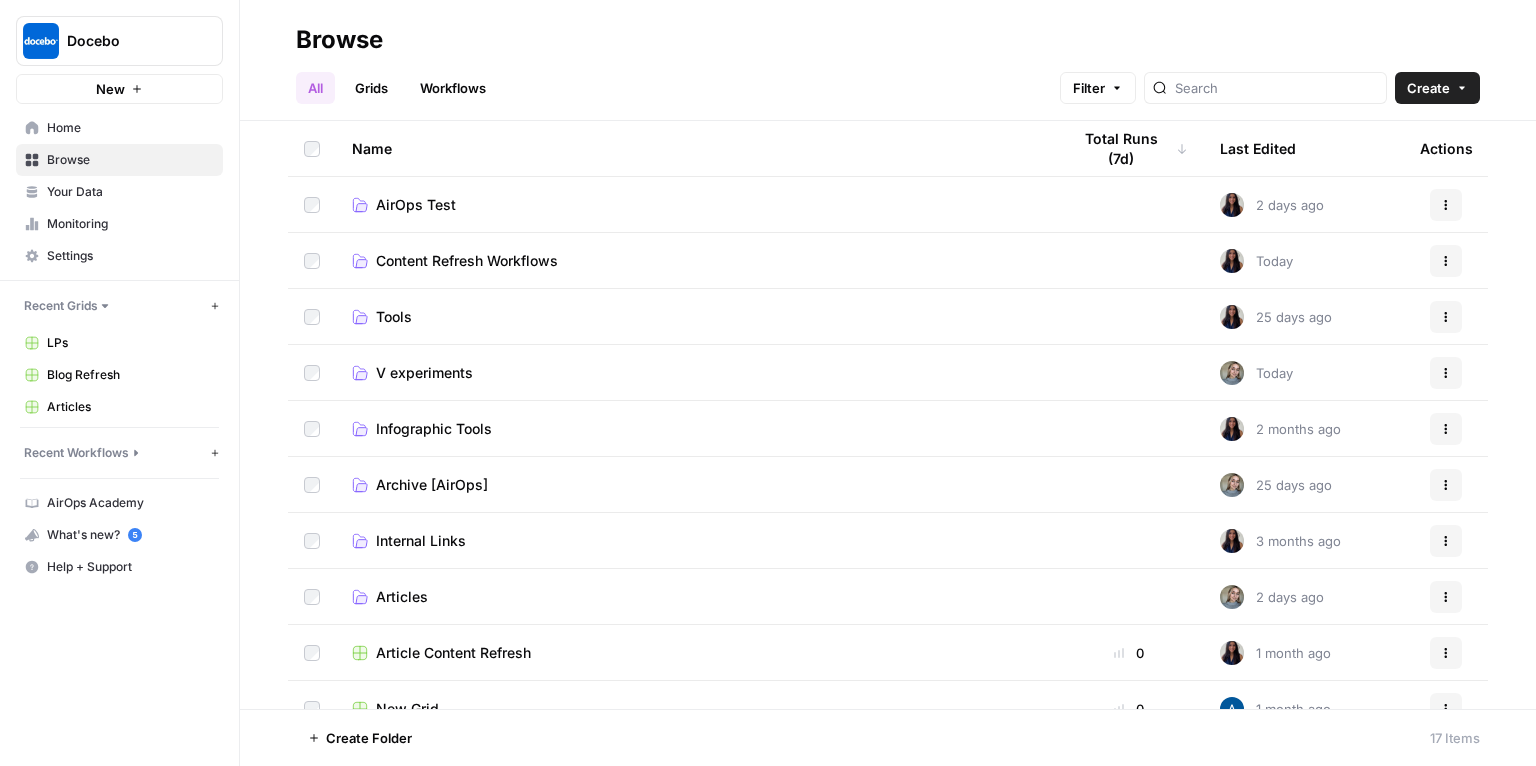 click on "Content Refresh Workflows" at bounding box center (467, 261) 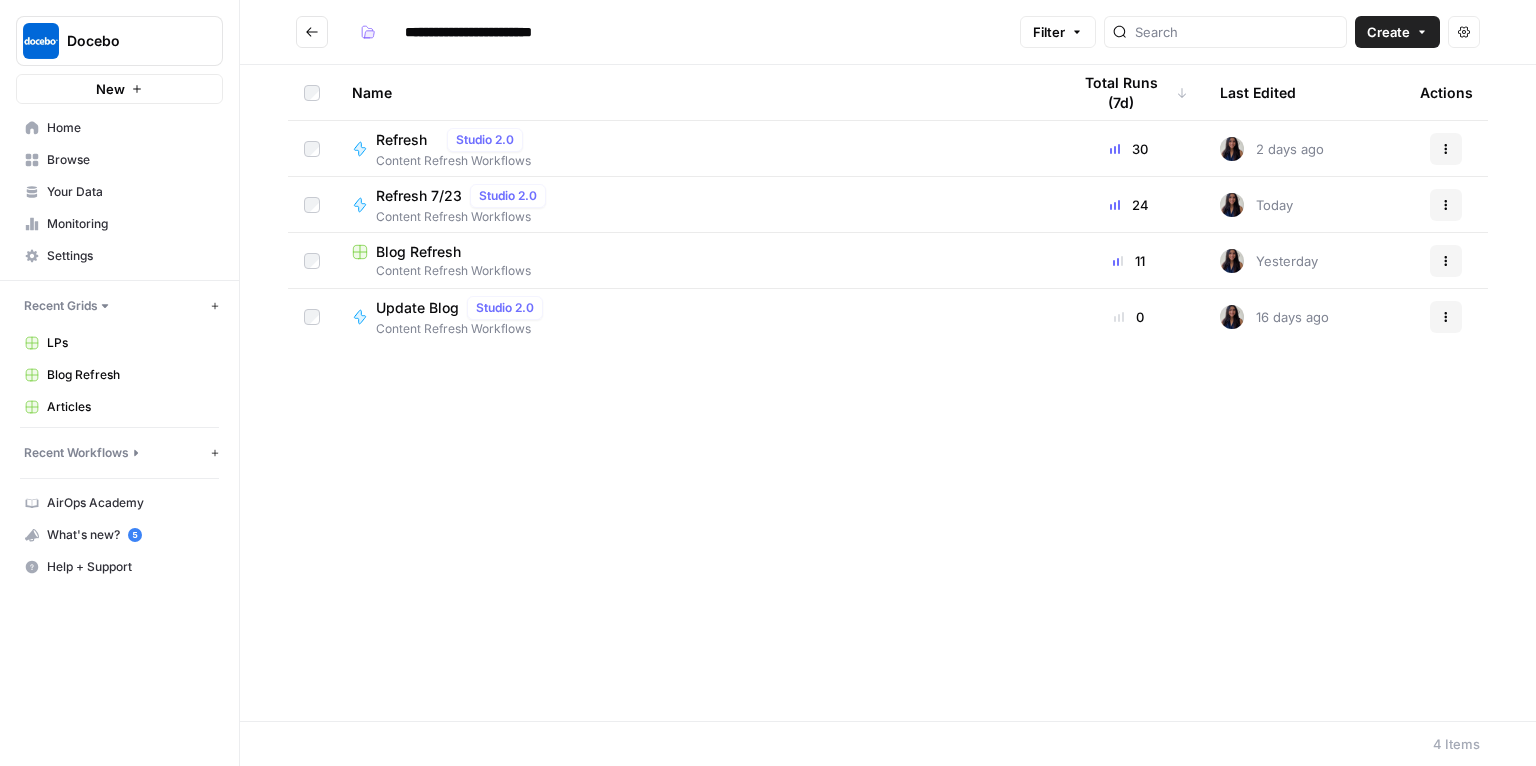 click at bounding box center (312, 32) 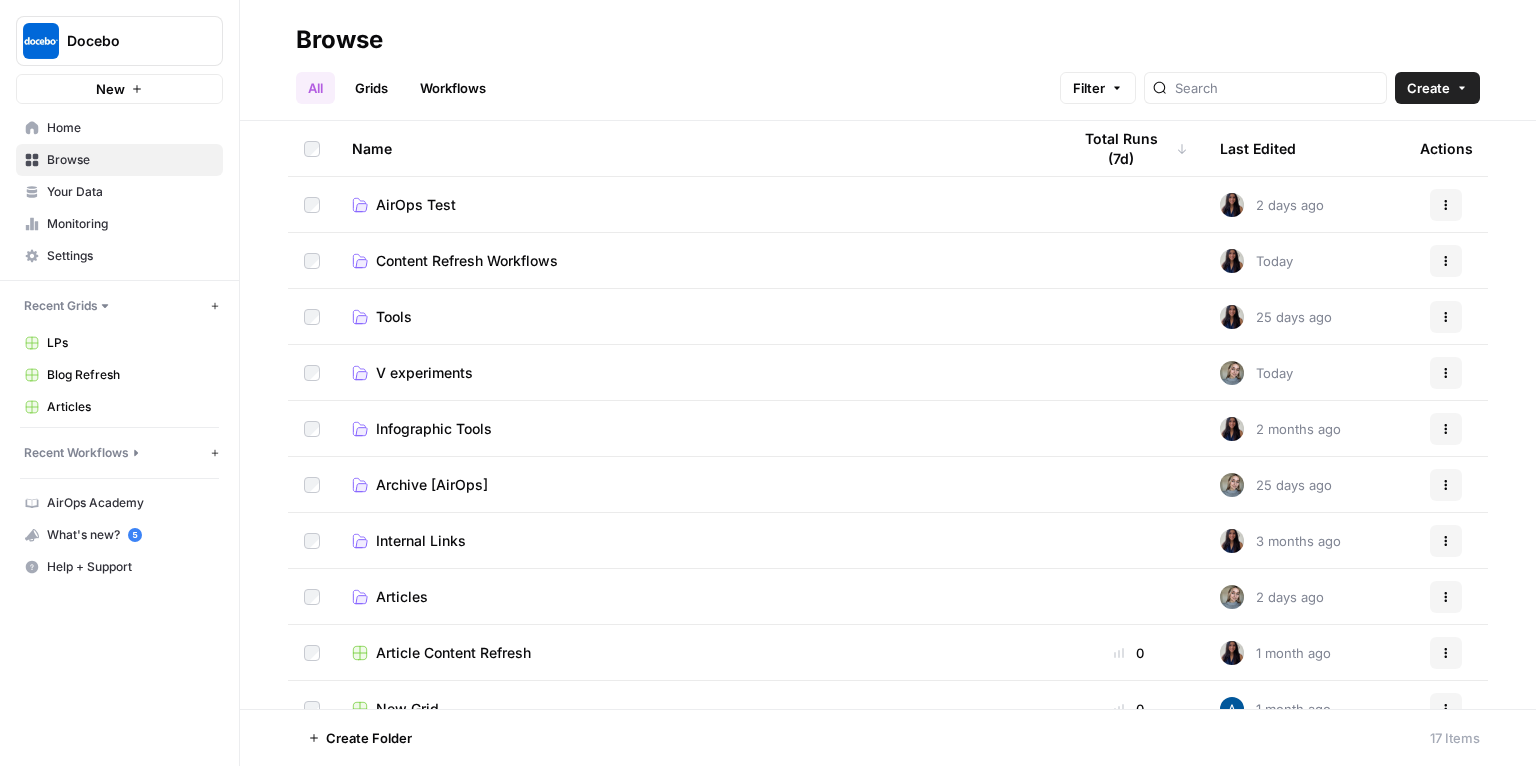 click on "AirOps Test" at bounding box center [695, 205] 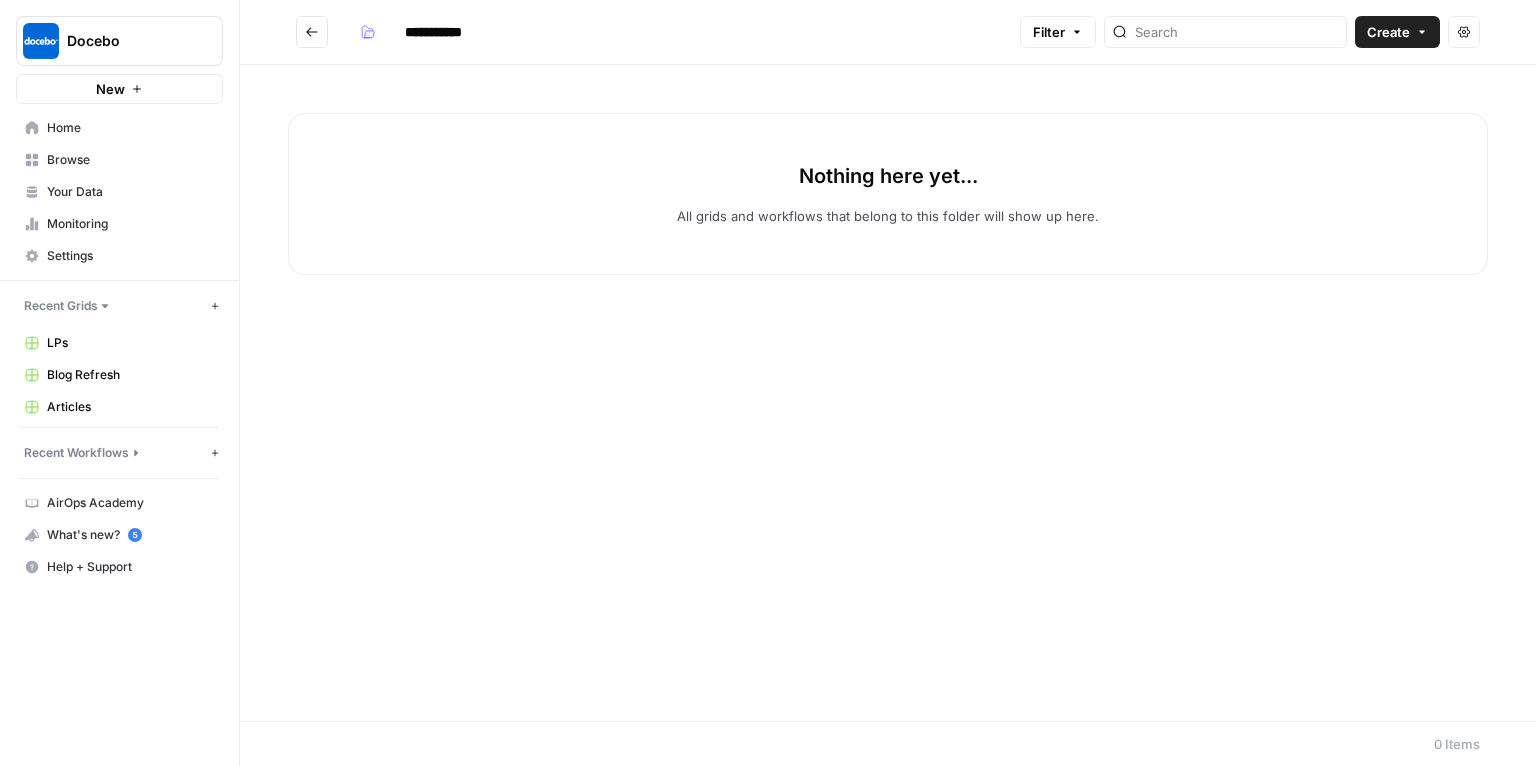 click at bounding box center (312, 32) 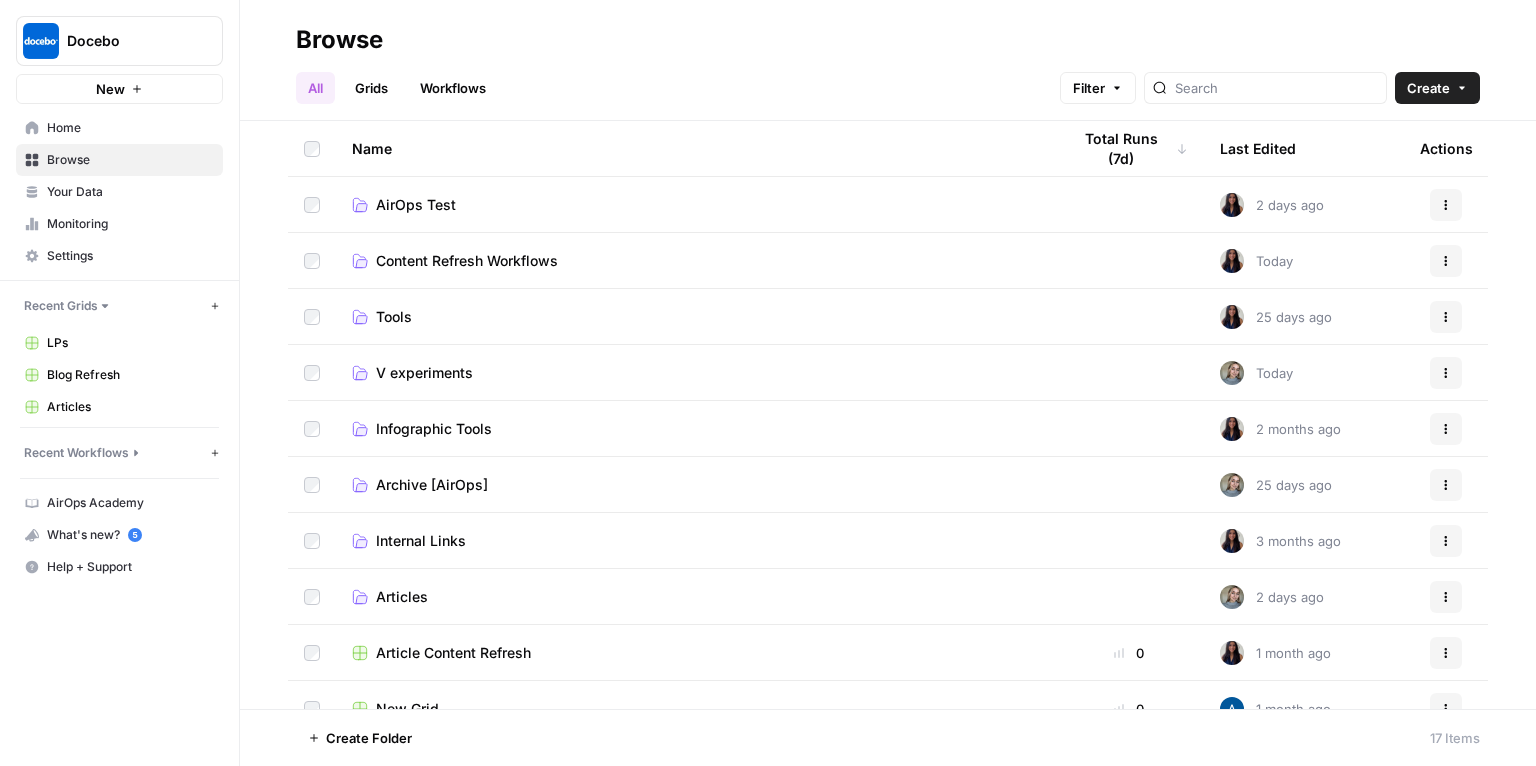 click on "Articles" at bounding box center [402, 597] 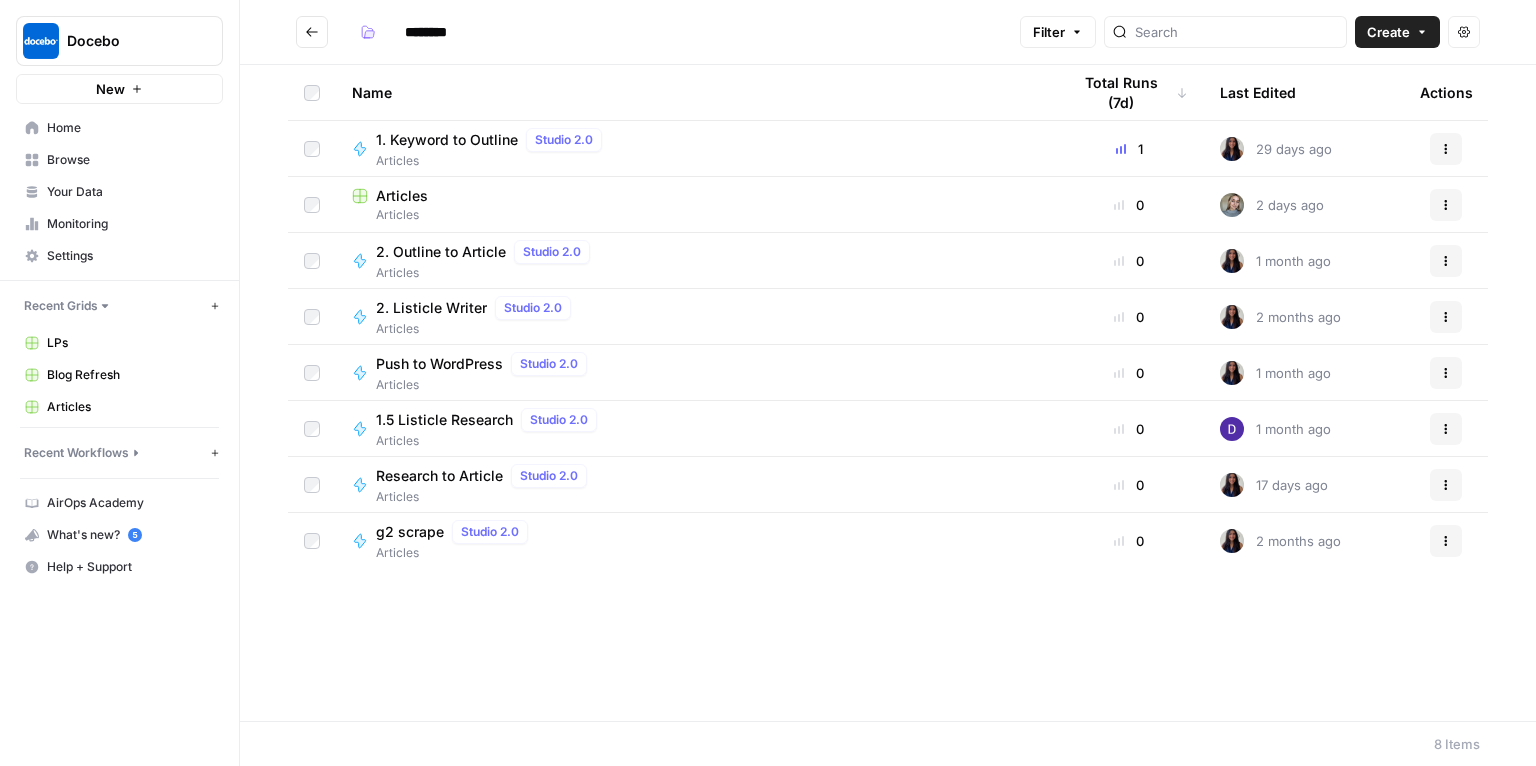 click on "Articles" at bounding box center [402, 196] 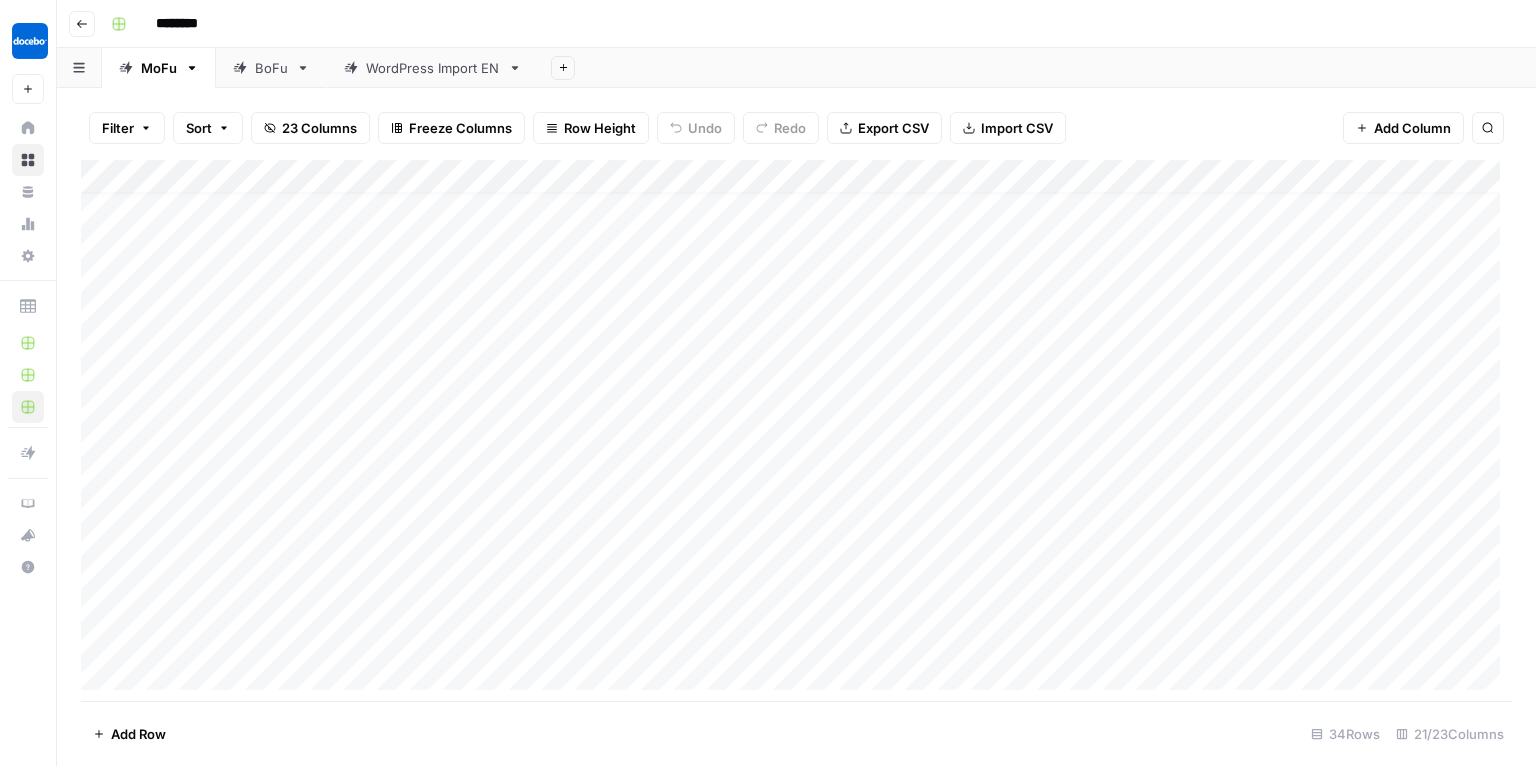 scroll, scrollTop: 692, scrollLeft: 0, axis: vertical 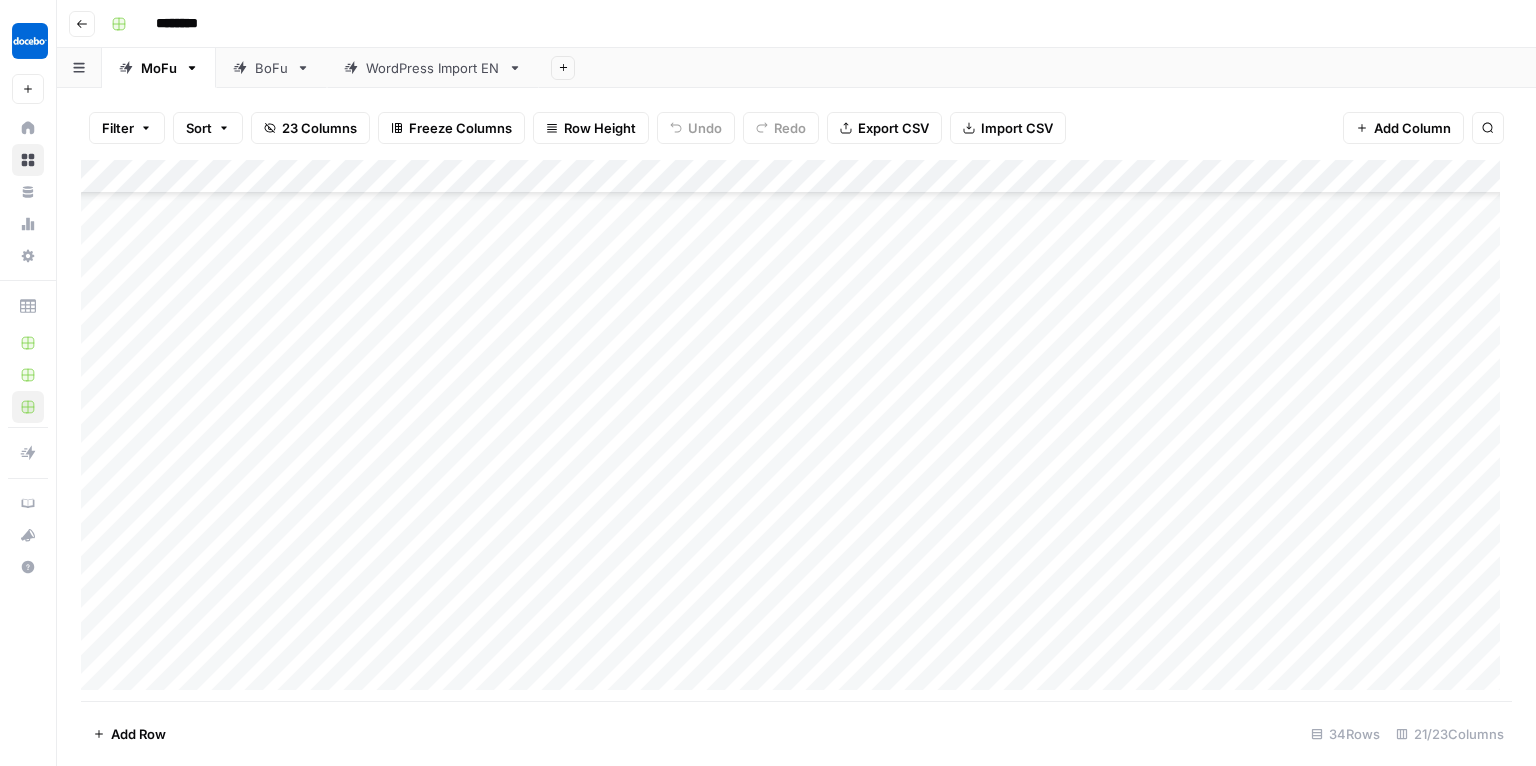 click on "BoFu" at bounding box center (271, 68) 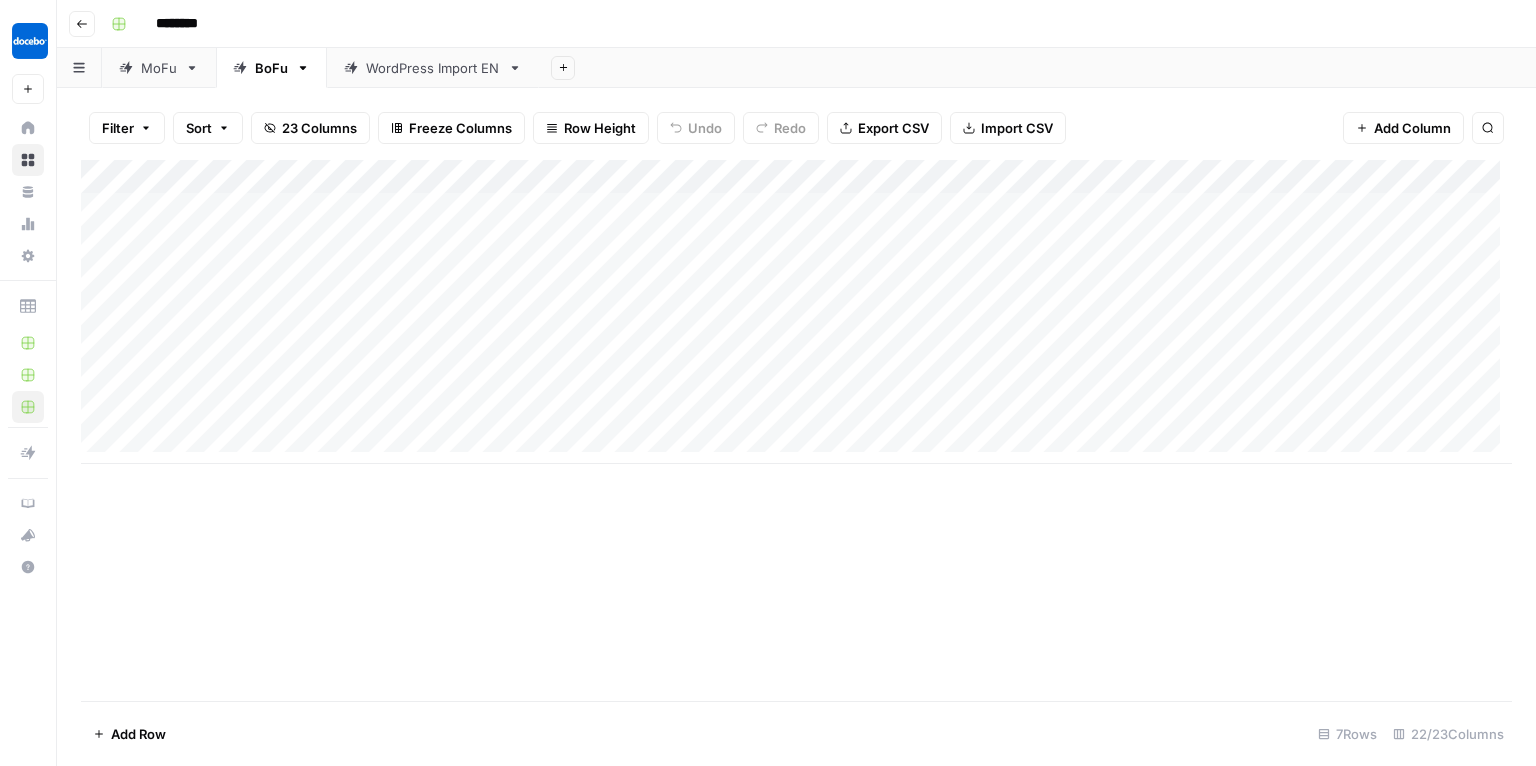 drag, startPoint x: 82, startPoint y: 208, endPoint x: 90, endPoint y: 411, distance: 203.15758 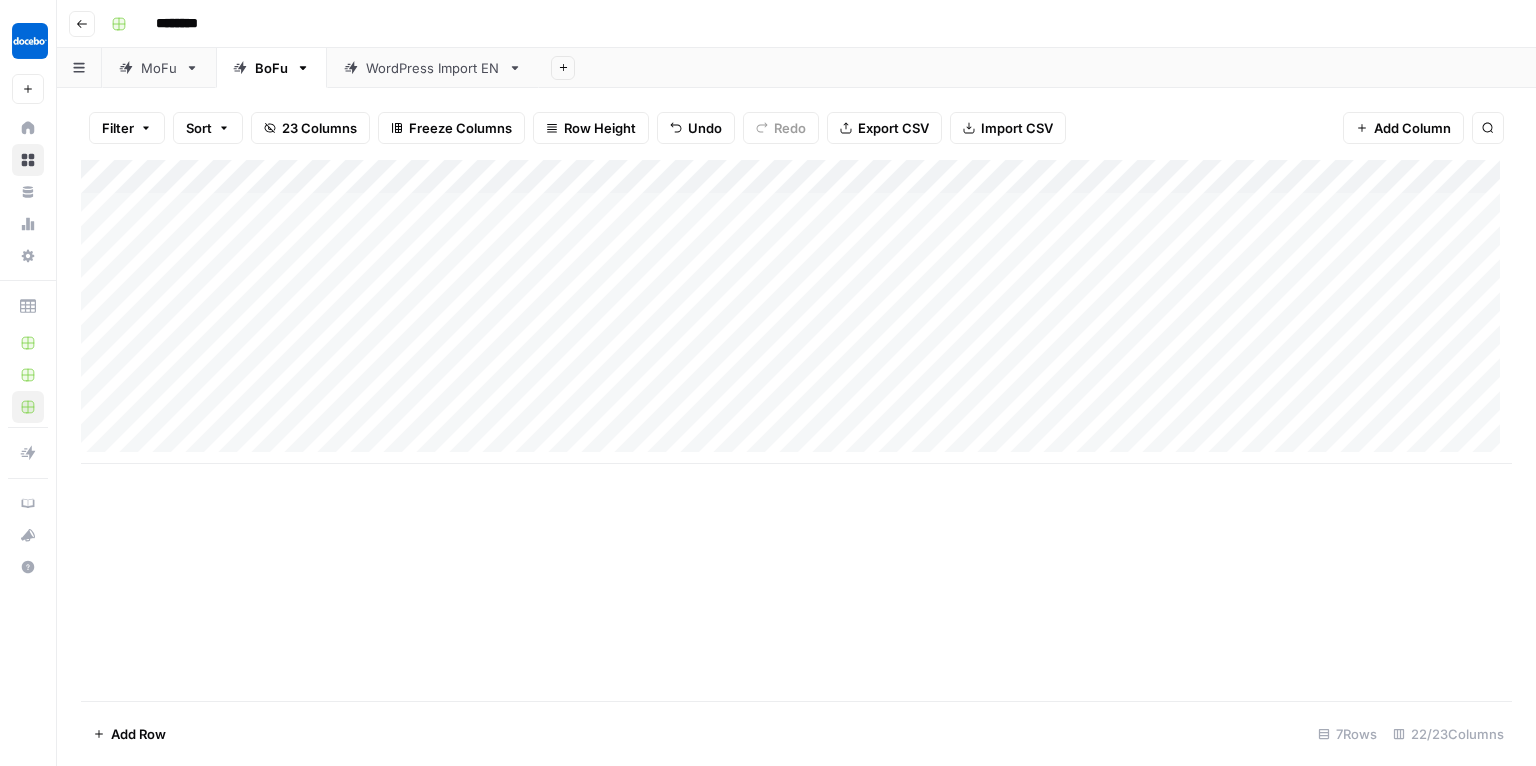click on "Add Column" at bounding box center [796, 430] 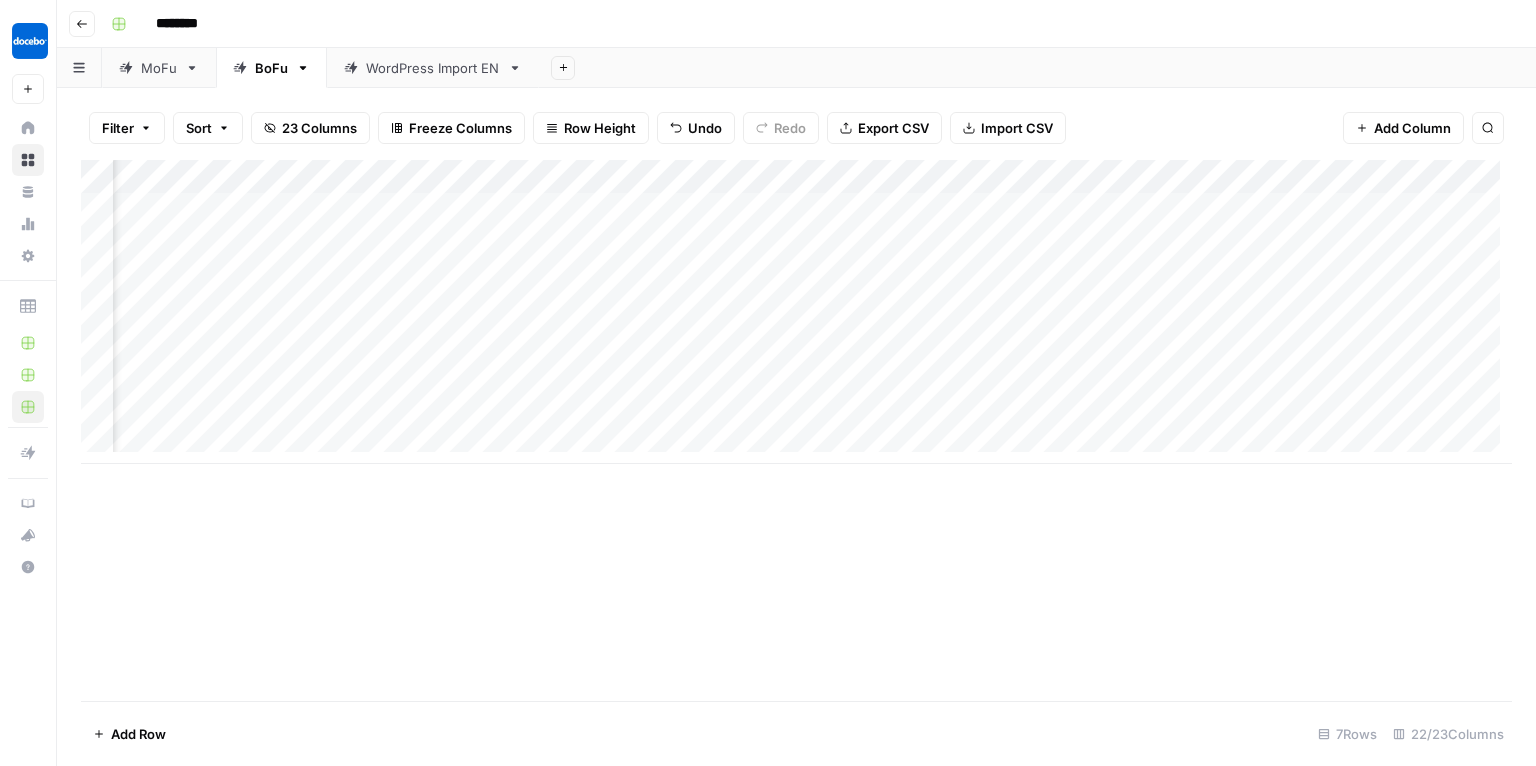 scroll, scrollTop: 0, scrollLeft: 0, axis: both 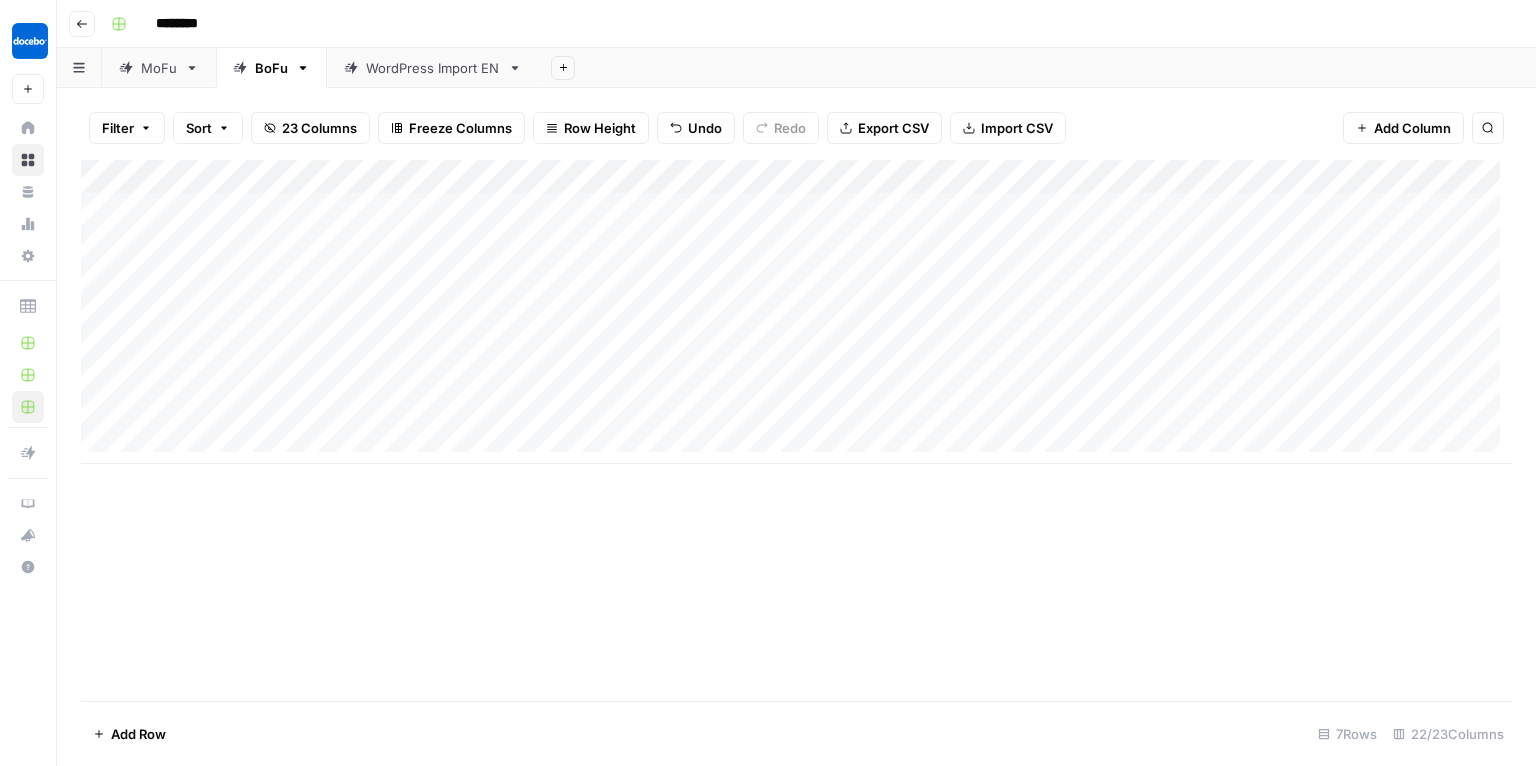 click on "Add Column" at bounding box center (796, 312) 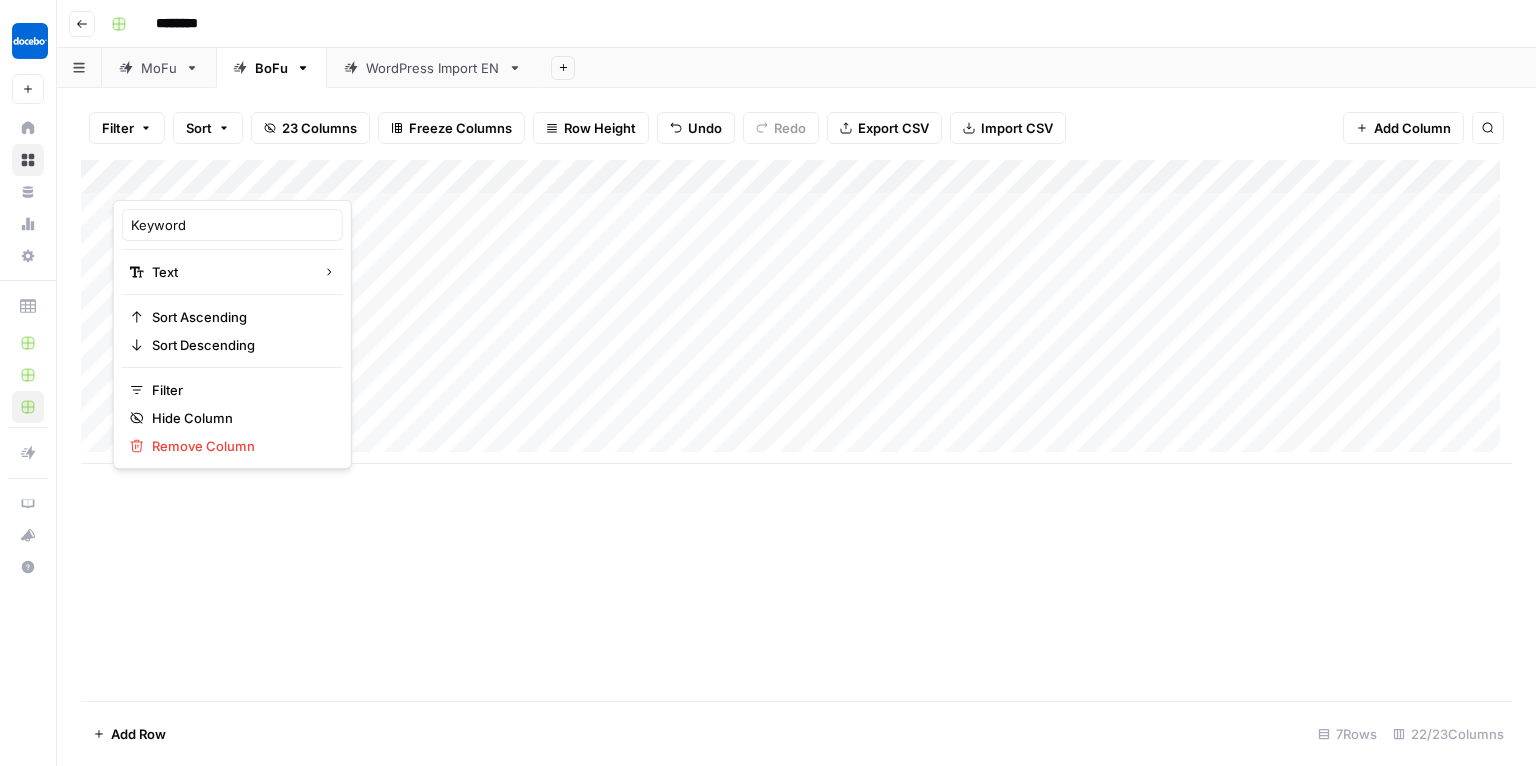 click on "Add Column" at bounding box center (1412, 128) 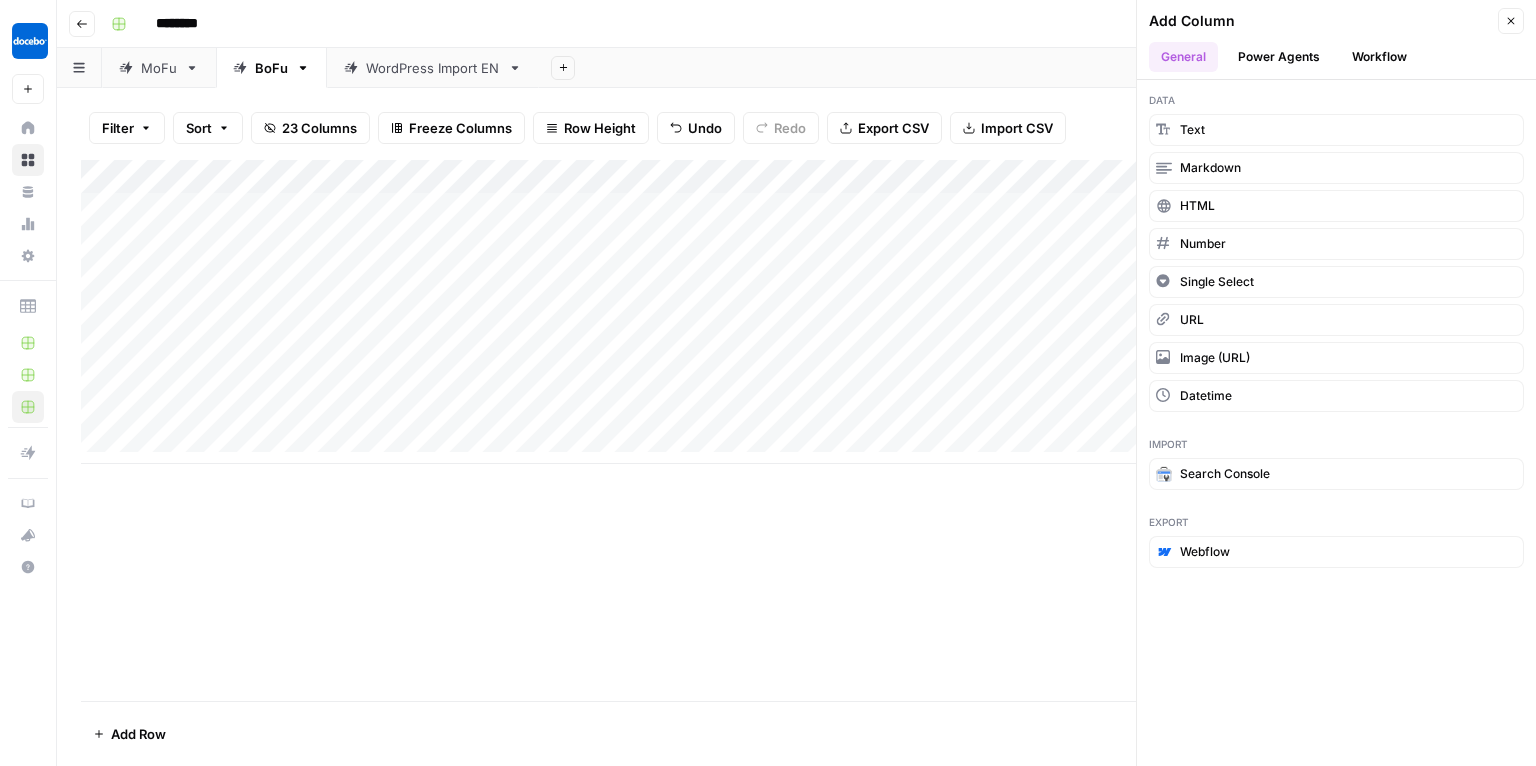 click on "Add Column" at bounding box center [796, 430] 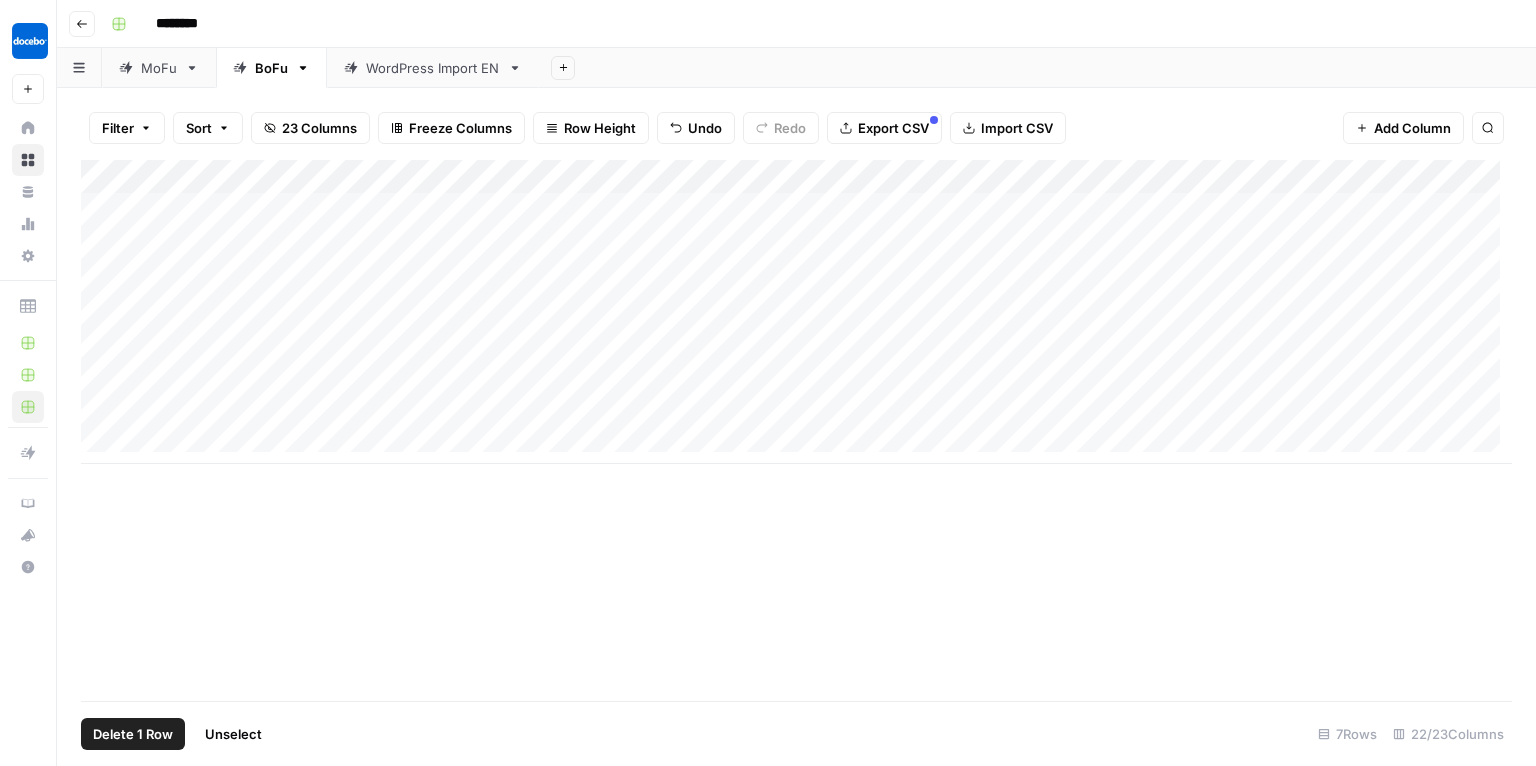 click on "Add Column" at bounding box center [796, 312] 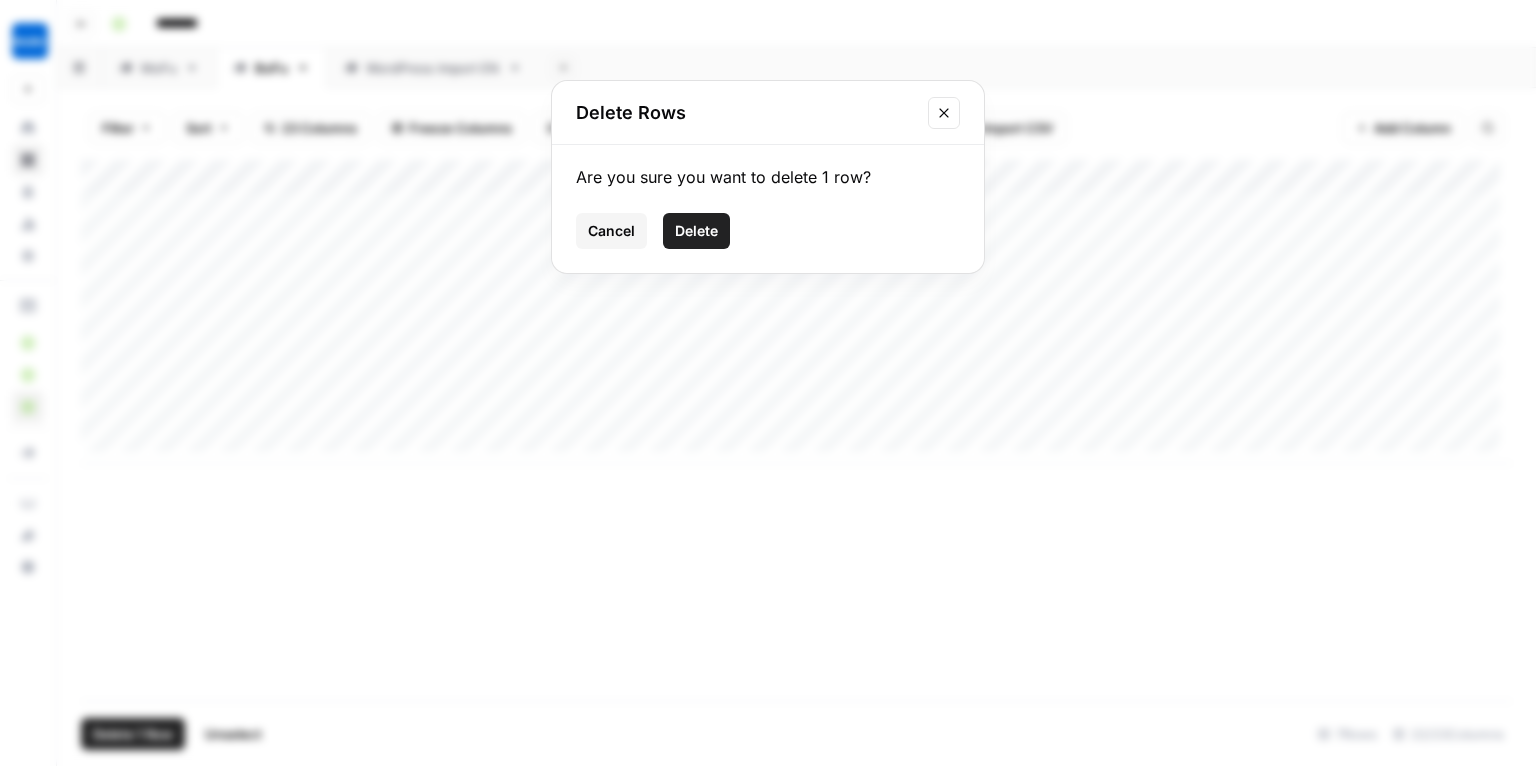 click on "Delete" at bounding box center [696, 231] 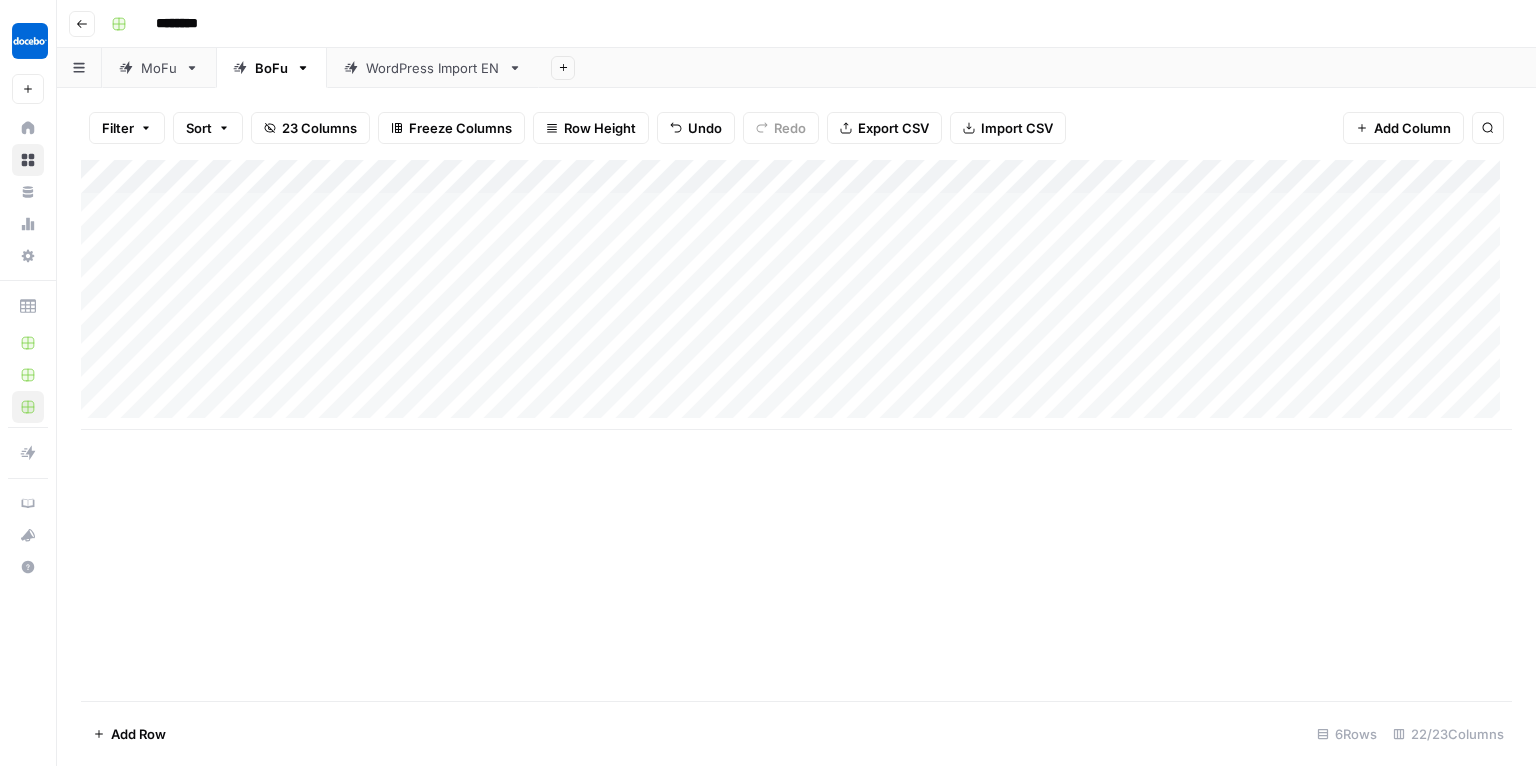 click on "Add Column" at bounding box center (796, 295) 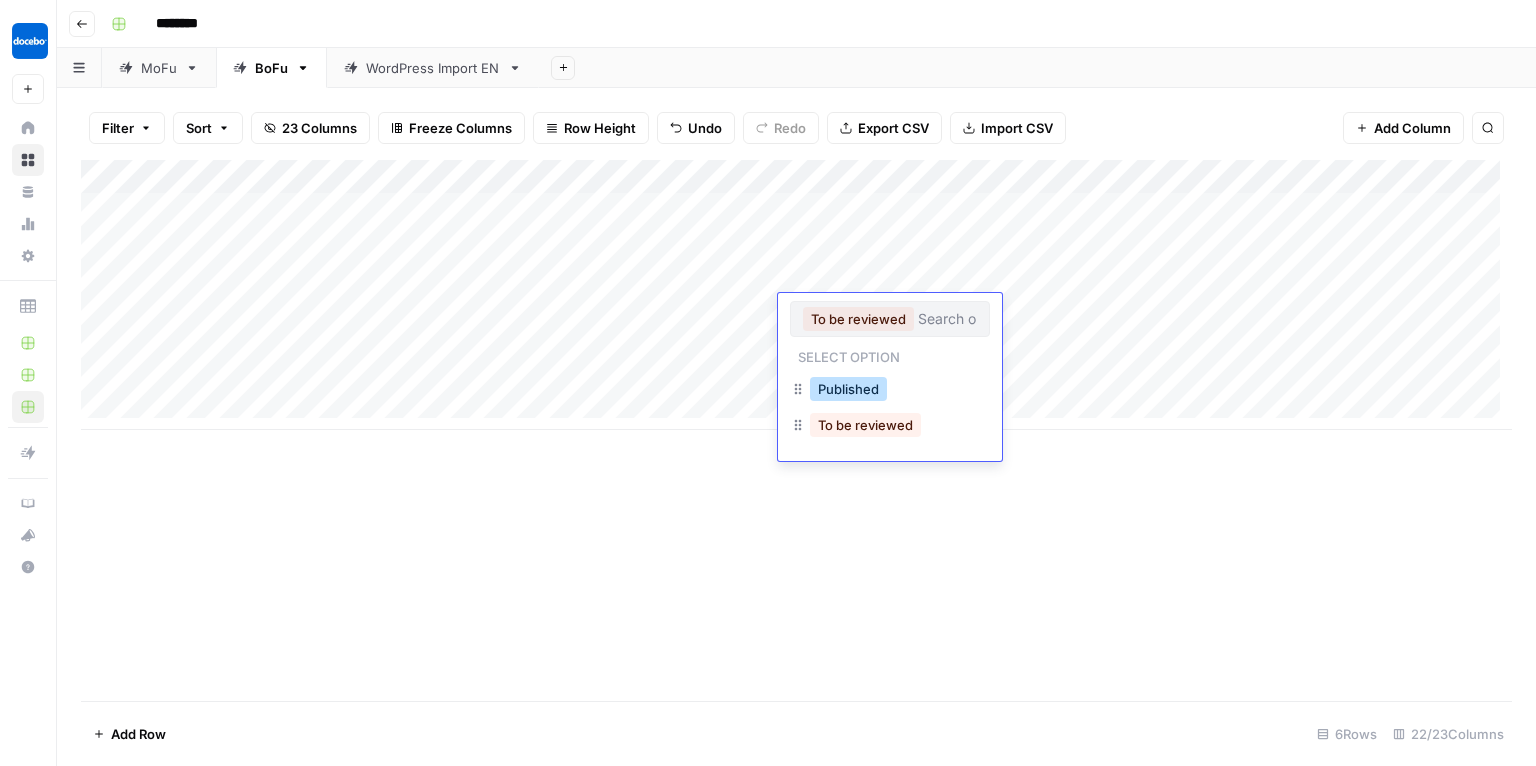 click on "Published" at bounding box center [848, 389] 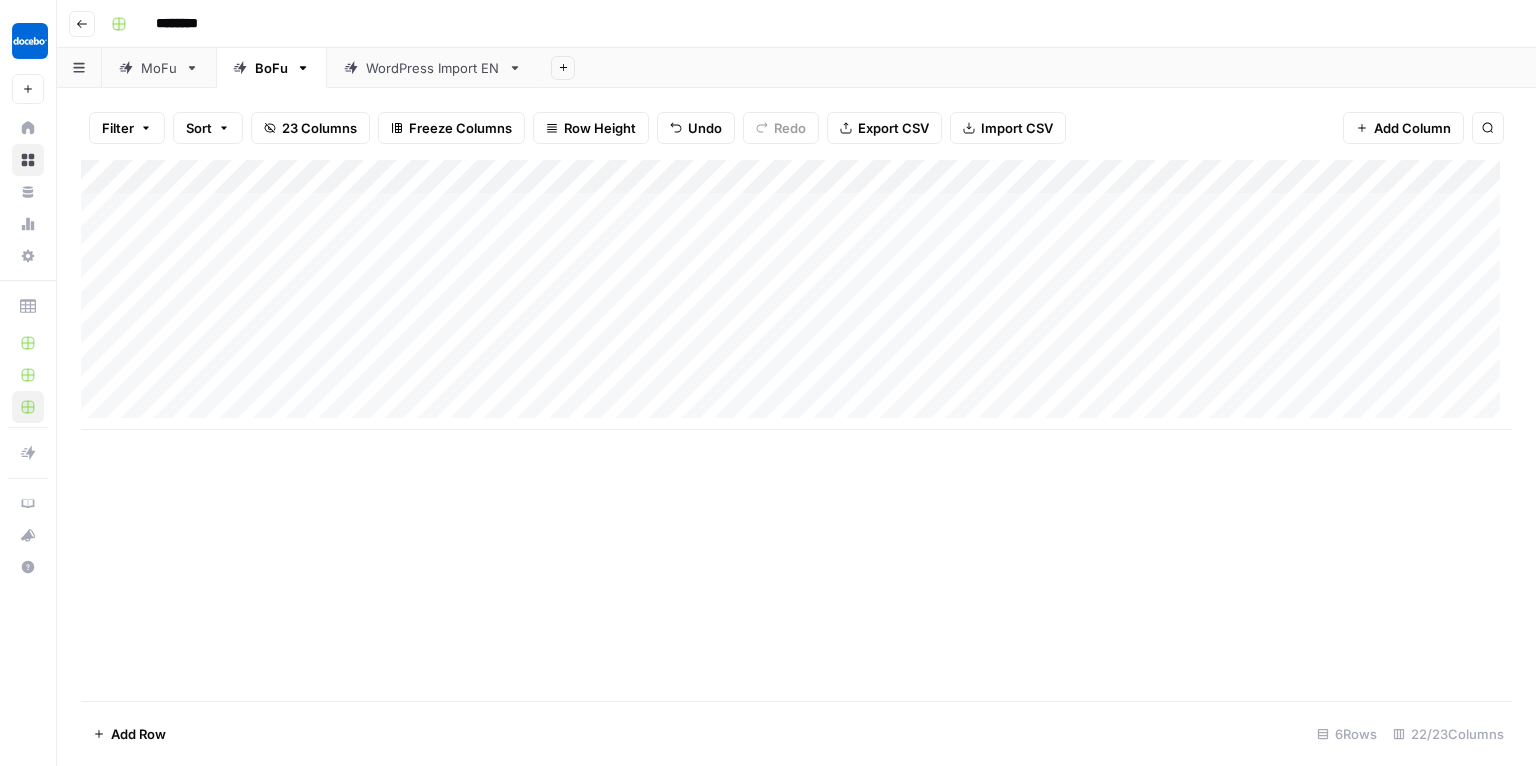 click on "Add Column" at bounding box center [796, 430] 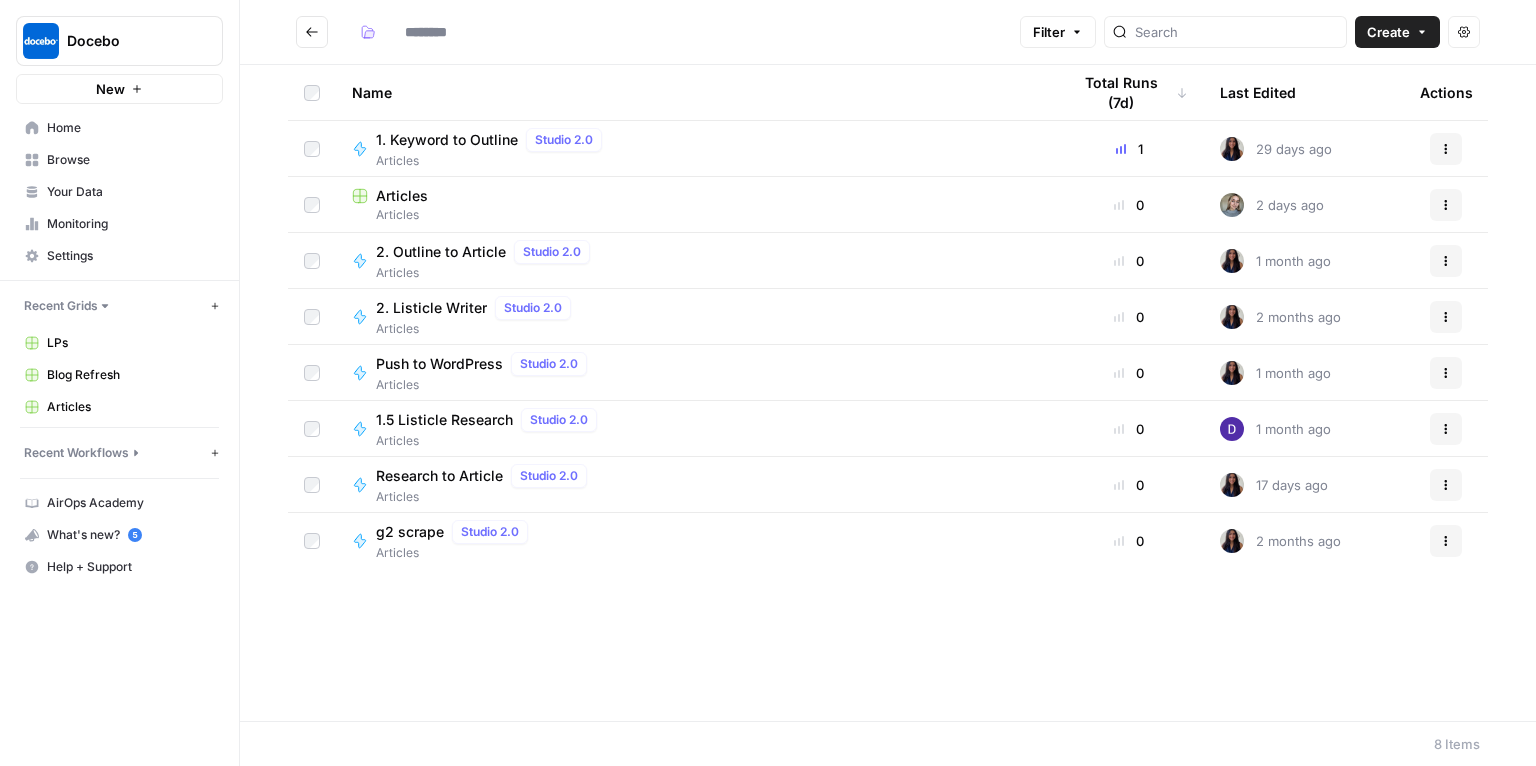 type on "********" 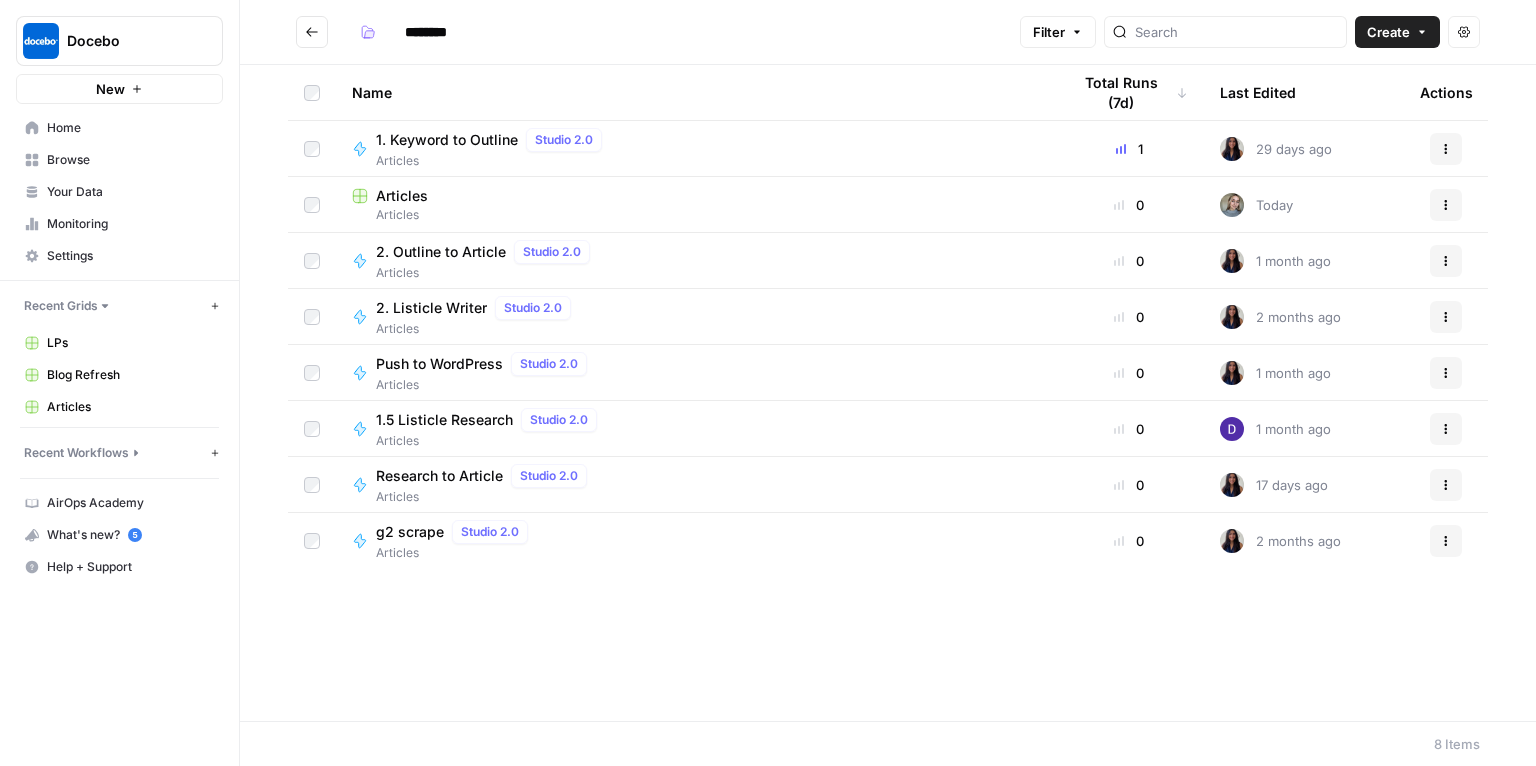 click on "******** Filter Create Actions" at bounding box center [888, 32] 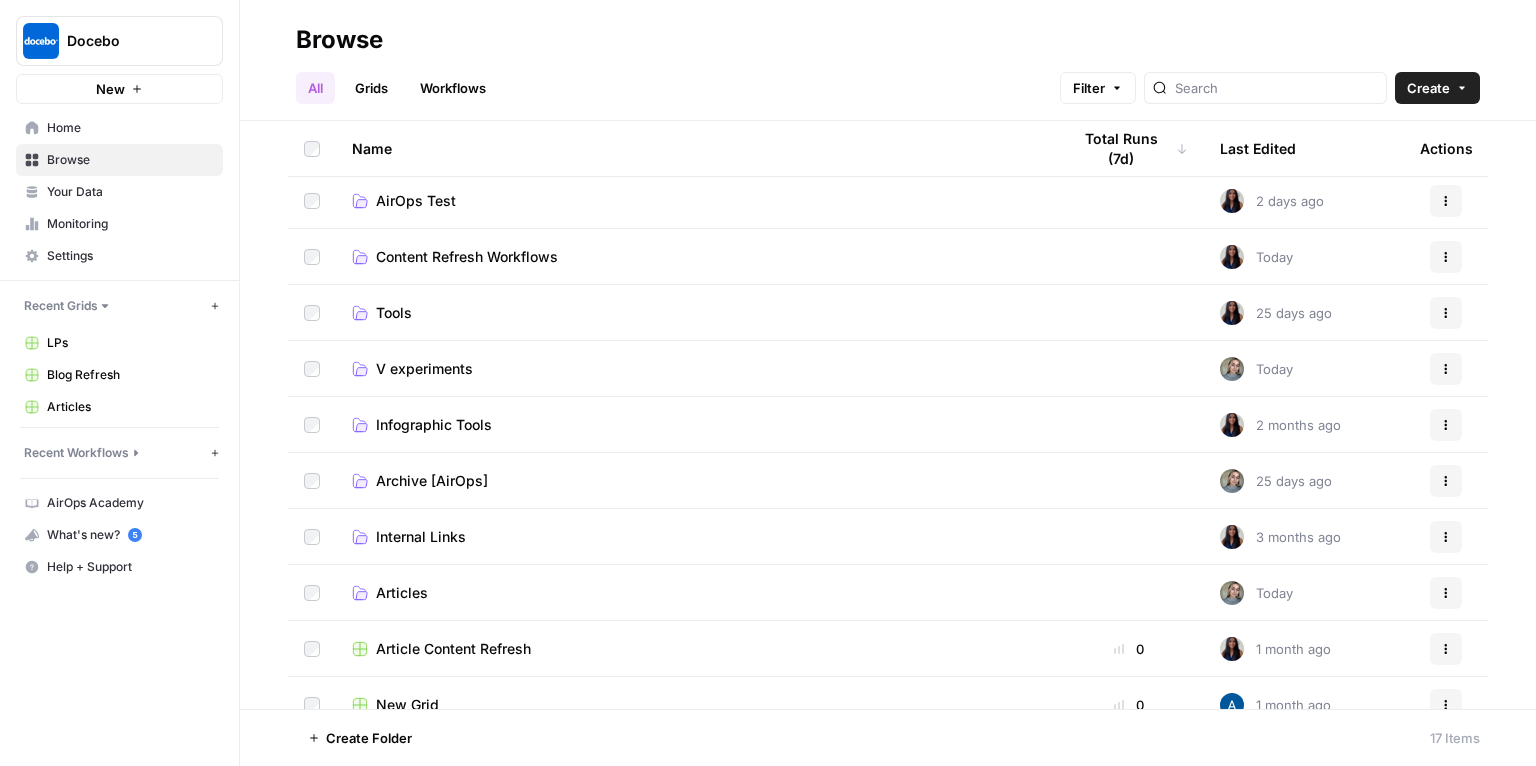 scroll, scrollTop: 0, scrollLeft: 0, axis: both 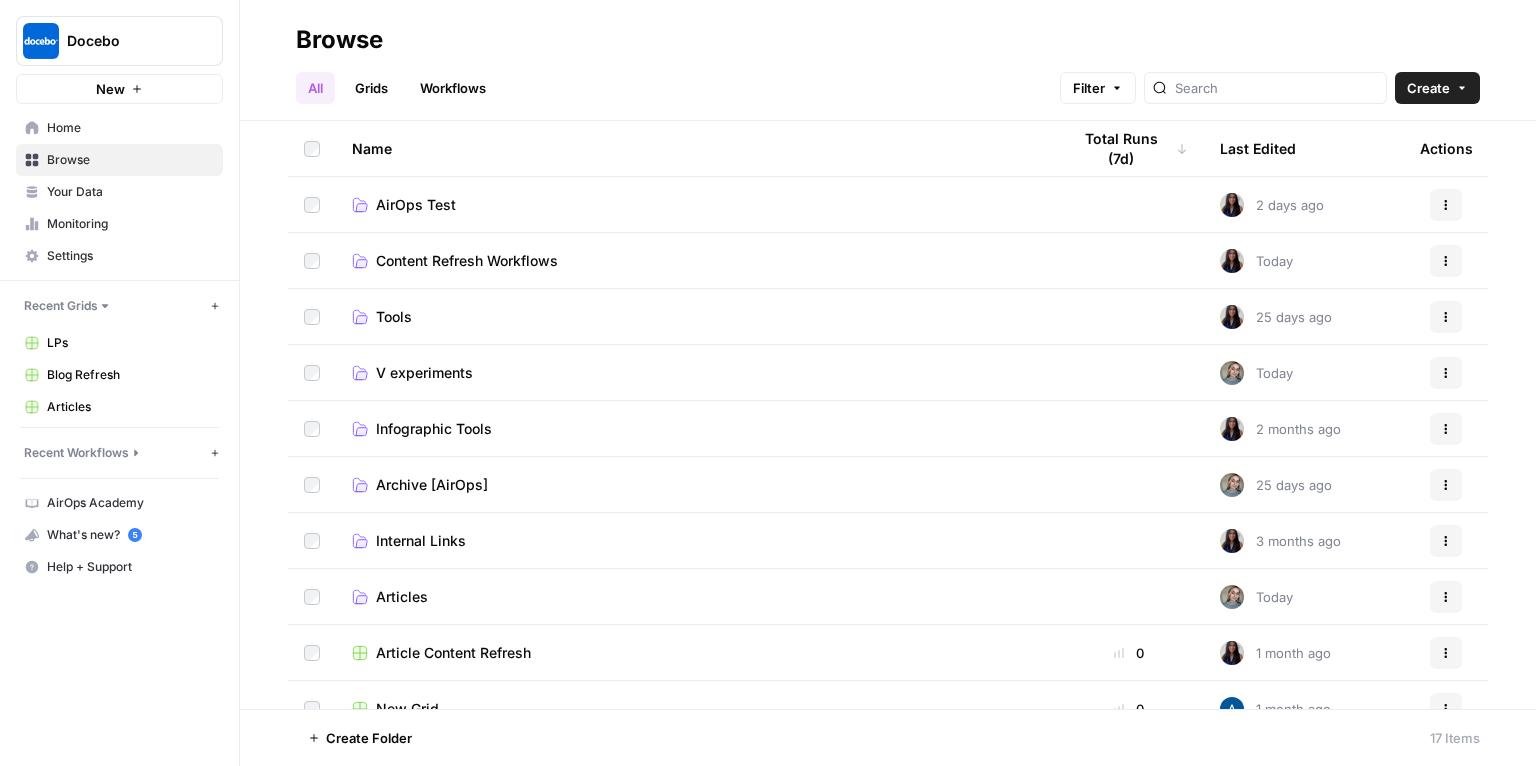 click on "V experiments" at bounding box center (424, 373) 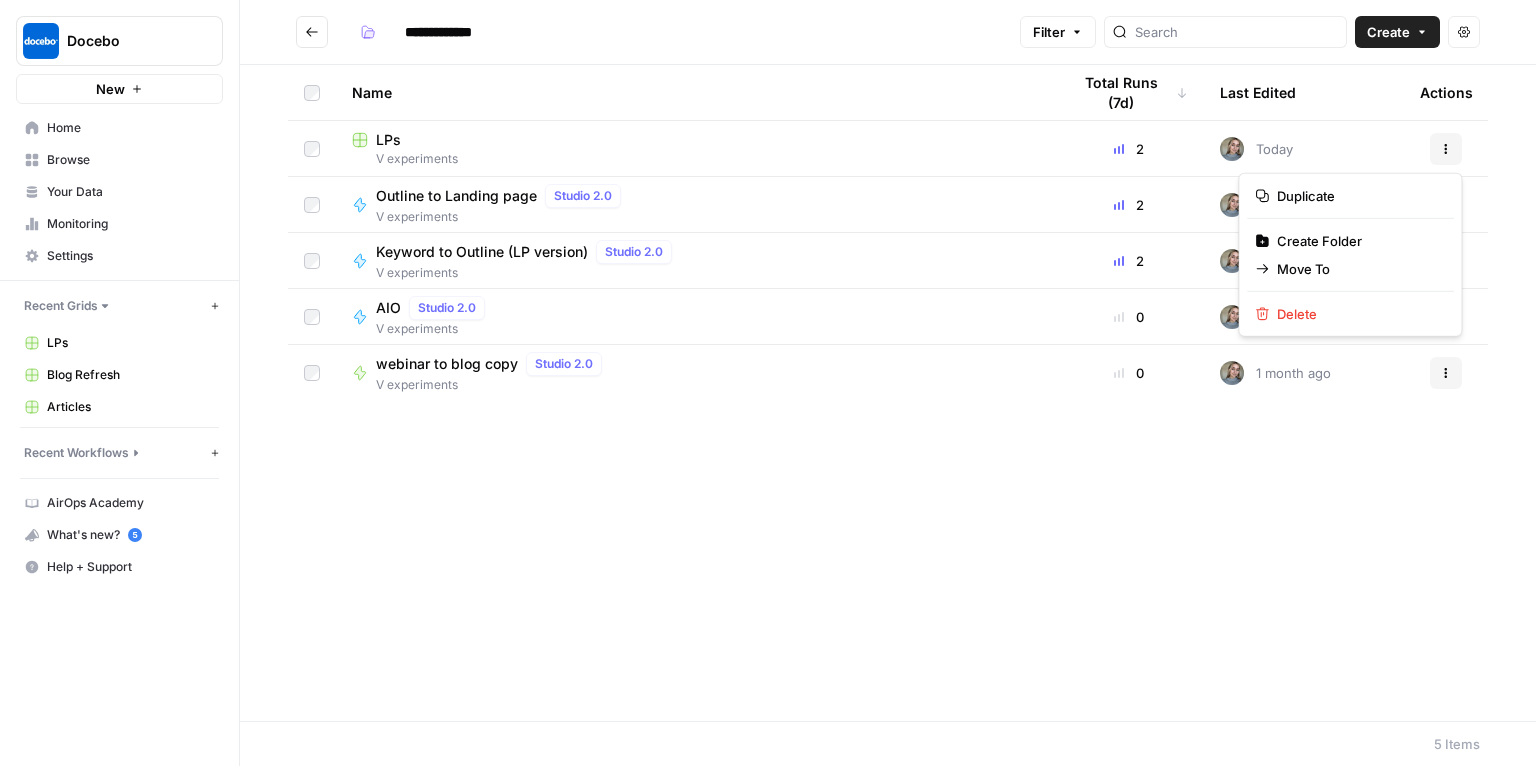 click 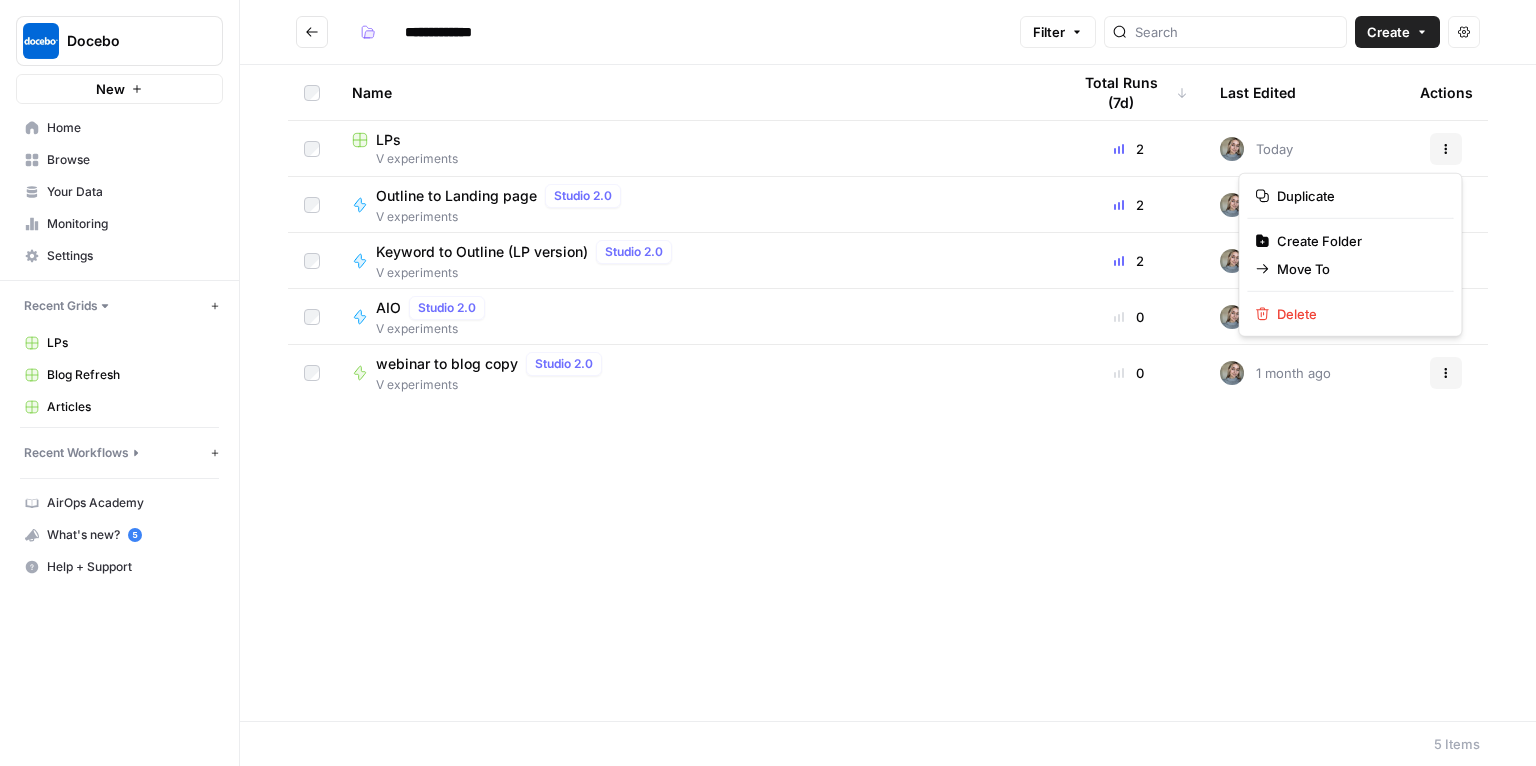 click on "V experiments" at bounding box center [695, 159] 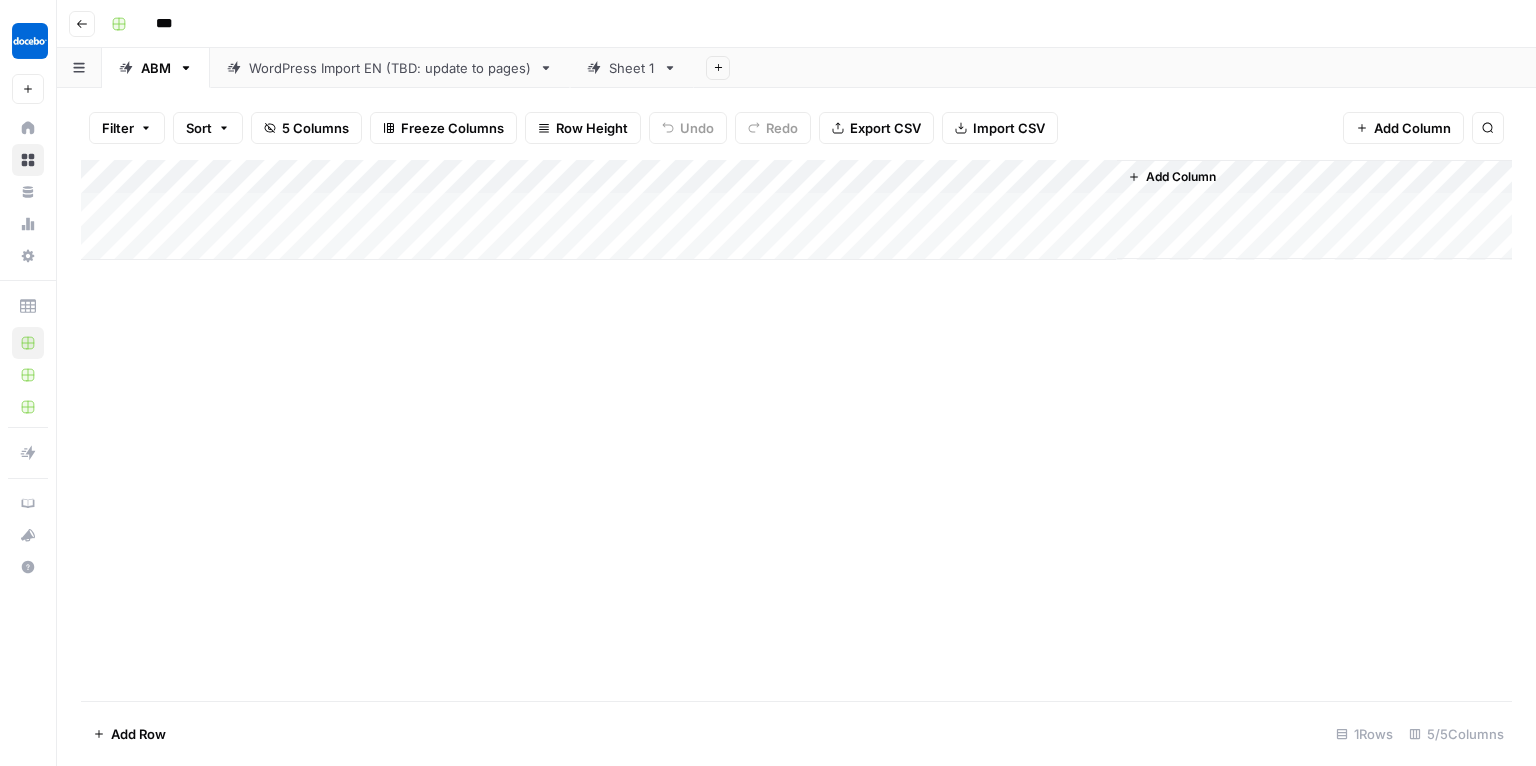 click on "Sheet 1" at bounding box center (632, 68) 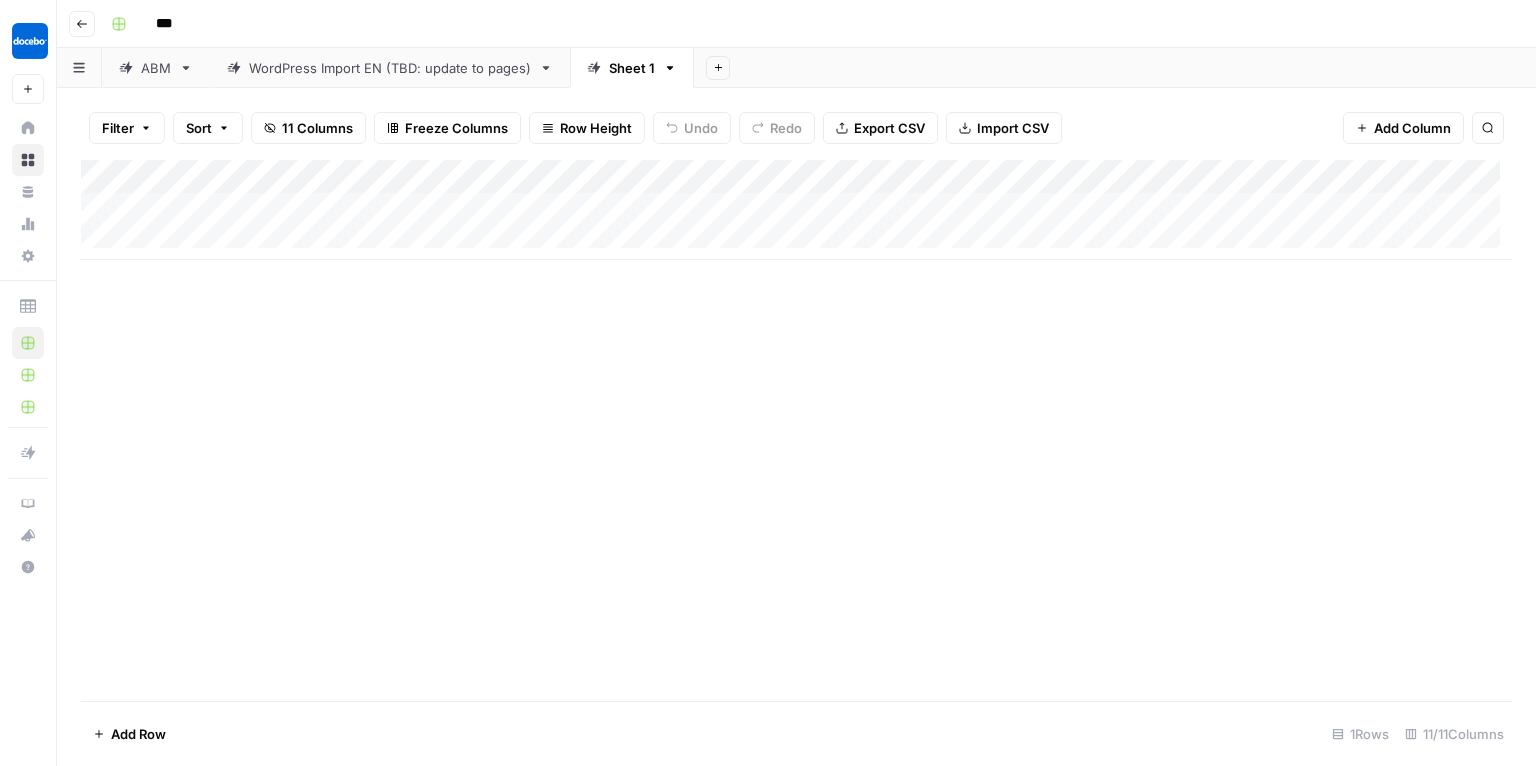 click on "ABM" at bounding box center [156, 68] 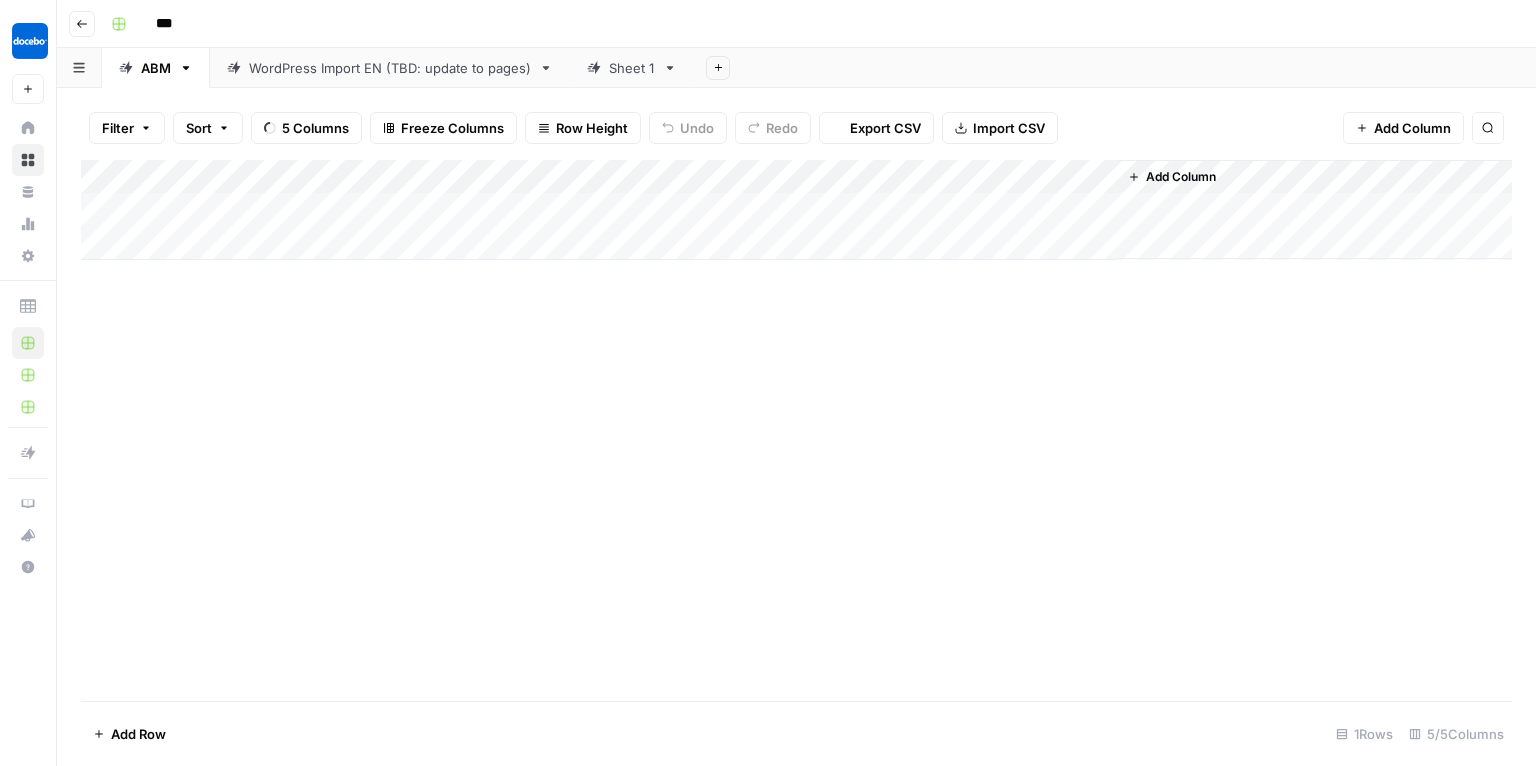 click 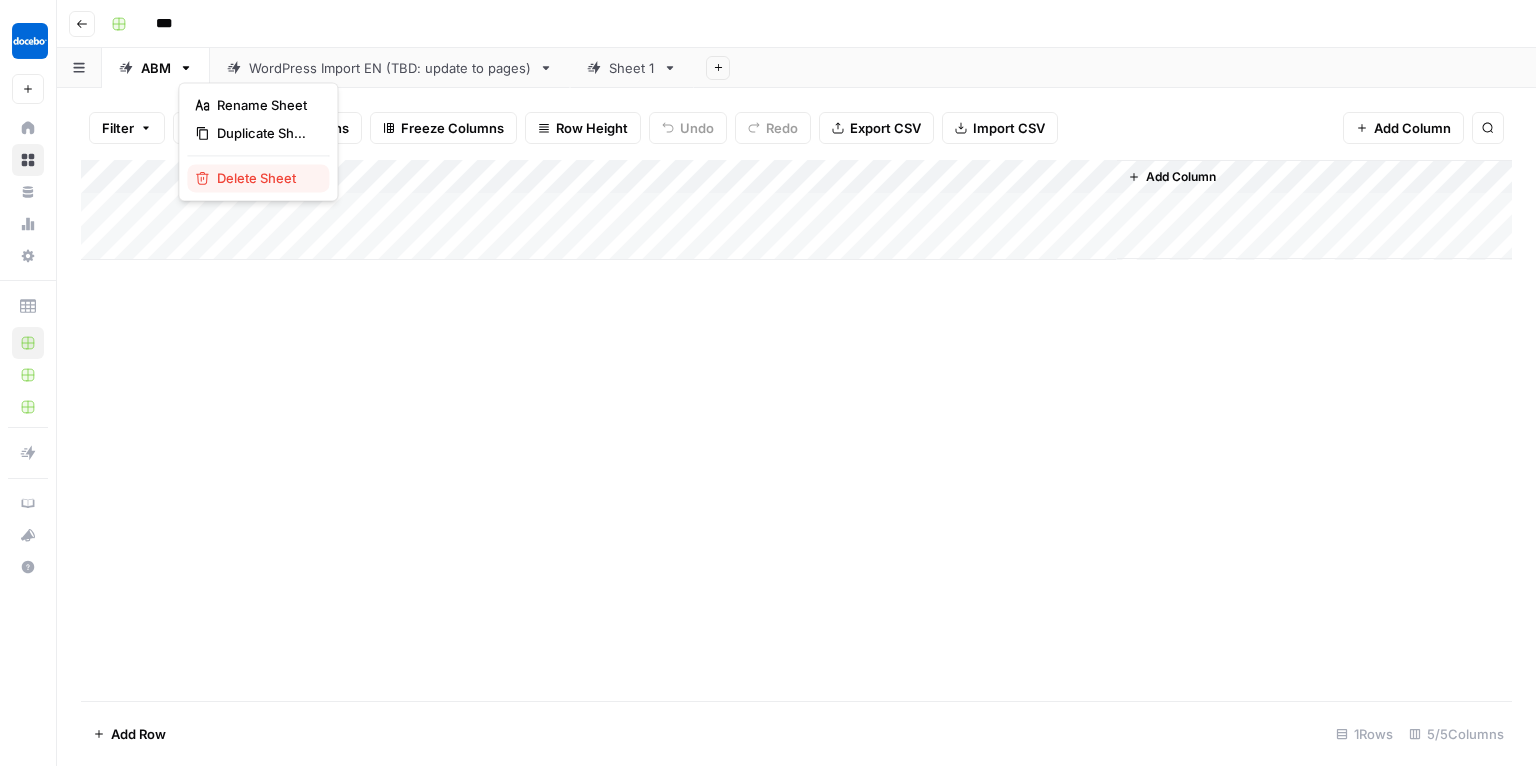 click on "Delete Sheet" at bounding box center (265, 178) 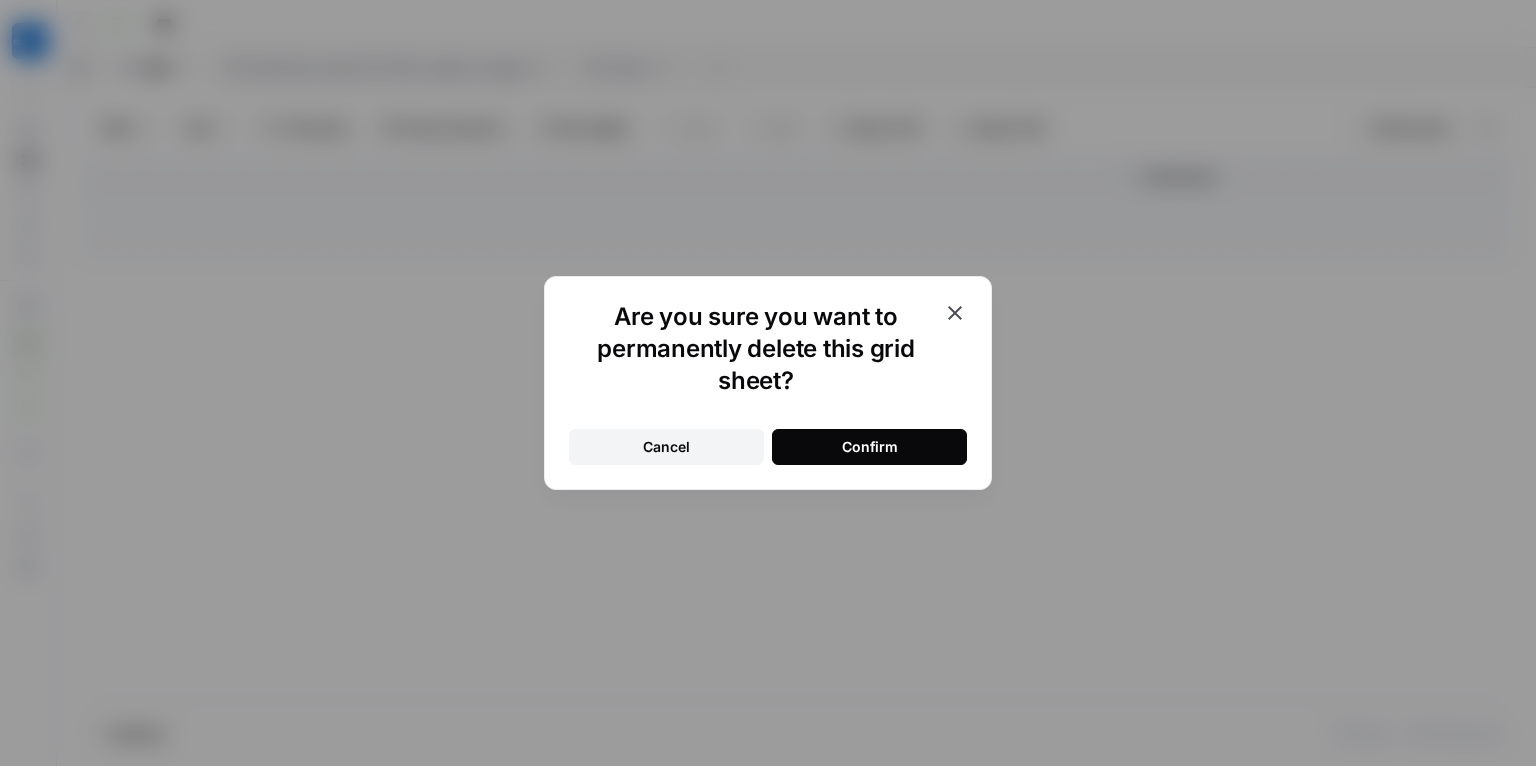 click on "Confirm" at bounding box center [869, 447] 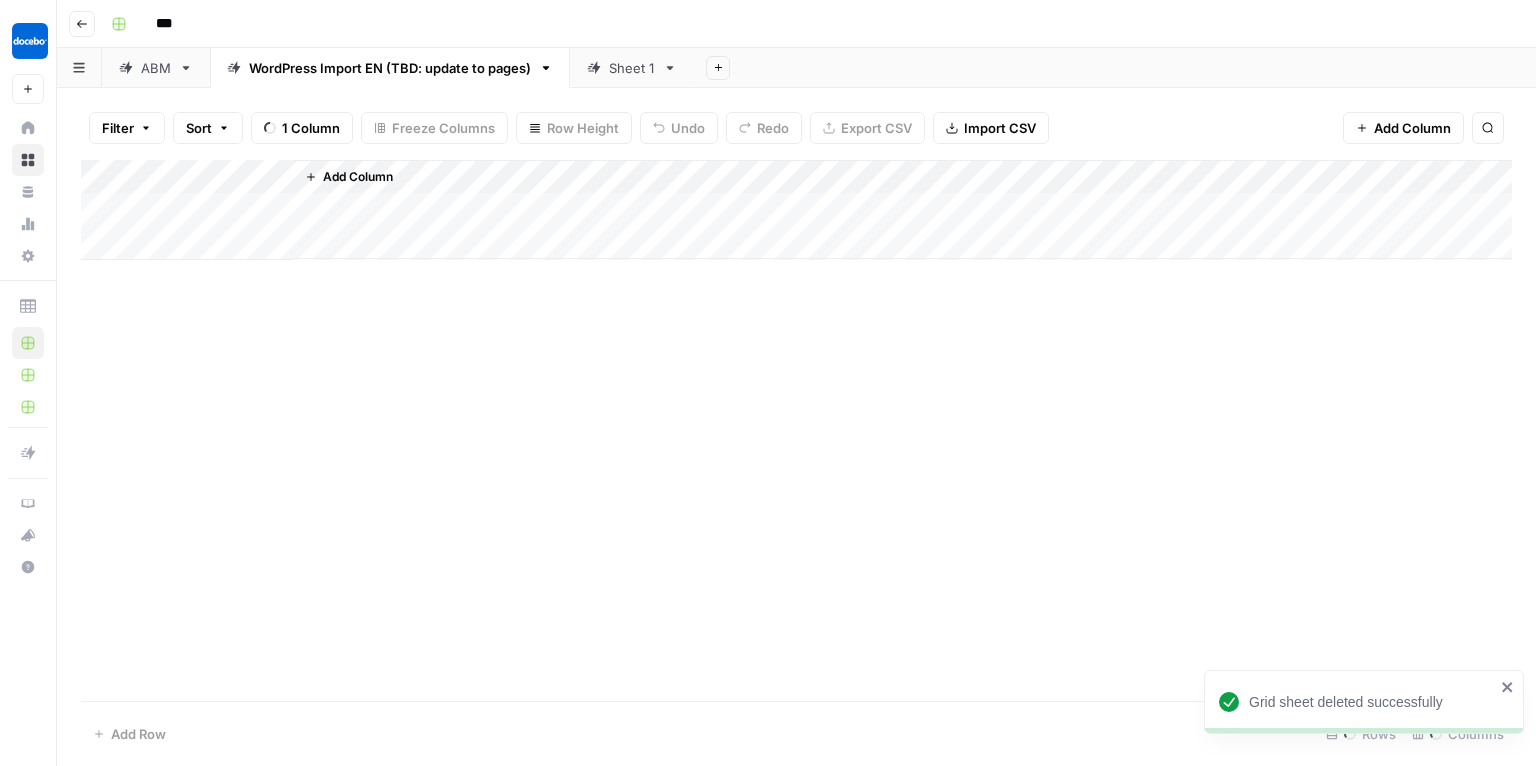 click on "Sheet 1" at bounding box center (632, 68) 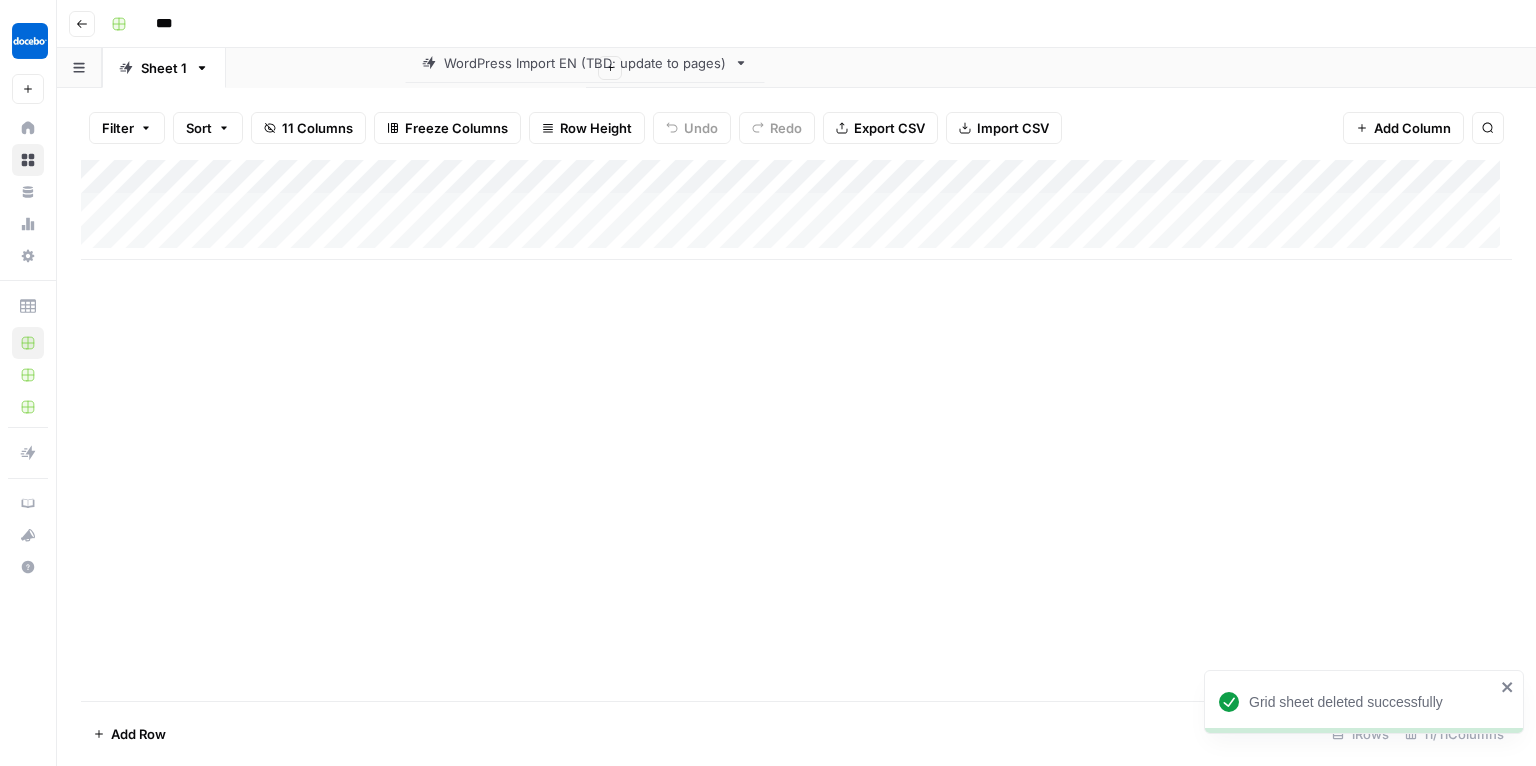 drag, startPoint x: 267, startPoint y: 67, endPoint x: 518, endPoint y: 71, distance: 251.03188 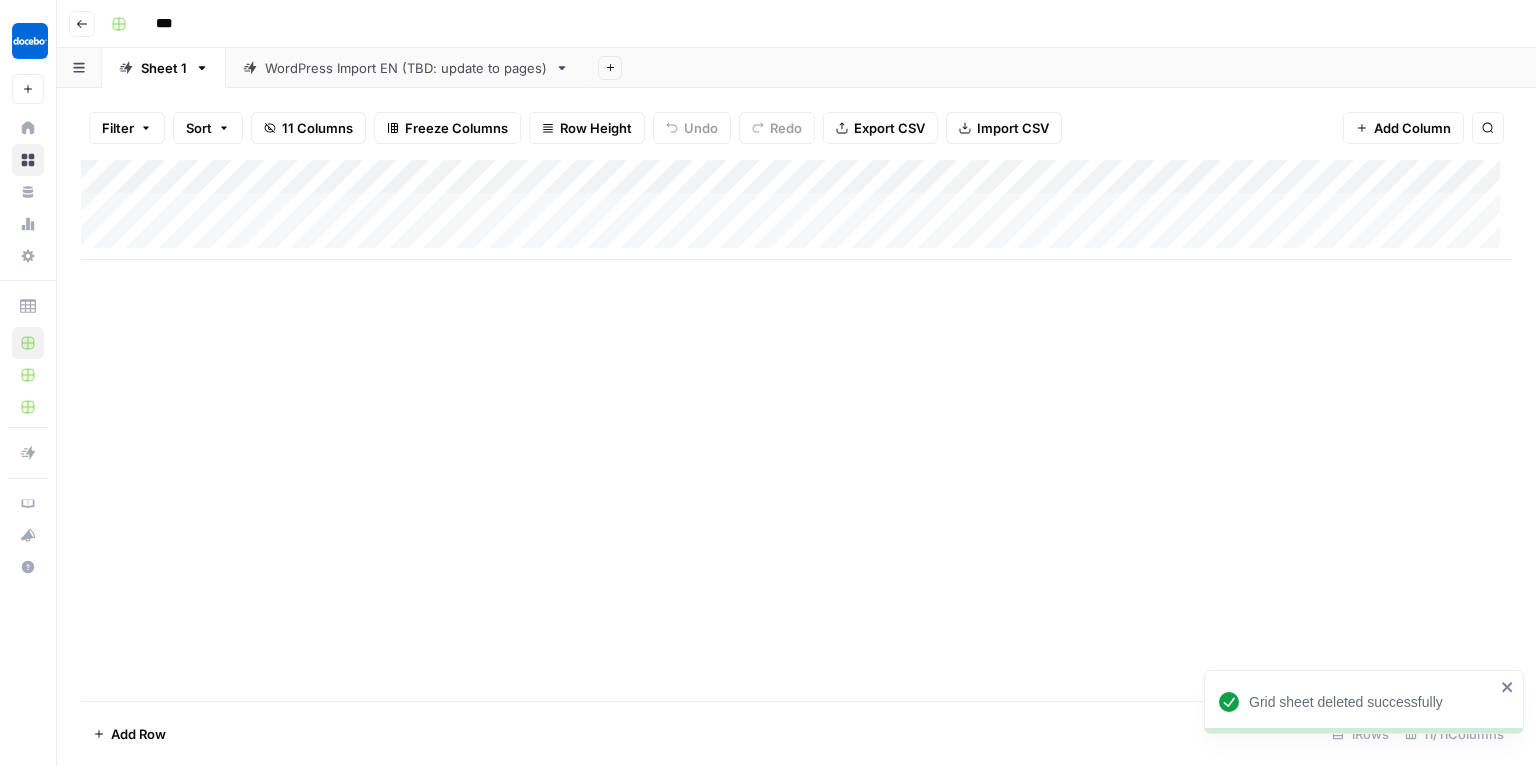 click on "Sheet 1" at bounding box center [164, 68] 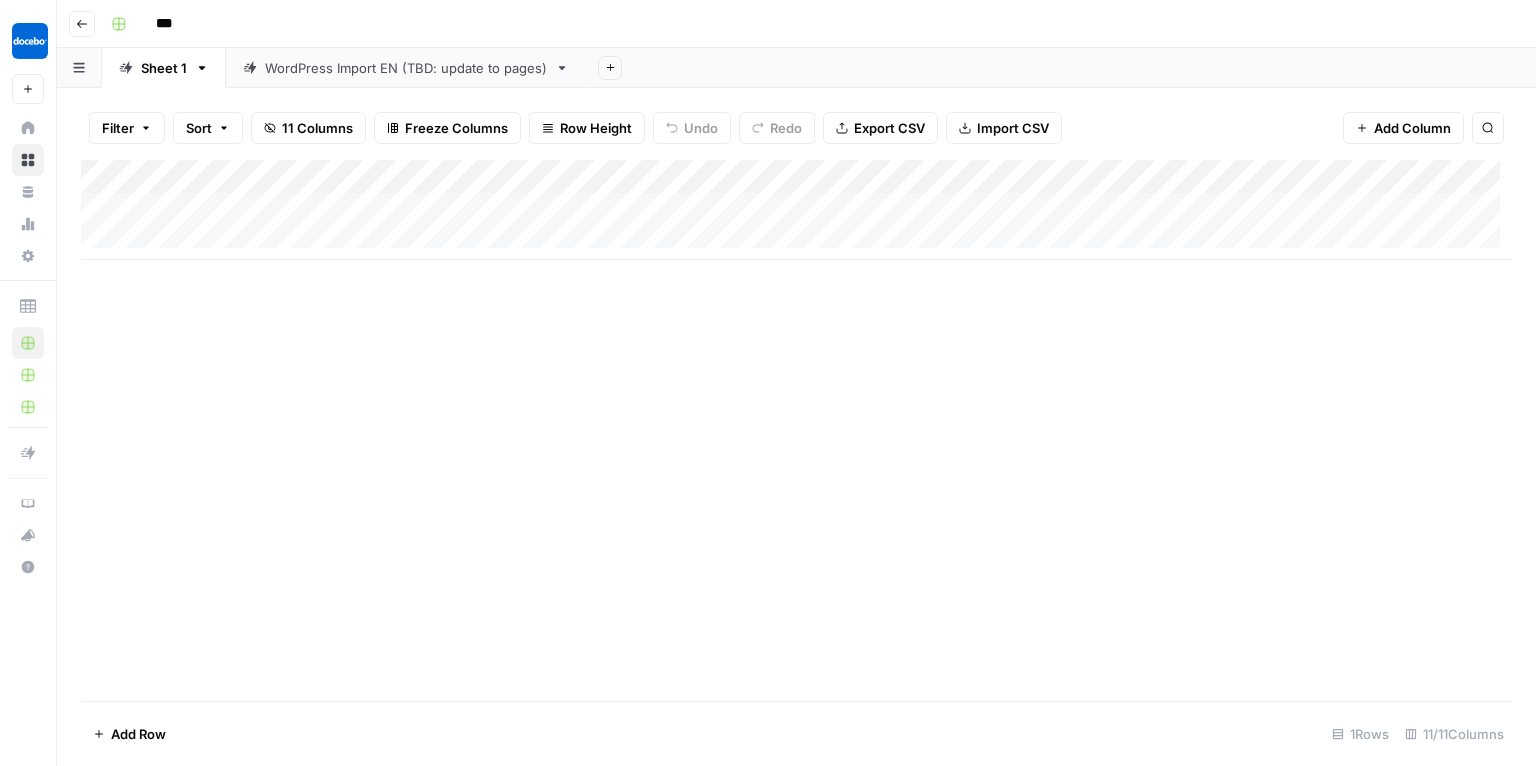click on "Sheet 1" at bounding box center [164, 68] 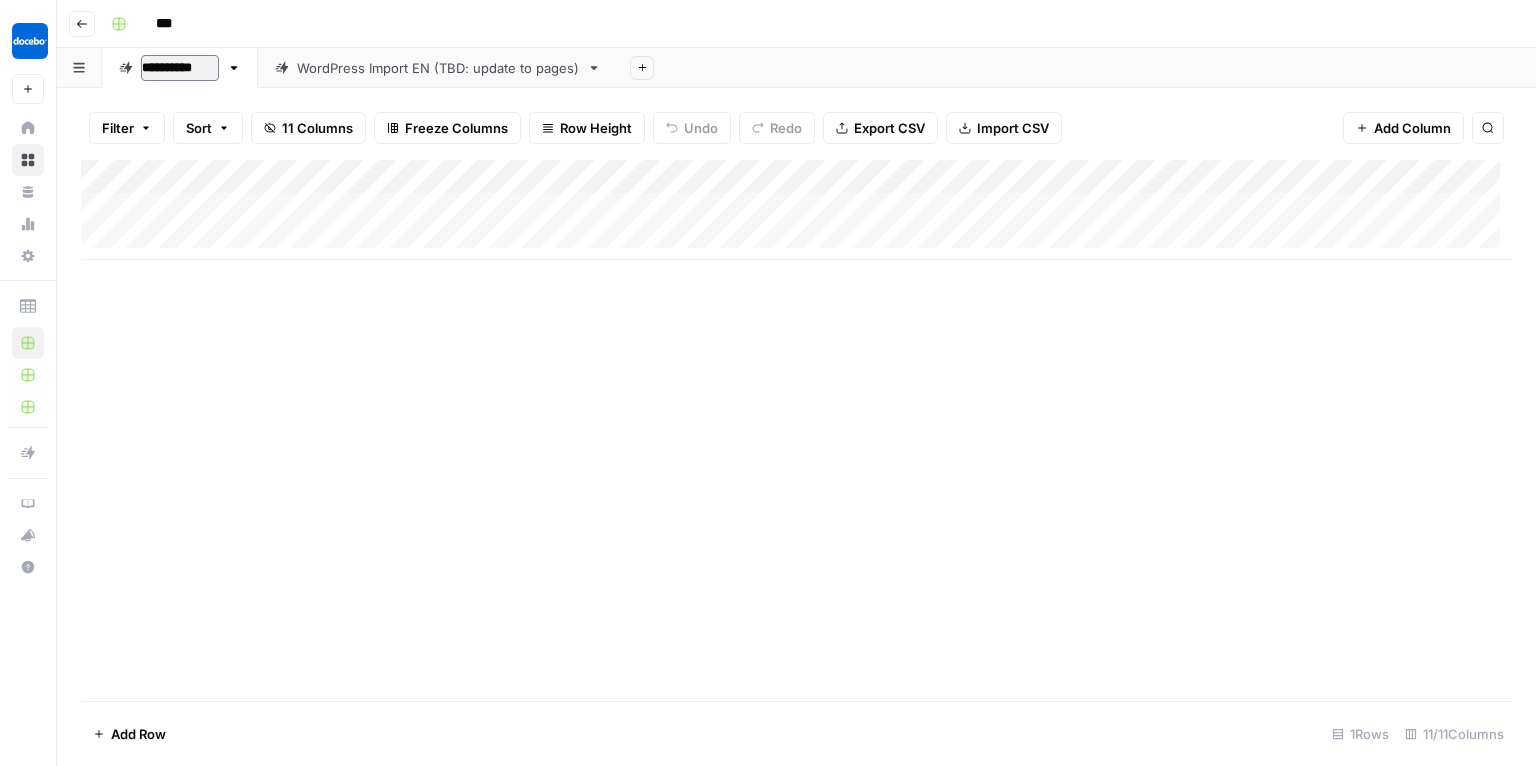 click on "**********" at bounding box center [180, 68] 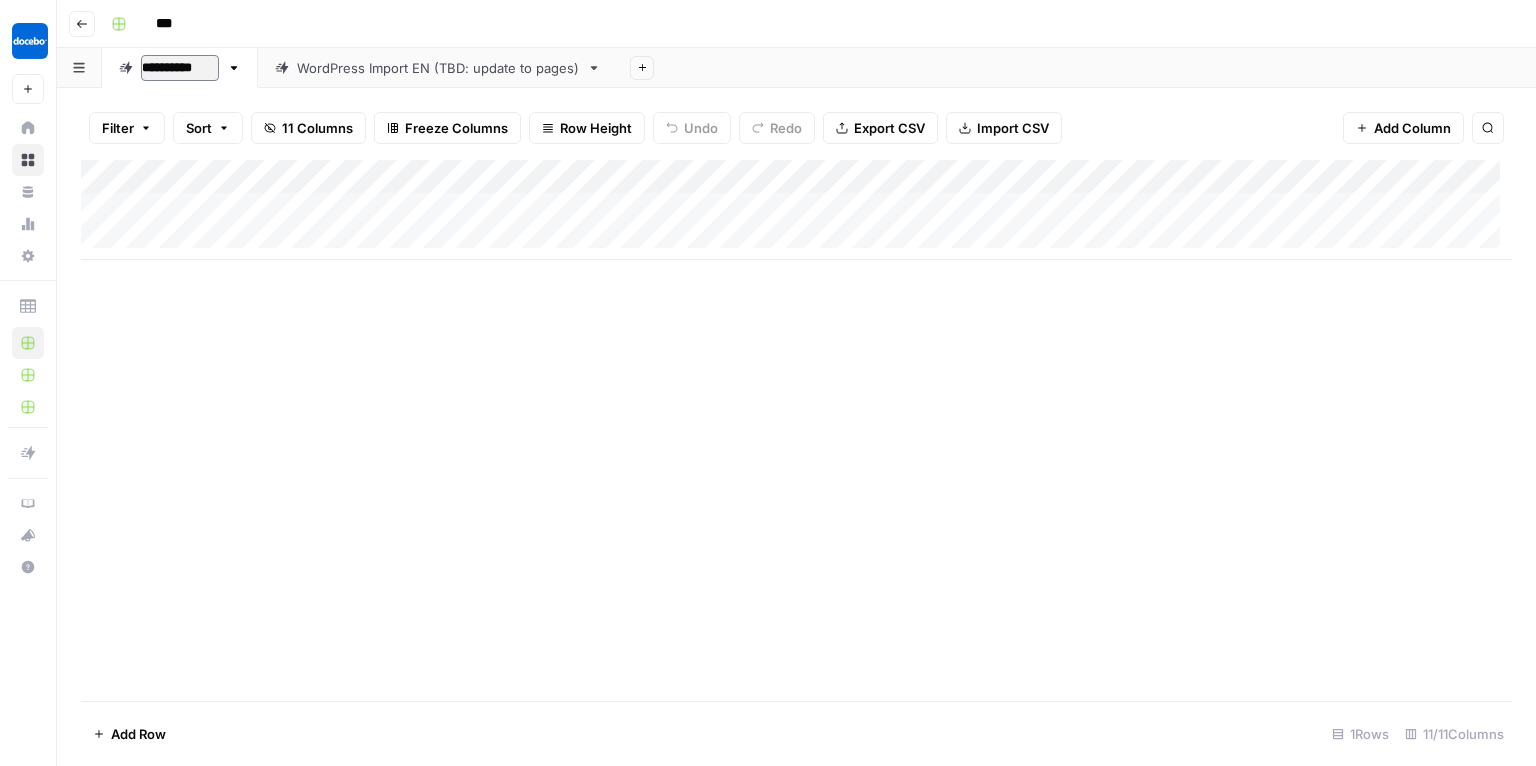 click on "**********" at bounding box center [169, 68] 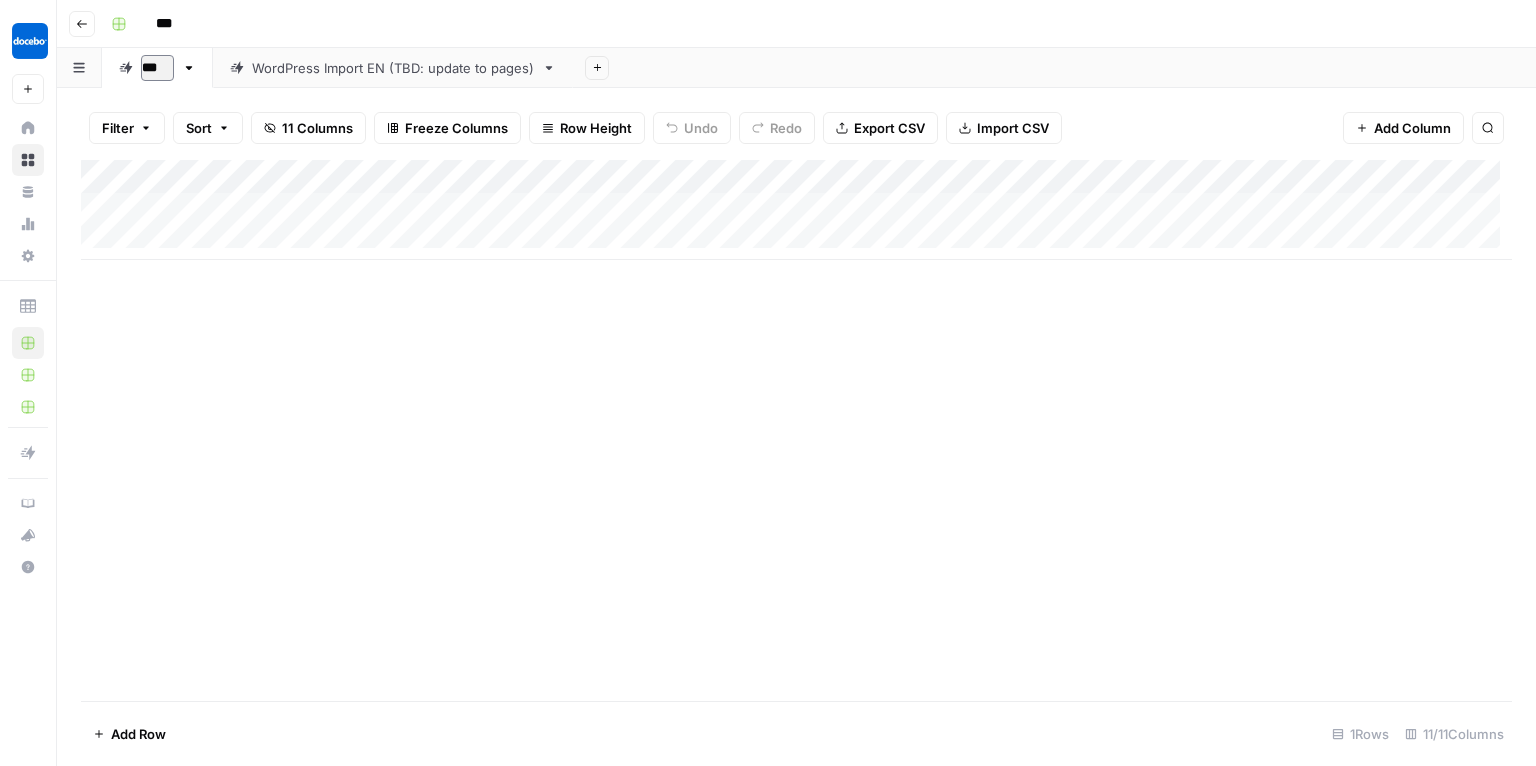 click on "Add Column" at bounding box center [796, 430] 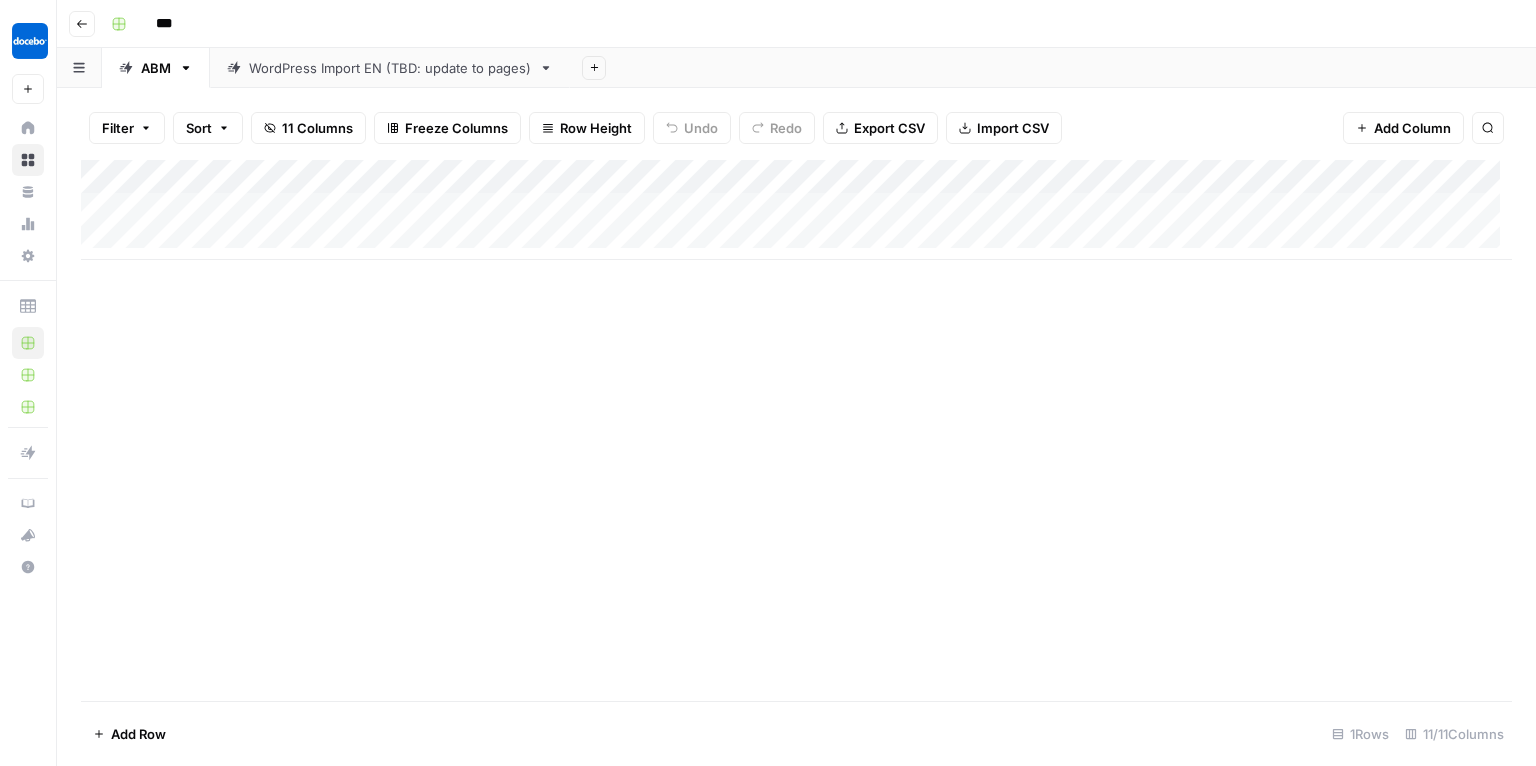 click on "Add Column" at bounding box center [796, 430] 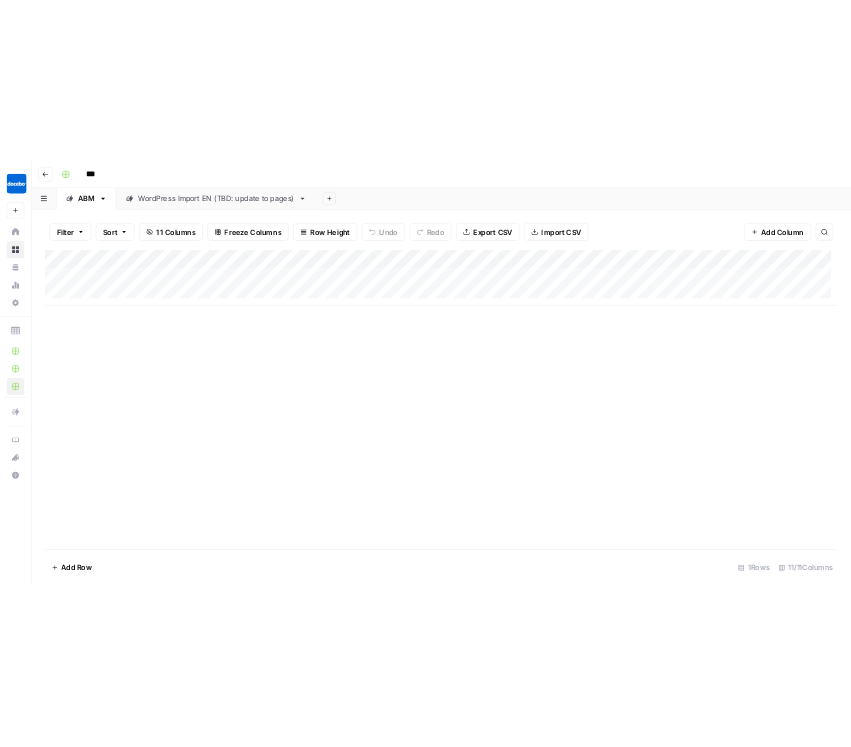 scroll, scrollTop: 0, scrollLeft: 0, axis: both 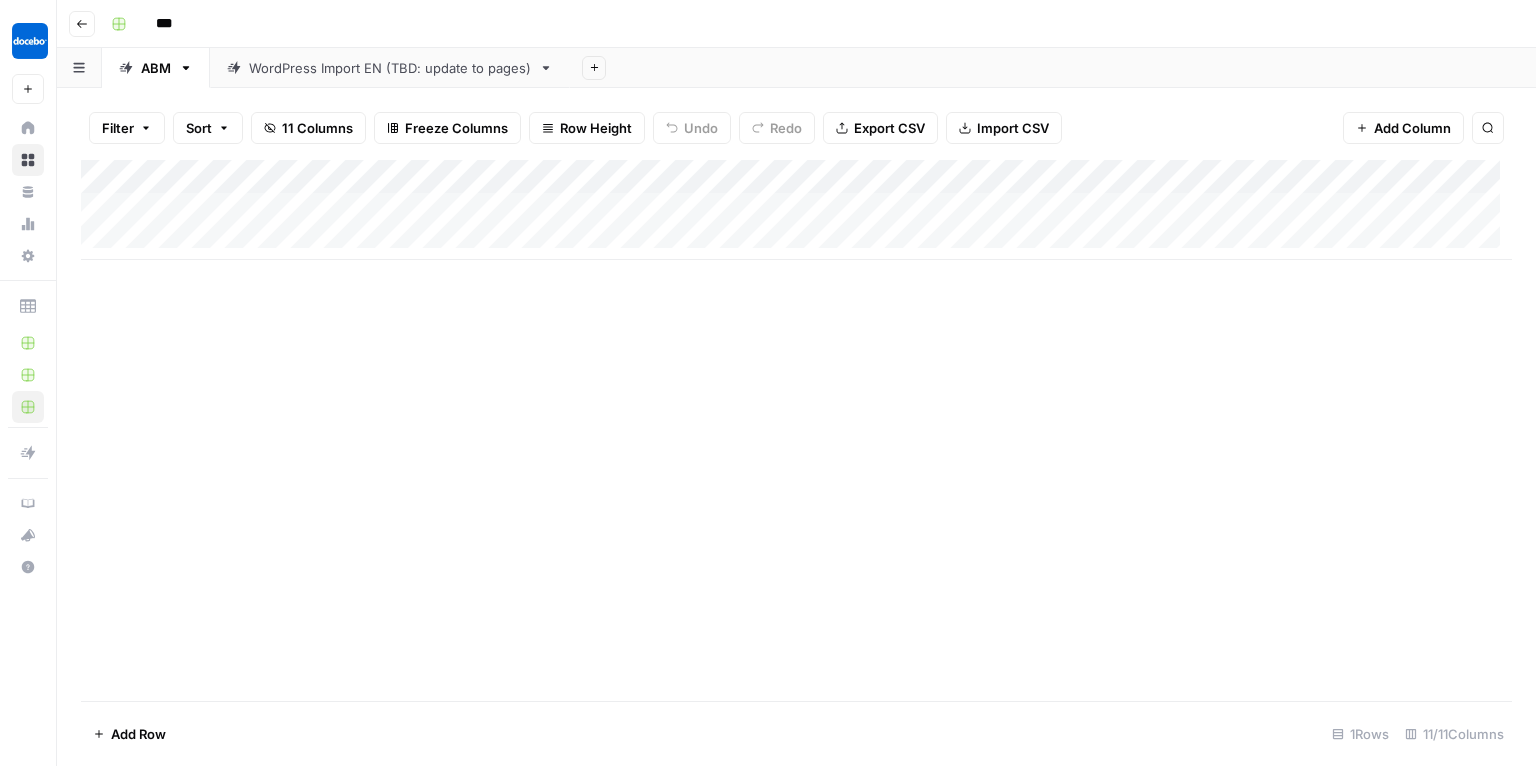 click 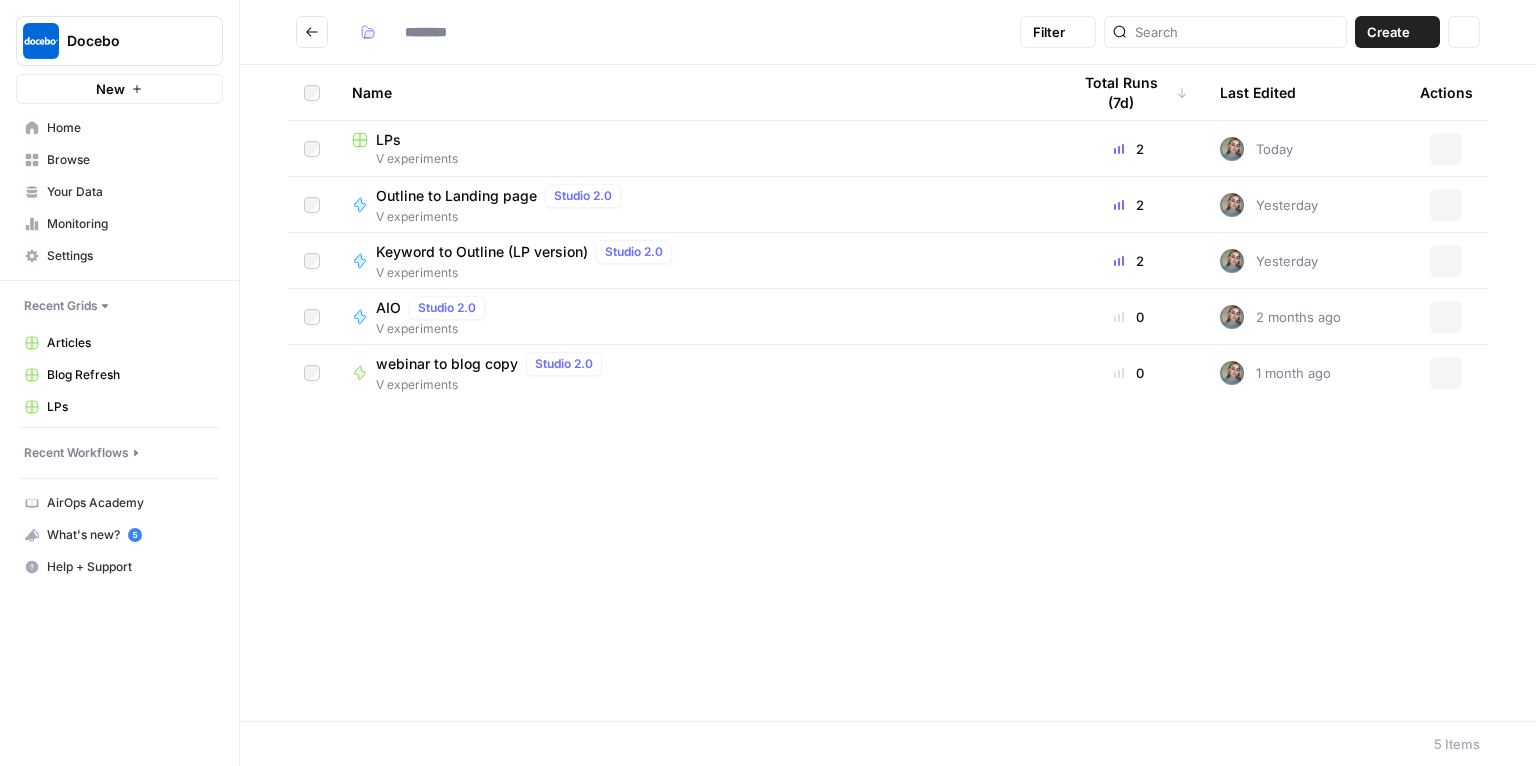 type on "**********" 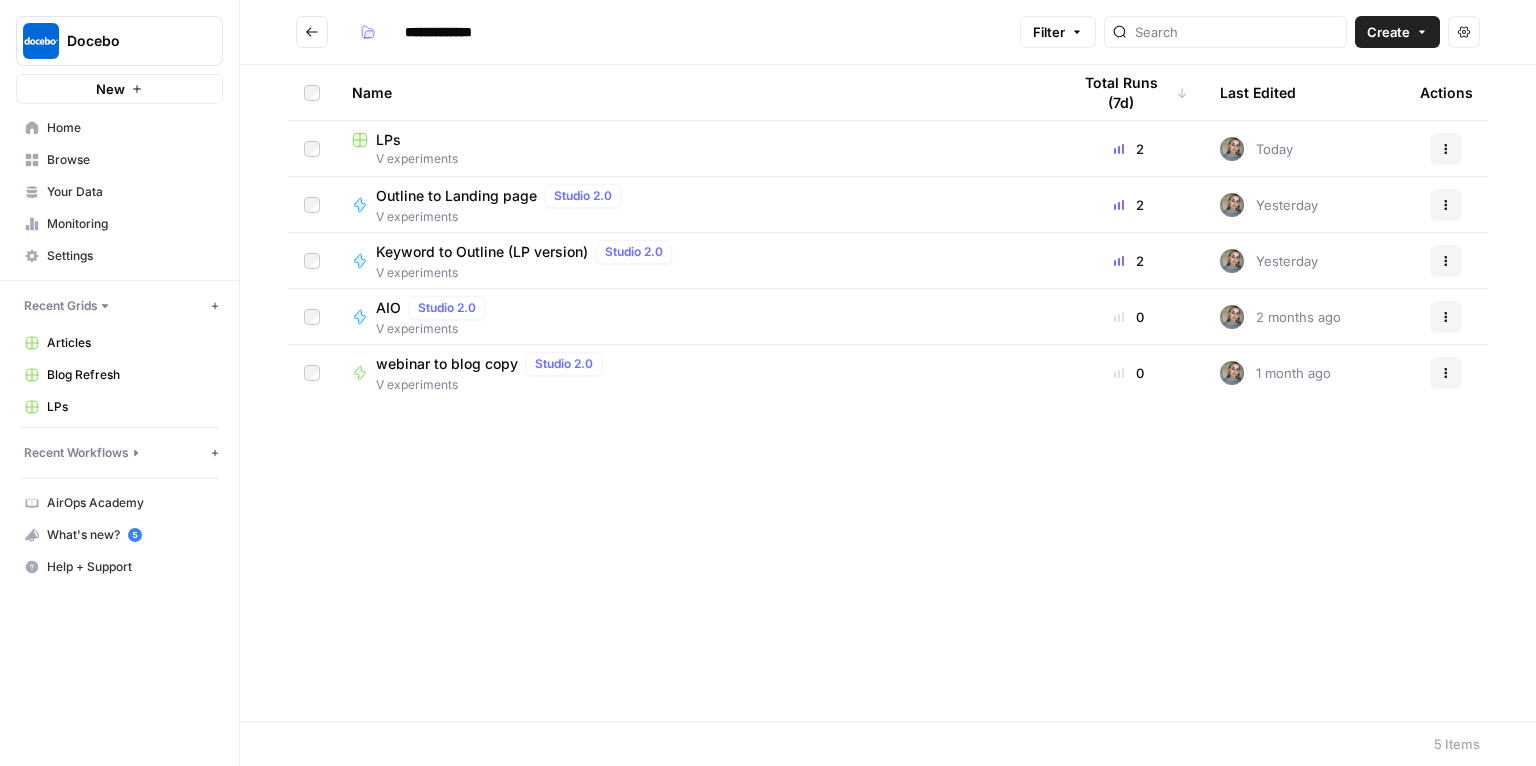 click on "Home" at bounding box center (130, 128) 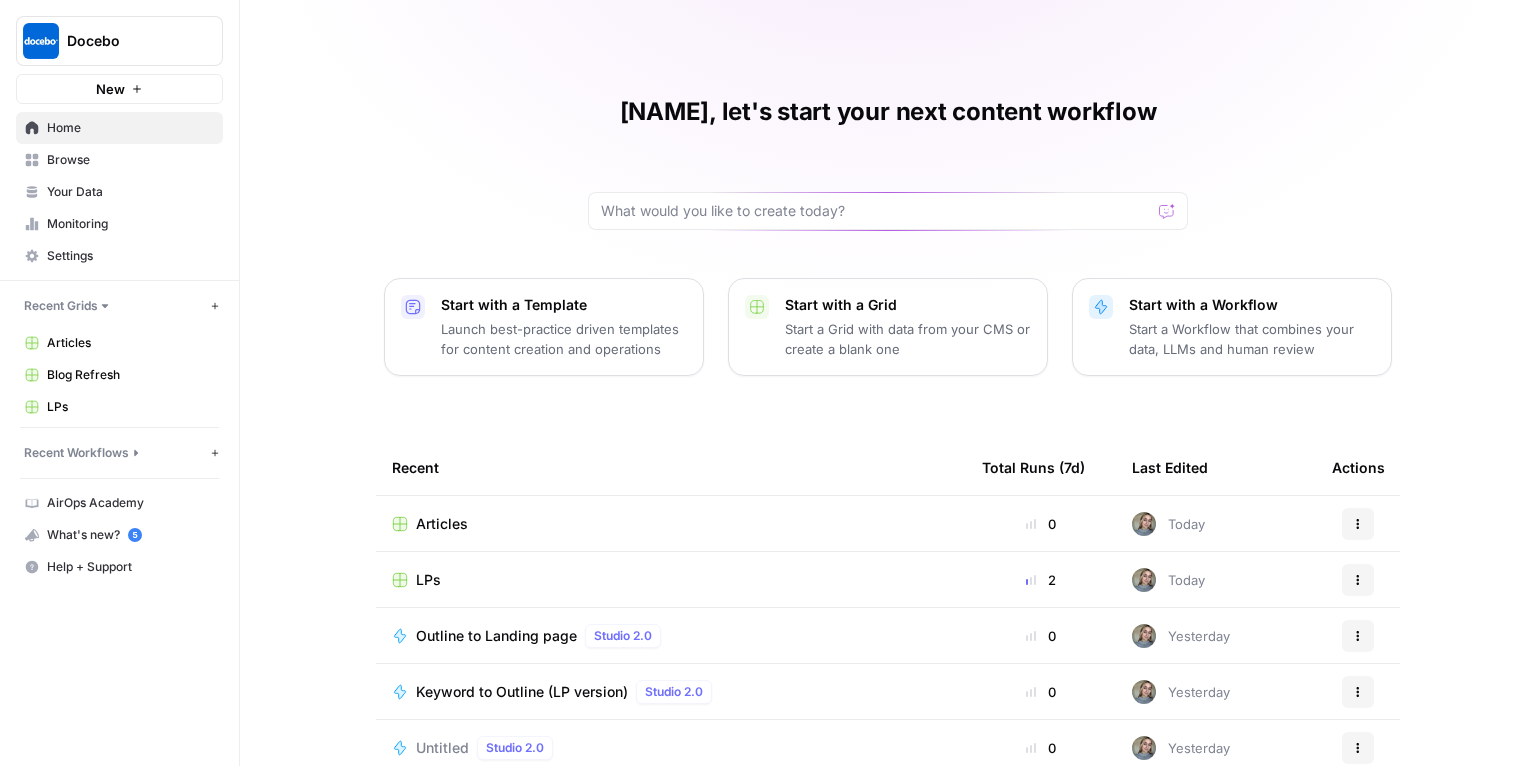 click on "Articles" at bounding box center [671, 524] 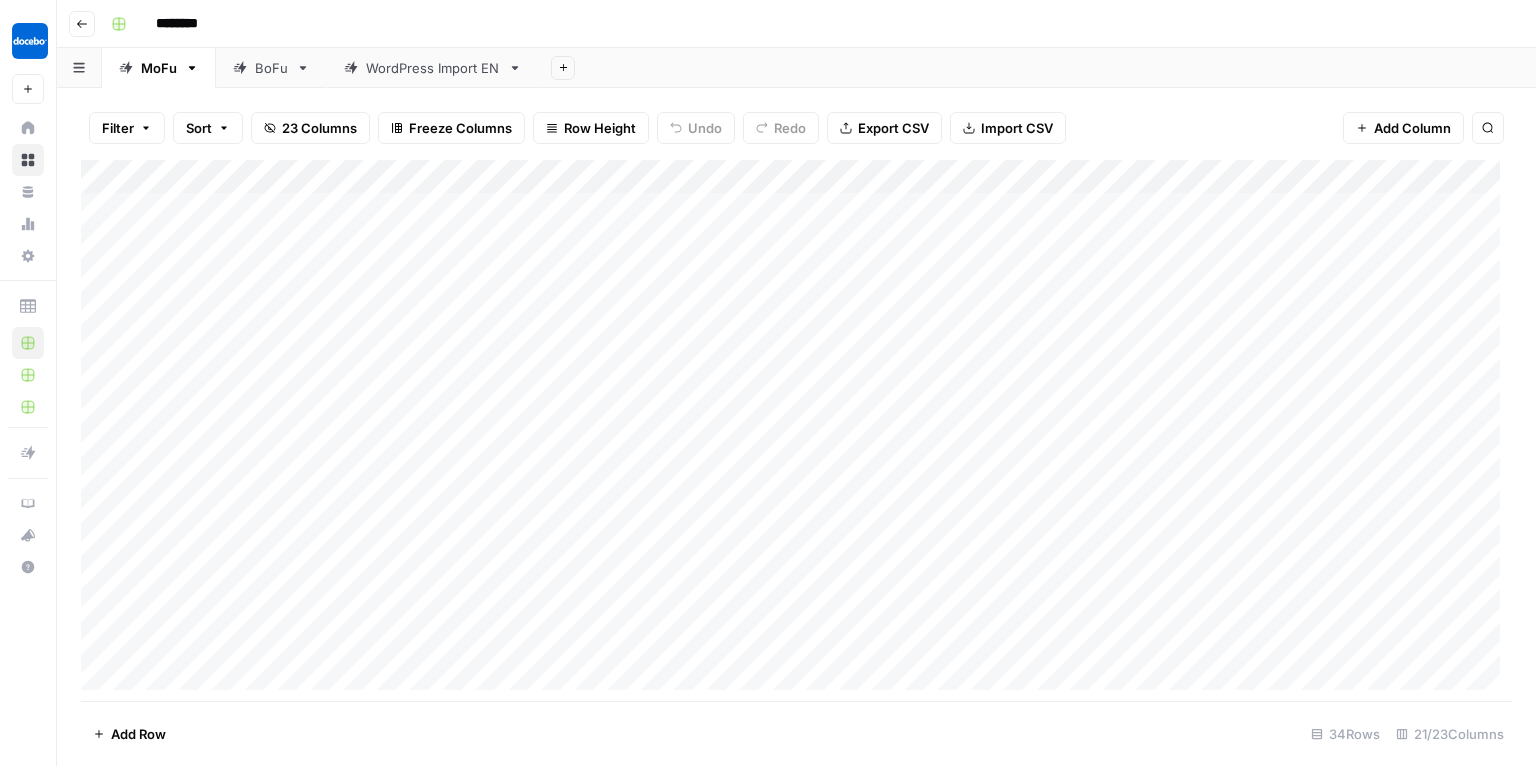 click on "BoFu" at bounding box center (271, 68) 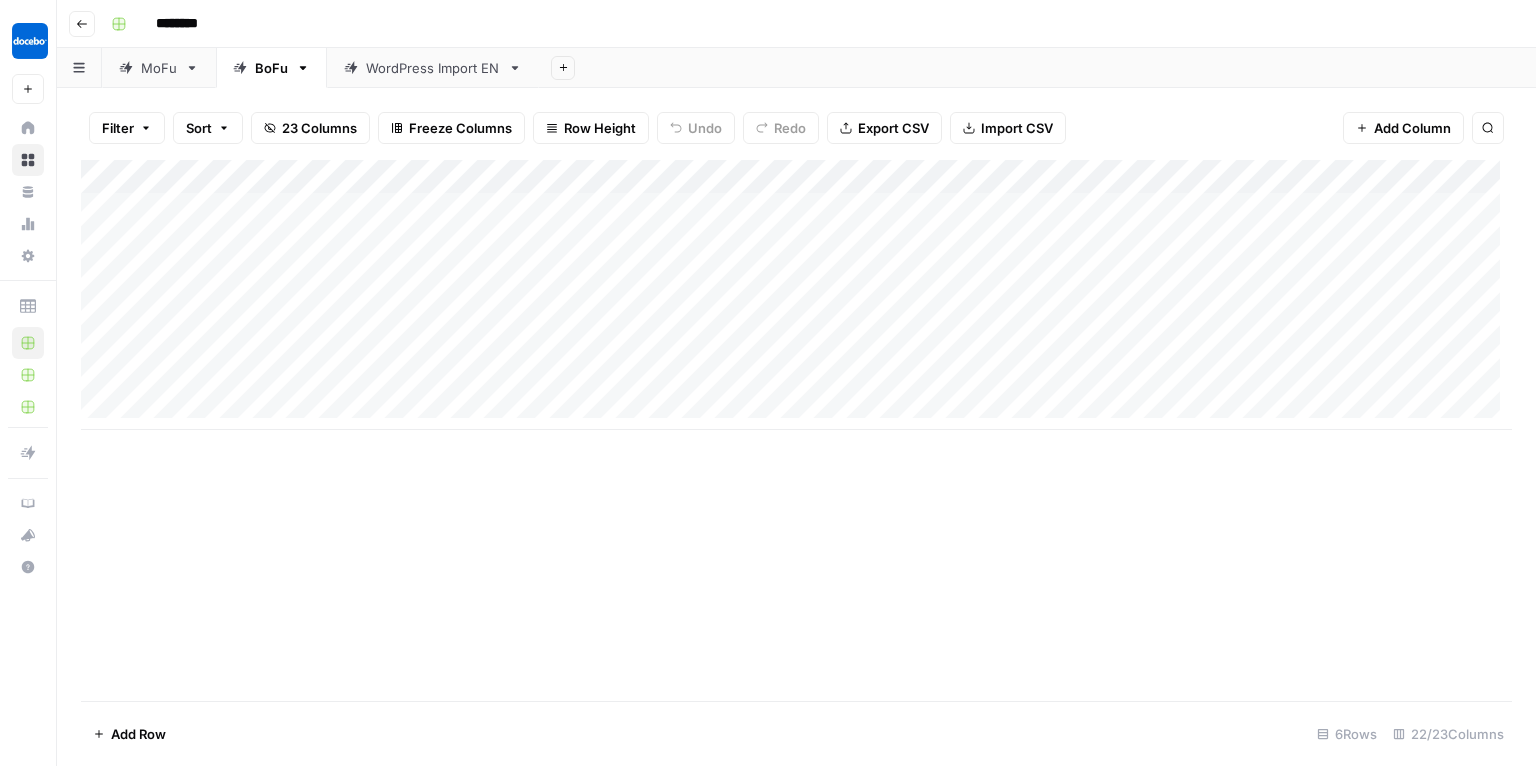 click on "Add Column" at bounding box center (796, 295) 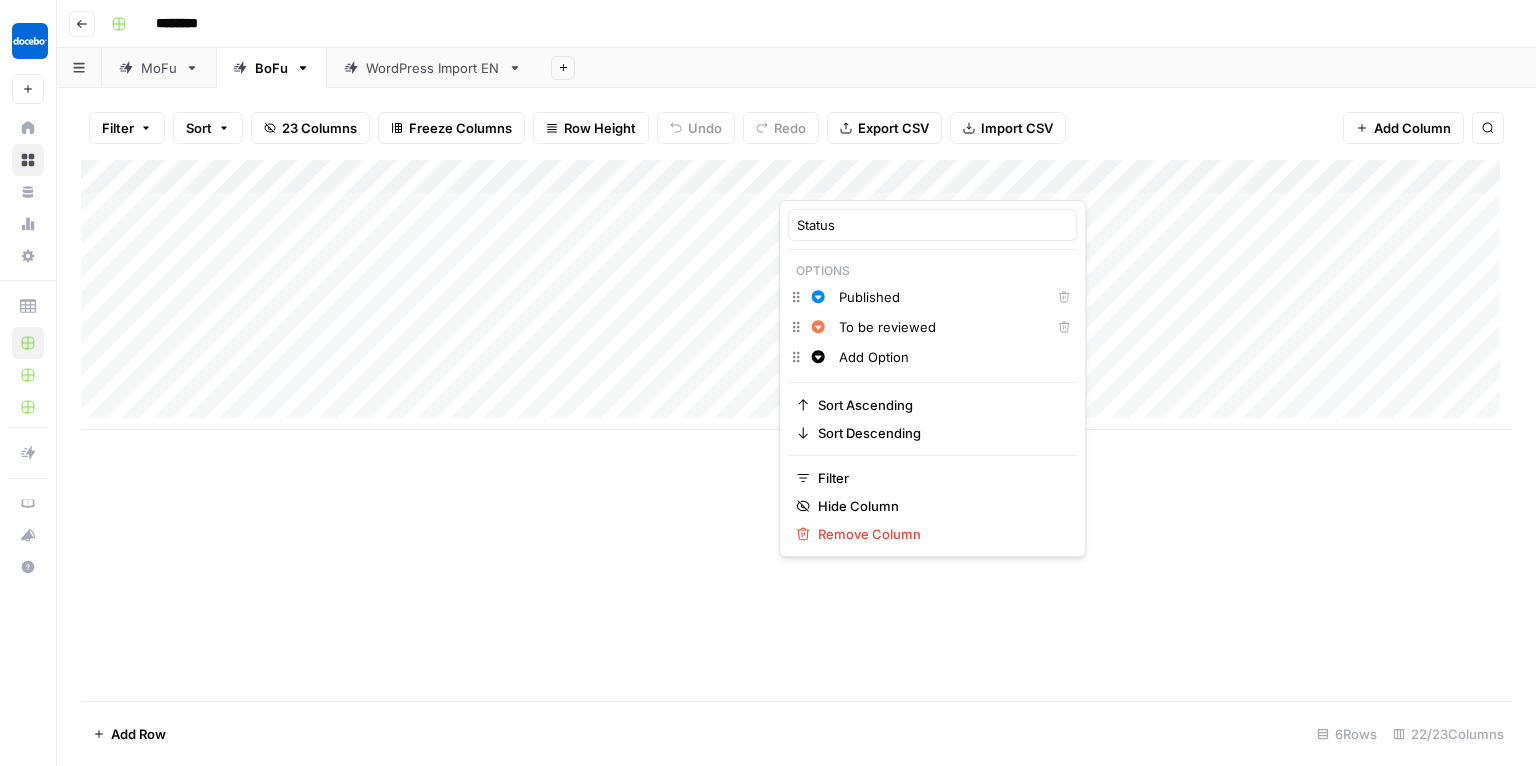 click on "Add Option" at bounding box center (953, 357) 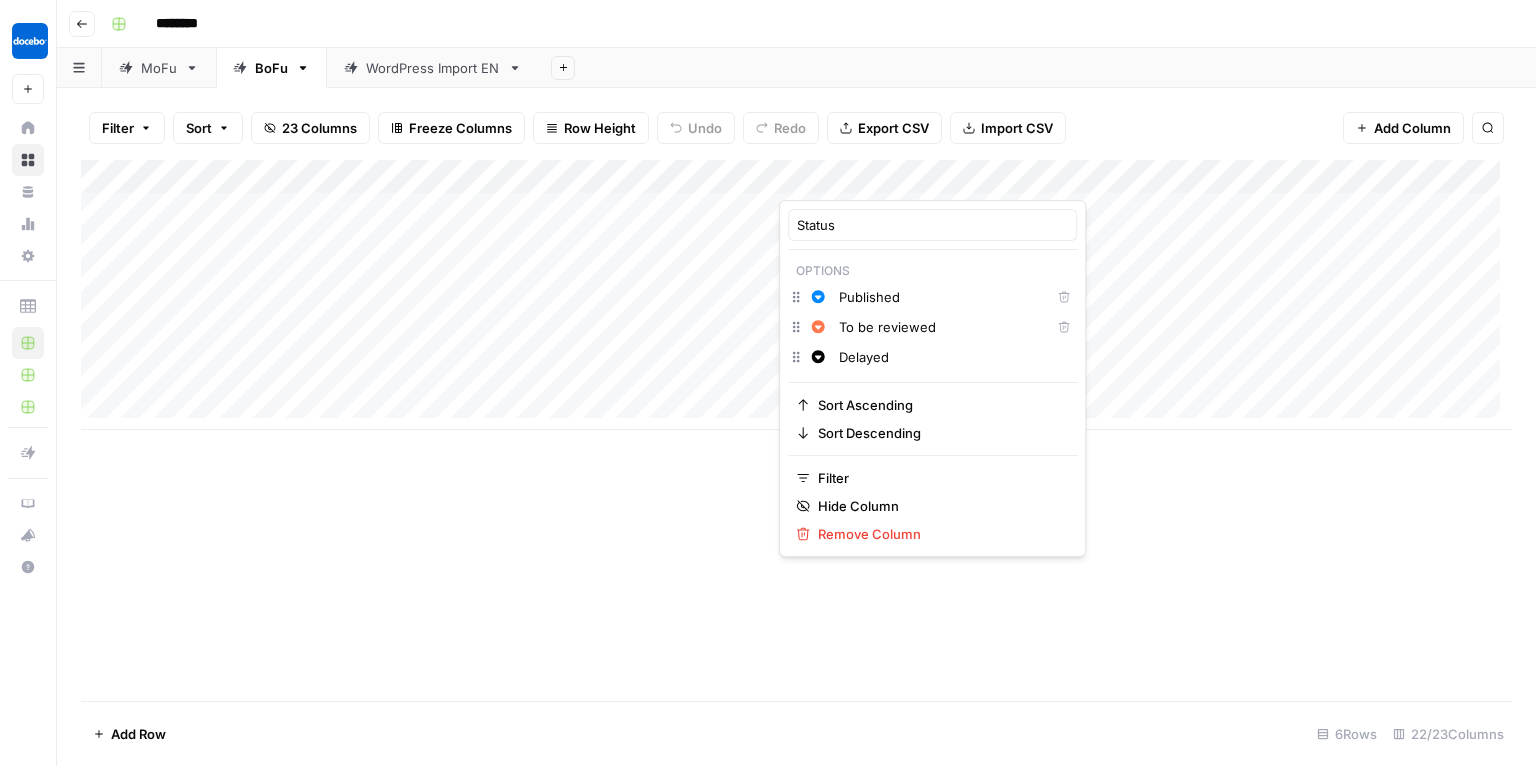 type on "Delayed" 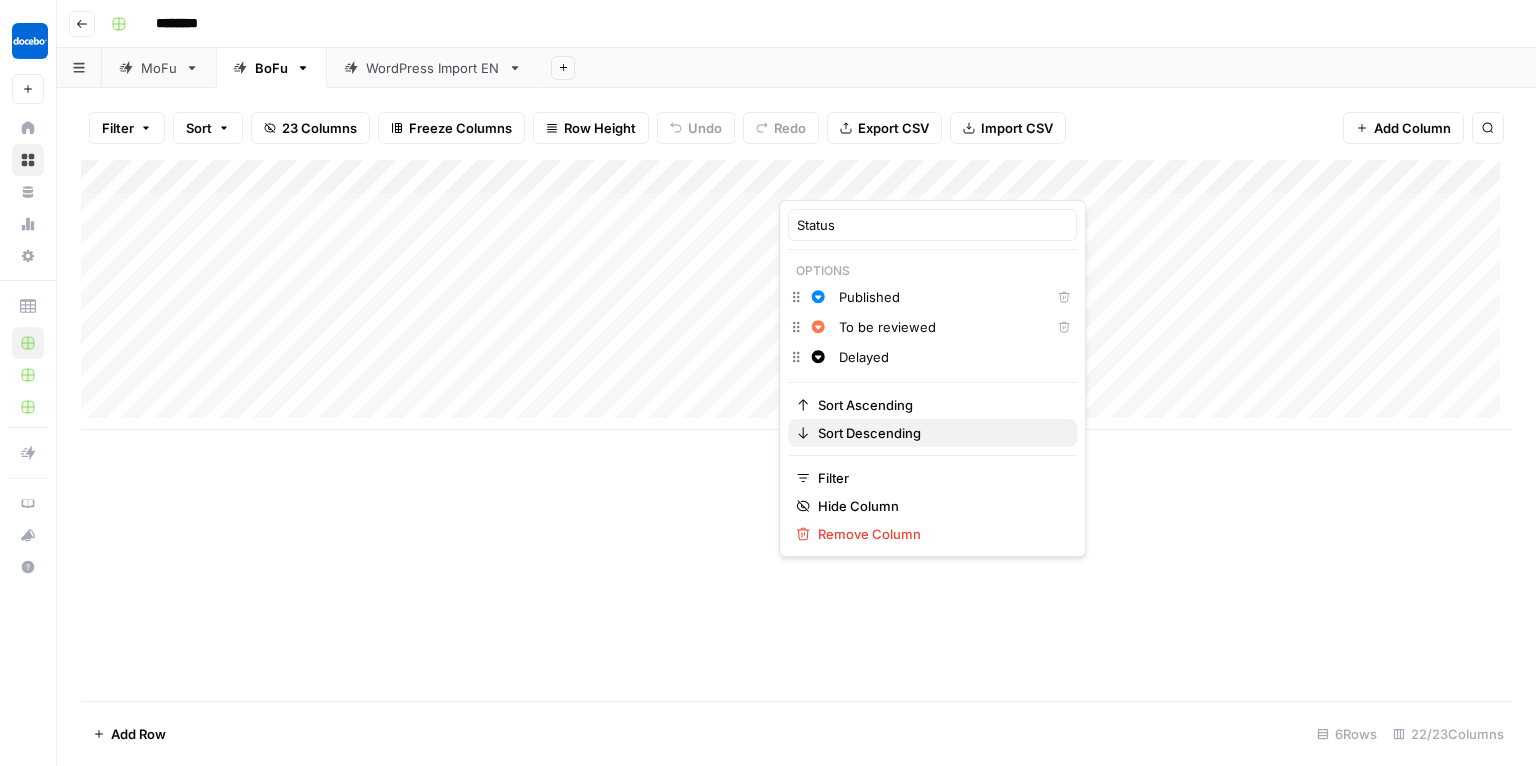 click on "Sort Descending" at bounding box center (932, 433) 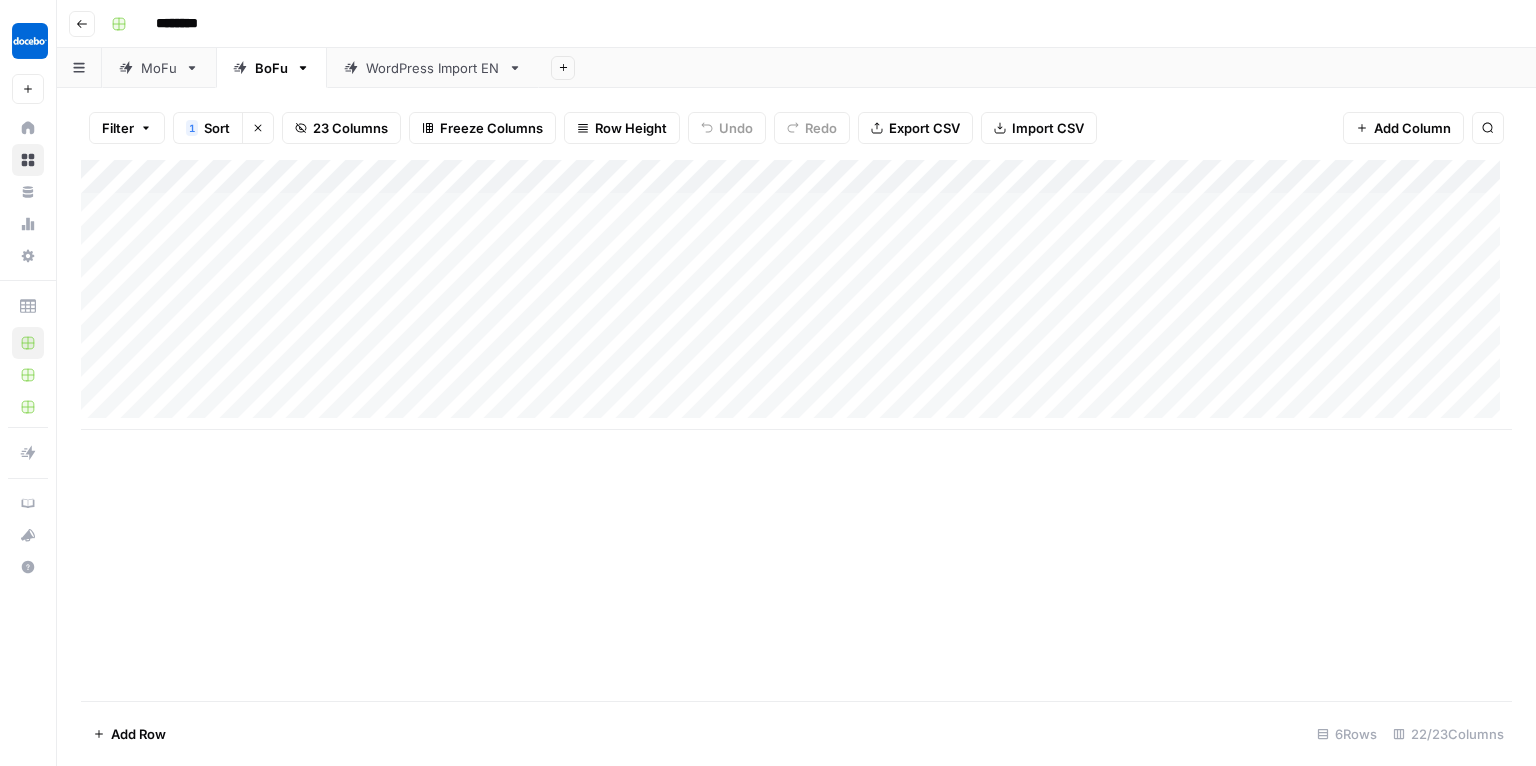 click on "Add Column" at bounding box center [796, 295] 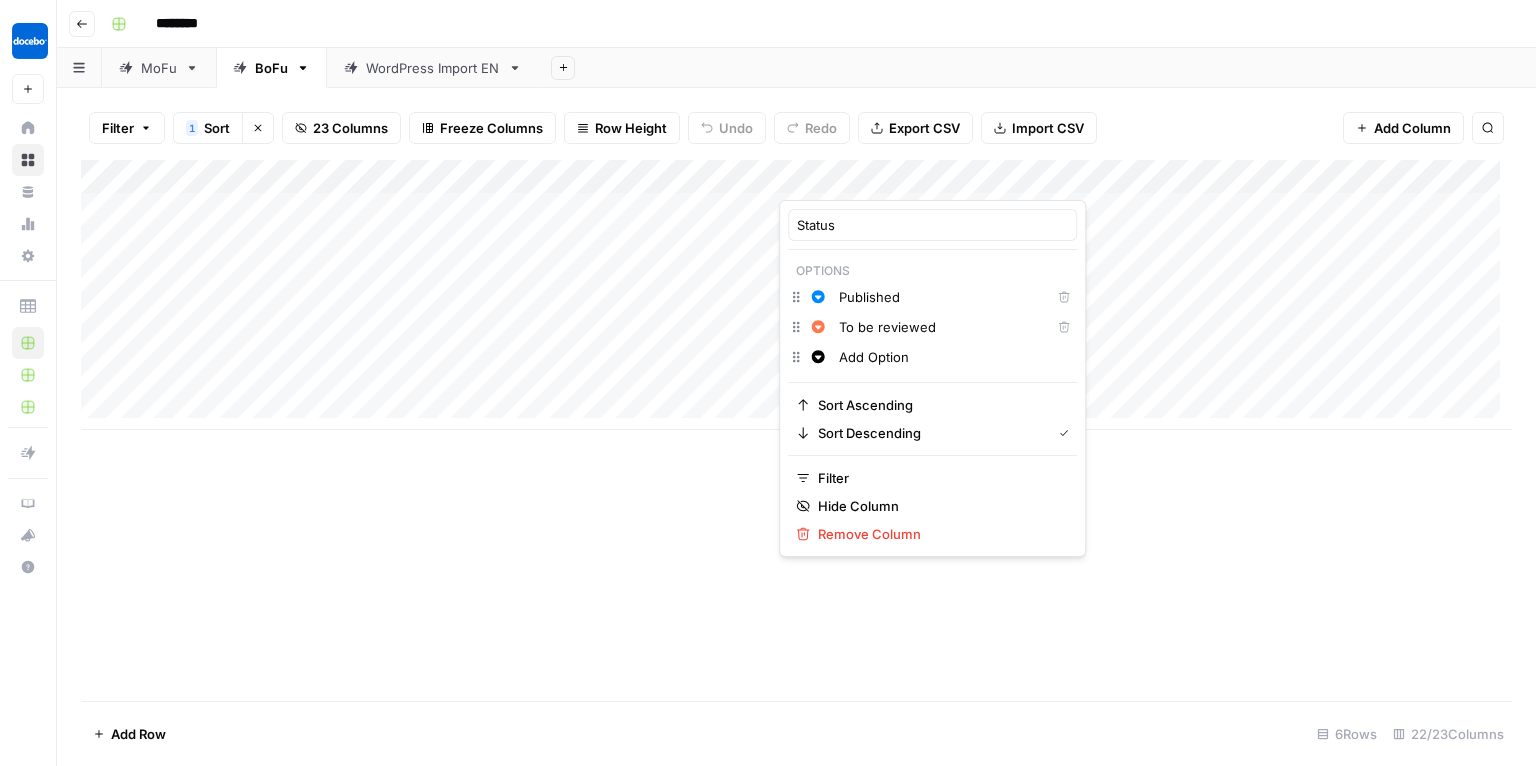 click at bounding box center (869, 180) 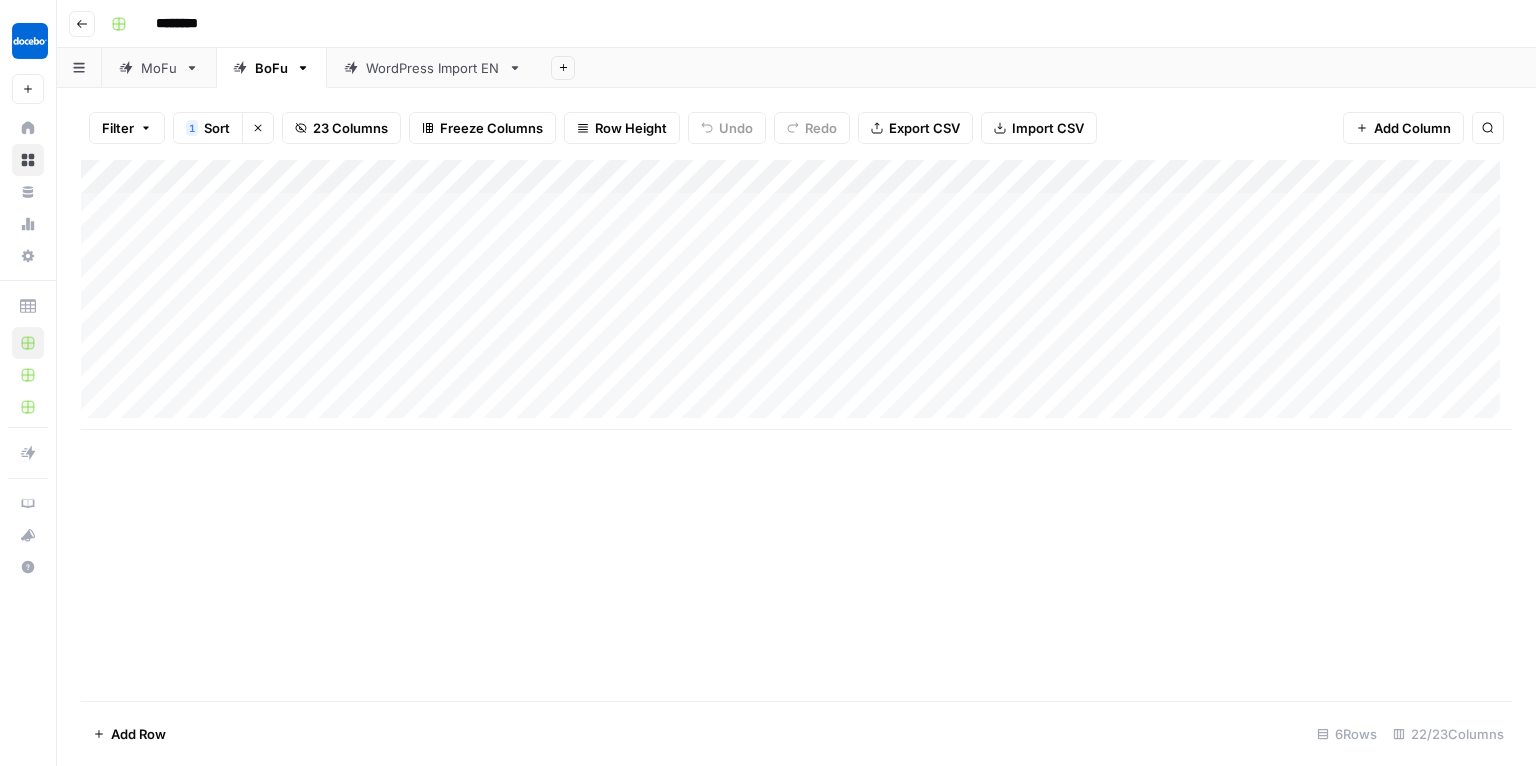 click on "Add Column" at bounding box center [796, 295] 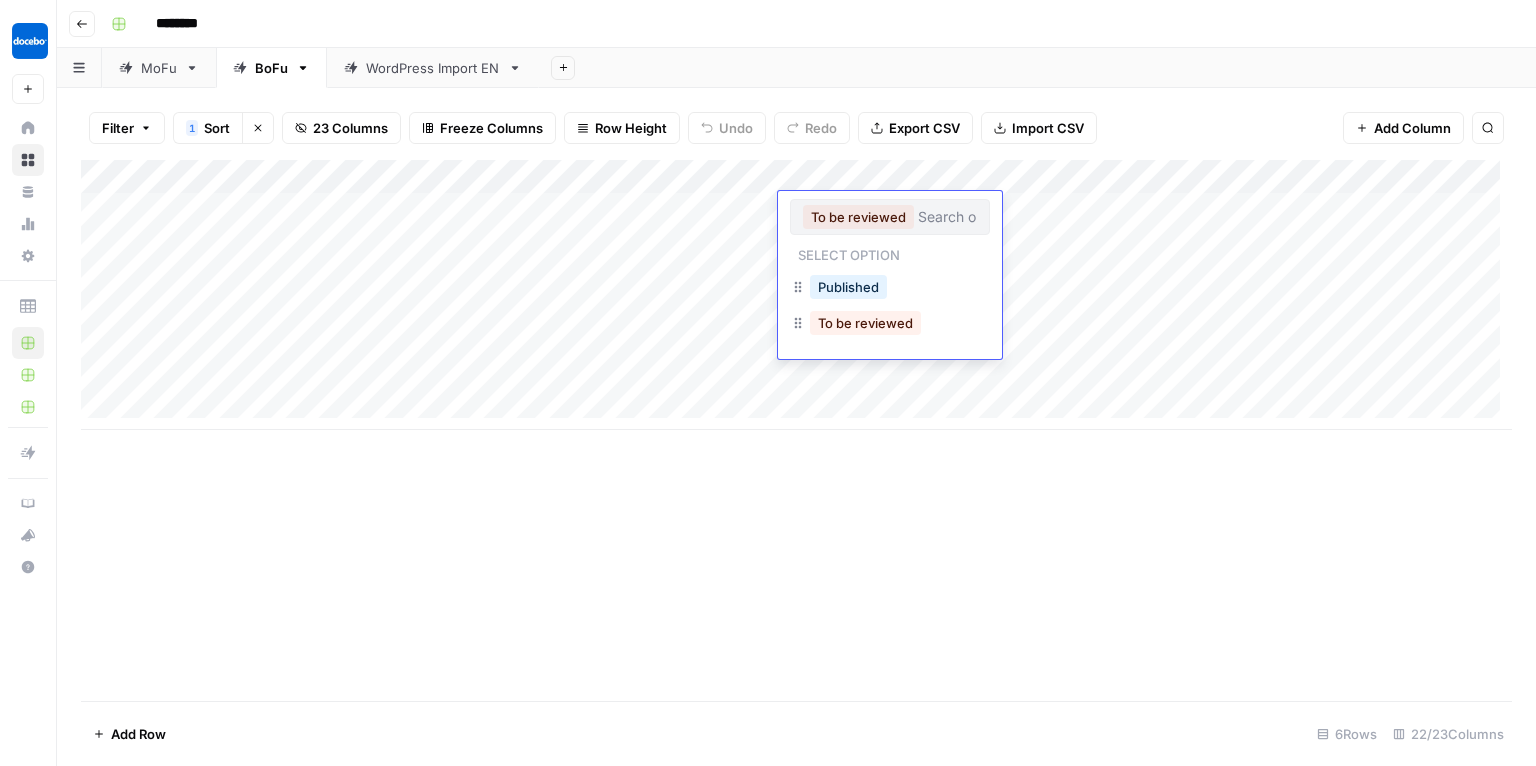 click on "Add Column" at bounding box center [796, 430] 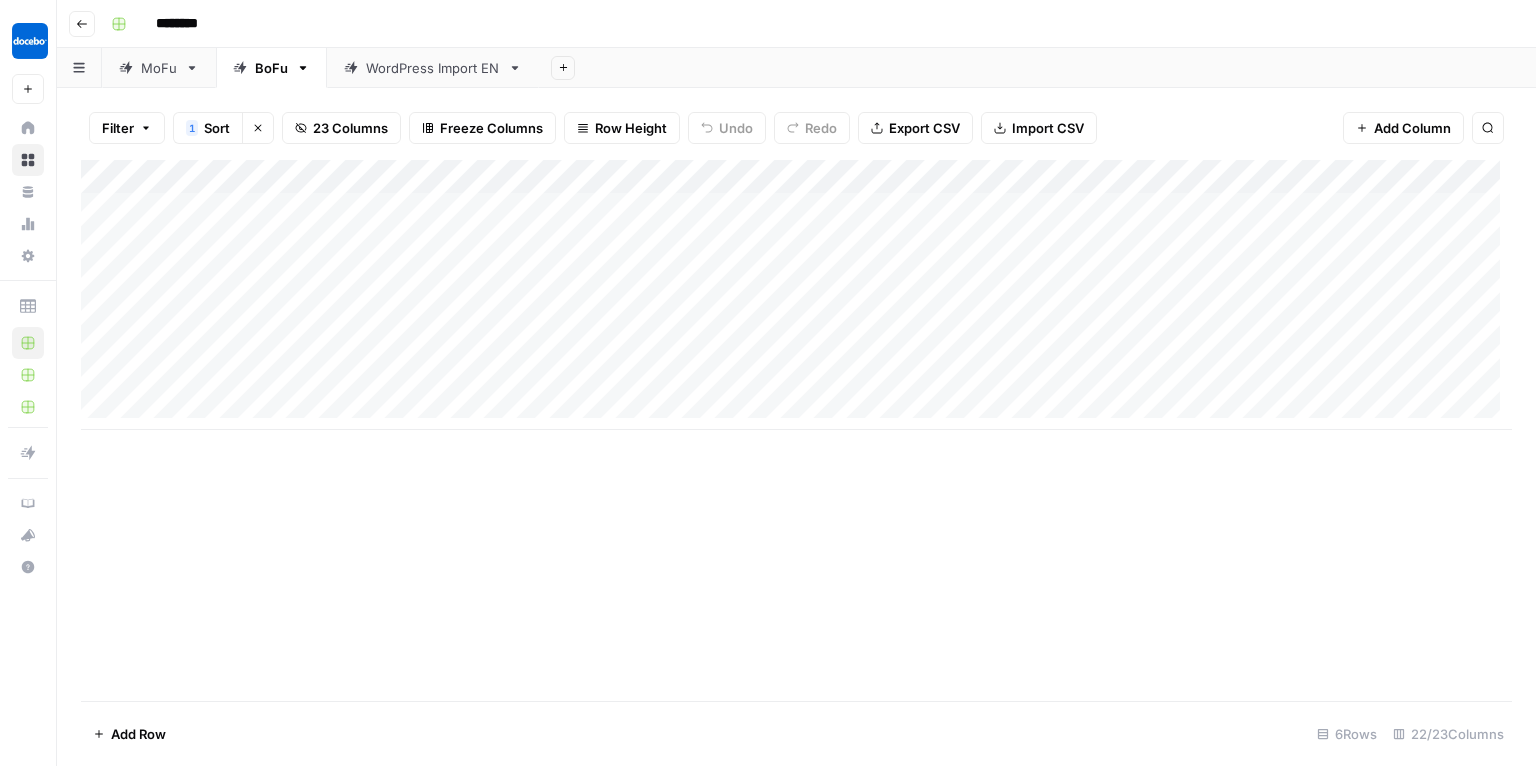 click on "Add Column" at bounding box center (796, 295) 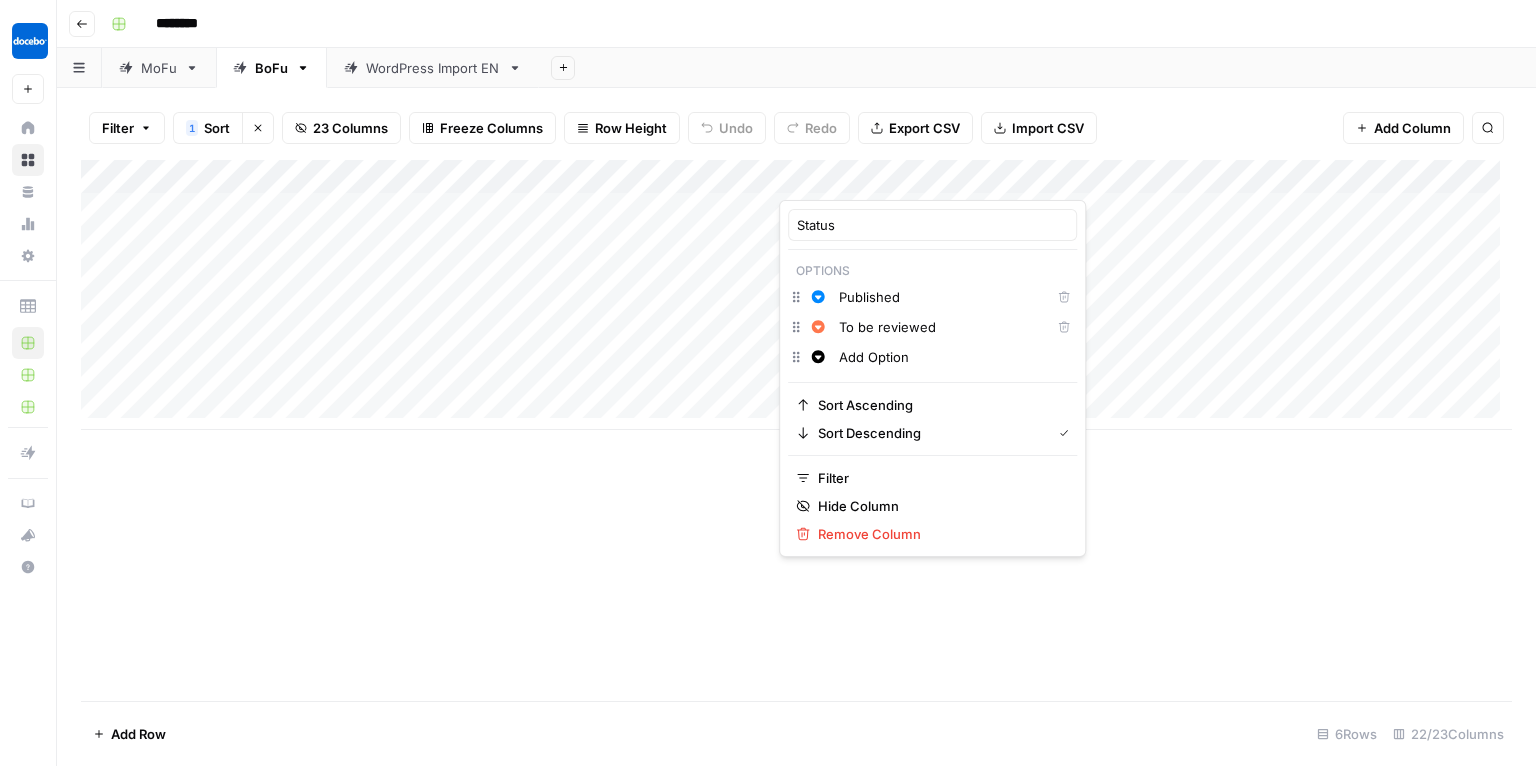 click on "Add Option" at bounding box center [953, 357] 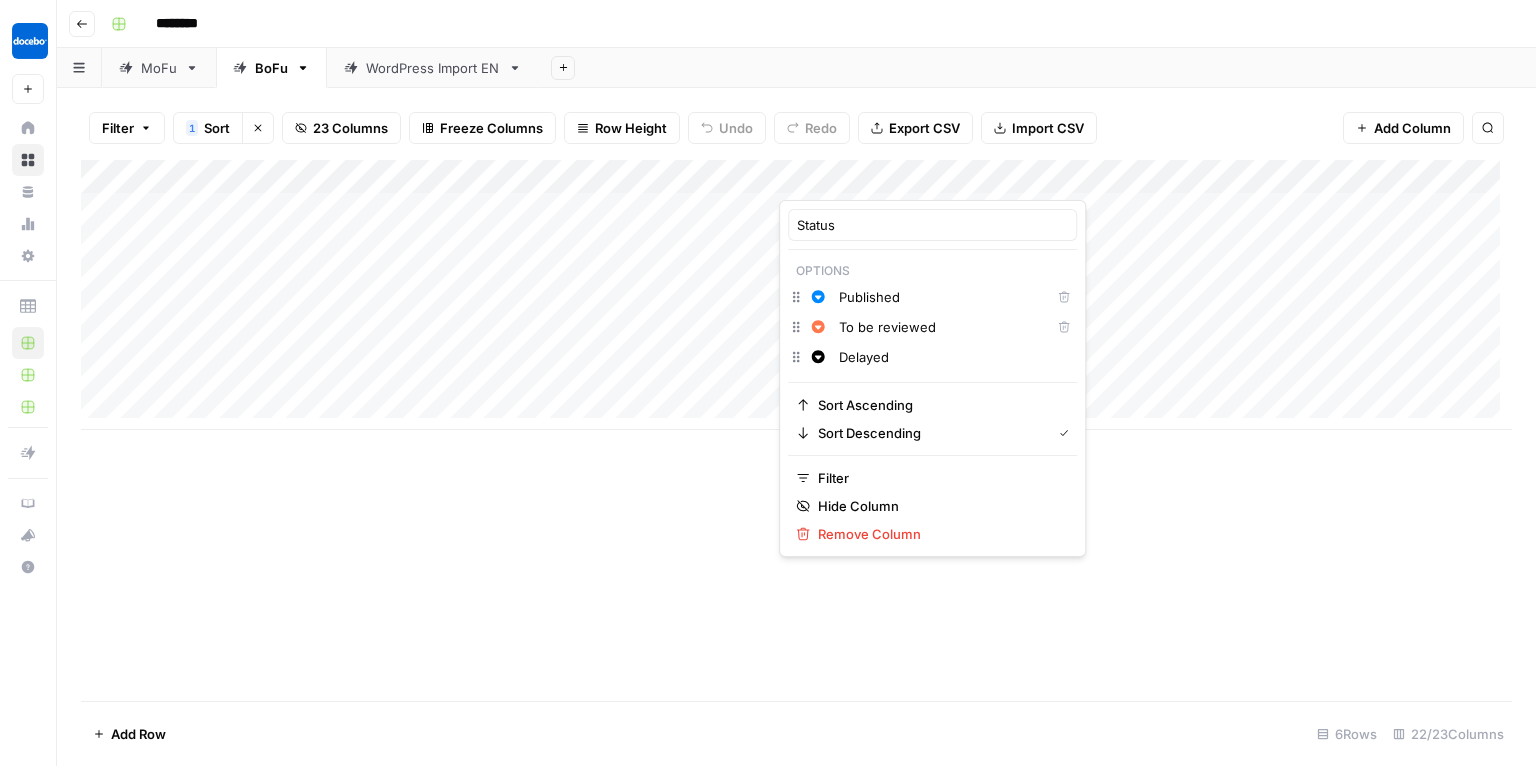 type on "Delayed" 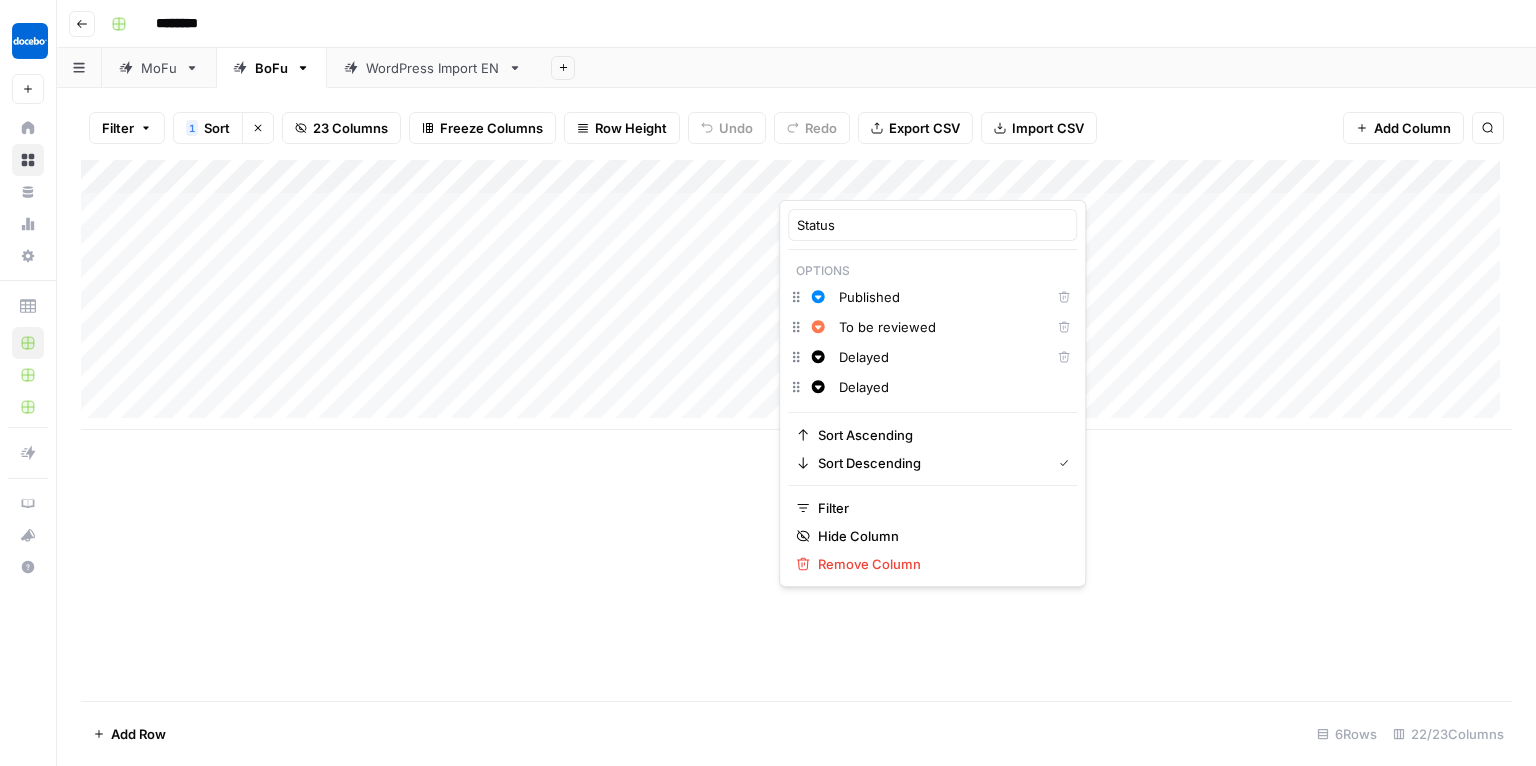click on "Add Column" at bounding box center [796, 430] 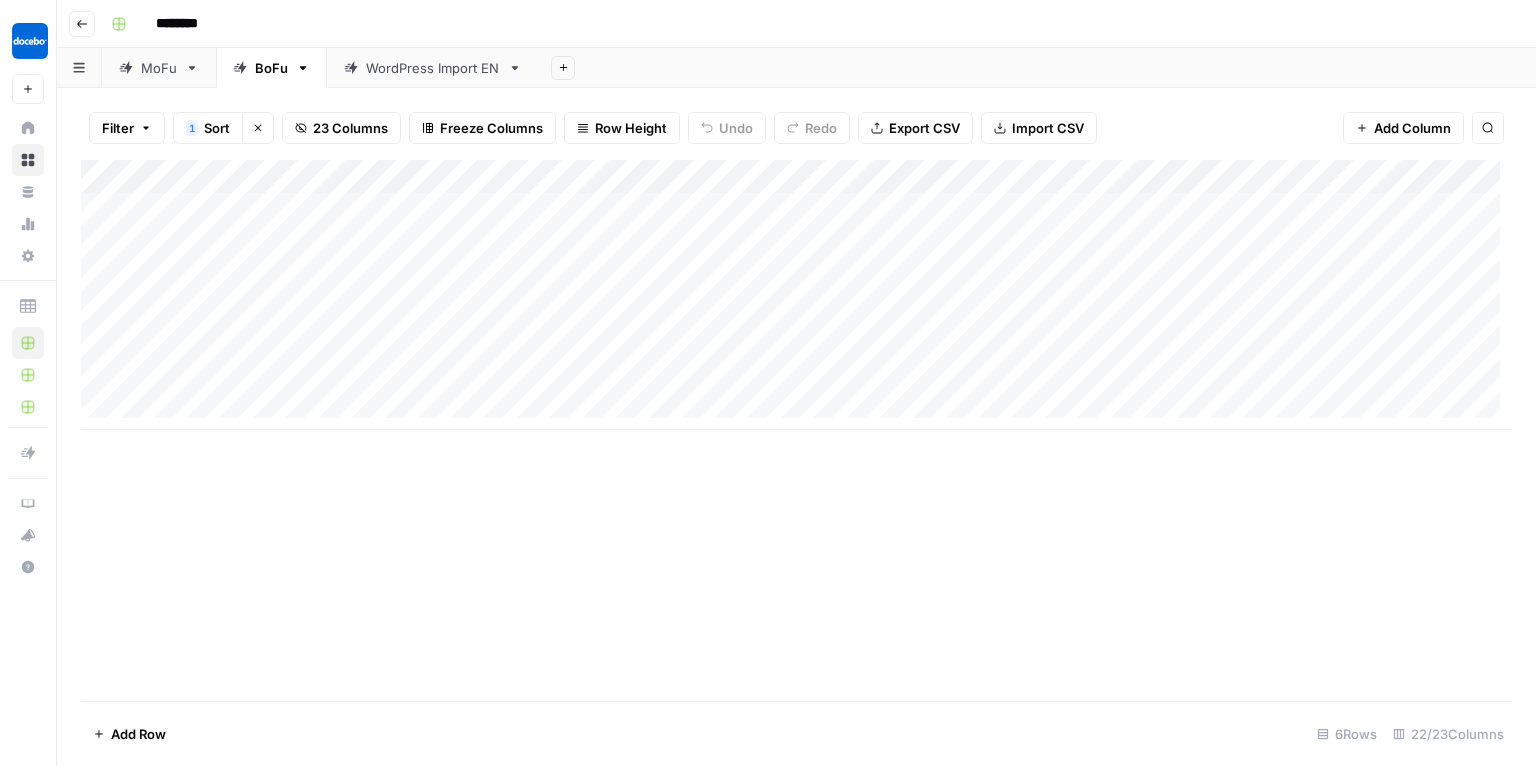 click on "Add Column" at bounding box center [796, 295] 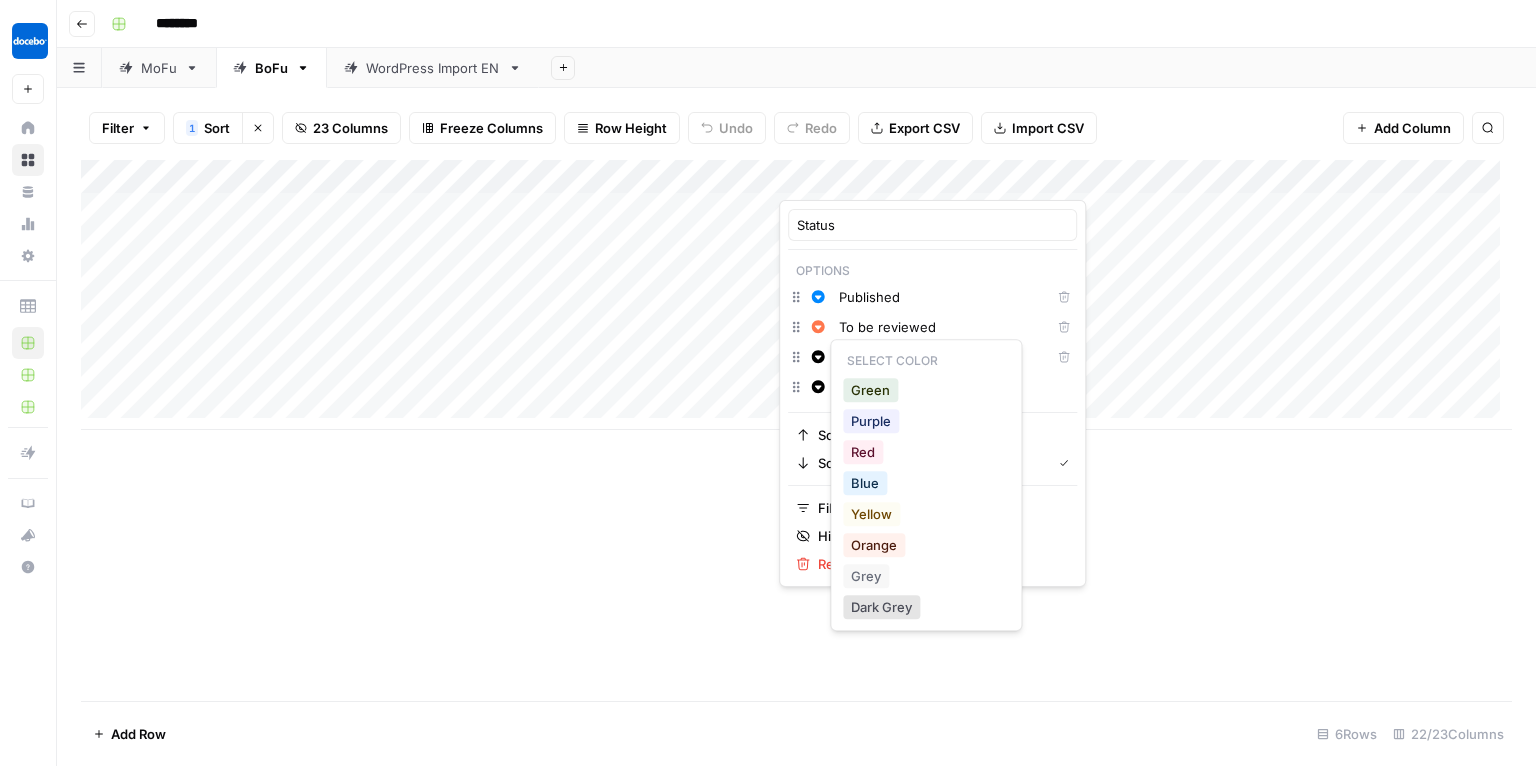 click 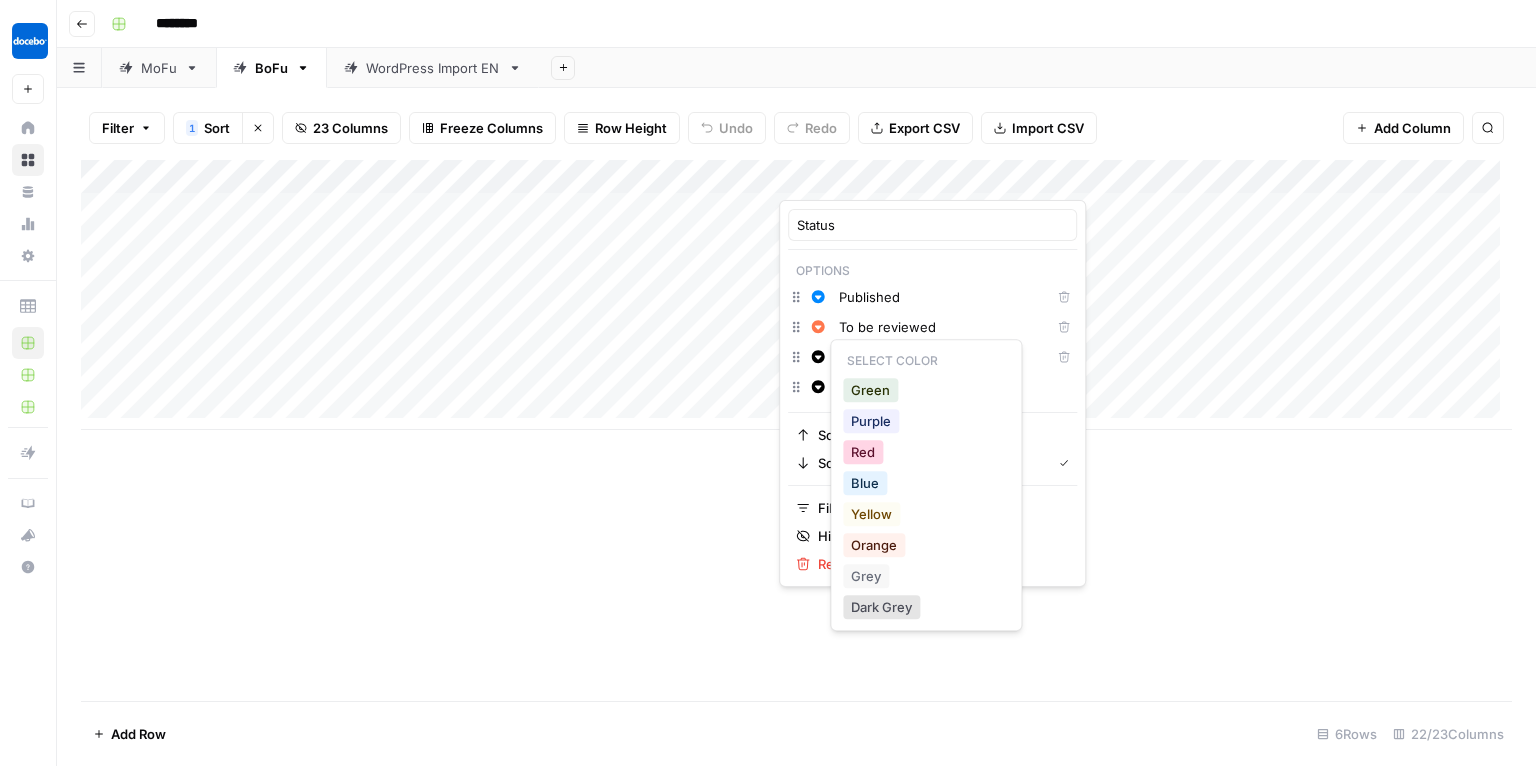 click on "Red" at bounding box center (863, 452) 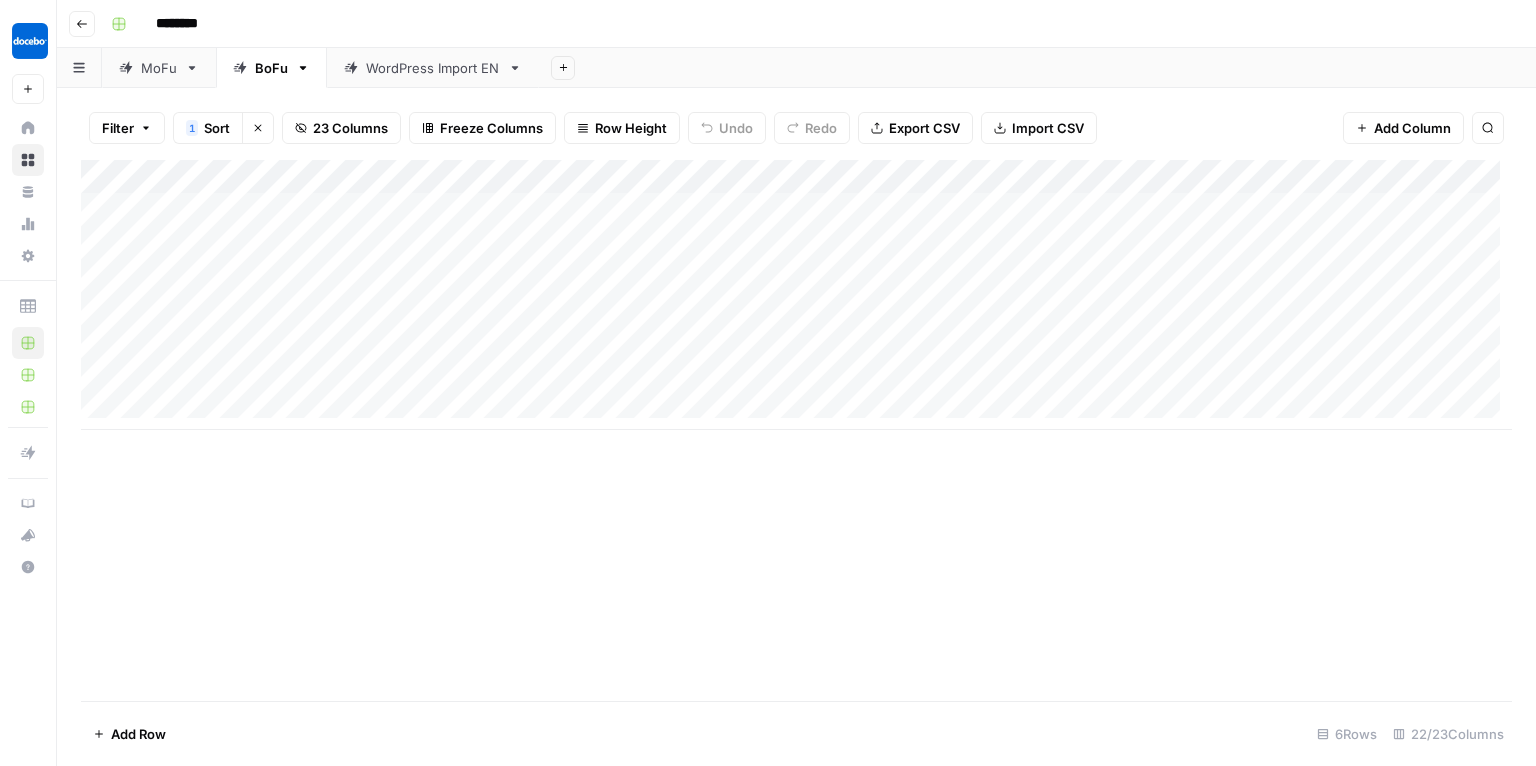 click on "Add Column" at bounding box center [796, 430] 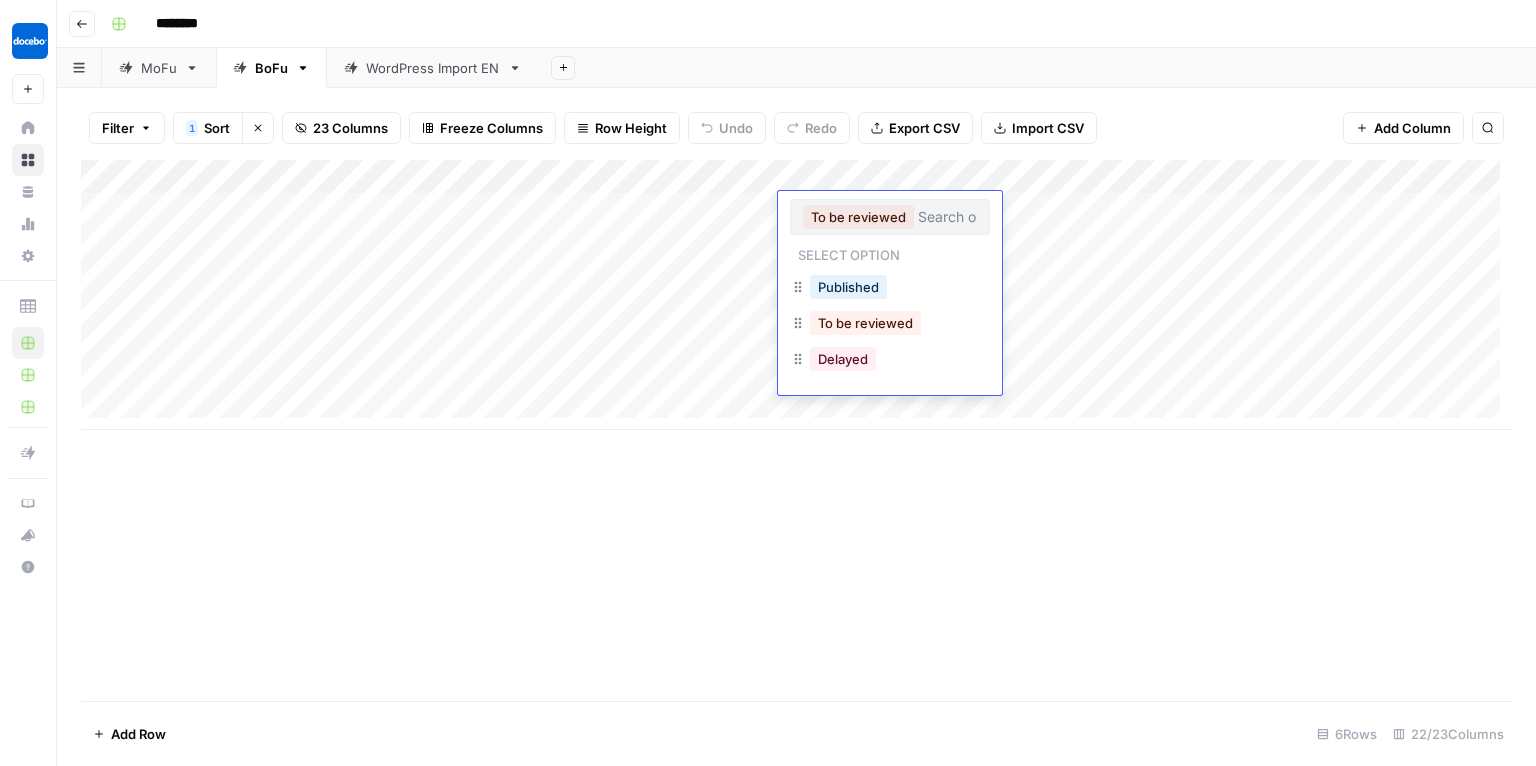 click on "Add Column" at bounding box center (796, 430) 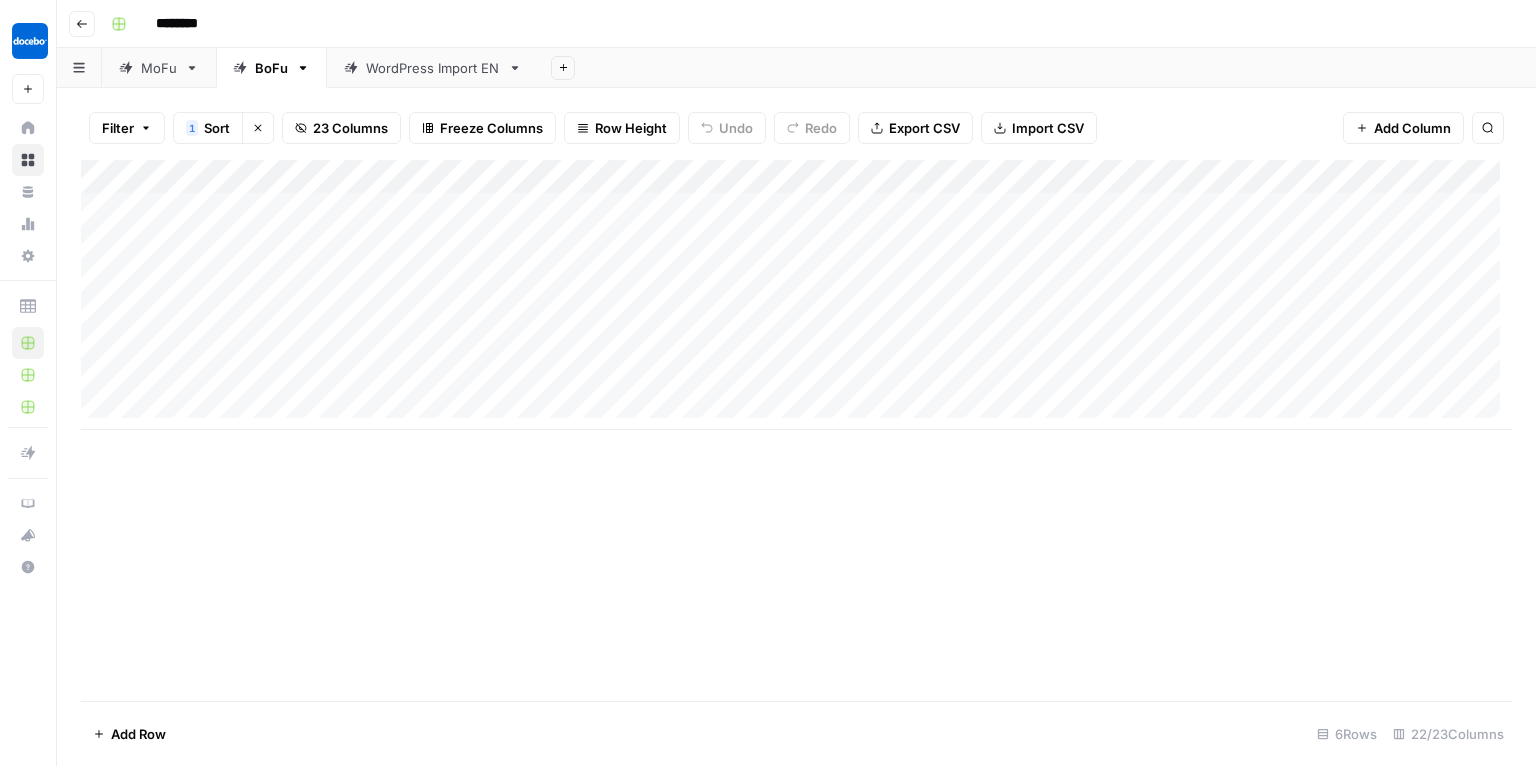click on "Add Column" at bounding box center [796, 295] 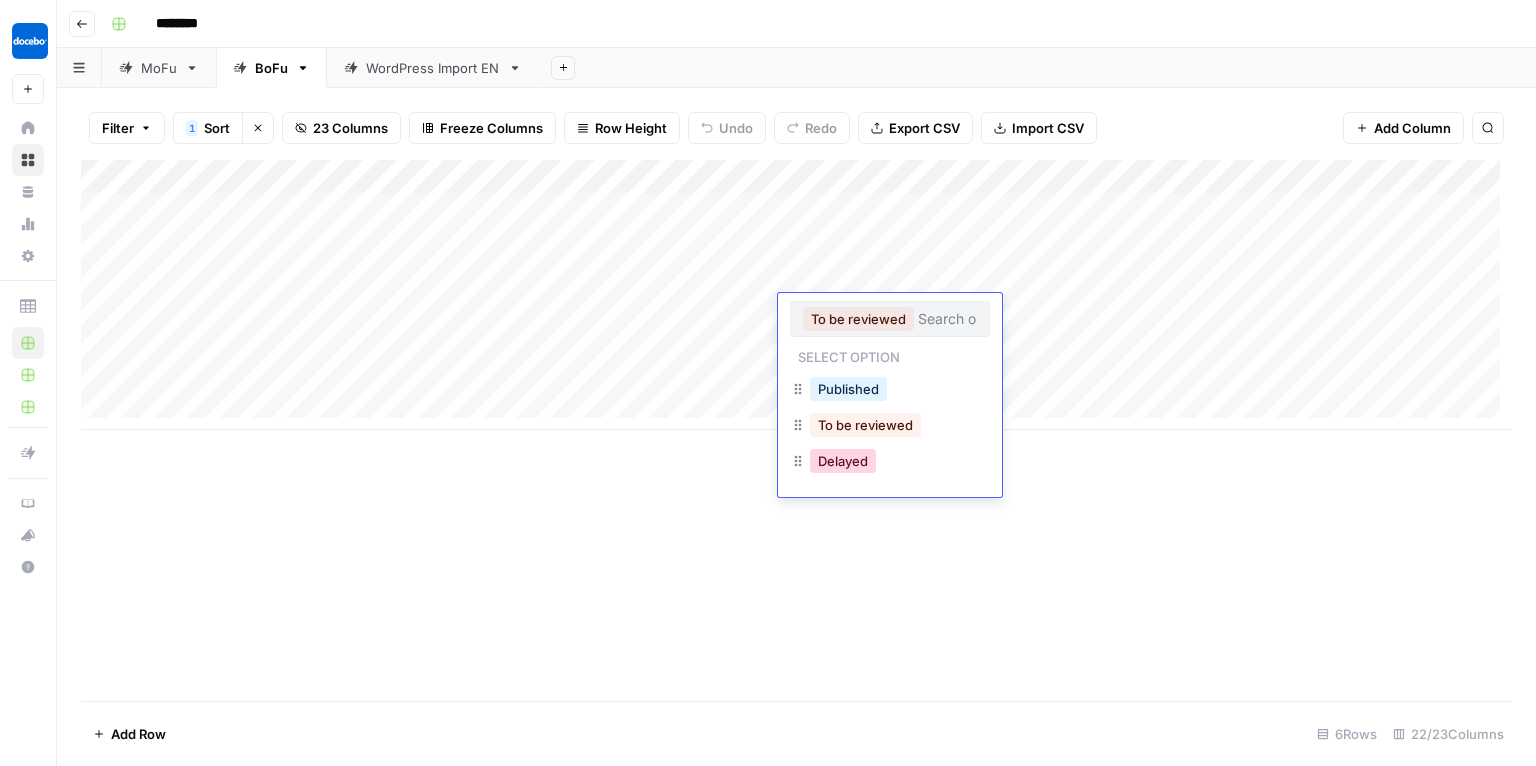 click on "Delayed" at bounding box center [843, 461] 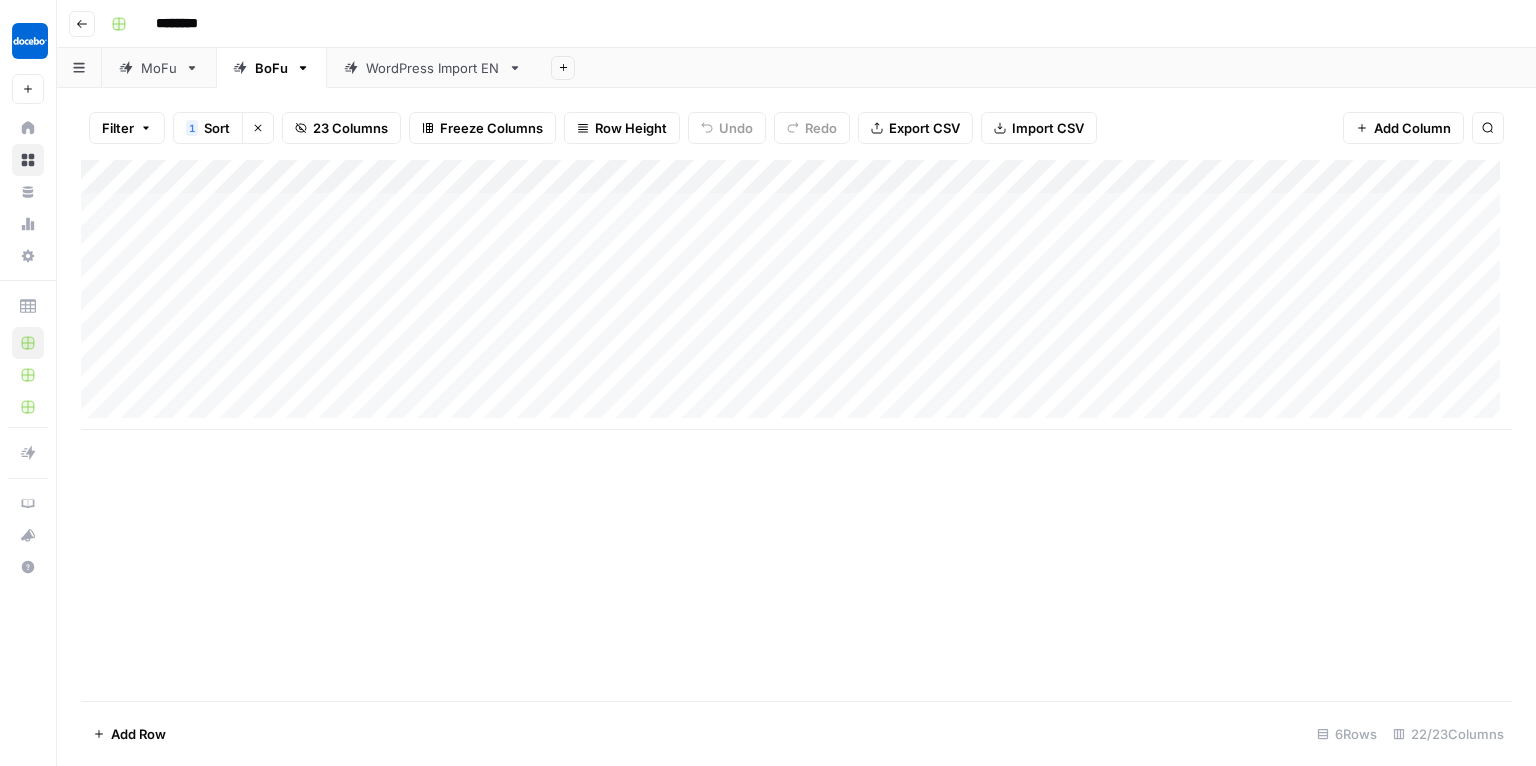 click on "Add Column" at bounding box center [796, 295] 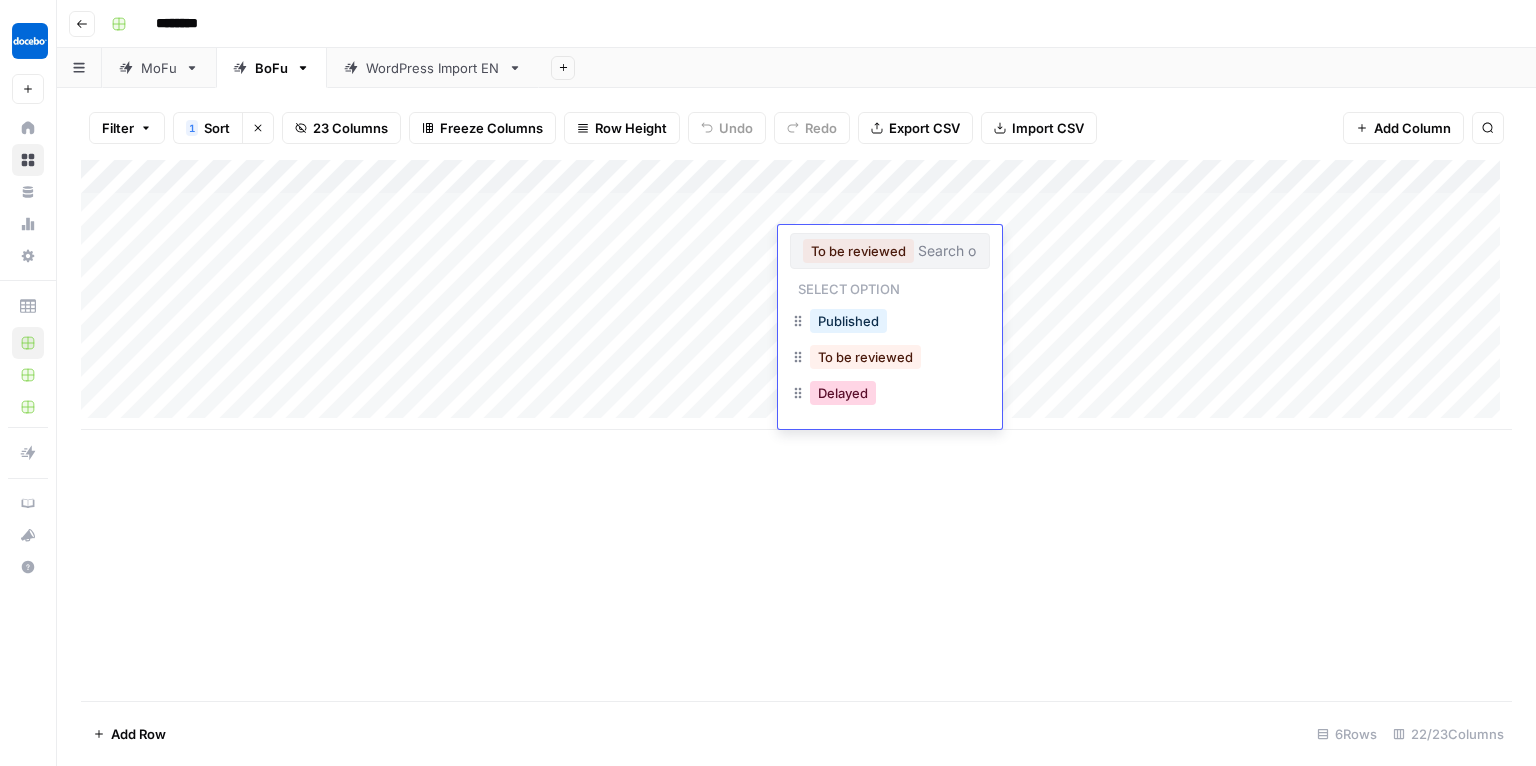 click on "Delayed" at bounding box center (843, 393) 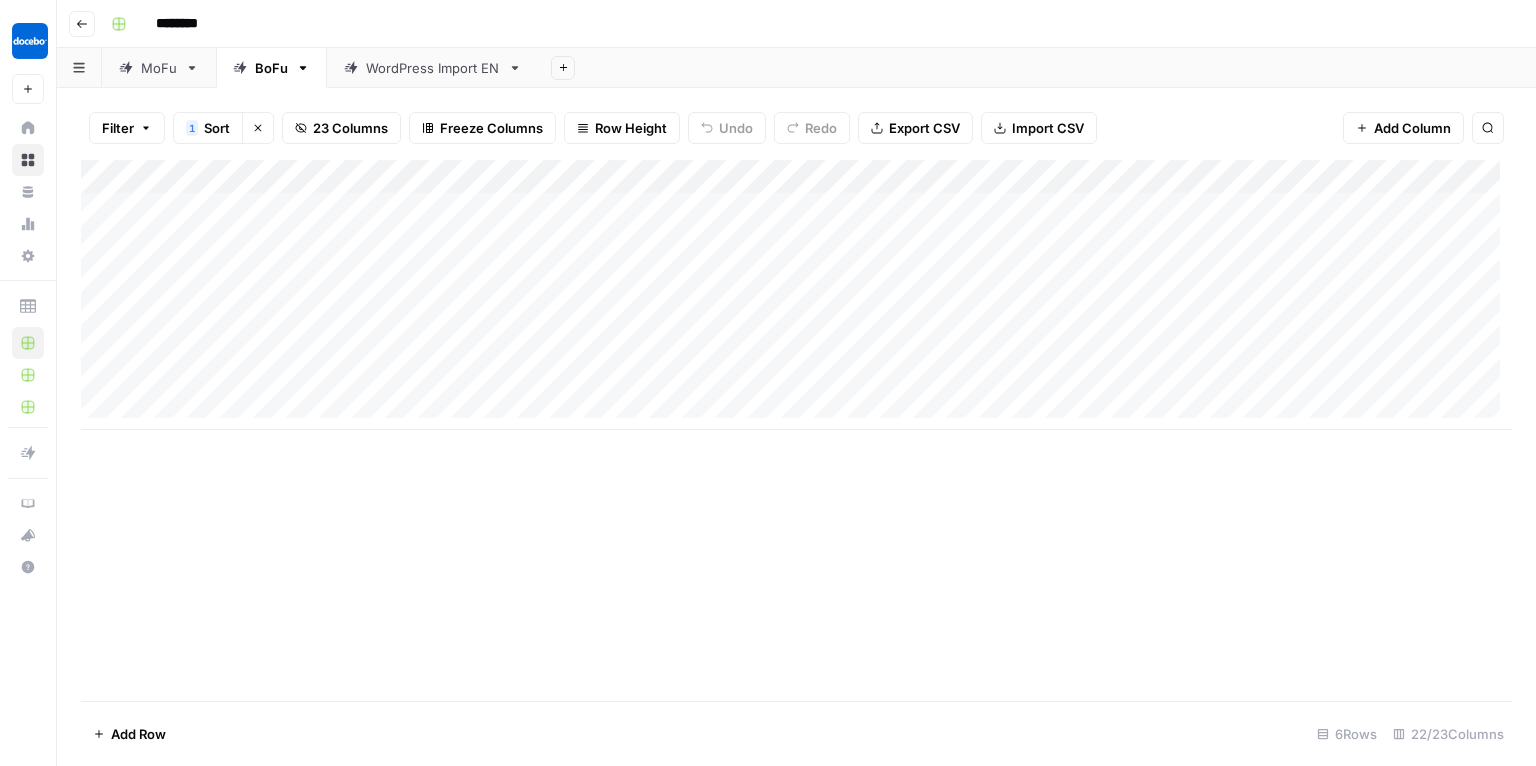 click on "Filter 1 Sort Clear sorts 23 Columns Freeze Columns Row Height Undo Redo Export CSV Import CSV Add Column Search Add Column Add Row 6  Rows 22/23  Columns" at bounding box center [796, 427] 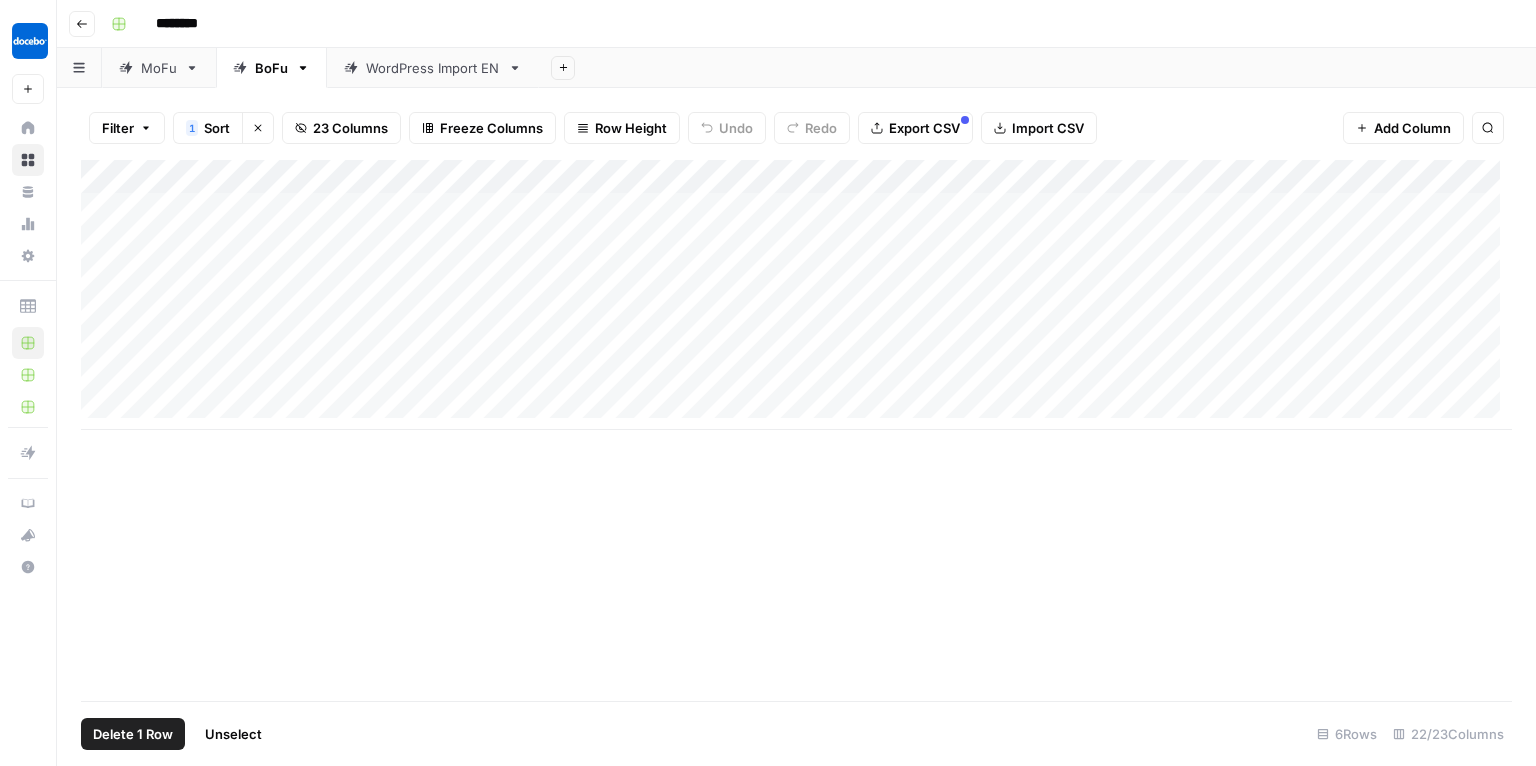 click on "Add Column" at bounding box center [796, 295] 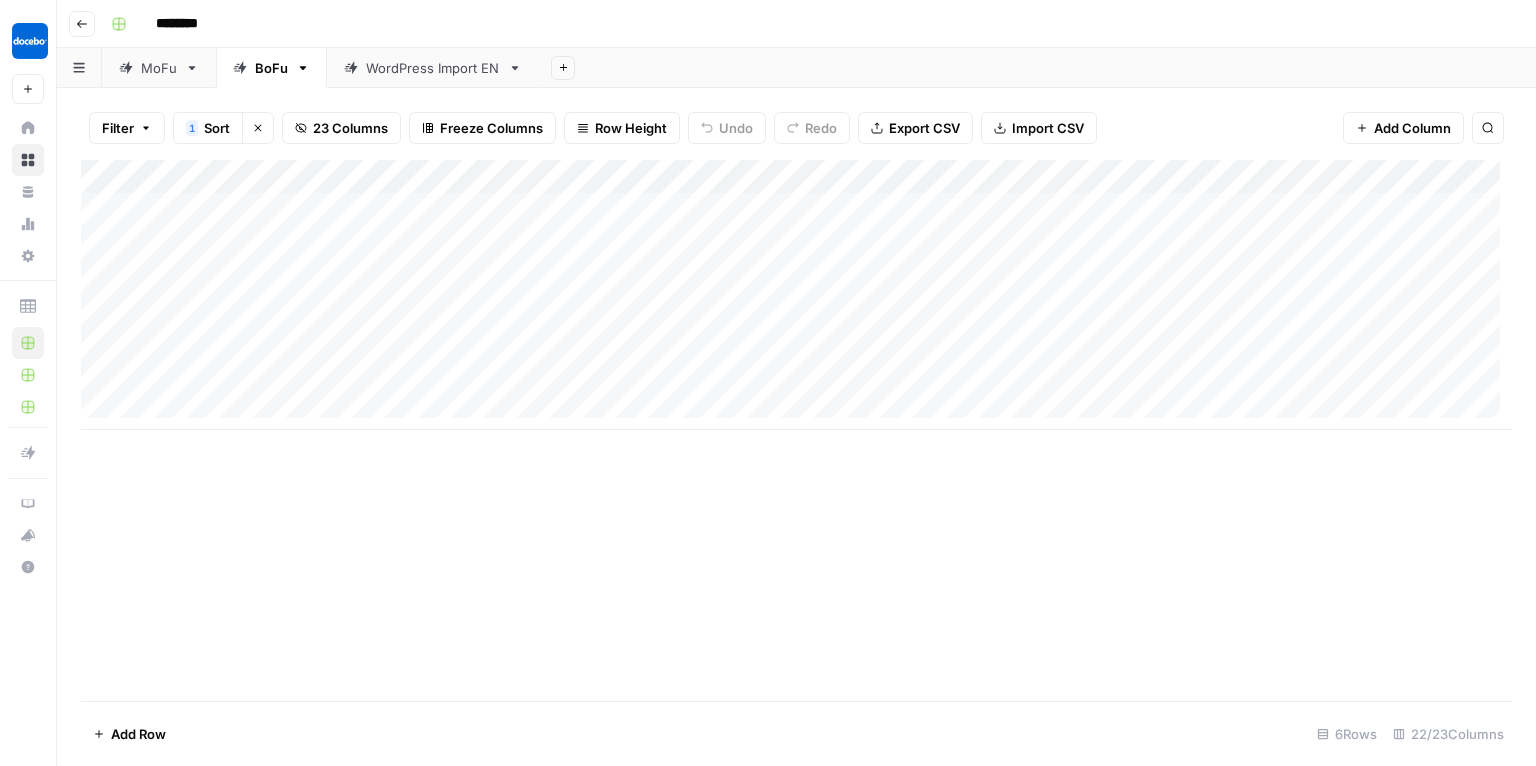 click on "Filter 1 Sort Clear sorts 23 Columns Freeze Columns Row Height Undo Redo Export CSV Import CSV Add Column Search Add Column Add Row 6  Rows 22/23  Columns" at bounding box center (796, 427) 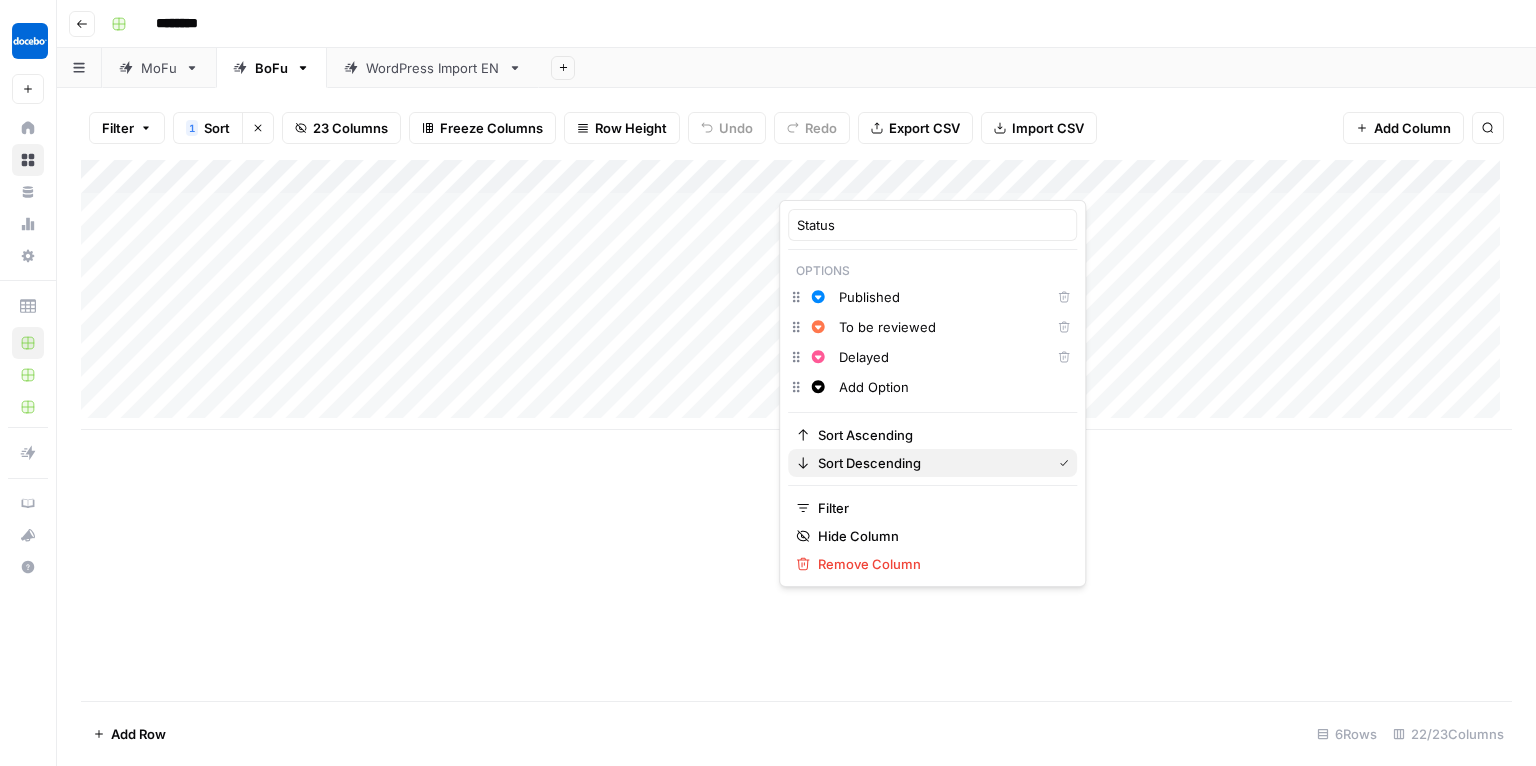 click on "Sort Descending" at bounding box center [930, 463] 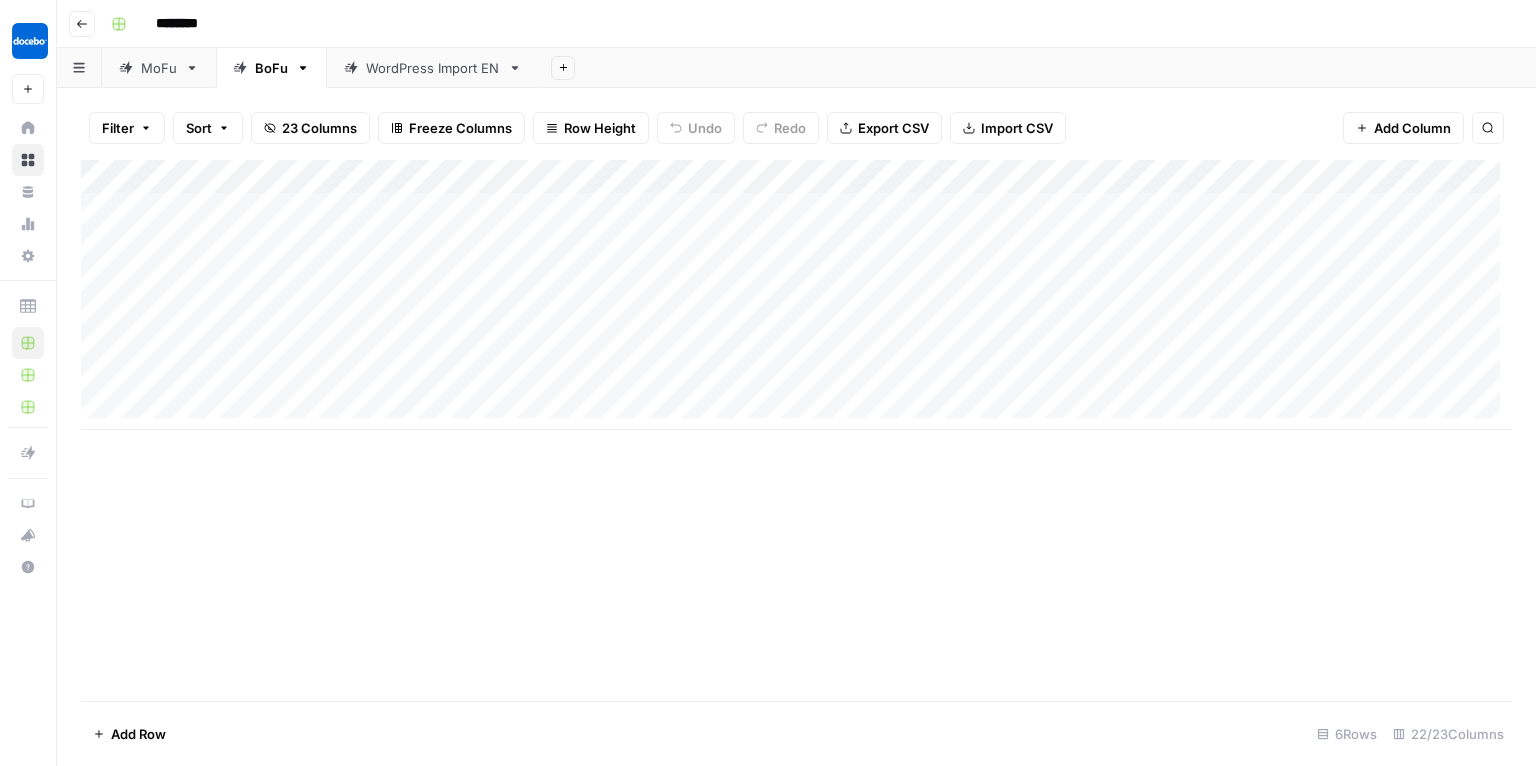 click on "Add Column" at bounding box center (796, 430) 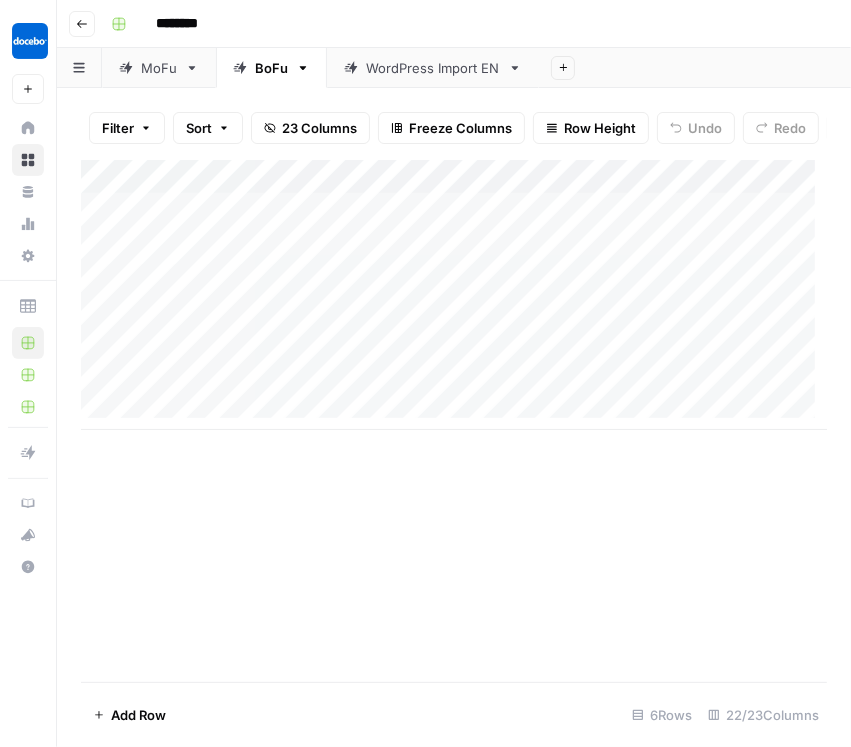 click on "Add Column" at bounding box center (454, 295) 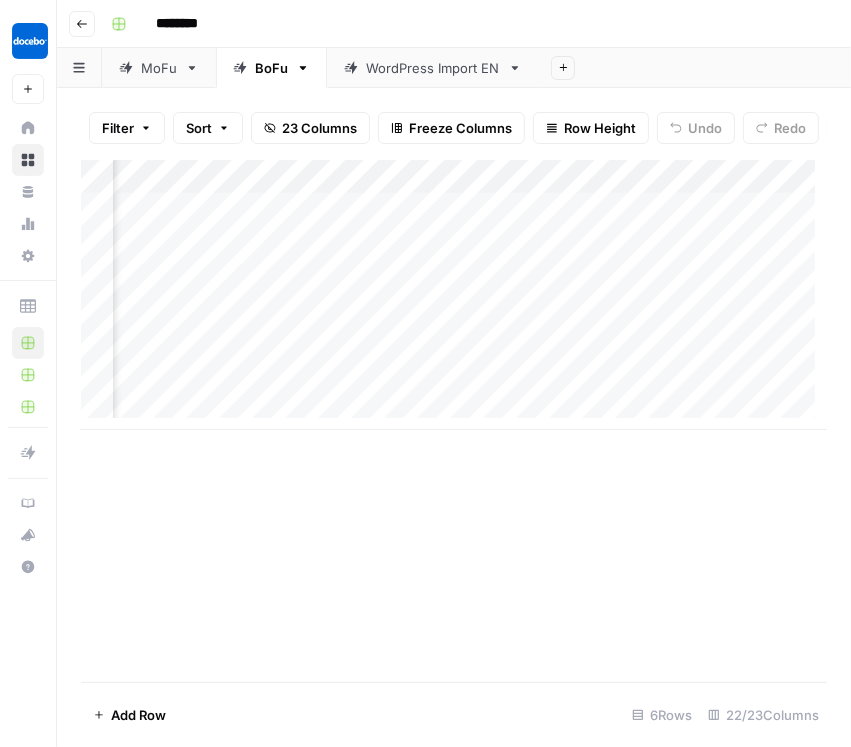scroll, scrollTop: 0, scrollLeft: 492, axis: horizontal 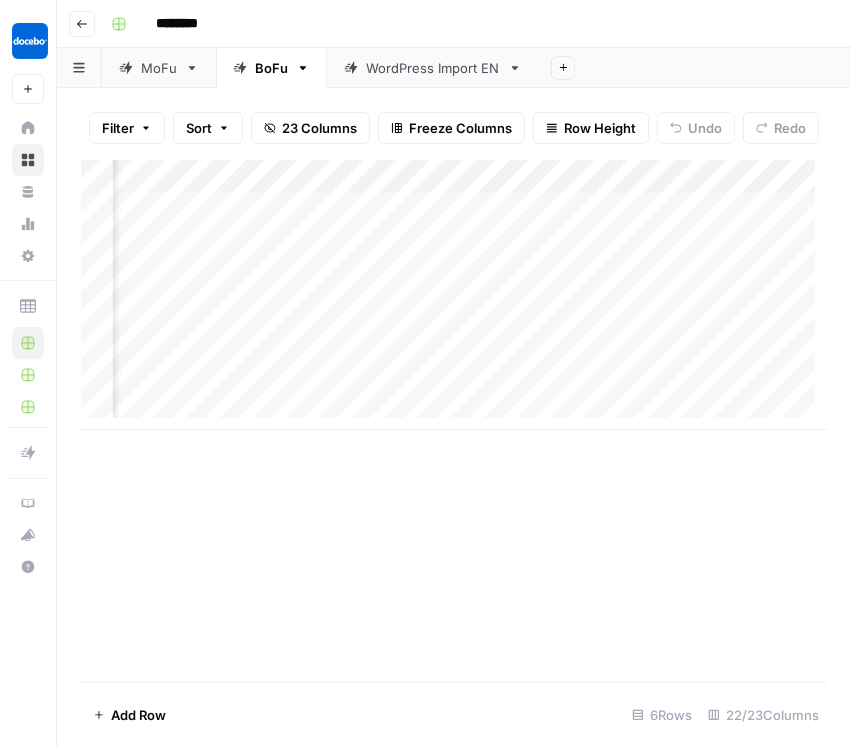 click on "Add Column" at bounding box center [454, 295] 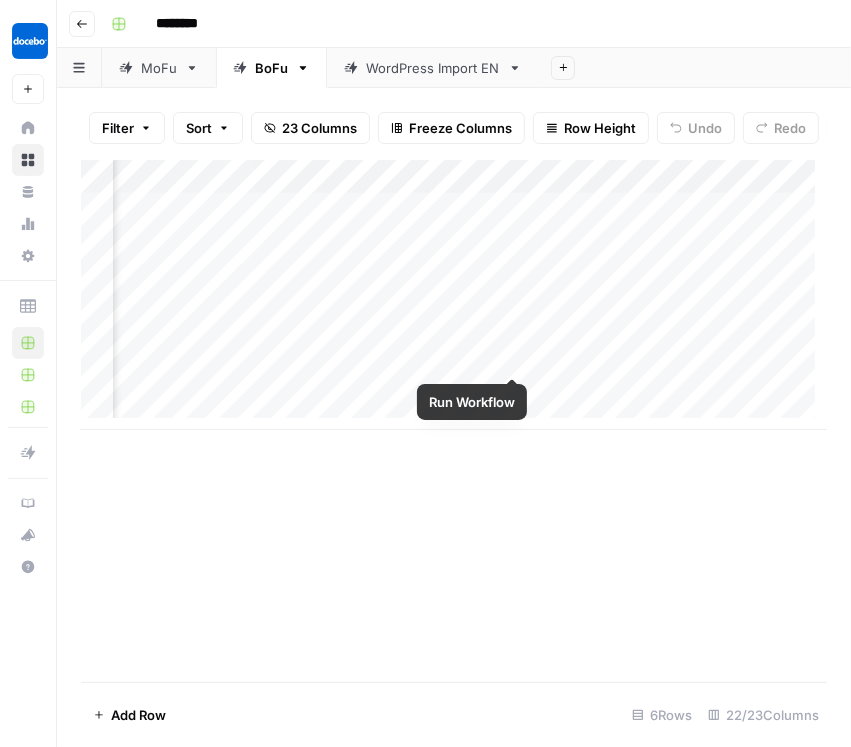 click on "Add Column" at bounding box center (454, 295) 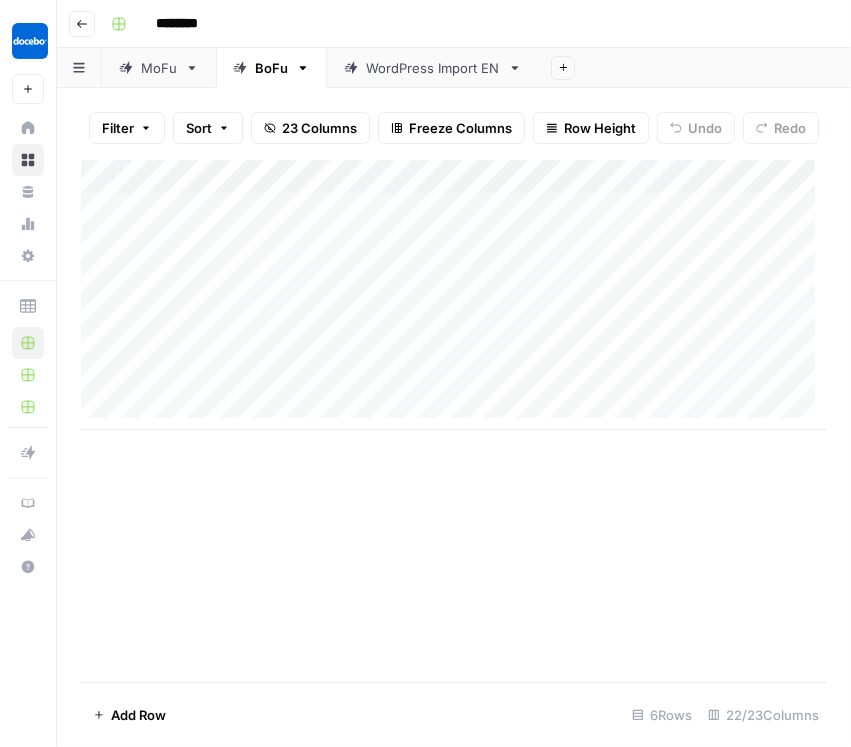 scroll, scrollTop: 0, scrollLeft: 0, axis: both 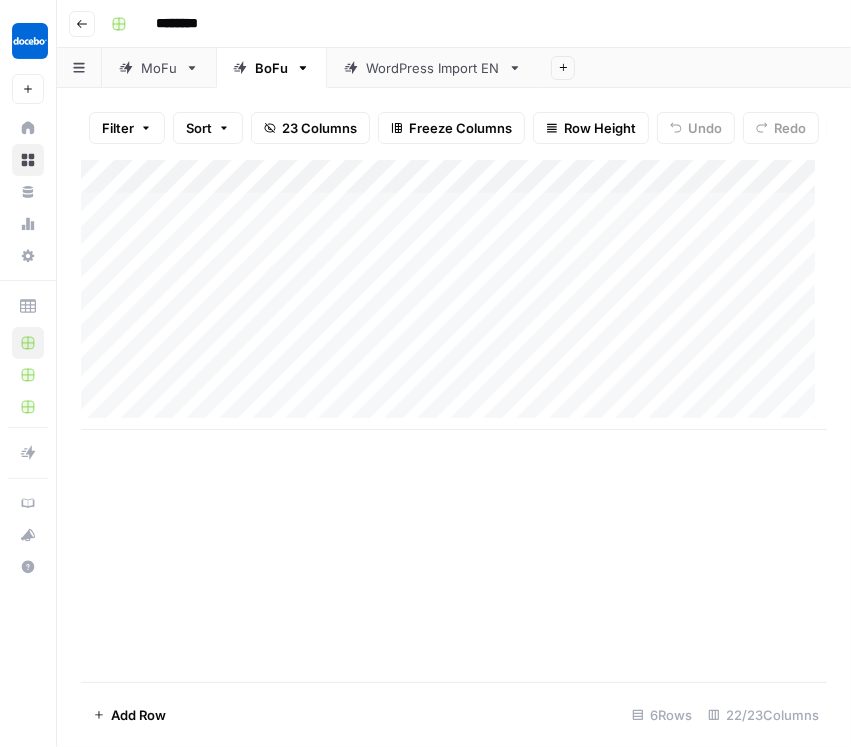 click on "Add Column" at bounding box center (454, 295) 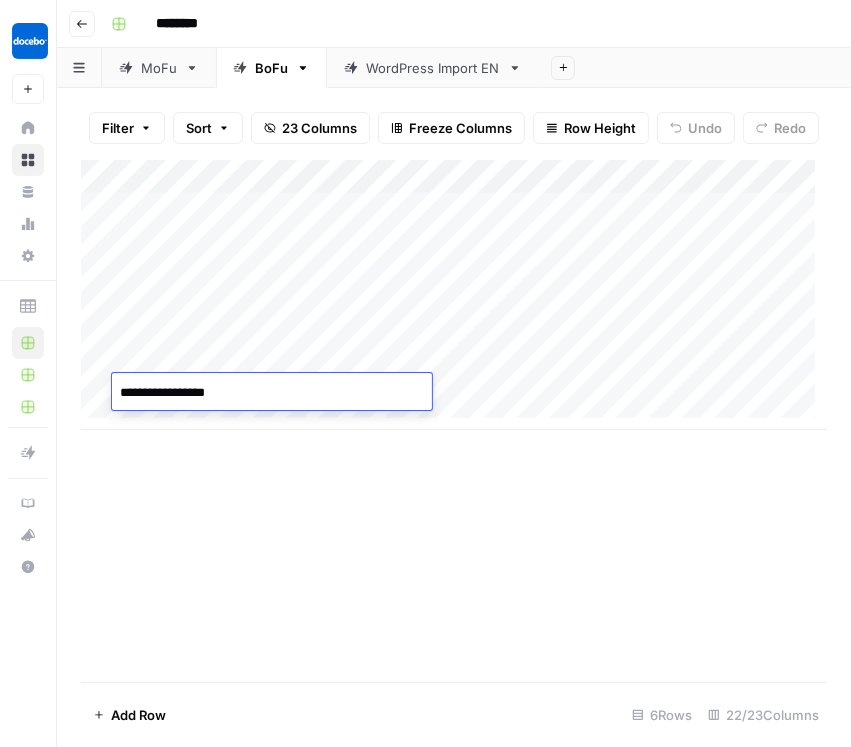 type on "**********" 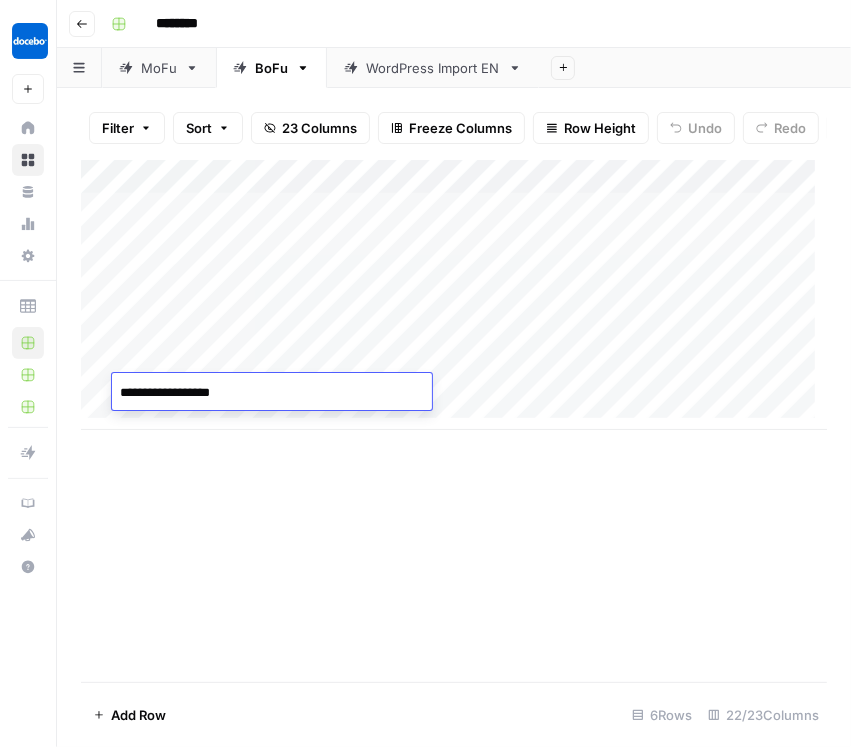 click on "Add Column" at bounding box center (454, 421) 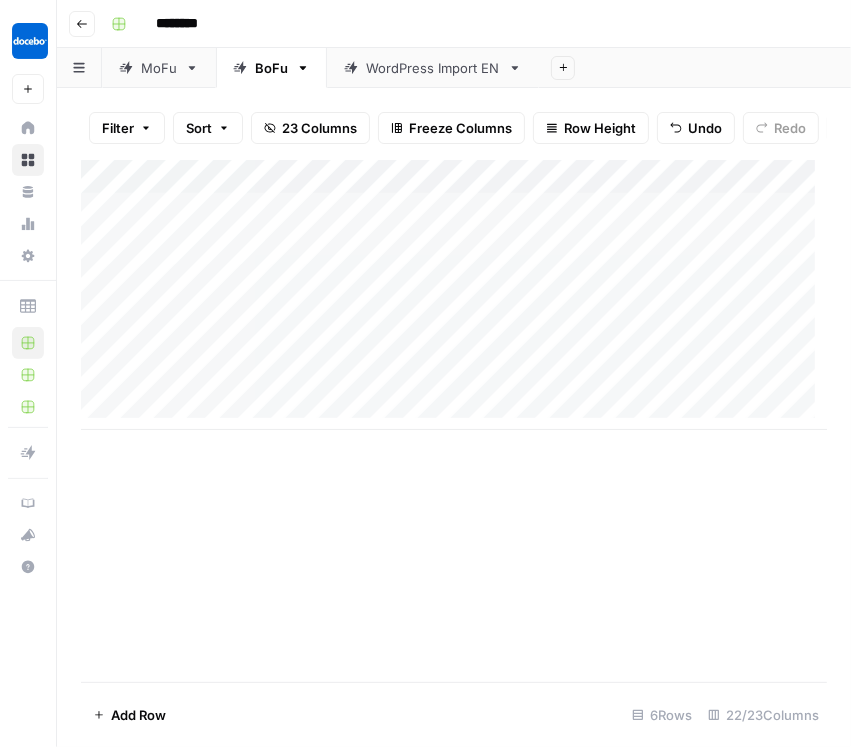 click on "Add Column" at bounding box center (454, 295) 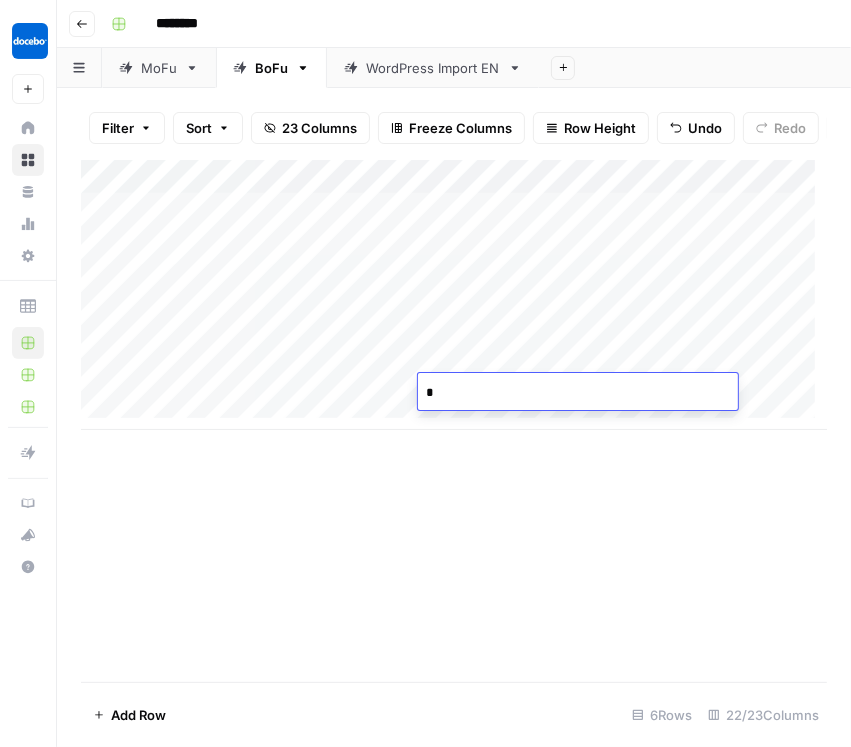 type on "**" 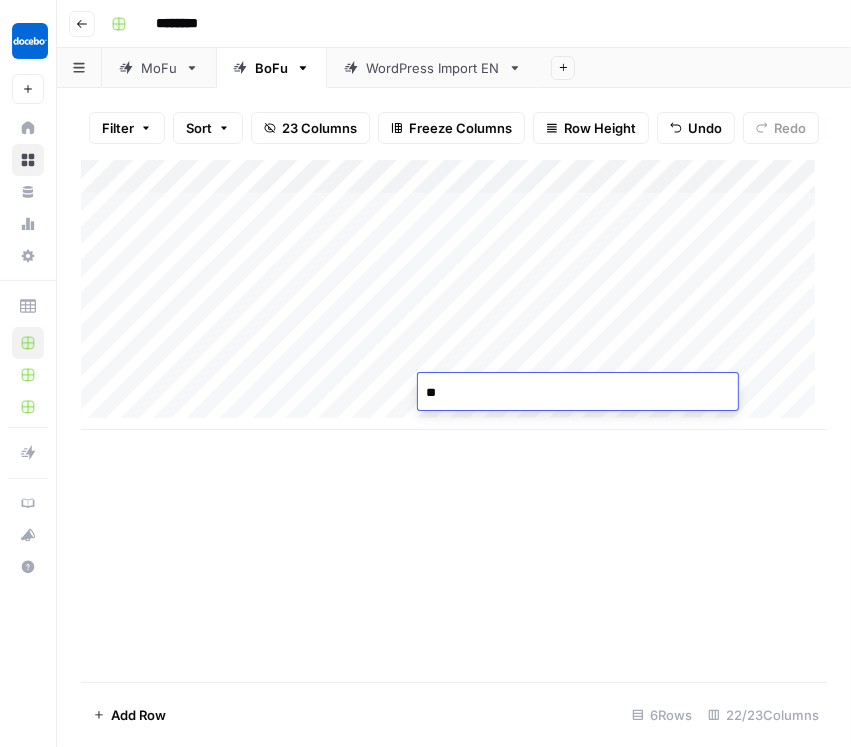 click on "Add Column" at bounding box center [454, 421] 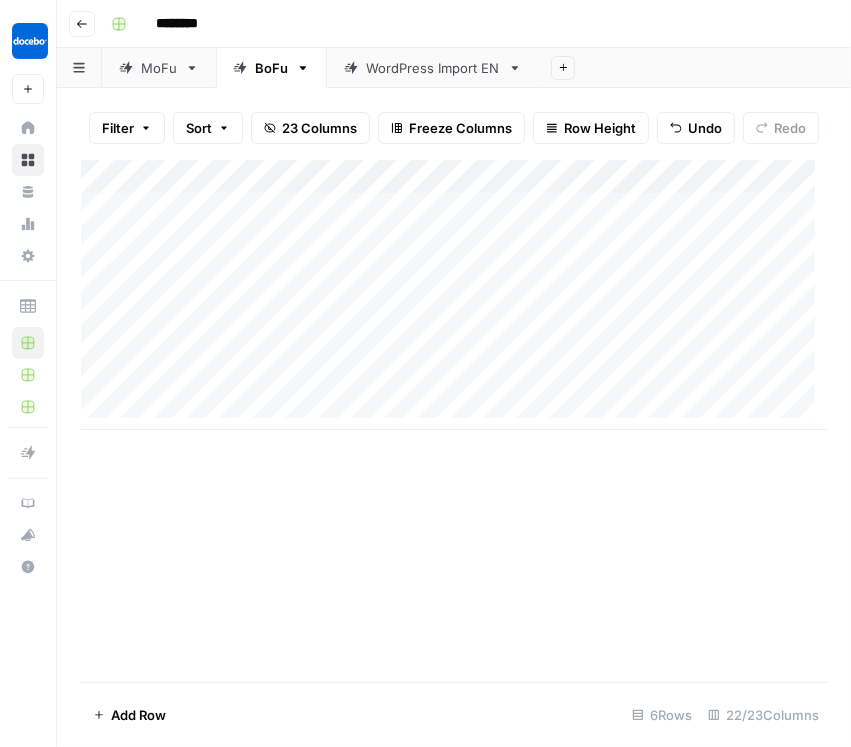 click on "Add Column" at bounding box center (454, 295) 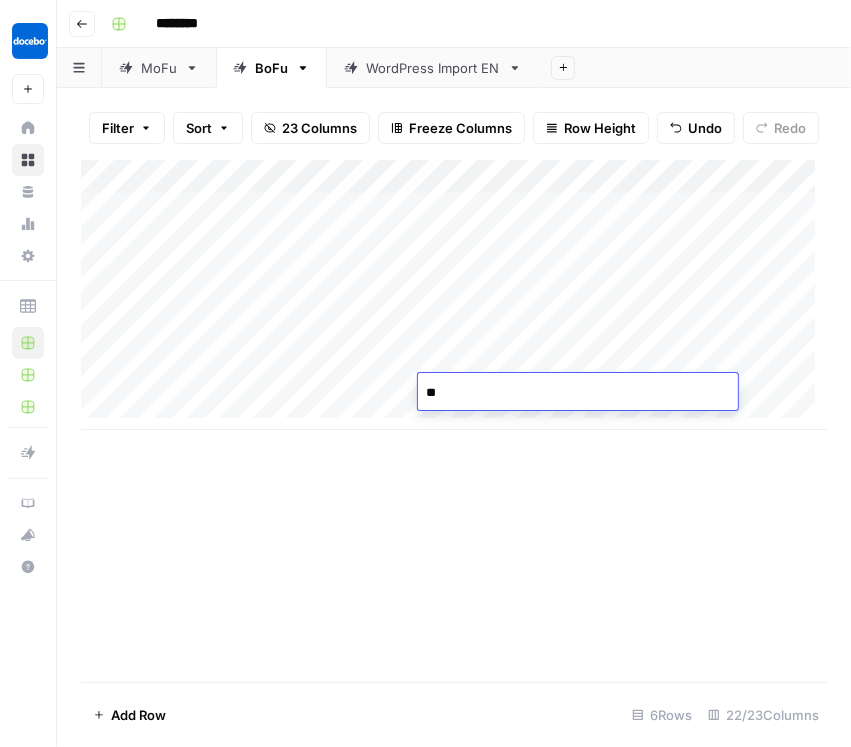 click on "**" at bounding box center (578, 393) 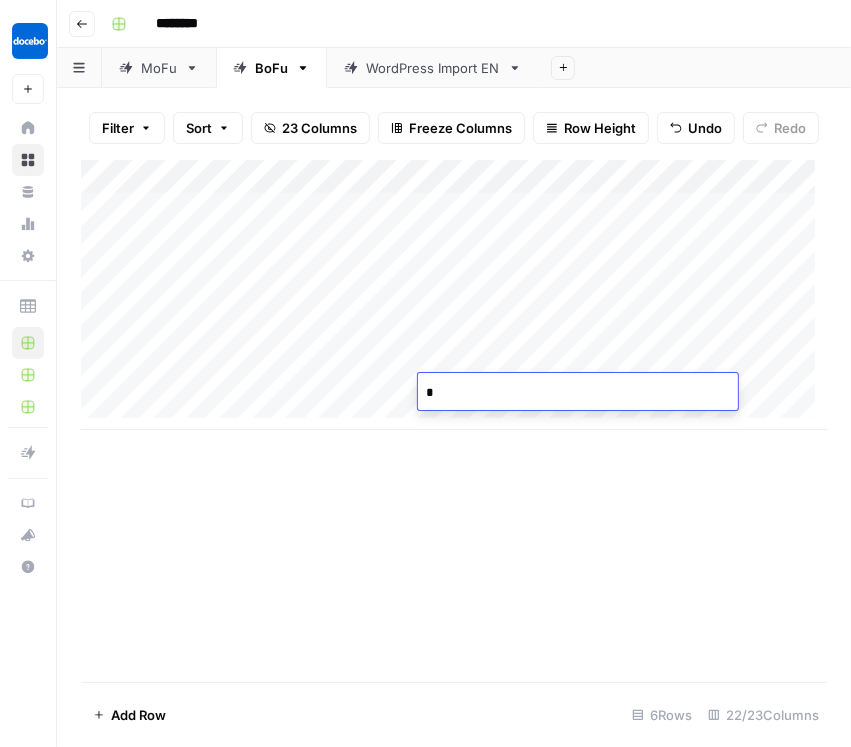 type on "**" 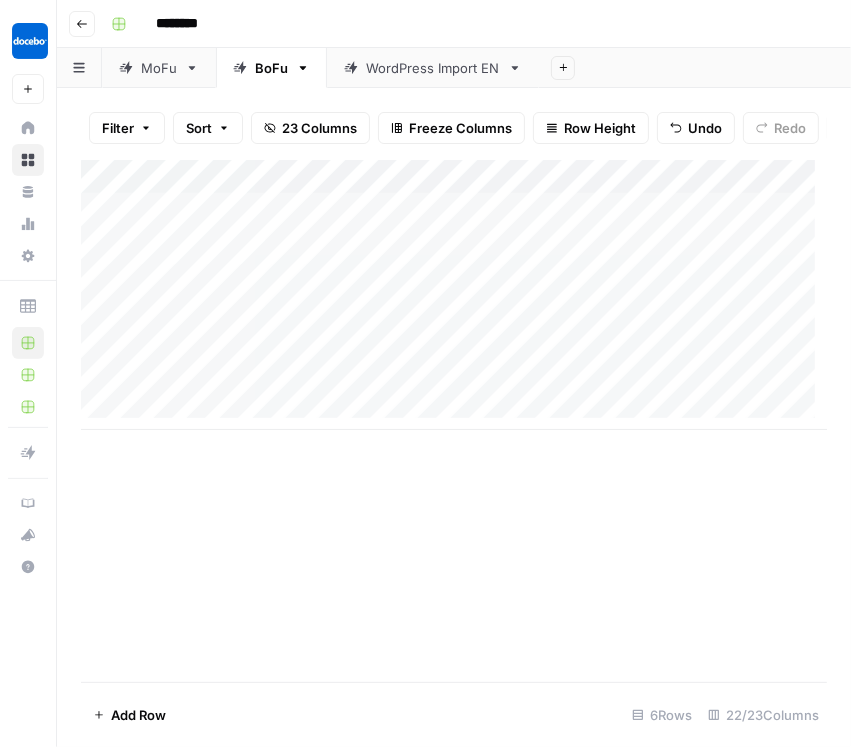 click on "Add Column" at bounding box center (454, 421) 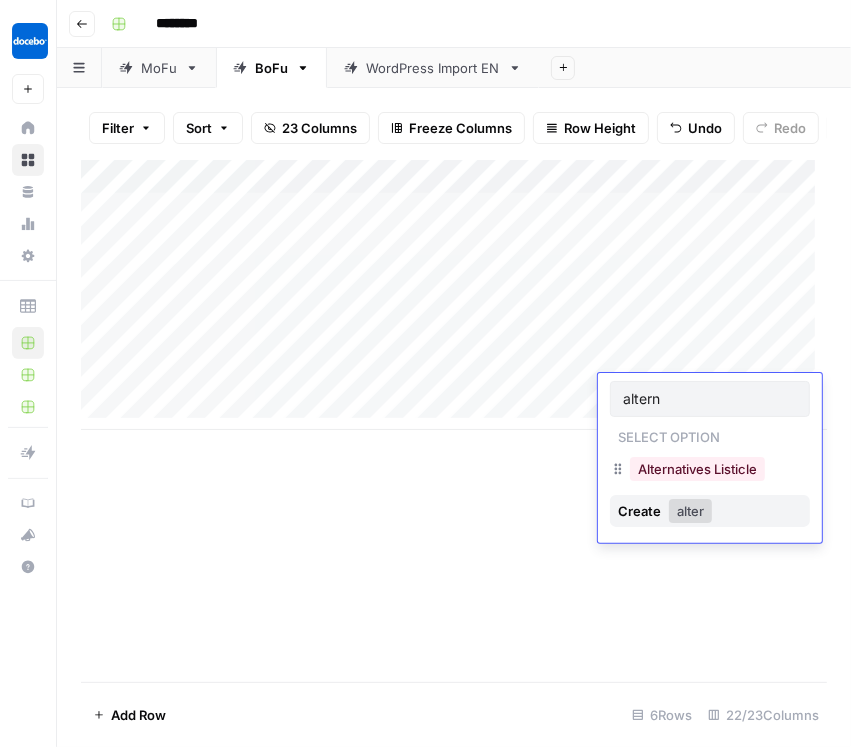type on "alterna" 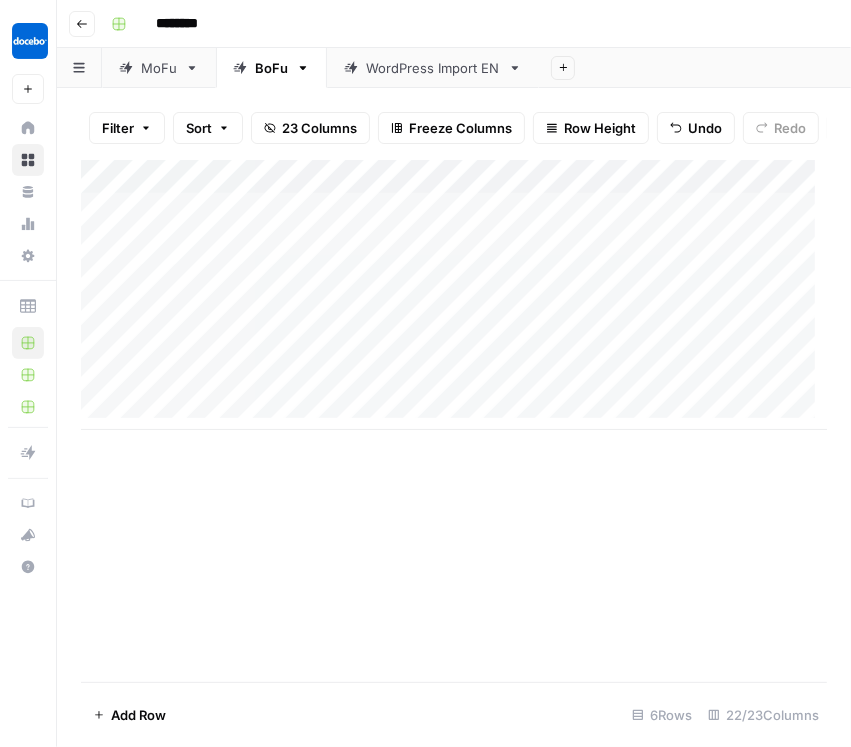 click on "Add Column" at bounding box center (454, 295) 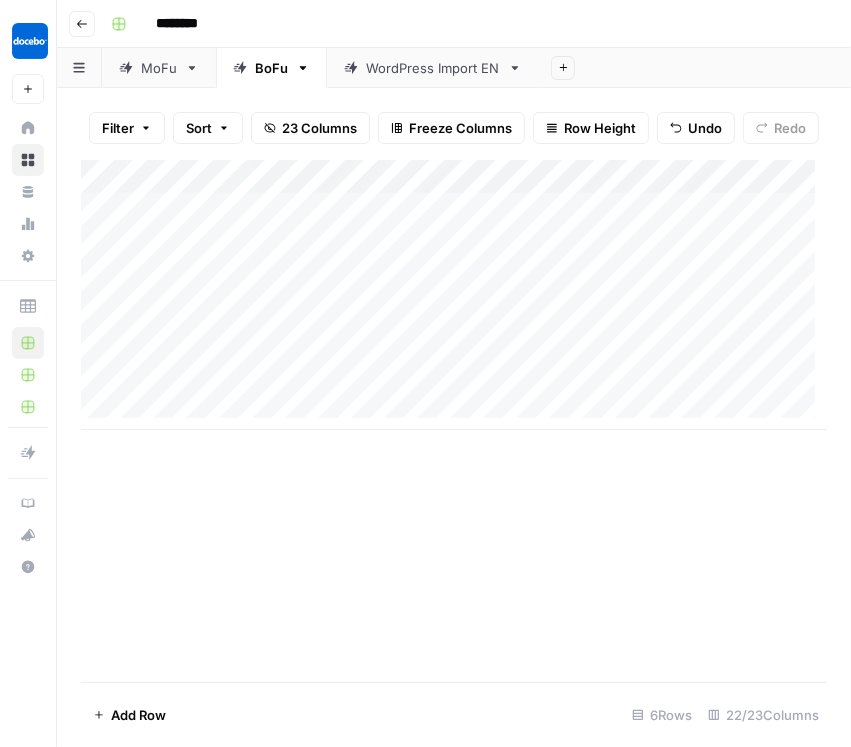 click on "Add Column" at bounding box center [454, 421] 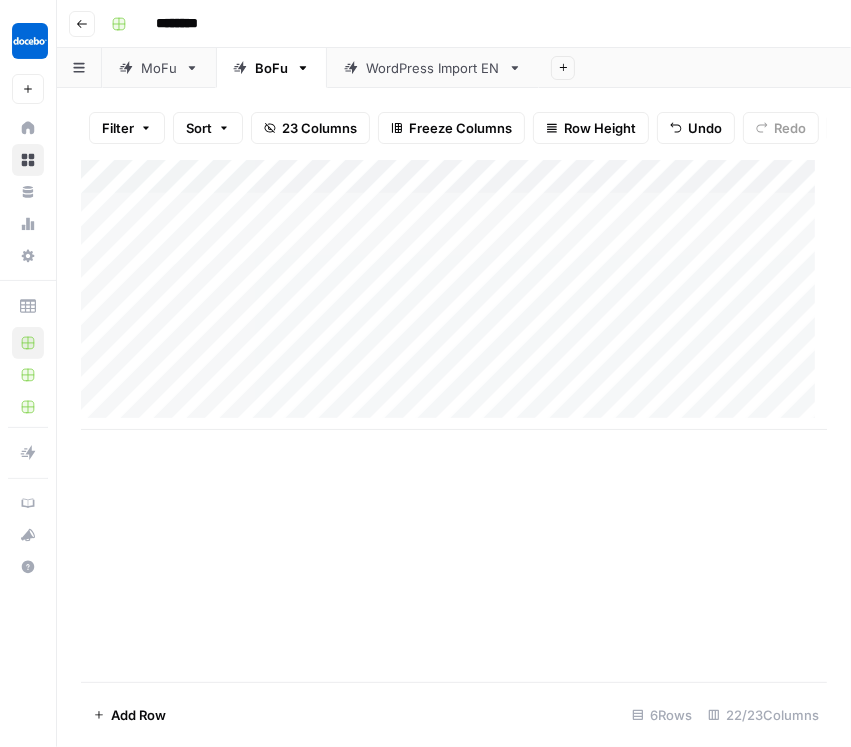 click on "Add Column" at bounding box center (454, 295) 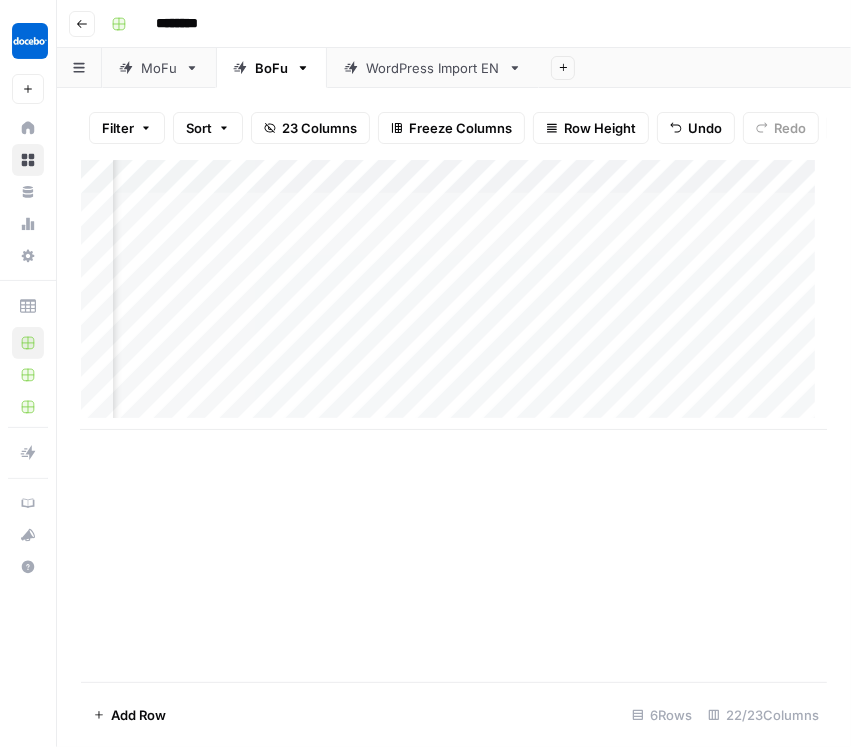 scroll, scrollTop: 0, scrollLeft: 484, axis: horizontal 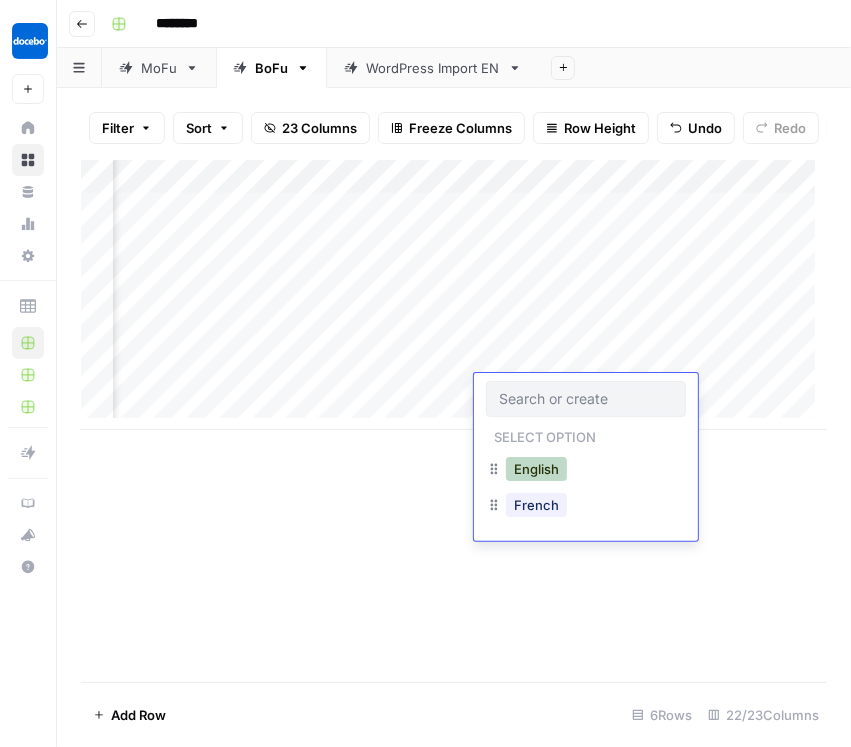 click on "English" at bounding box center [536, 469] 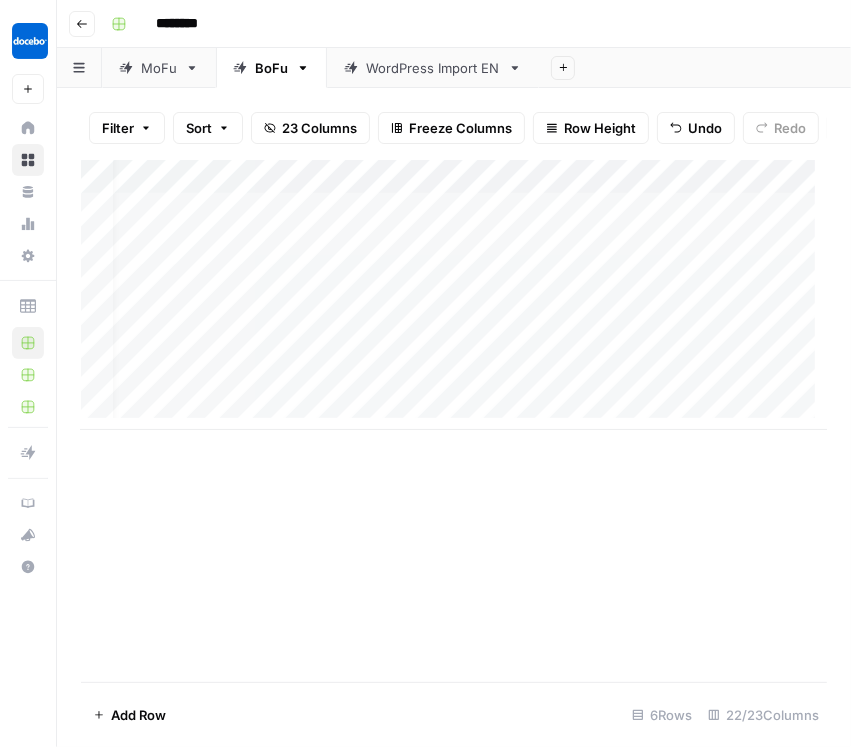 scroll, scrollTop: 0, scrollLeft: 0, axis: both 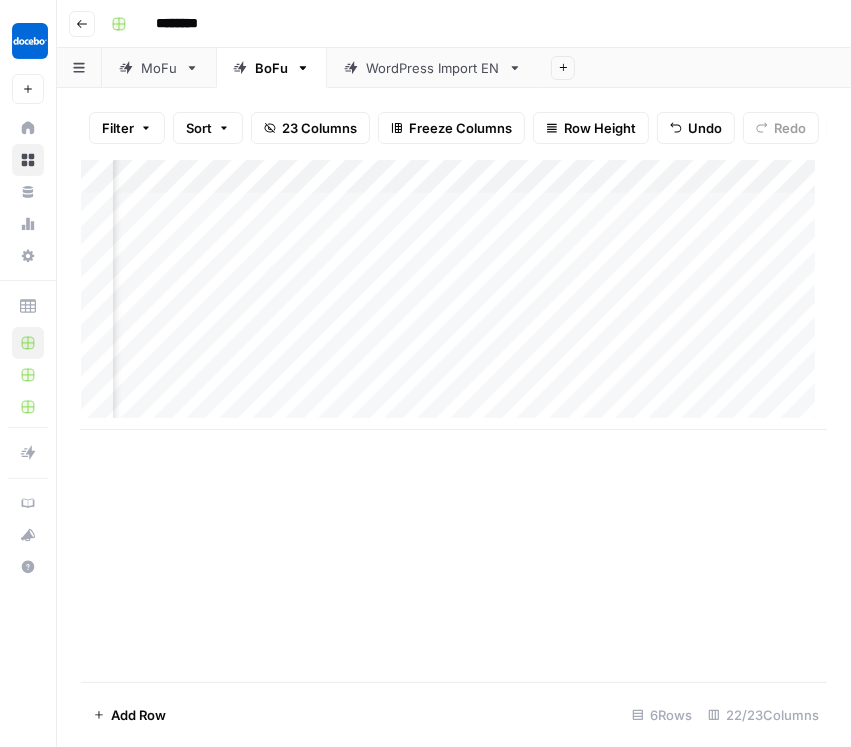 click on "Add Column" at bounding box center (454, 295) 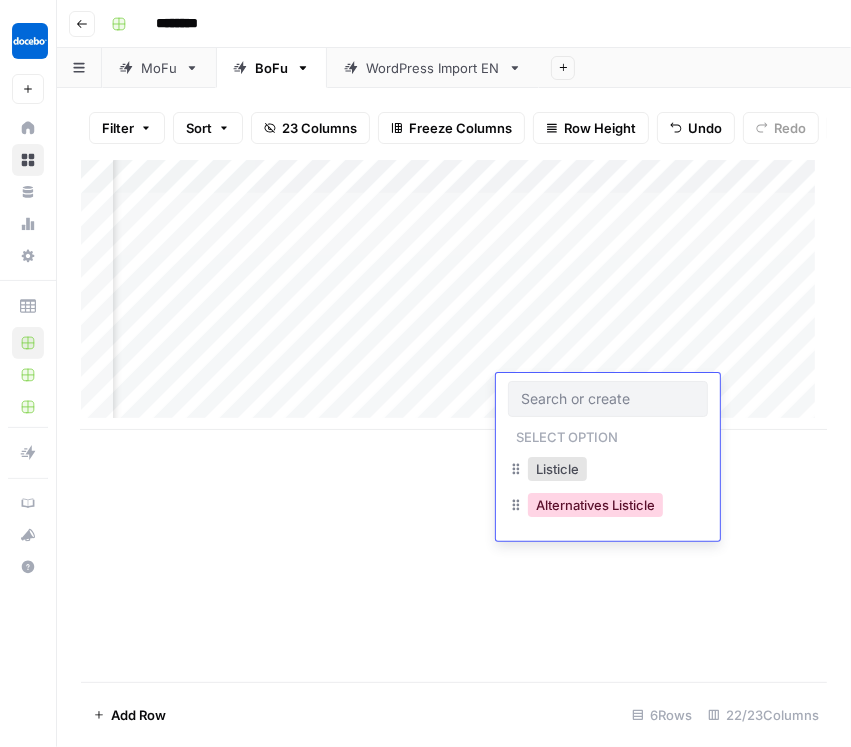 click on "Alternatives Listicle" at bounding box center (595, 505) 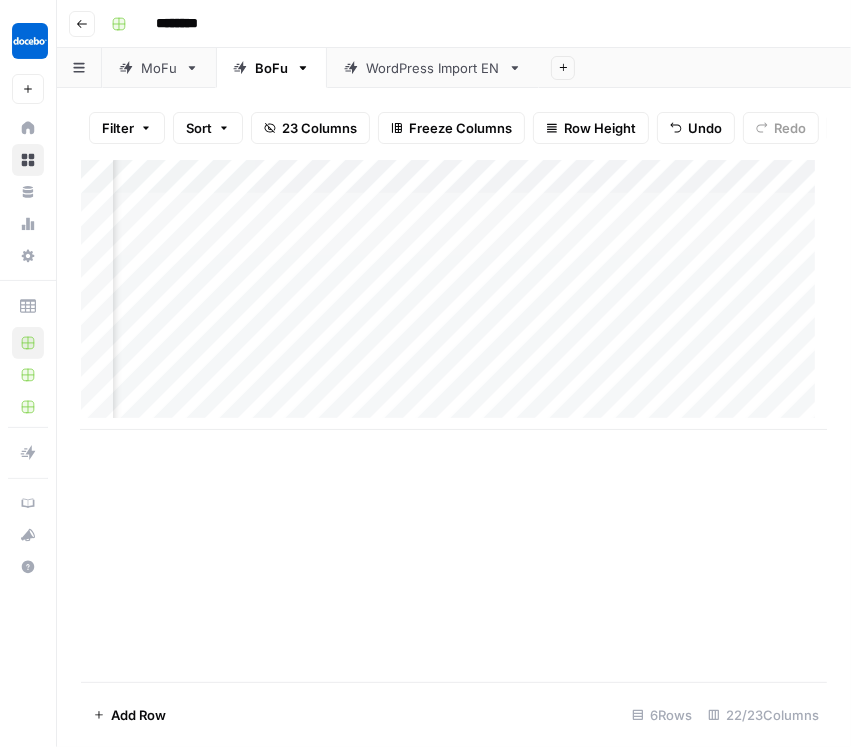 click on "Add Column" at bounding box center [454, 421] 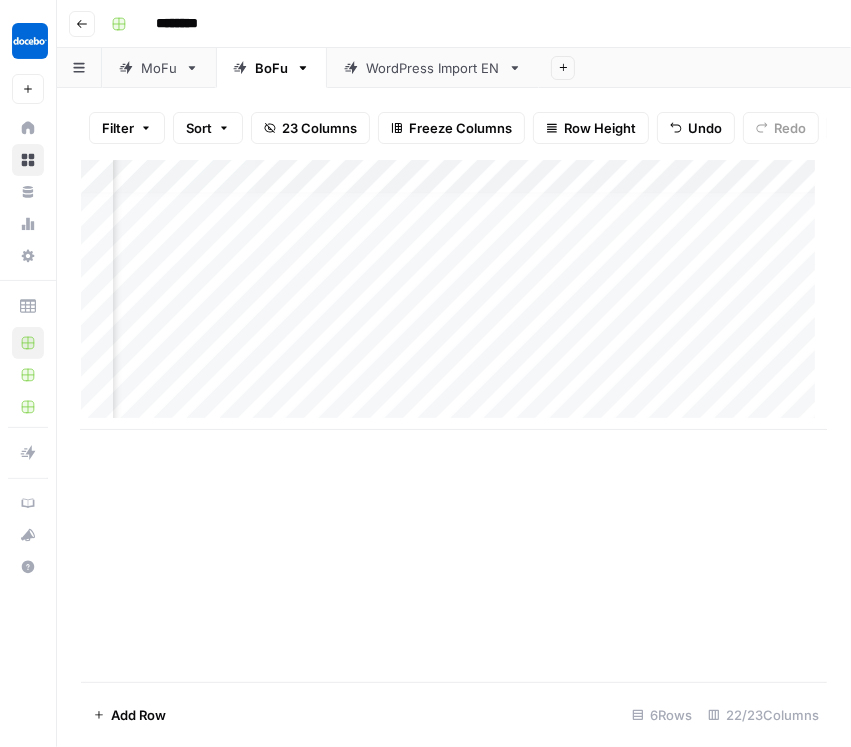 scroll, scrollTop: 12, scrollLeft: 783, axis: both 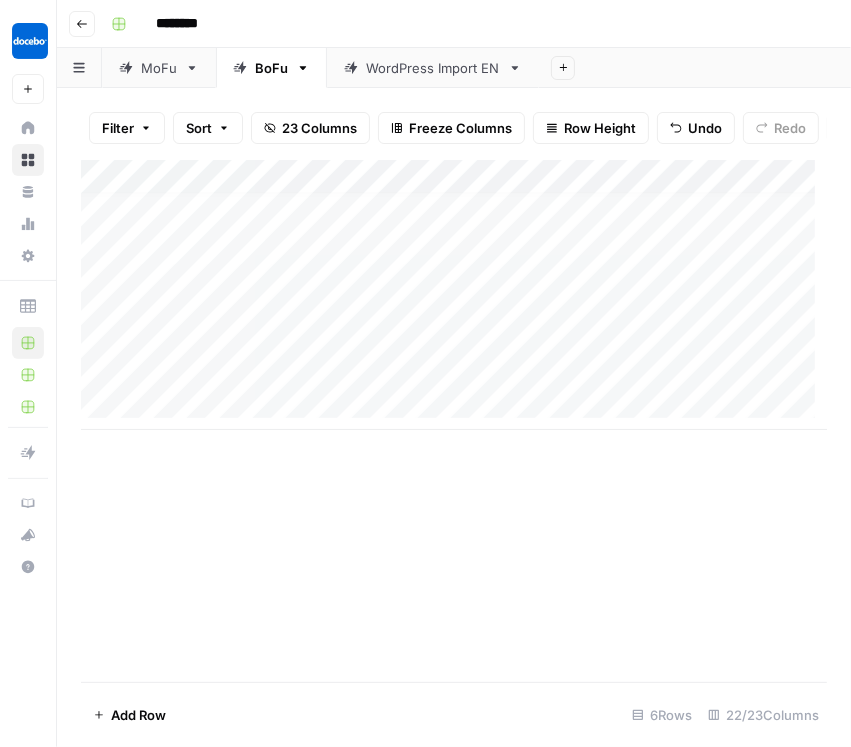 click on "Add Column" at bounding box center (454, 295) 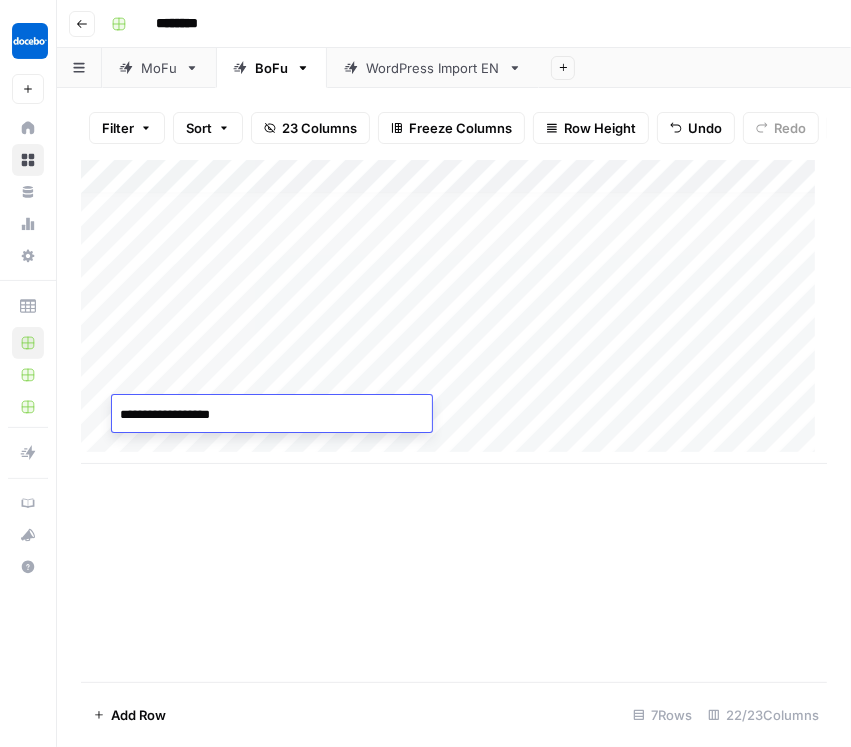 type on "**********" 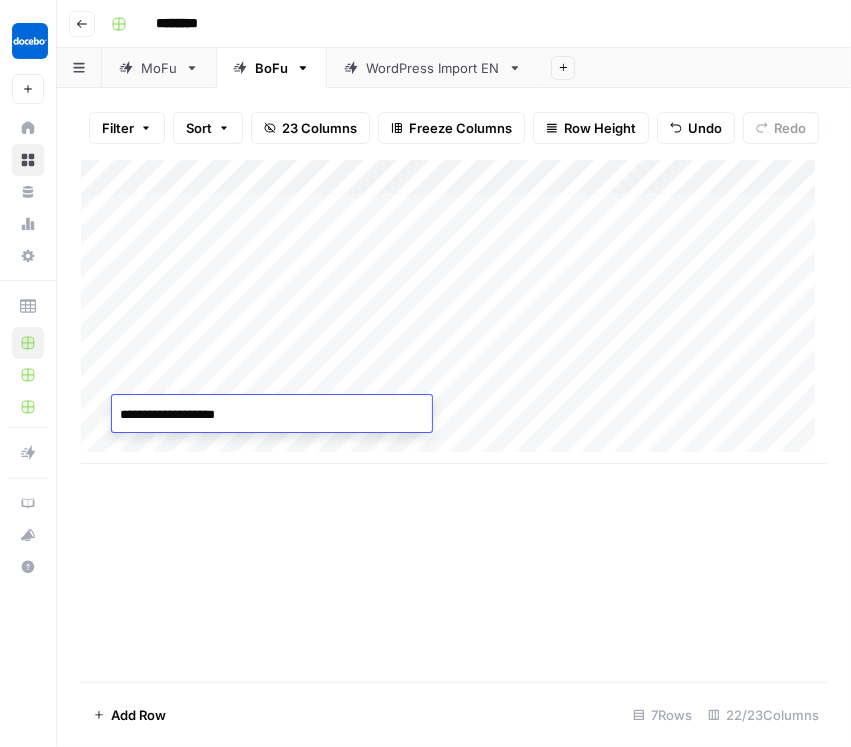 click on "Add Column" at bounding box center (454, 312) 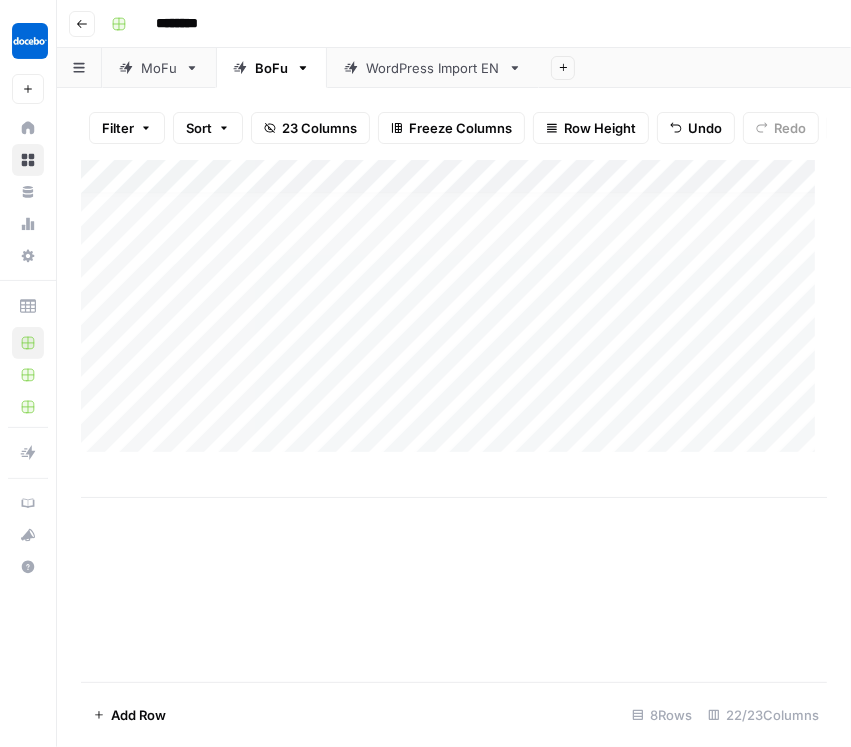 scroll, scrollTop: 12, scrollLeft: 0, axis: vertical 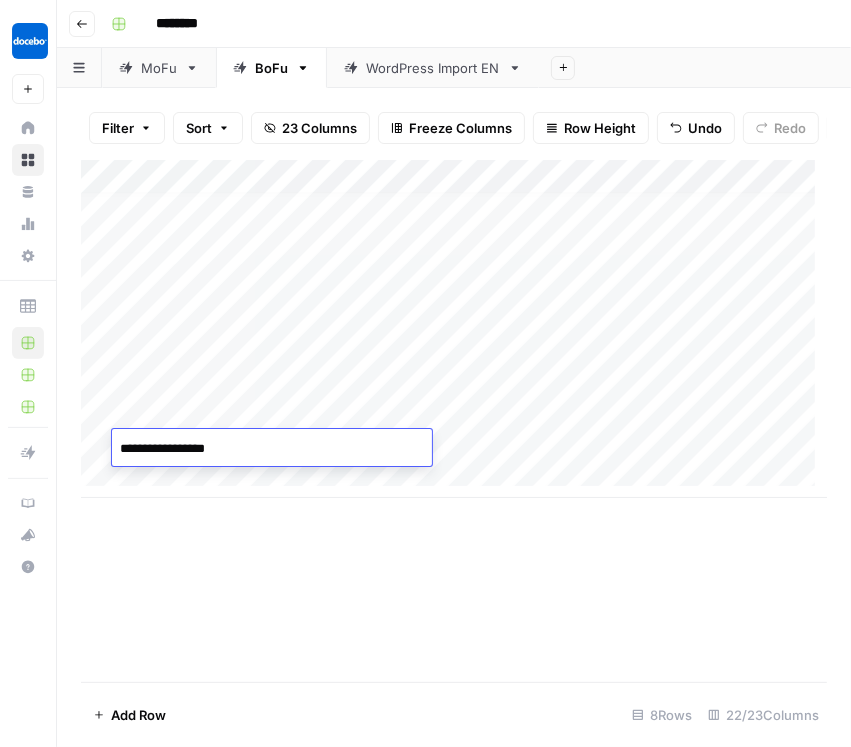 type on "**********" 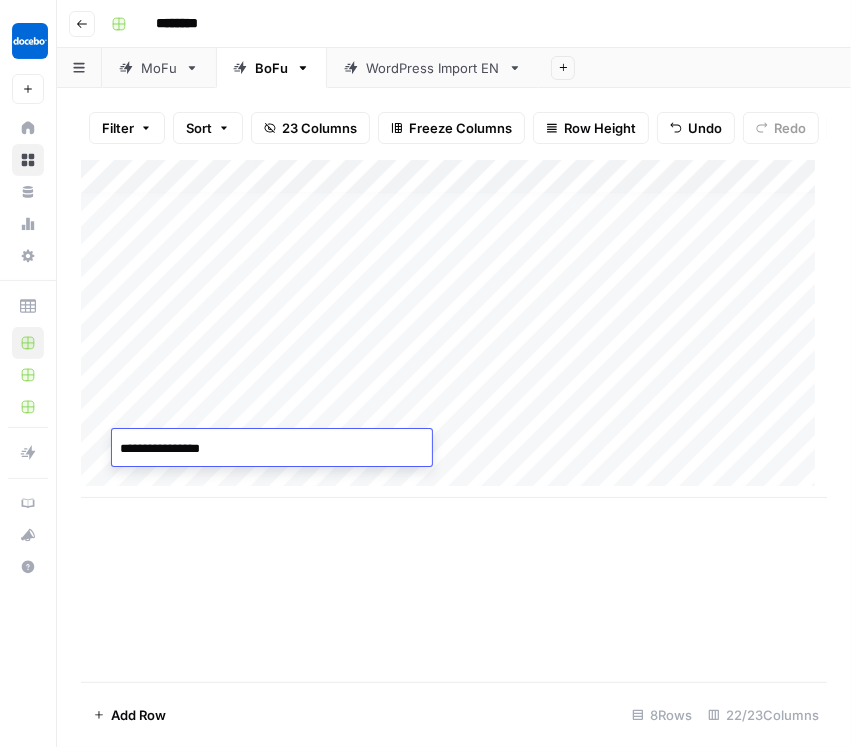 click on "Add Column" at bounding box center (454, 421) 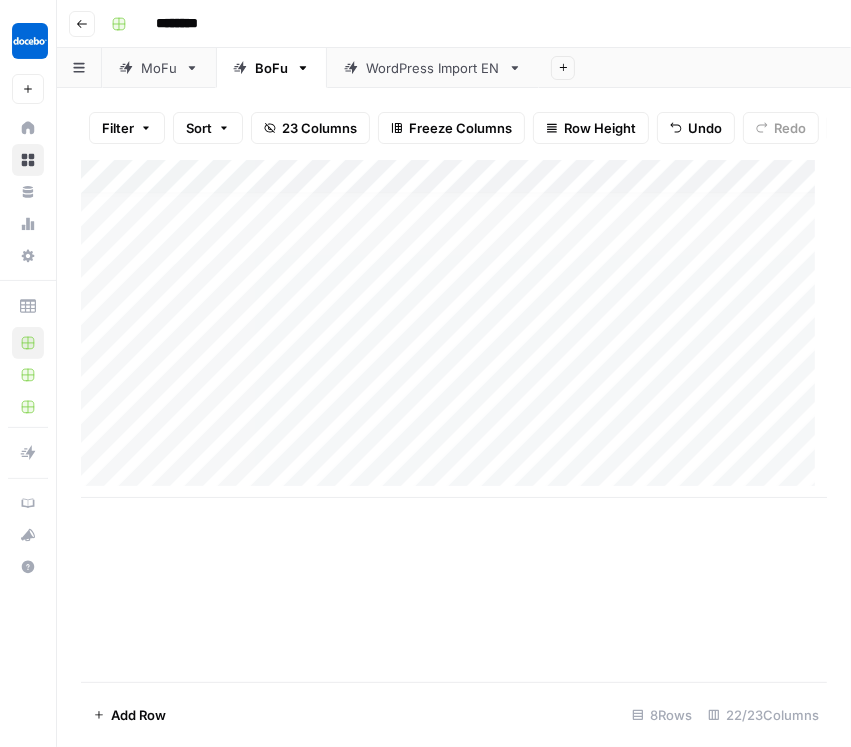 click on "Add Column" at bounding box center [454, 329] 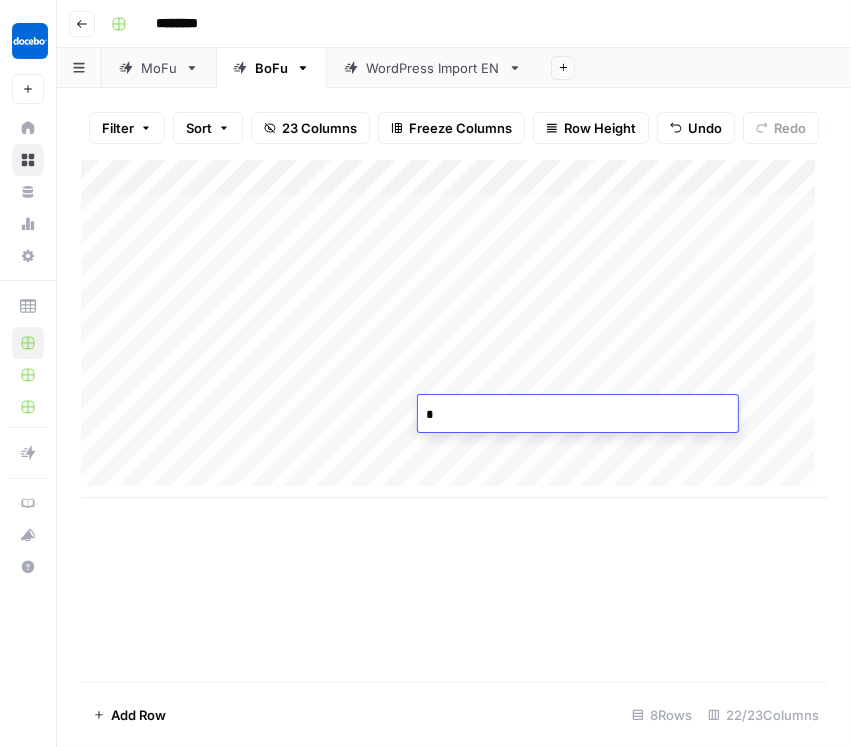 type on "**" 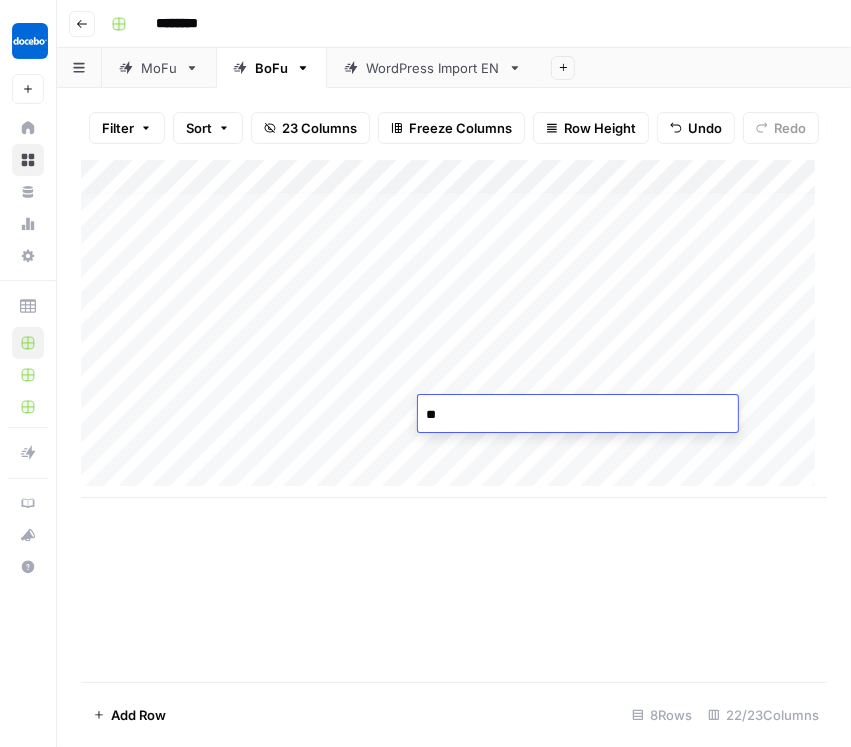 click on "Add Column" at bounding box center (454, 329) 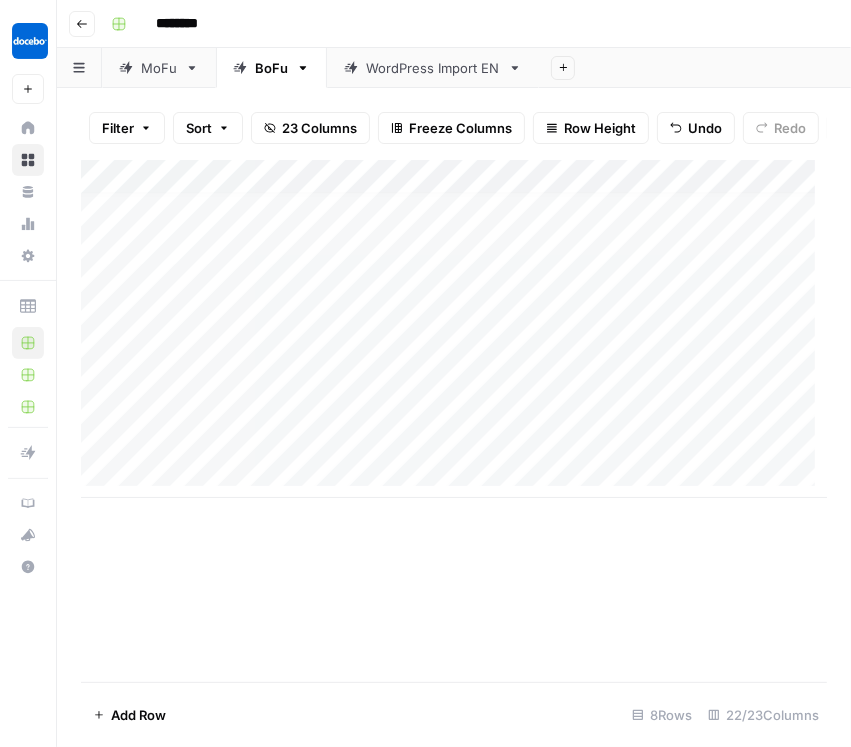 click on "Add Column" at bounding box center [454, 329] 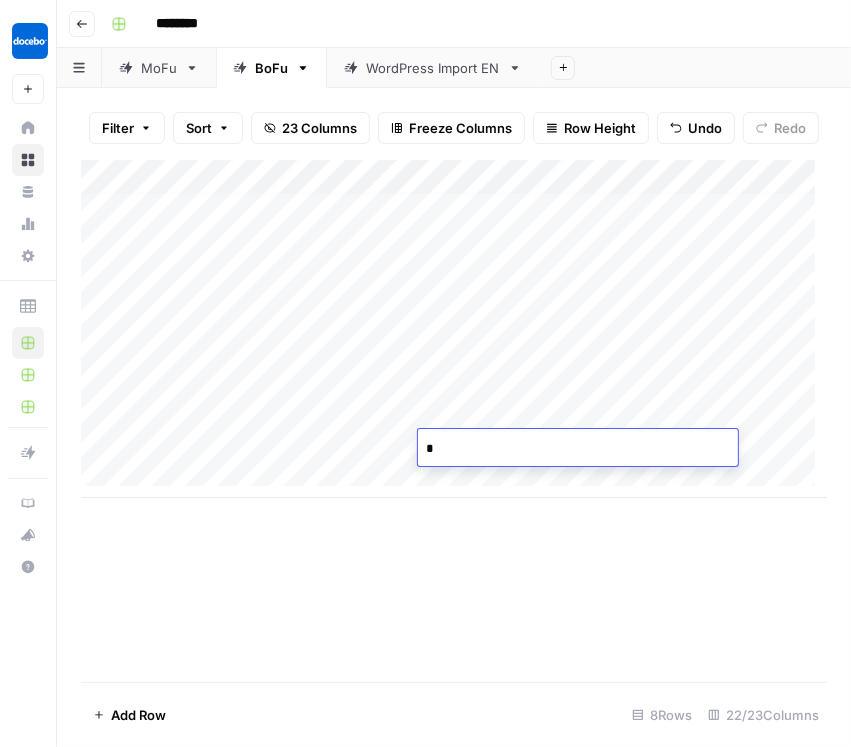 type on "**" 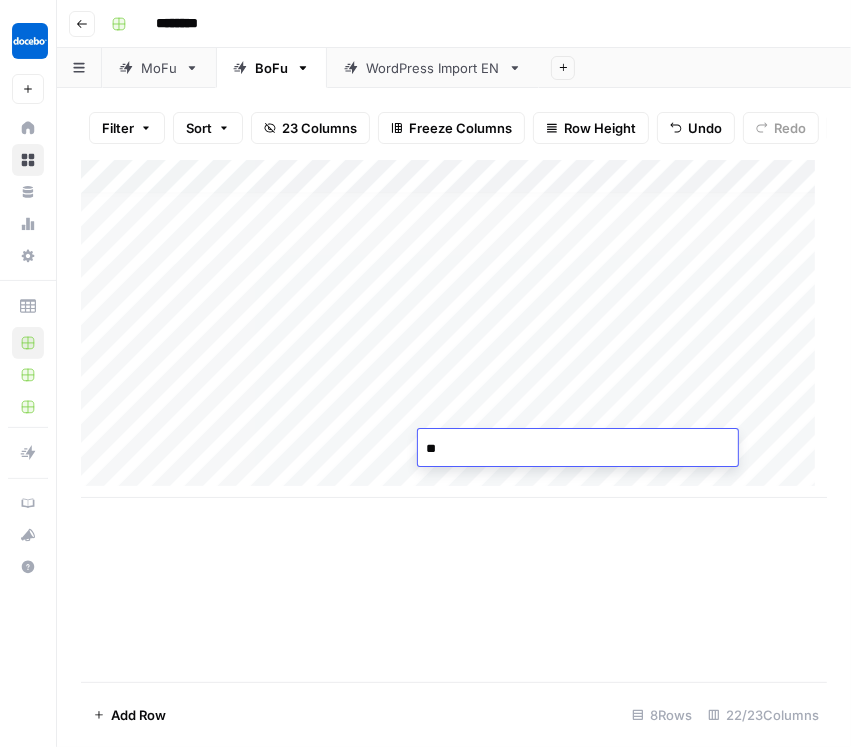 click on "Add Column" at bounding box center (454, 421) 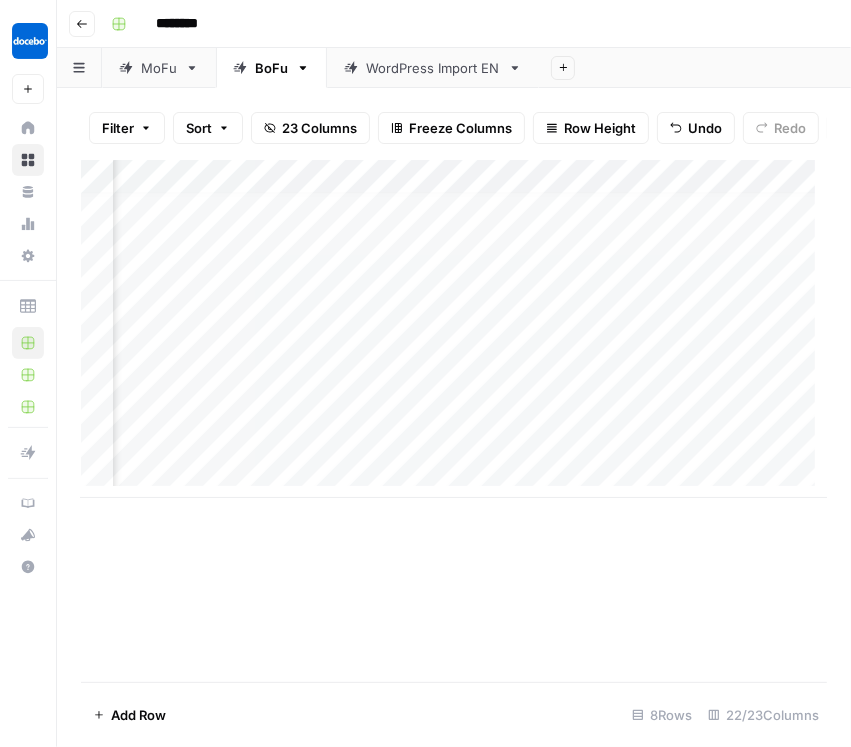 scroll, scrollTop: 12, scrollLeft: 276, axis: both 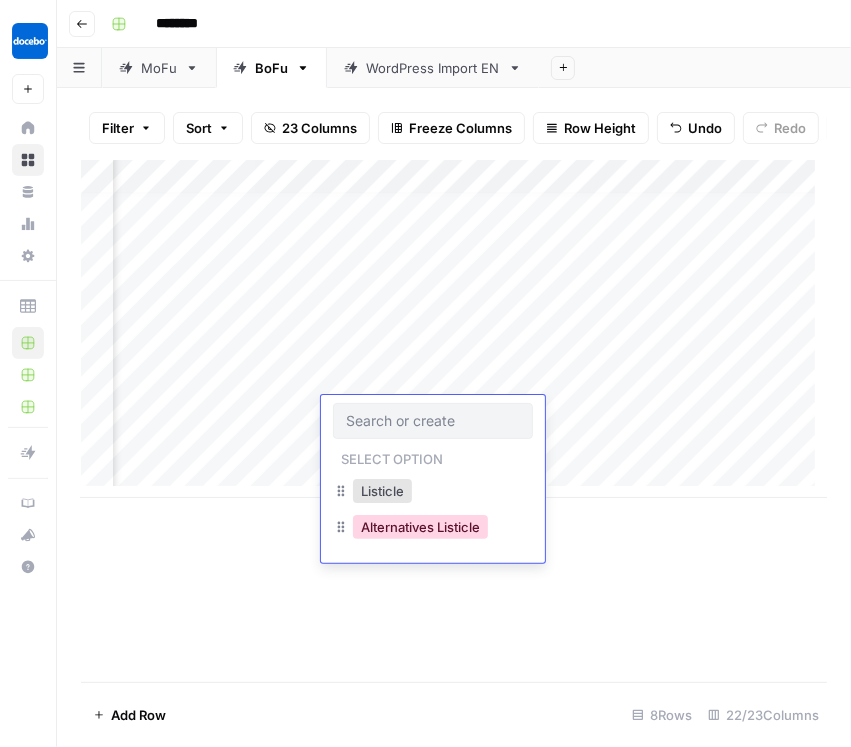 click on "Alternatives Listicle" at bounding box center [420, 527] 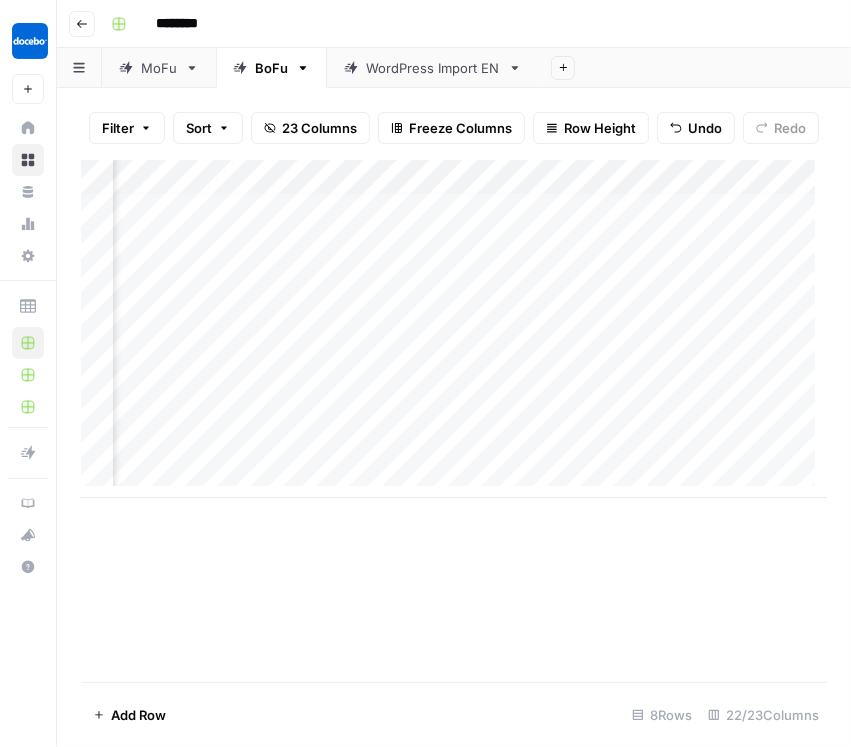click on "Add Column" at bounding box center [454, 329] 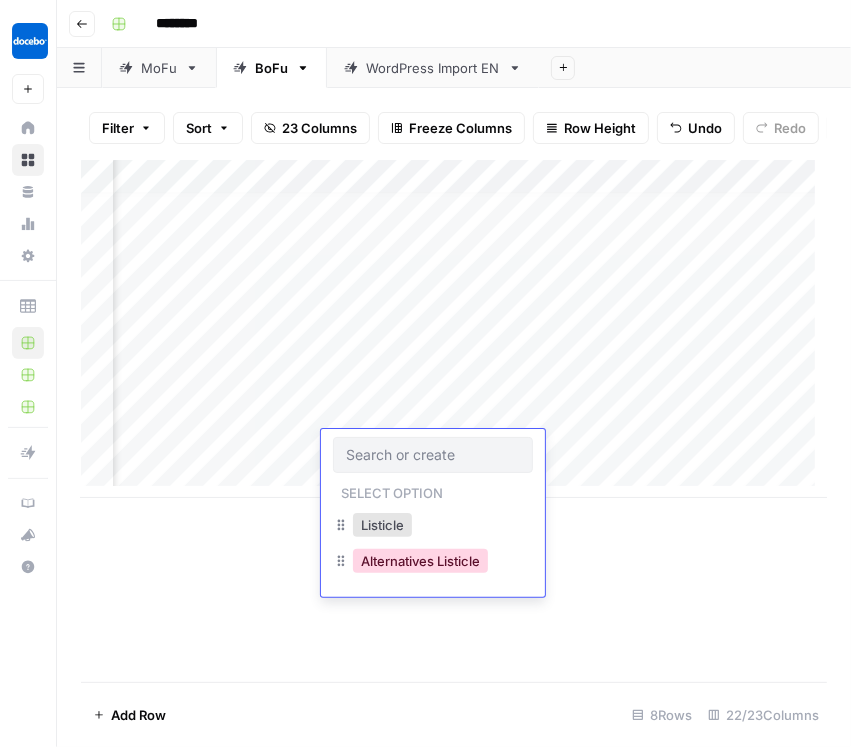 click on "Alternatives Listicle" at bounding box center [420, 561] 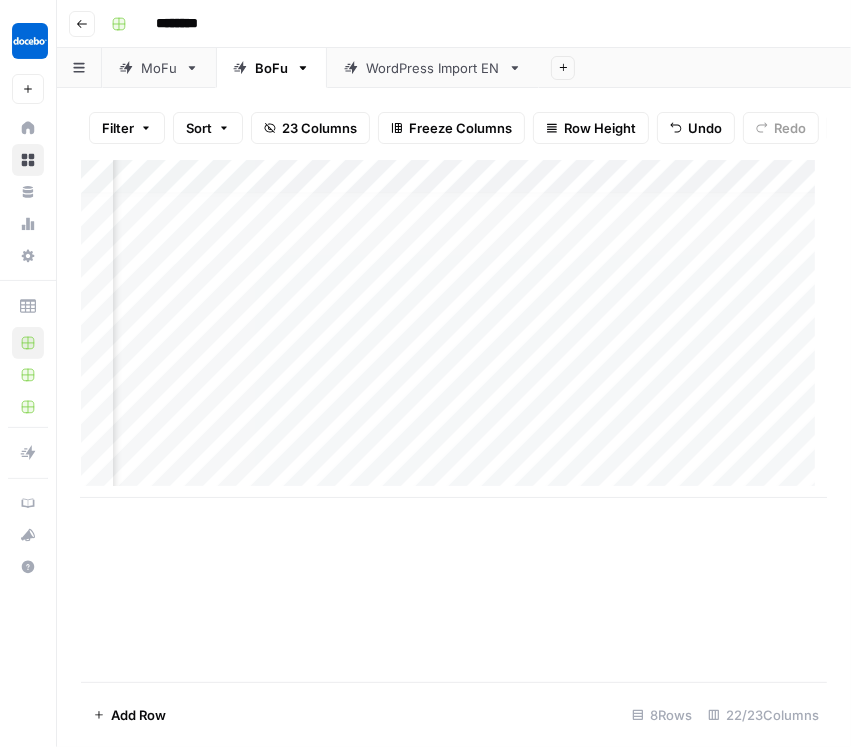 click on "Add Column" at bounding box center [454, 329] 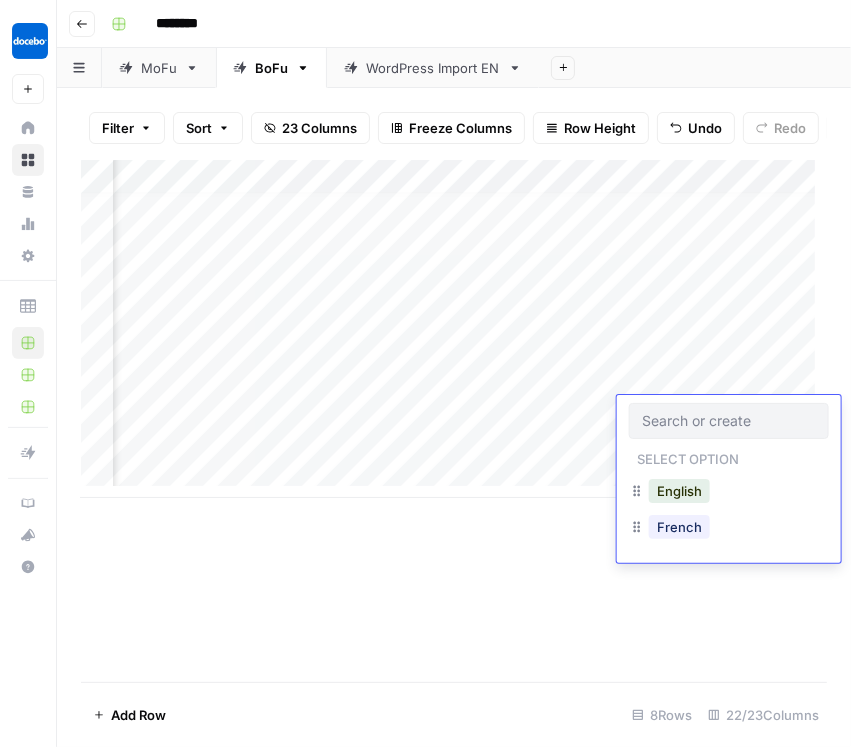 click on "English" at bounding box center (679, 491) 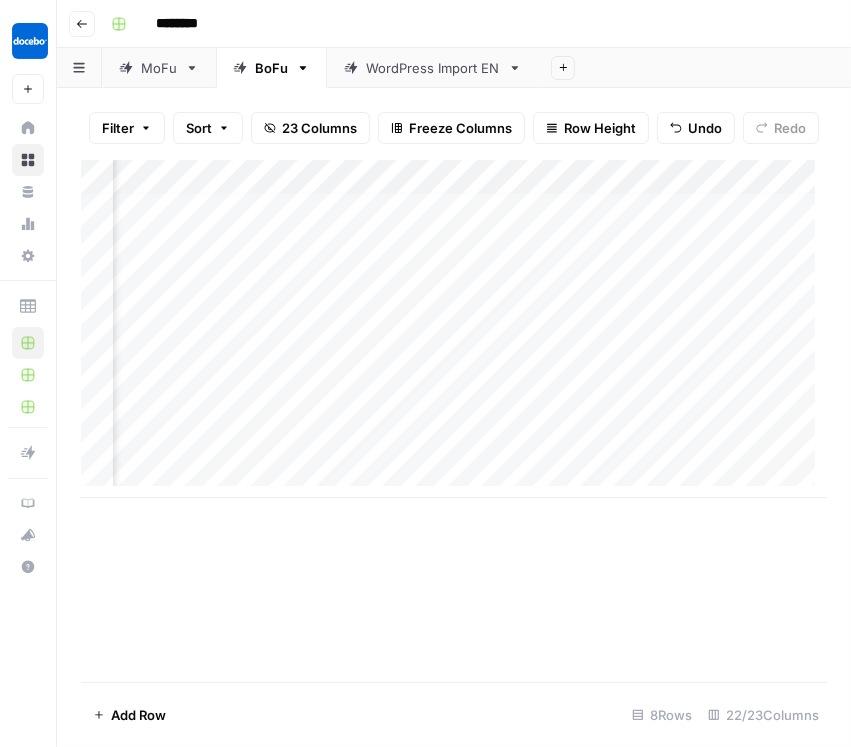 click on "Add Column" at bounding box center [454, 329] 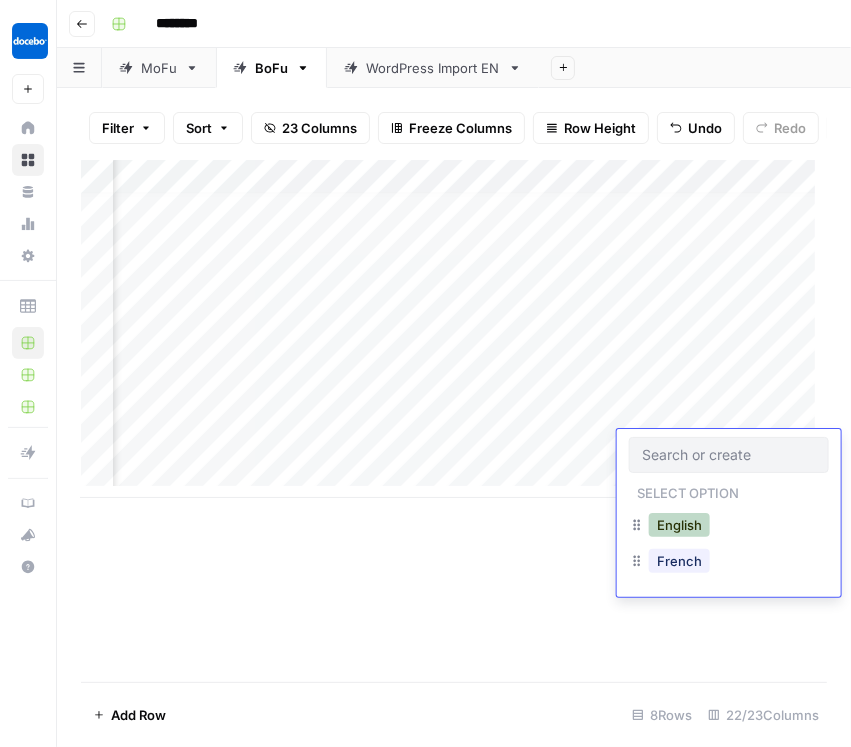 click on "English" at bounding box center (679, 525) 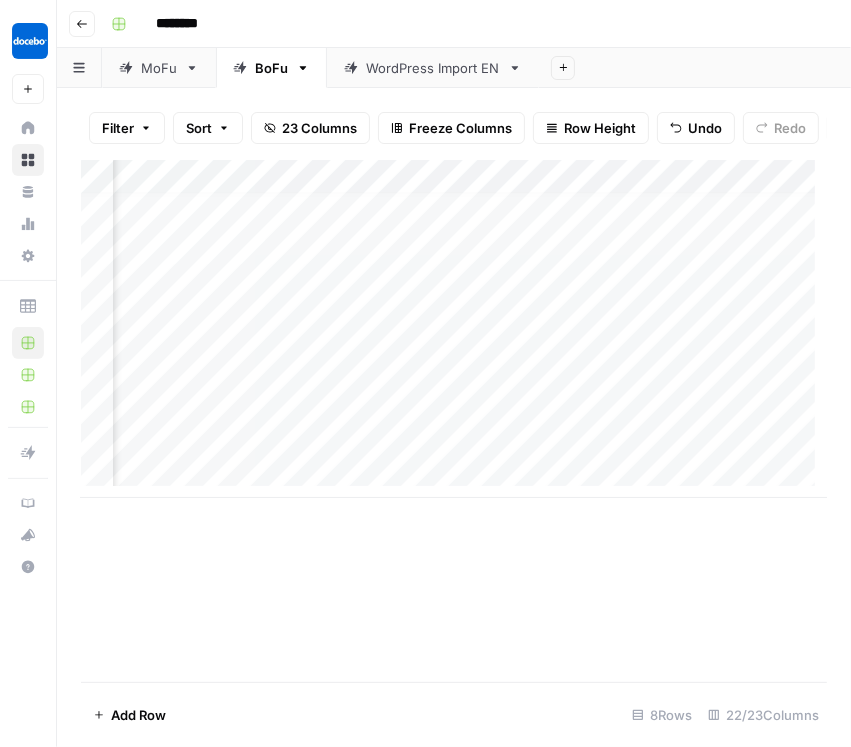 scroll, scrollTop: 12, scrollLeft: 0, axis: vertical 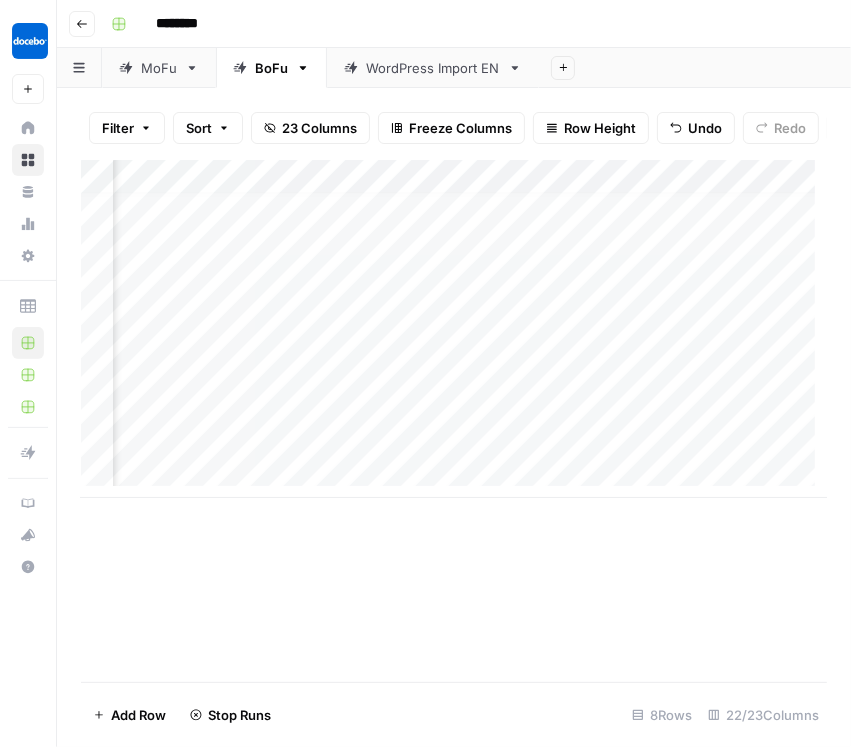 click on "Add Column" at bounding box center [454, 329] 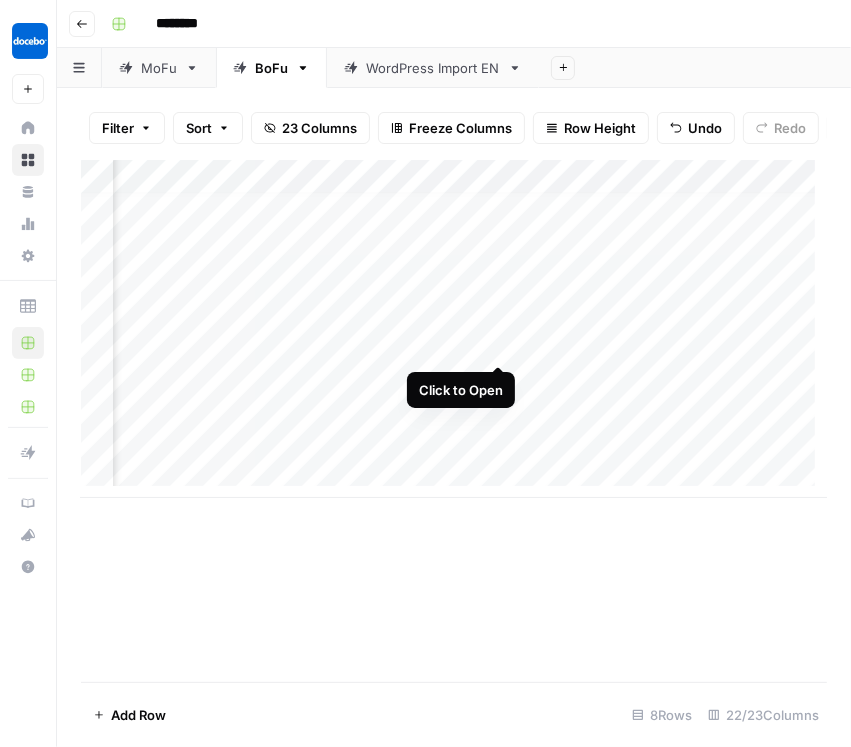 click on "Add Column" at bounding box center [454, 329] 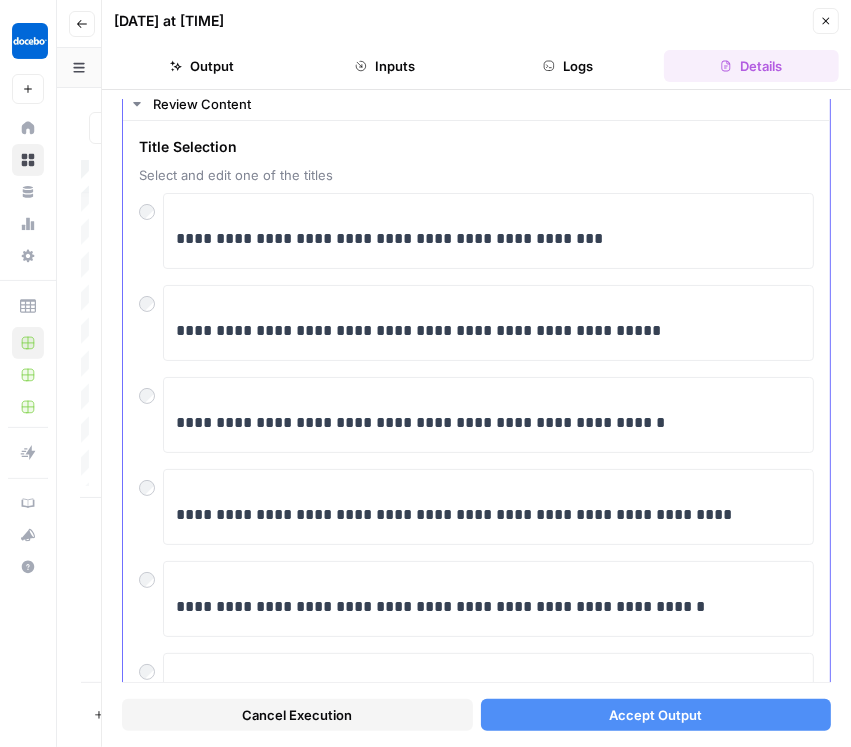 scroll, scrollTop: 130, scrollLeft: 0, axis: vertical 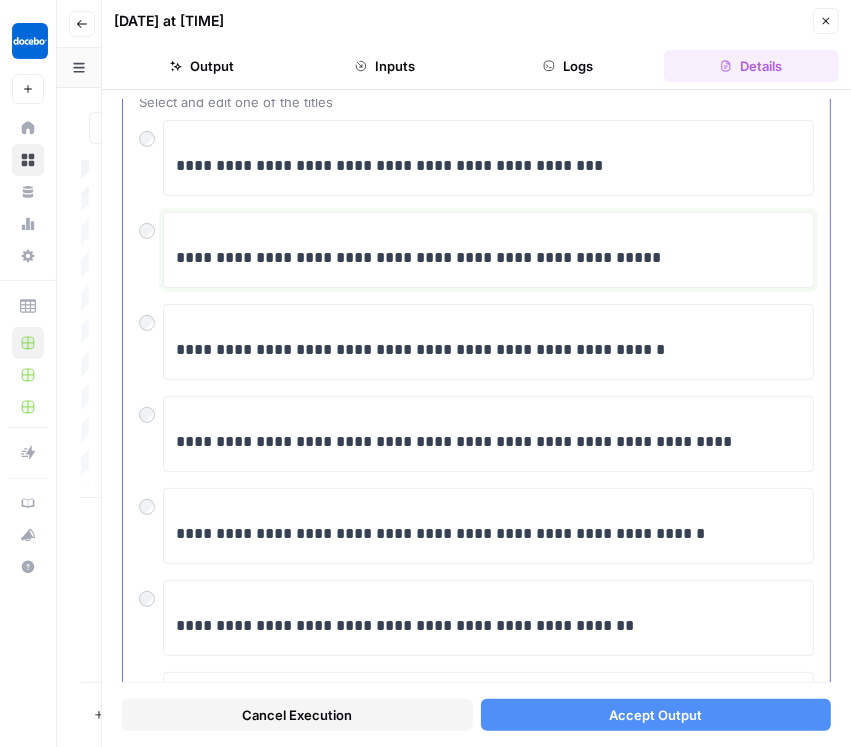 click on "**********" at bounding box center (483, 258) 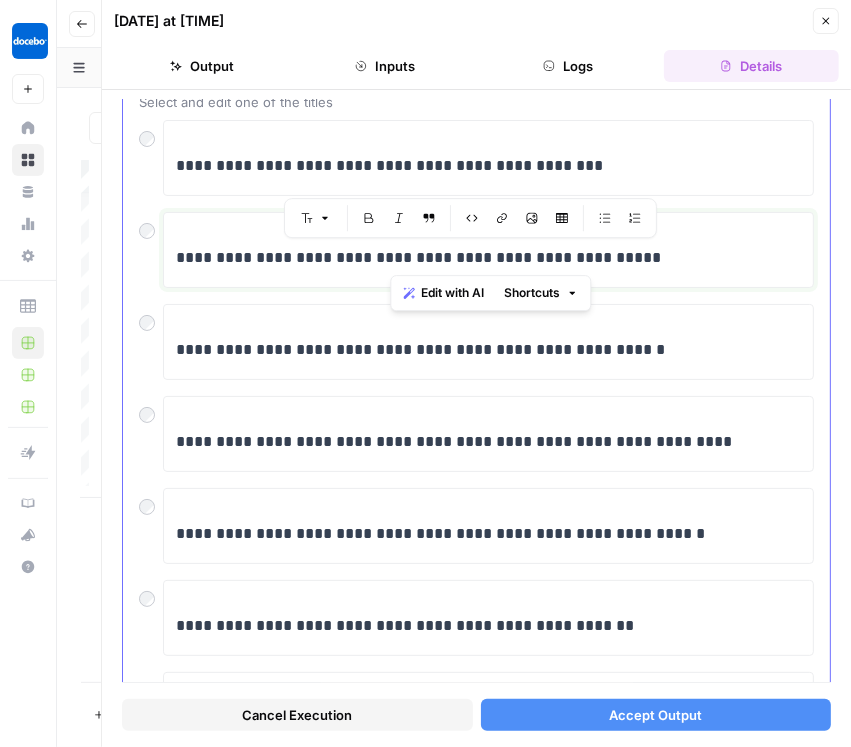 drag, startPoint x: 390, startPoint y: 253, endPoint x: 556, endPoint y: 266, distance: 166.50826 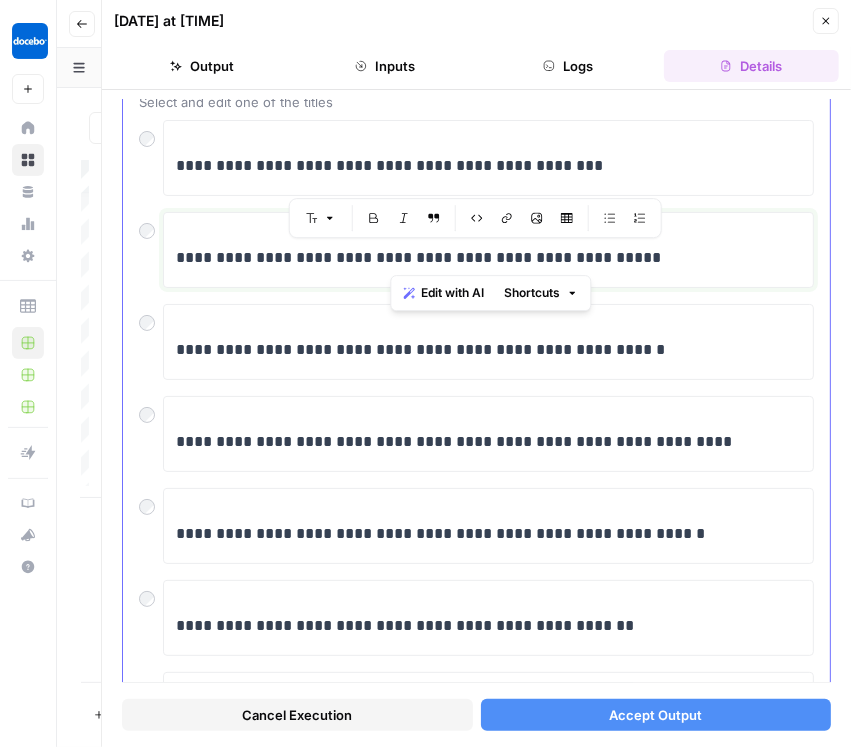 type 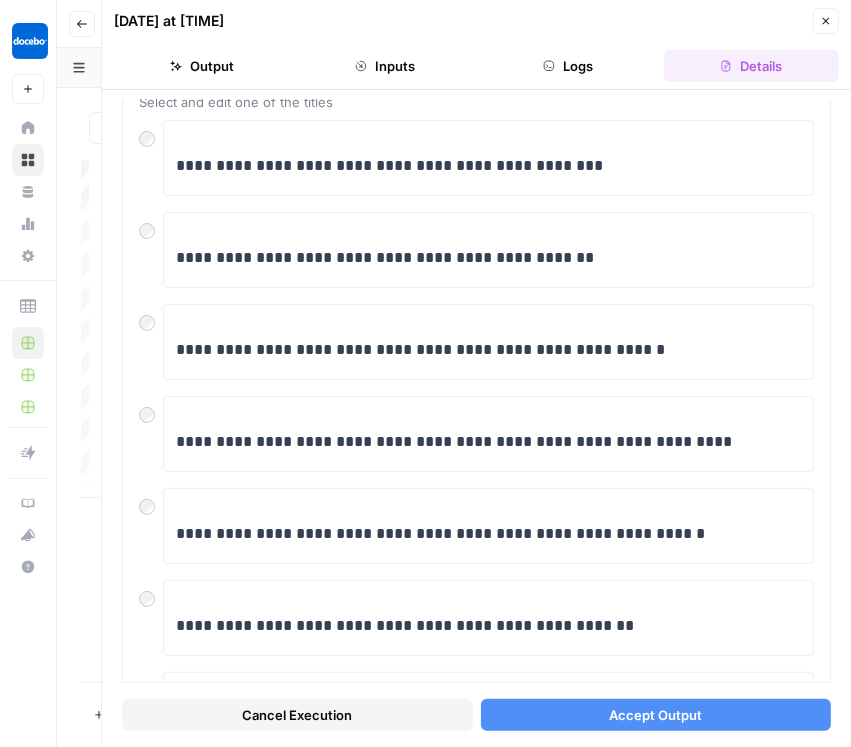 click on "Accept Output" at bounding box center (655, 715) 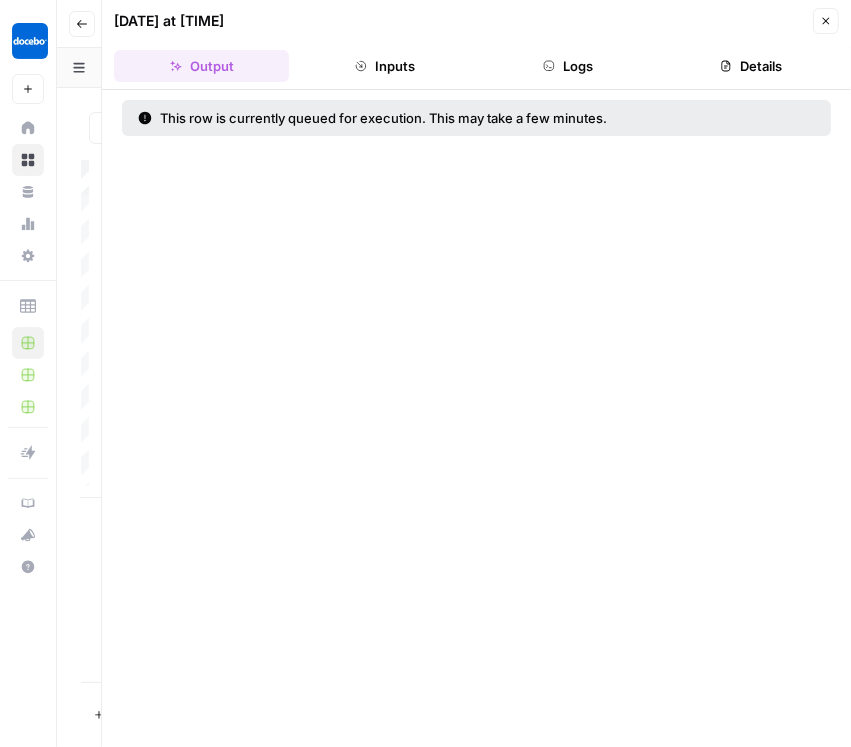 click on "Close" at bounding box center [826, 21] 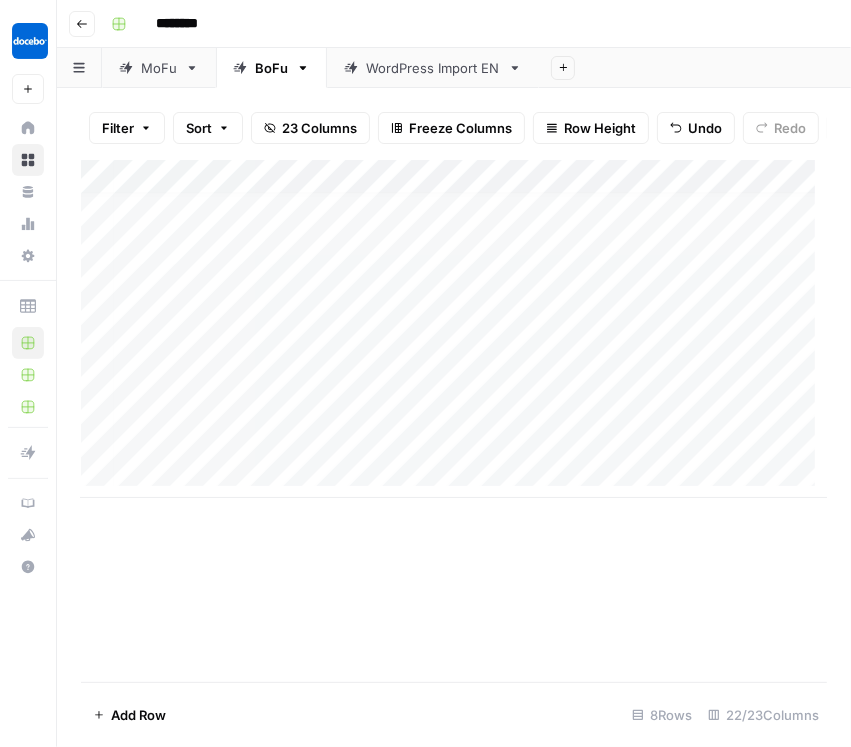 scroll, scrollTop: 12, scrollLeft: 0, axis: vertical 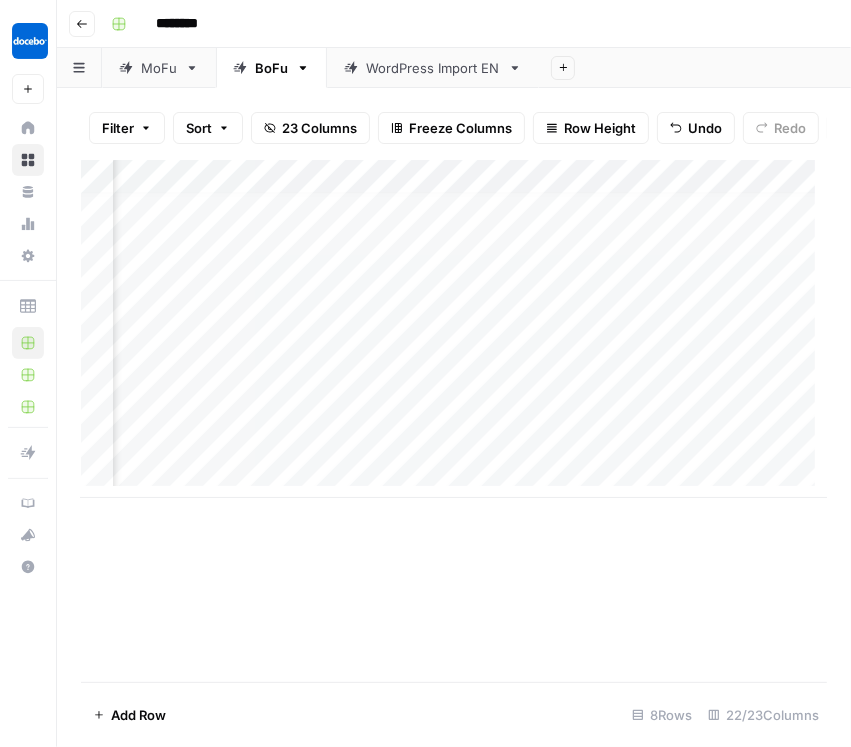 click on "Add Column" at bounding box center (454, 329) 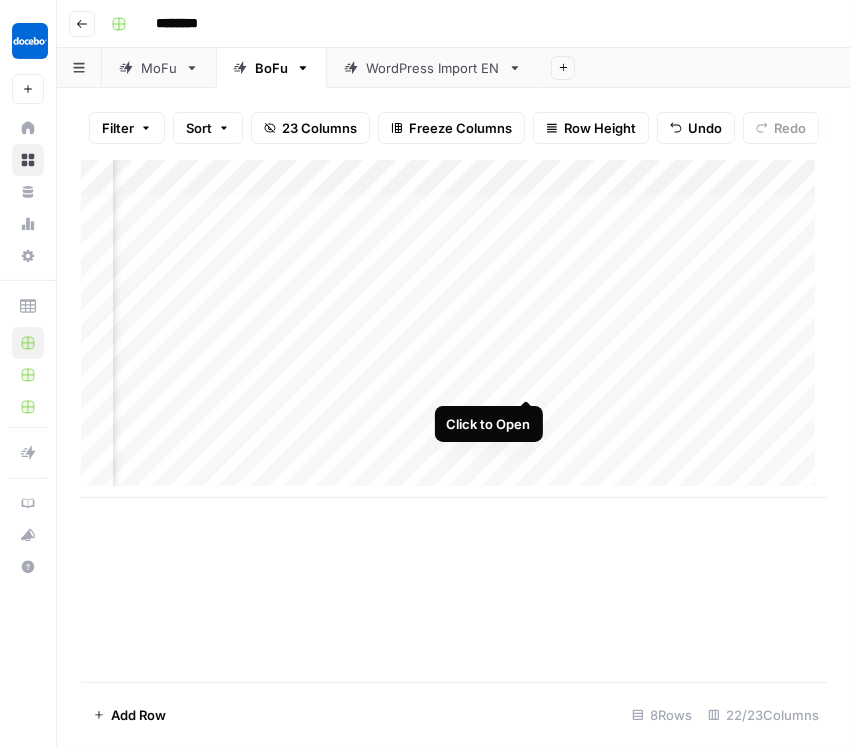 click on "Add Column" at bounding box center (454, 329) 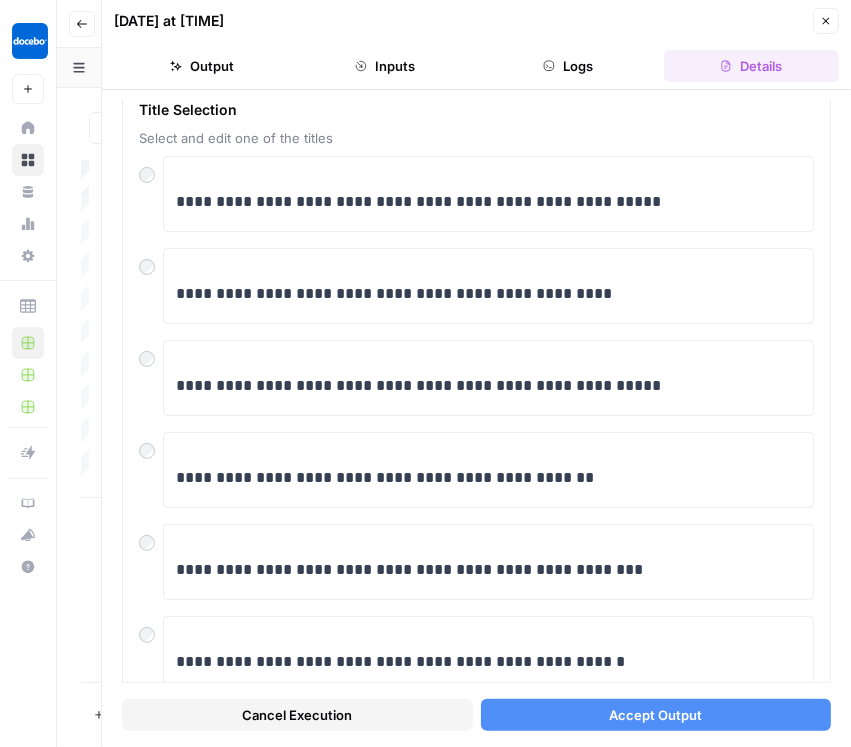 scroll, scrollTop: 95, scrollLeft: 0, axis: vertical 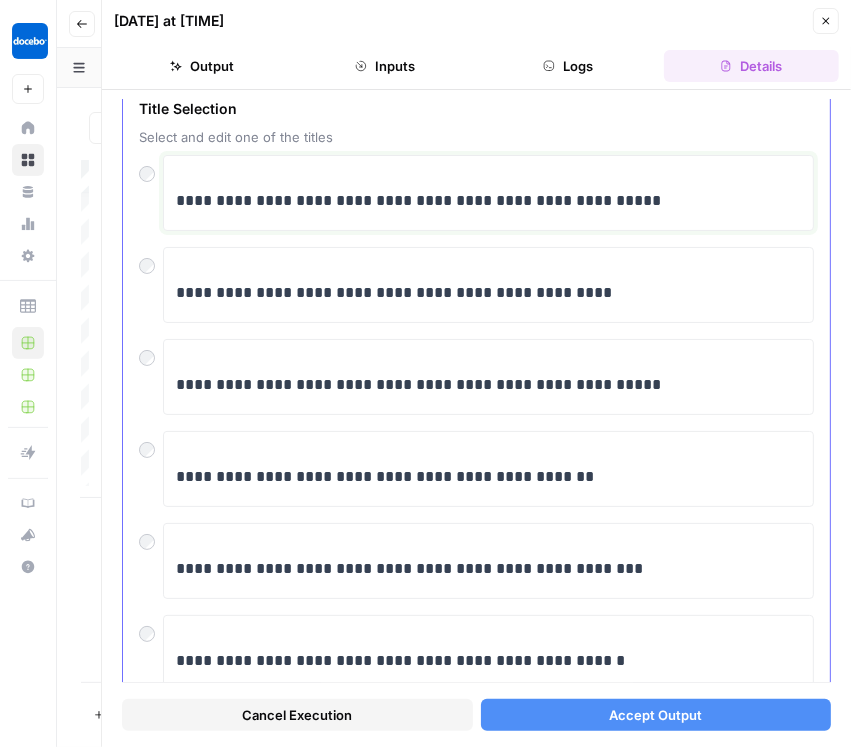 click on "**********" at bounding box center [483, 201] 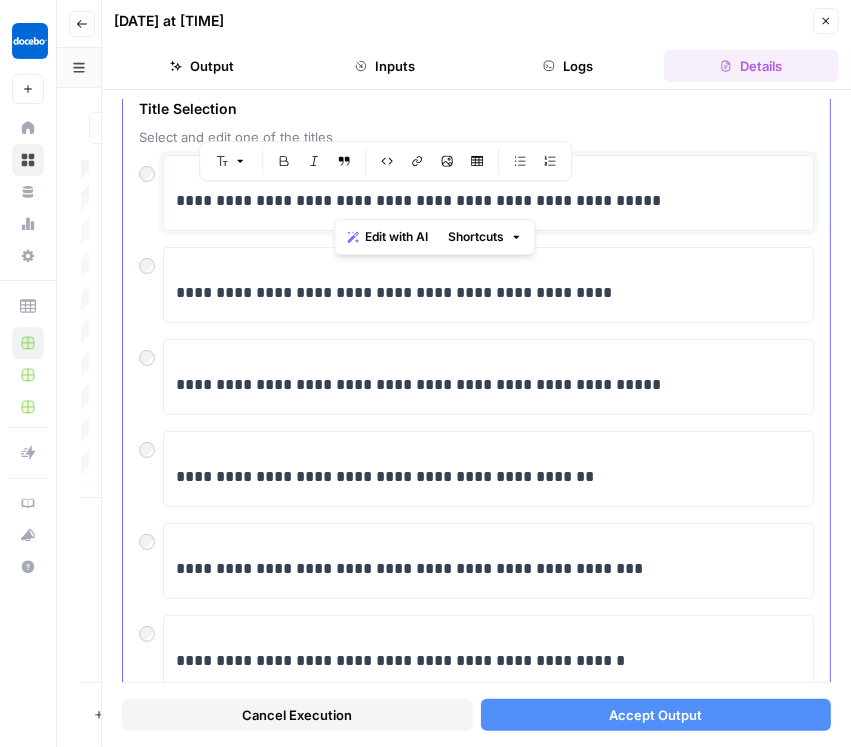 drag, startPoint x: 333, startPoint y: 196, endPoint x: 433, endPoint y: 203, distance: 100.2447 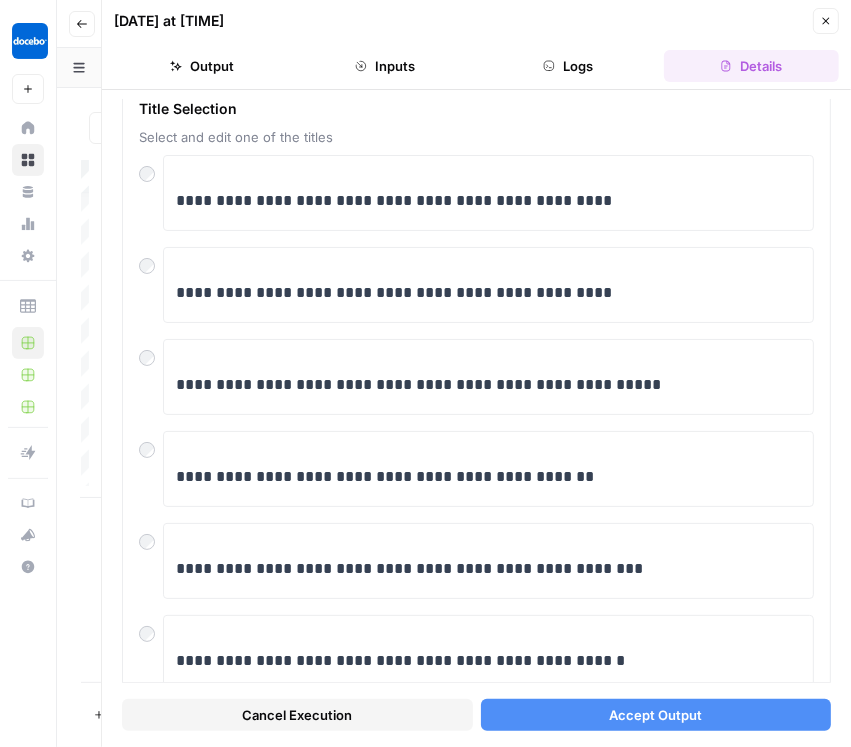 click on "Accept Output" at bounding box center (656, 715) 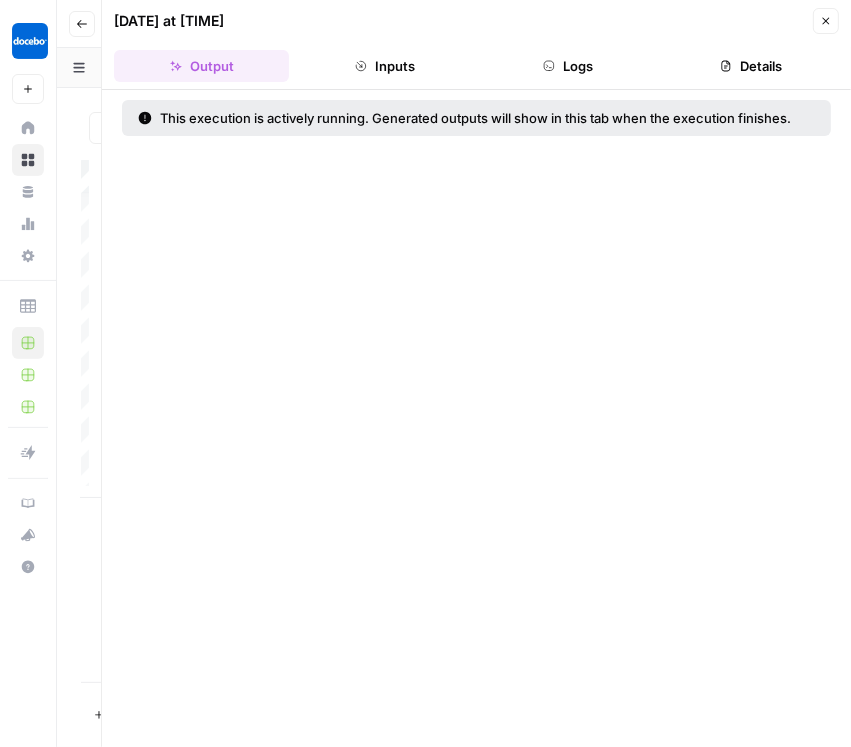 click on "Close" at bounding box center (826, 21) 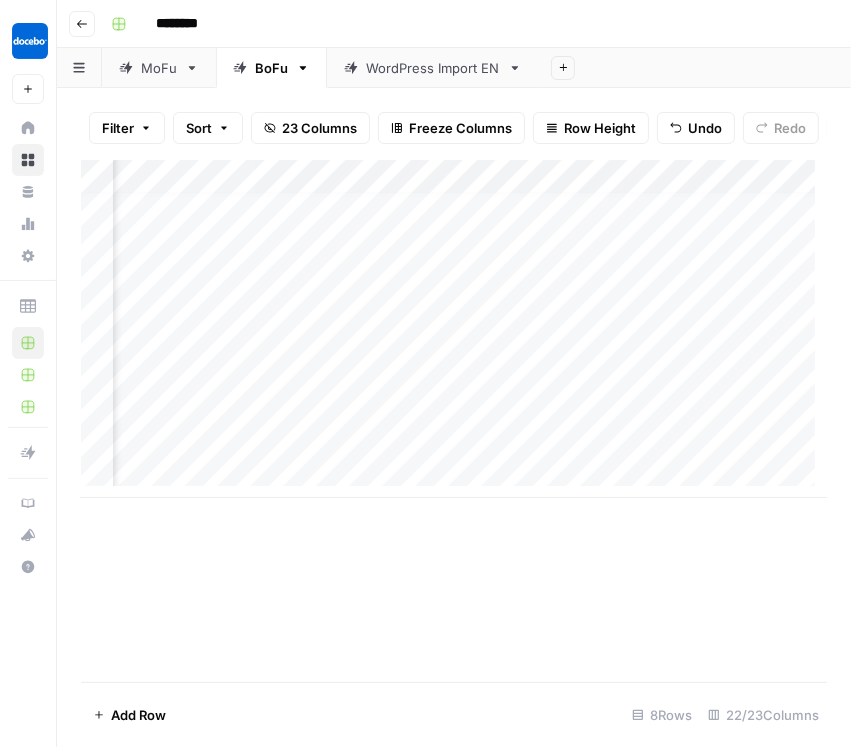 scroll, scrollTop: 12, scrollLeft: 2284, axis: both 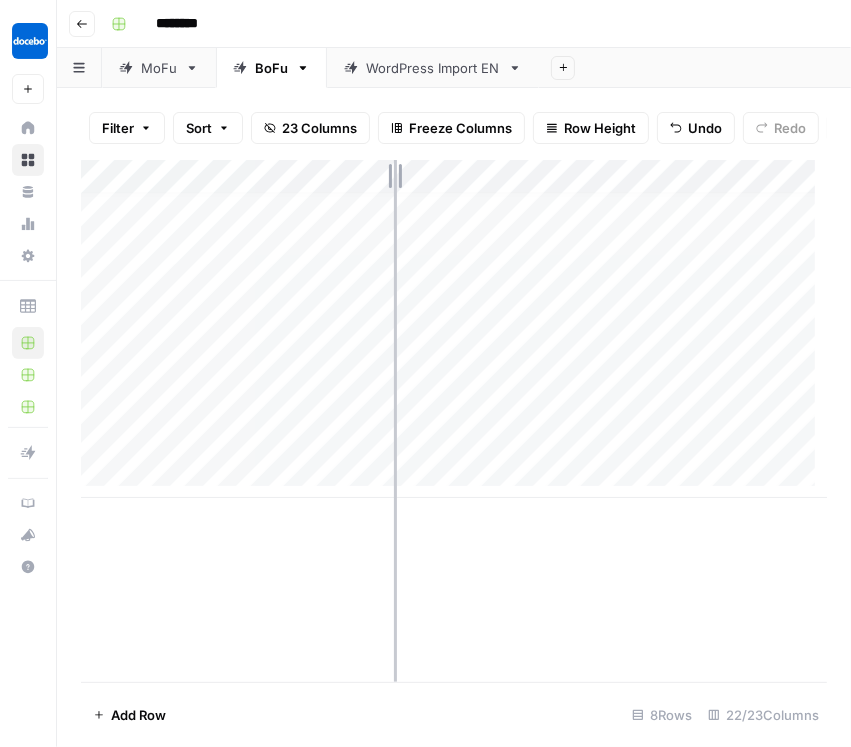 drag, startPoint x: 420, startPoint y: 186, endPoint x: 381, endPoint y: 192, distance: 39.45884 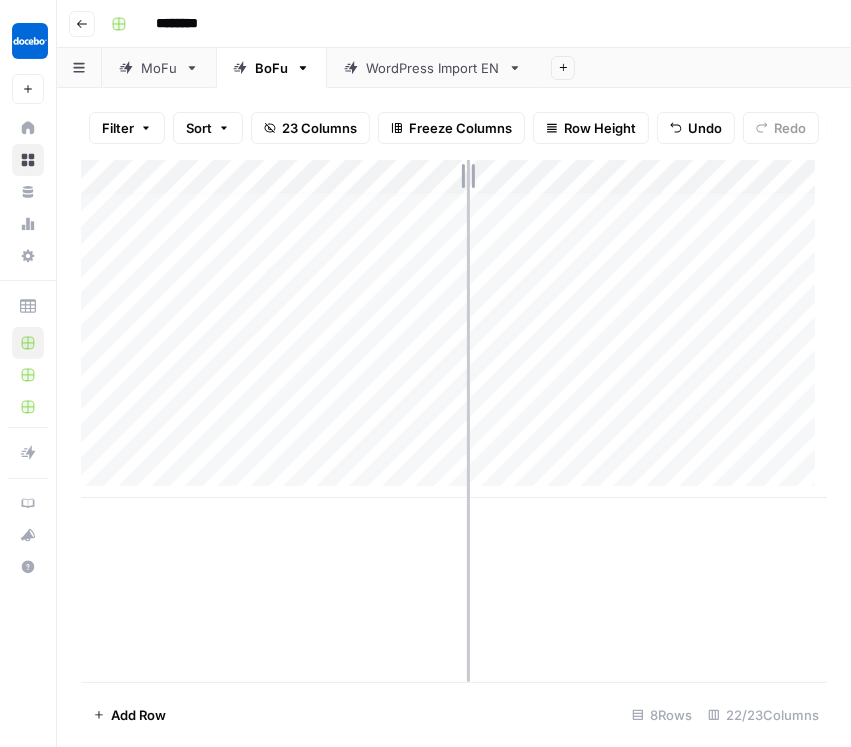 drag, startPoint x: 561, startPoint y: 183, endPoint x: 467, endPoint y: 188, distance: 94.13288 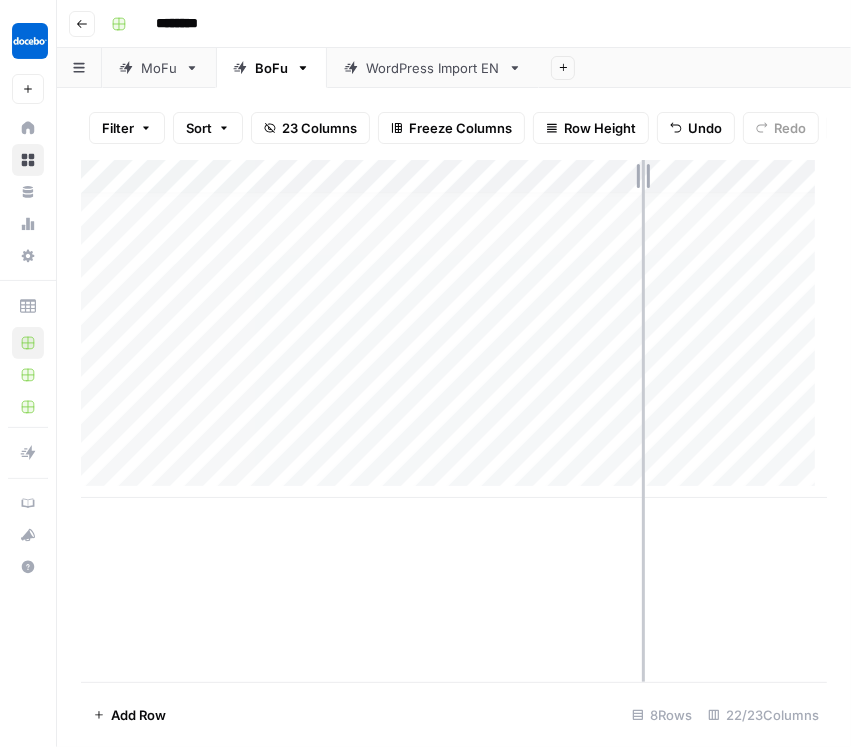 drag, startPoint x: 660, startPoint y: 187, endPoint x: 634, endPoint y: 194, distance: 26.925823 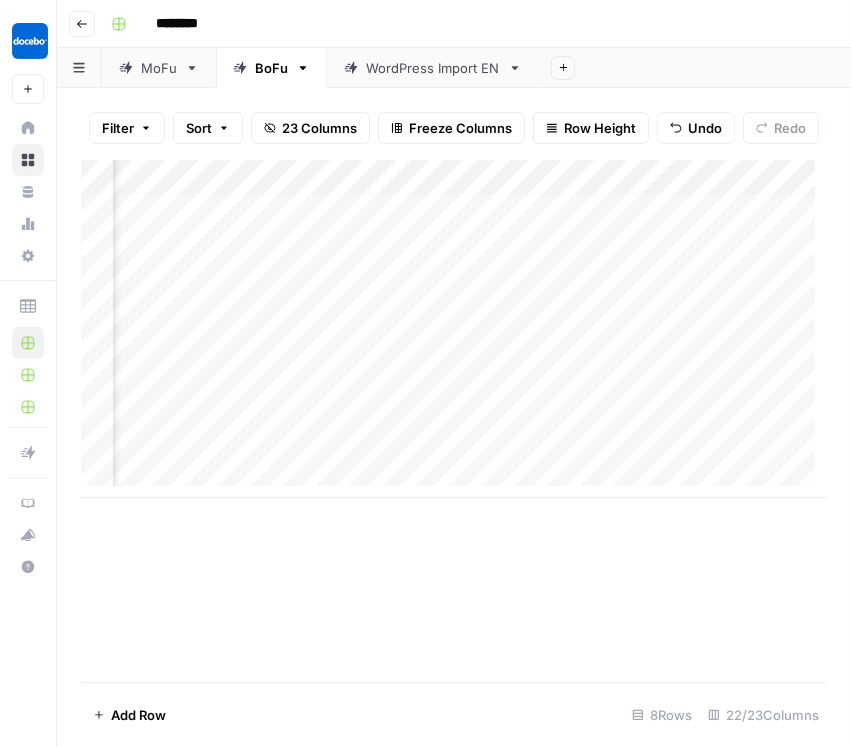 scroll, scrollTop: 12, scrollLeft: 459, axis: both 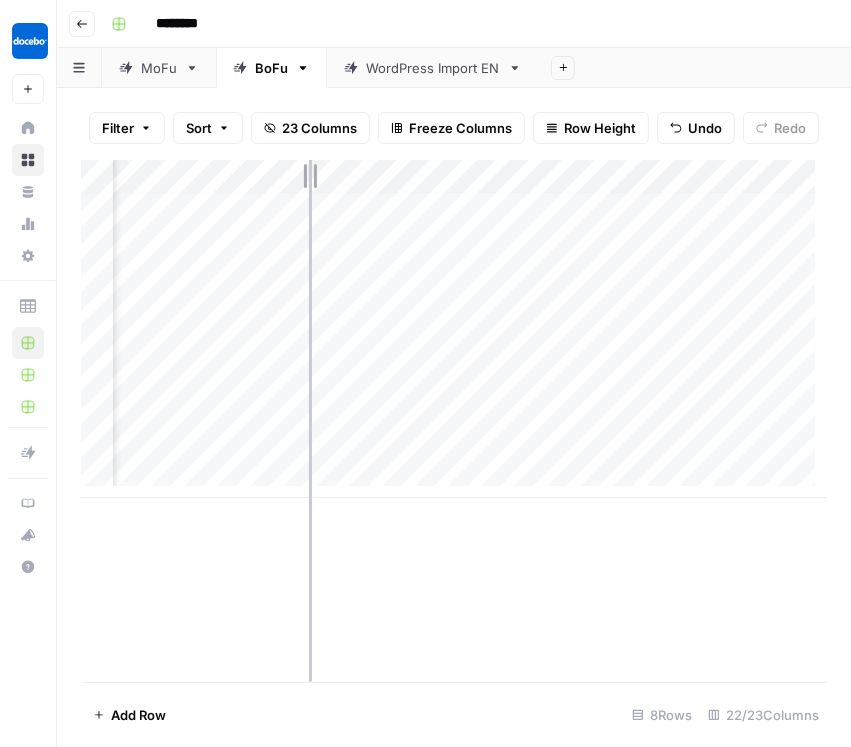 drag, startPoint x: 358, startPoint y: 195, endPoint x: 304, endPoint y: 206, distance: 55.108982 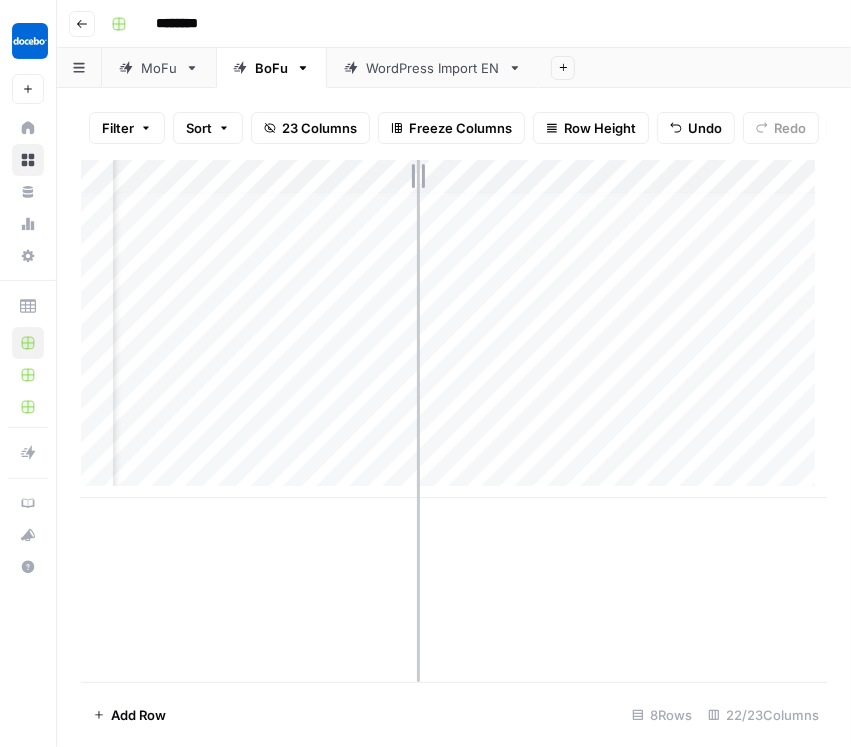 drag, startPoint x: 485, startPoint y: 190, endPoint x: 414, endPoint y: 200, distance: 71.70077 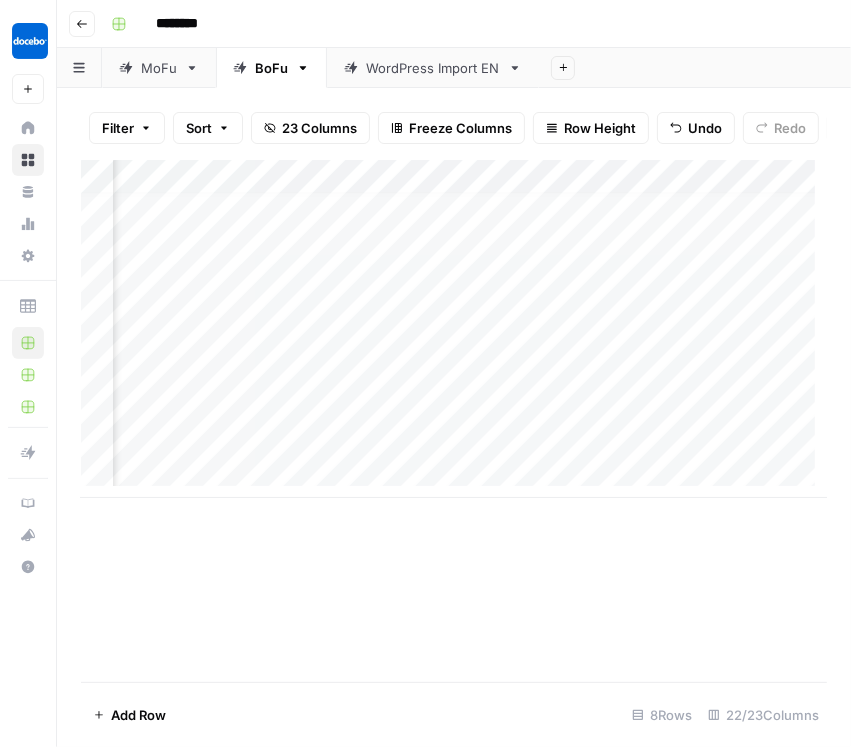 scroll, scrollTop: 12, scrollLeft: 0, axis: vertical 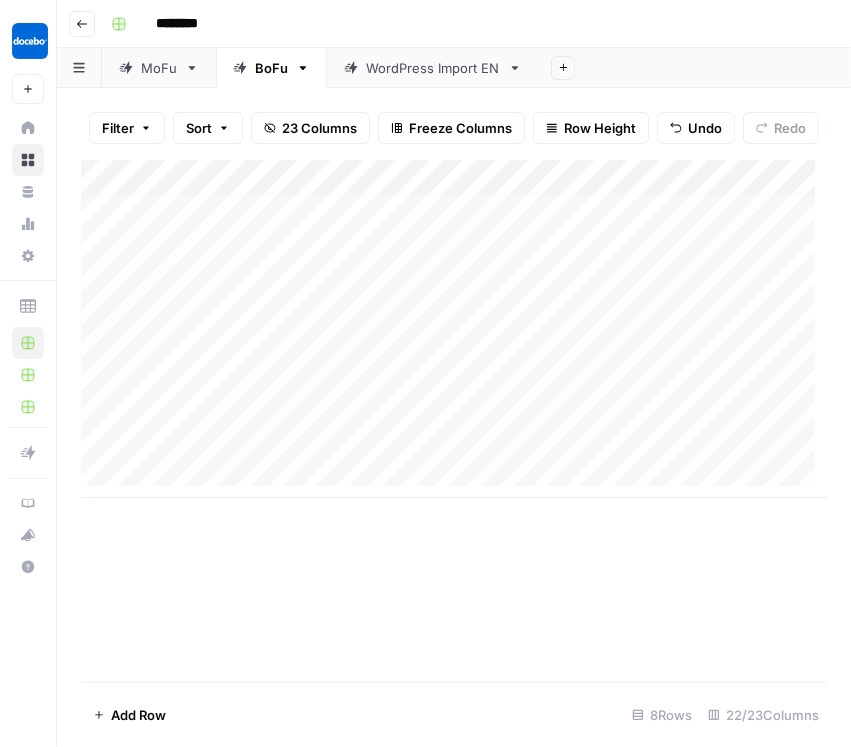 click on "Add Column" at bounding box center [454, 329] 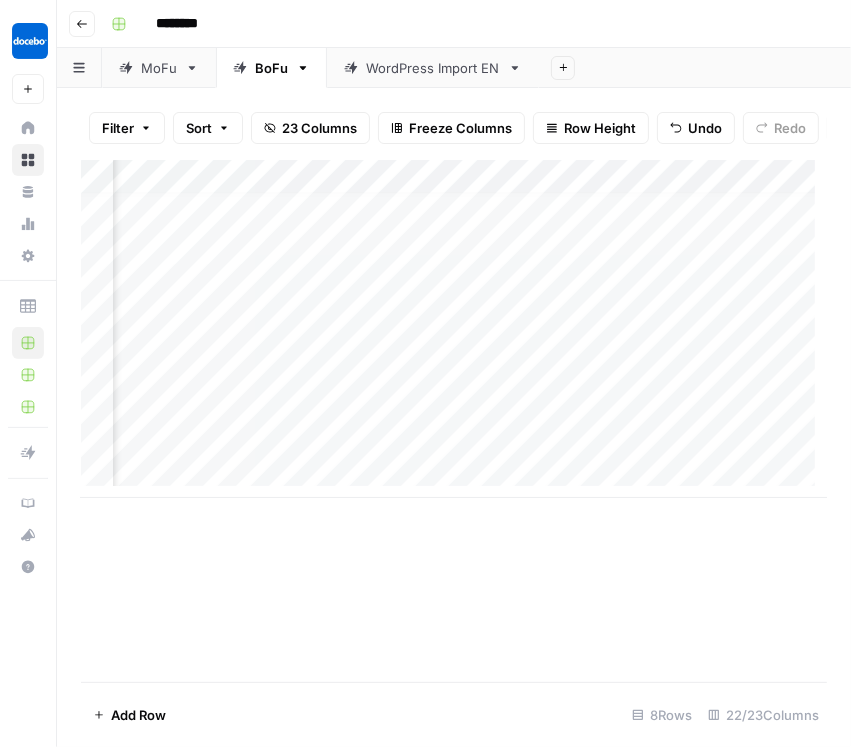 scroll, scrollTop: 12, scrollLeft: 466, axis: both 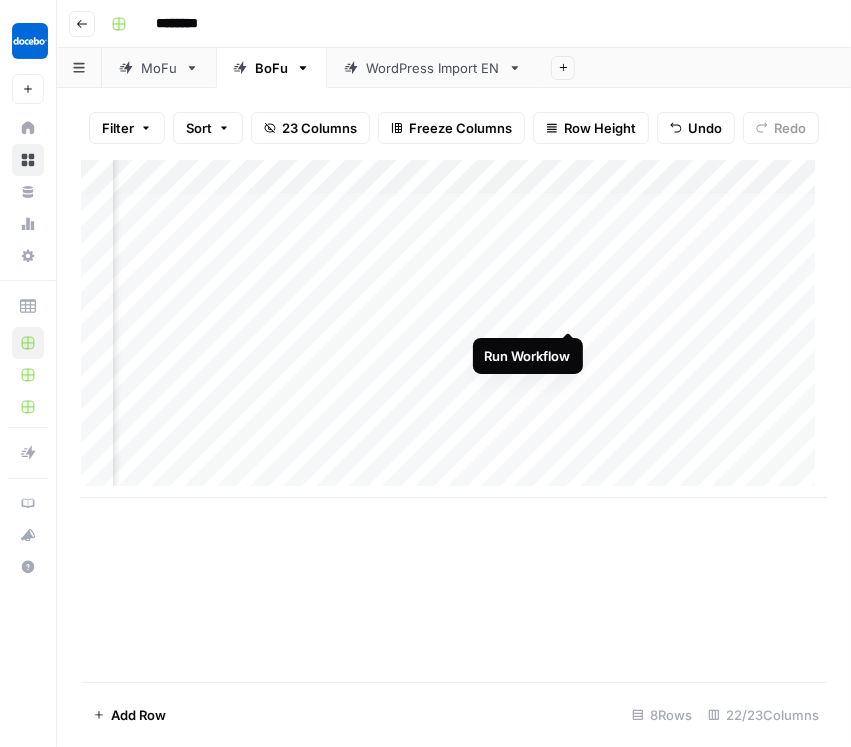 click on "Add Column" at bounding box center (454, 329) 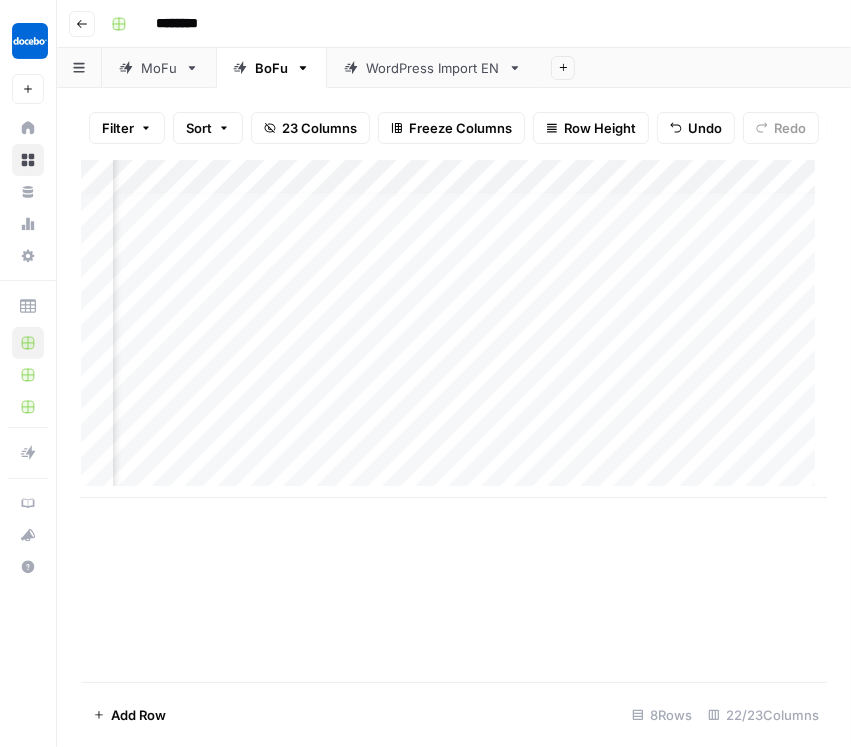 scroll, scrollTop: 12, scrollLeft: 570, axis: both 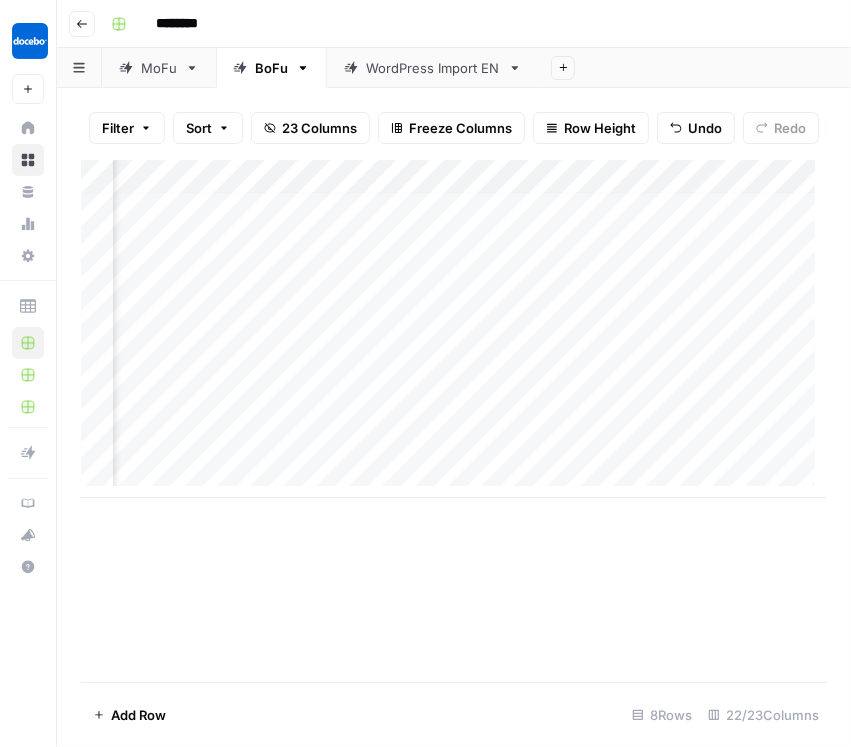 click on "Add Column" at bounding box center [454, 421] 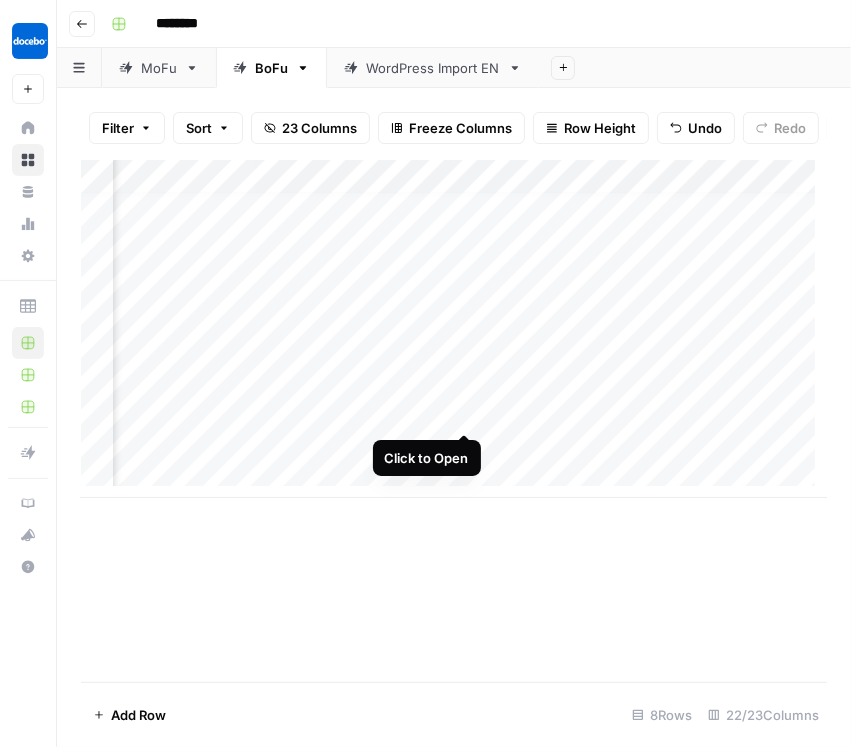 click on "Add Column" at bounding box center (454, 329) 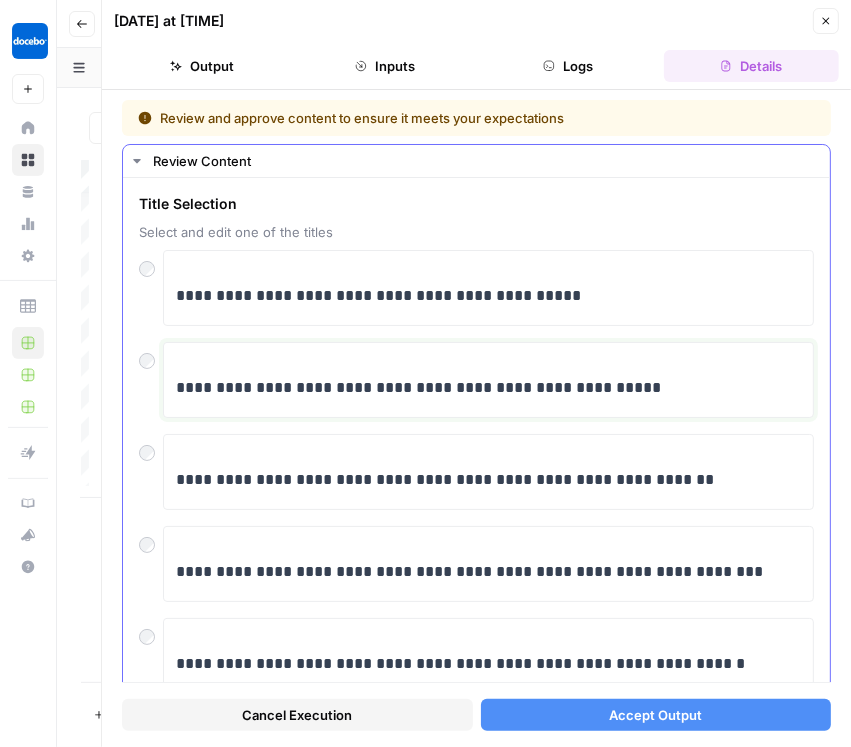 click on "**********" at bounding box center [483, 388] 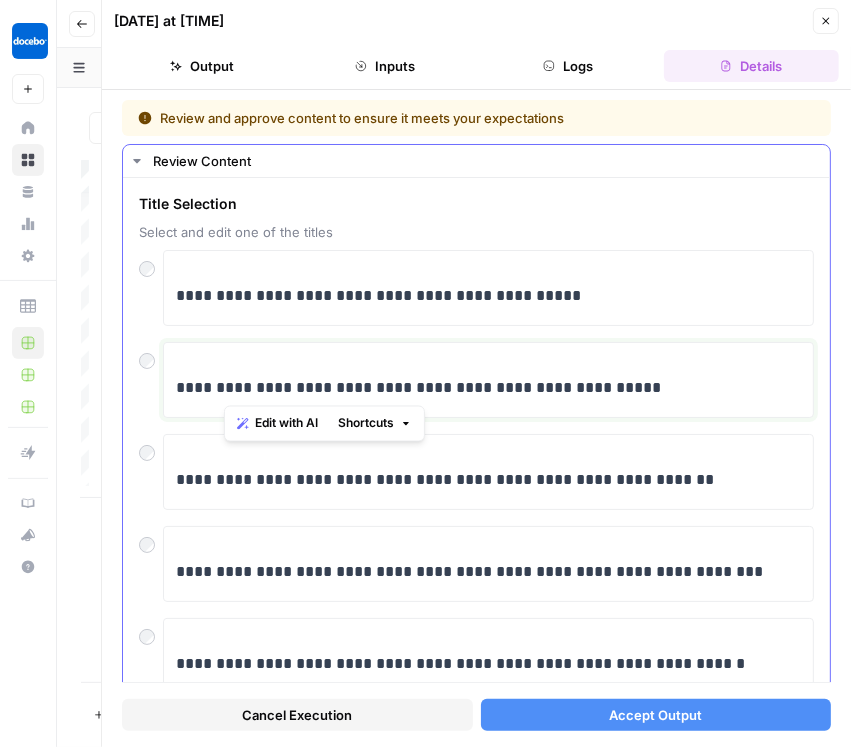 click on "**********" at bounding box center [483, 388] 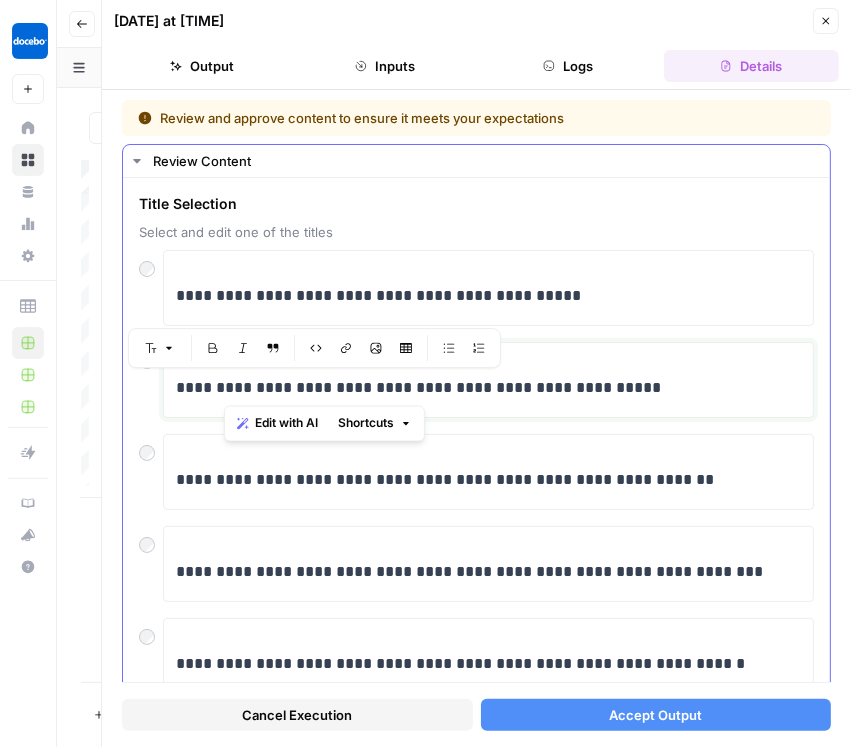 click on "**********" at bounding box center (483, 388) 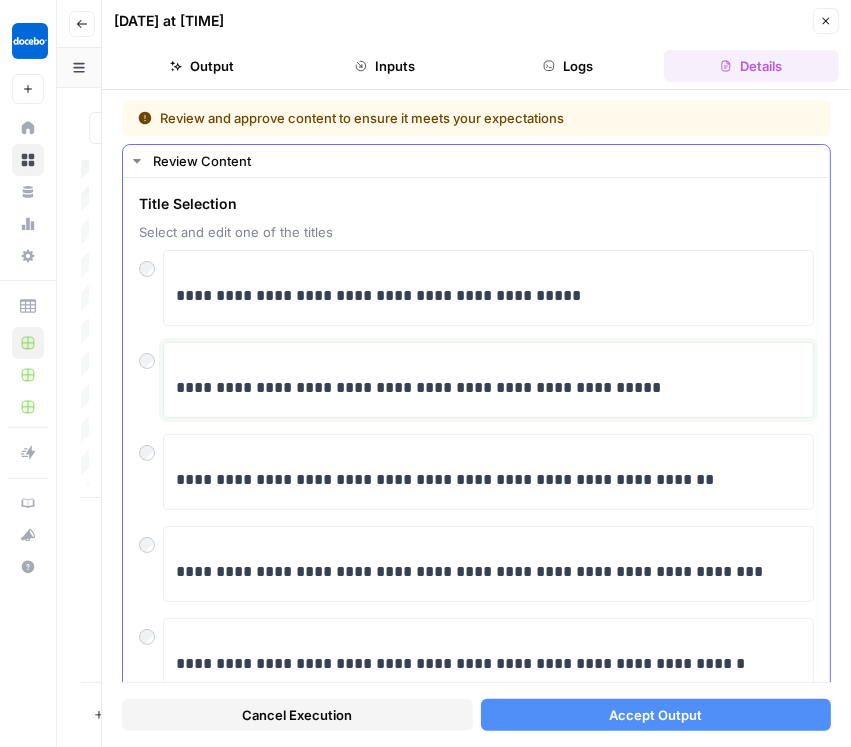 type 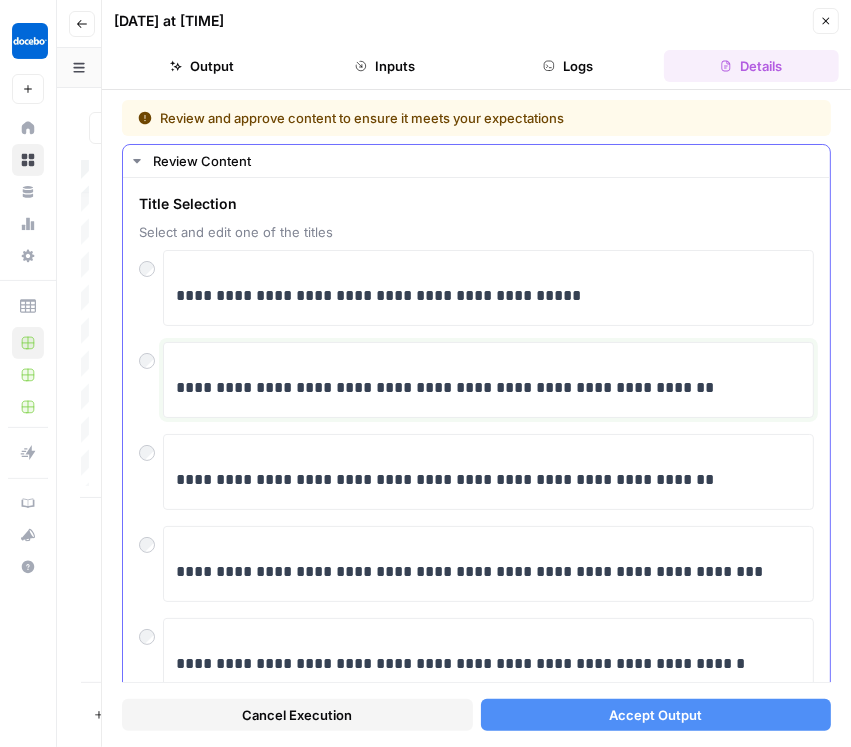 click on "**********" at bounding box center [483, 388] 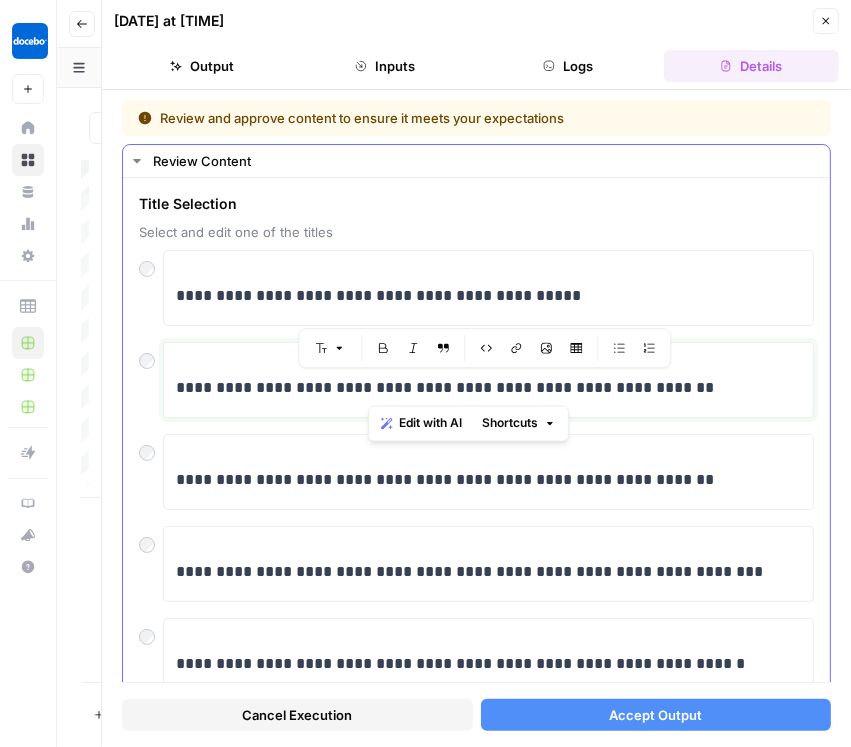 drag, startPoint x: 367, startPoint y: 386, endPoint x: 600, endPoint y: 390, distance: 233.03433 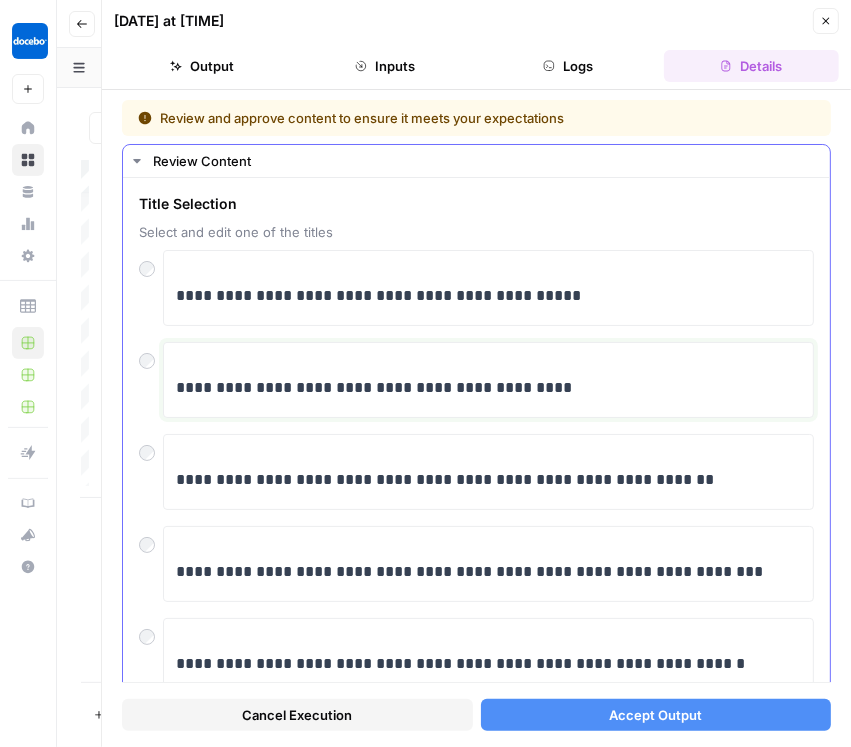 click on "**********" at bounding box center [483, 388] 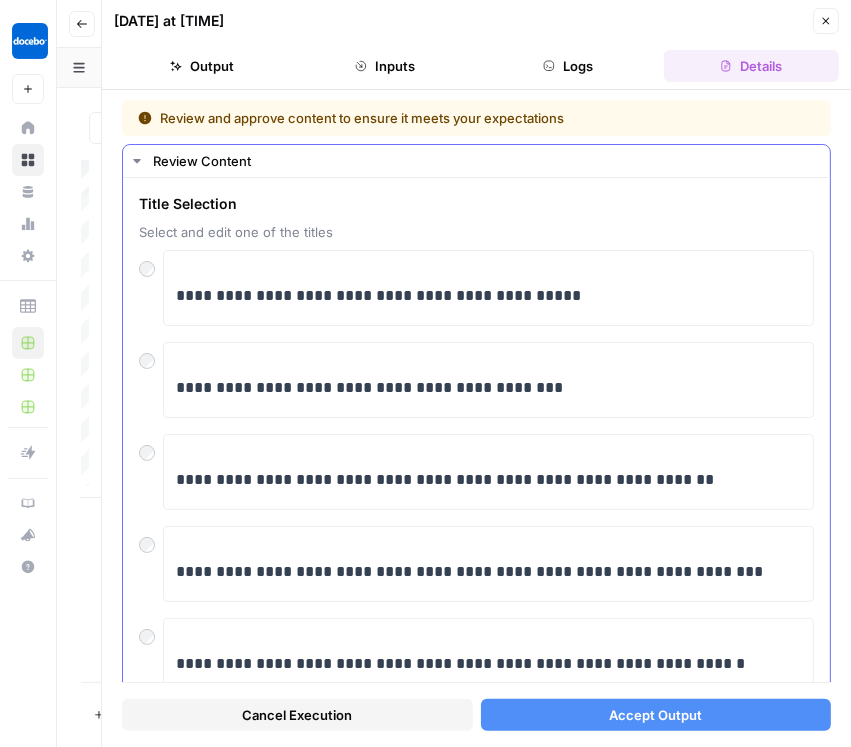 click at bounding box center [151, 356] 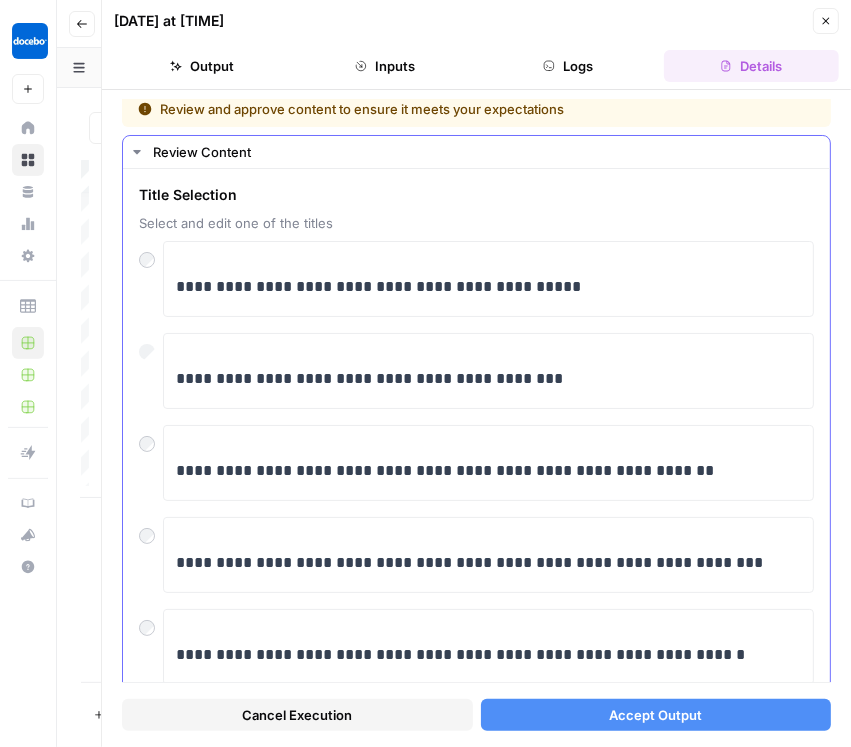 scroll, scrollTop: 21, scrollLeft: 0, axis: vertical 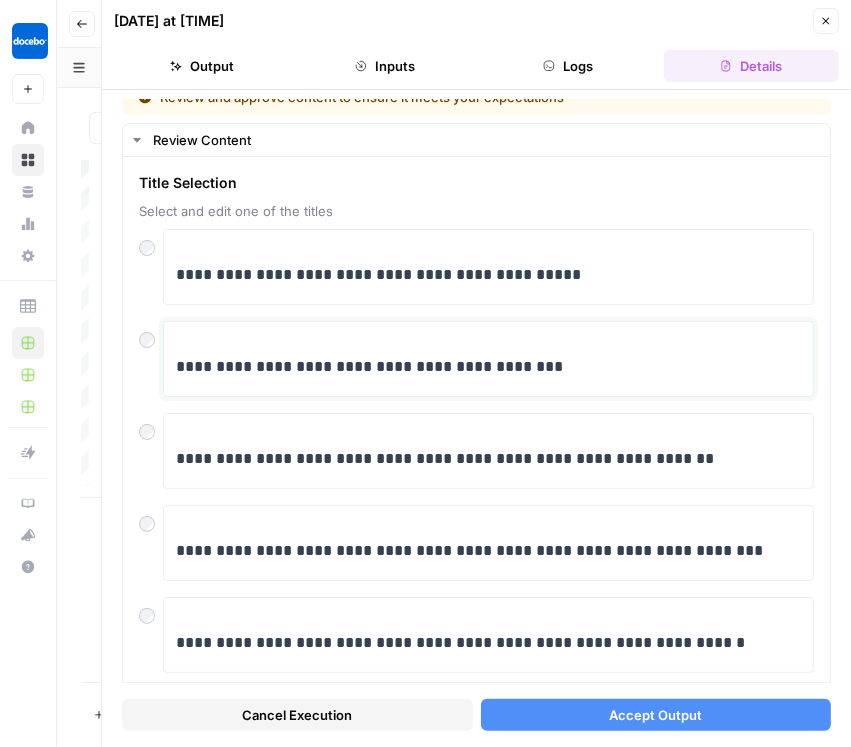 click on "**********" at bounding box center (483, 367) 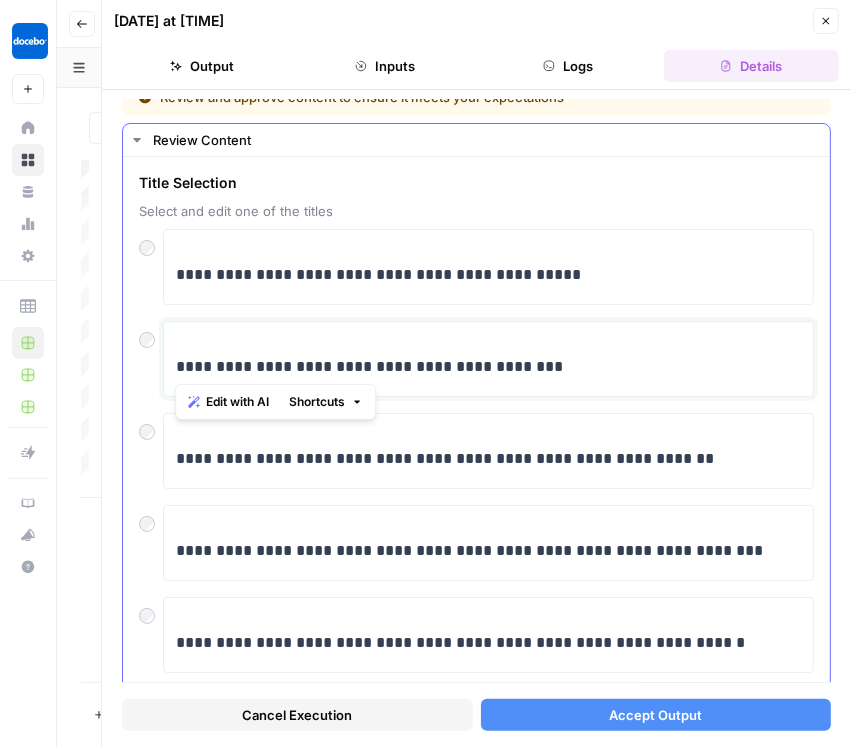 click on "**********" at bounding box center [483, 367] 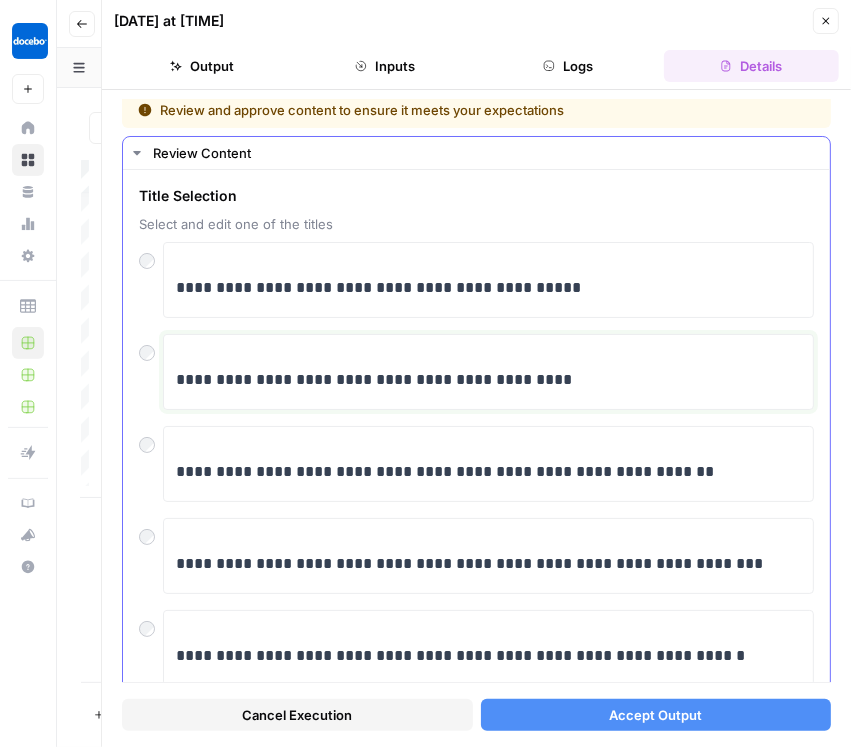 scroll, scrollTop: 0, scrollLeft: 0, axis: both 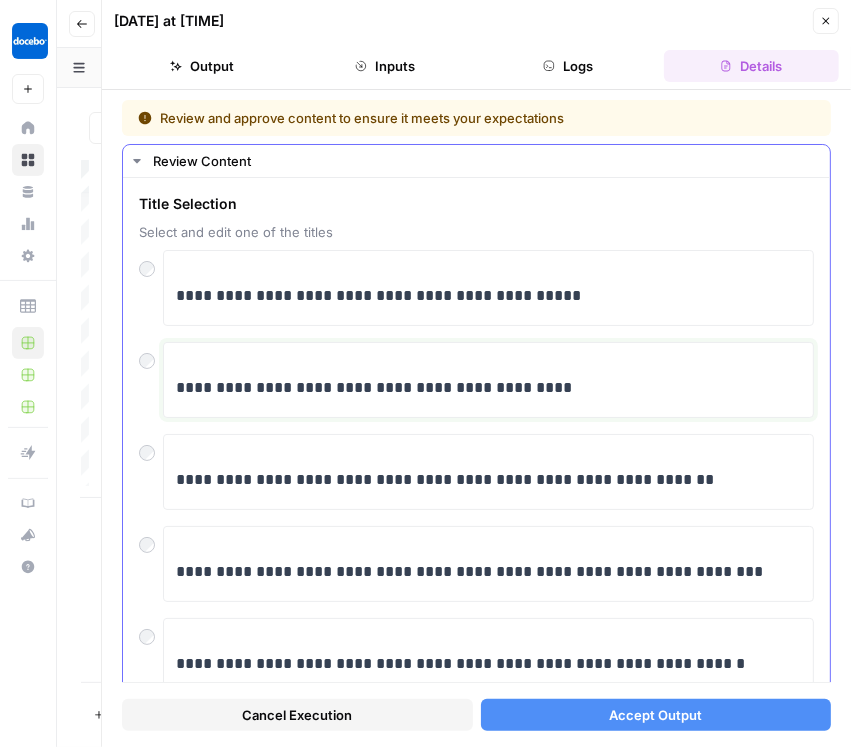 click on "**********" at bounding box center (483, 388) 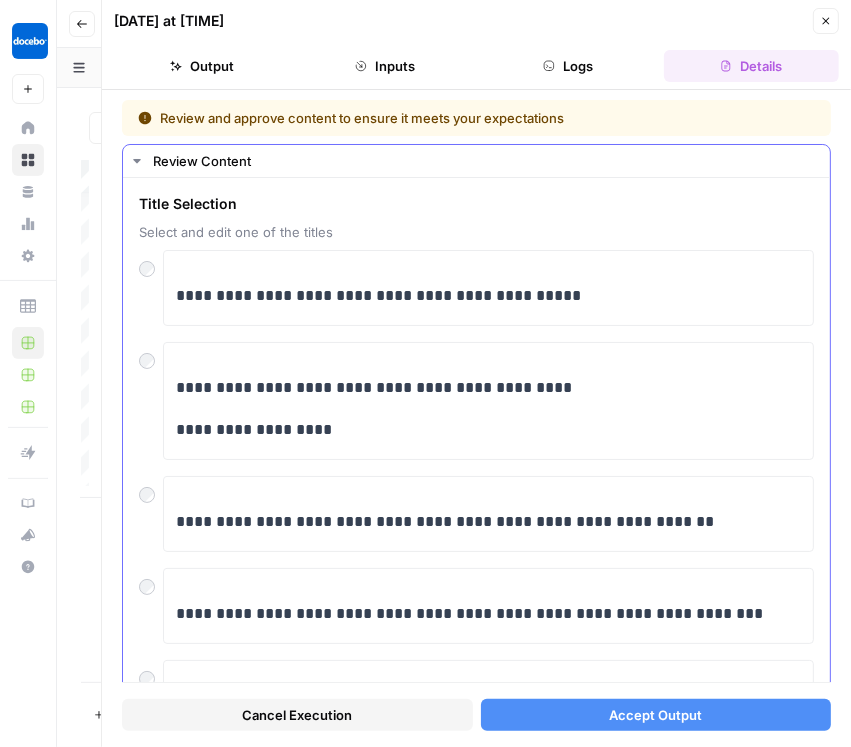 click on "**********" at bounding box center [488, 401] 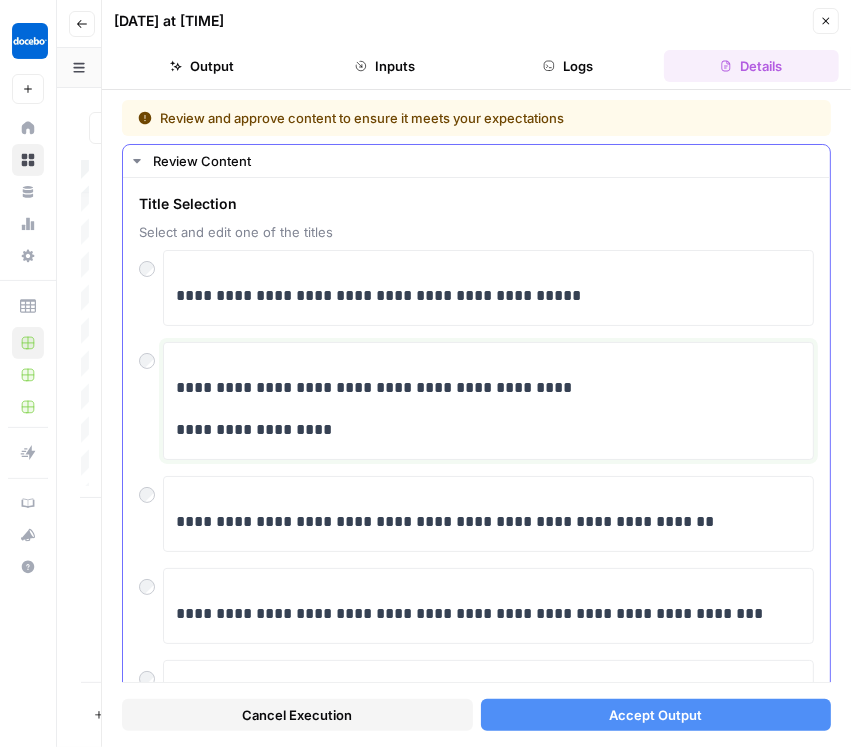 click on "**********" at bounding box center [483, 430] 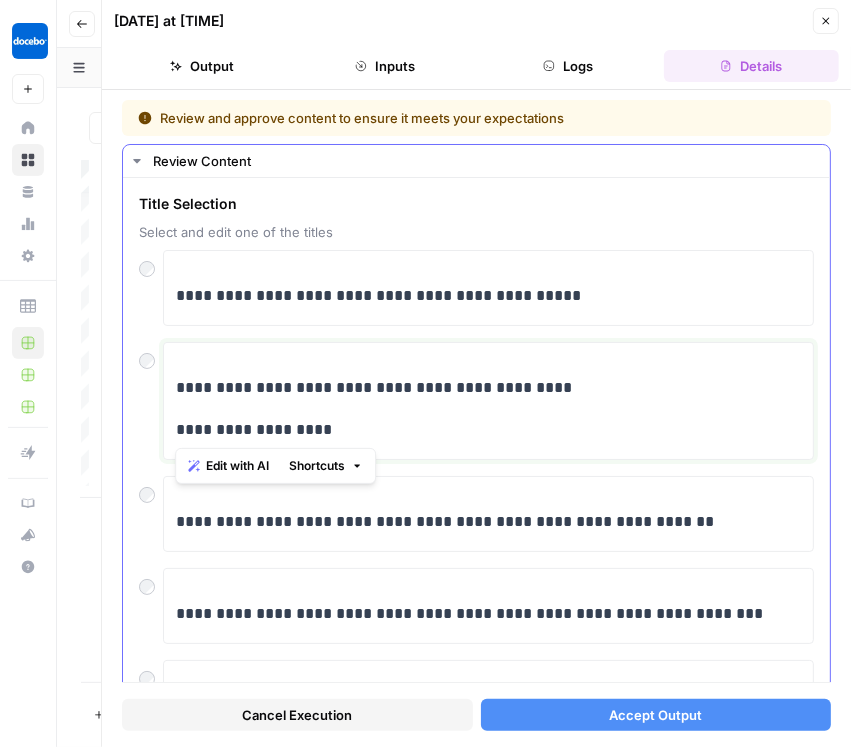 click on "**********" at bounding box center (483, 430) 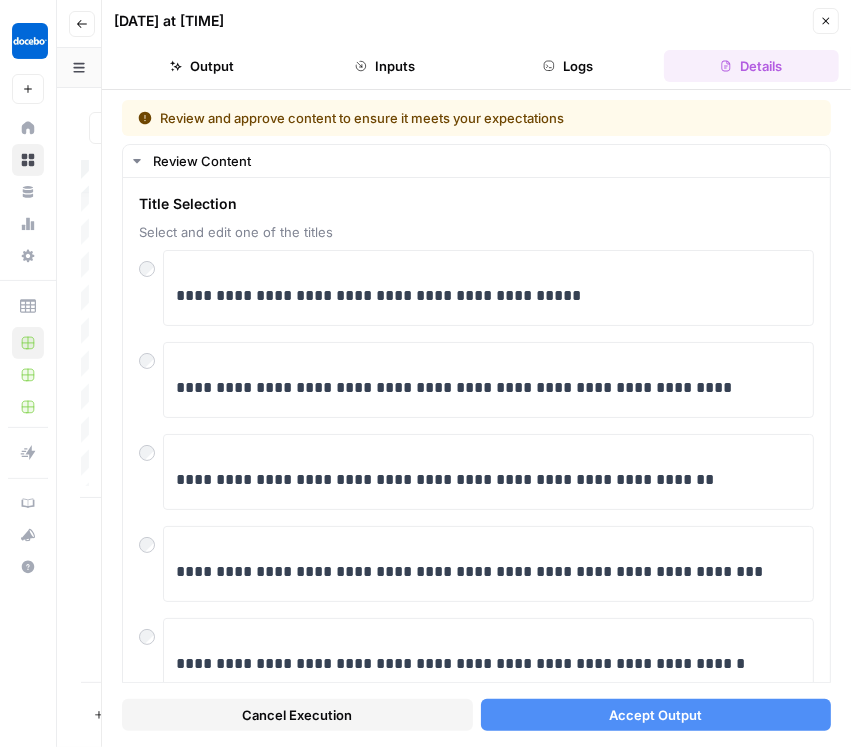 click on "Accept Output" at bounding box center [655, 715] 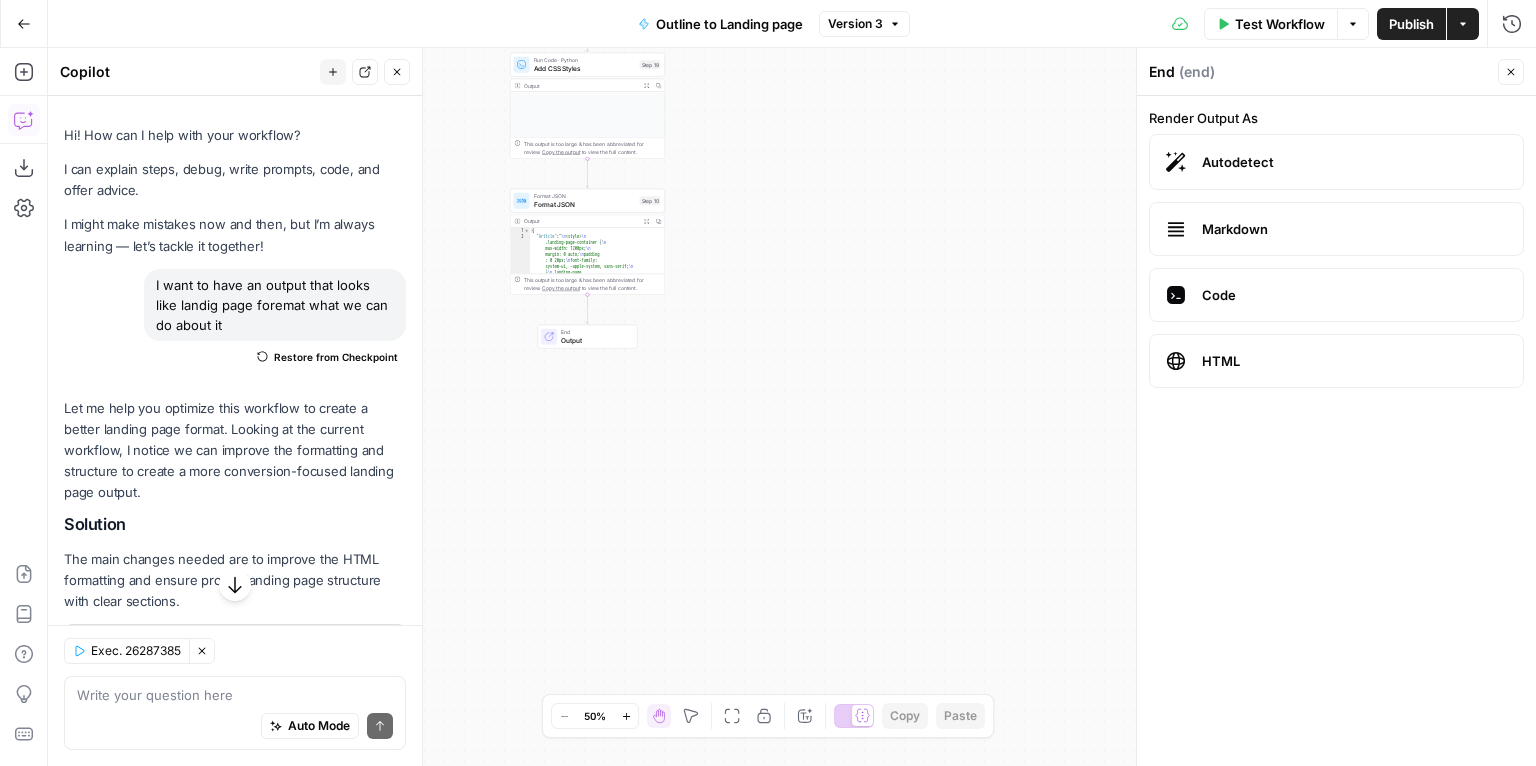 scroll, scrollTop: 0, scrollLeft: 0, axis: both 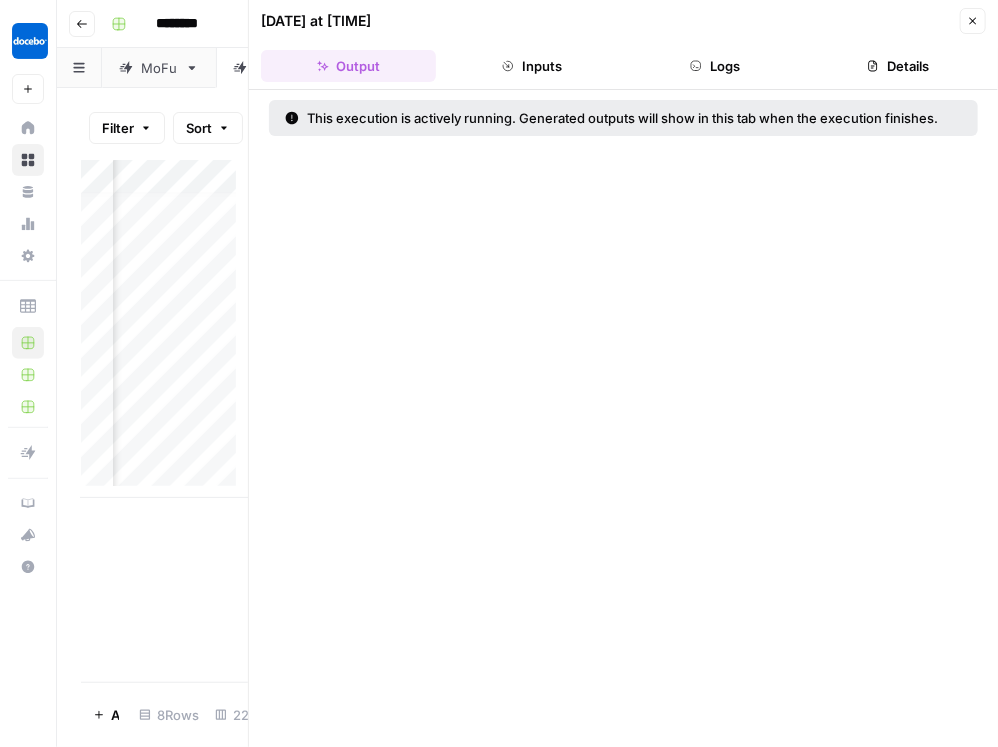 click 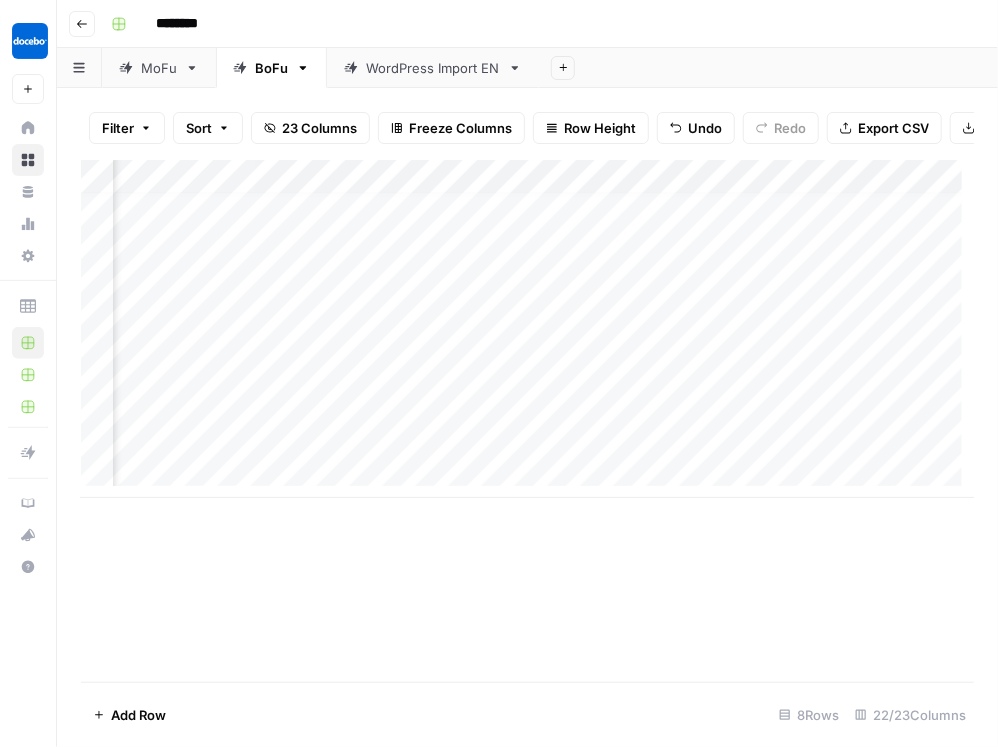 click on "Add Column" at bounding box center (527, 329) 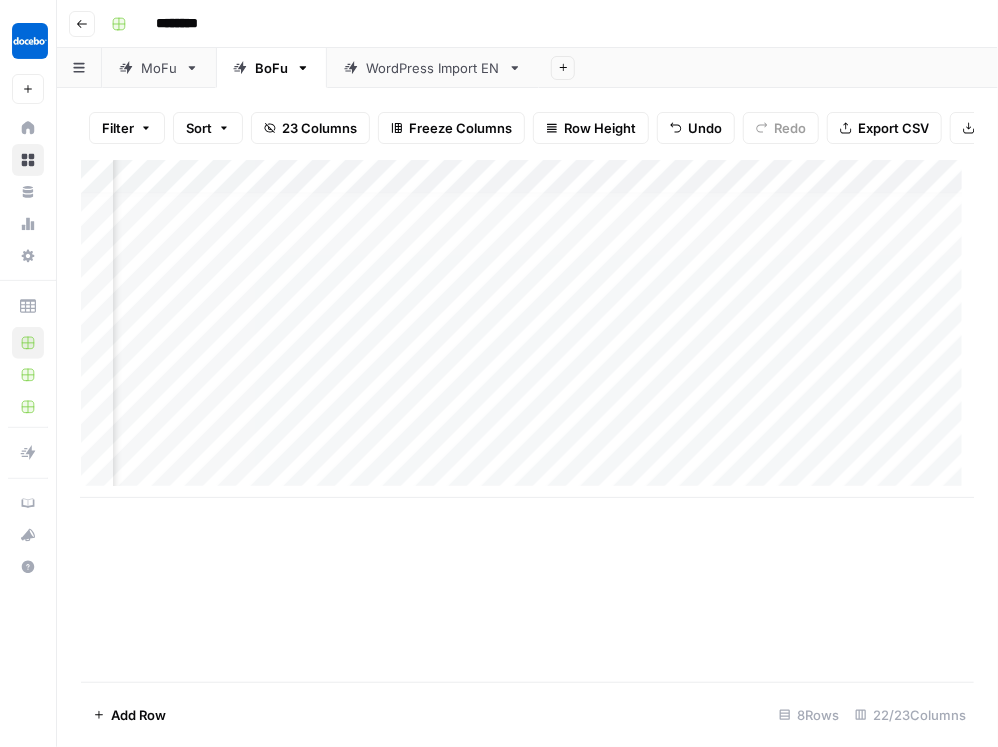 click on "Add Column" at bounding box center (527, 329) 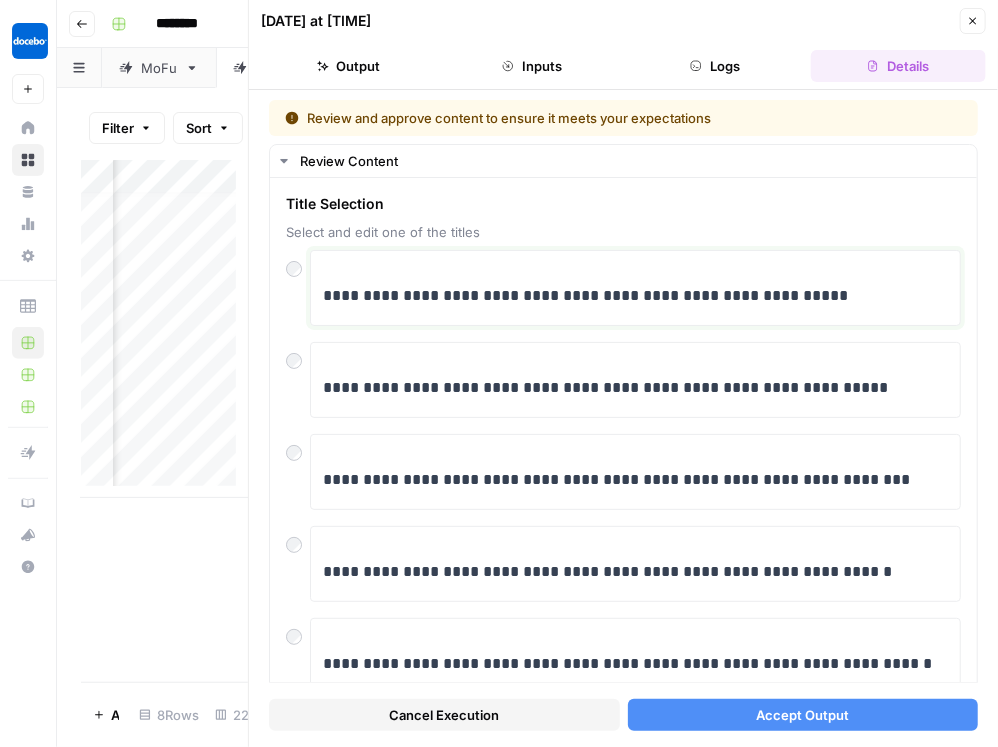 click on "**********" at bounding box center [630, 296] 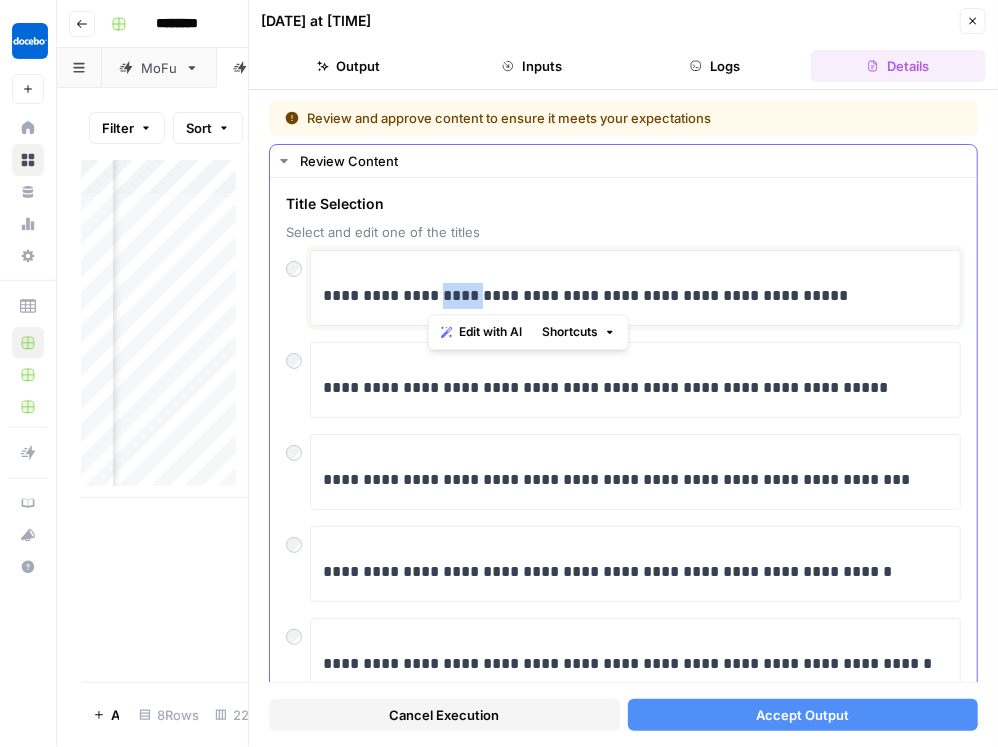 click on "**********" at bounding box center [630, 296] 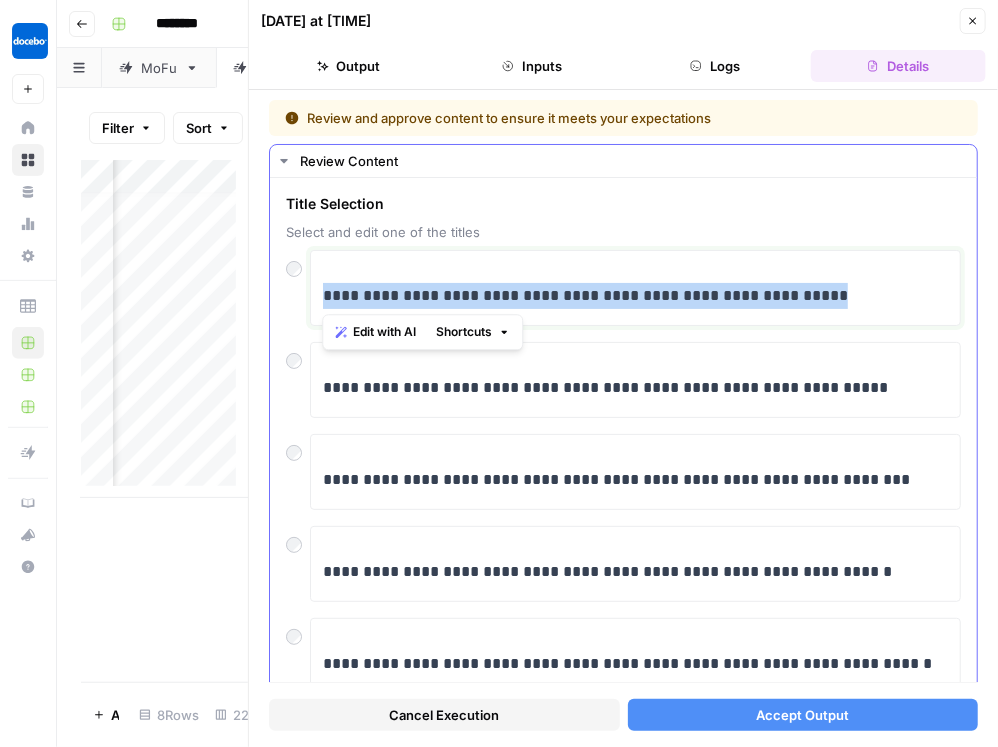 click on "**********" at bounding box center (630, 296) 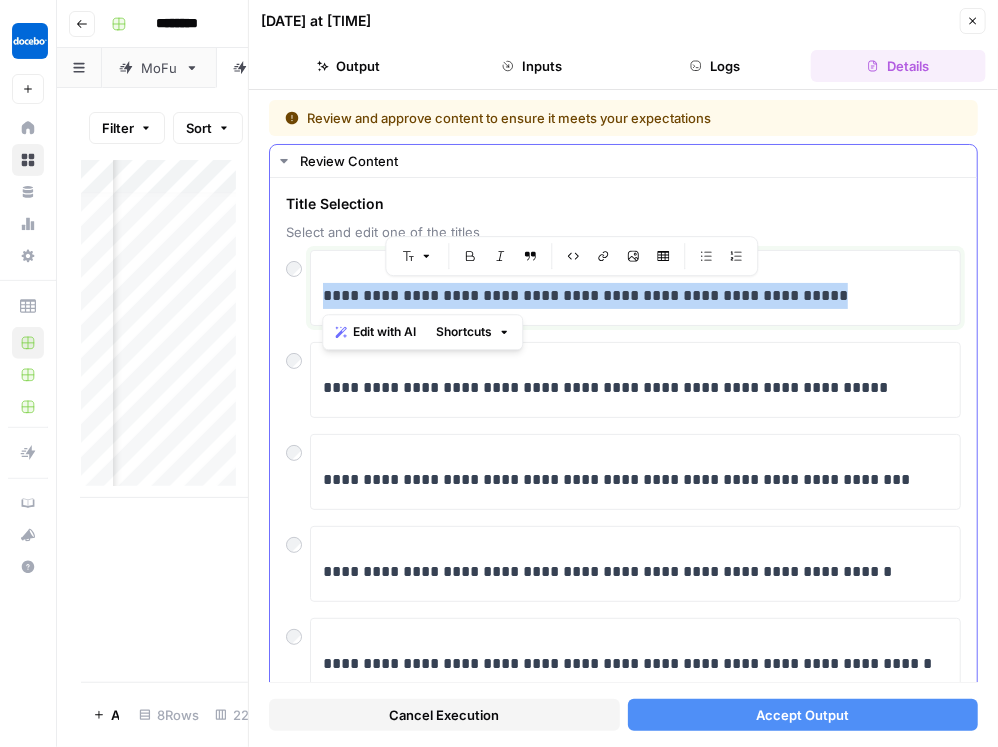 click on "**********" at bounding box center [630, 296] 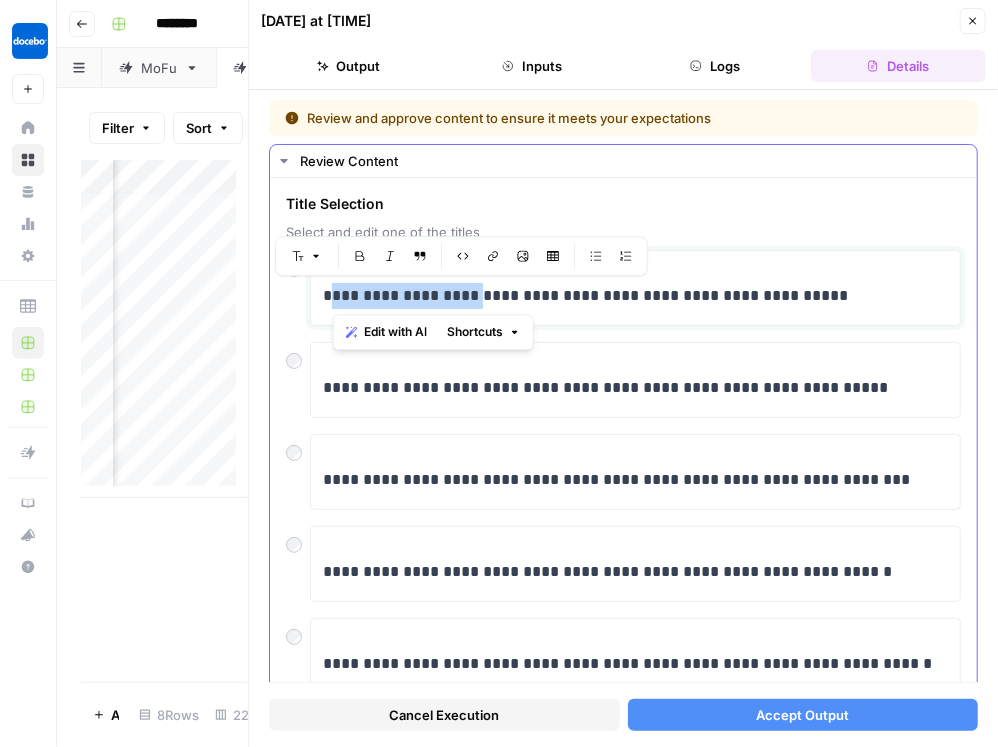 drag, startPoint x: 332, startPoint y: 290, endPoint x: 470, endPoint y: 298, distance: 138.23169 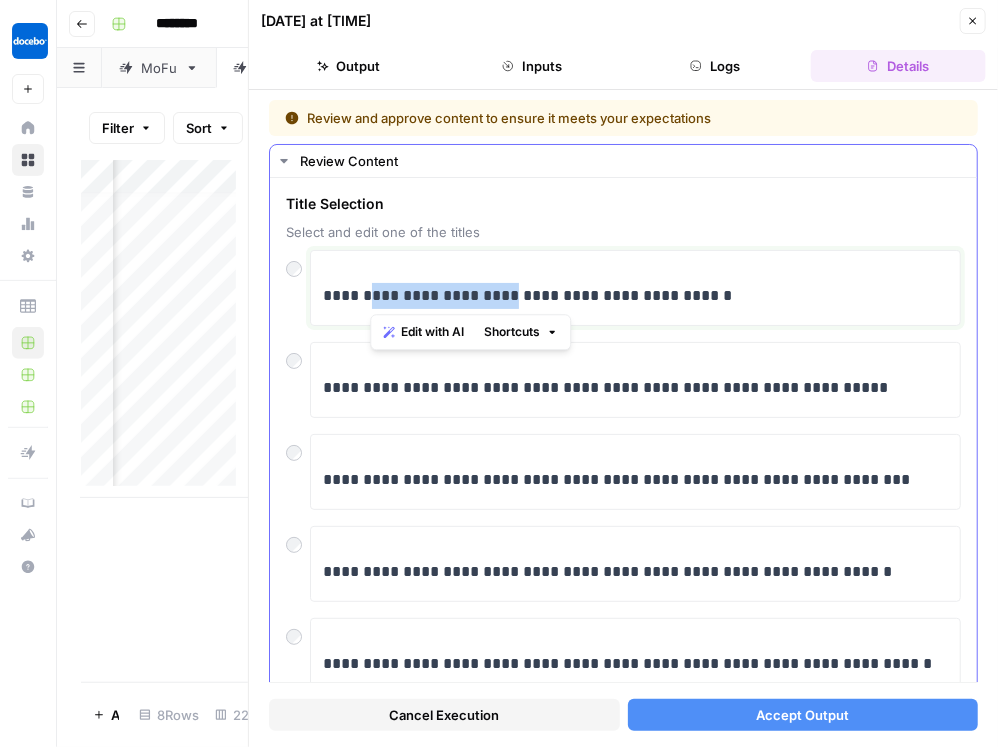 drag, startPoint x: 371, startPoint y: 292, endPoint x: 505, endPoint y: 296, distance: 134.0597 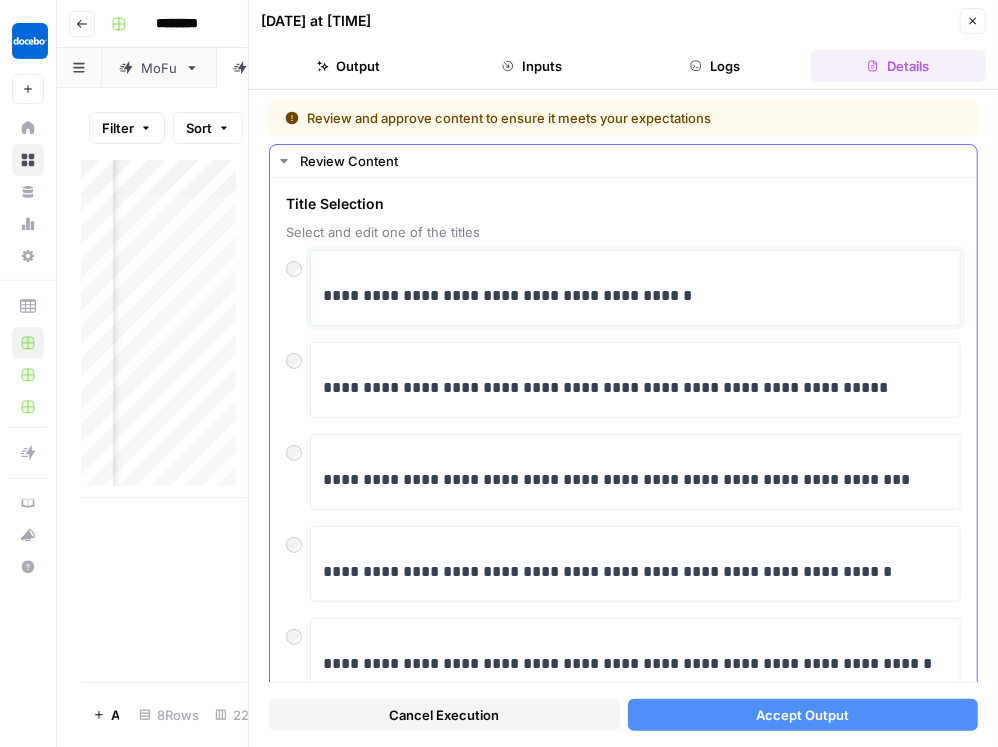 click on "**********" at bounding box center [630, 296] 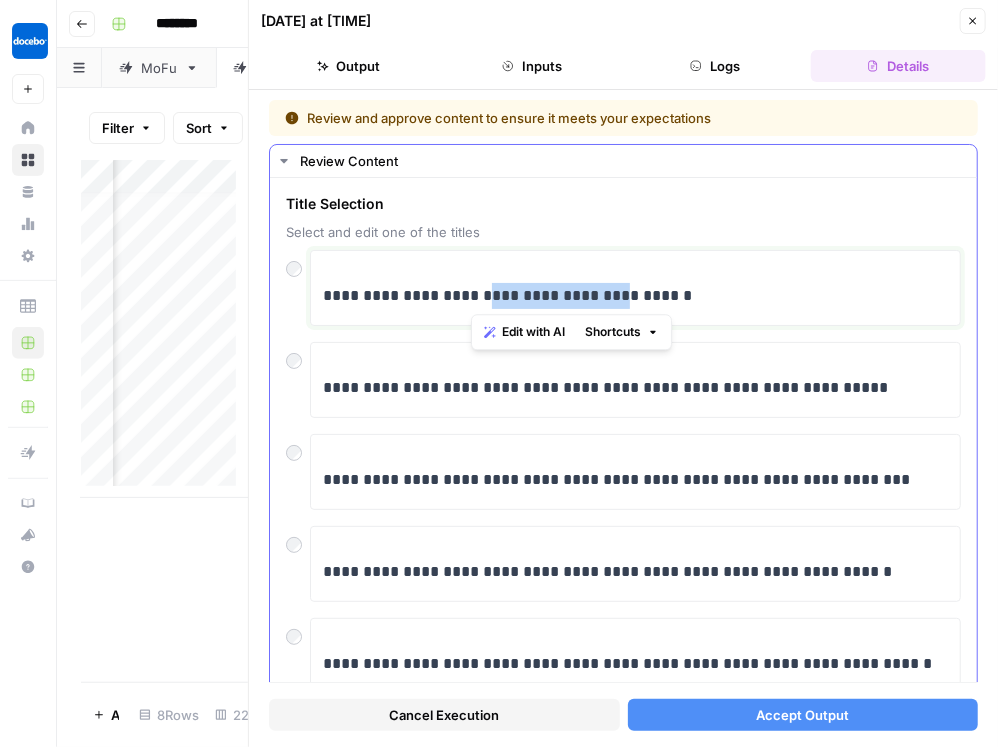 drag, startPoint x: 469, startPoint y: 299, endPoint x: 610, endPoint y: 292, distance: 141.17365 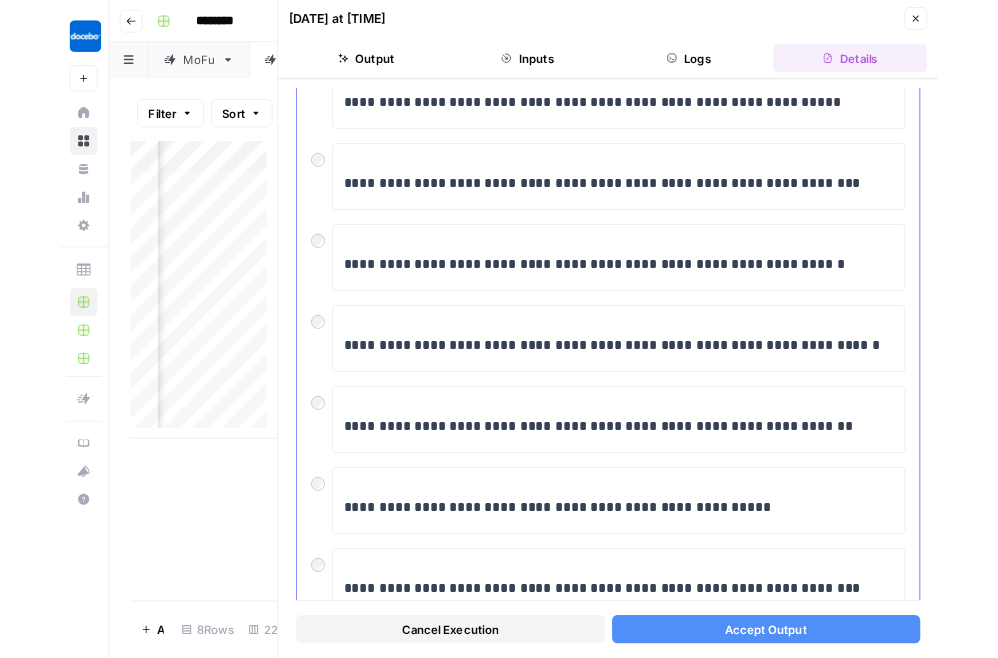 scroll, scrollTop: 525, scrollLeft: 0, axis: vertical 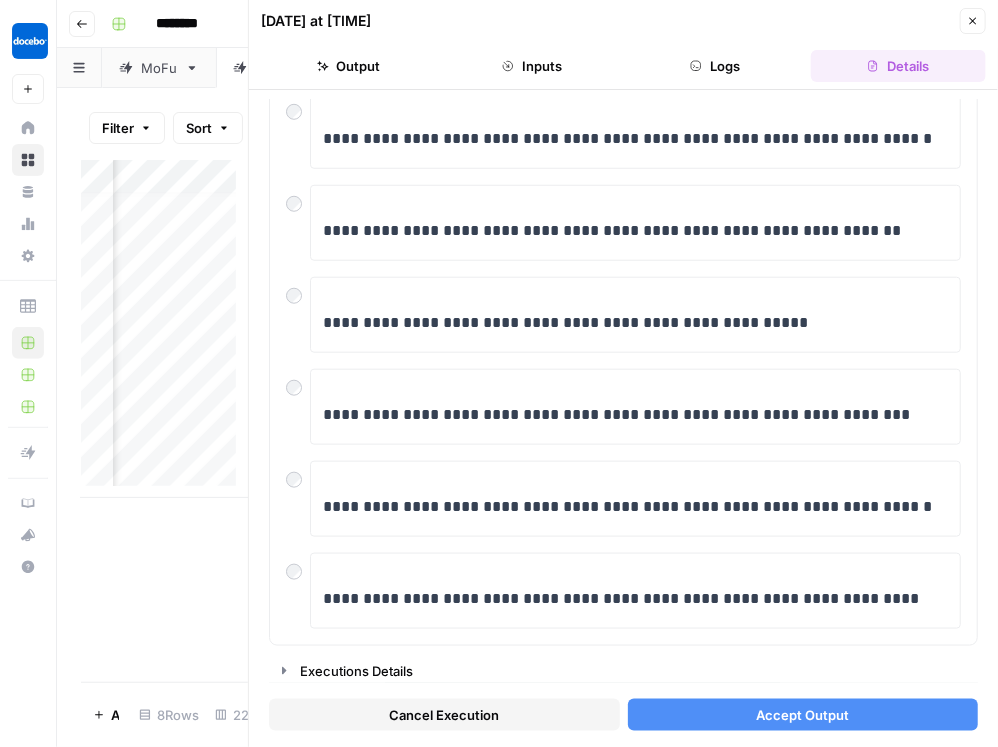 click on "Add Column" at bounding box center (164, 421) 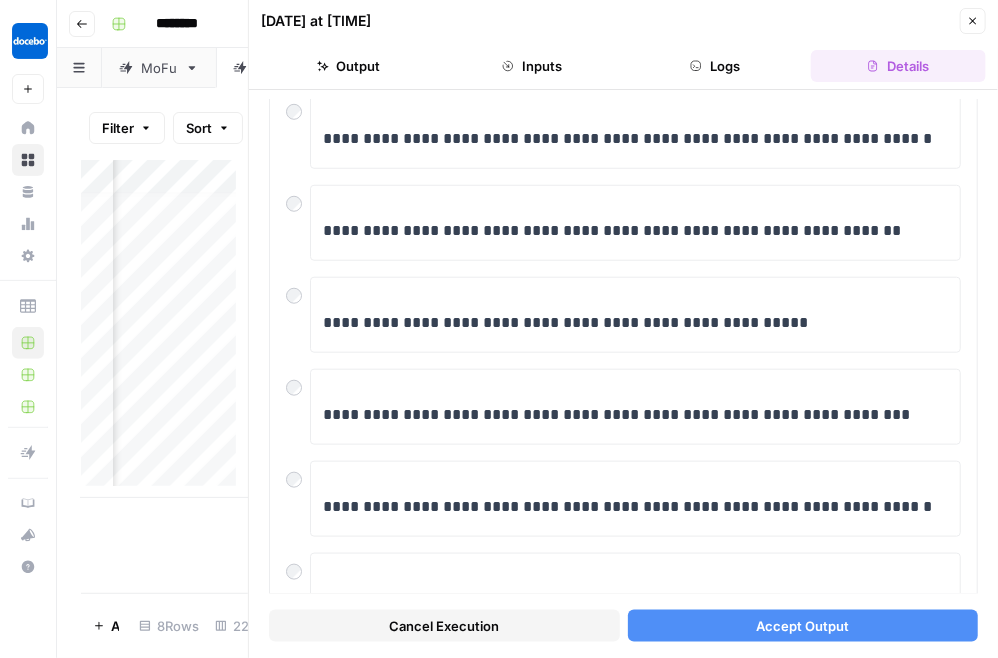 click on "Accept Output" at bounding box center [803, 626] 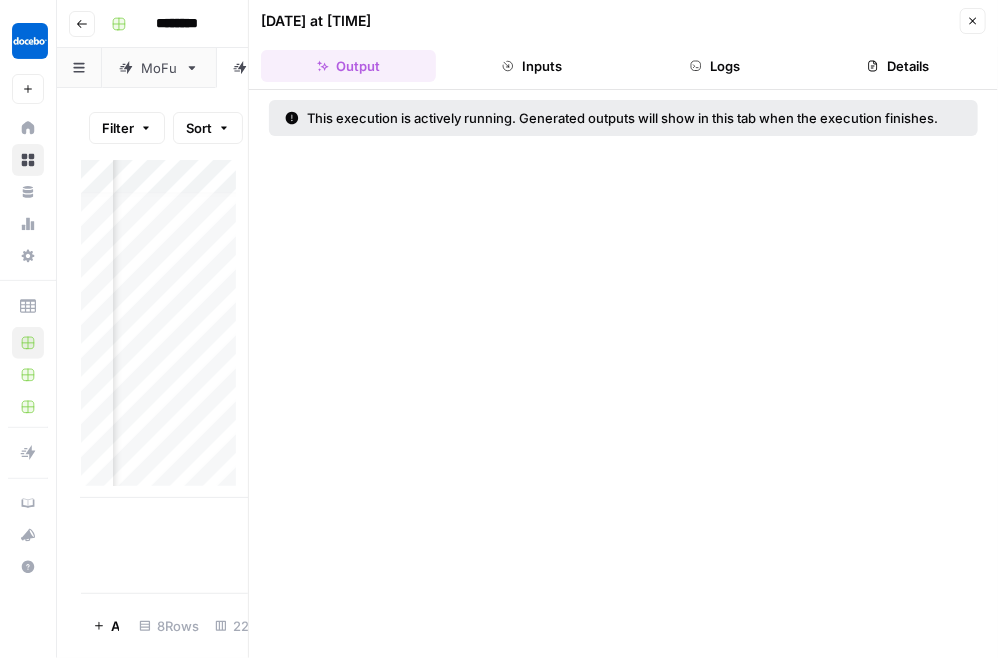 click on "Close" at bounding box center [973, 21] 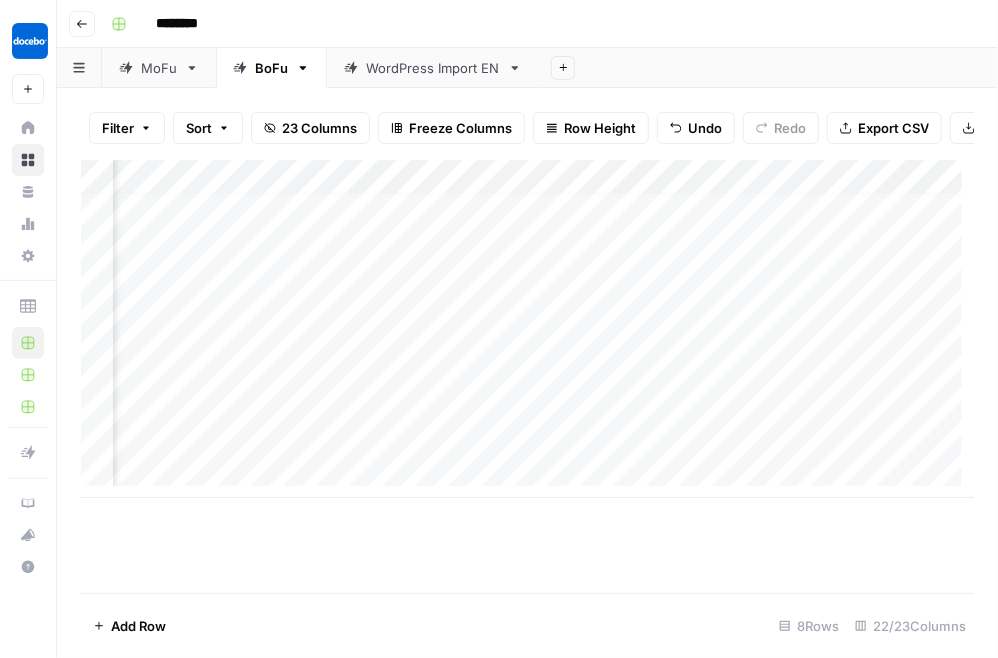 scroll, scrollTop: 12, scrollLeft: 471, axis: both 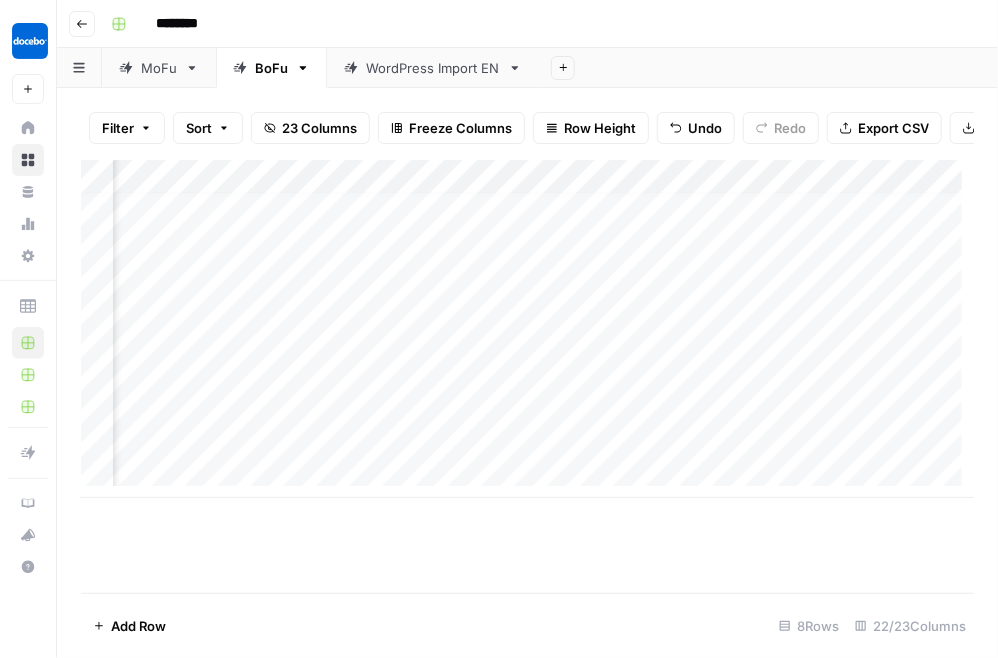 click on "Add Column" at bounding box center [527, 329] 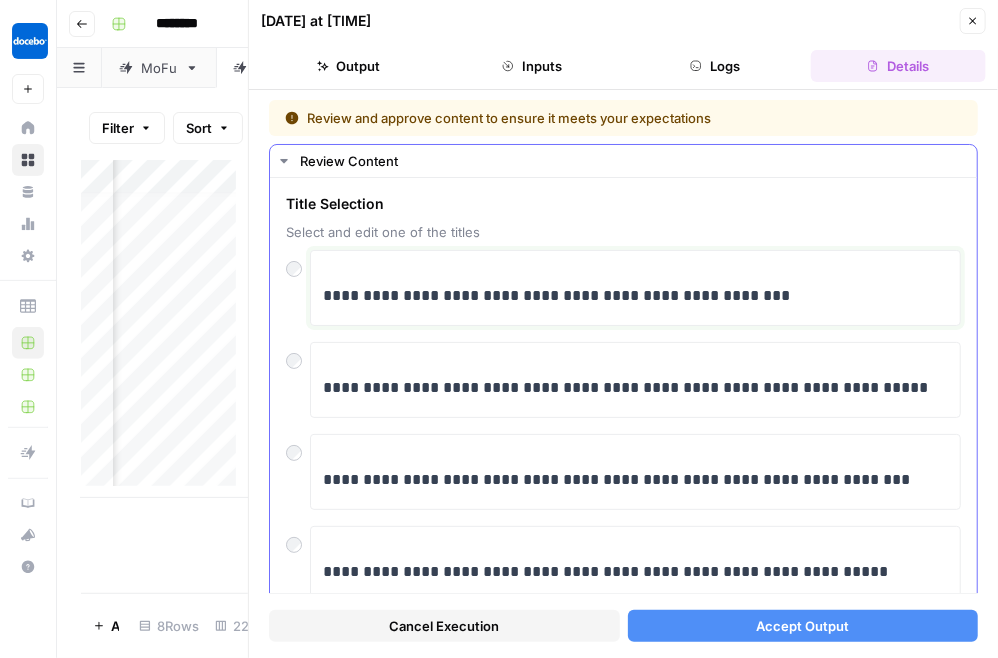 click on "**********" at bounding box center (630, 296) 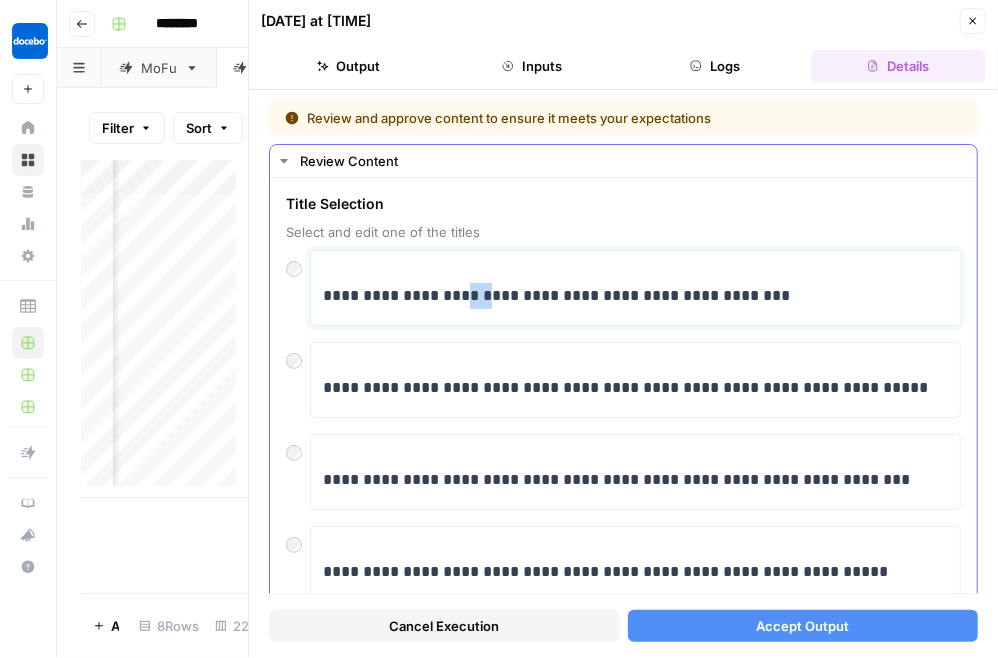 click on "**********" at bounding box center [630, 296] 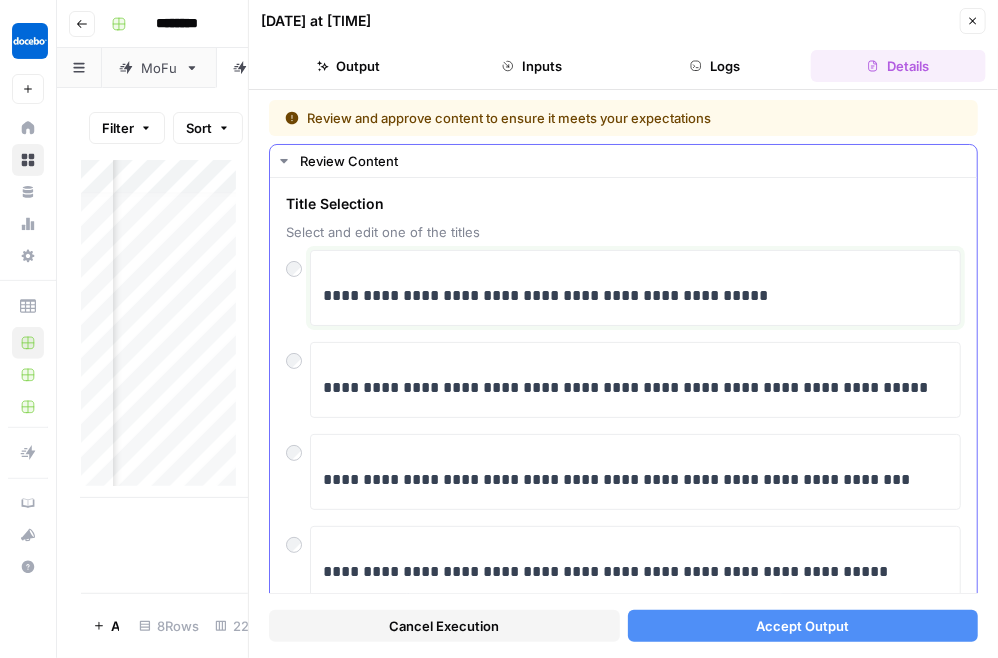 type 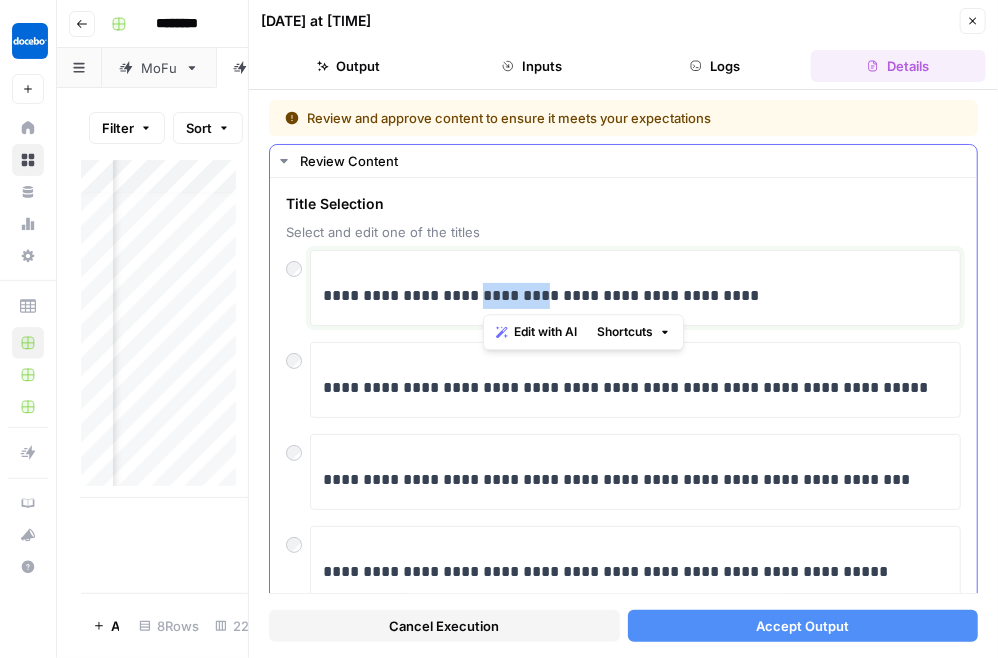 drag, startPoint x: 531, startPoint y: 293, endPoint x: 480, endPoint y: 295, distance: 51.0392 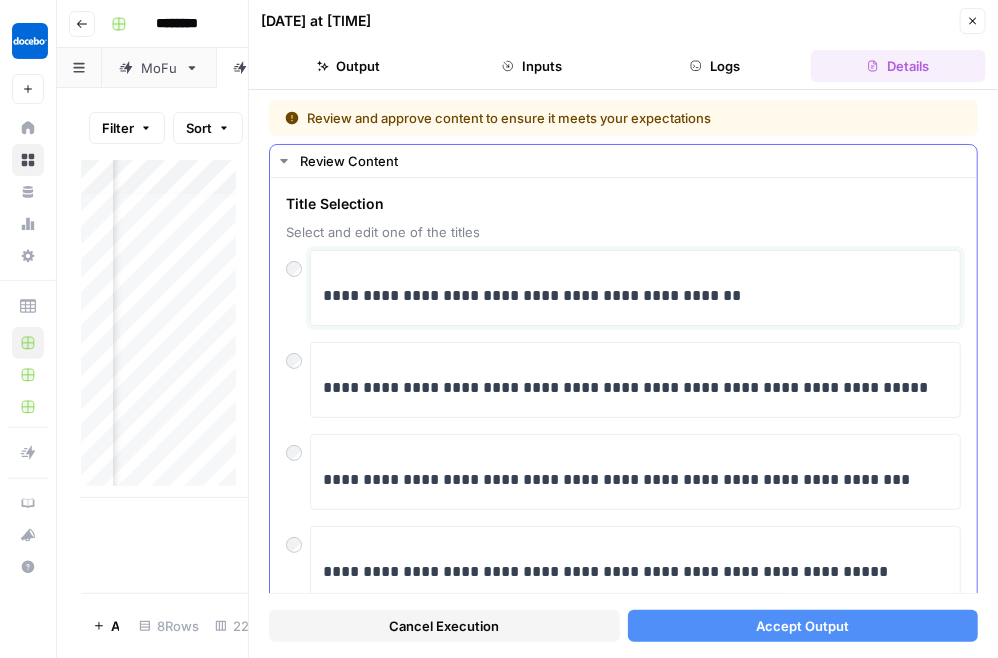 click on "**********" at bounding box center (630, 296) 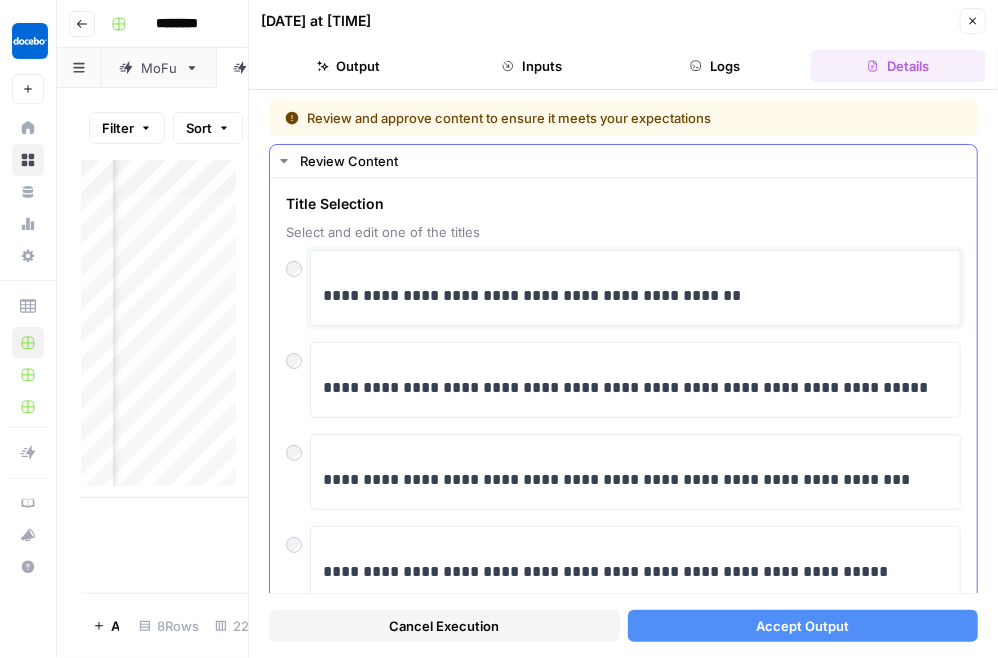 click on "**********" at bounding box center [630, 296] 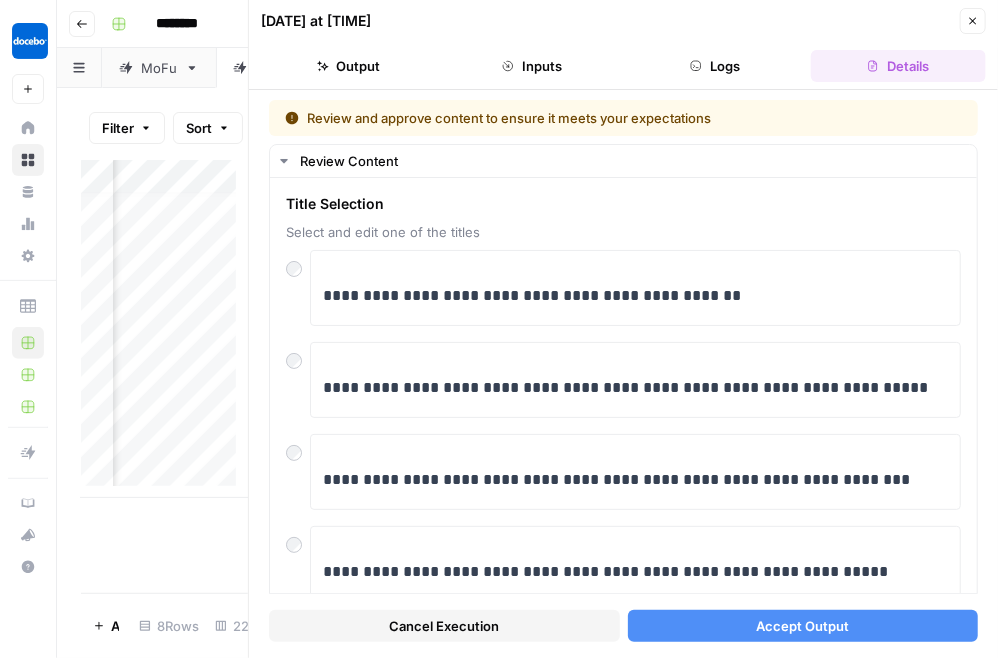 click on "Accept Output" at bounding box center (802, 626) 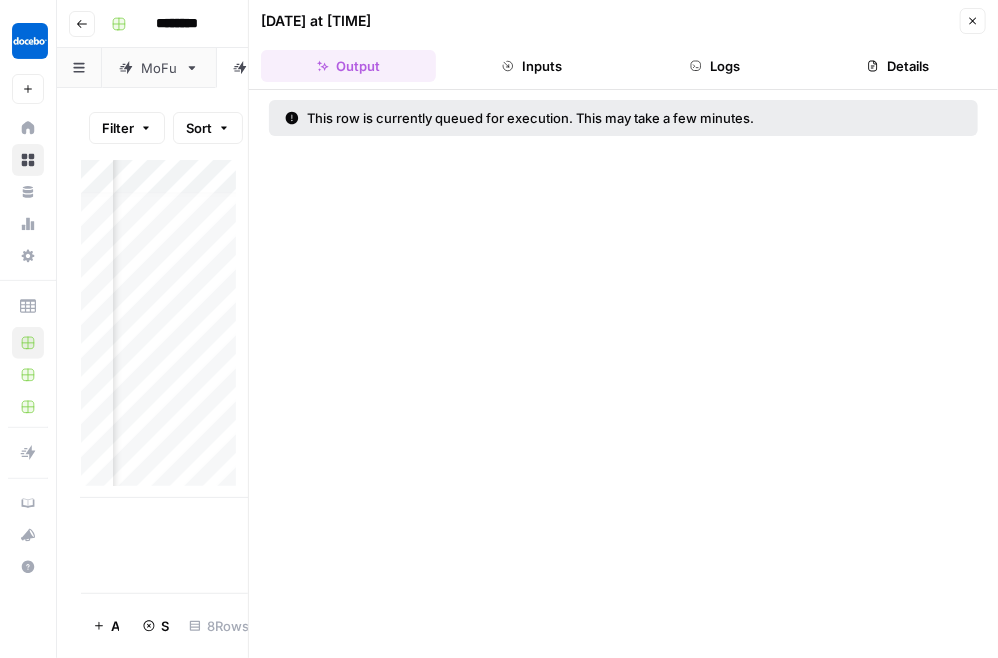 click on "Close" at bounding box center (973, 21) 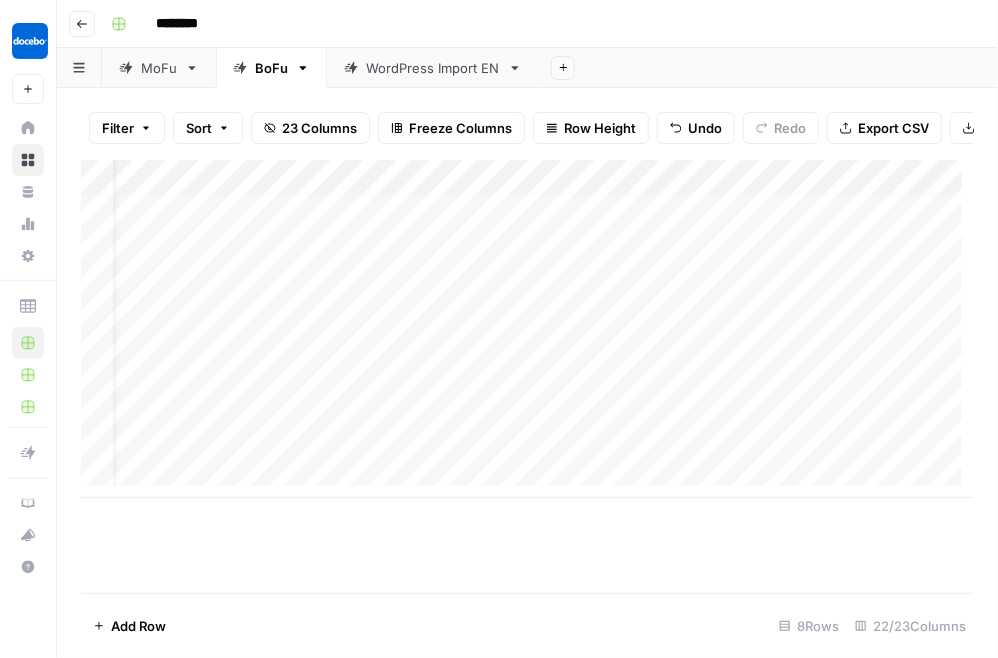 scroll, scrollTop: 12, scrollLeft: 0, axis: vertical 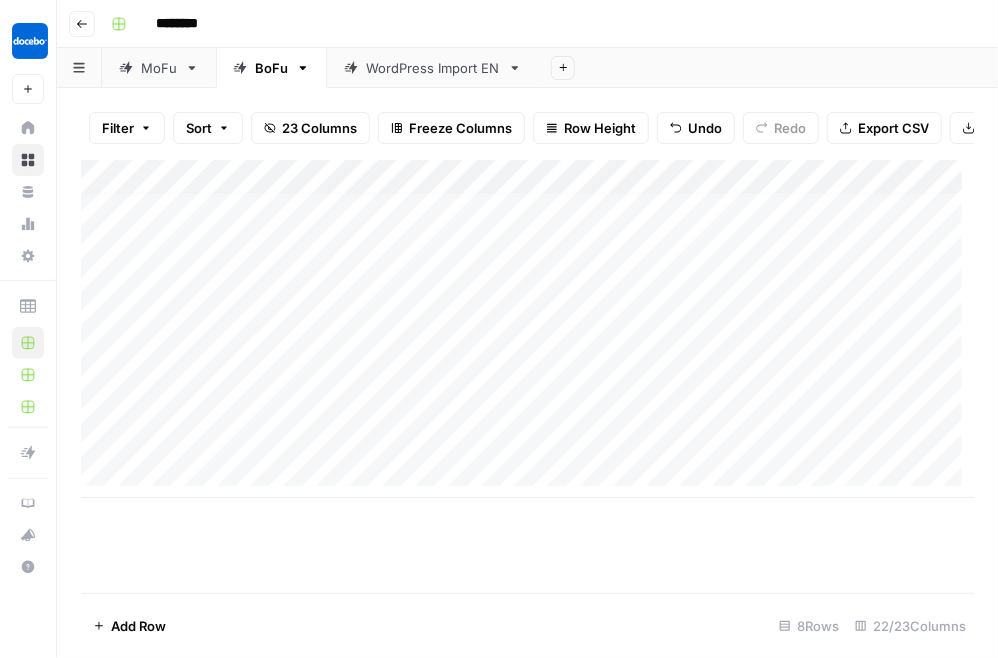 drag, startPoint x: 248, startPoint y: 509, endPoint x: 318, endPoint y: 514, distance: 70.178345 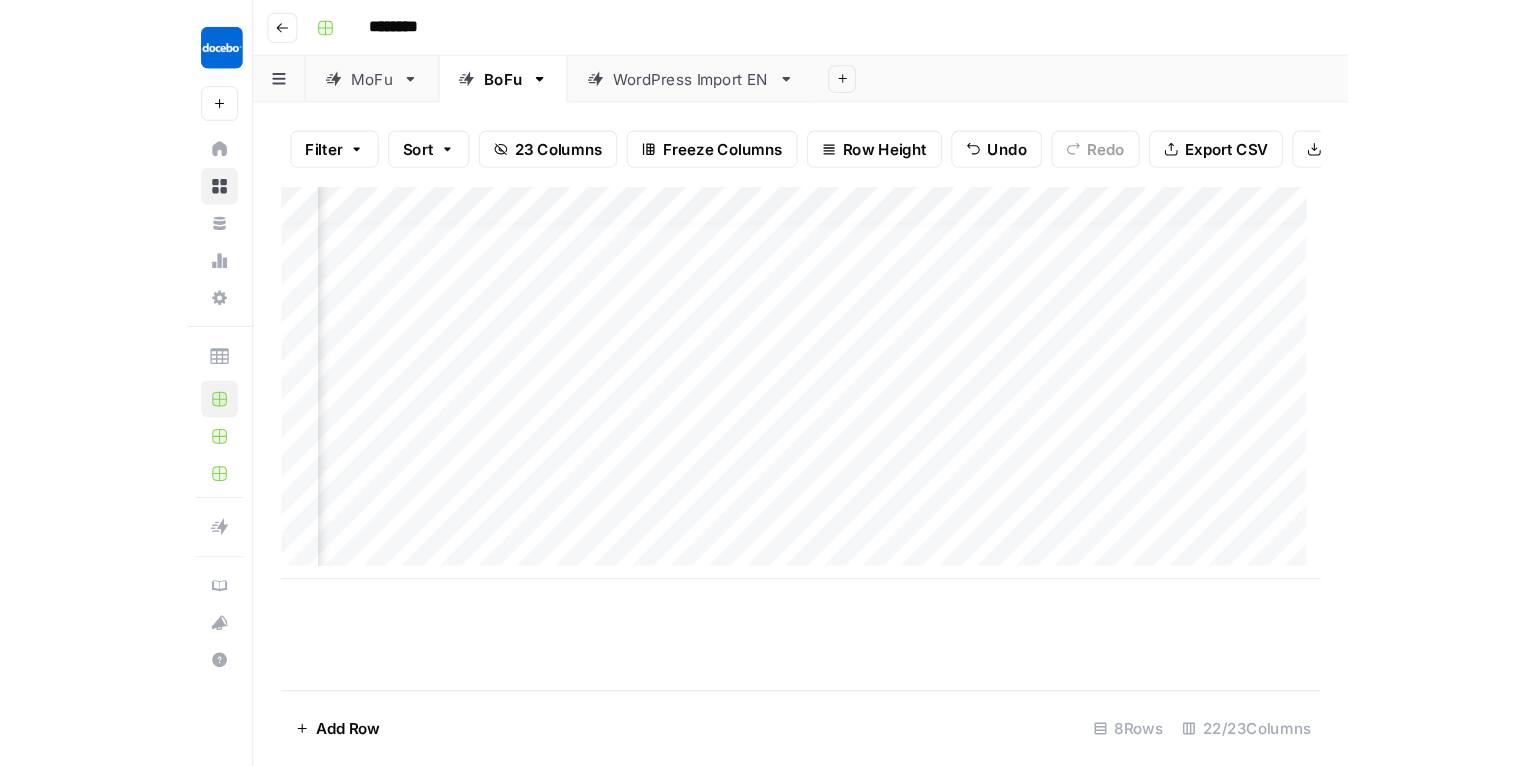 scroll, scrollTop: 12, scrollLeft: 482, axis: both 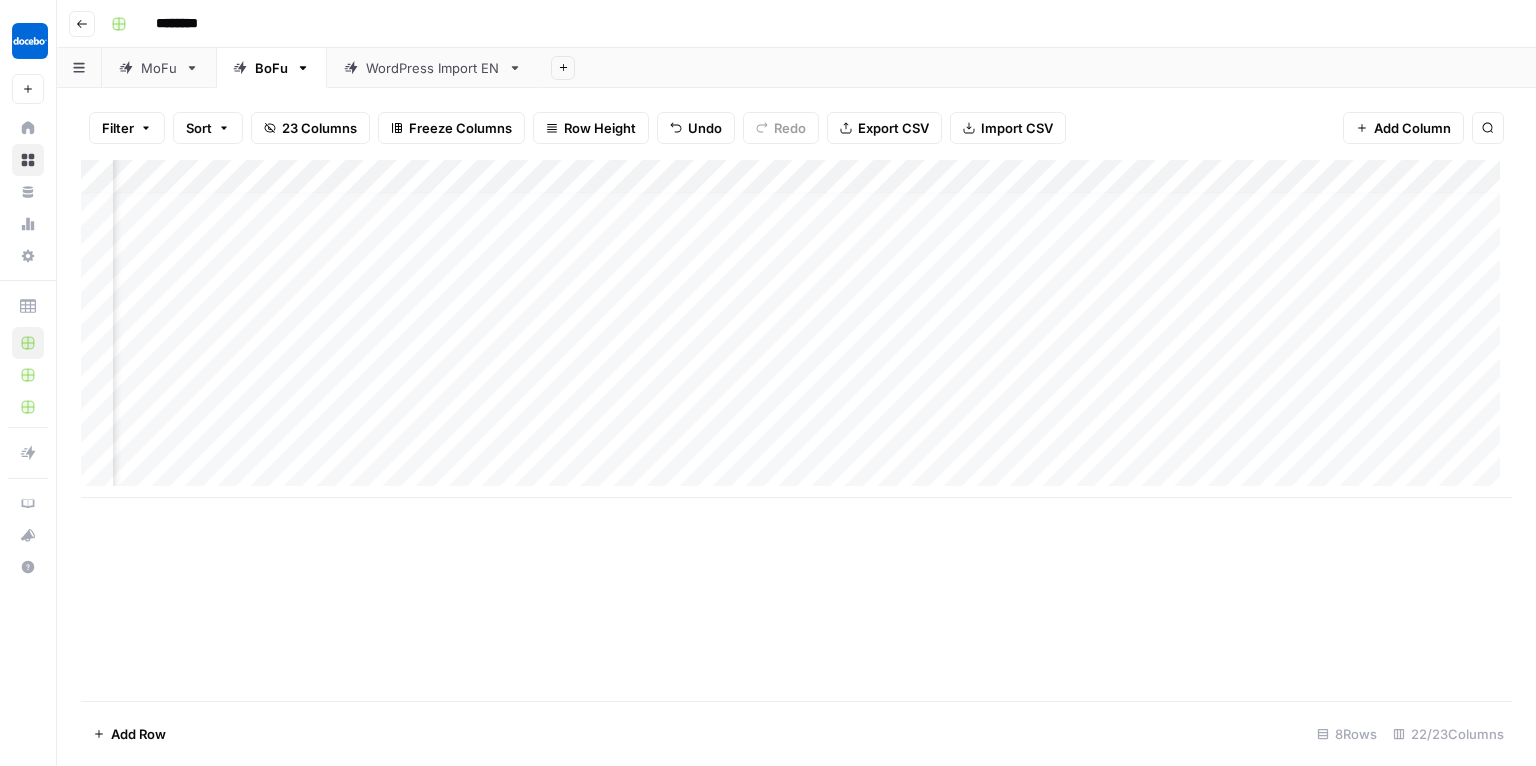 click on "Add Column" at bounding box center (796, 329) 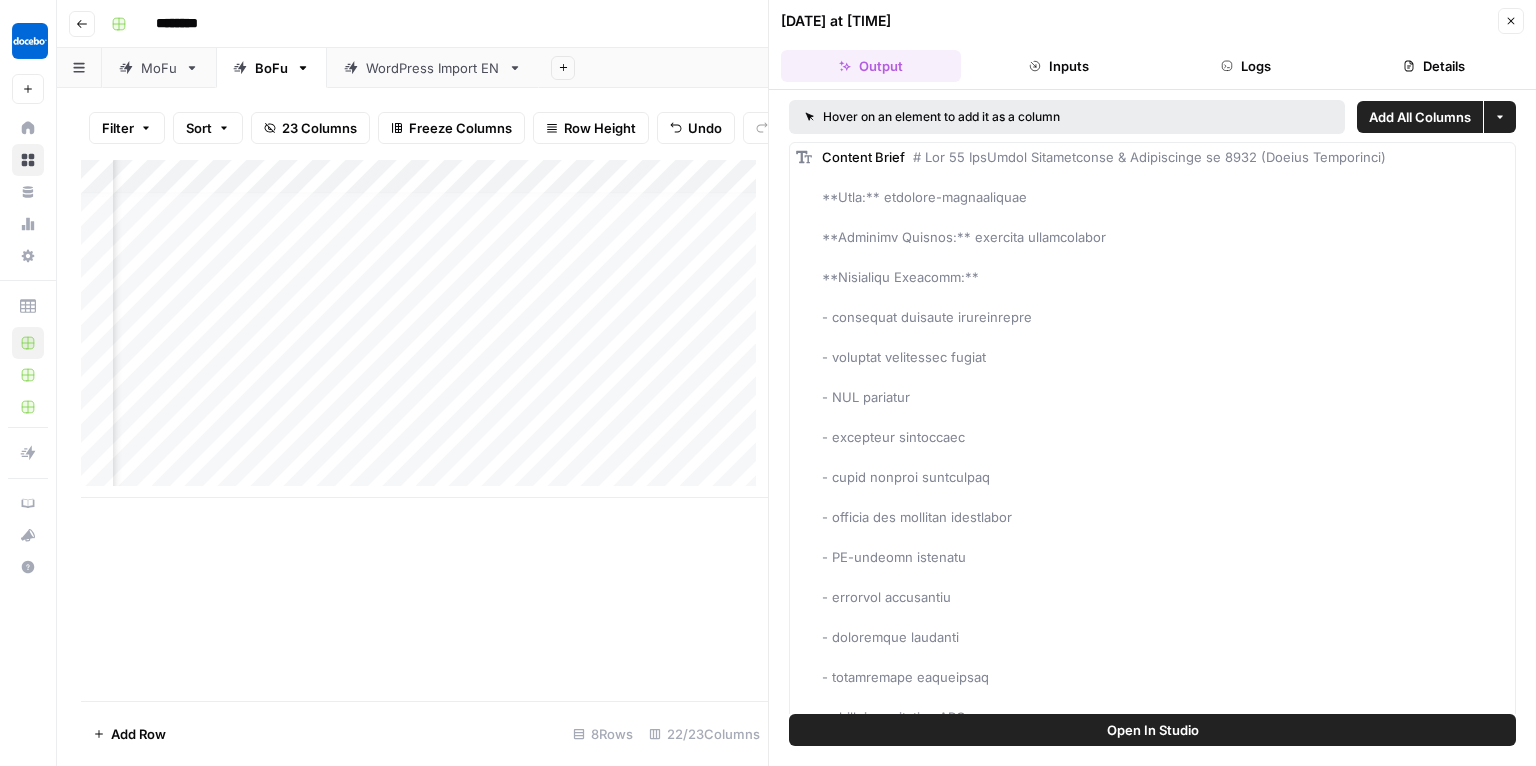 click on "Inputs" at bounding box center (1059, 66) 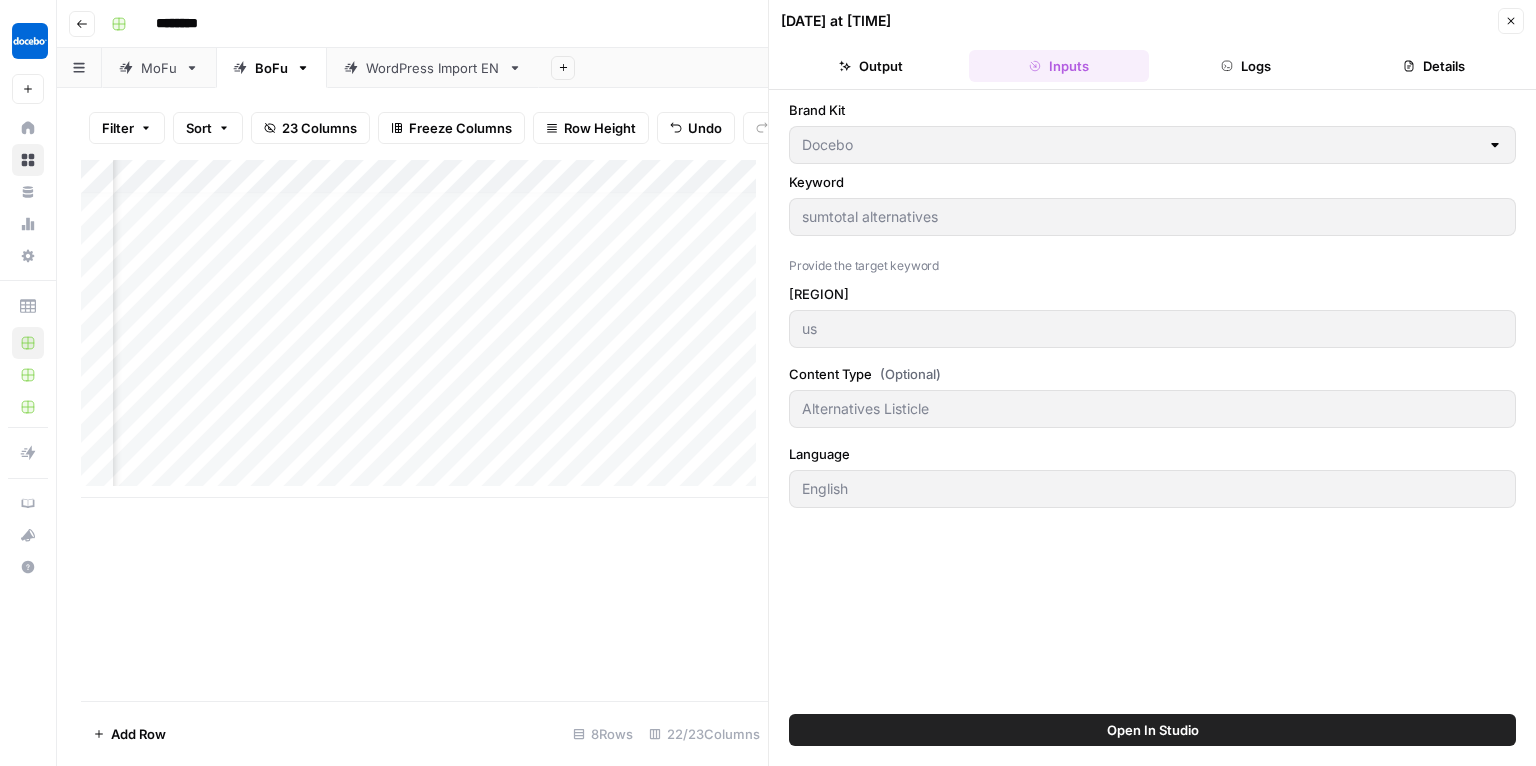 click 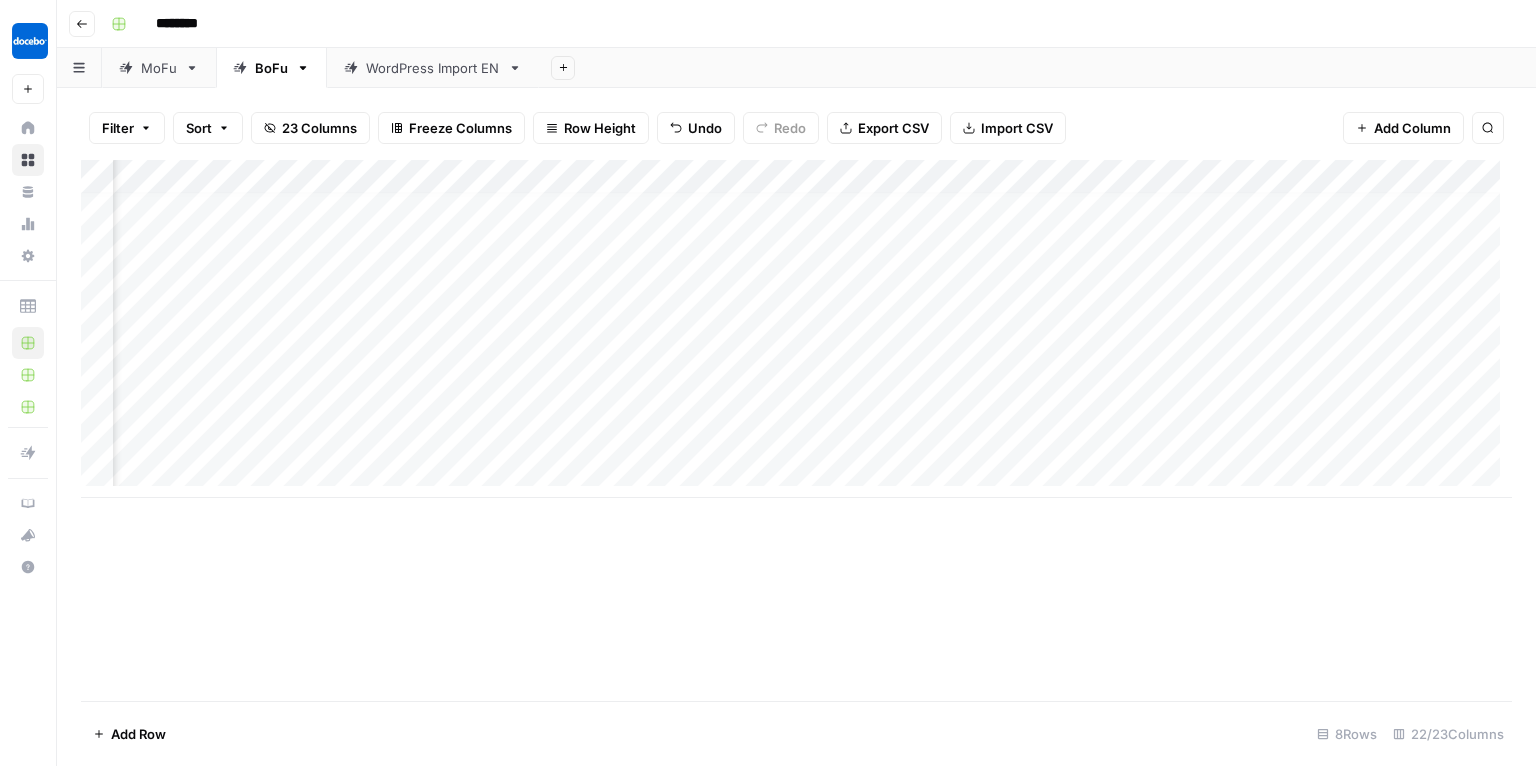 scroll, scrollTop: 12, scrollLeft: 692, axis: both 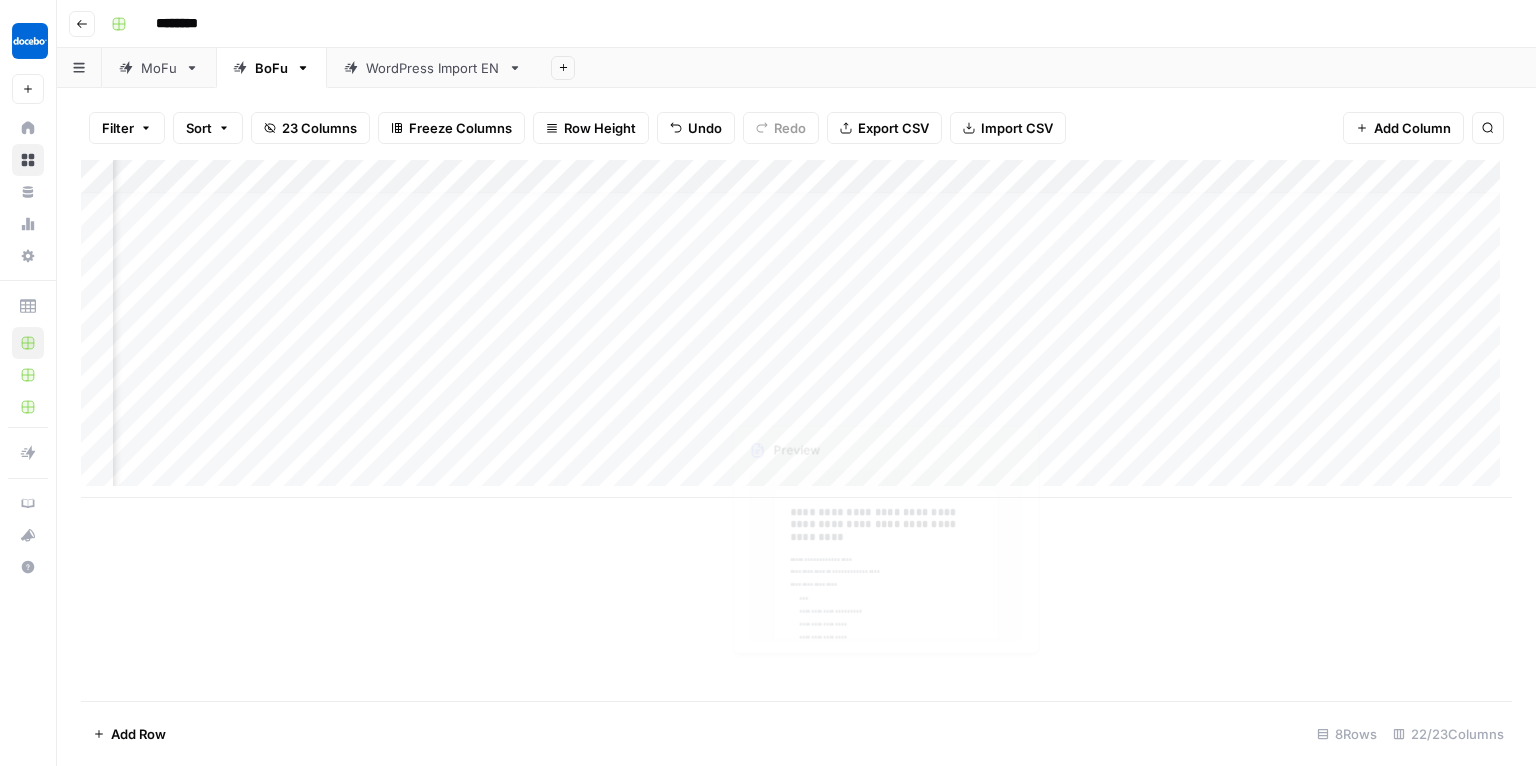 click on "Add Column" at bounding box center [796, 329] 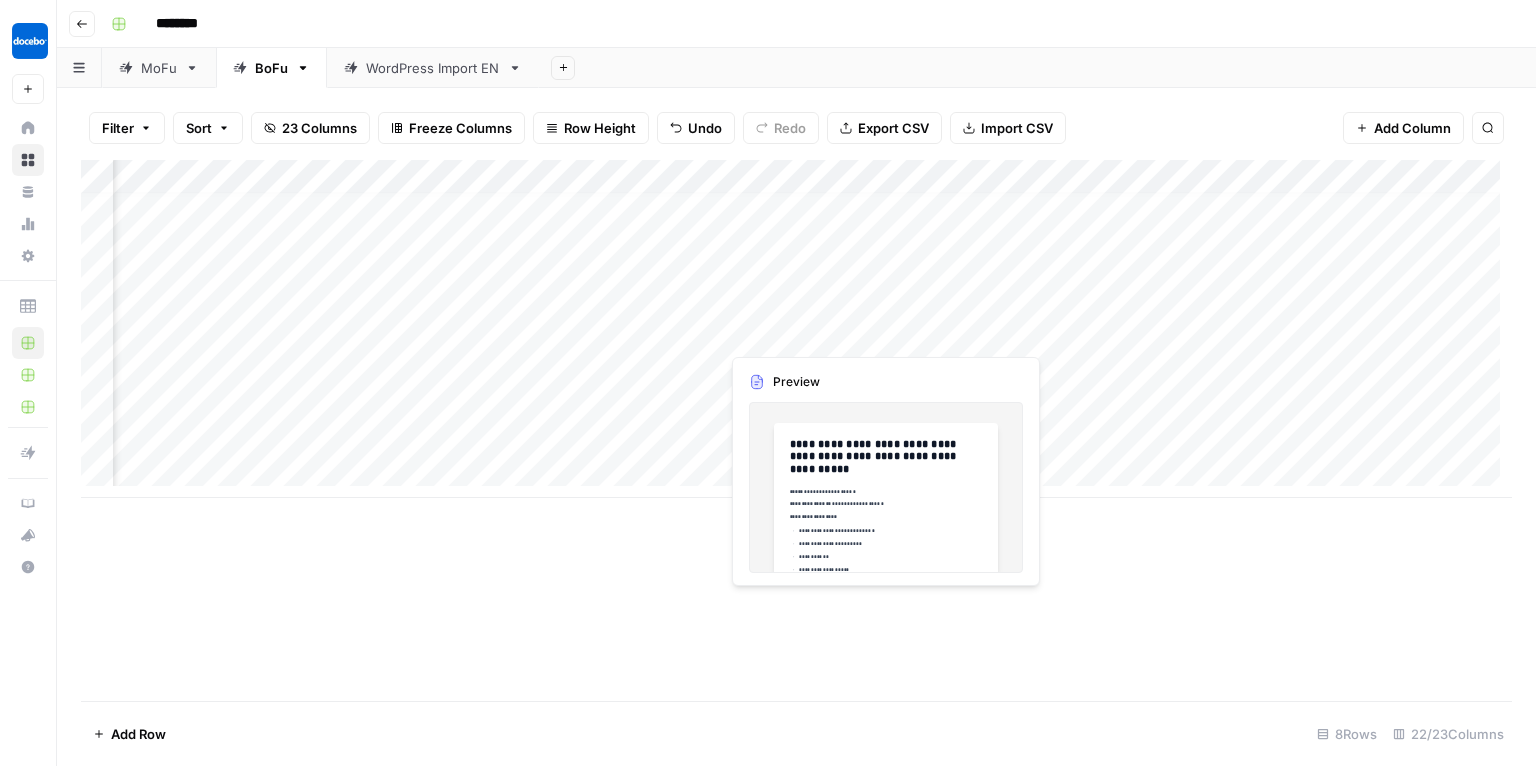 click on "Add Column" at bounding box center (796, 329) 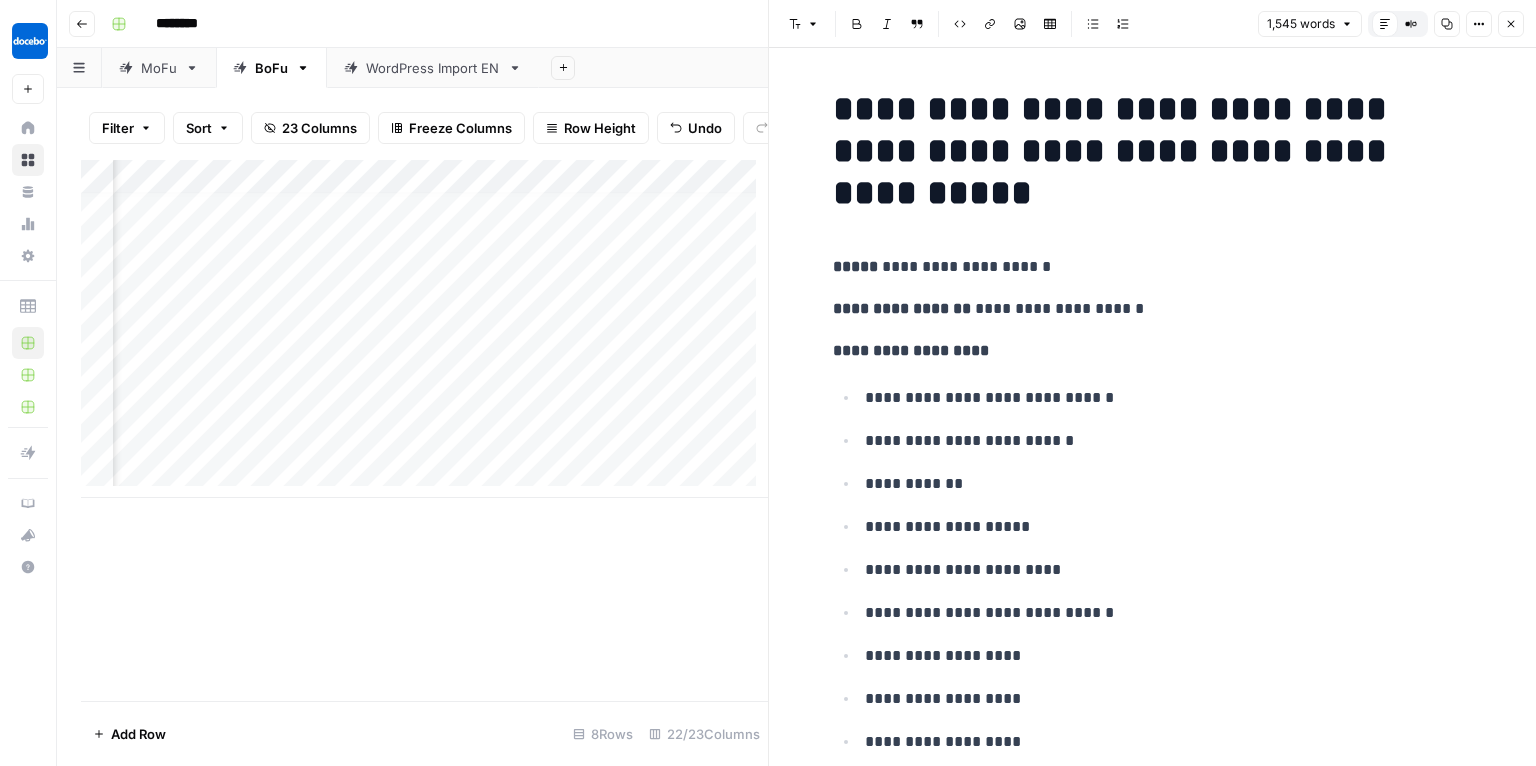 click on "**********" at bounding box center (1153, 151) 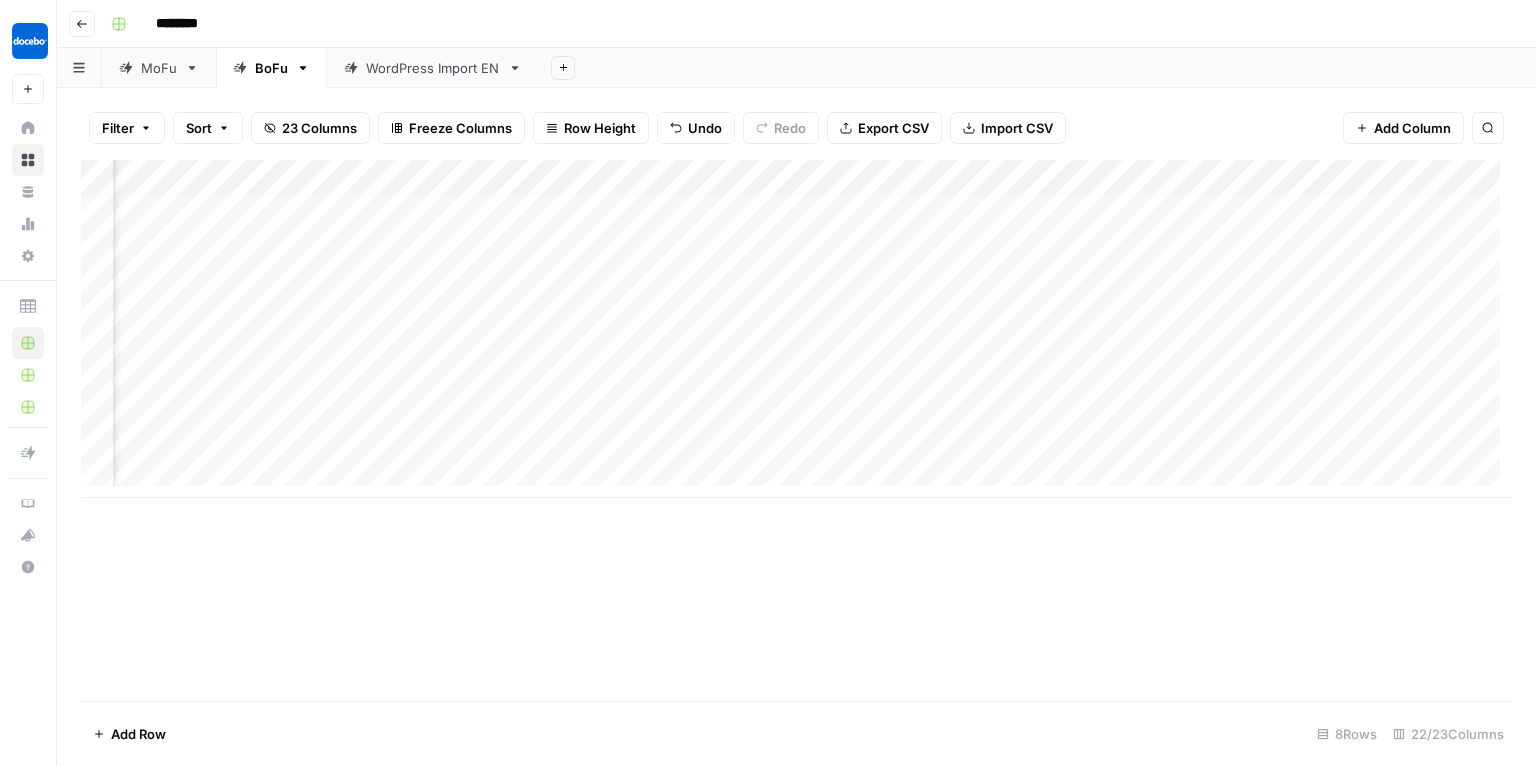 click on "Add Column" at bounding box center (796, 329) 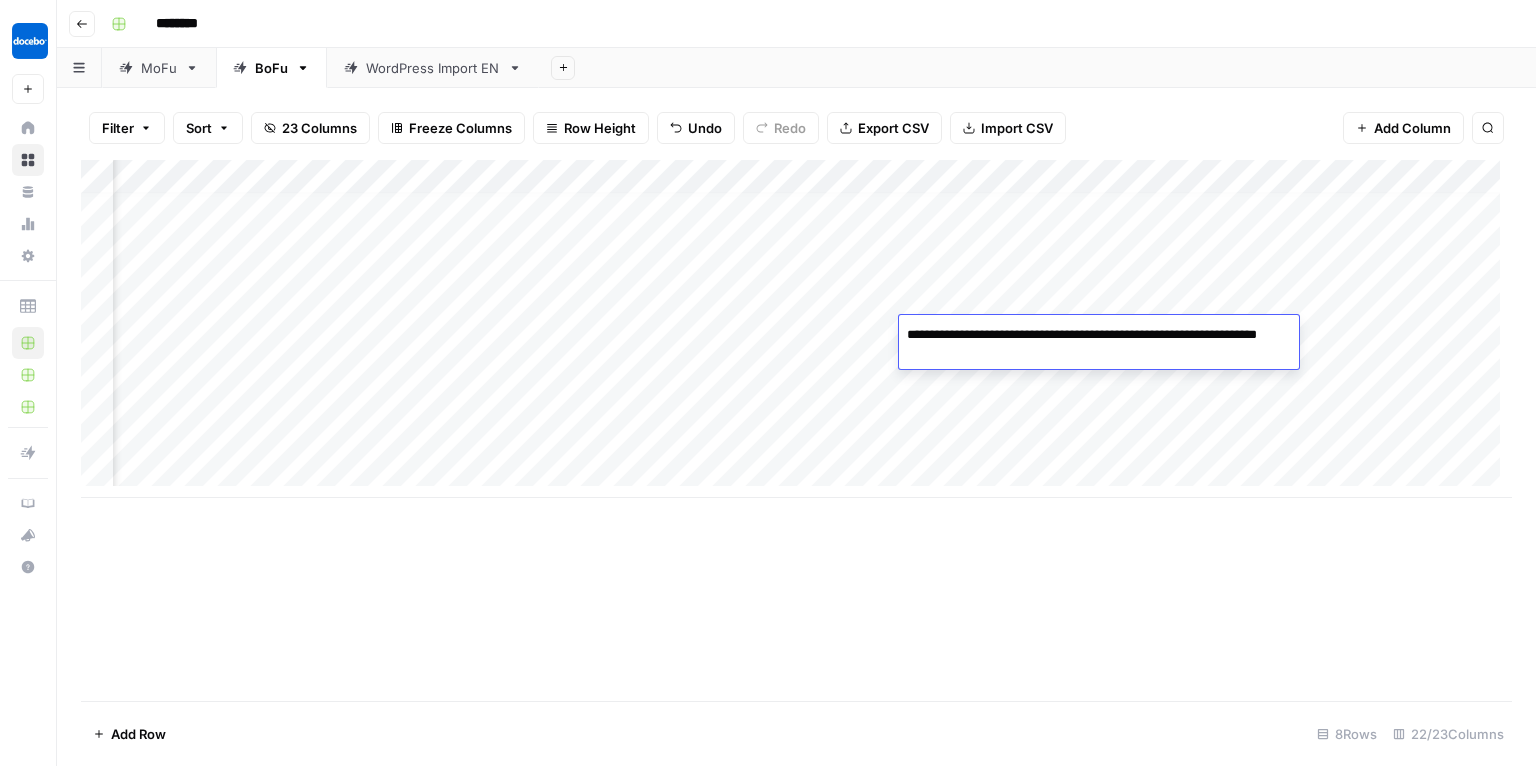 drag, startPoint x: 1223, startPoint y: 331, endPoint x: 1251, endPoint y: 369, distance: 47.201694 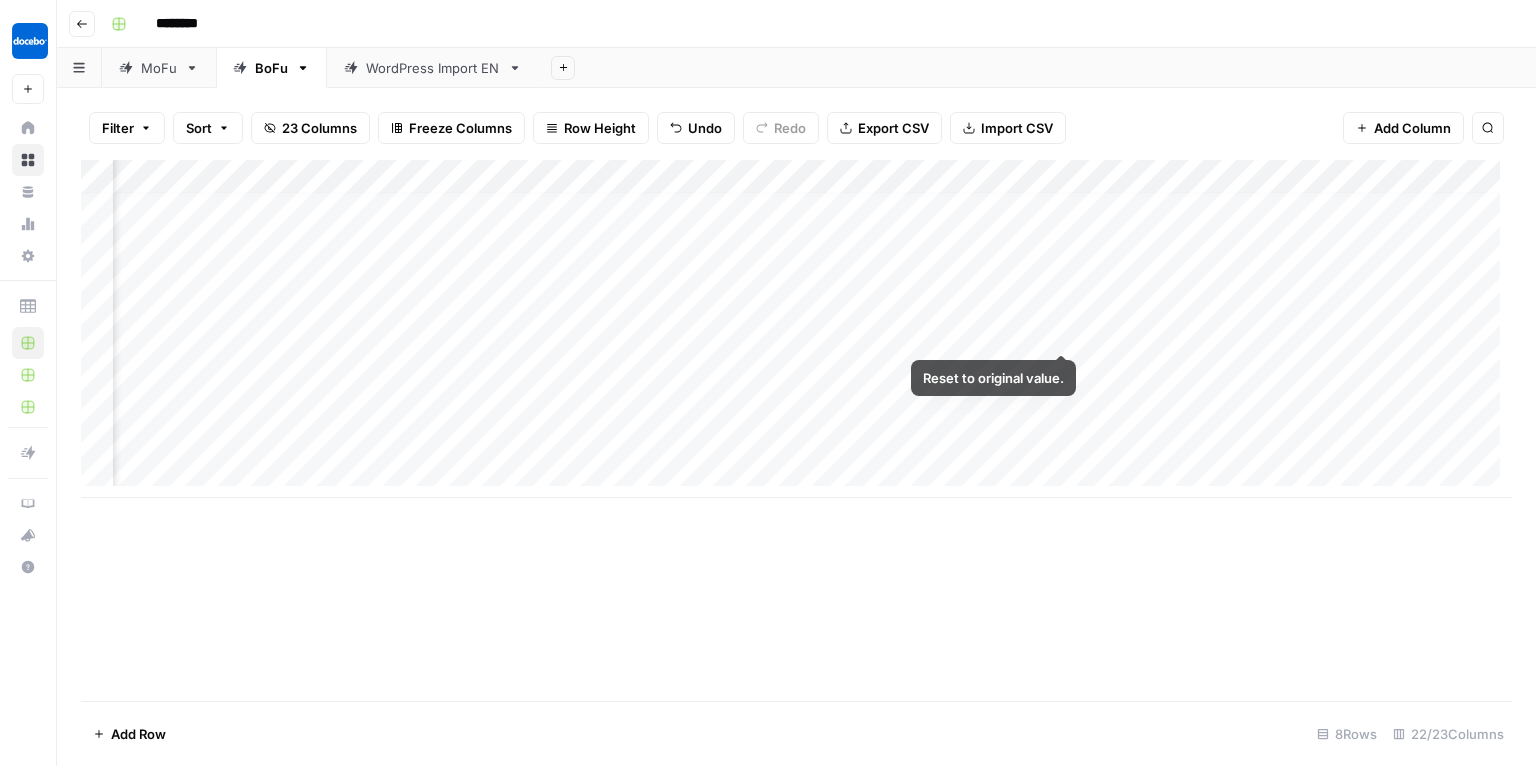 click on "Add Column" at bounding box center (796, 329) 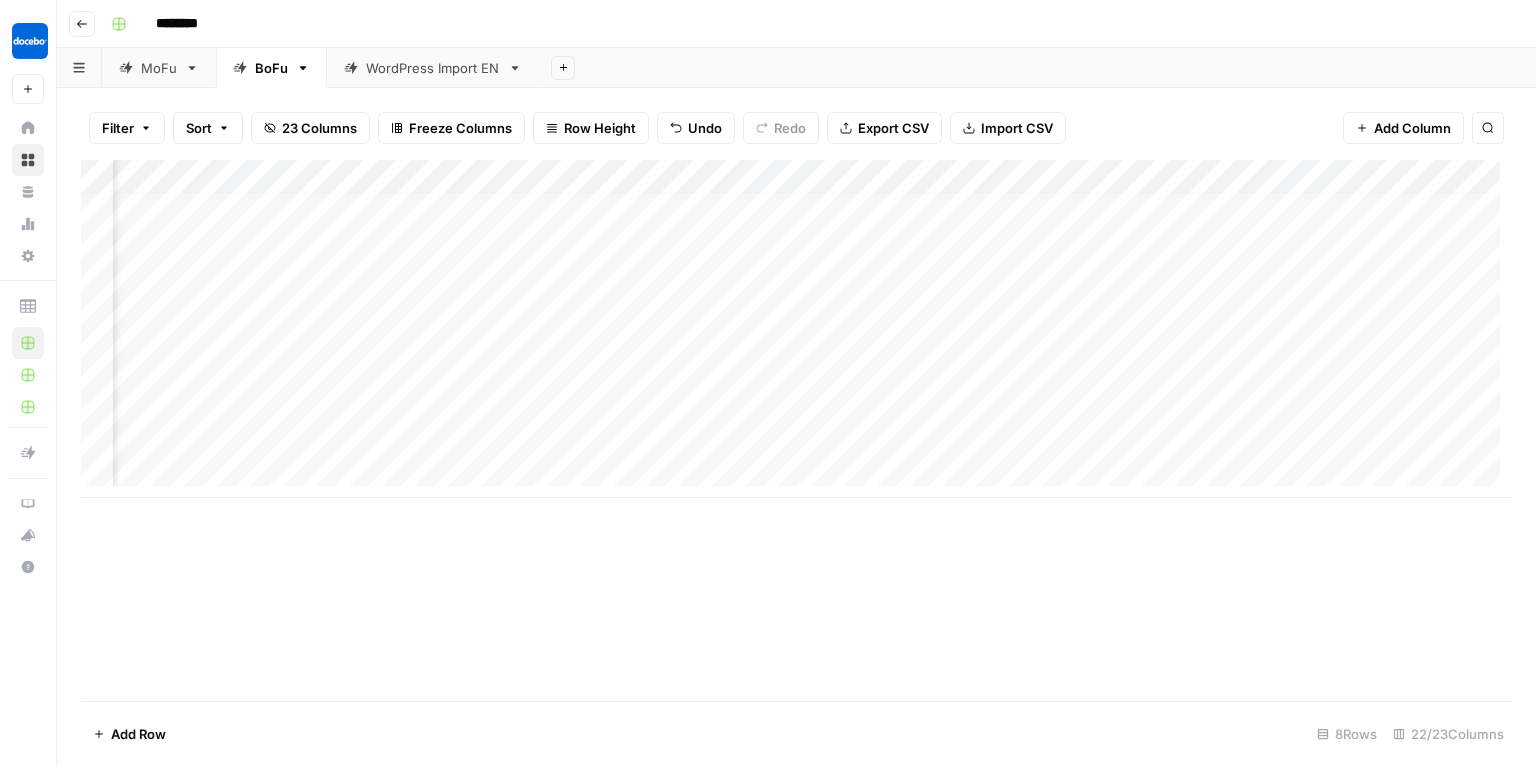 click on "Add Column" at bounding box center [796, 329] 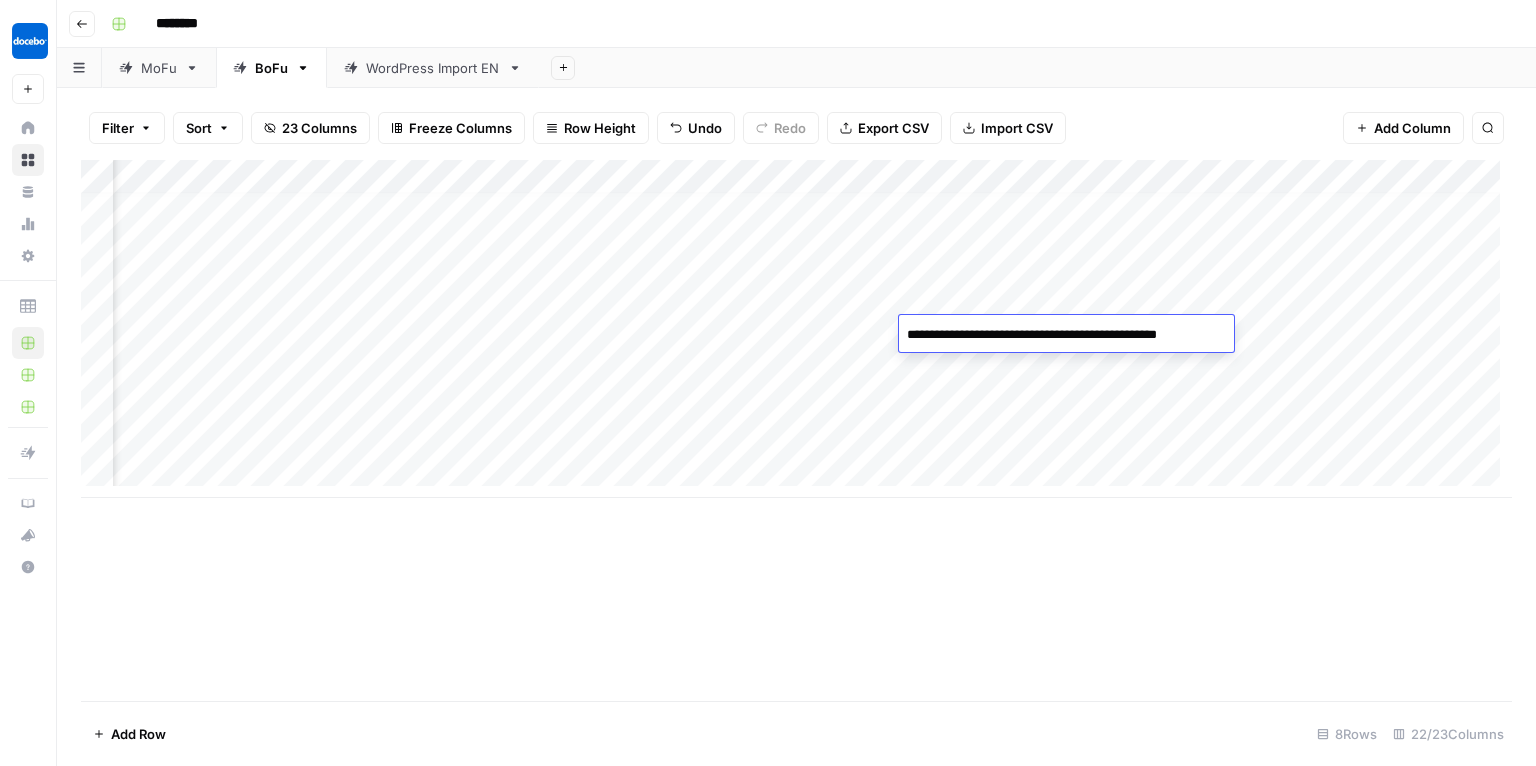 click on "Add Column" at bounding box center [796, 430] 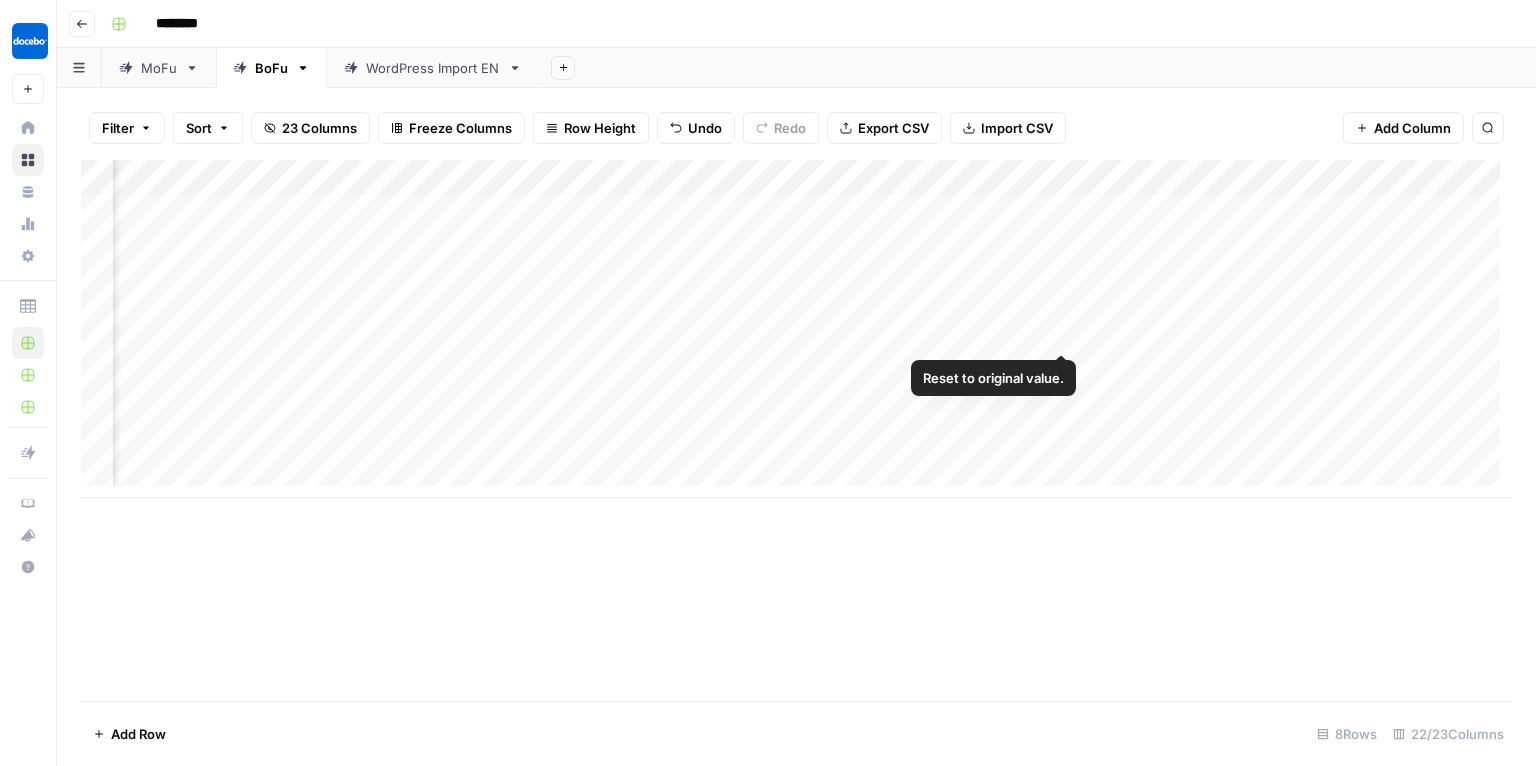 click on "Add Column" at bounding box center (796, 329) 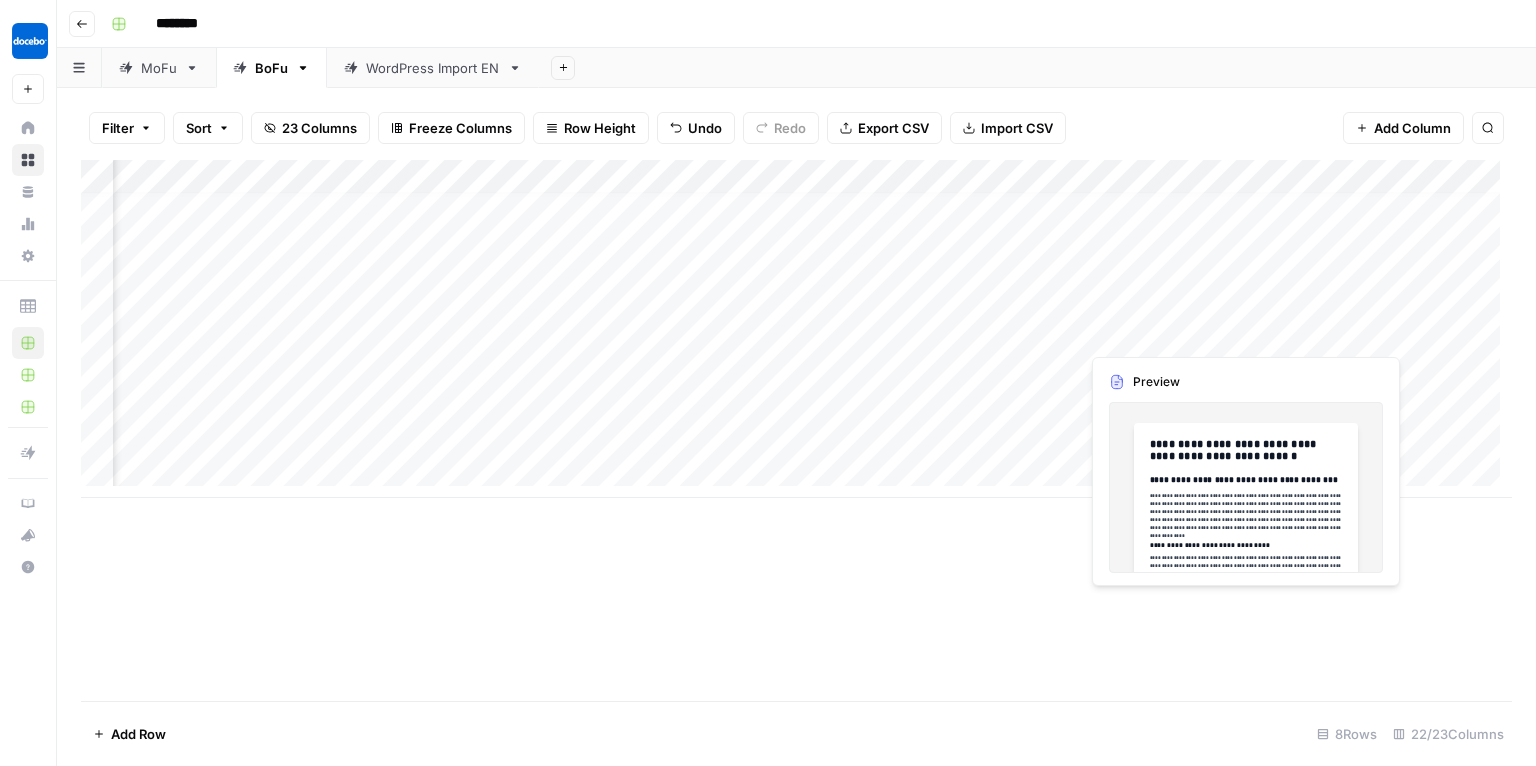 click on "Add Column" at bounding box center [796, 329] 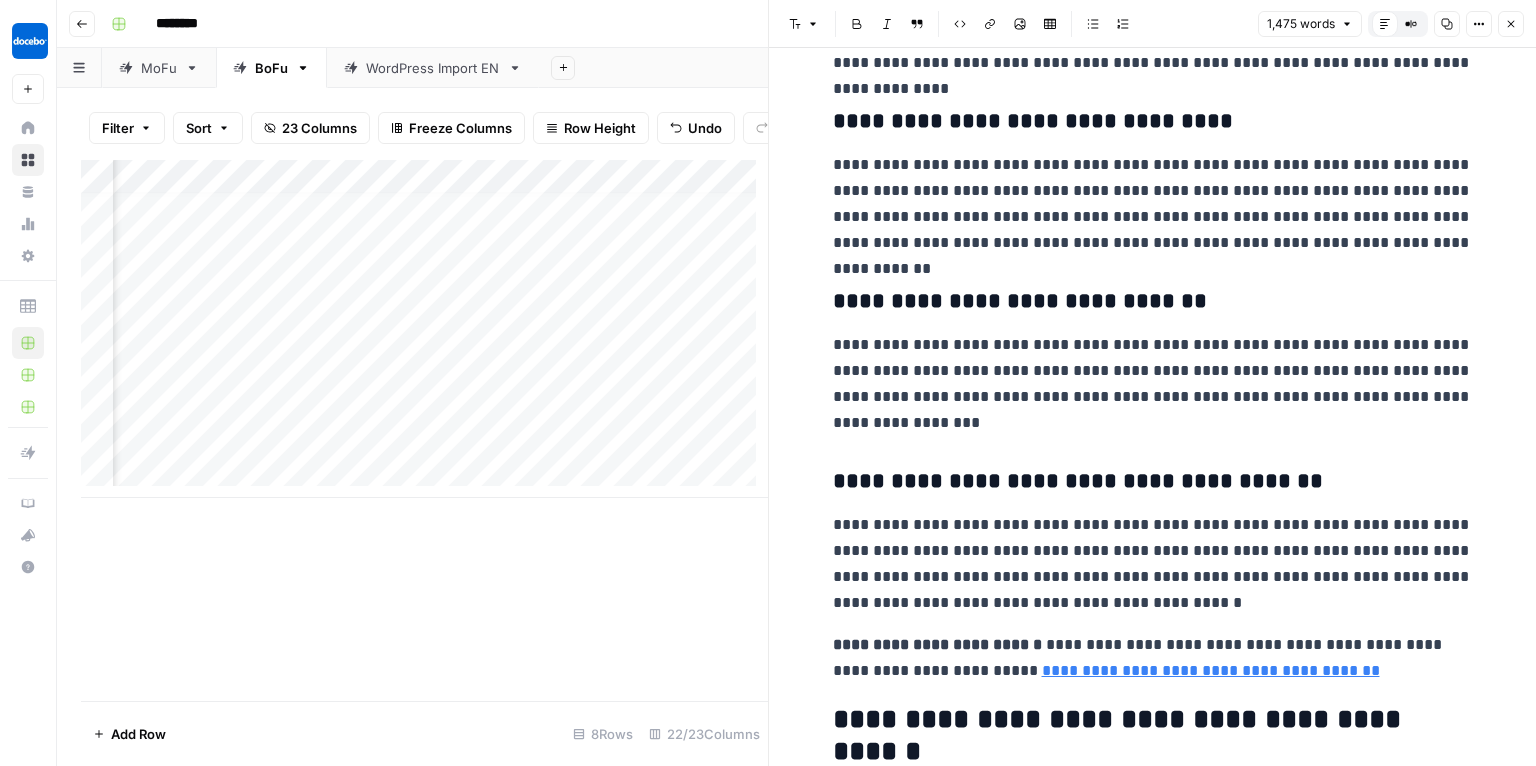 scroll, scrollTop: 0, scrollLeft: 0, axis: both 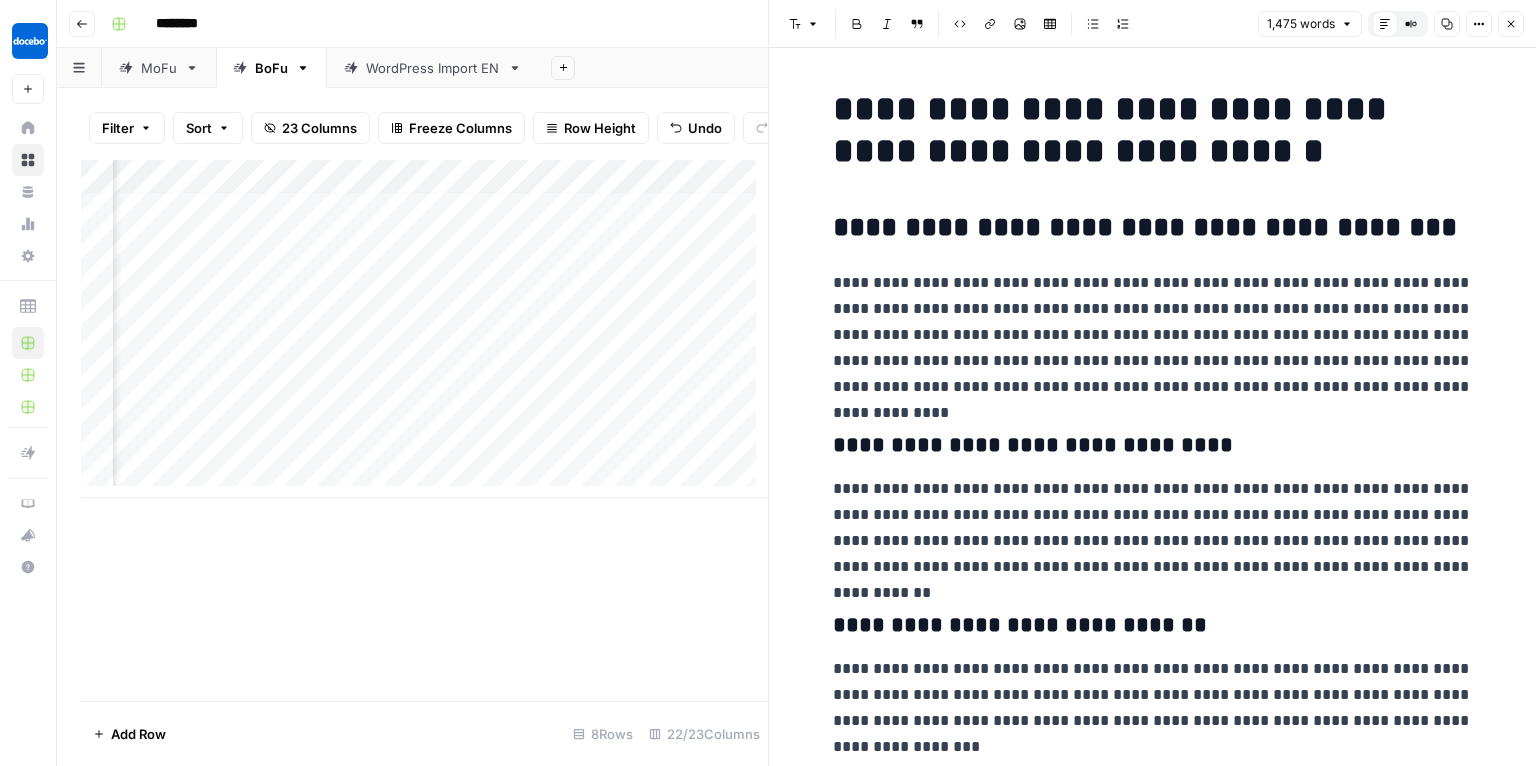 click on "**********" at bounding box center (1153, 446) 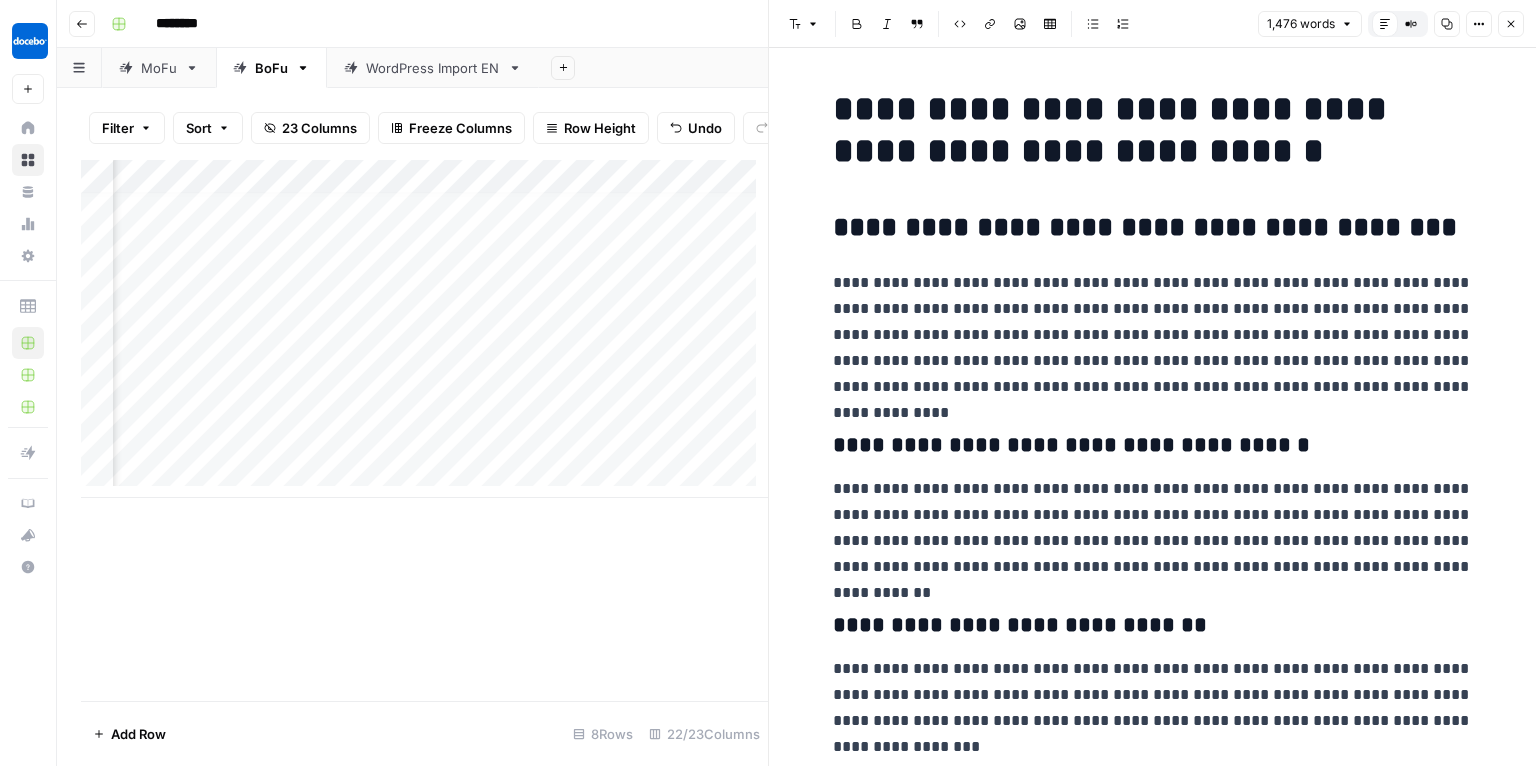 click on "**********" at bounding box center (1153, 3835) 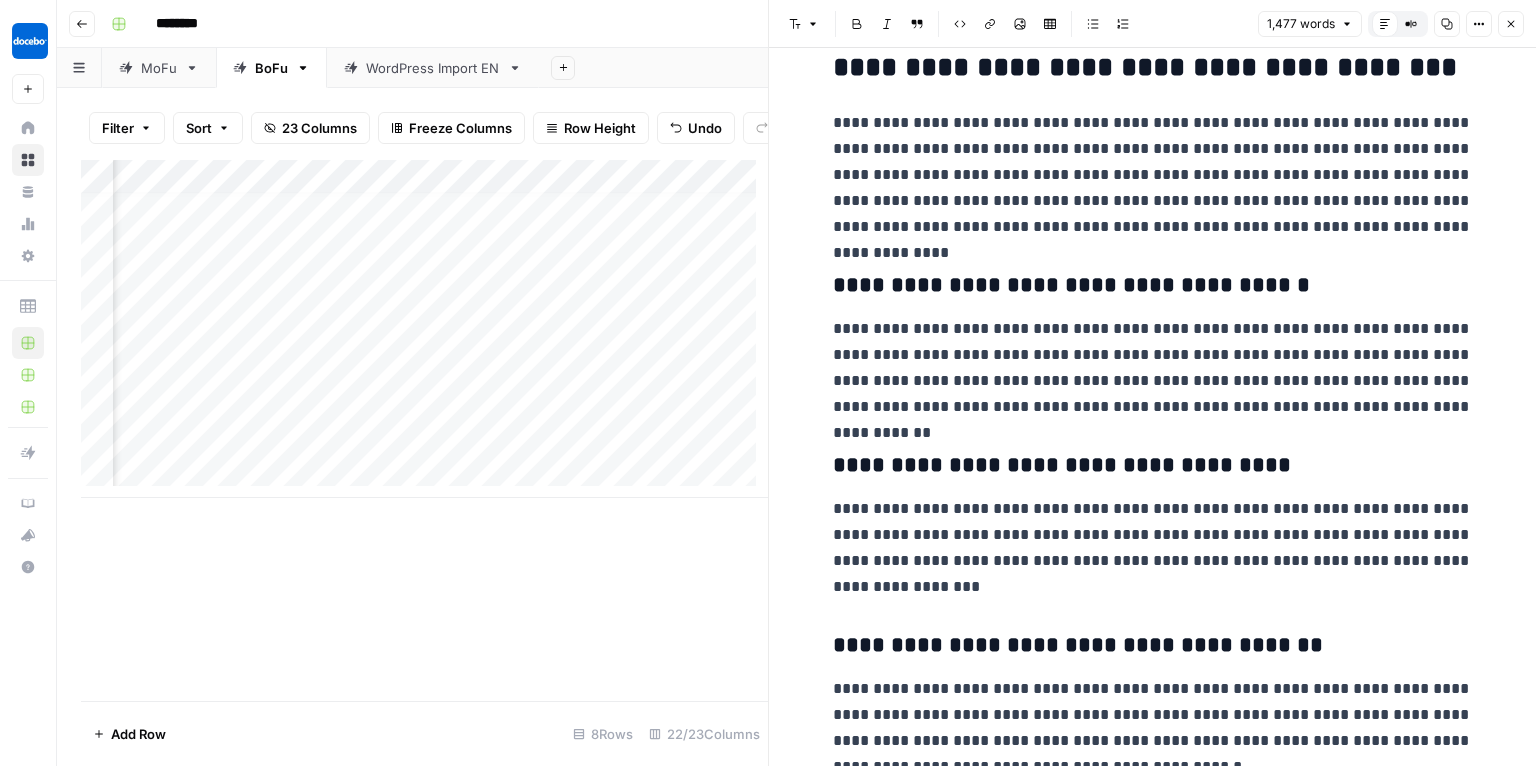 scroll, scrollTop: 538, scrollLeft: 0, axis: vertical 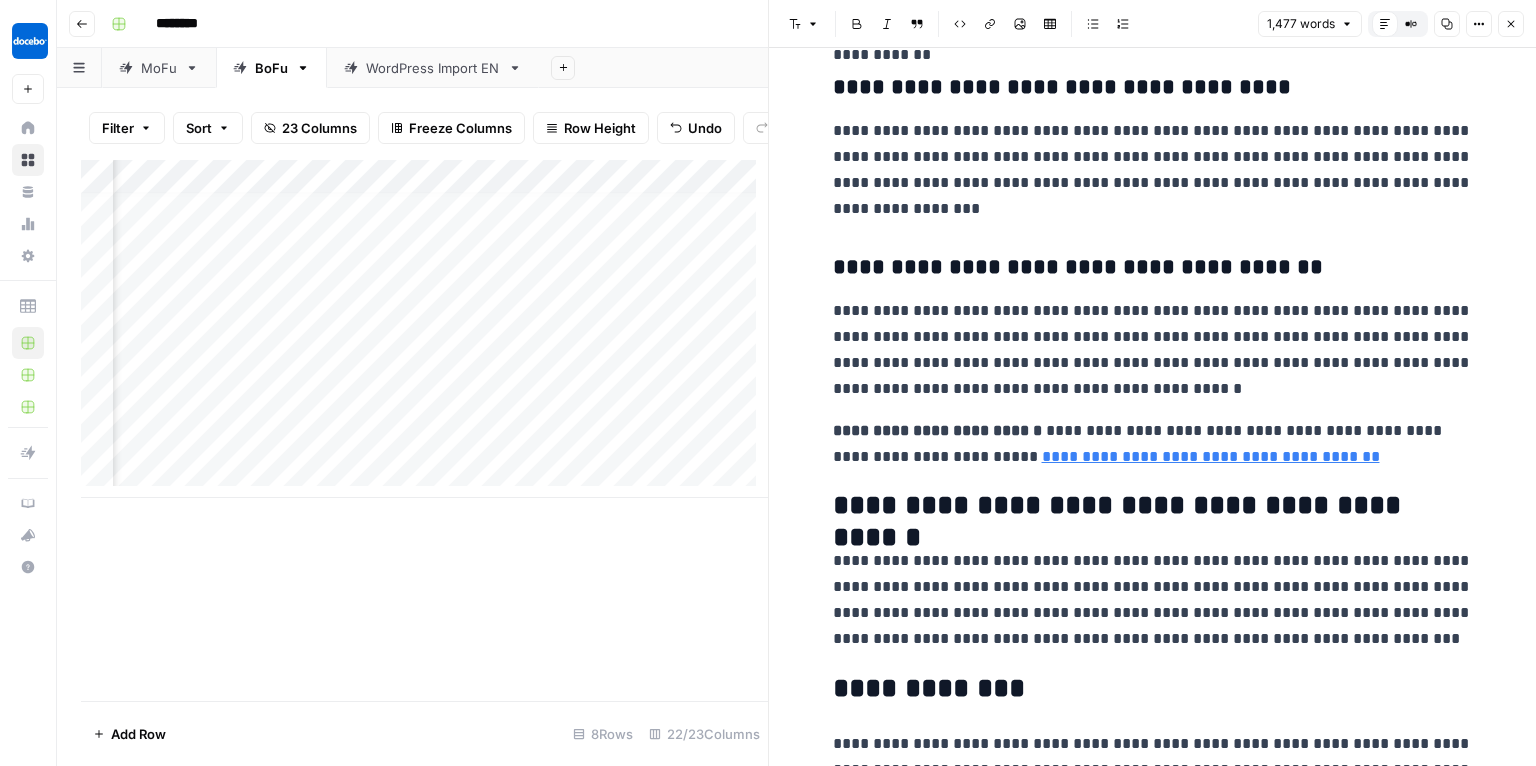 click on "**********" at bounding box center [1153, 268] 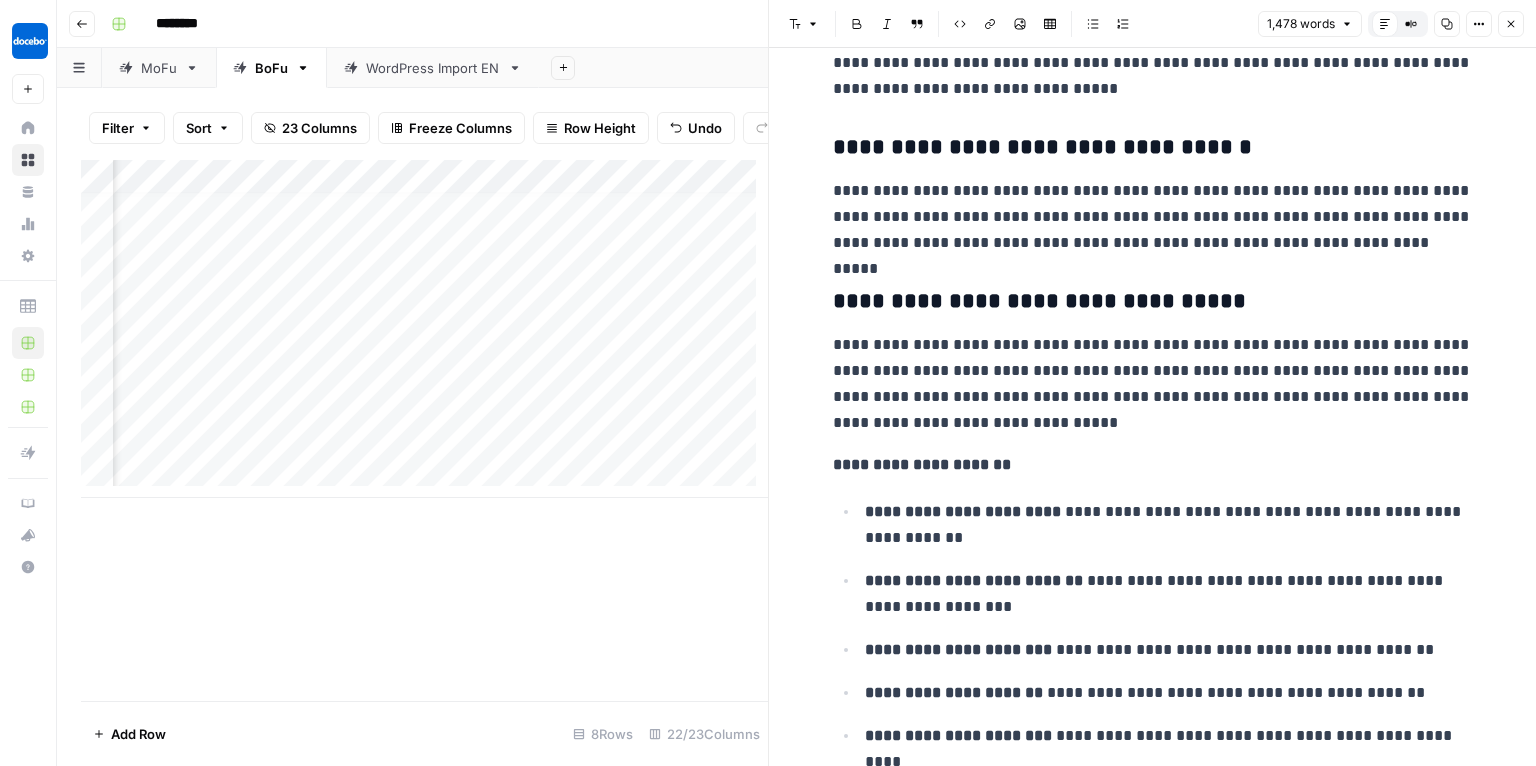 scroll, scrollTop: 1585, scrollLeft: 0, axis: vertical 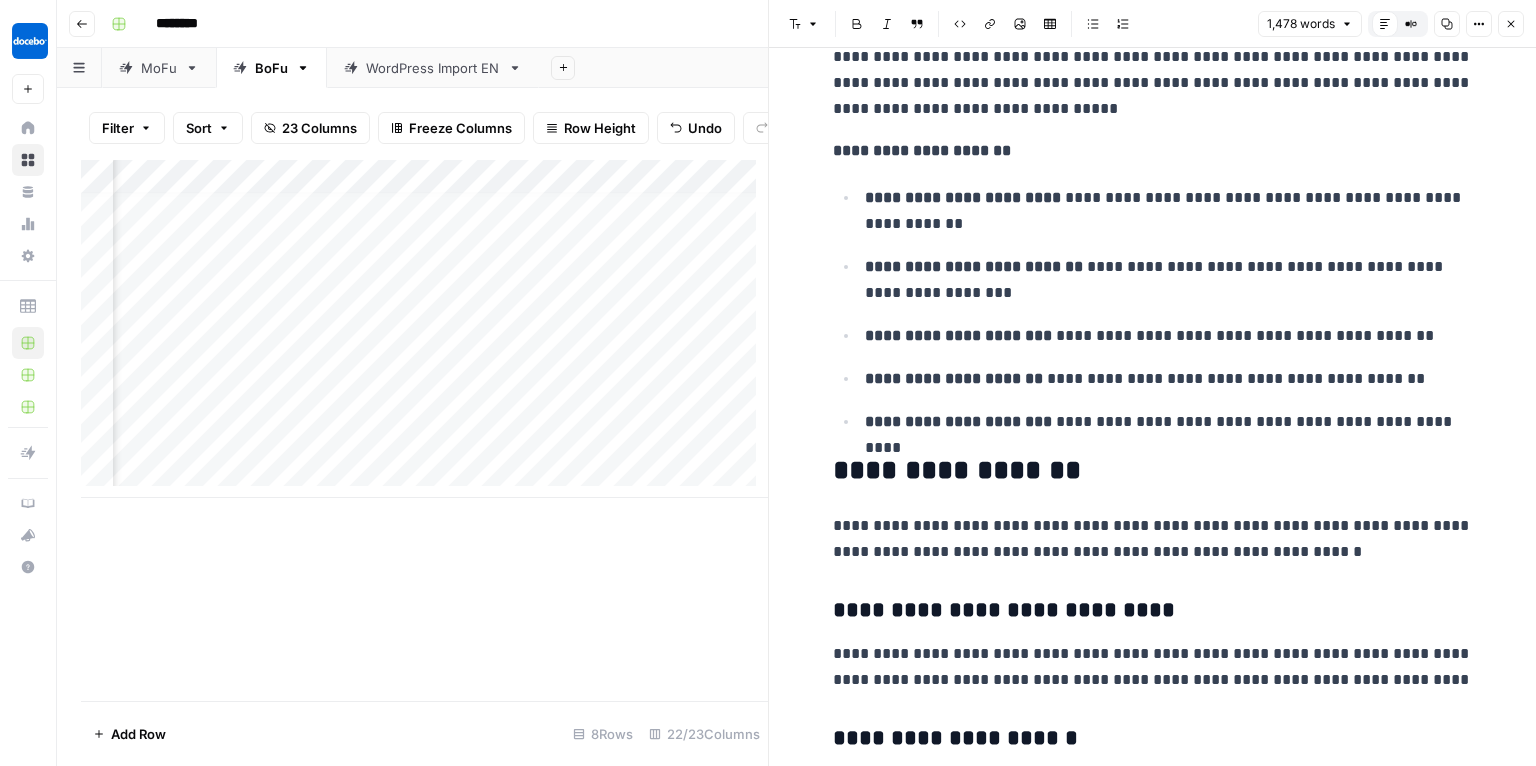 drag, startPoint x: 280, startPoint y: 510, endPoint x: 234, endPoint y: 505, distance: 46.270943 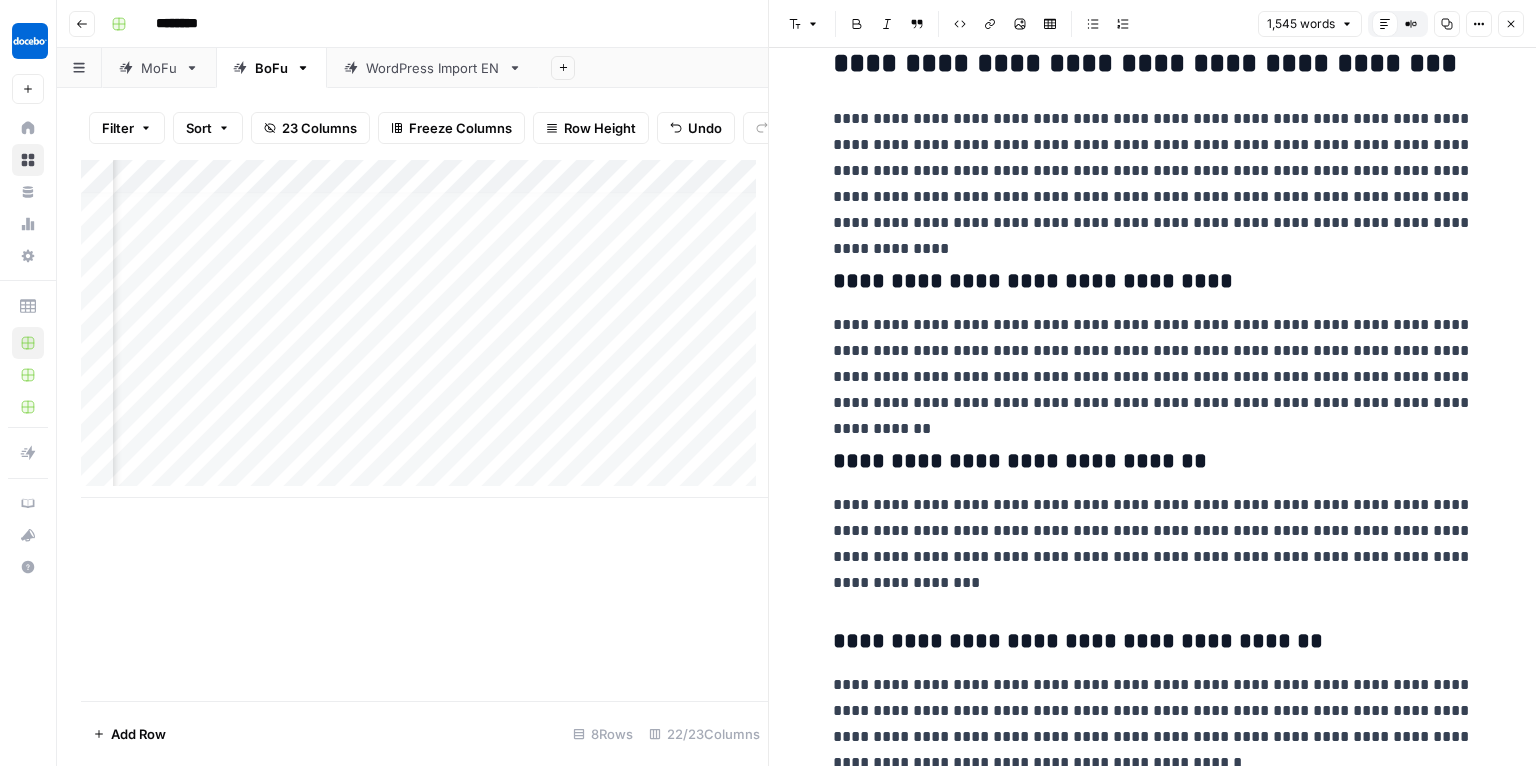 scroll, scrollTop: 1281, scrollLeft: 0, axis: vertical 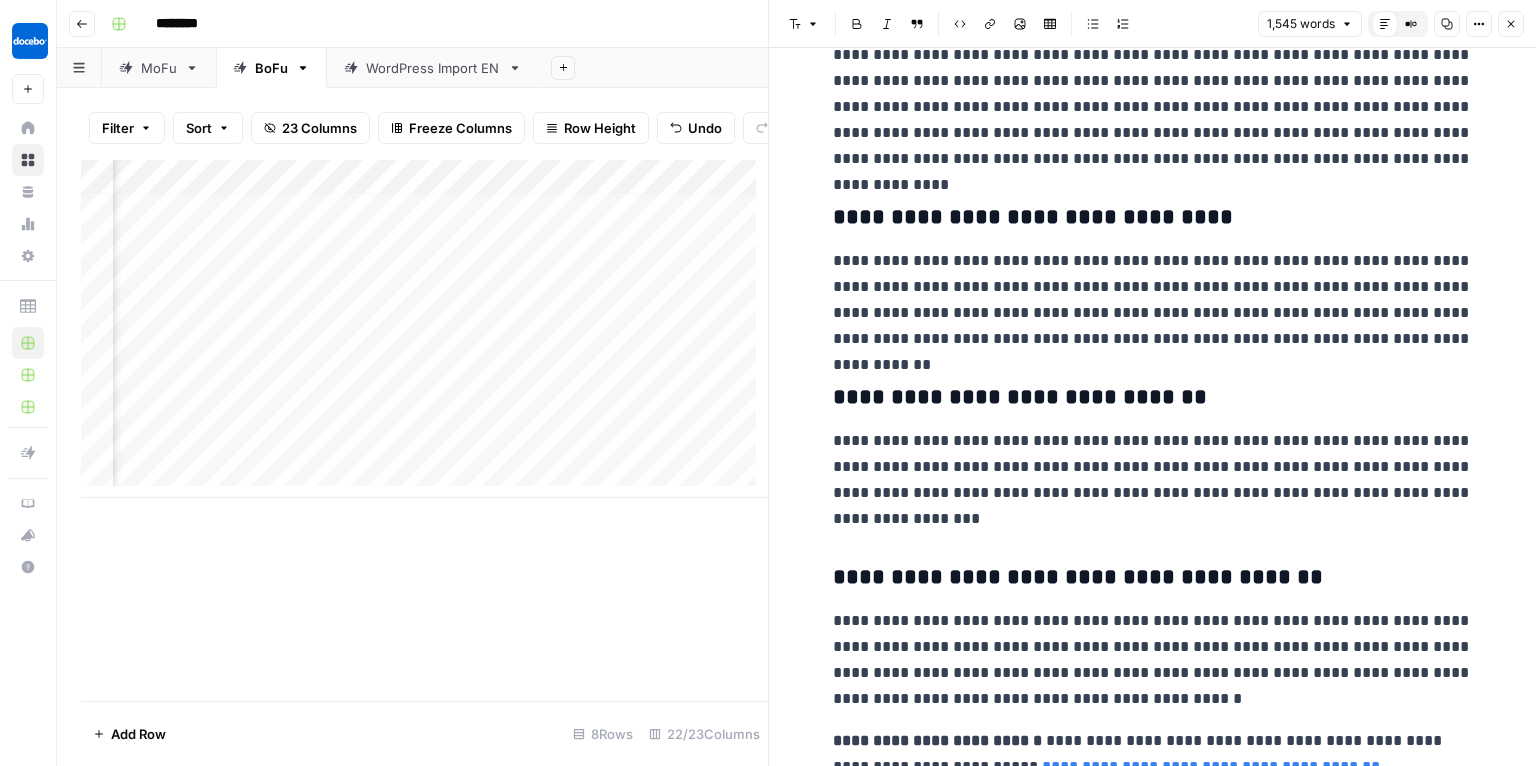 click on "**********" at bounding box center (1153, 300) 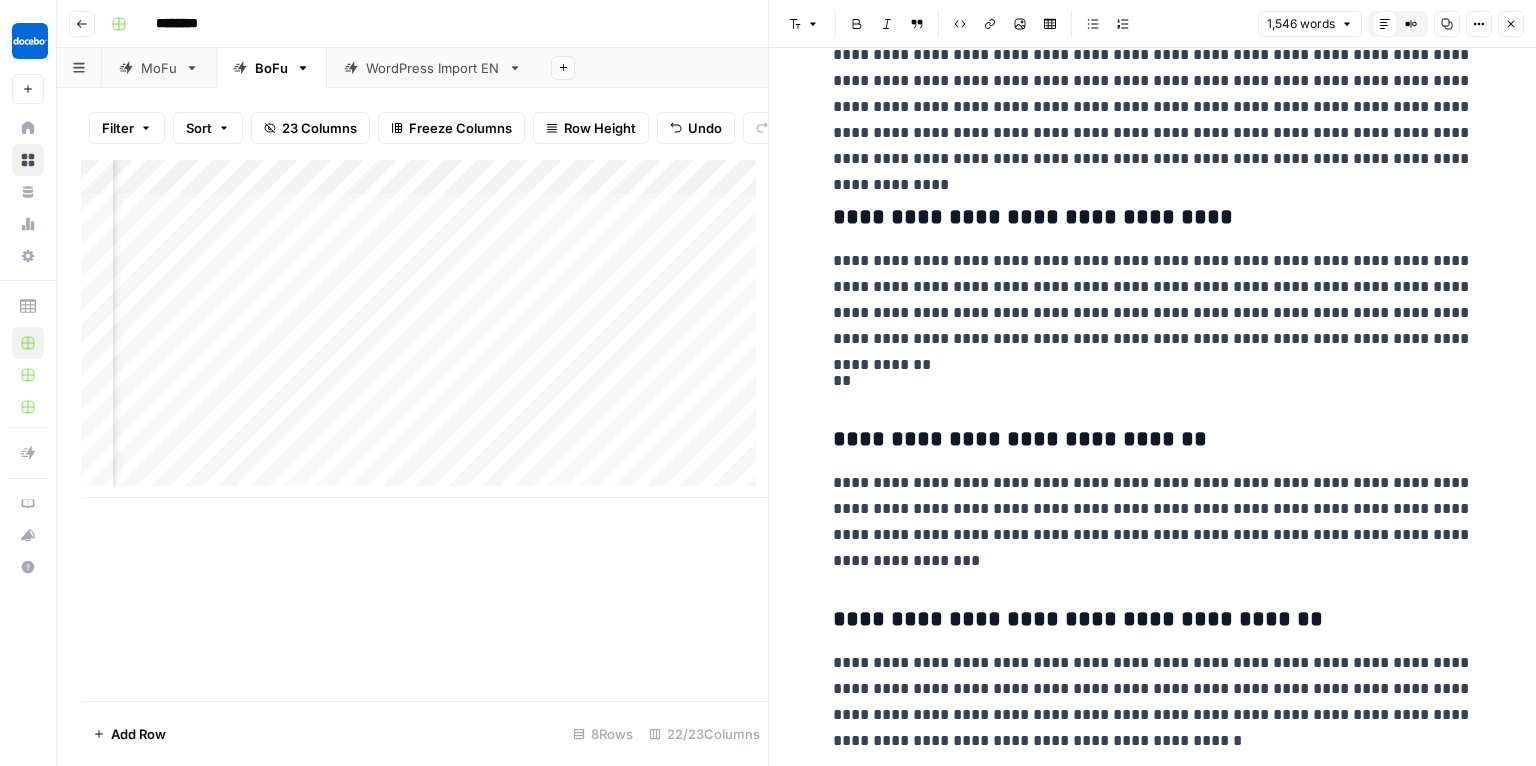 type 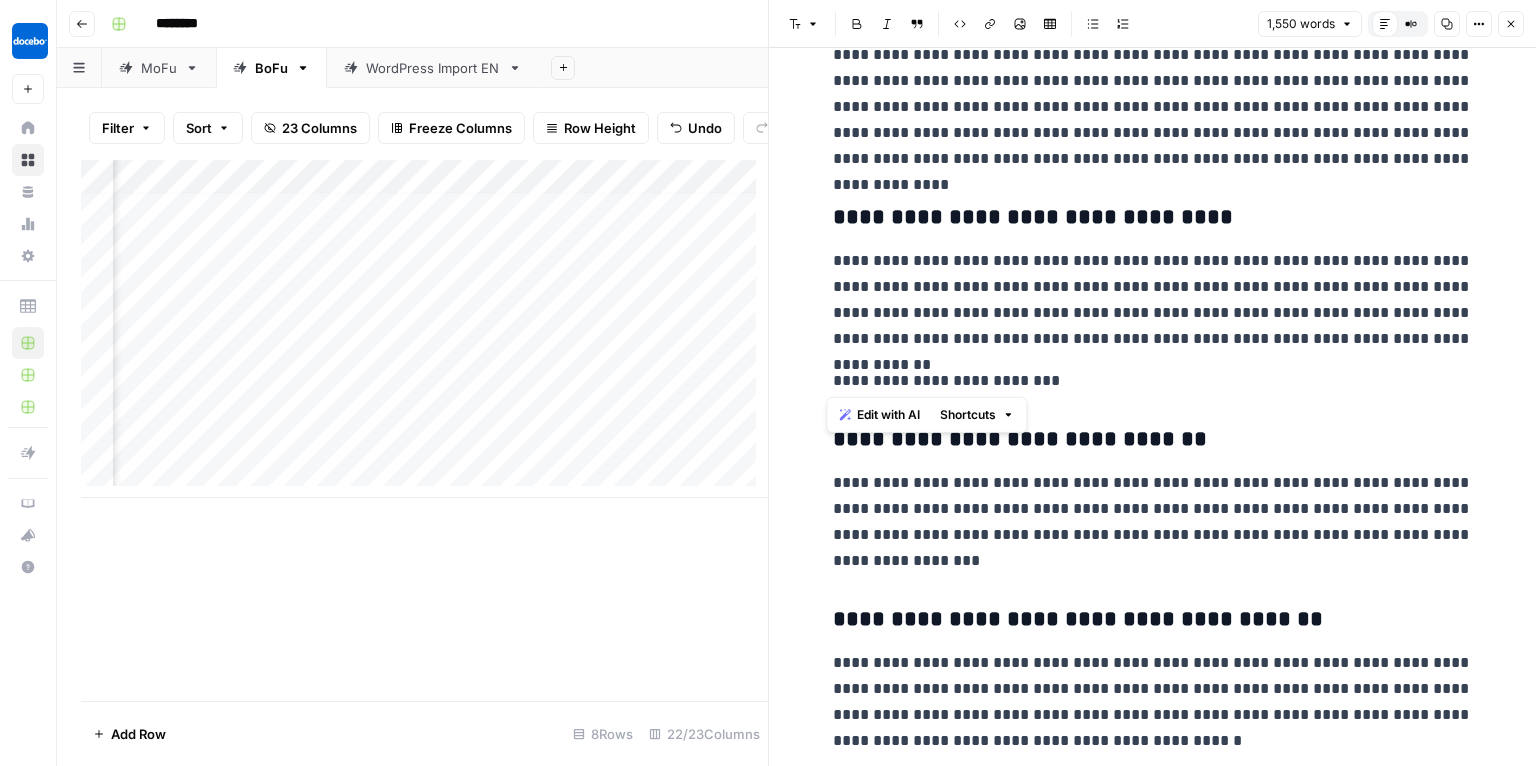 drag, startPoint x: 1054, startPoint y: 372, endPoint x: 819, endPoint y: 378, distance: 235.07658 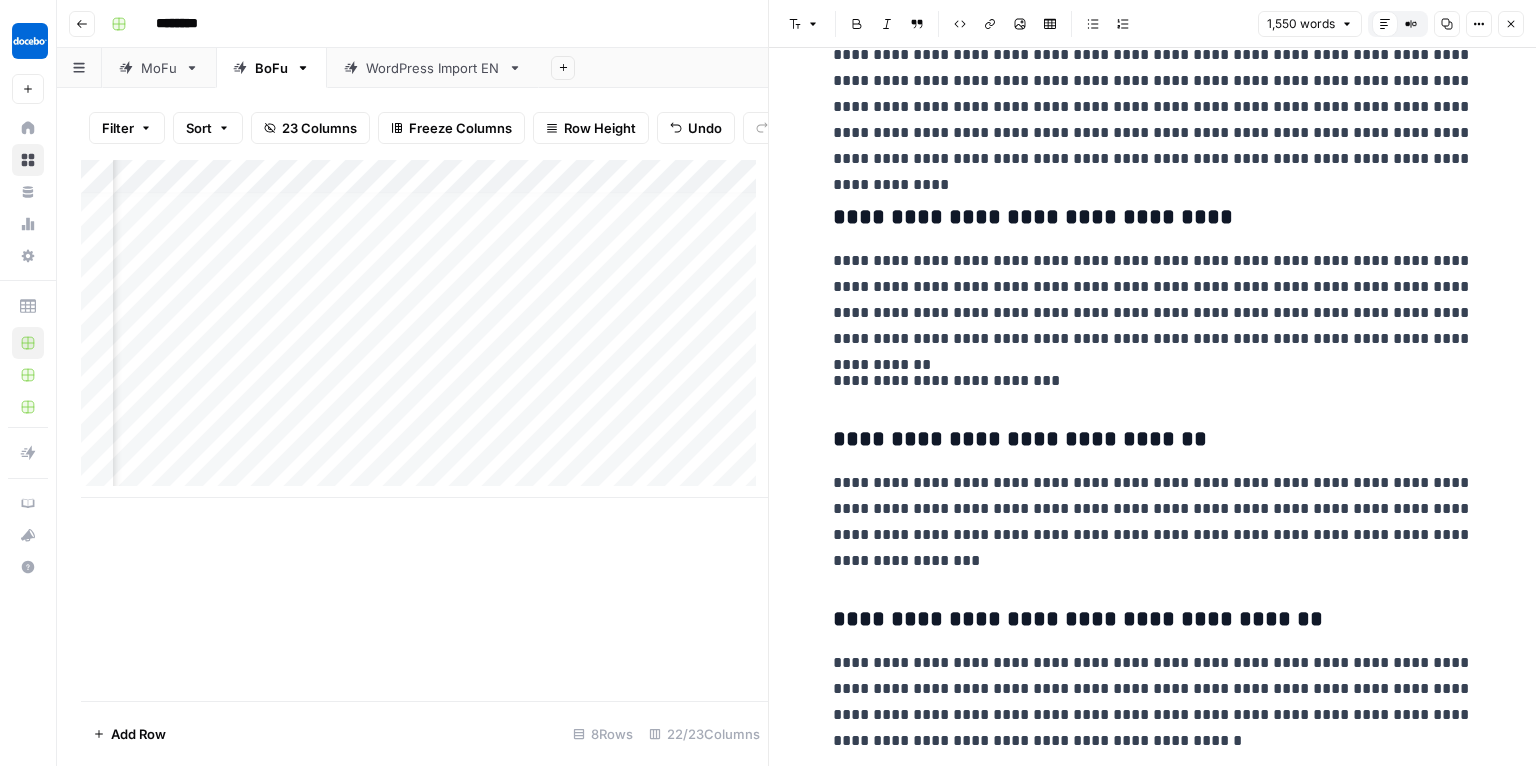 click on "**********" at bounding box center [1153, 3101] 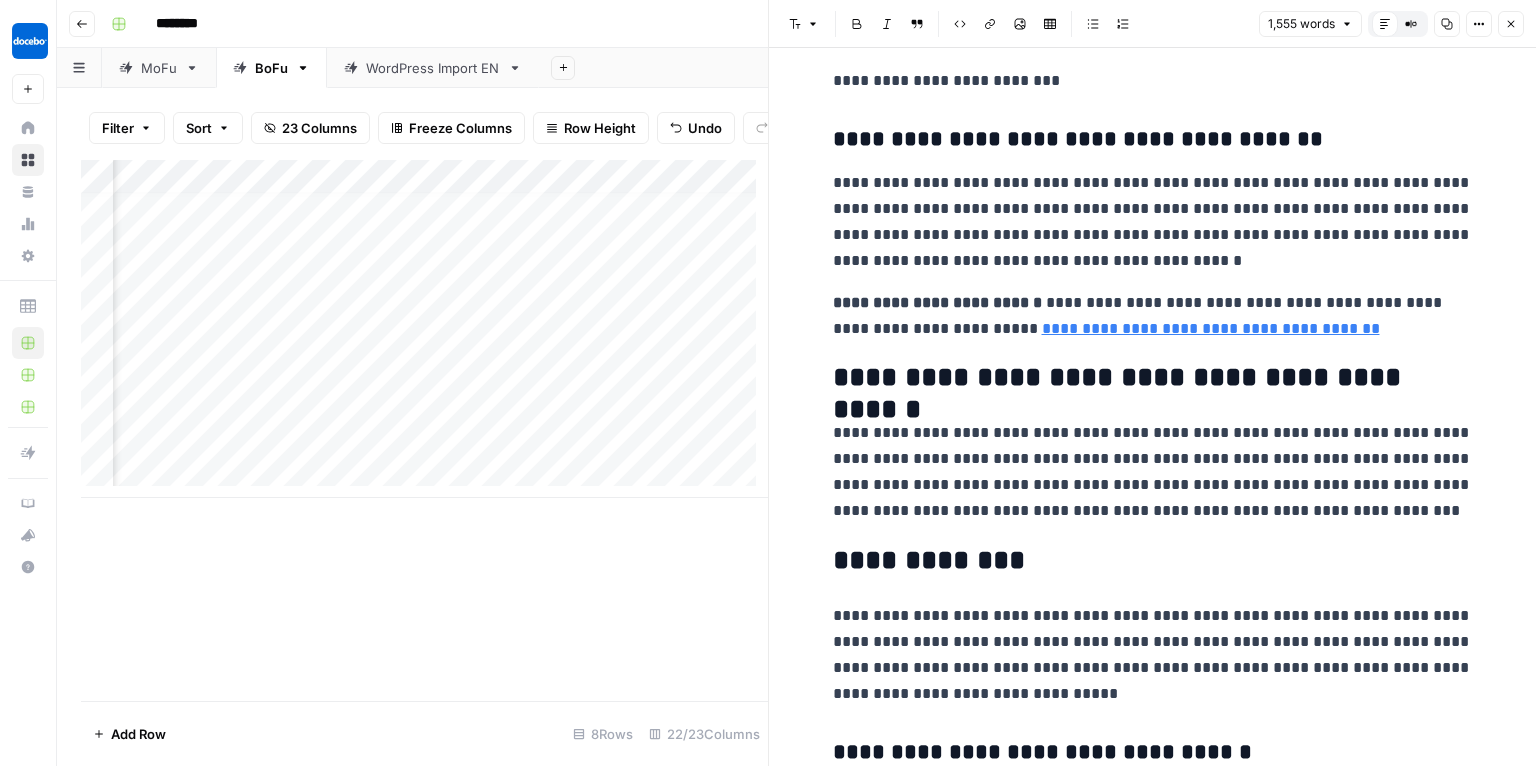 scroll, scrollTop: 1783, scrollLeft: 0, axis: vertical 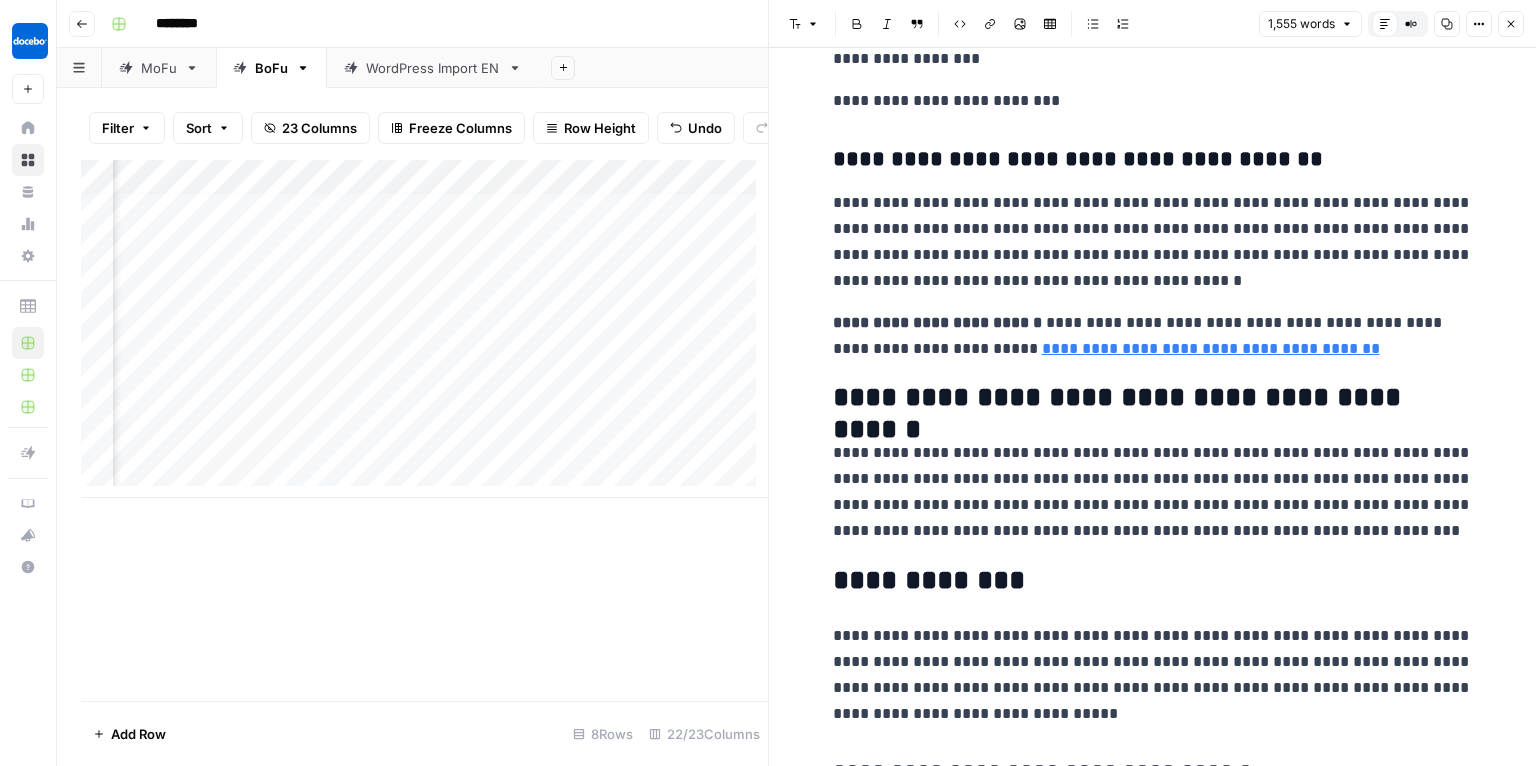 click on "**********" at bounding box center (1153, 242) 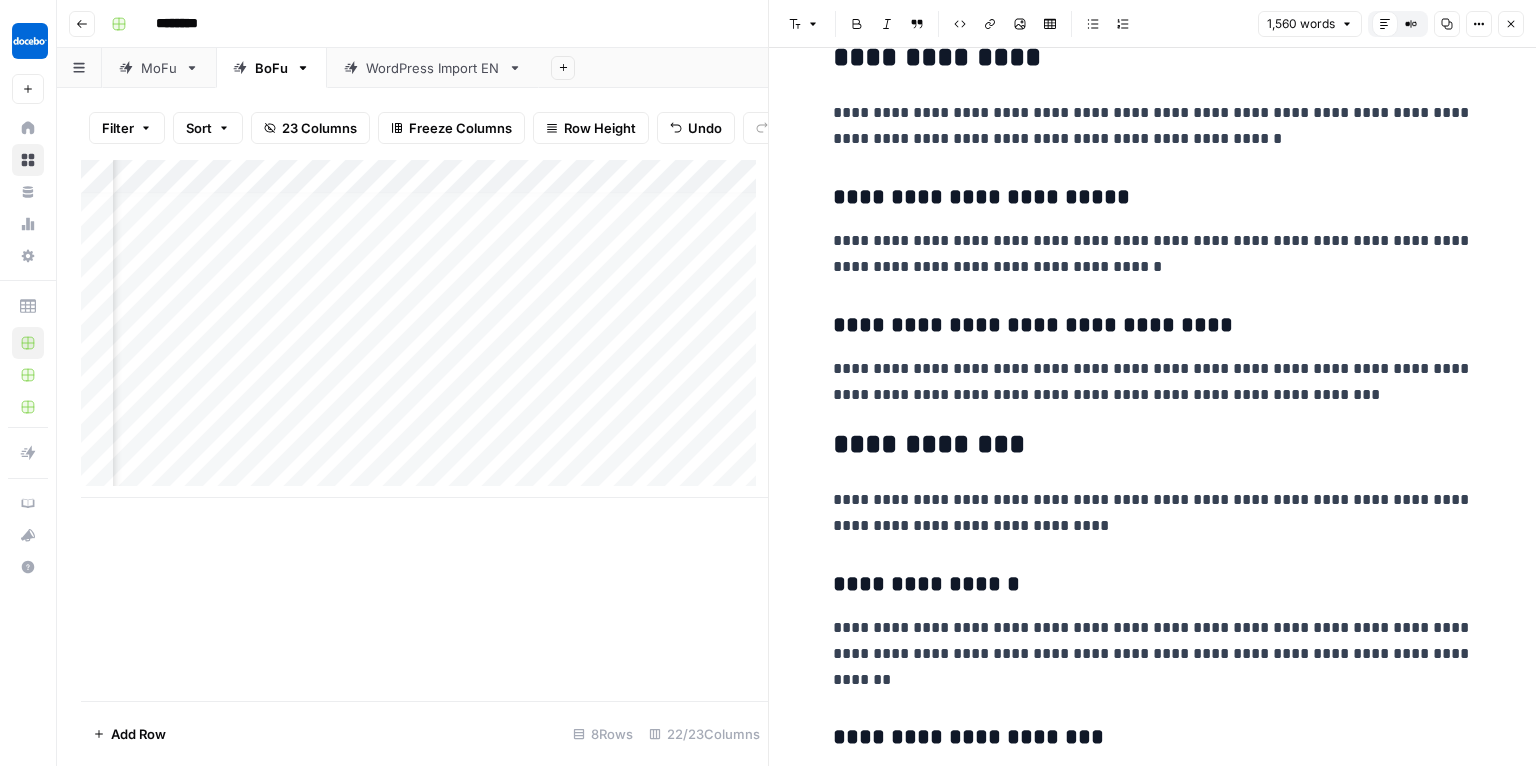 scroll, scrollTop: 4104, scrollLeft: 0, axis: vertical 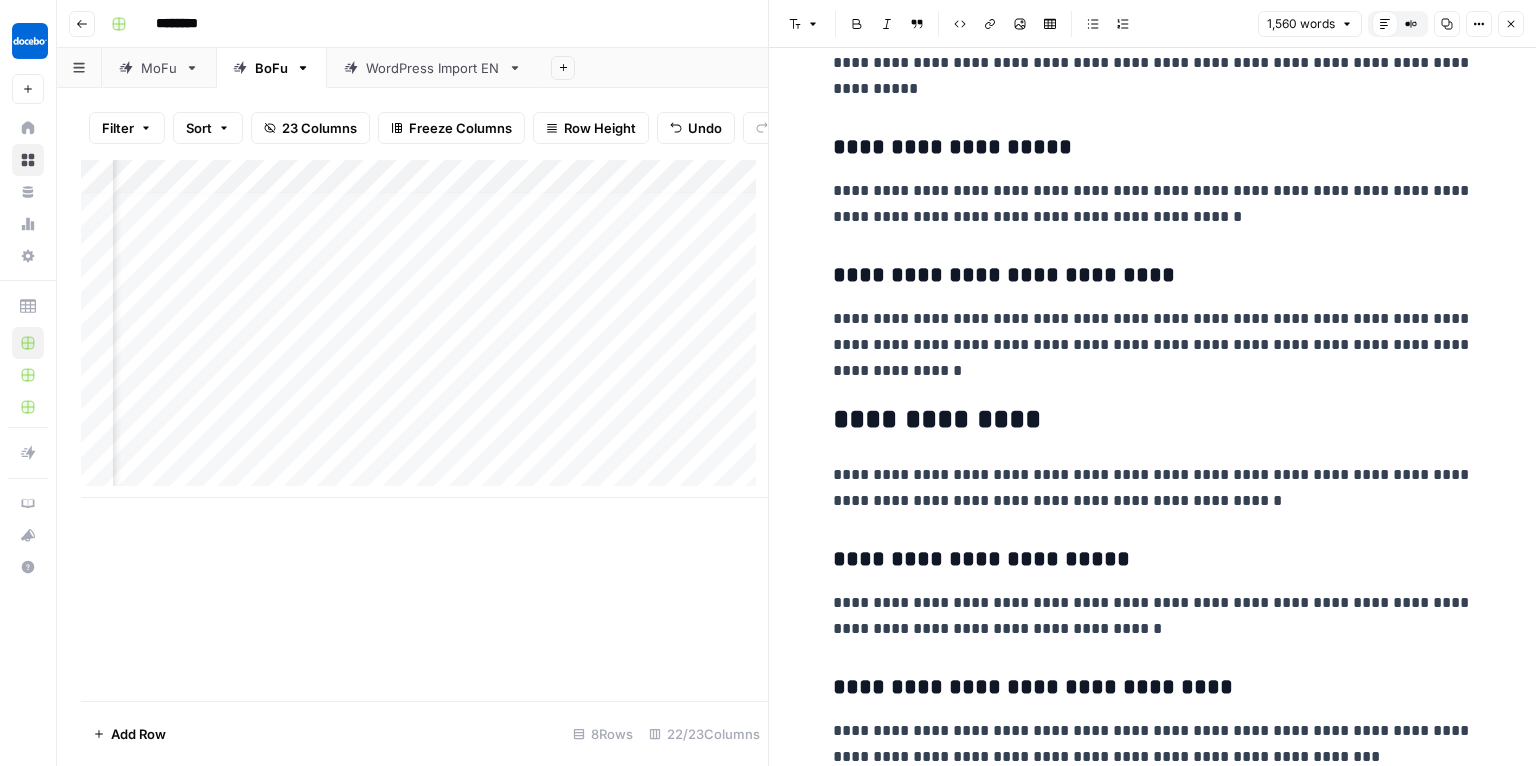 click on "**********" at bounding box center (1153, 420) 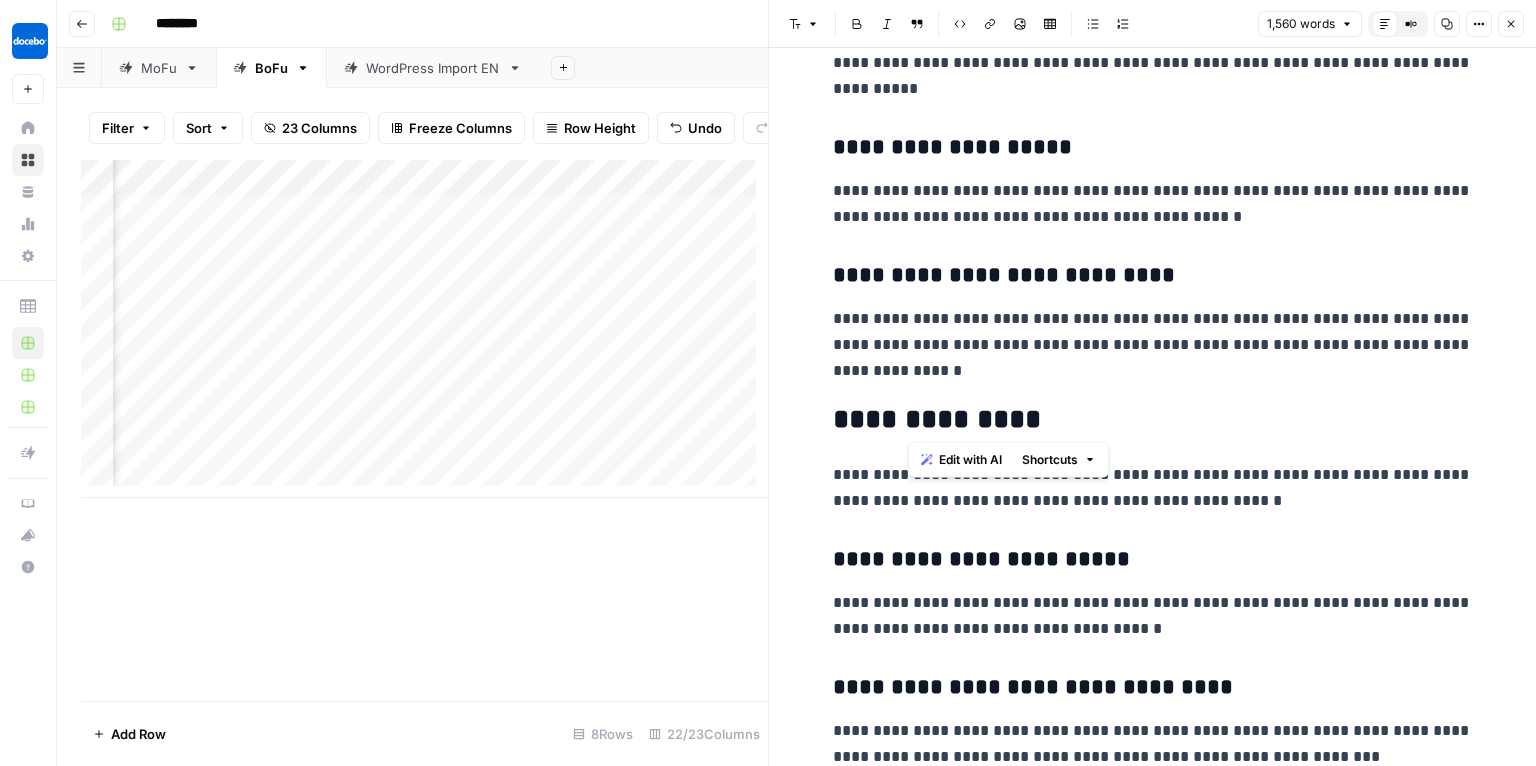click on "**********" at bounding box center (1153, 320) 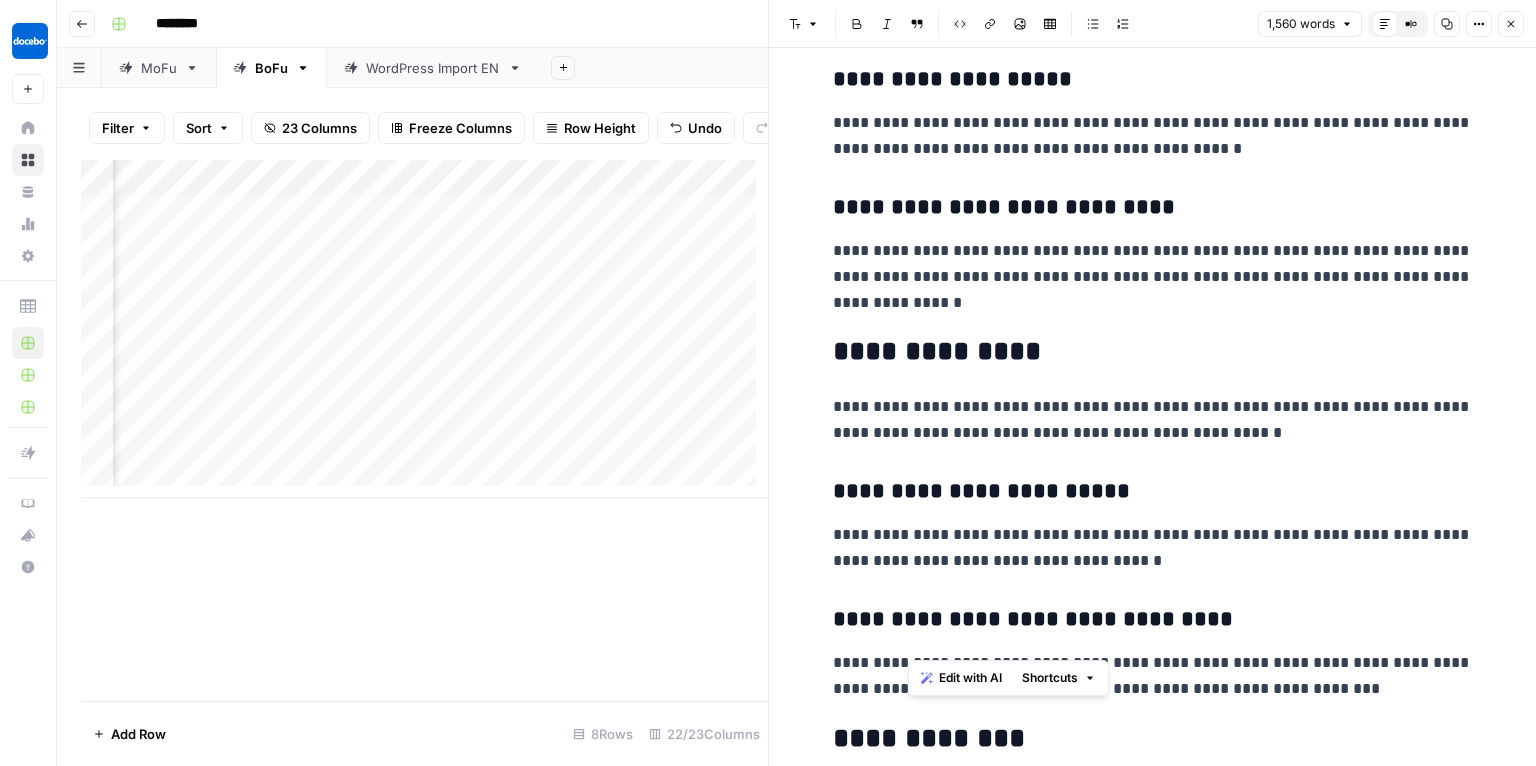 scroll, scrollTop: 4201, scrollLeft: 0, axis: vertical 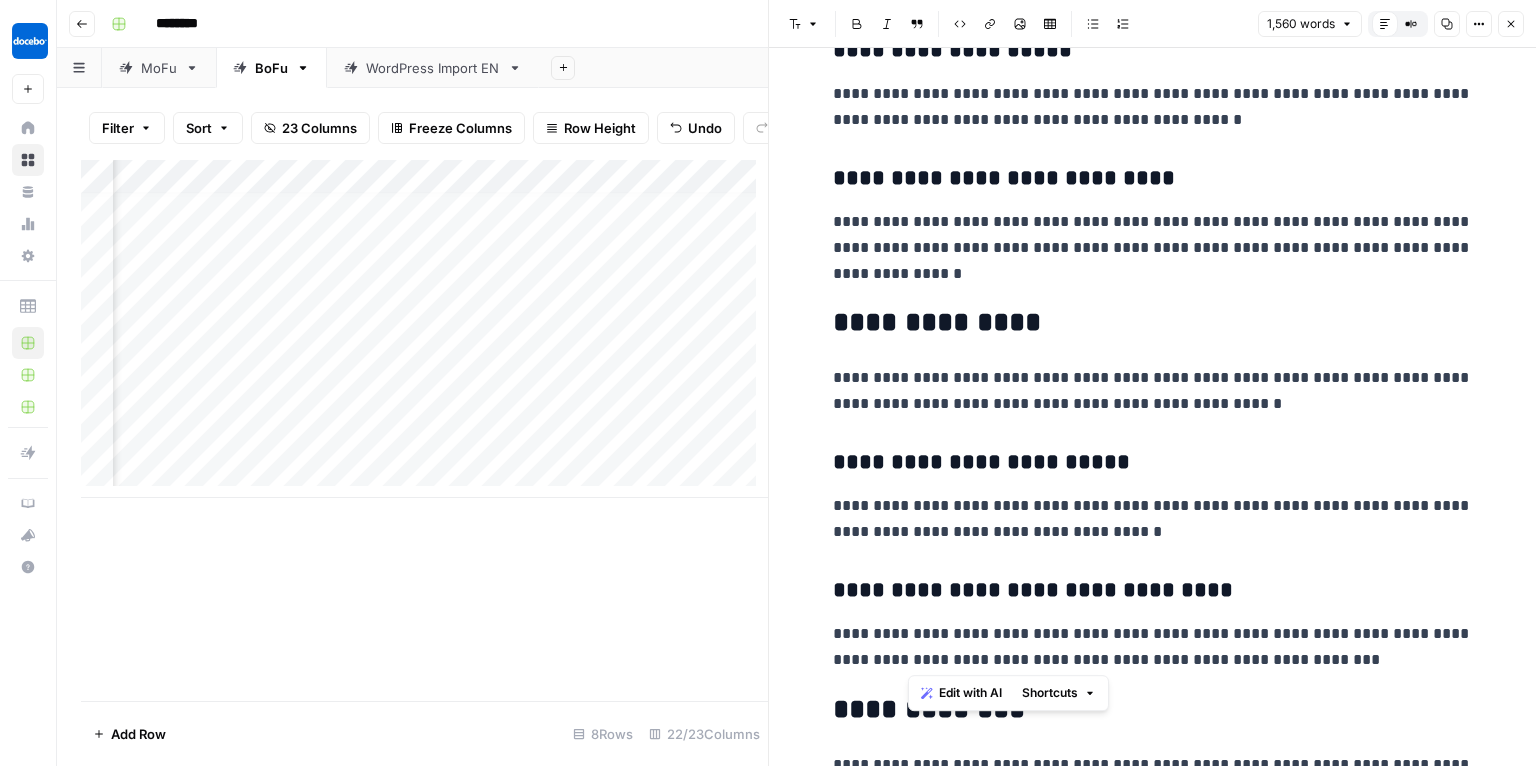drag, startPoint x: 908, startPoint y: 410, endPoint x: 1344, endPoint y: 656, distance: 500.61163 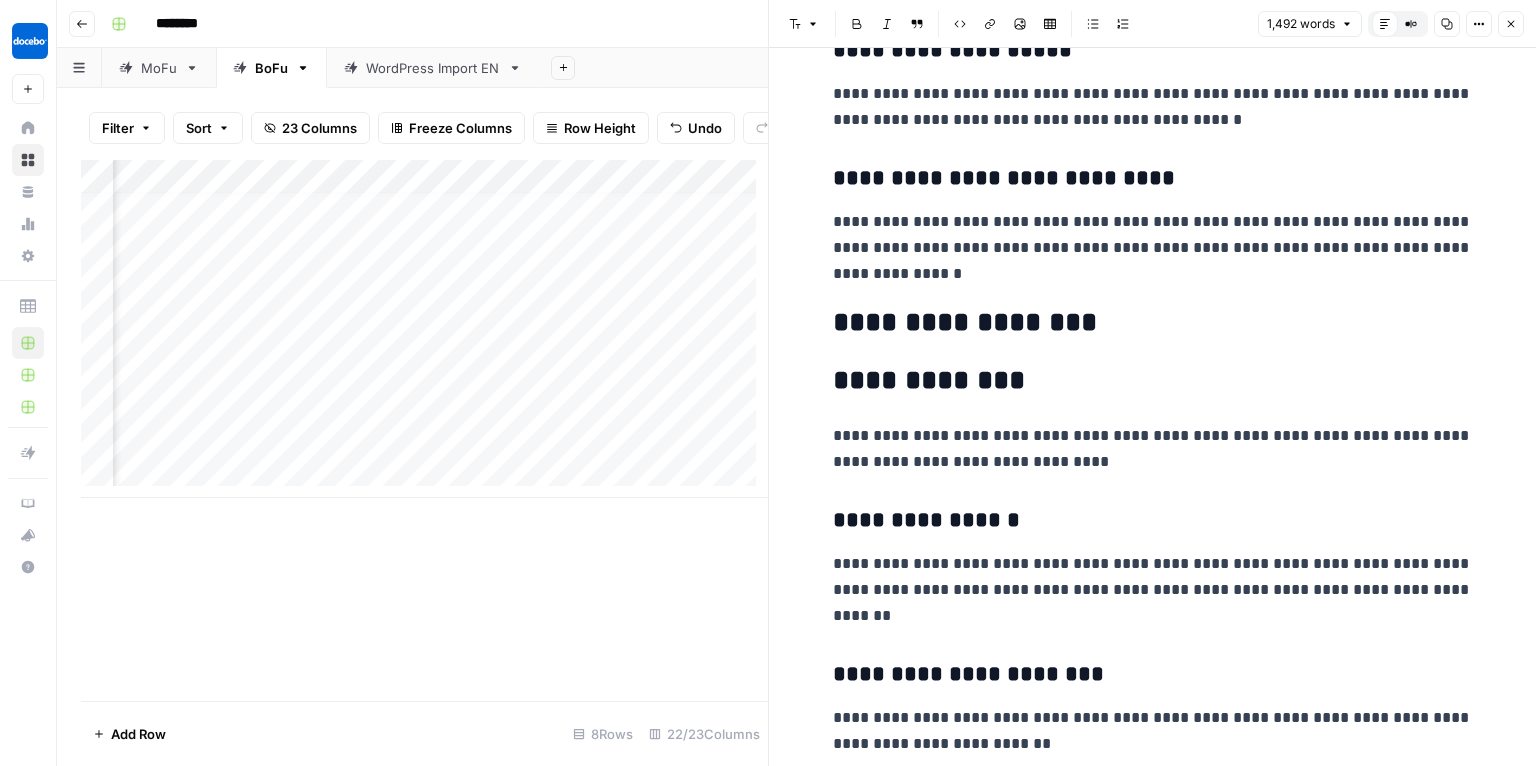 click on "**********" at bounding box center [1153, 59] 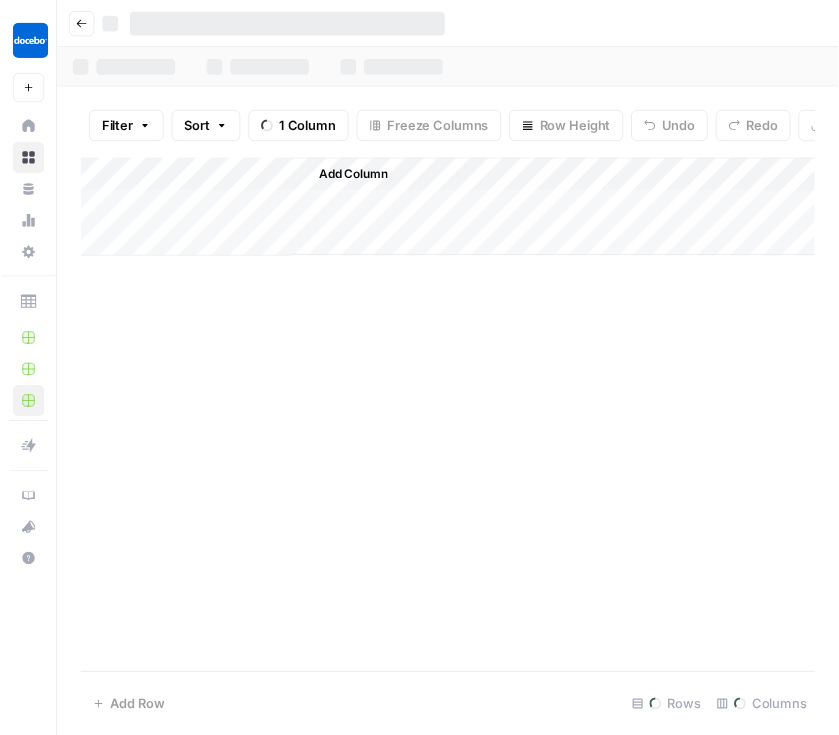 scroll, scrollTop: 0, scrollLeft: 0, axis: both 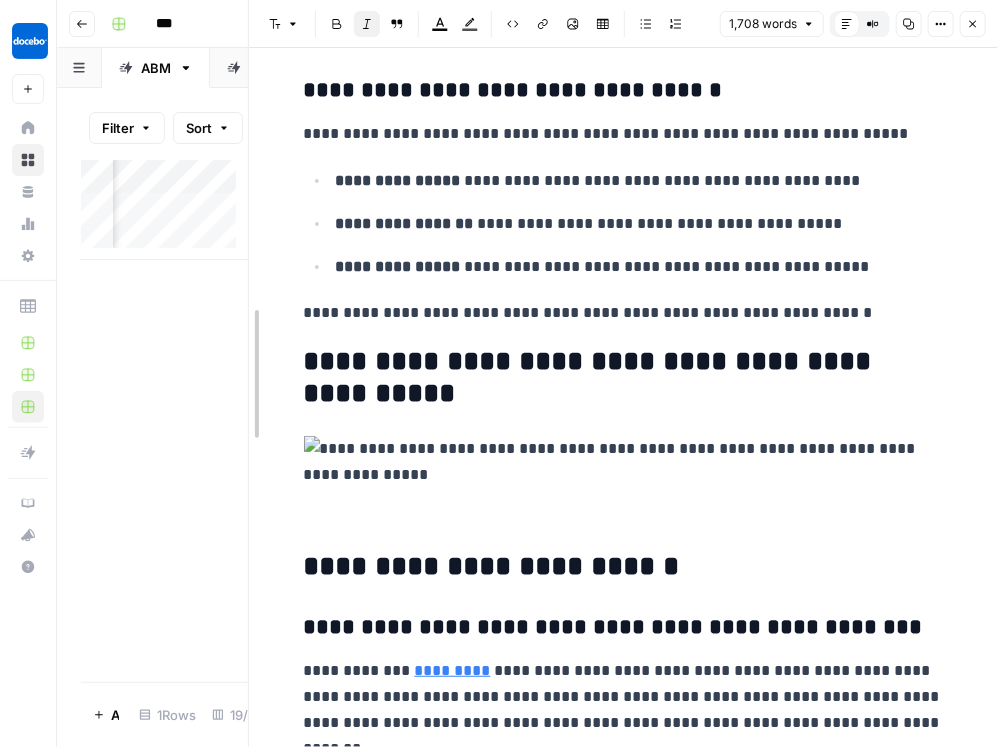 drag, startPoint x: 253, startPoint y: 180, endPoint x: 596, endPoint y: 223, distance: 345.6848 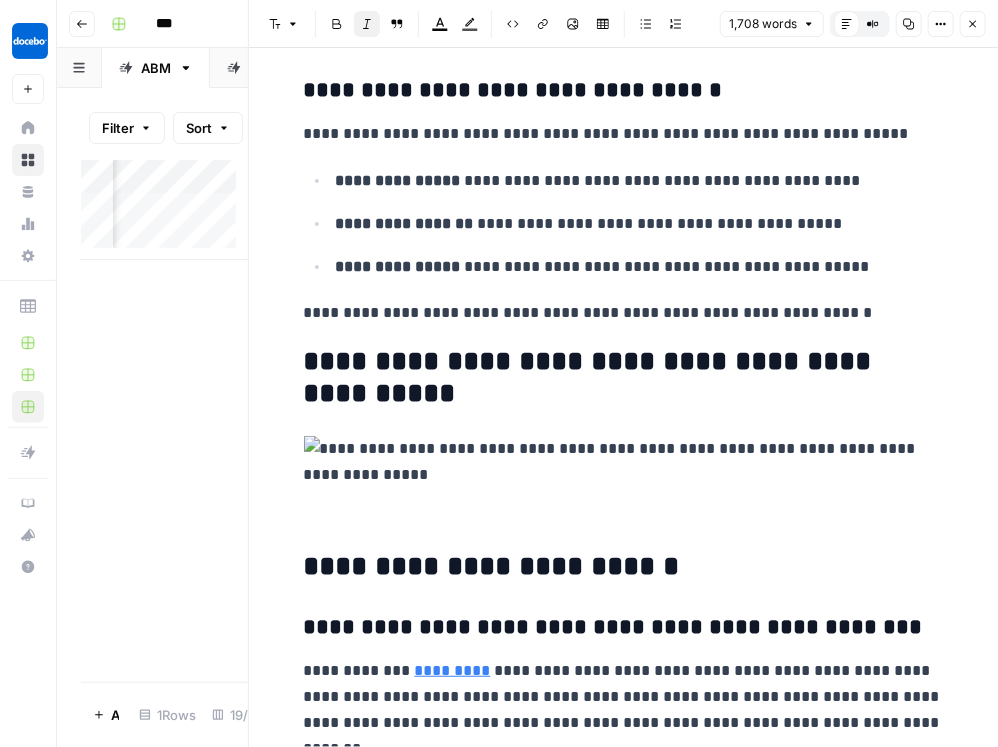 click 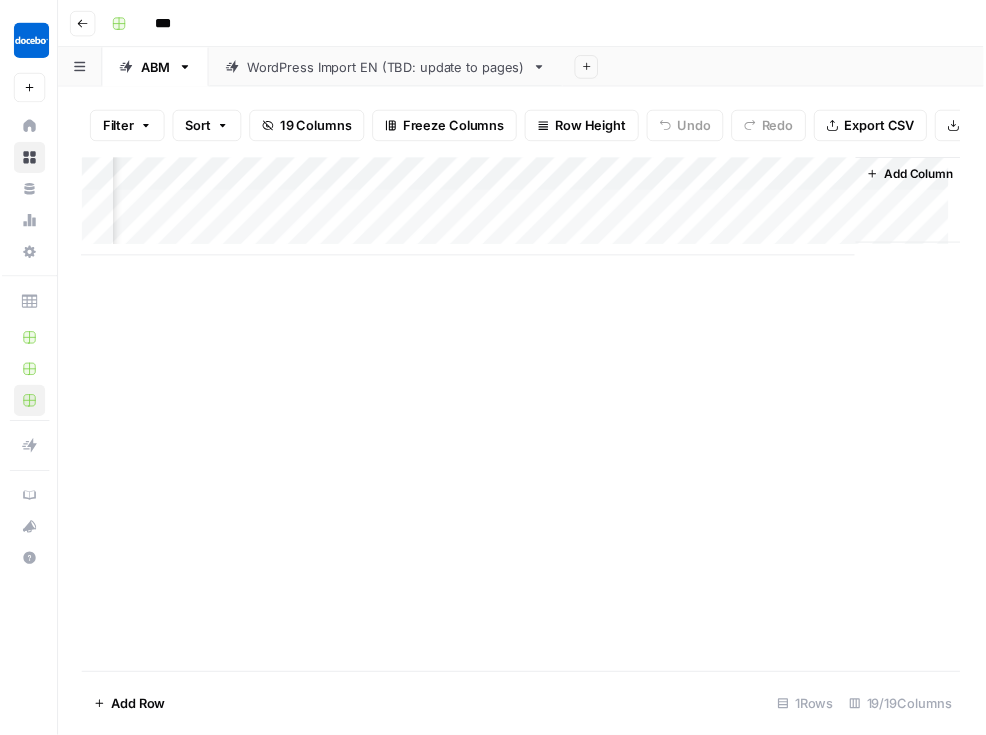 scroll, scrollTop: 0, scrollLeft: 2784, axis: horizontal 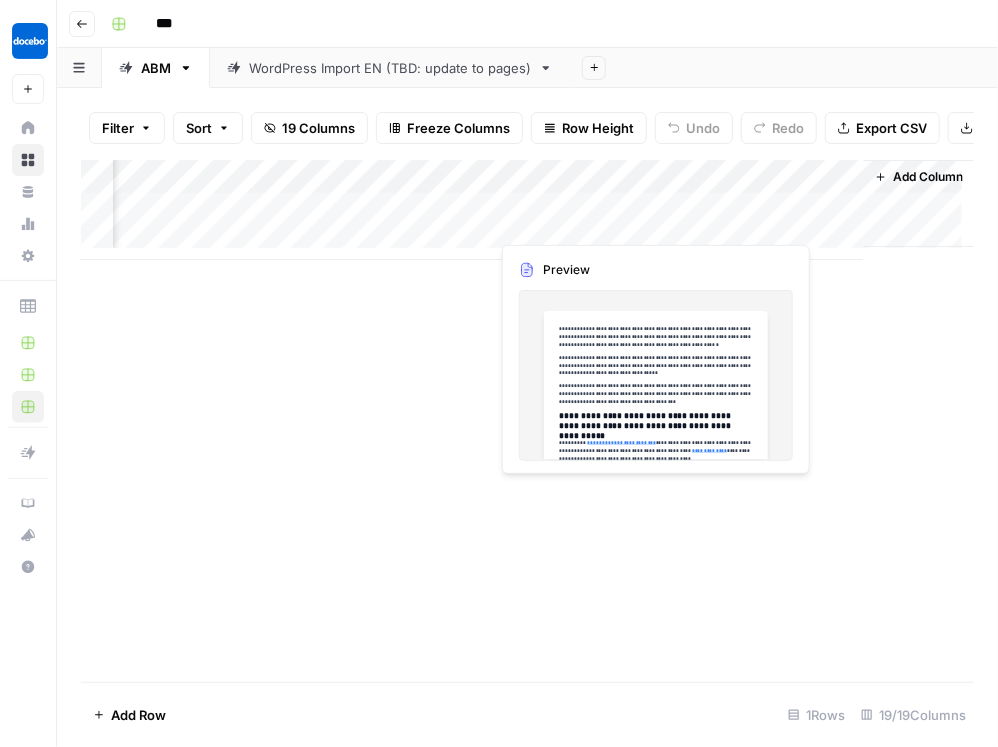 click on "Add Column" at bounding box center [527, 210] 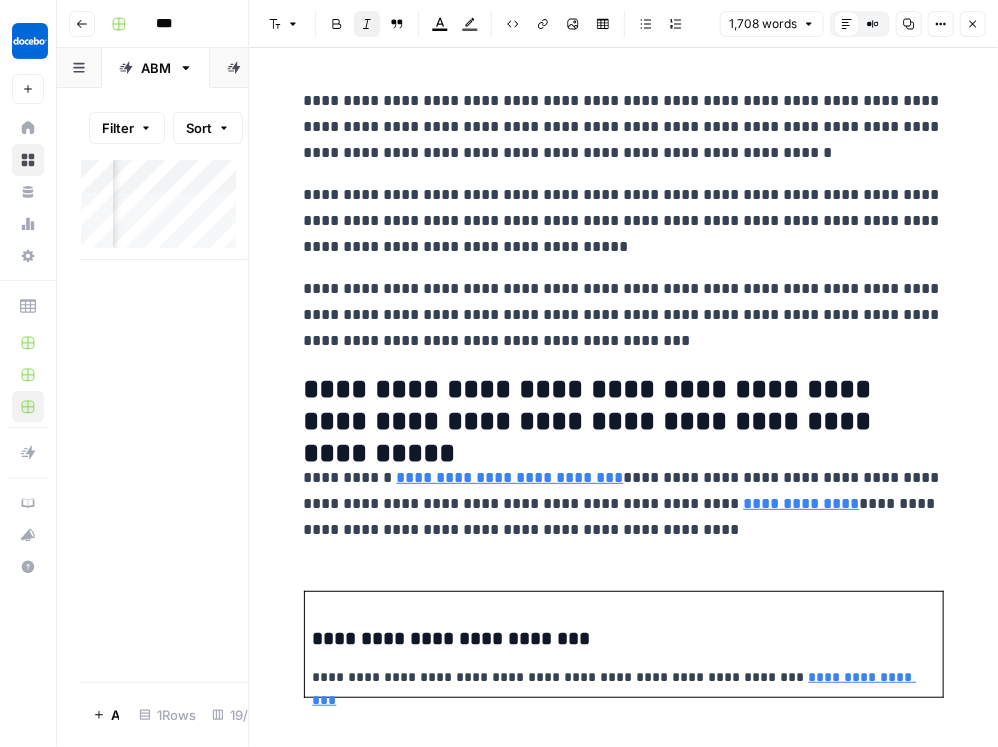scroll, scrollTop: 0, scrollLeft: 2783, axis: horizontal 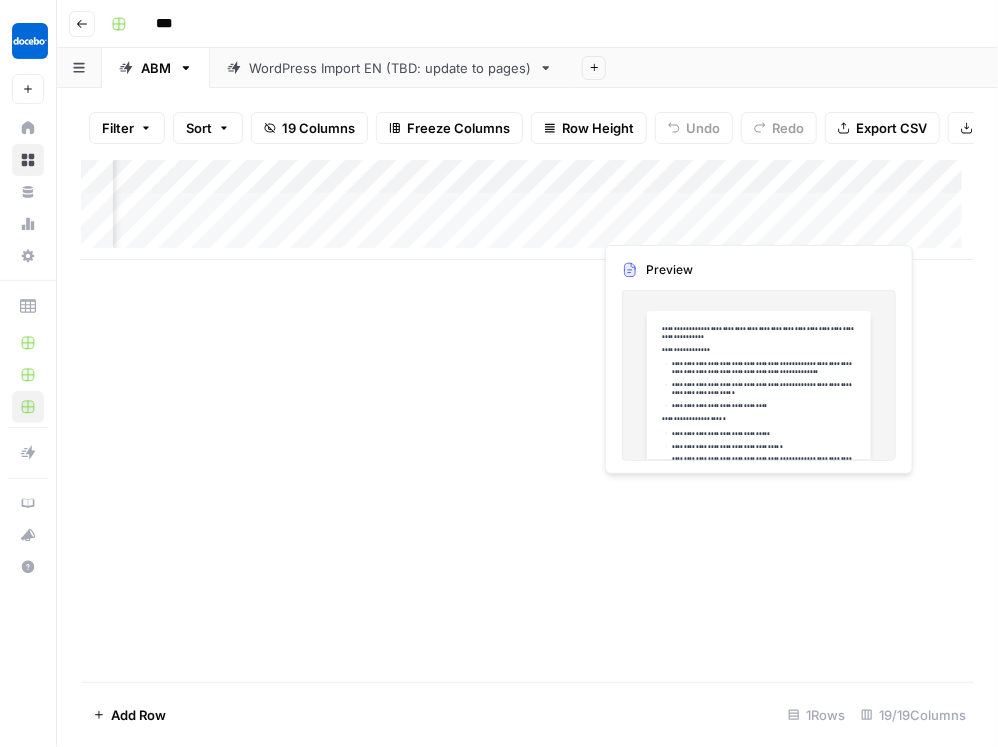 click on "Add Column" at bounding box center [527, 210] 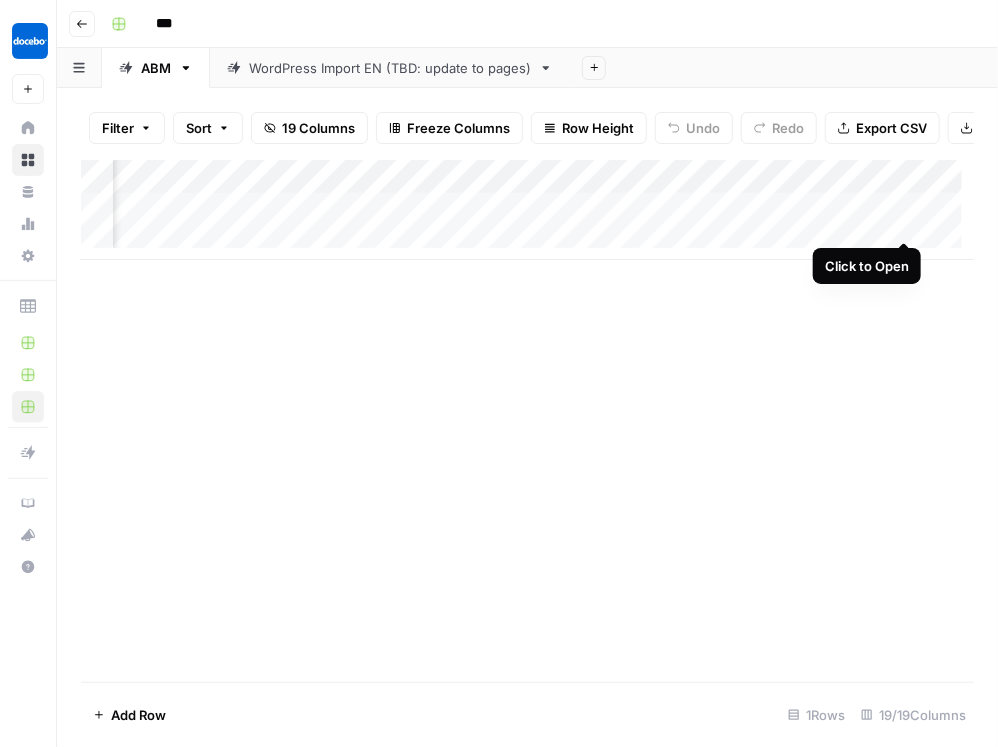 click on "Add Column" at bounding box center (527, 210) 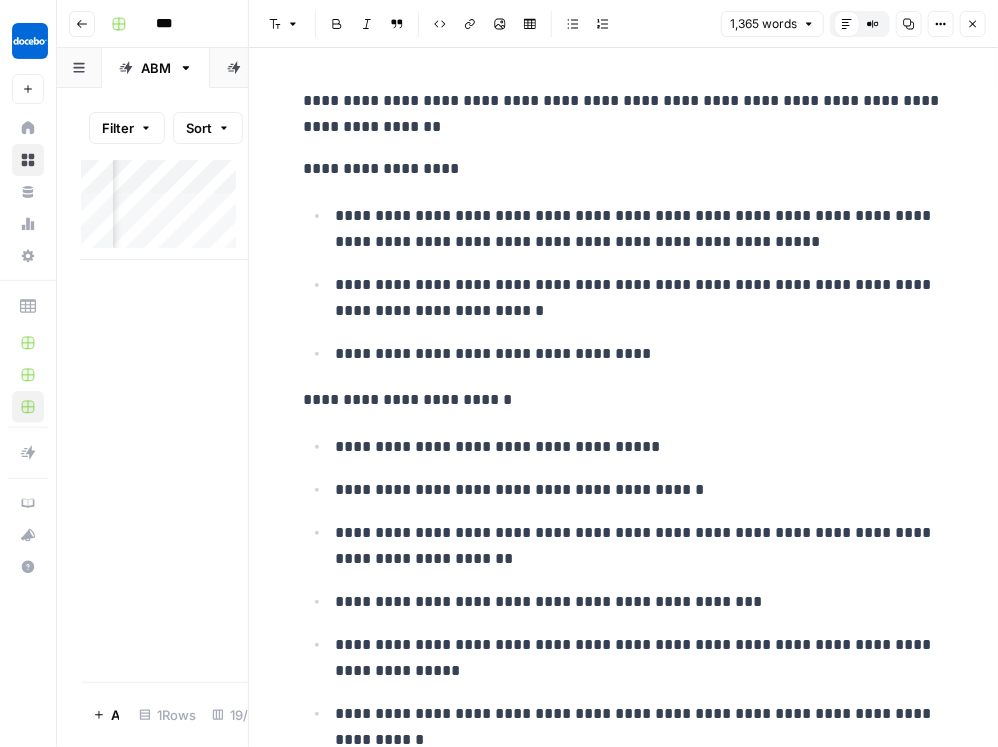 click 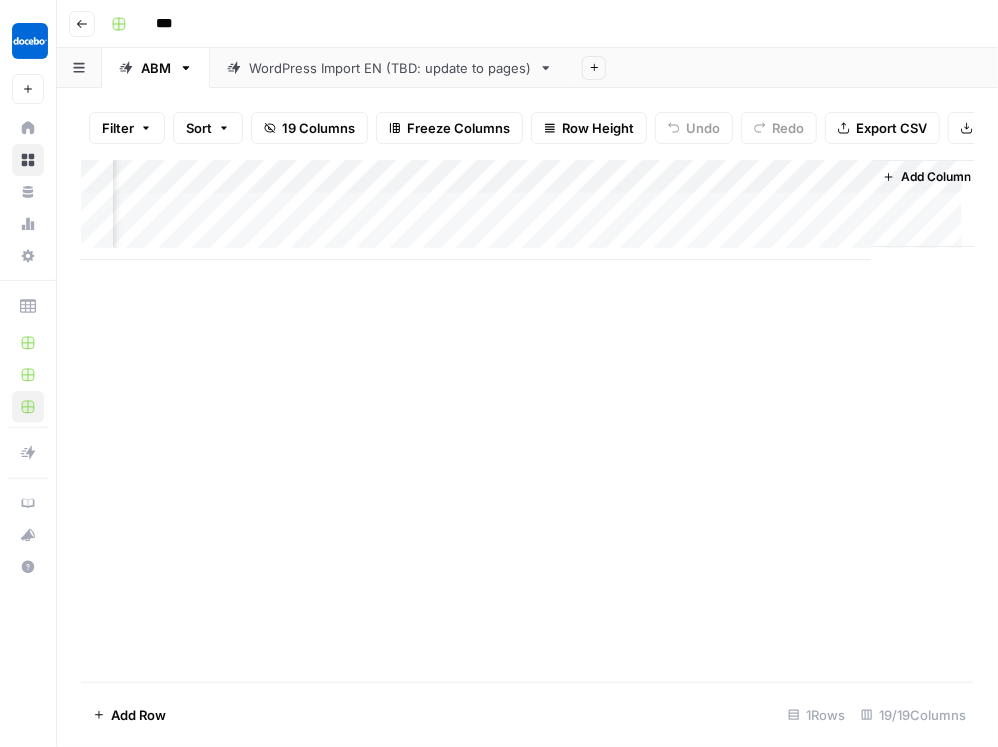 scroll, scrollTop: 0, scrollLeft: 2784, axis: horizontal 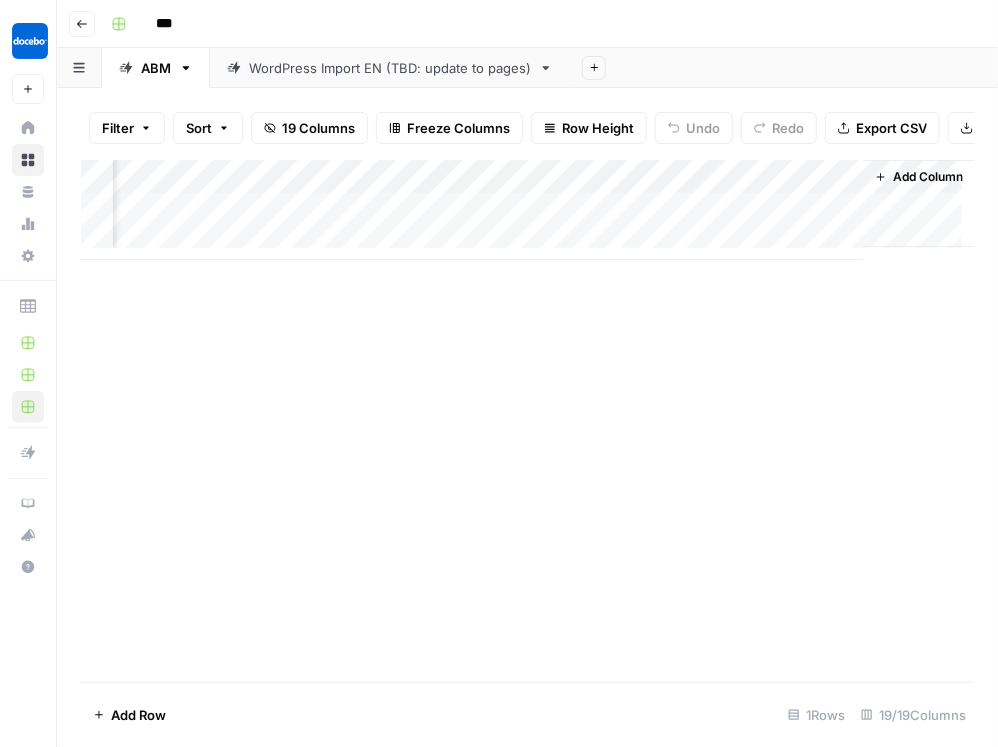 click on "Add Column" at bounding box center [527, 210] 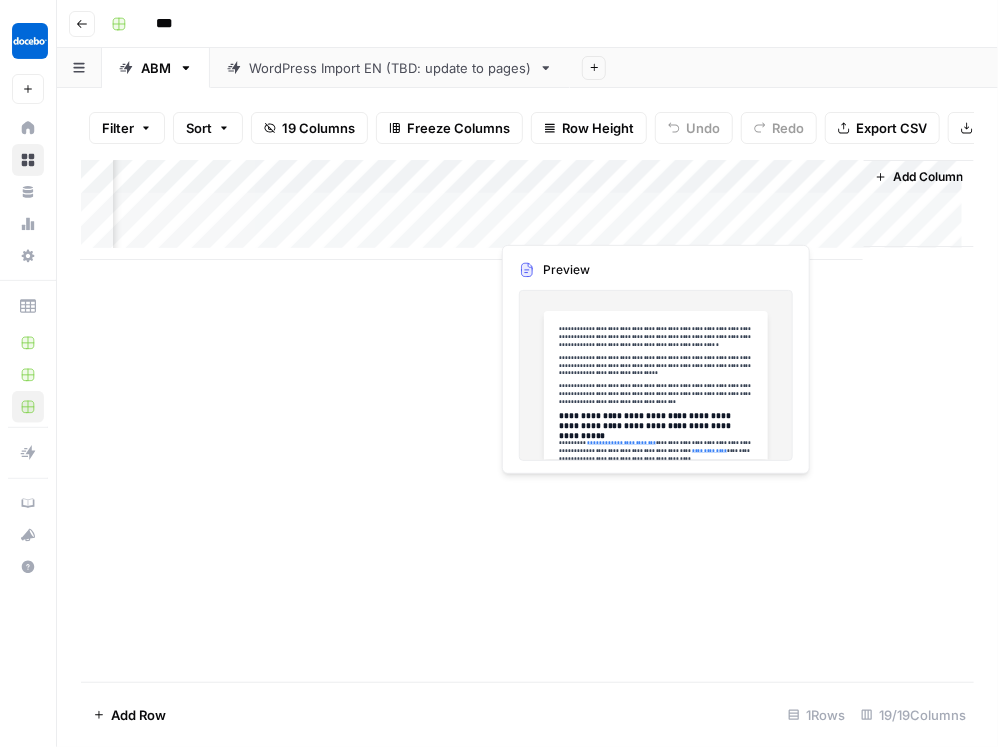 click on "Add Column" at bounding box center [527, 210] 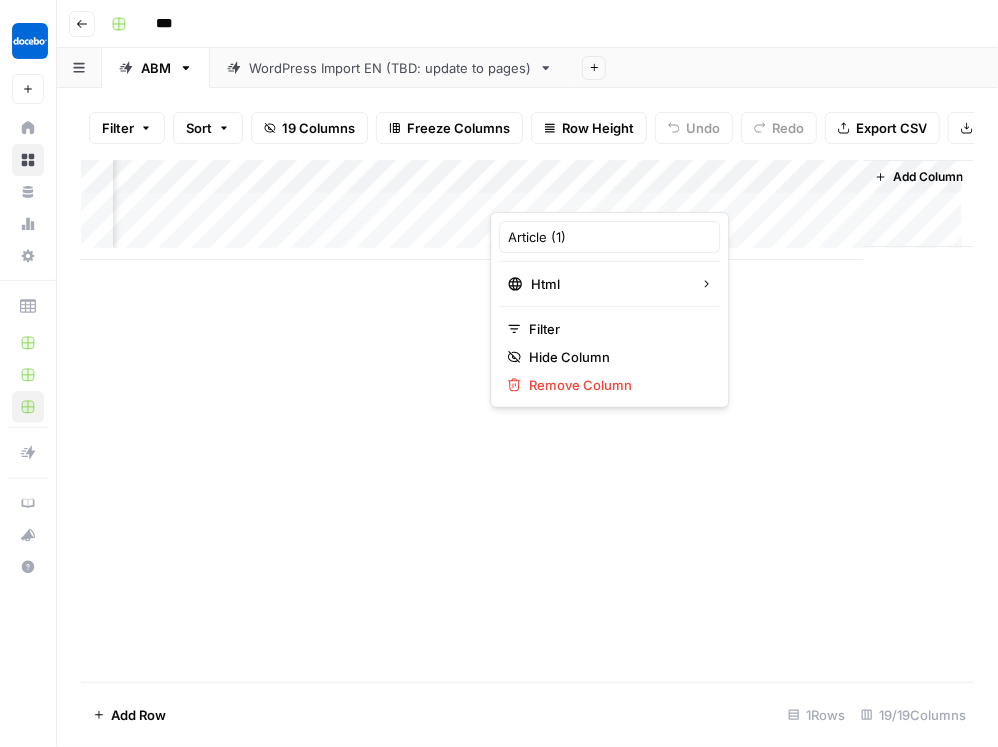 click at bounding box center [580, 192] 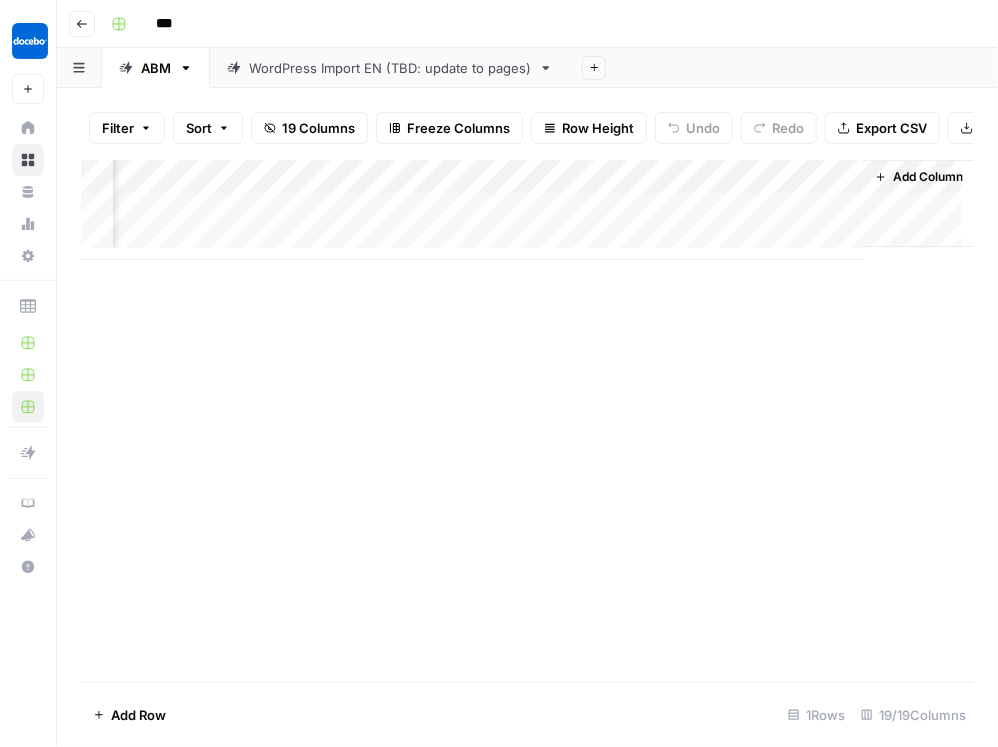 click on "Add Column" at bounding box center [527, 421] 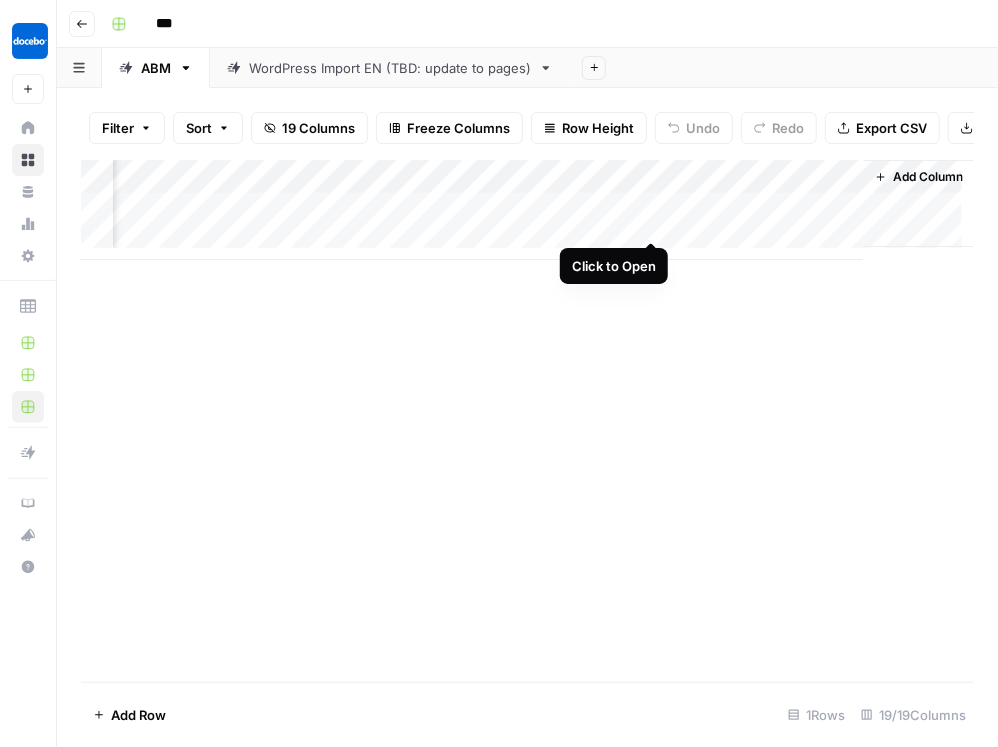 click on "Add Column" at bounding box center (527, 210) 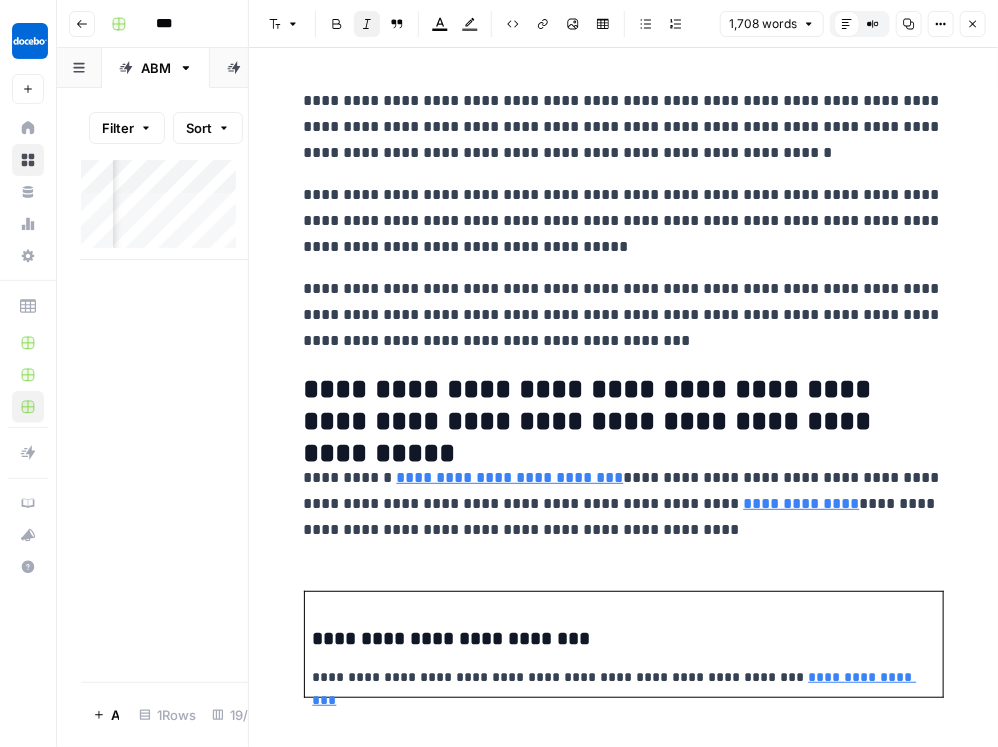 click 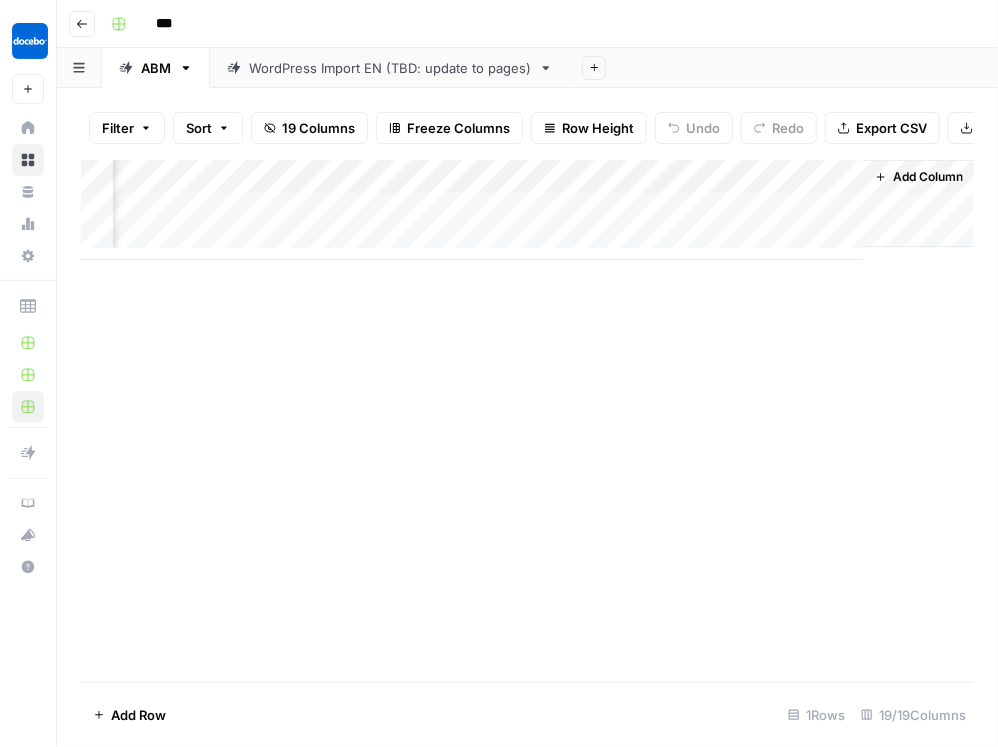 scroll, scrollTop: 0, scrollLeft: 2760, axis: horizontal 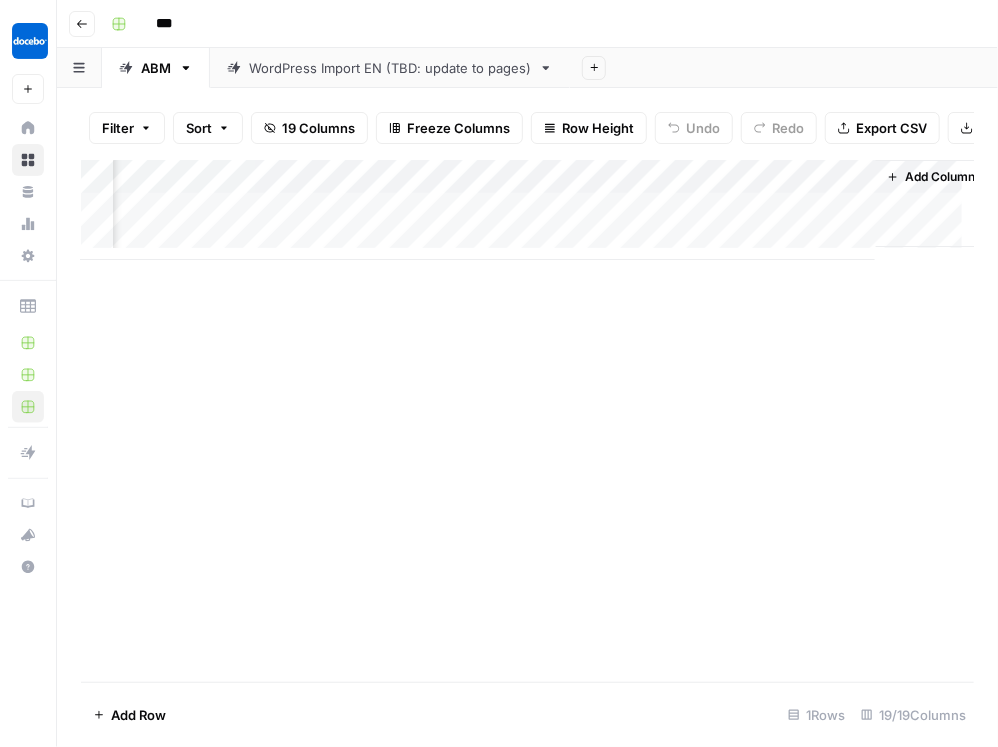 click on "Add Column" at bounding box center (527, 210) 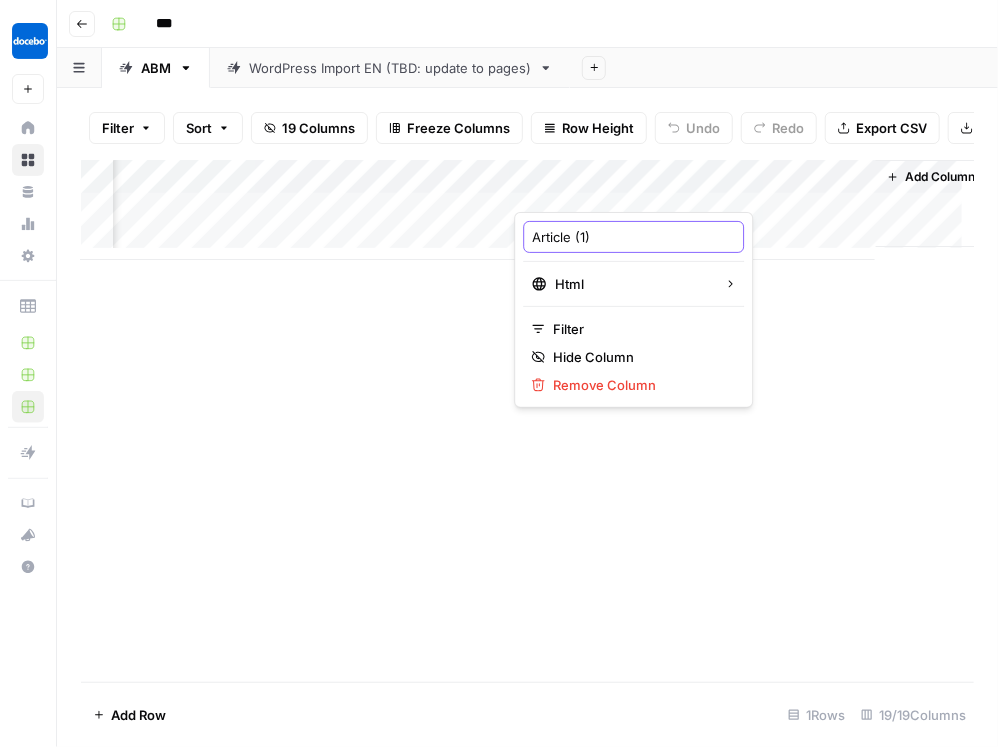 click on "Article (1)" at bounding box center [633, 237] 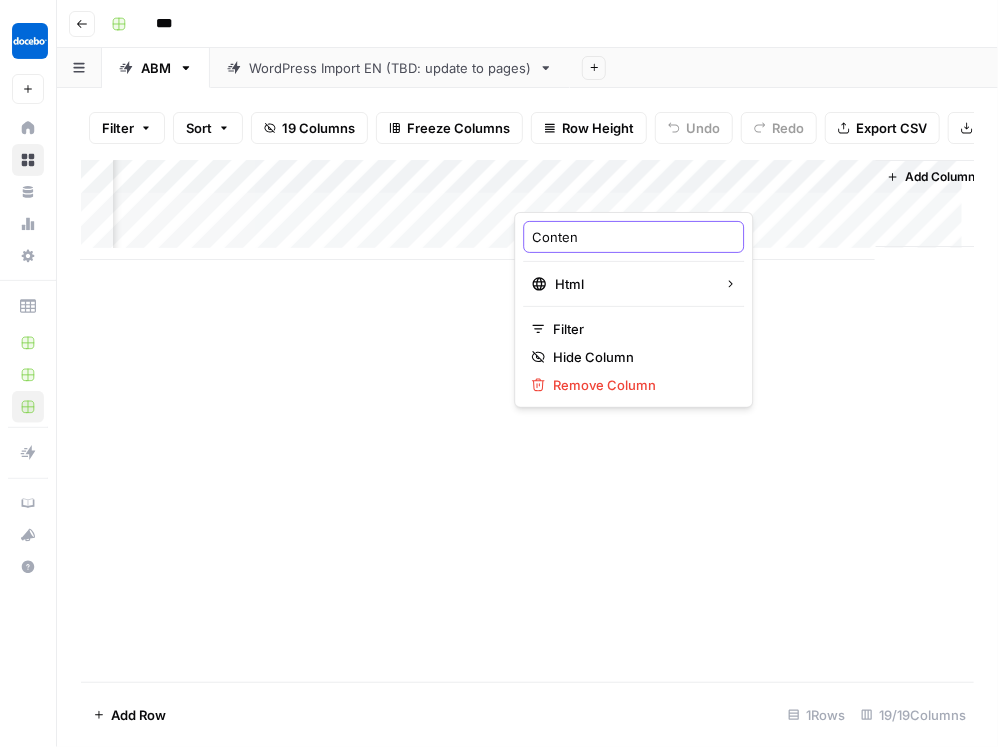 type on "Content" 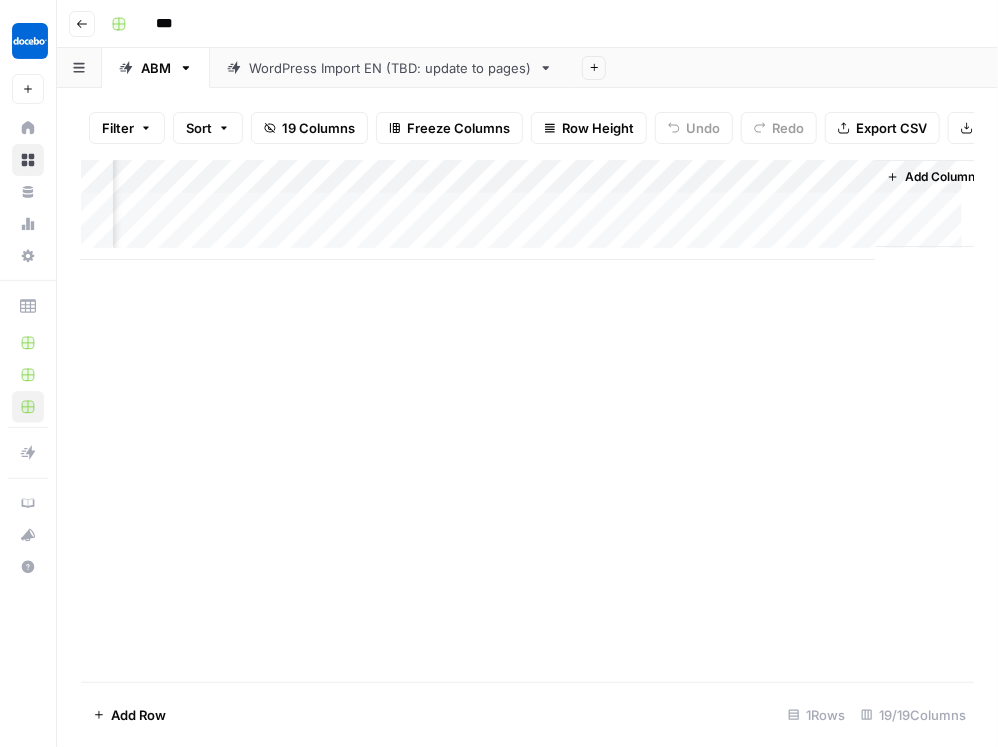 click on "Add Column" at bounding box center (527, 210) 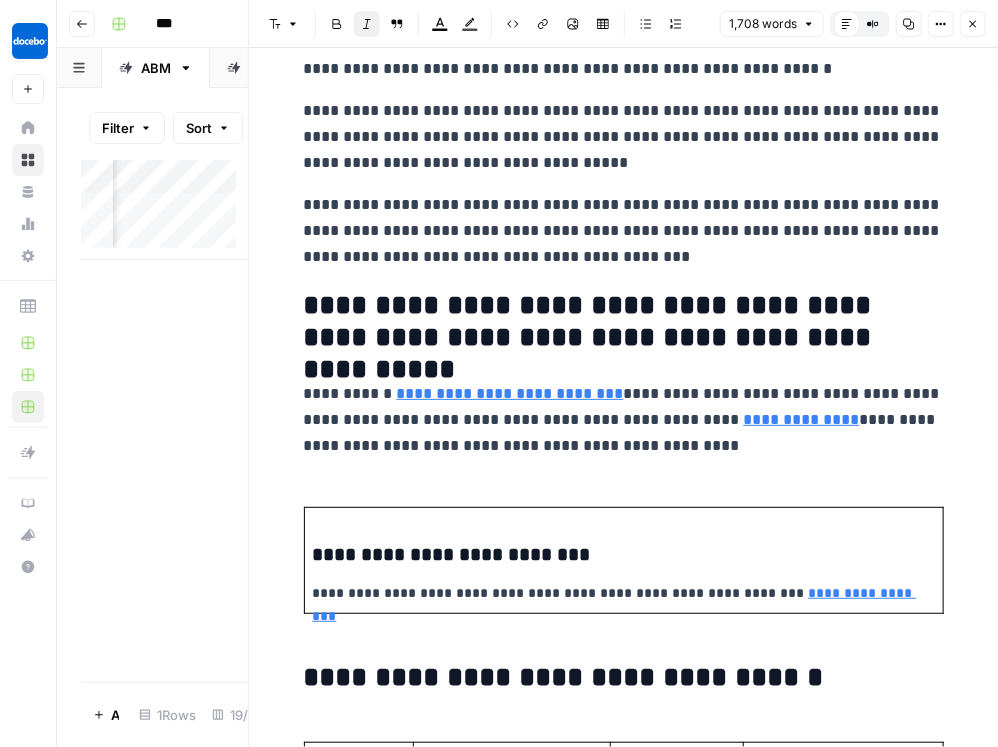 scroll, scrollTop: 0, scrollLeft: 0, axis: both 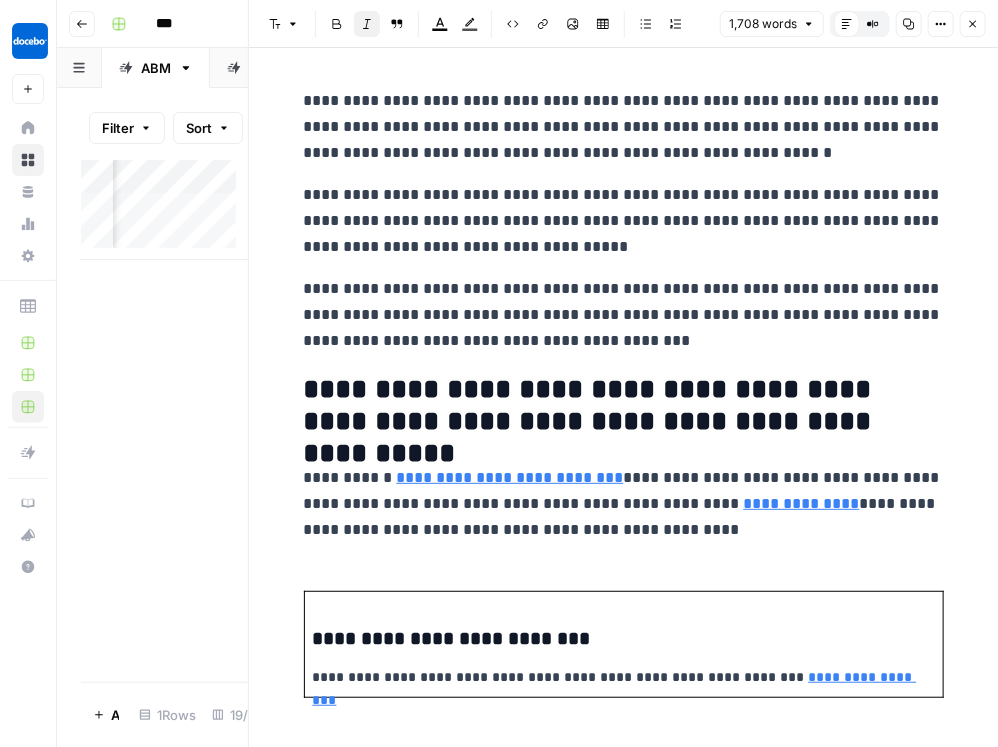 click on "Close" at bounding box center [973, 24] 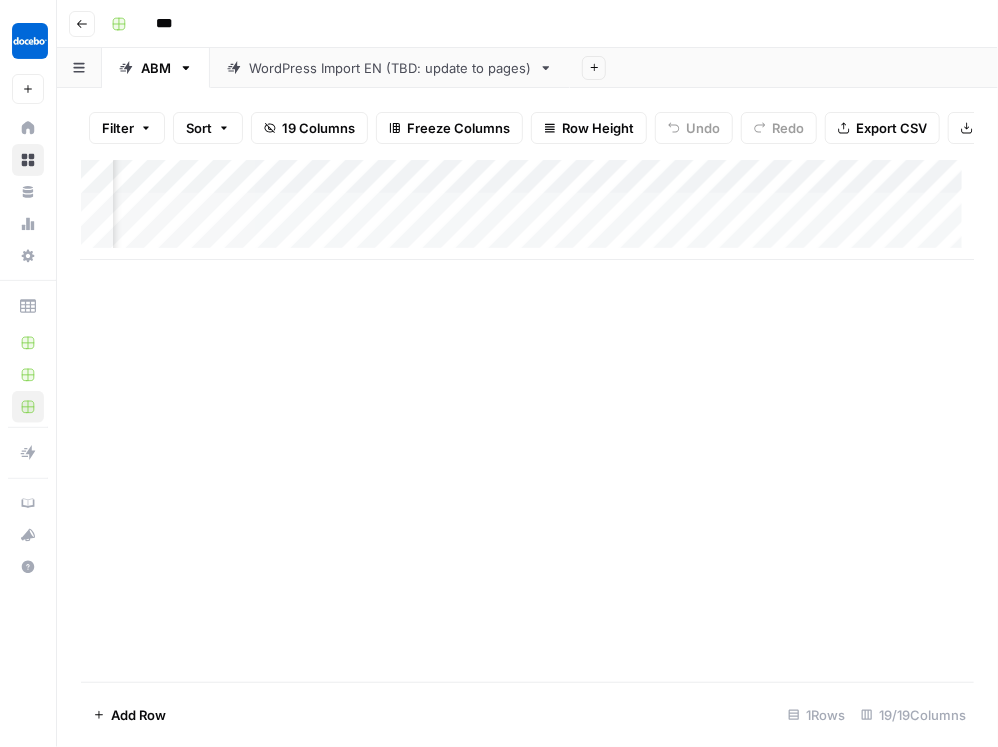scroll, scrollTop: 0, scrollLeft: 991, axis: horizontal 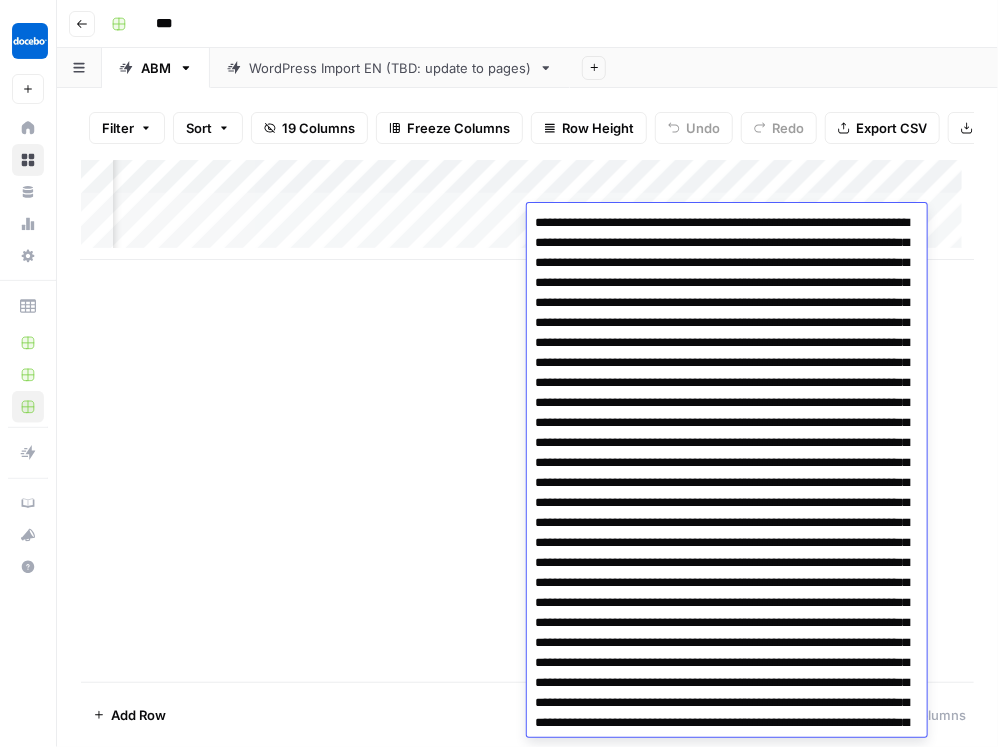 click on "Add Column" at bounding box center (527, 421) 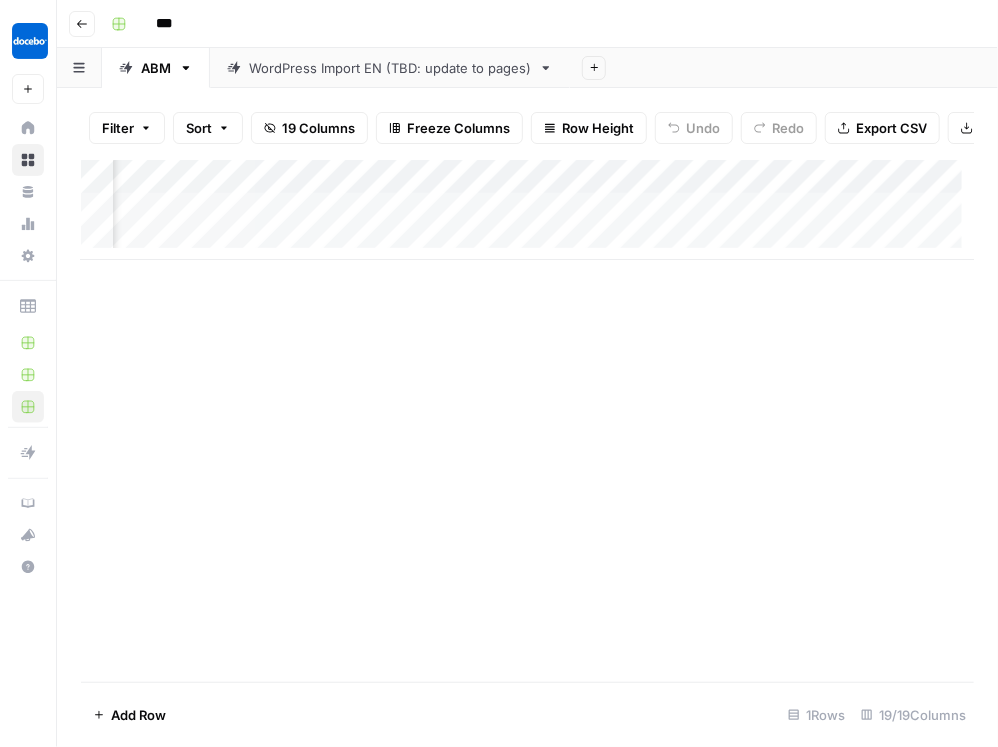 scroll, scrollTop: 0, scrollLeft: 2106, axis: horizontal 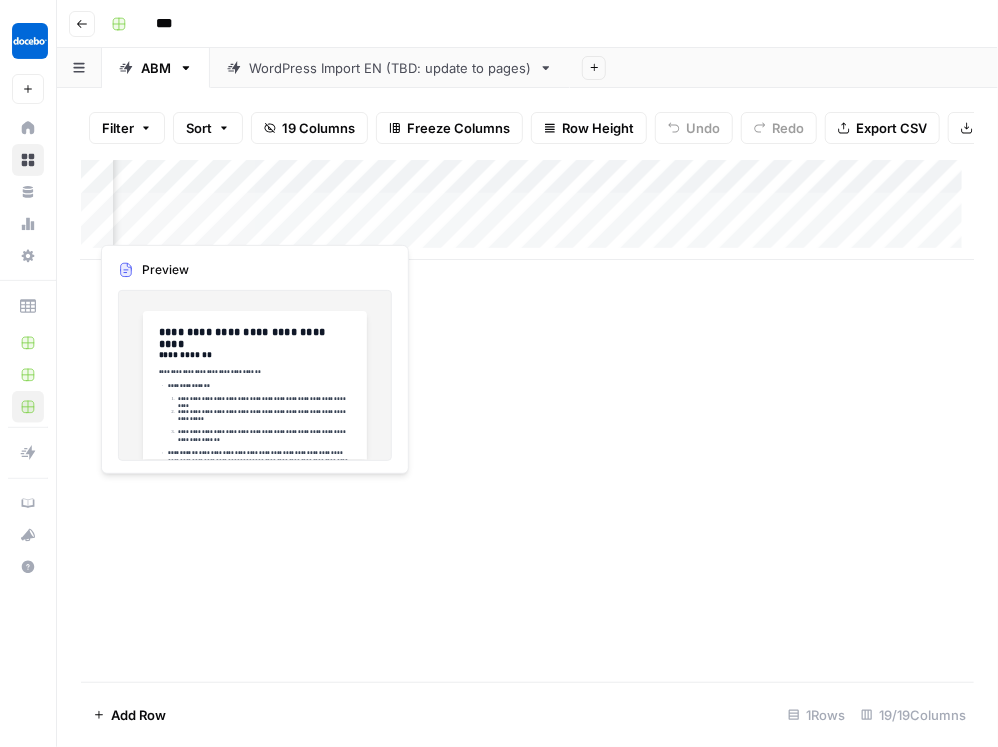 click on "Add Column" at bounding box center (527, 210) 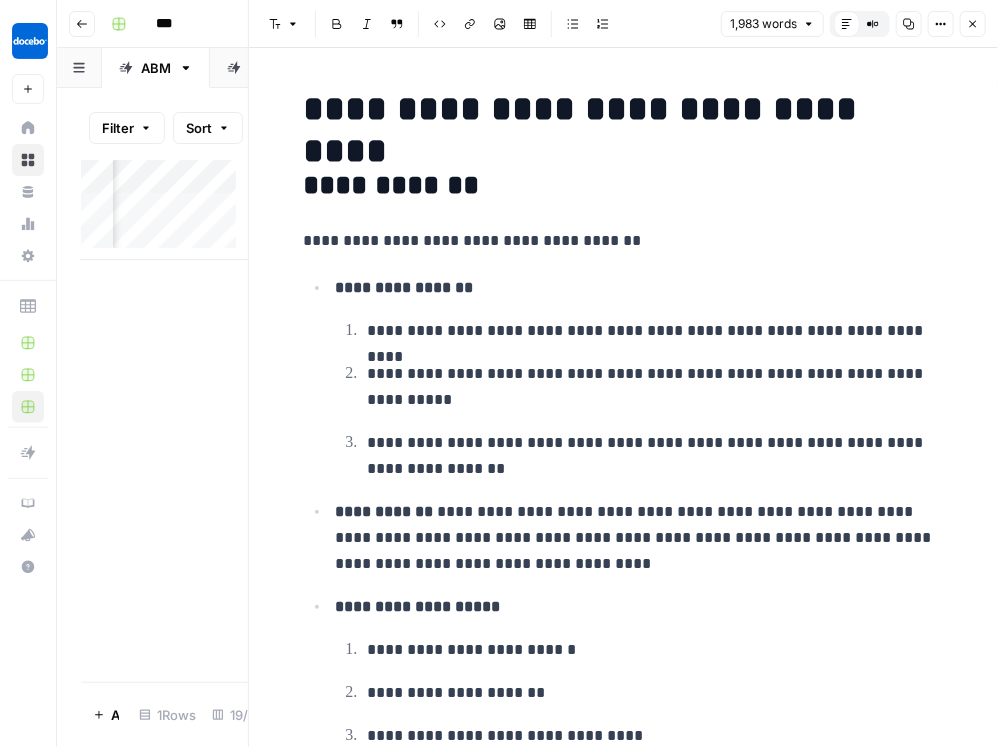 click on "**********" at bounding box center (656, 331) 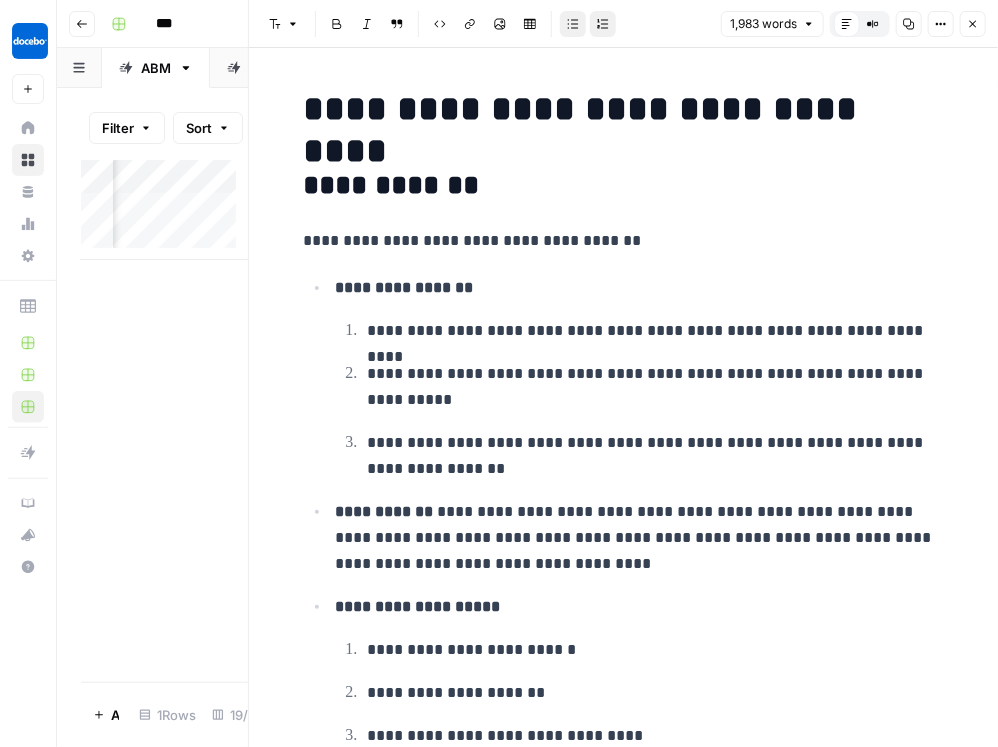 click 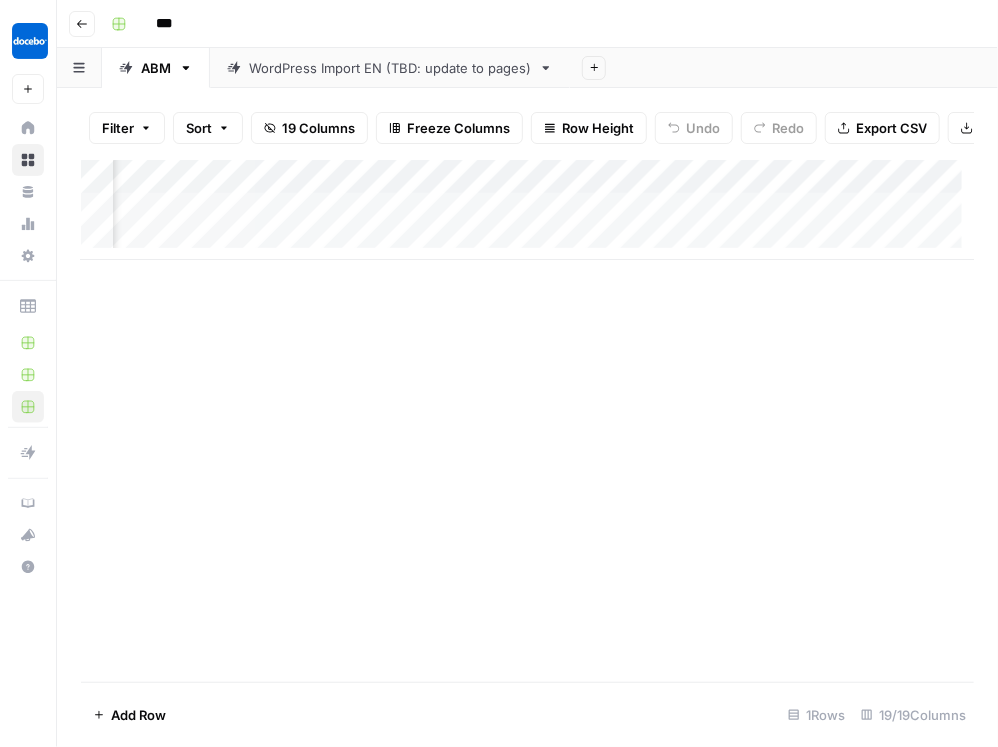 scroll, scrollTop: 0, scrollLeft: 2784, axis: horizontal 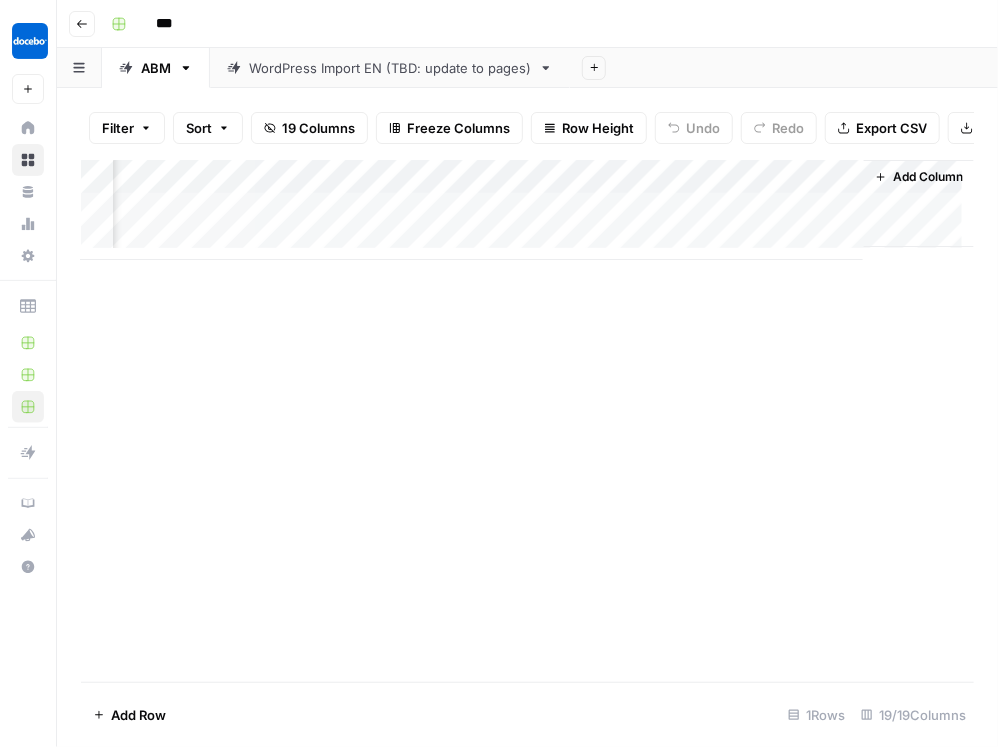 click on "Add Column" at bounding box center (527, 210) 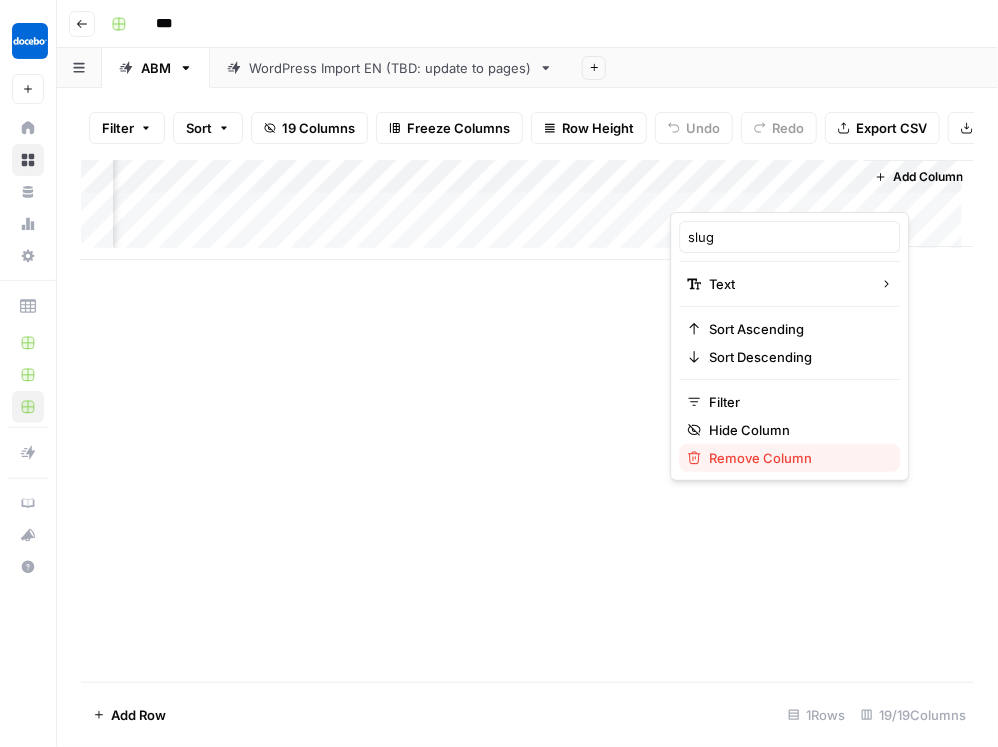 click on "Remove Column" at bounding box center [789, 458] 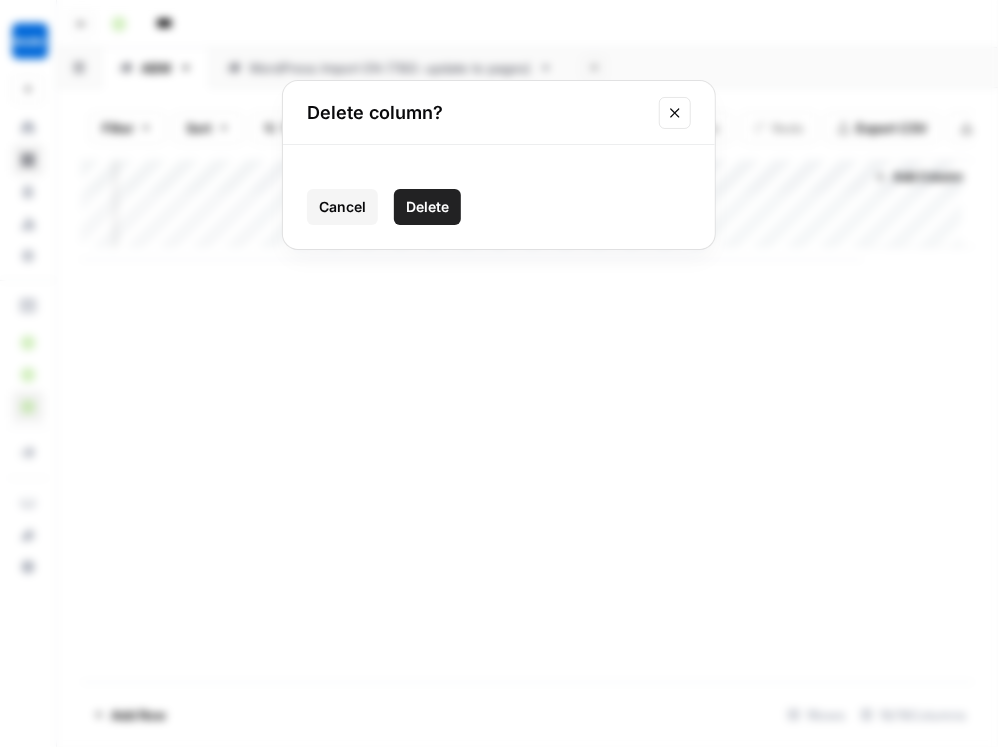 click on "Delete" at bounding box center [427, 207] 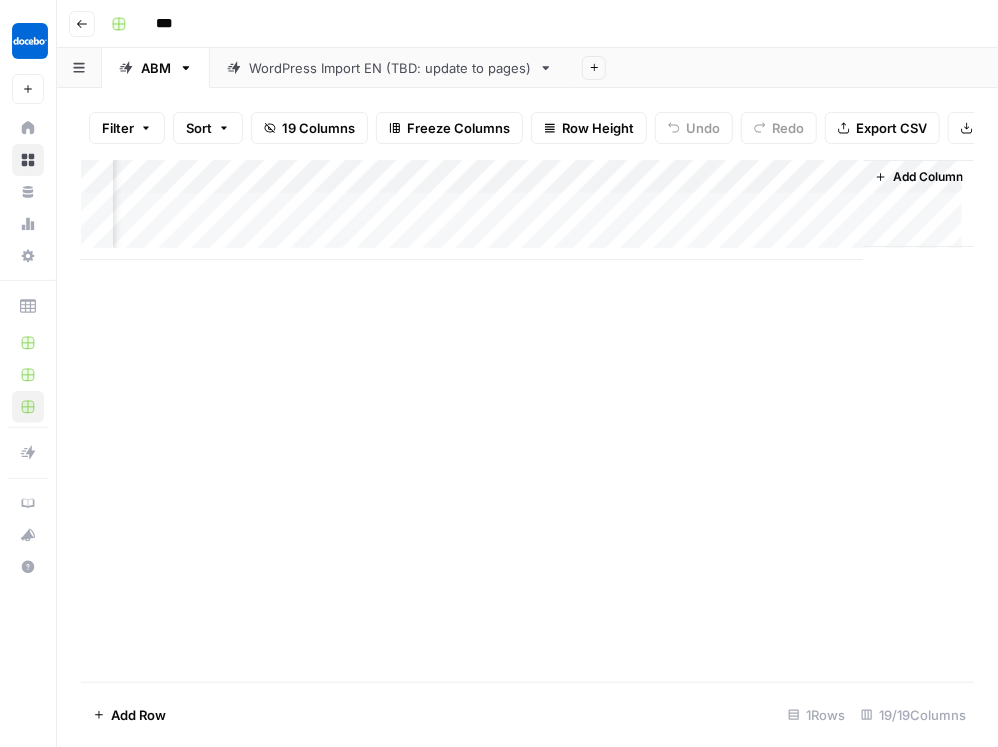 scroll, scrollTop: 0, scrollLeft: 2604, axis: horizontal 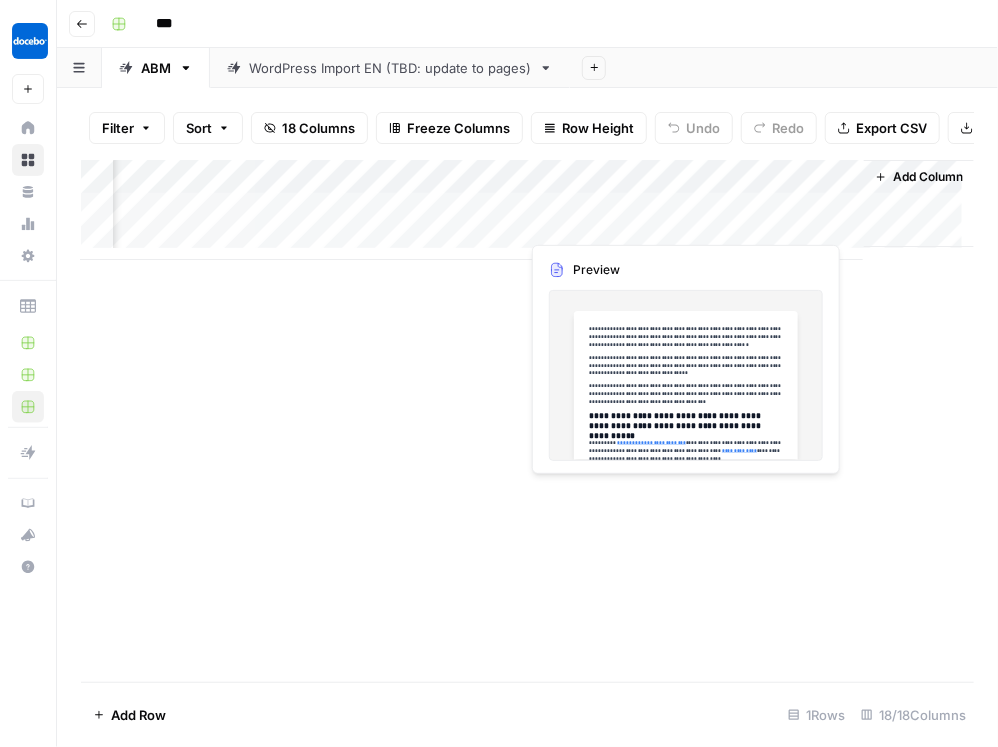 click on "Add Column" at bounding box center [527, 210] 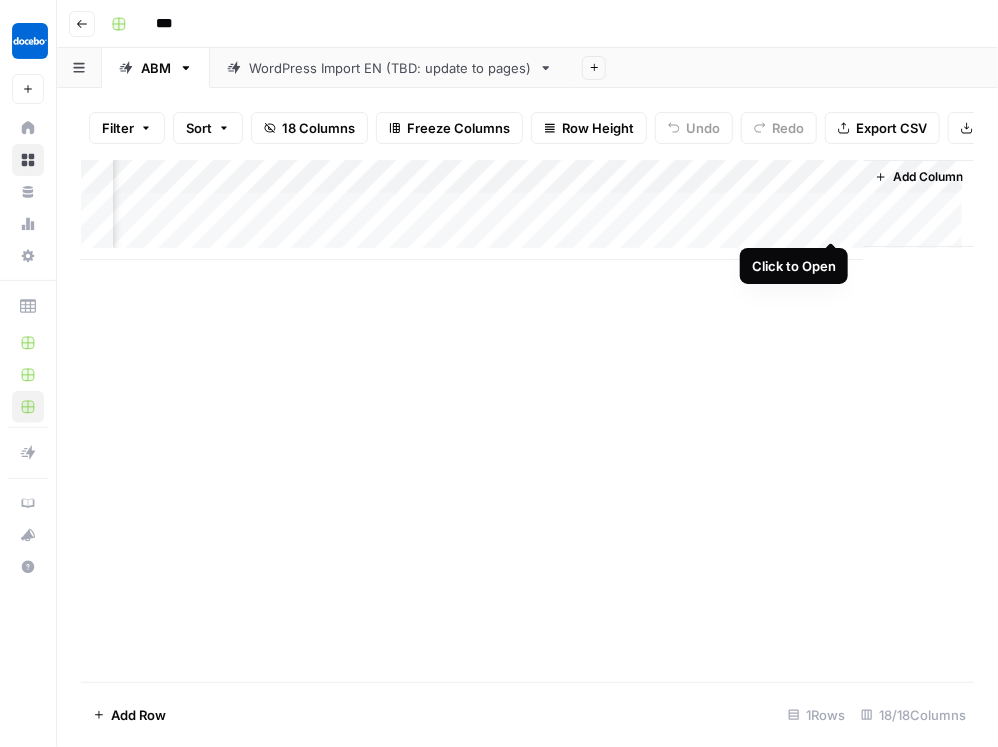 click on "Add Column" at bounding box center (527, 210) 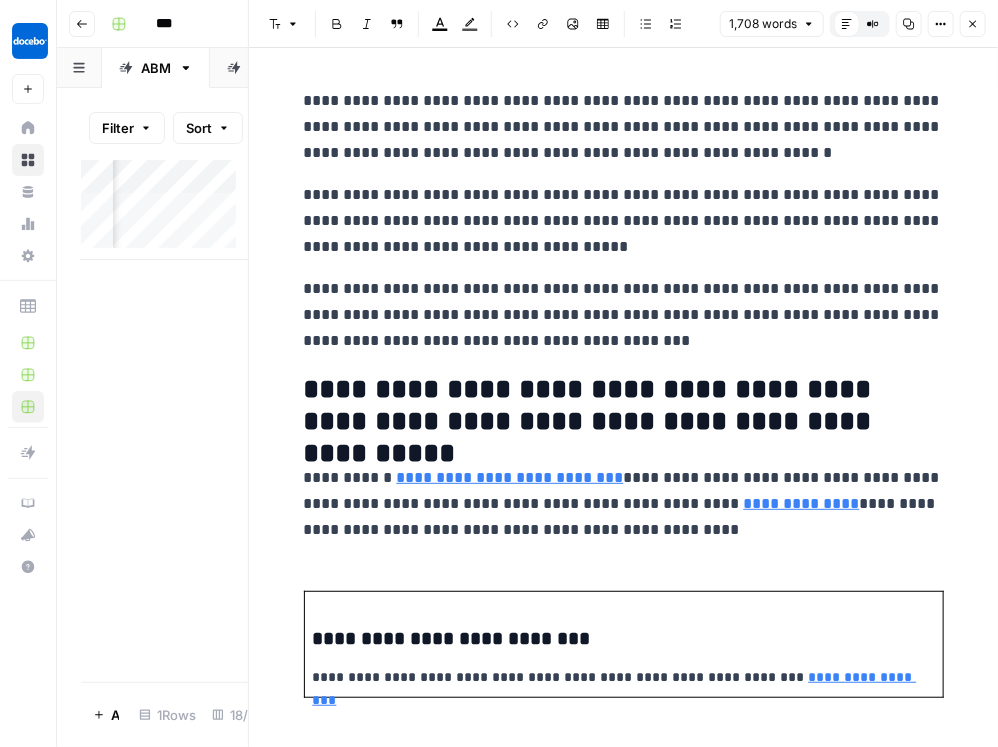 click on "**********" at bounding box center (624, 4269) 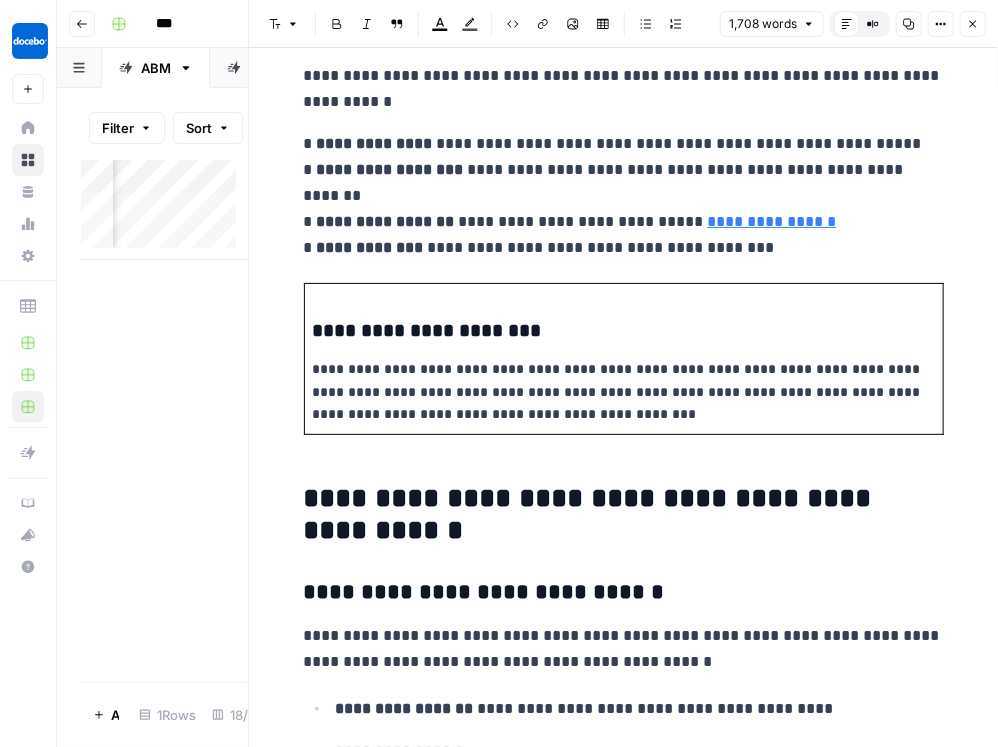 scroll, scrollTop: 1949, scrollLeft: 0, axis: vertical 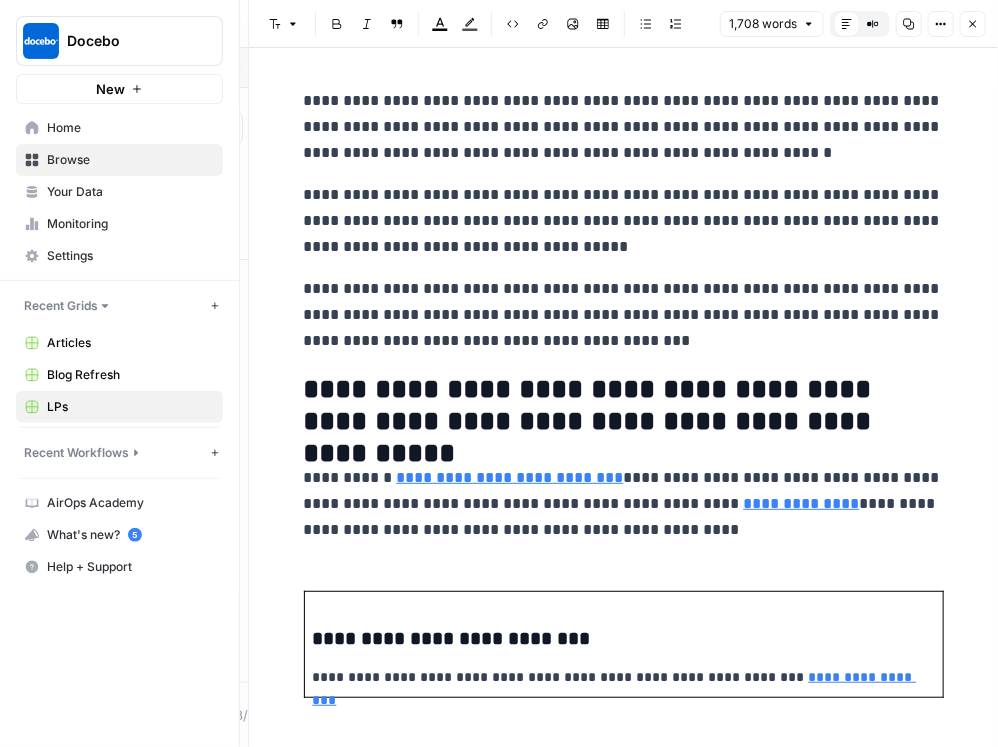 click on "Settings" at bounding box center [130, 256] 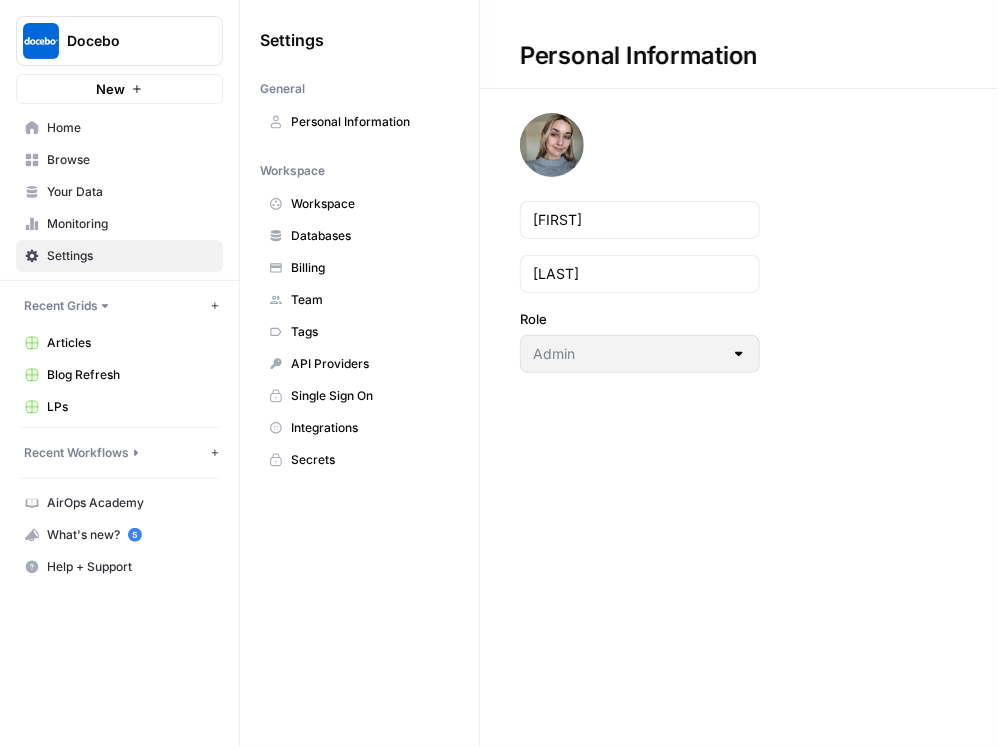 click on "Team" at bounding box center [370, 300] 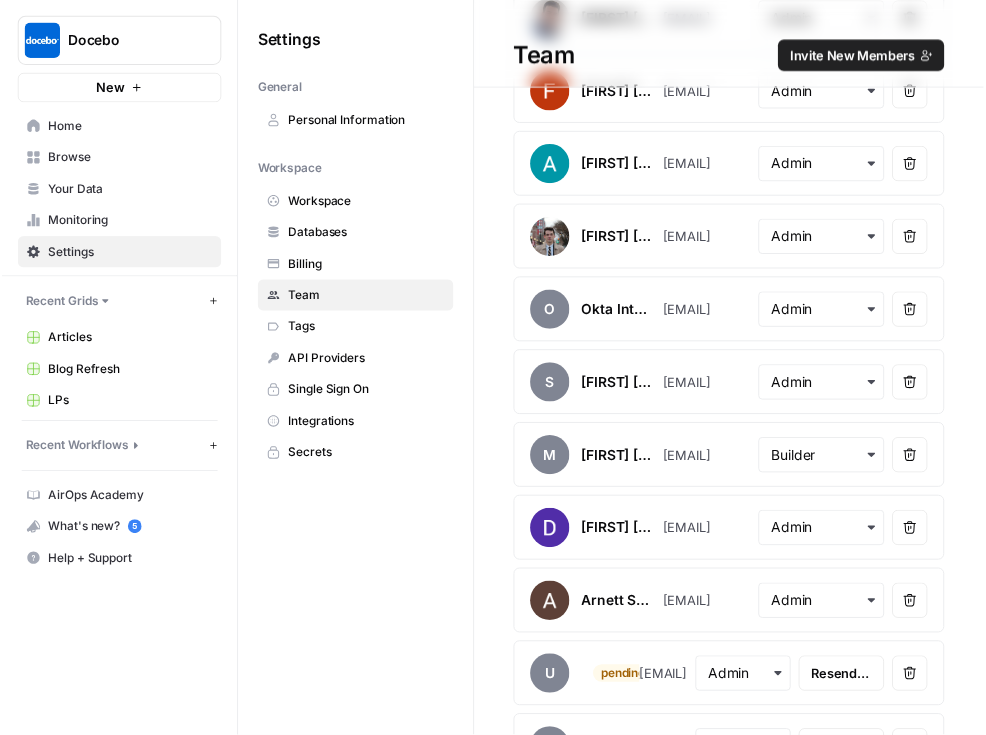 scroll, scrollTop: 1058, scrollLeft: 0, axis: vertical 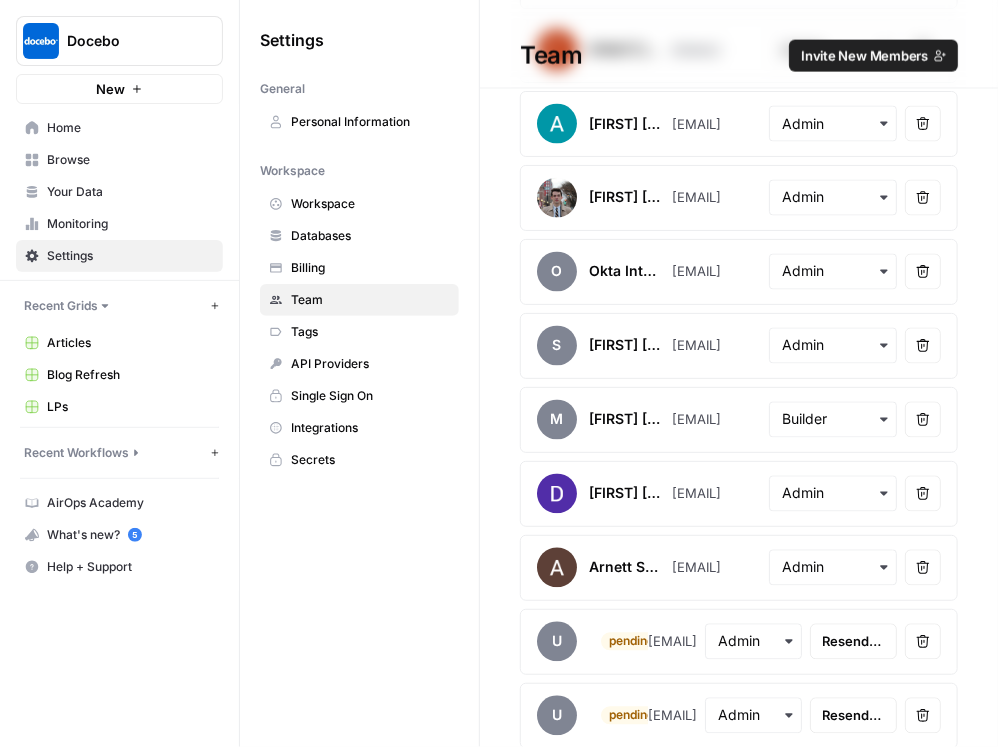 click on "Invite New Members" at bounding box center [864, 56] 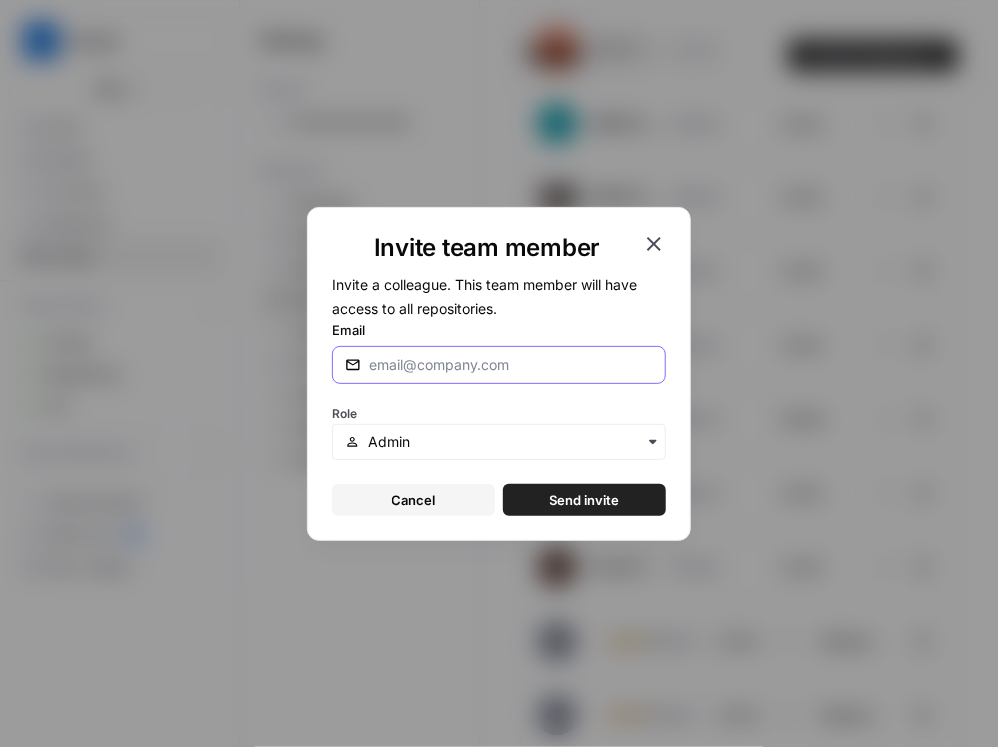 click on "Email" at bounding box center [511, 365] 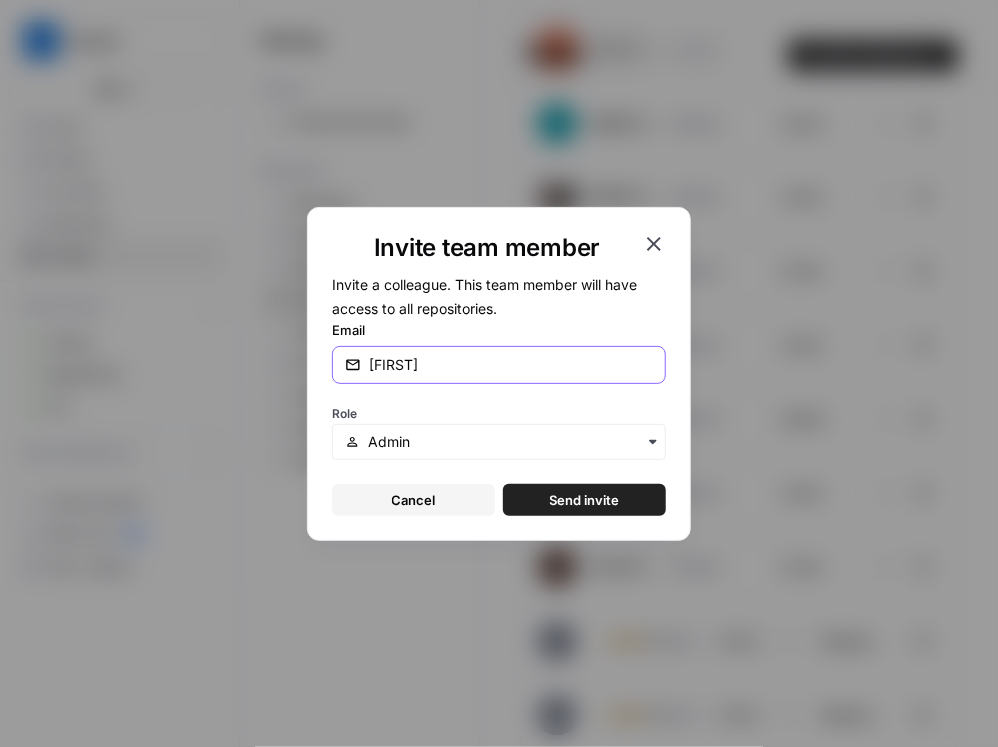 type on "laura" 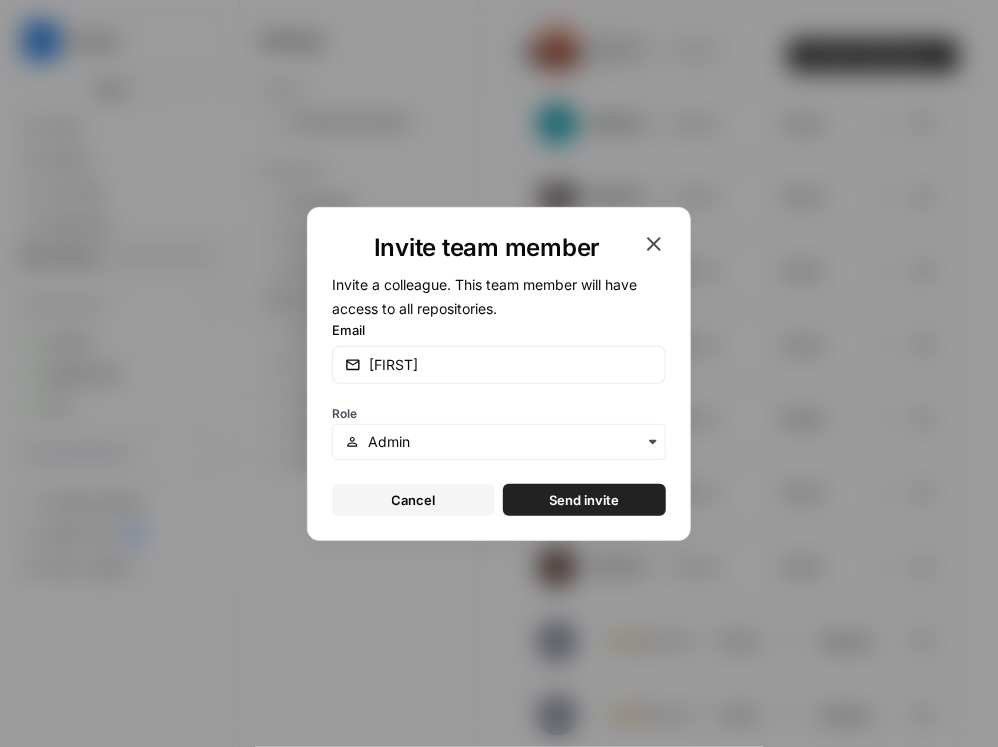 click on "Cancel" at bounding box center (414, 500) 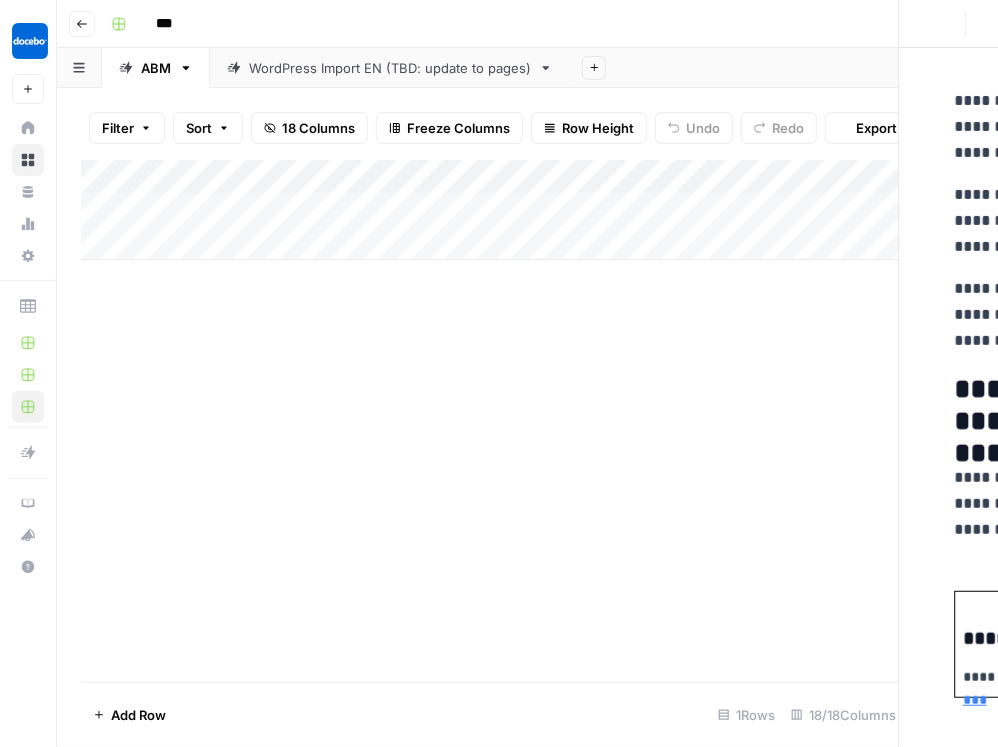 scroll, scrollTop: 0, scrollLeft: 2262, axis: horizontal 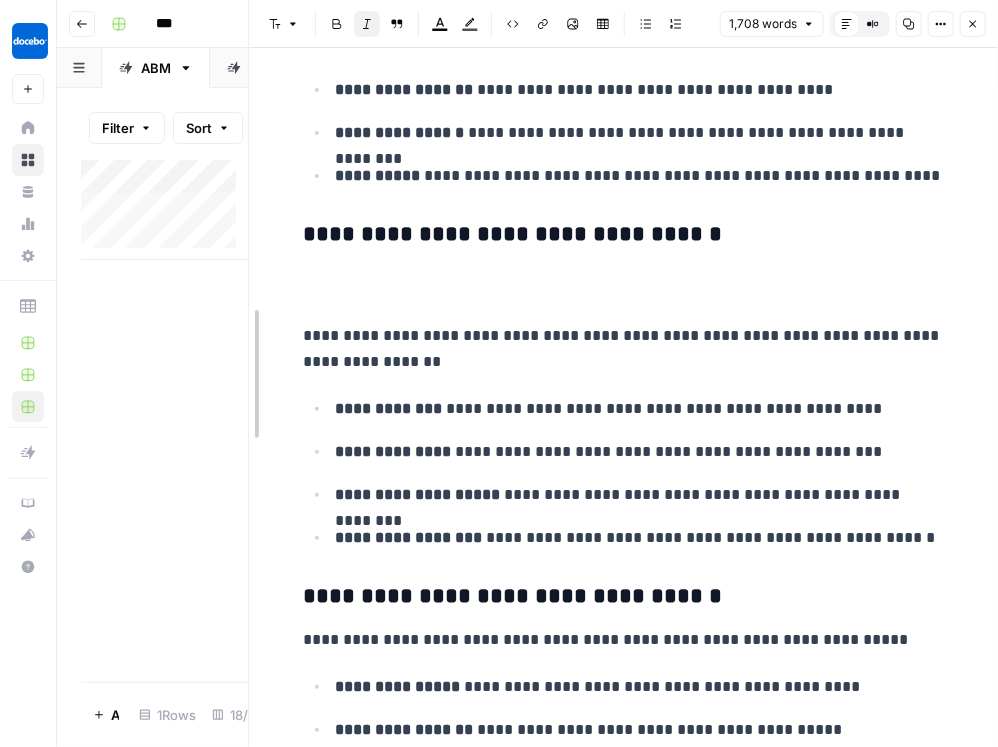 drag, startPoint x: 246, startPoint y: 141, endPoint x: 454, endPoint y: 148, distance: 208.11775 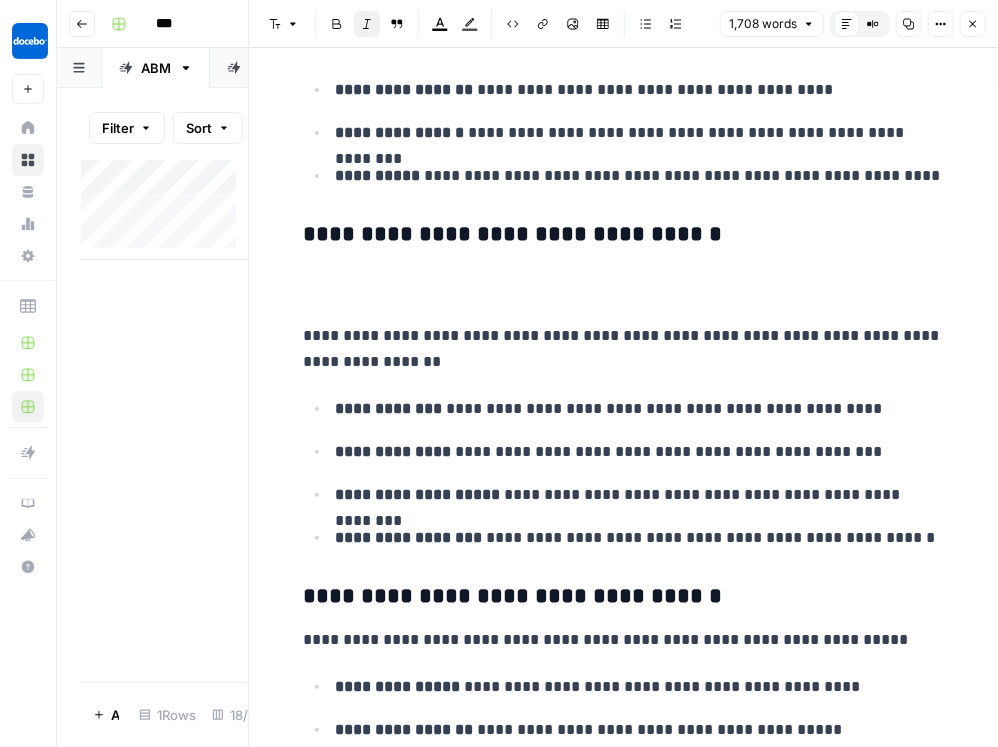 click on "Close" at bounding box center (973, 24) 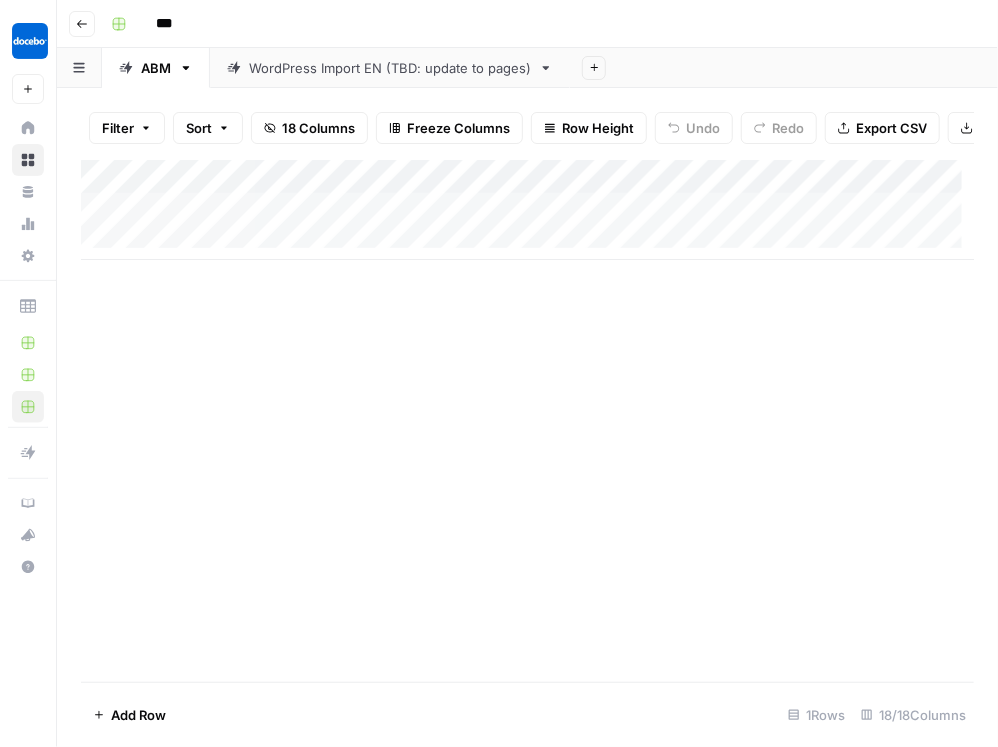 click on "Add Column" at bounding box center [527, 210] 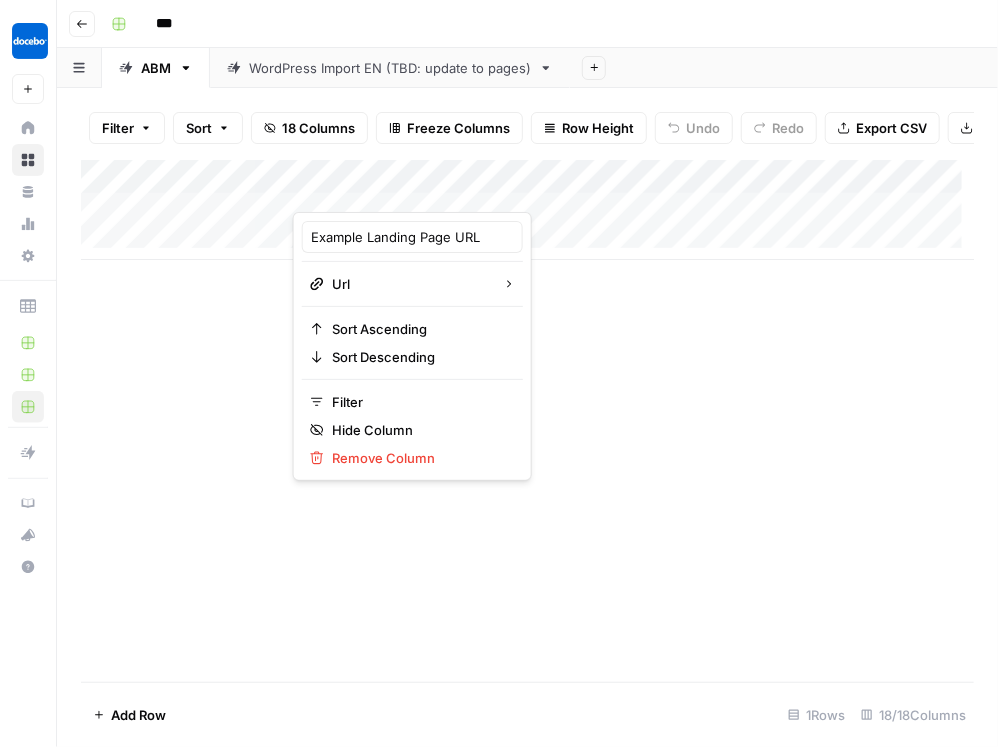 click at bounding box center [383, 192] 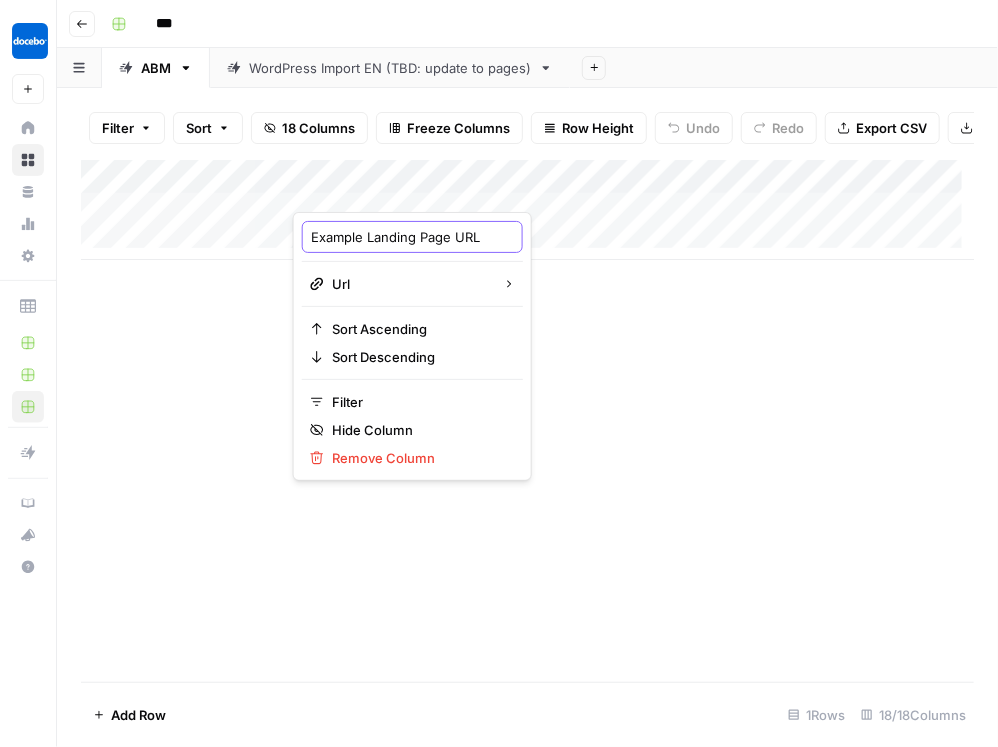 click on "Example Landing Page URL" at bounding box center (412, 237) 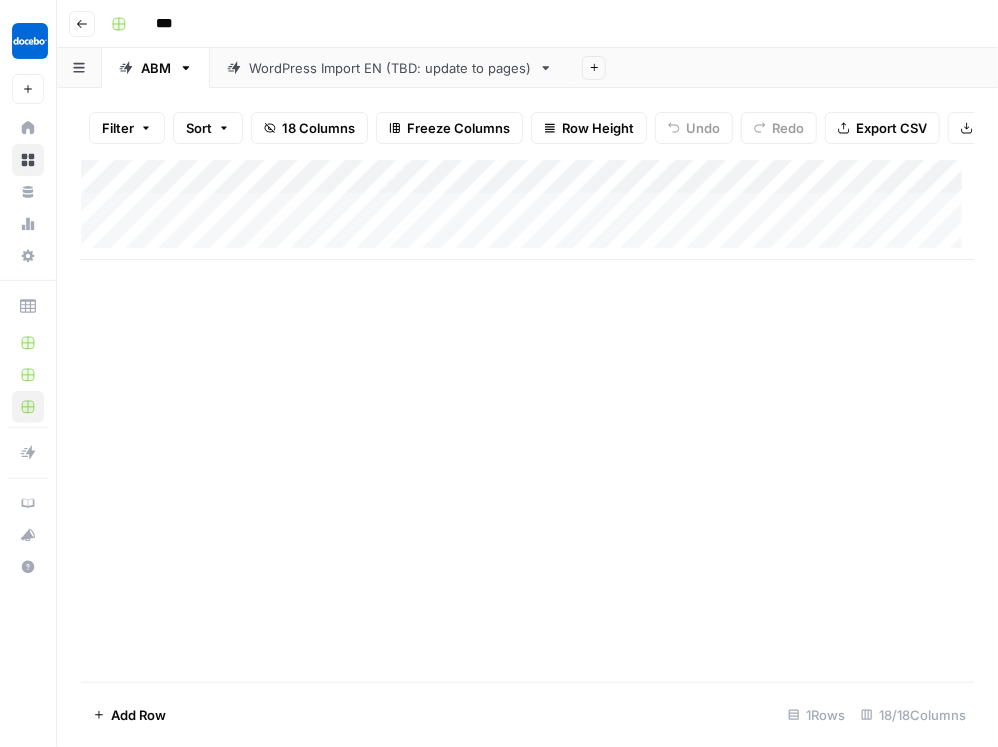 scroll, scrollTop: 0, scrollLeft: 0, axis: both 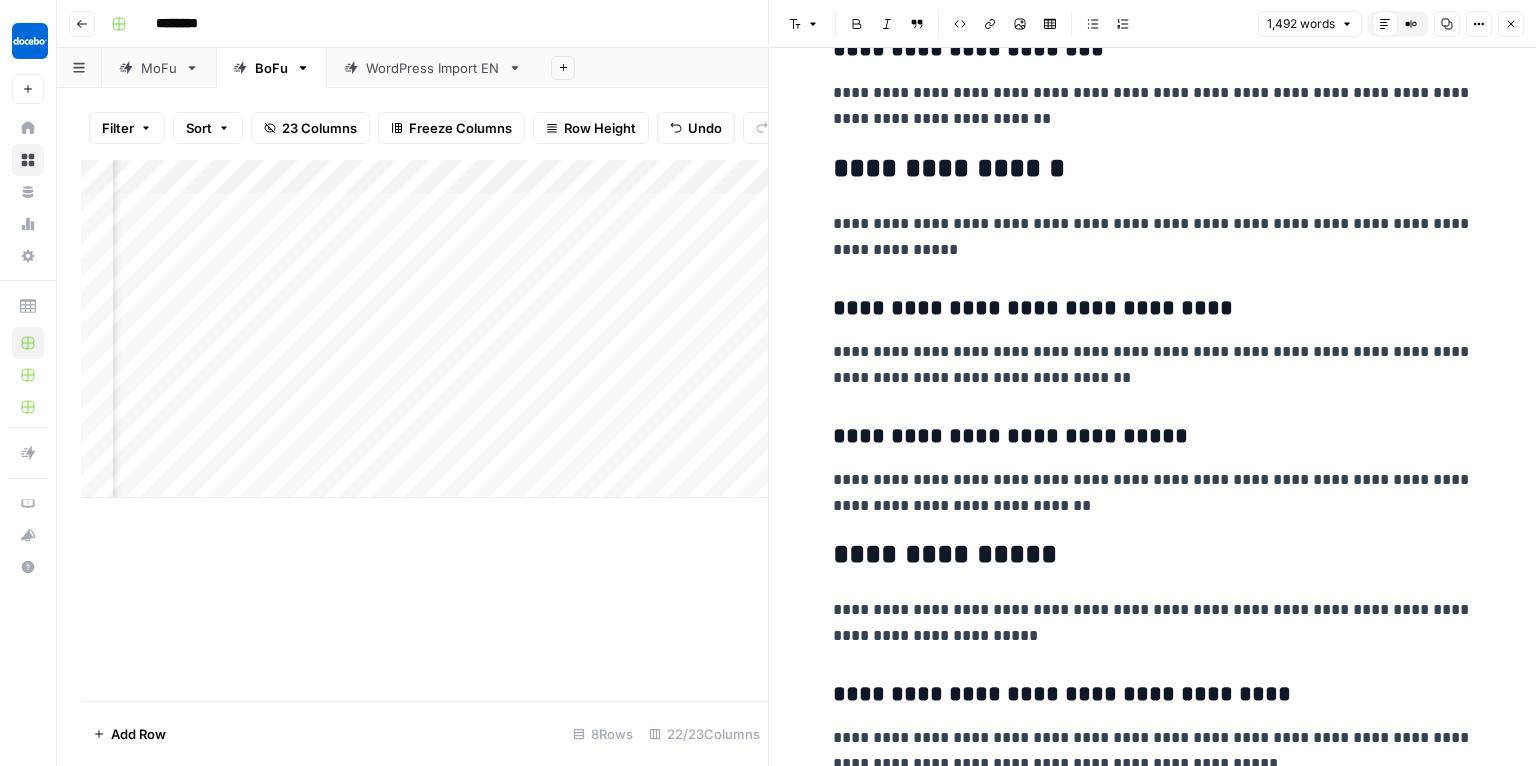 click on "**********" at bounding box center [1153, -566] 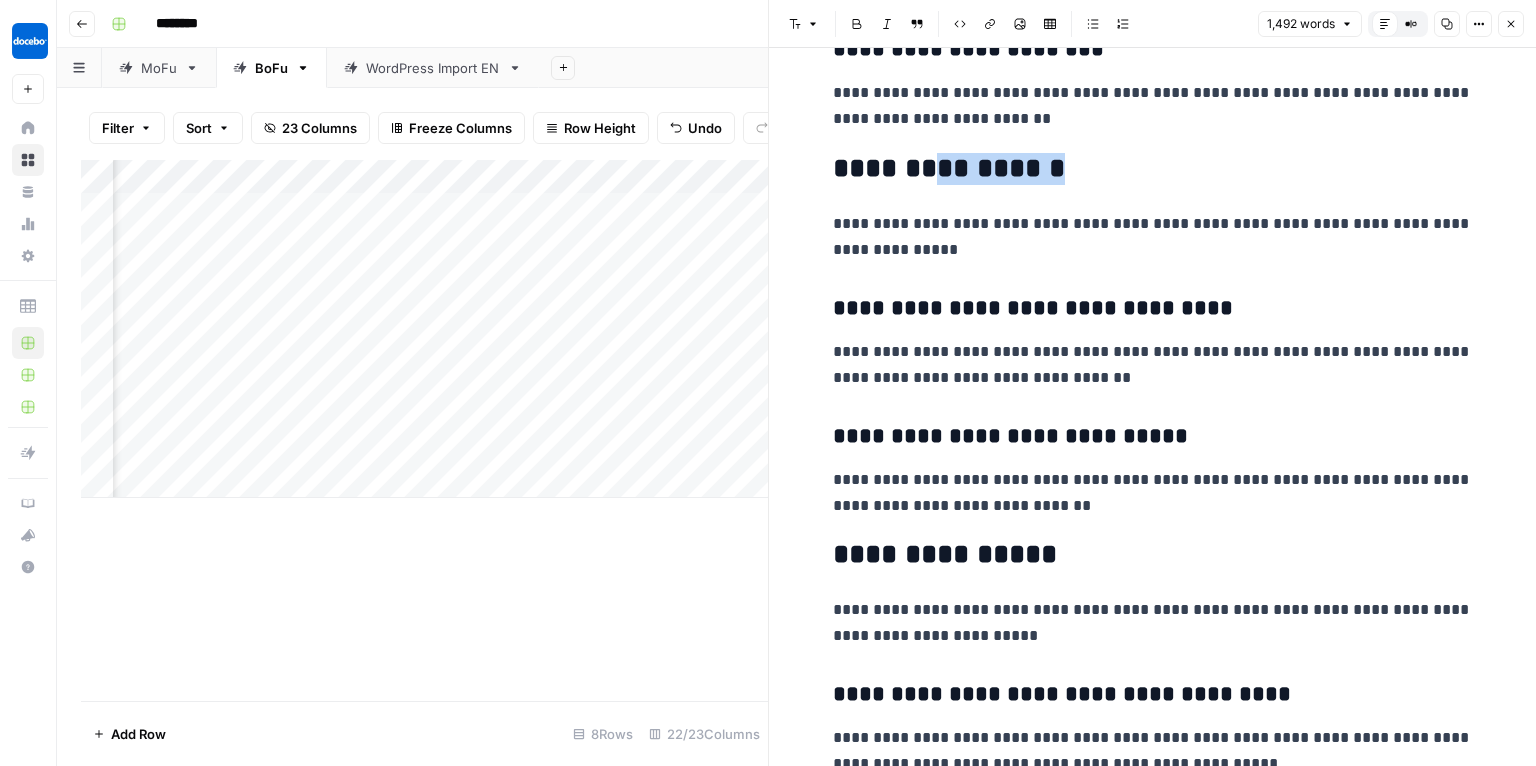 click on "**********" at bounding box center (1153, 169) 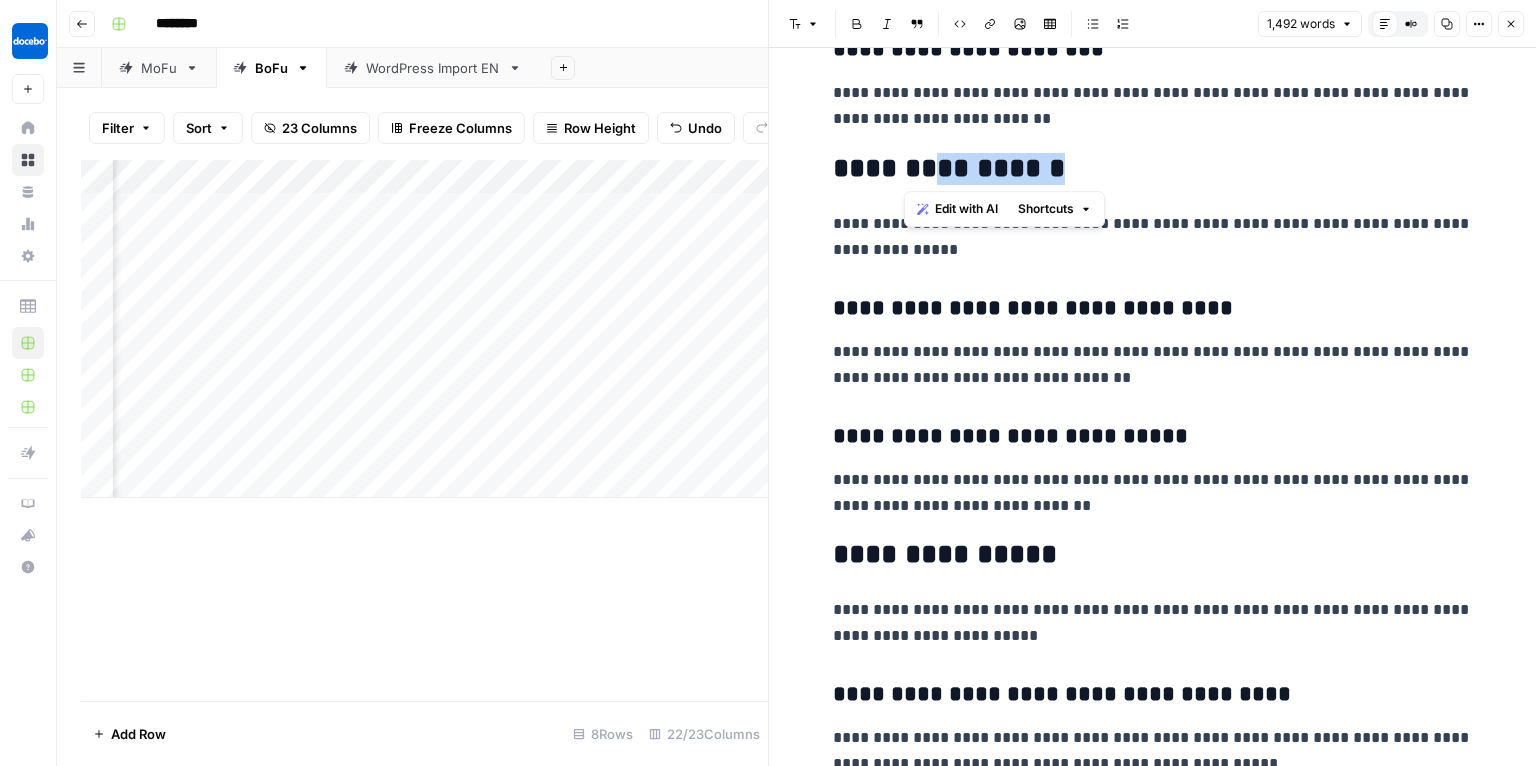 type 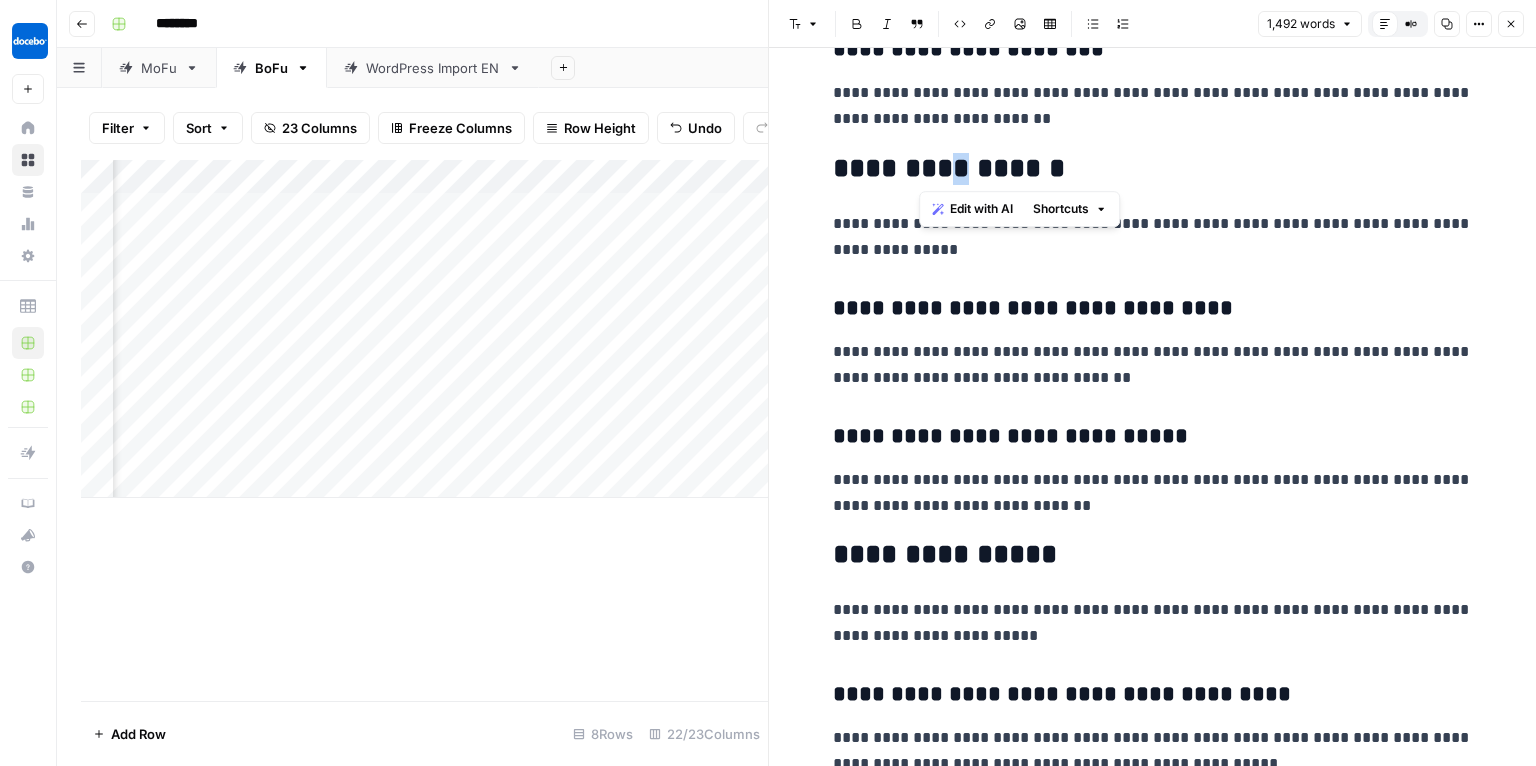 drag, startPoint x: 937, startPoint y: 159, endPoint x: 925, endPoint y: 159, distance: 12 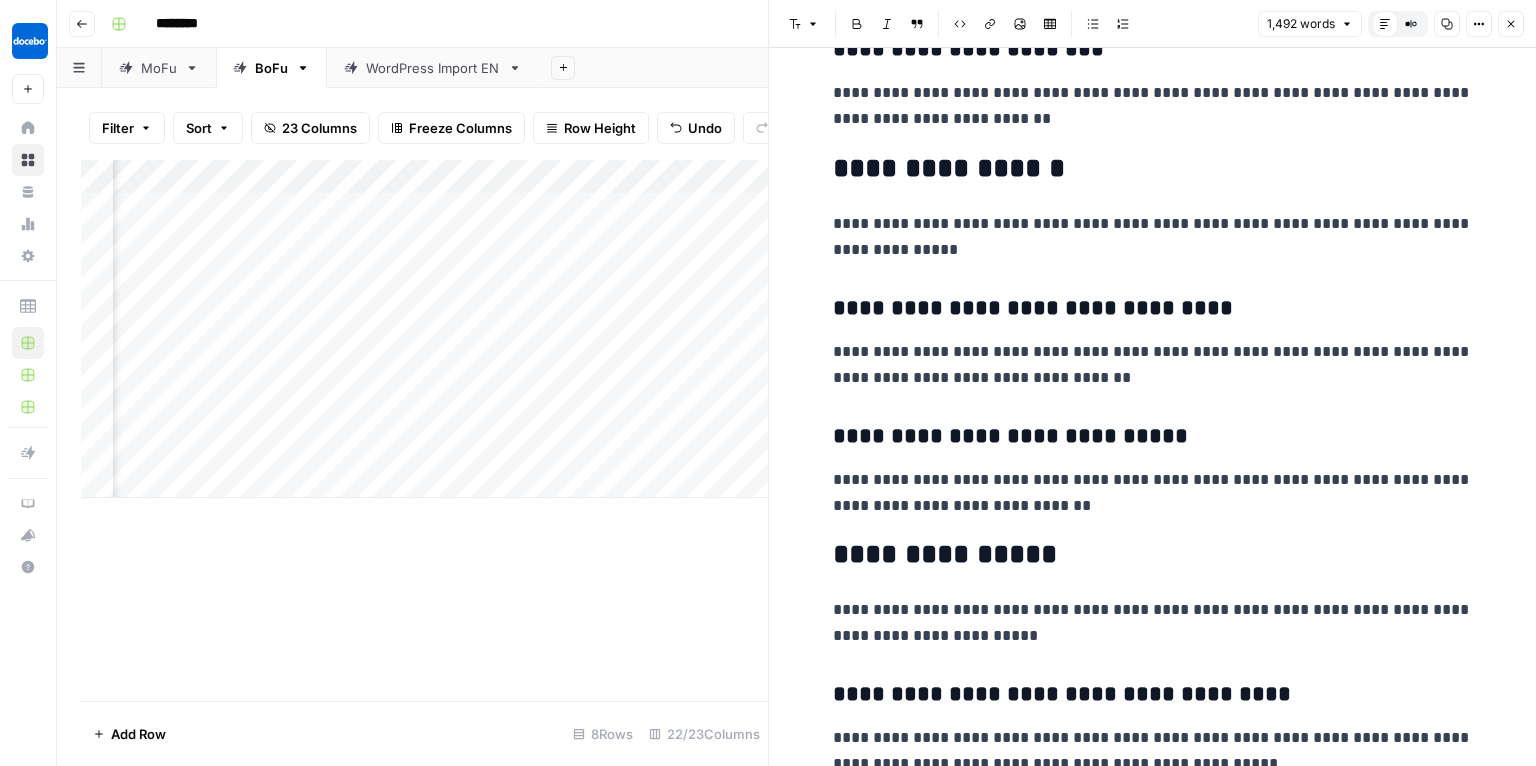 drag, startPoint x: 982, startPoint y: 263, endPoint x: 996, endPoint y: 264, distance: 14.035668 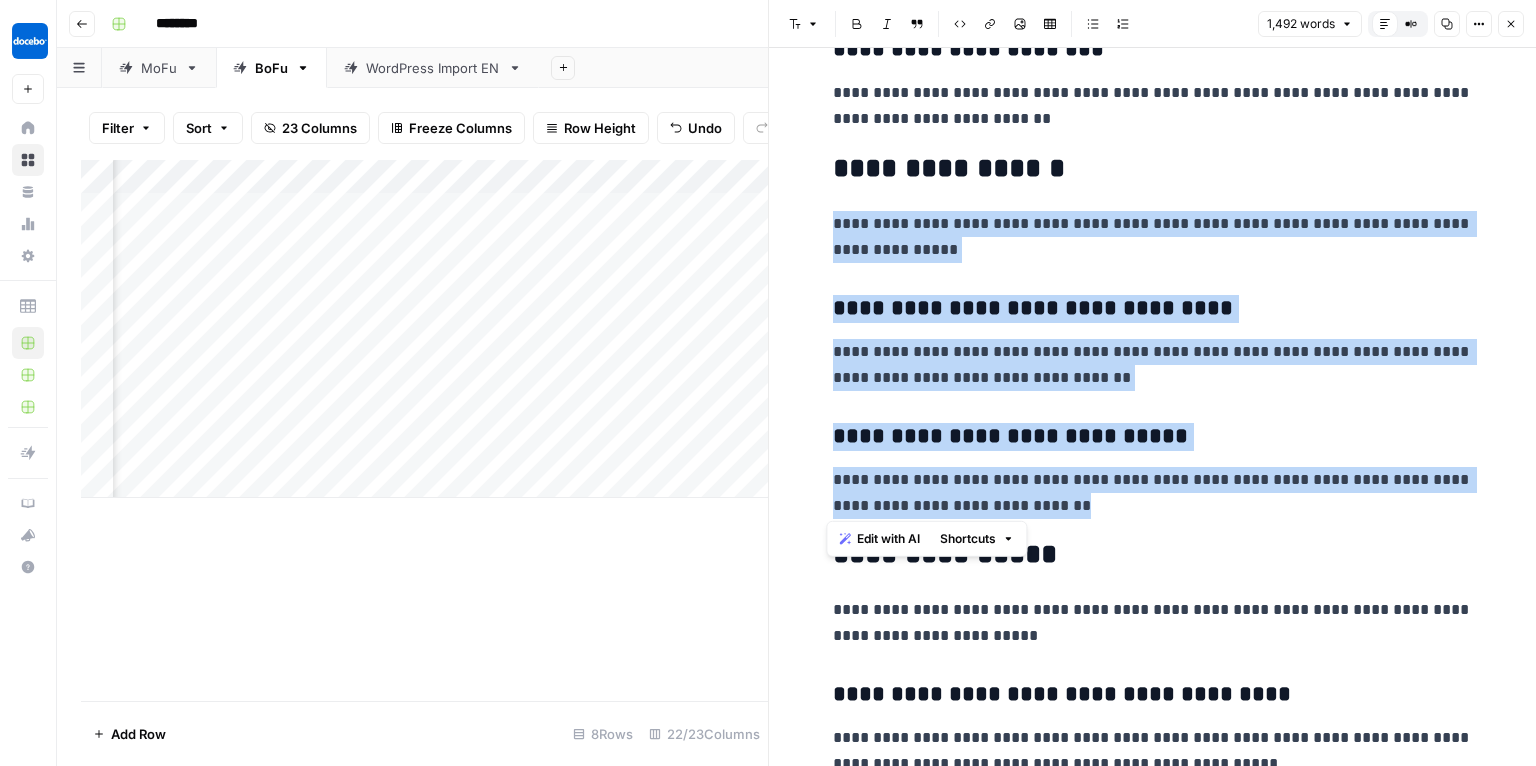 drag, startPoint x: 1016, startPoint y: 504, endPoint x: 810, endPoint y: 225, distance: 346.80975 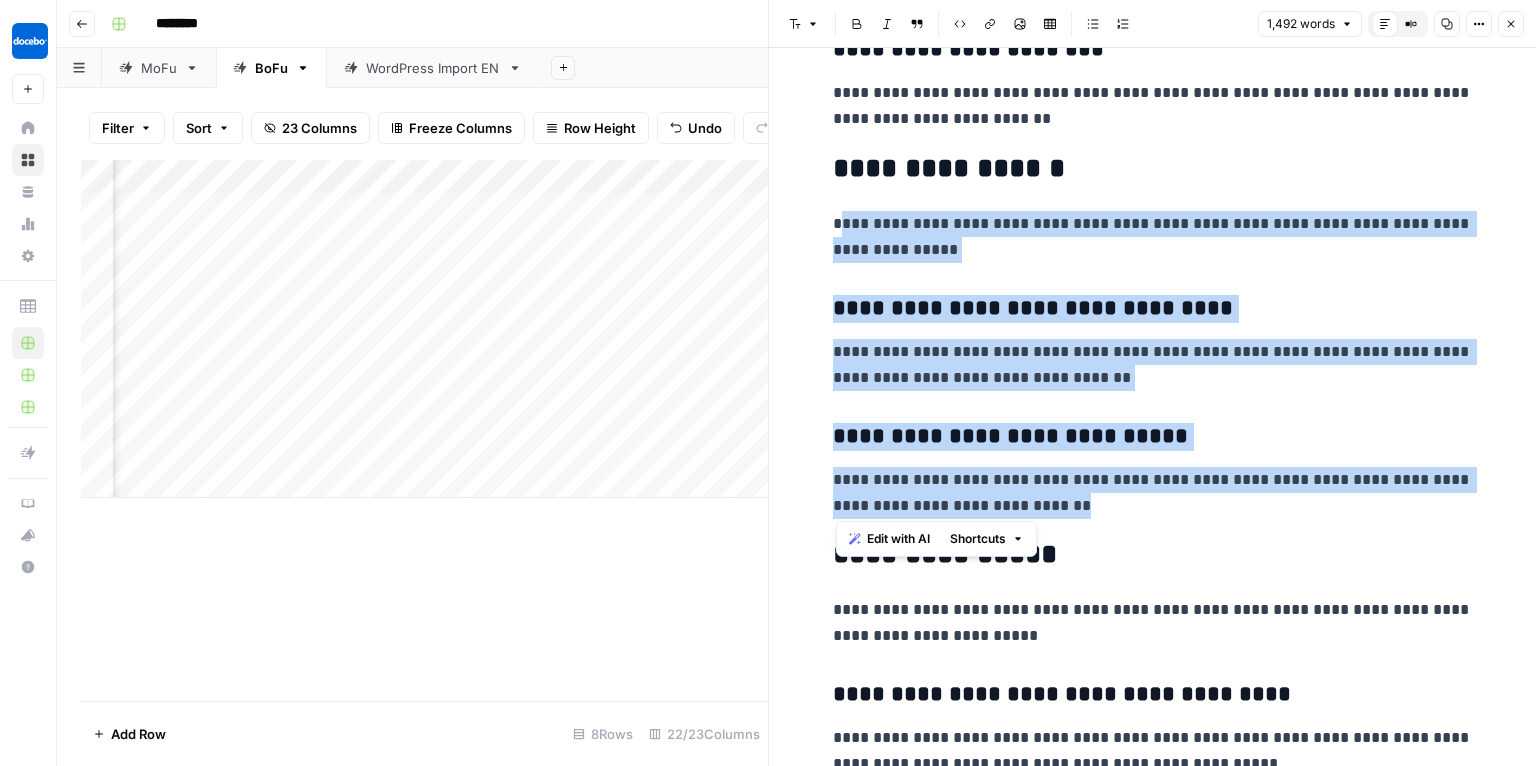drag, startPoint x: 1001, startPoint y: 495, endPoint x: 834, endPoint y: 218, distance: 323.44705 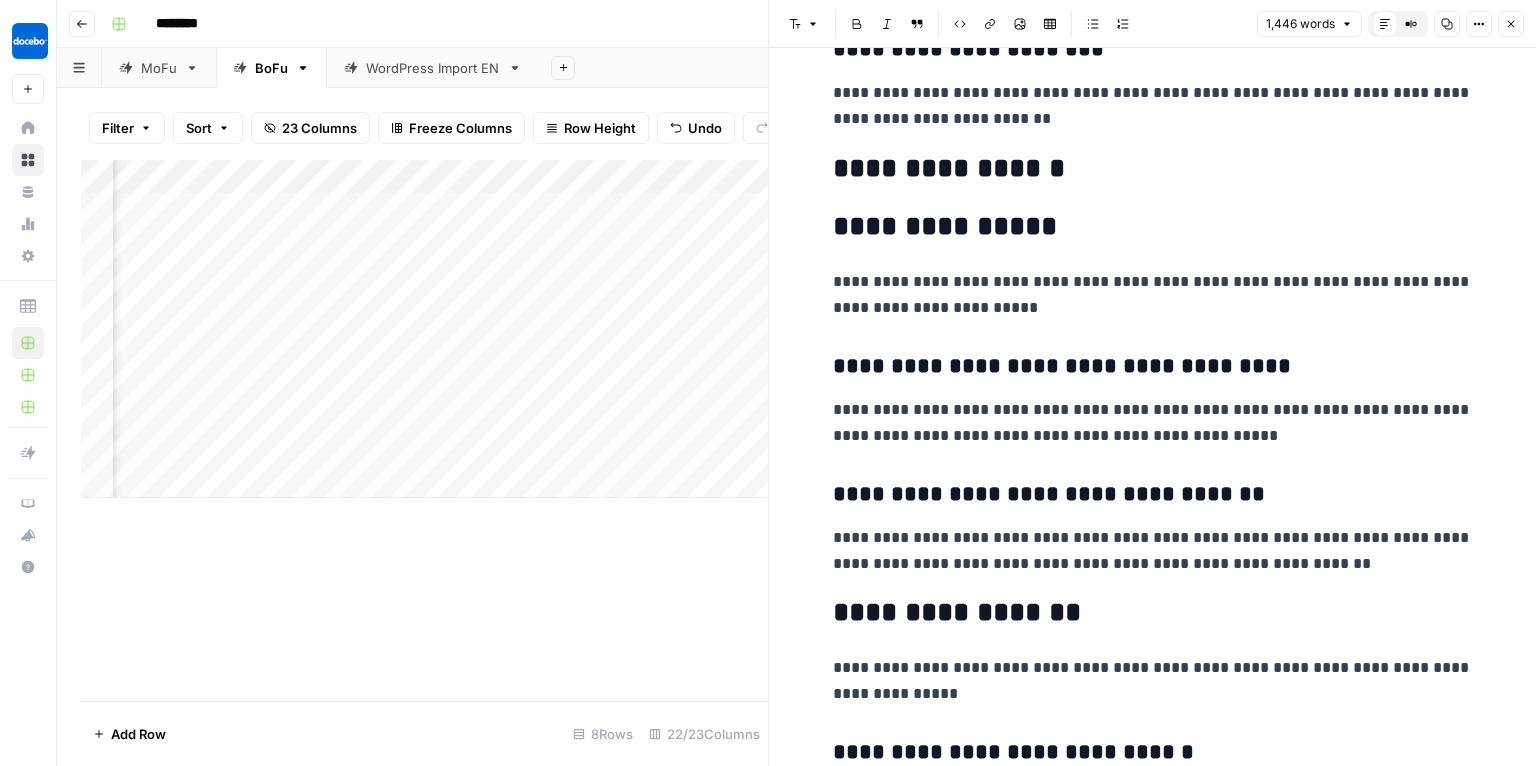 click on "**********" at bounding box center [1153, 227] 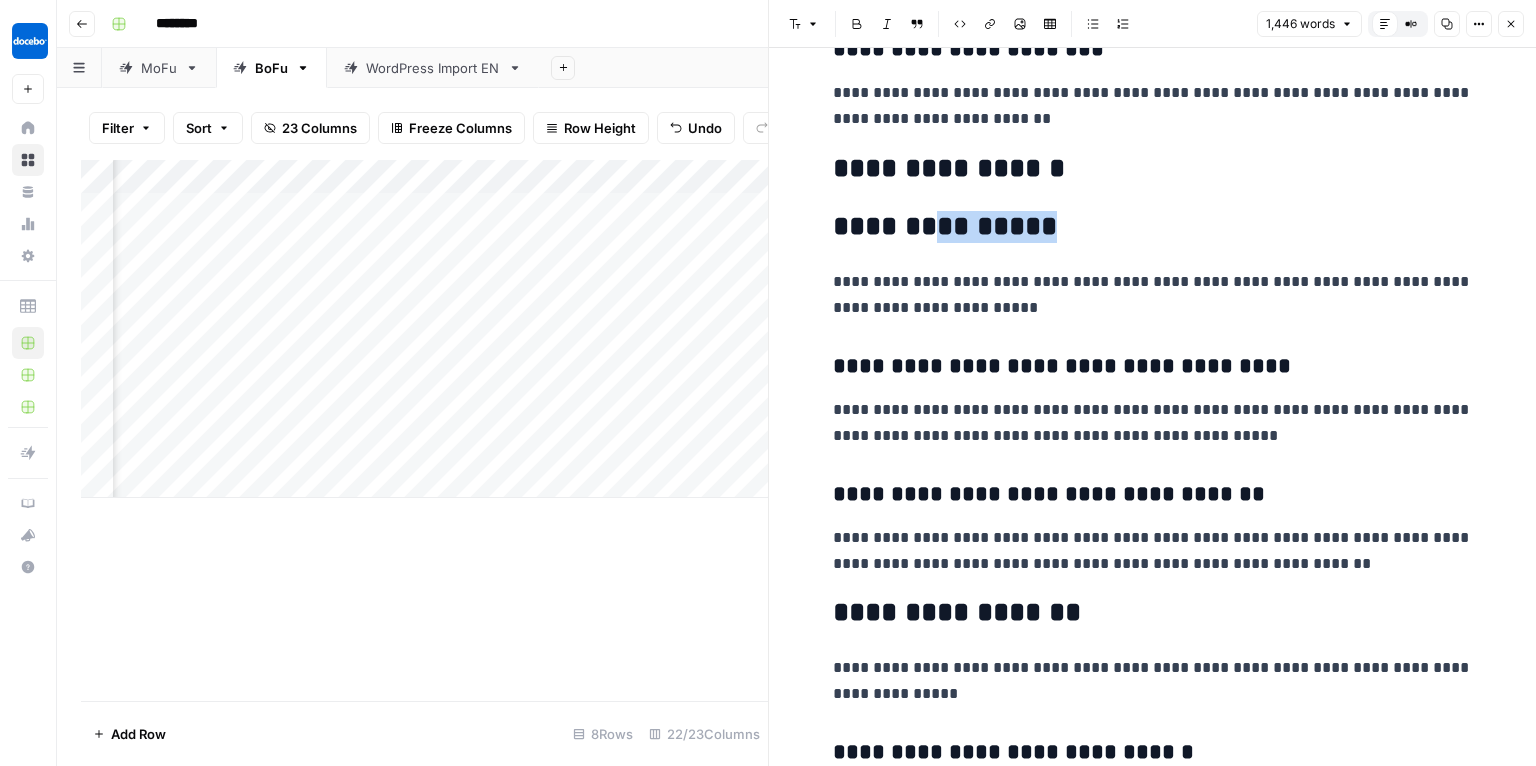 click on "**********" at bounding box center [1153, 227] 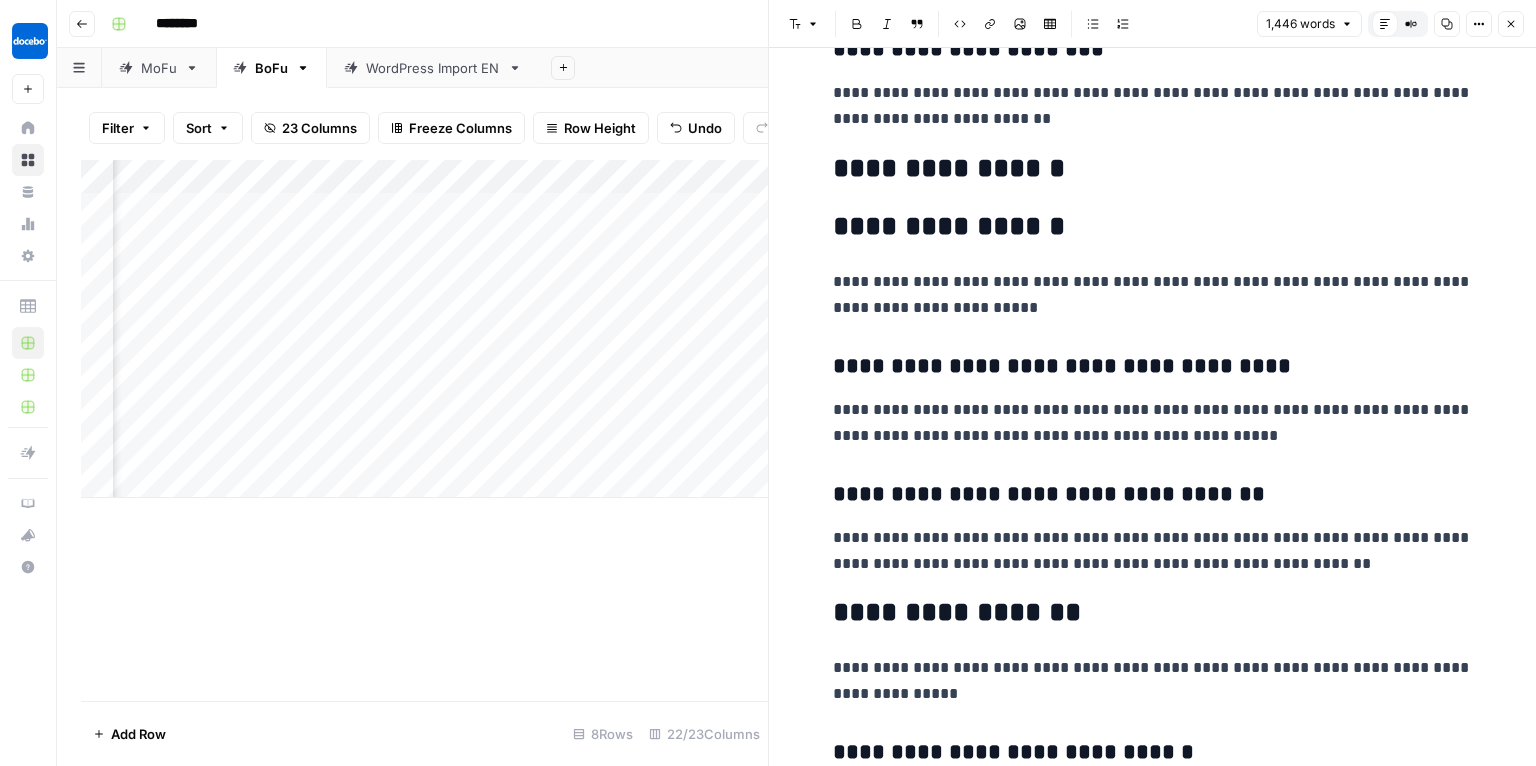 click on "**********" at bounding box center [1153, 295] 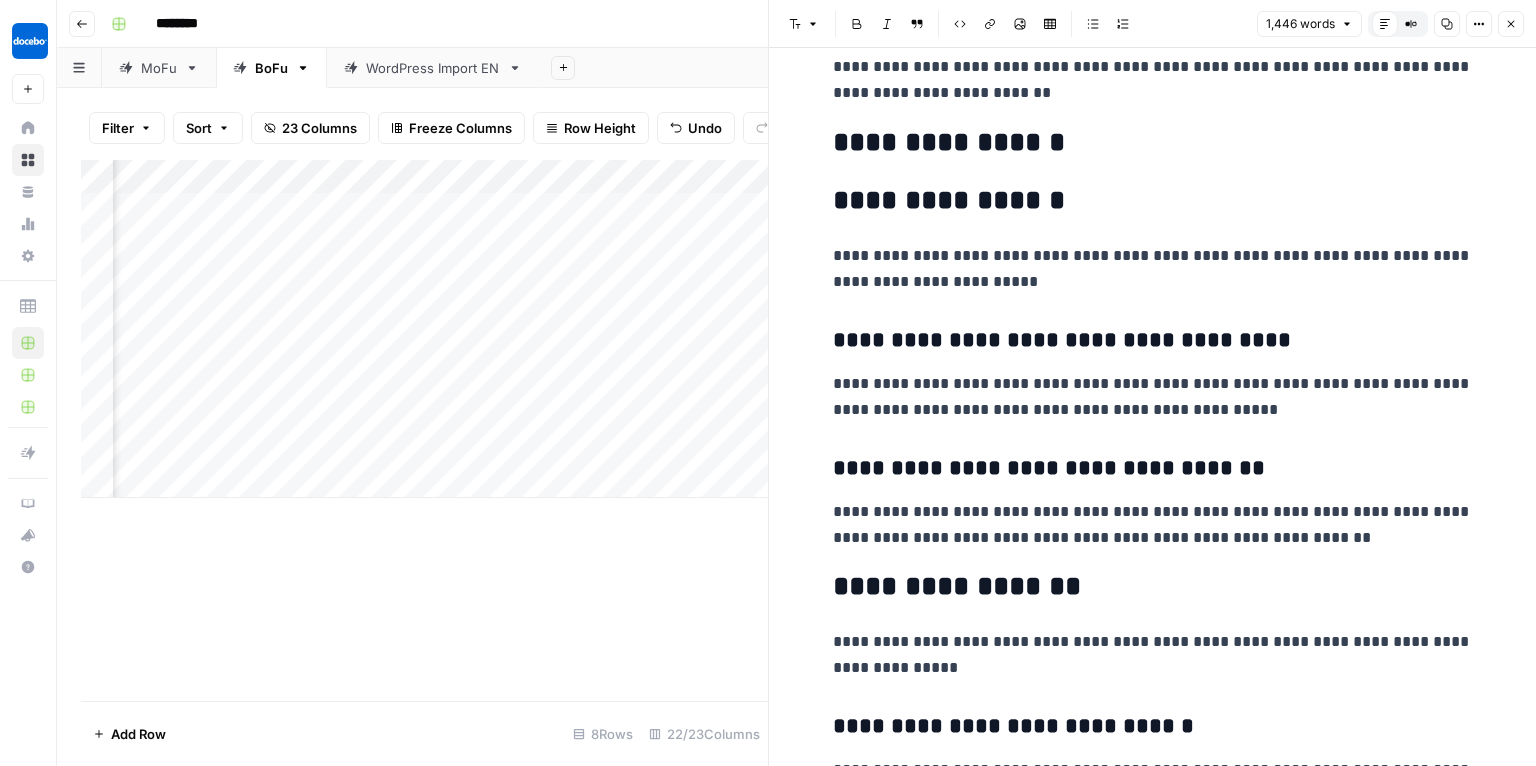 scroll, scrollTop: 4926, scrollLeft: 0, axis: vertical 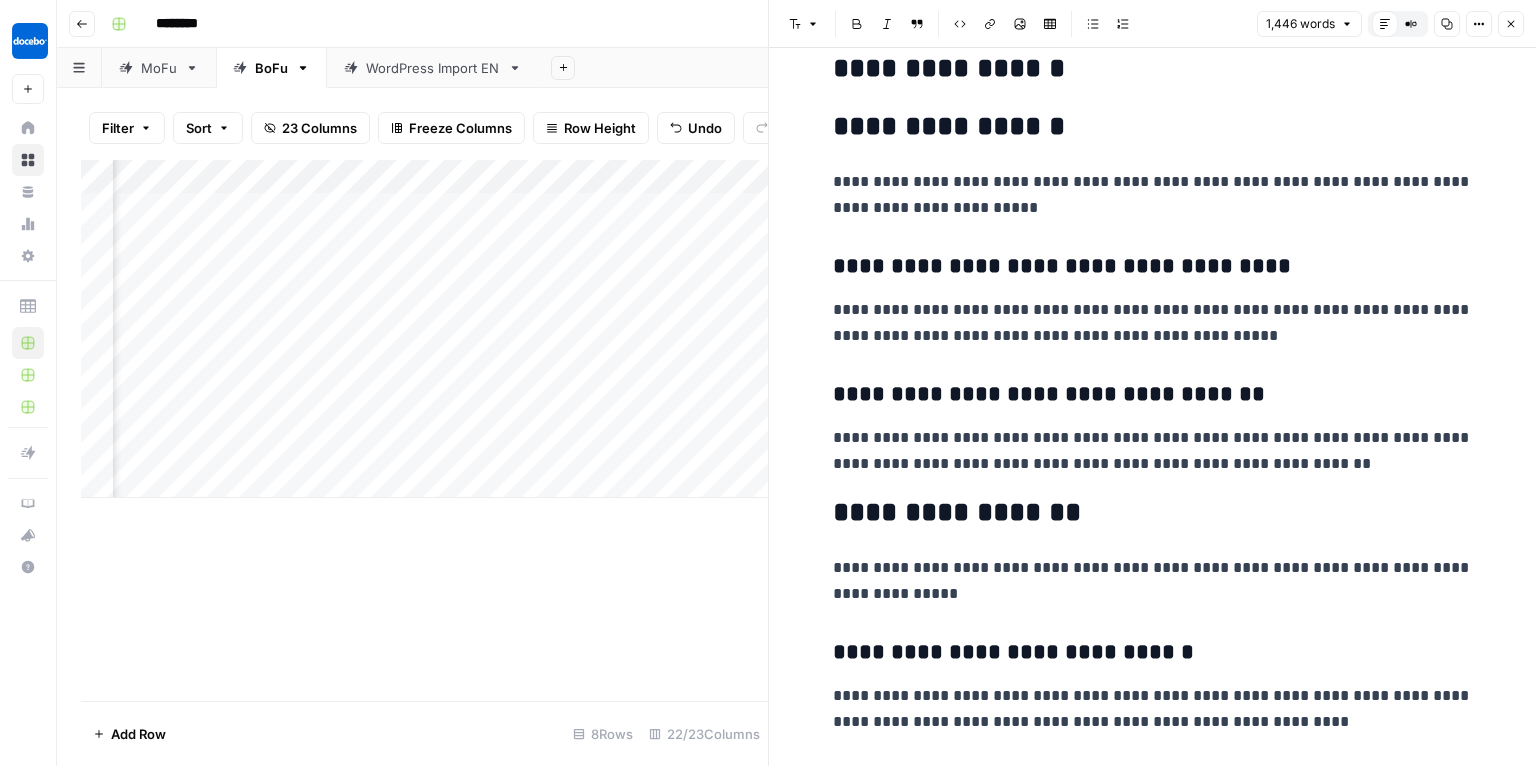 click on "**********" at bounding box center (1153, 451) 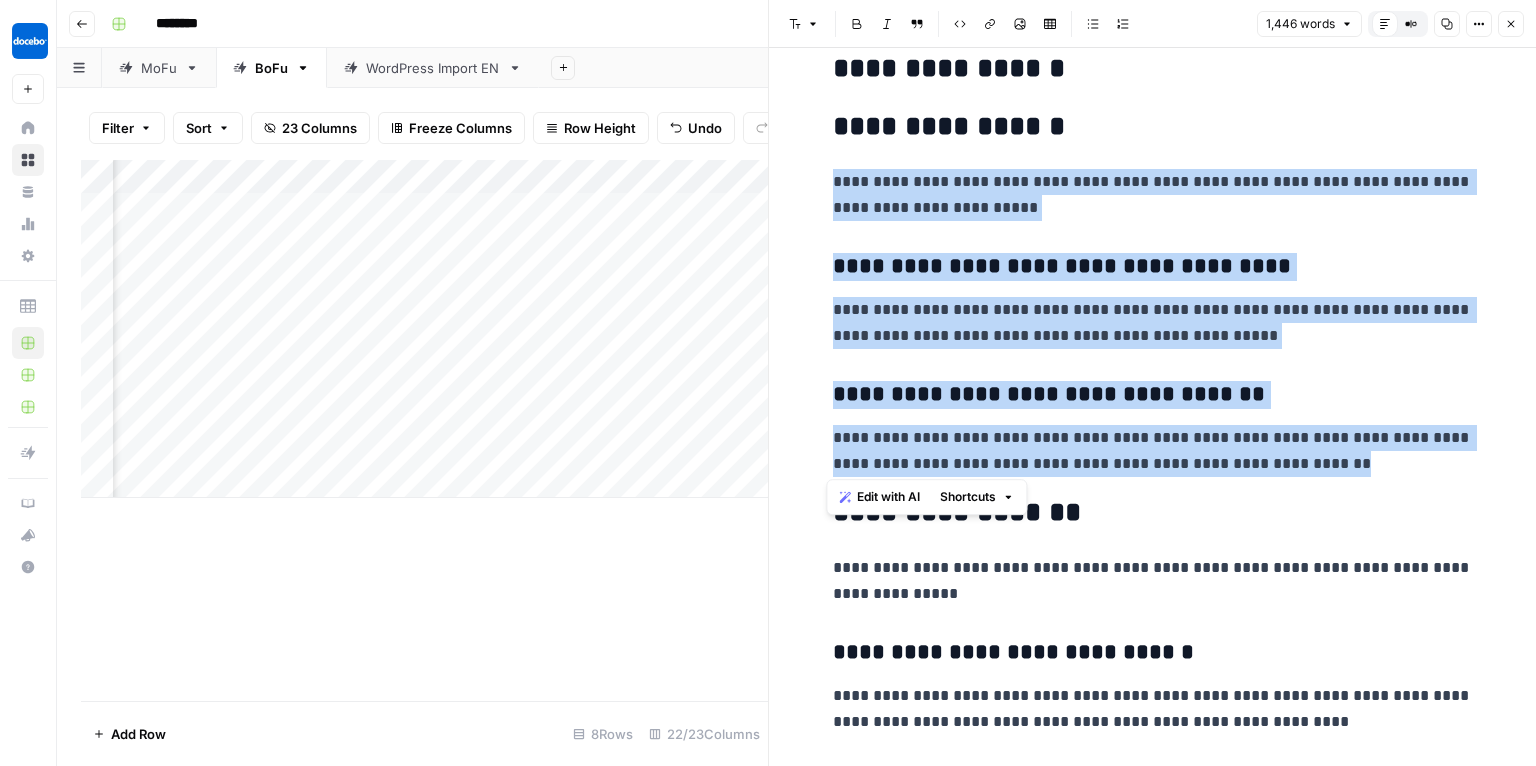 drag, startPoint x: 1309, startPoint y: 457, endPoint x: 819, endPoint y: 179, distance: 563.36847 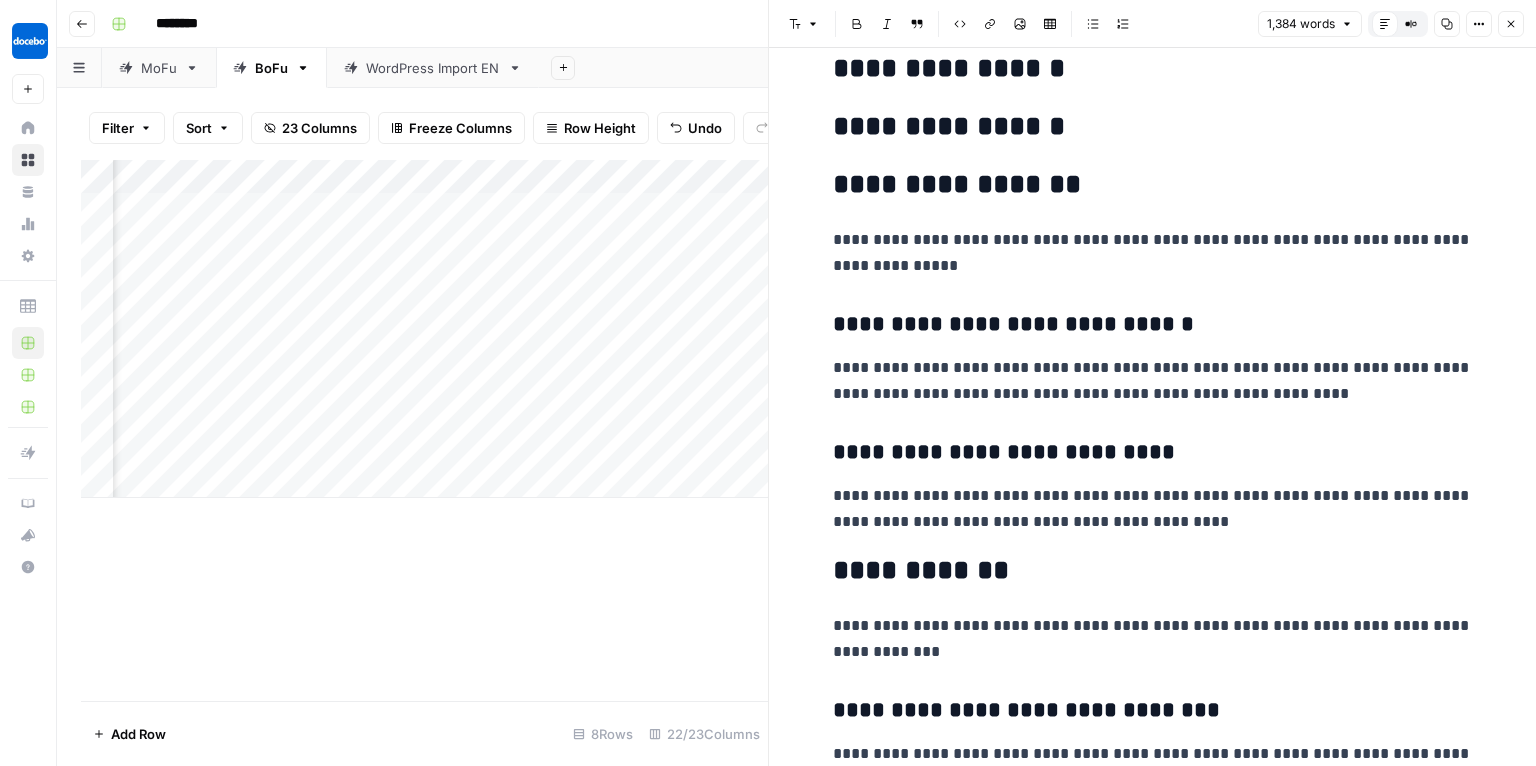 click on "**********" at bounding box center [1153, 571] 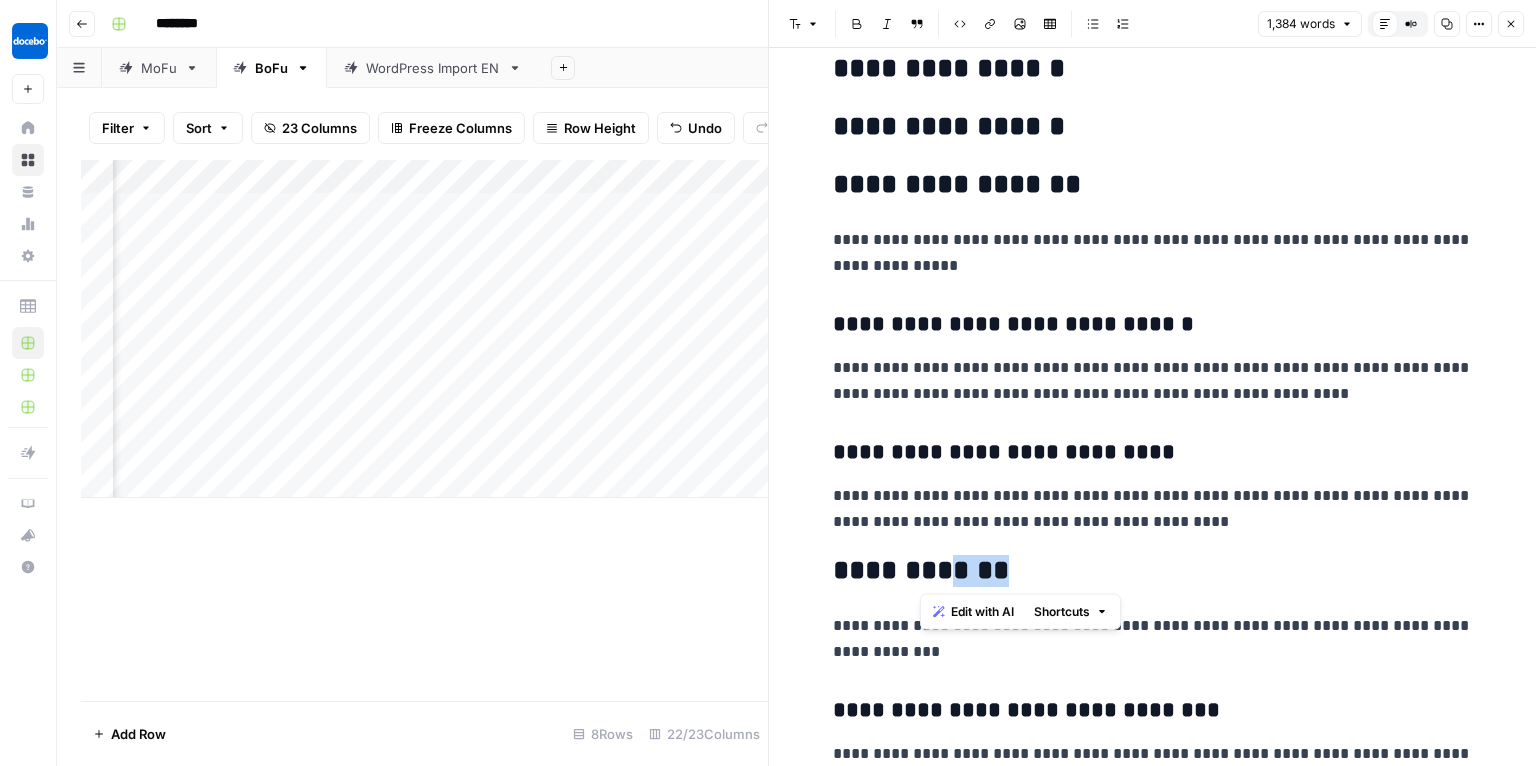 click on "**********" at bounding box center (1153, 571) 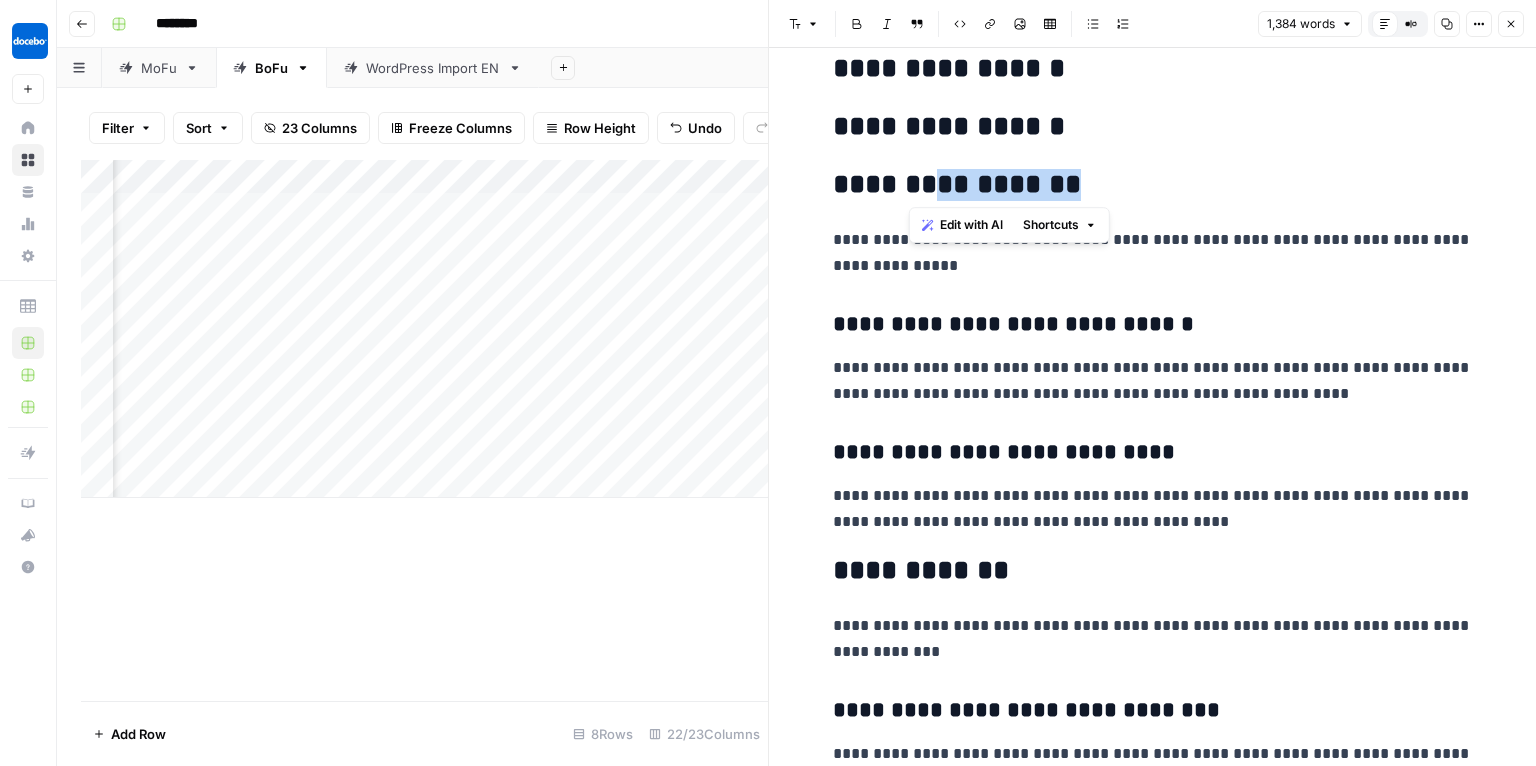 drag, startPoint x: 913, startPoint y: 177, endPoint x: 1095, endPoint y: 194, distance: 182.79224 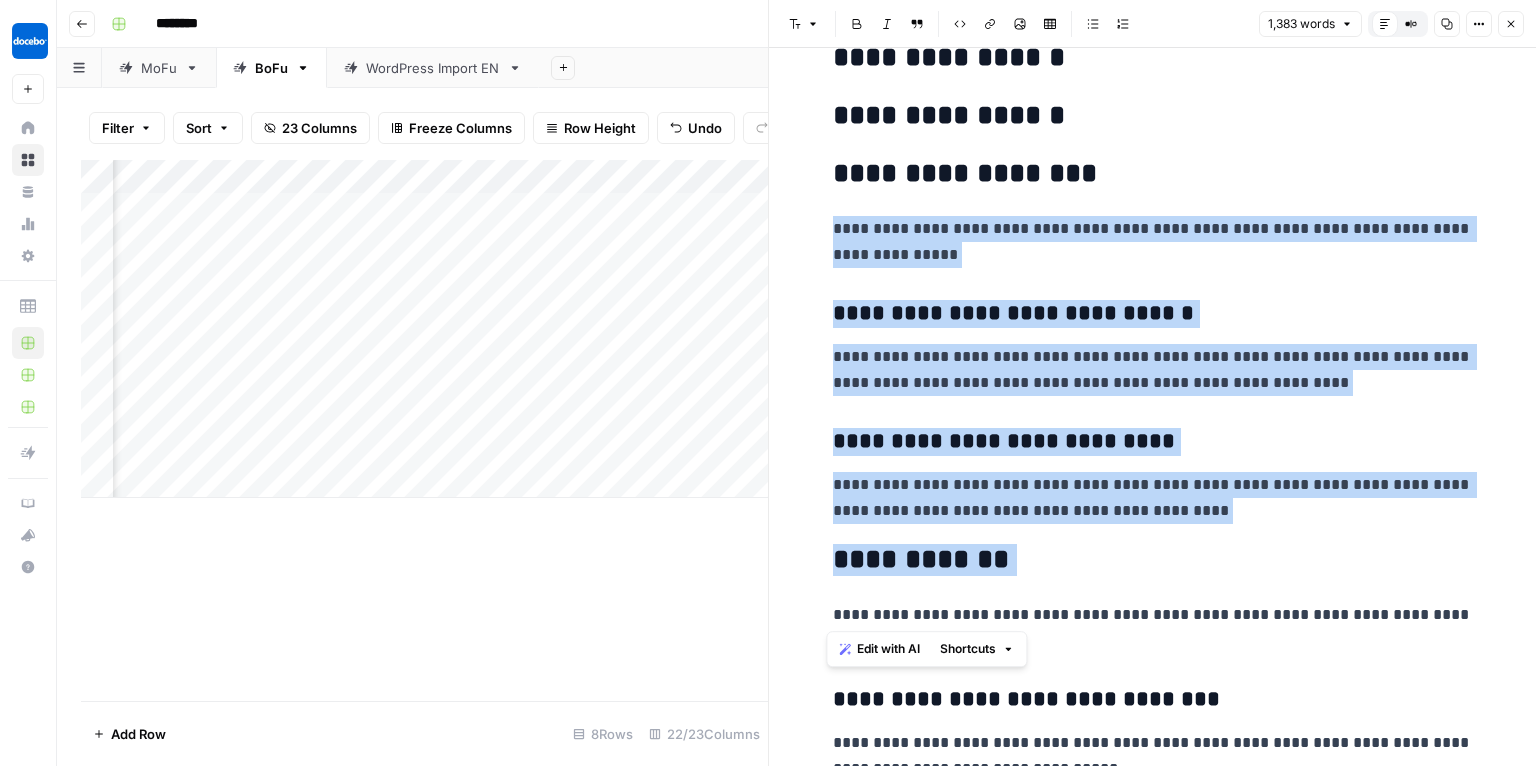 scroll, scrollTop: 4950, scrollLeft: 0, axis: vertical 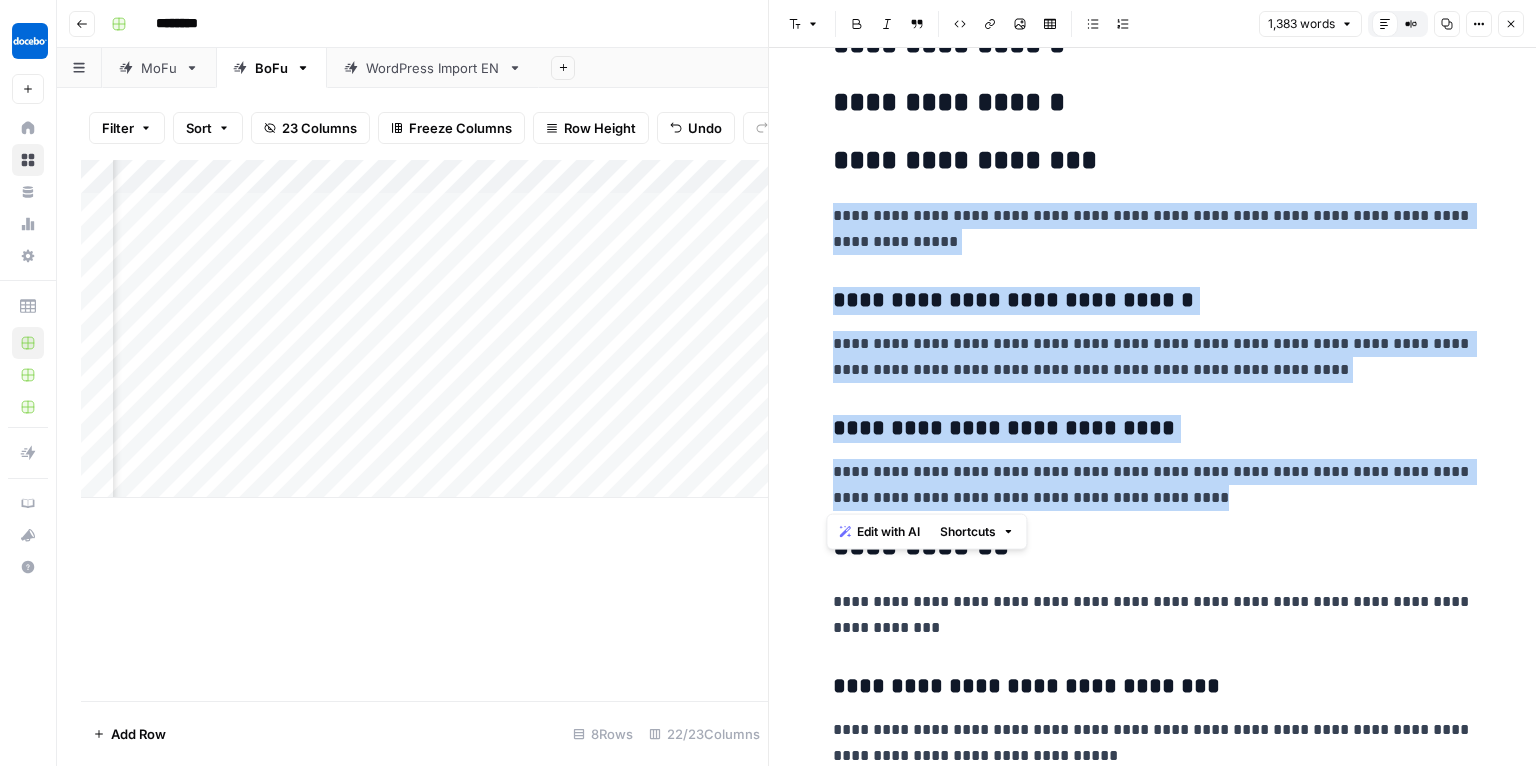 drag, startPoint x: 825, startPoint y: 233, endPoint x: 1215, endPoint y: 504, distance: 474.91156 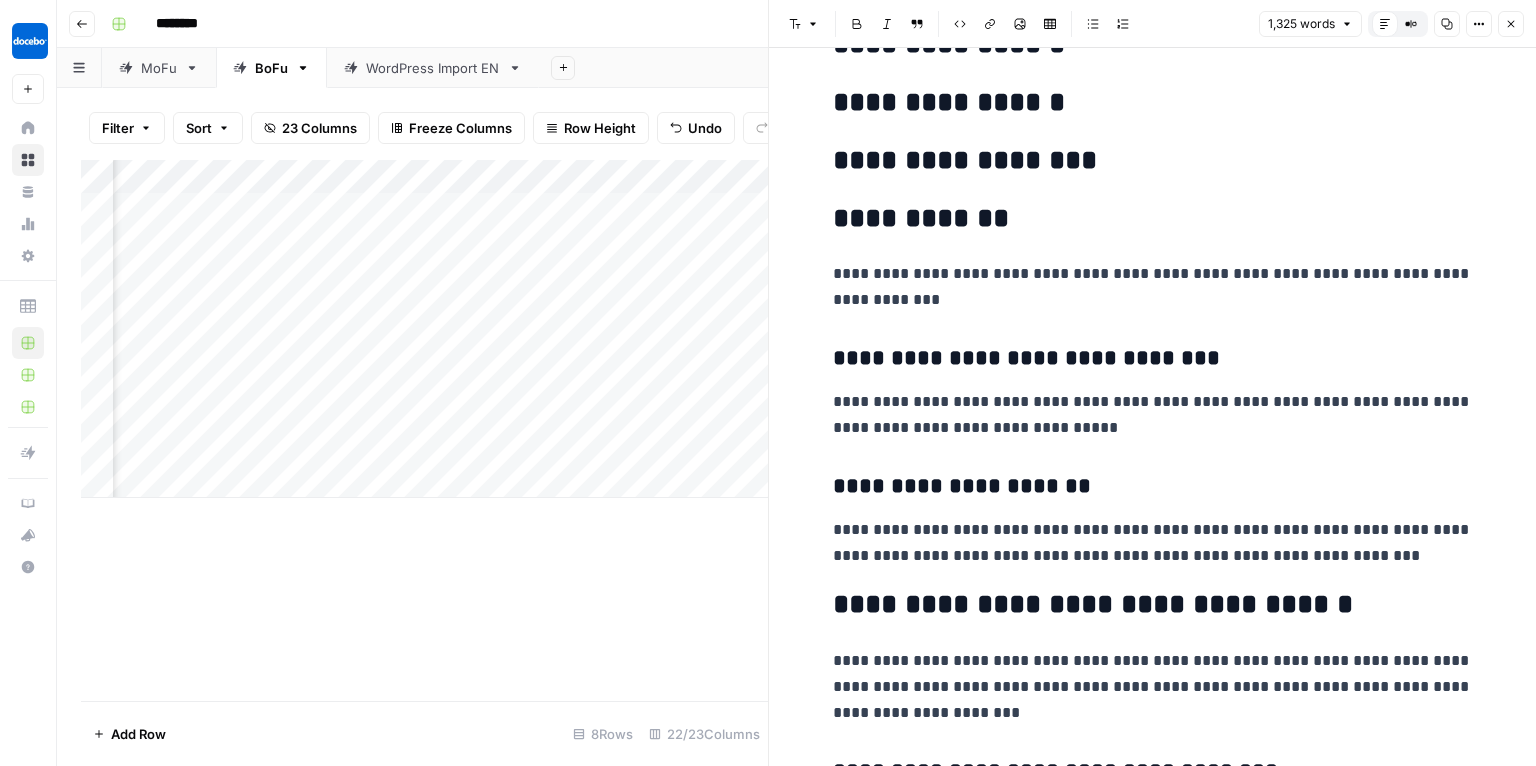 scroll, scrollTop: 4953, scrollLeft: 0, axis: vertical 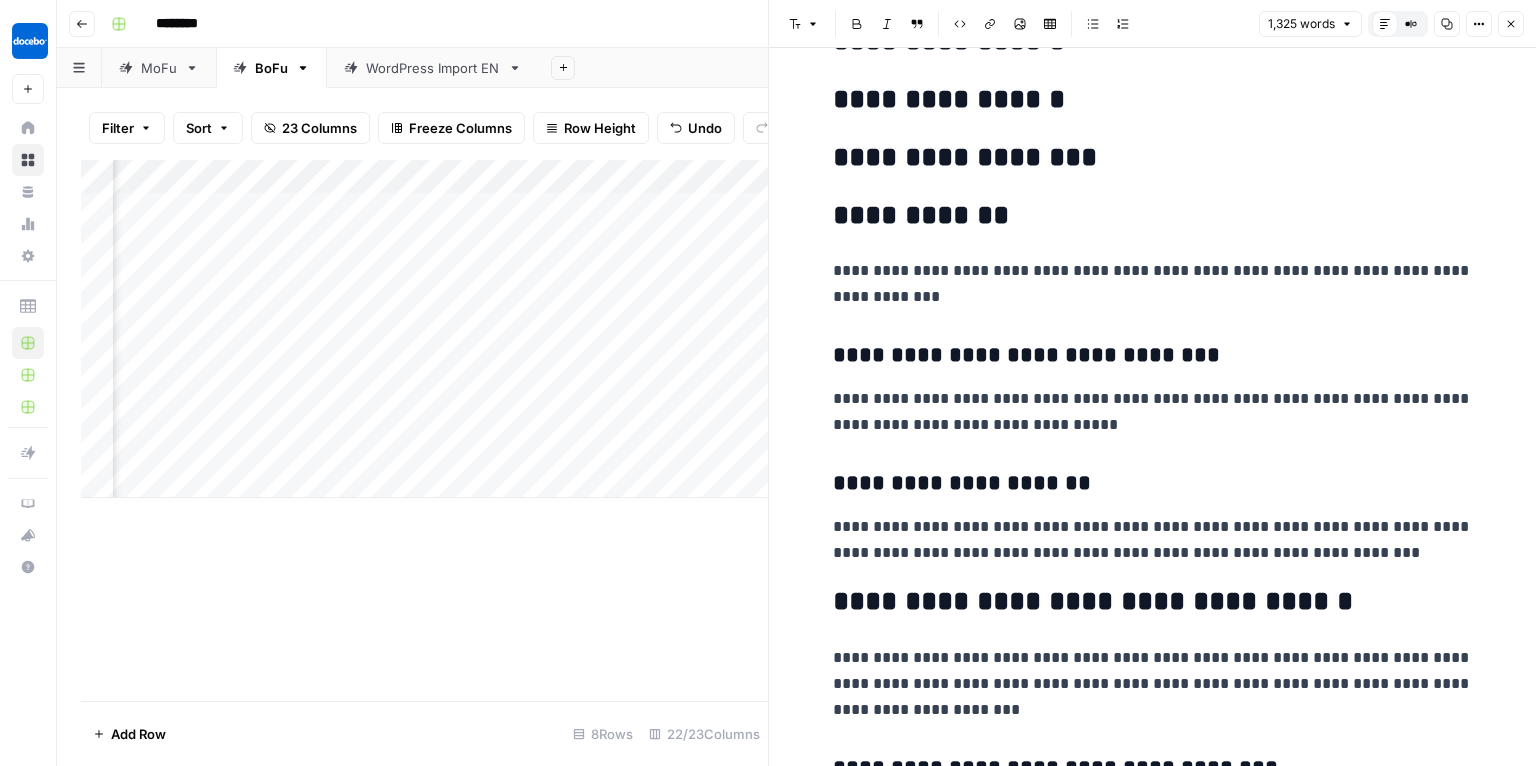 click on "**********" at bounding box center (1153, 216) 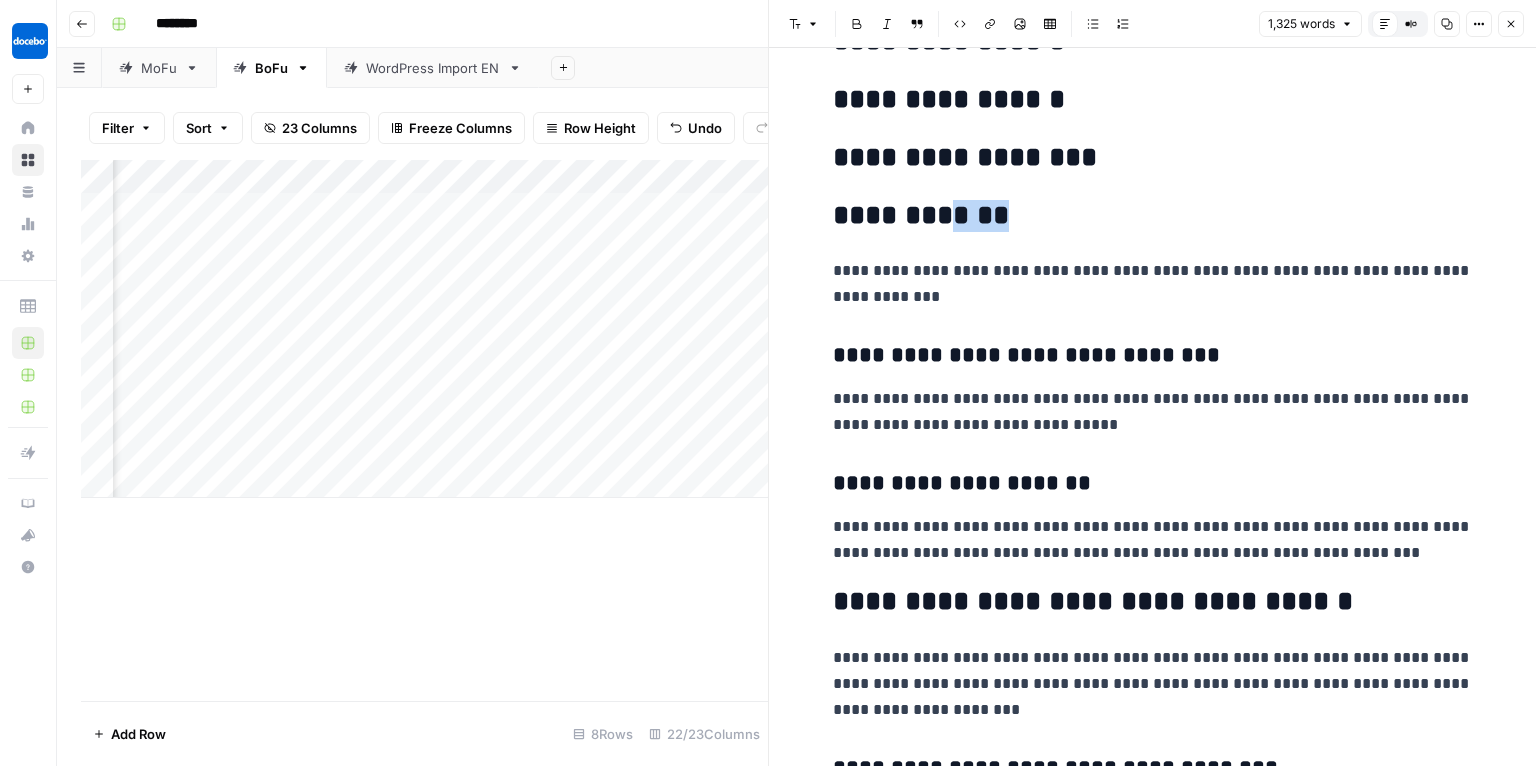 click on "**********" at bounding box center [1153, 216] 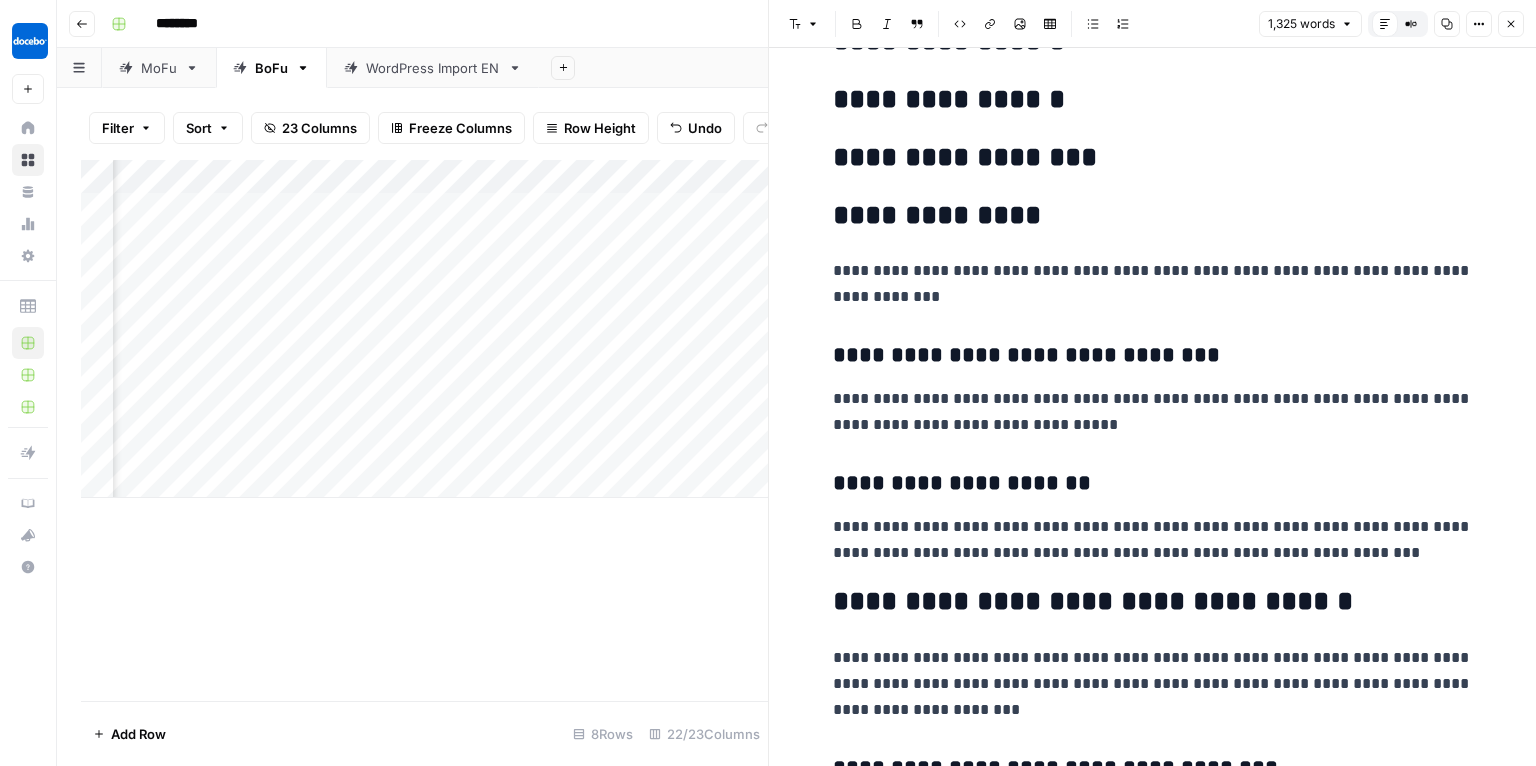 click on "**********" at bounding box center (1153, 284) 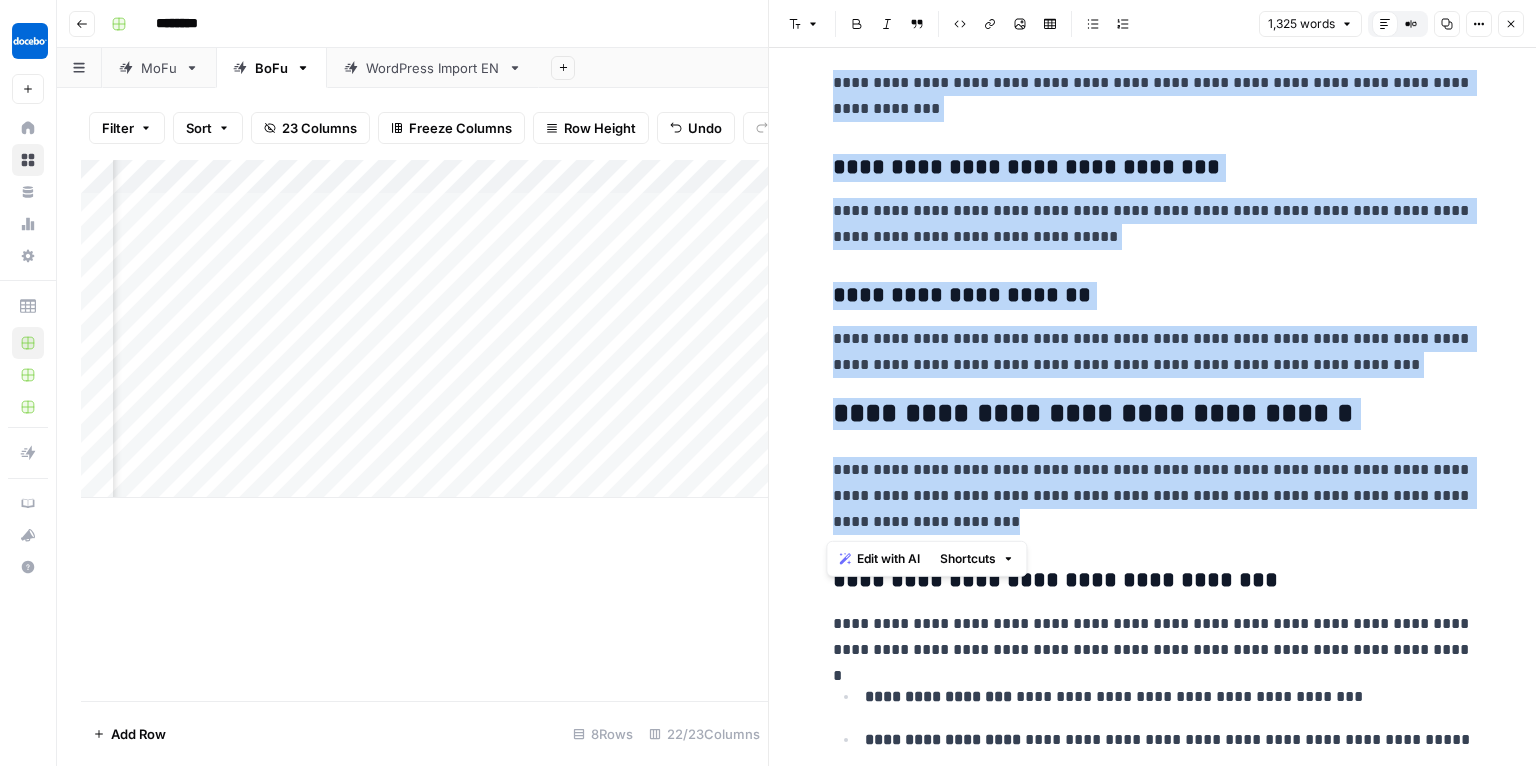 scroll, scrollTop: 5143, scrollLeft: 0, axis: vertical 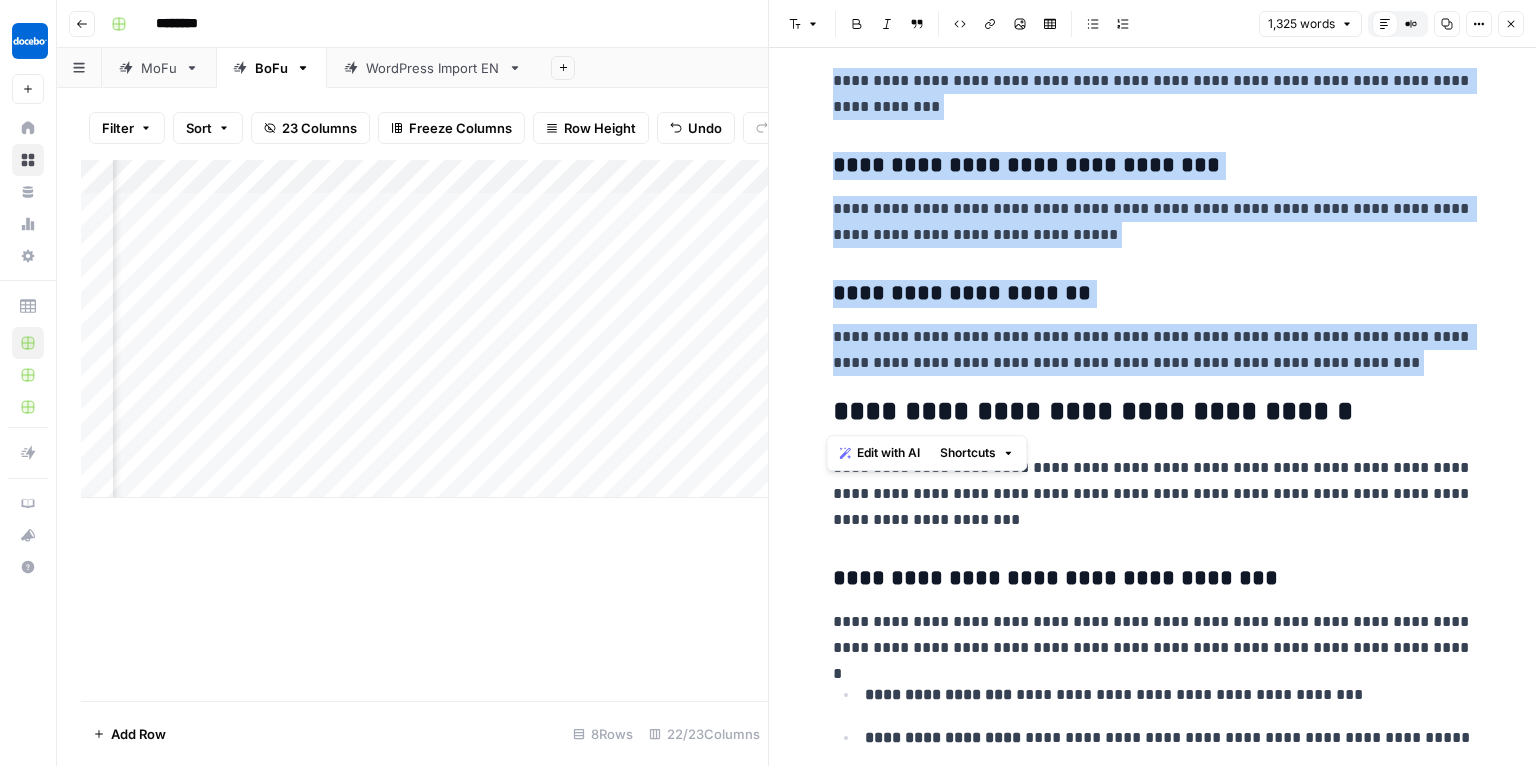 drag, startPoint x: 829, startPoint y: 269, endPoint x: 1355, endPoint y: 378, distance: 537.175 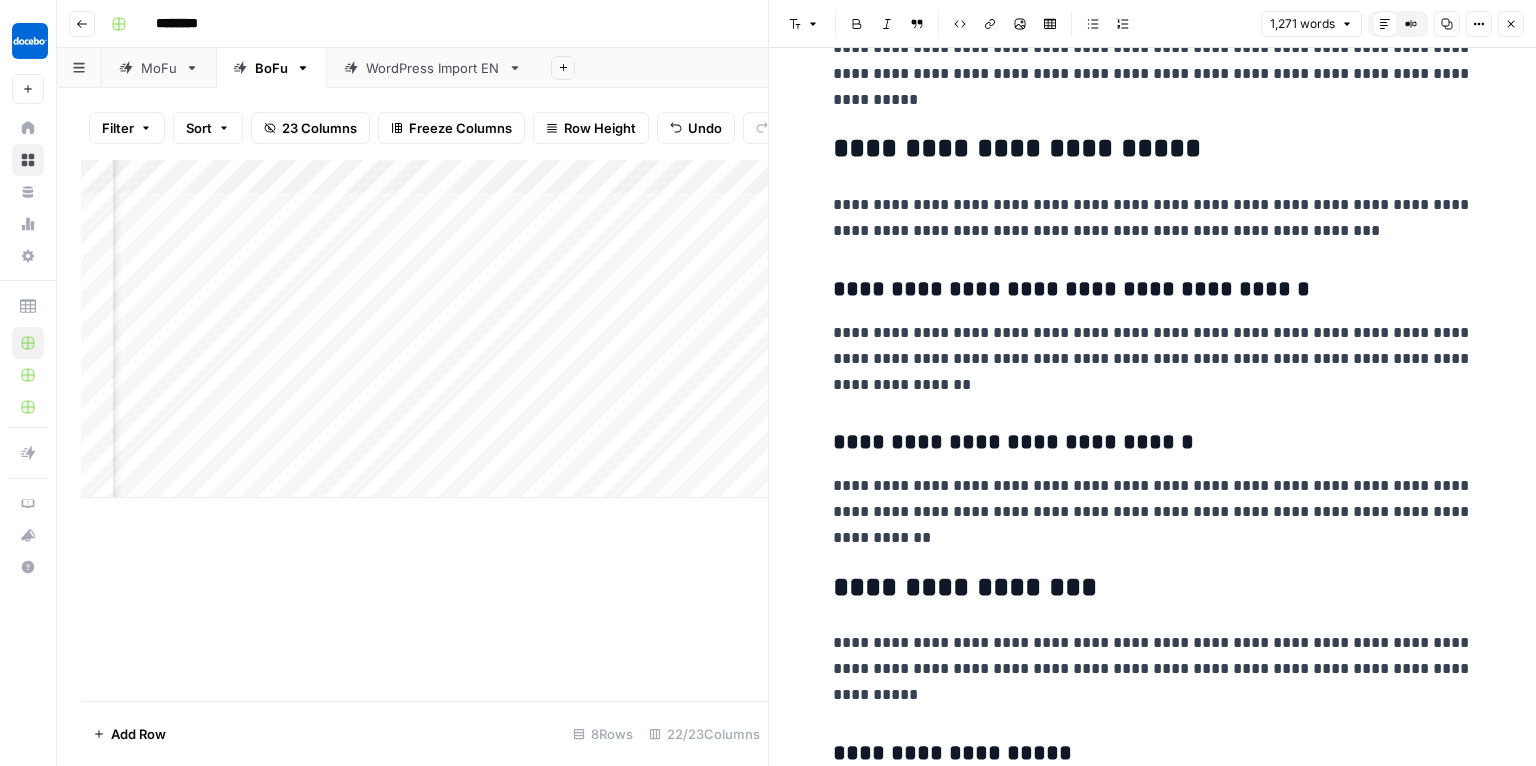 scroll, scrollTop: 3500, scrollLeft: 0, axis: vertical 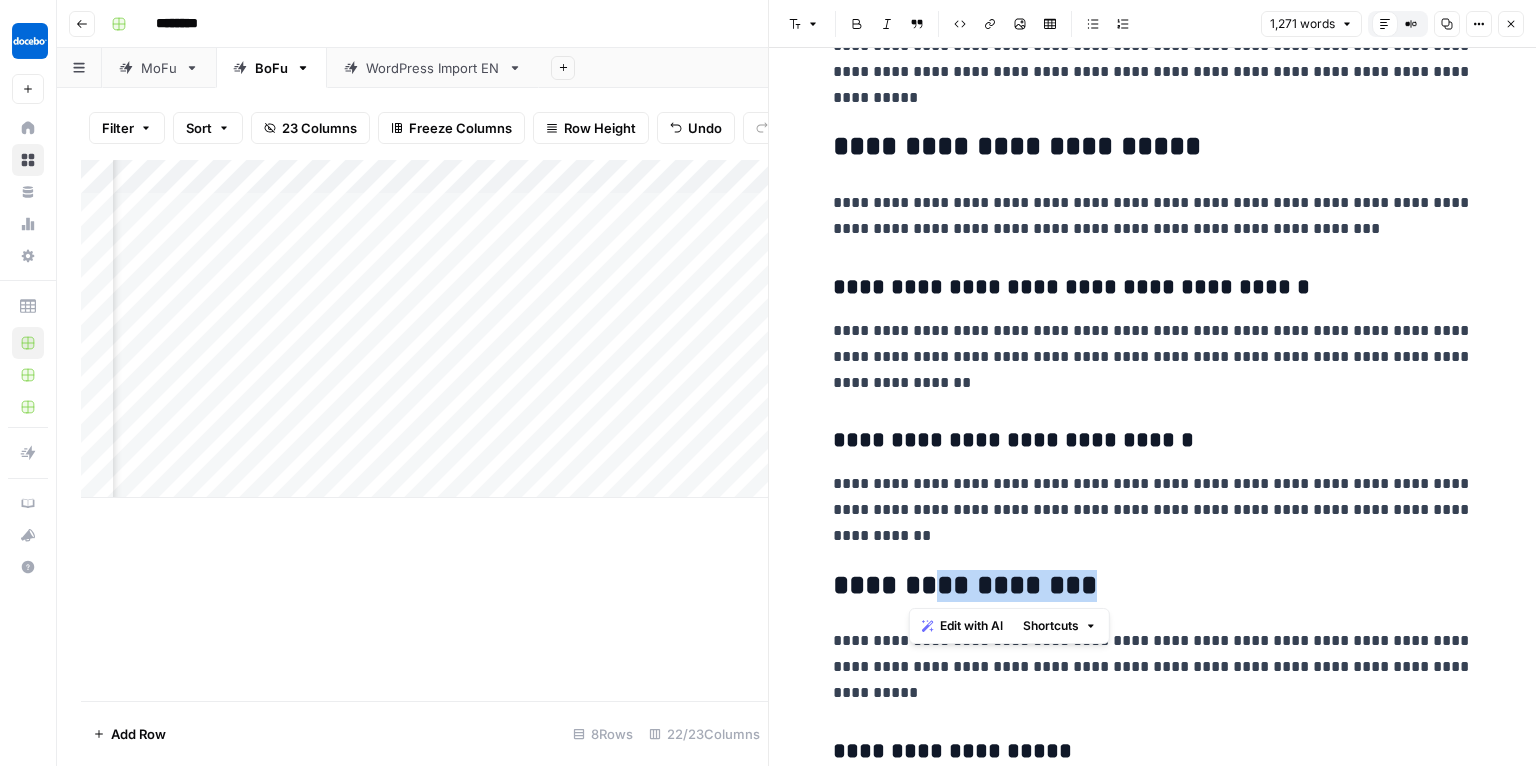 drag, startPoint x: 908, startPoint y: 579, endPoint x: 1124, endPoint y: 584, distance: 216.05786 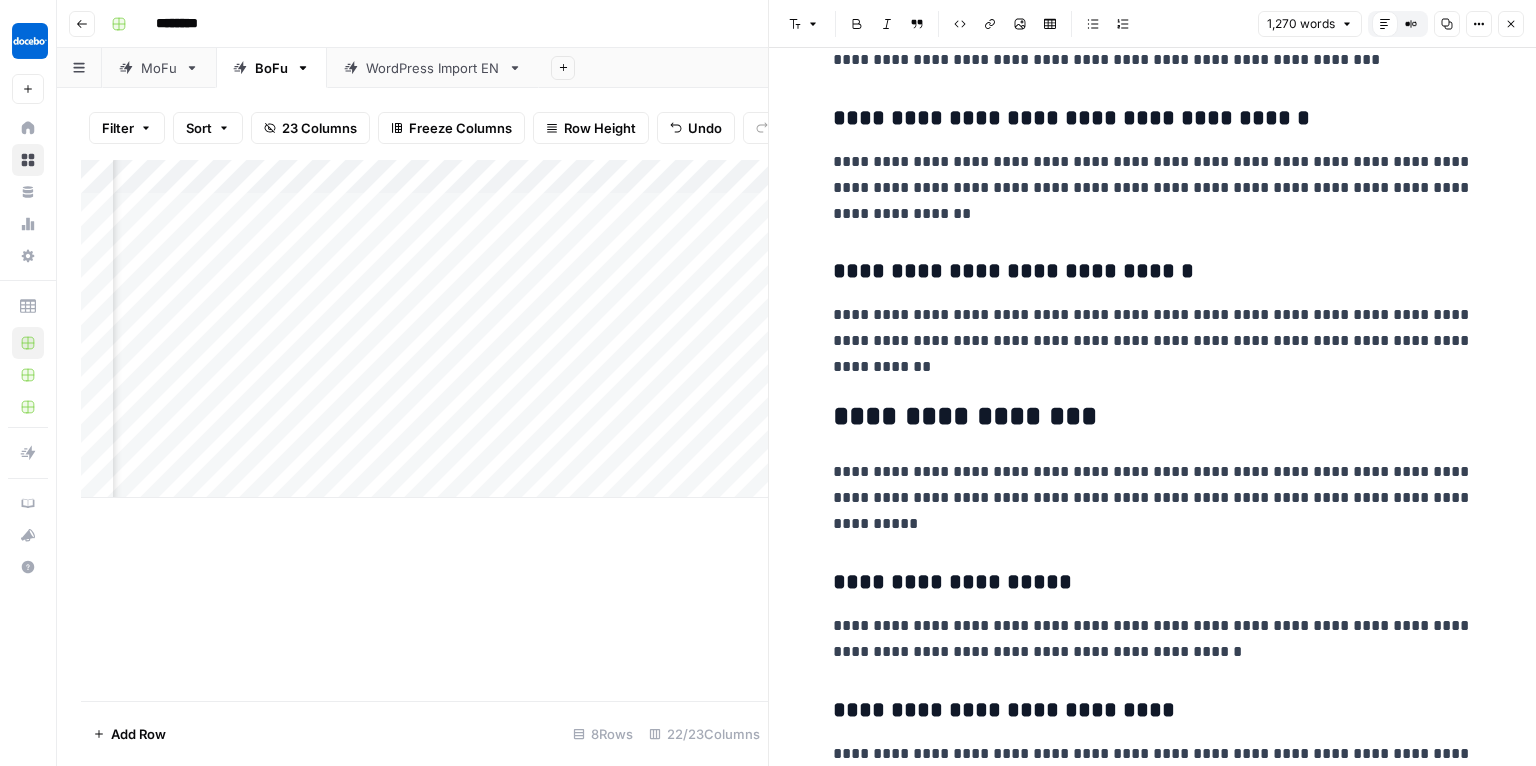 scroll, scrollTop: 3800, scrollLeft: 0, axis: vertical 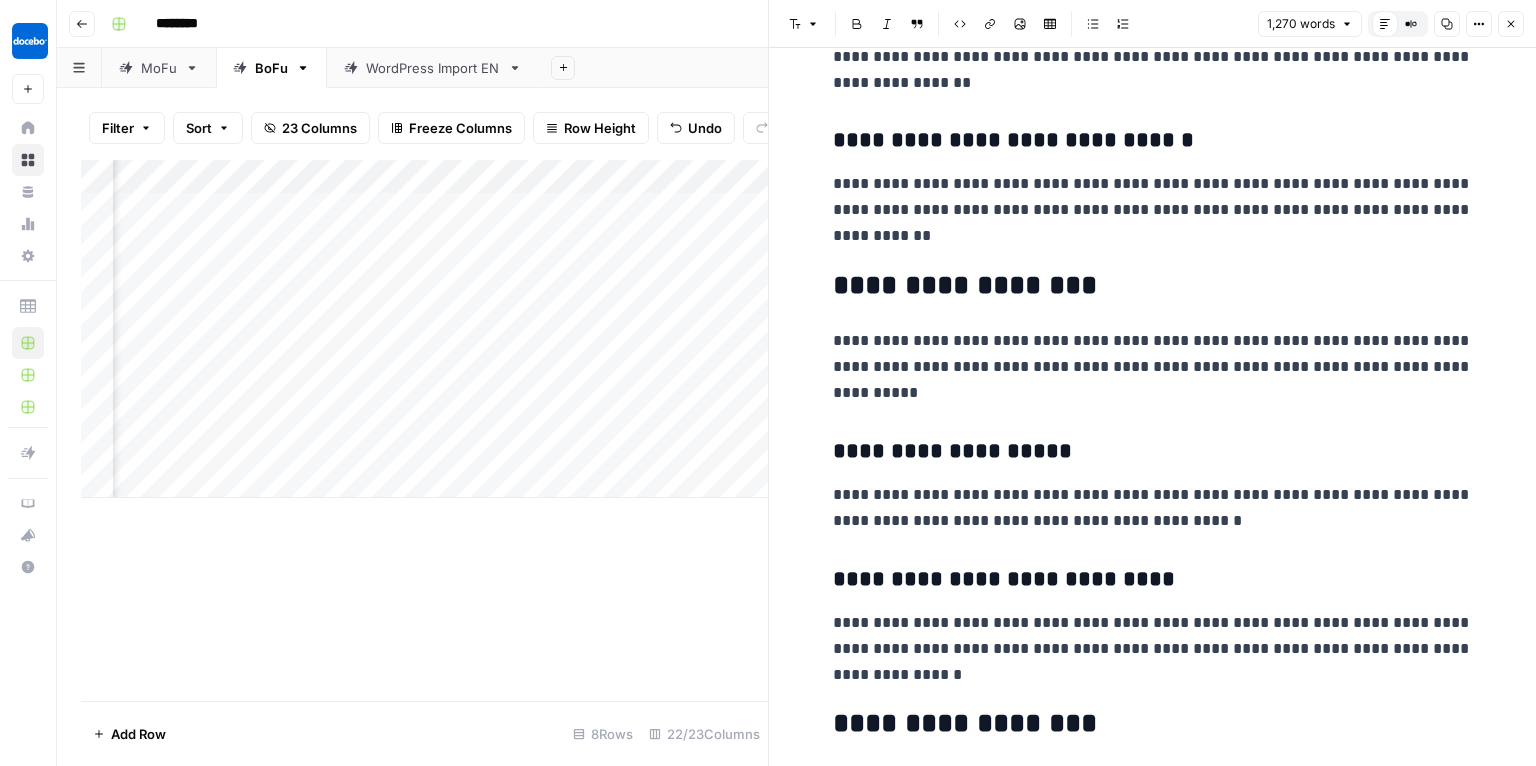 click on "**********" at bounding box center [1153, 649] 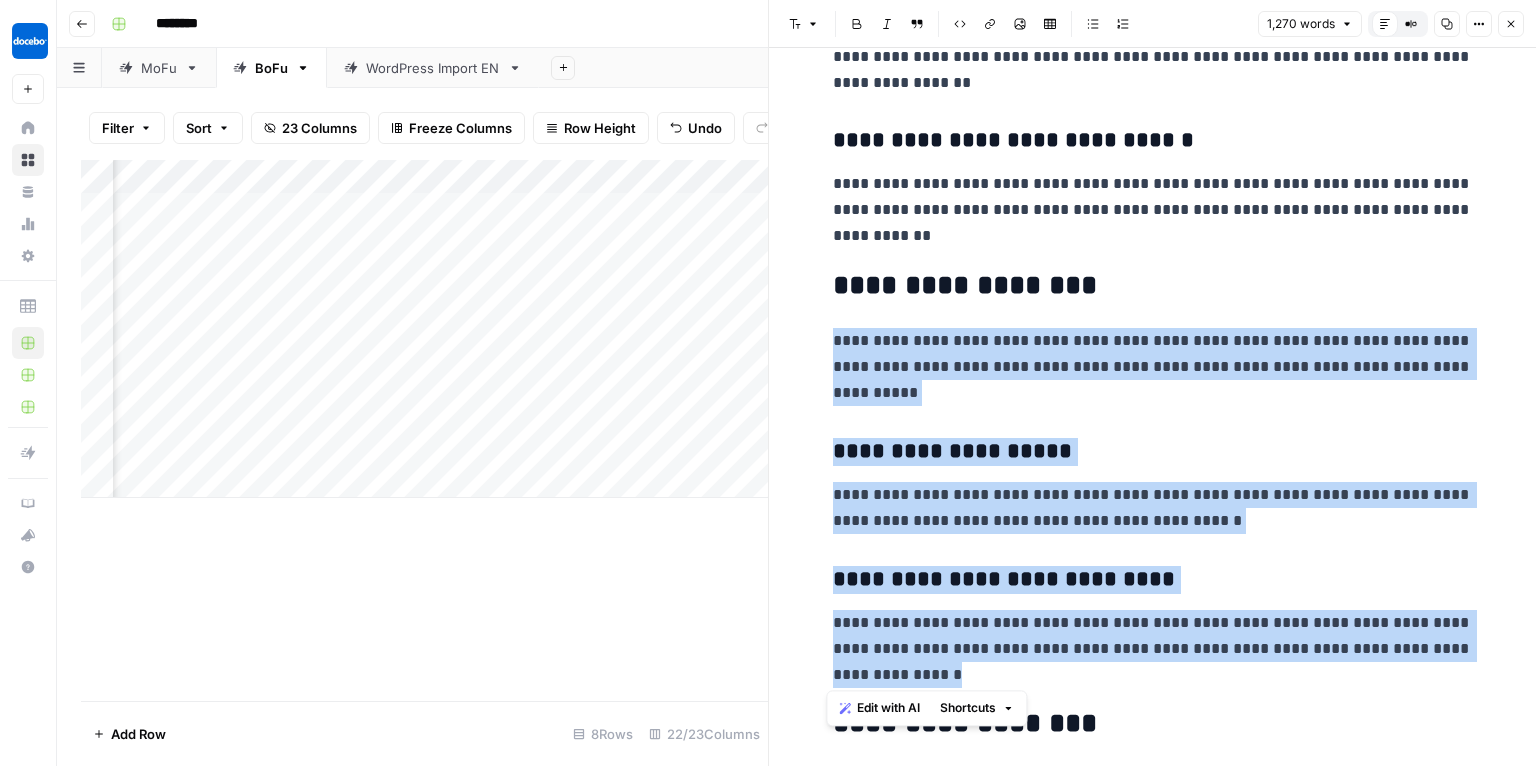 drag, startPoint x: 998, startPoint y: 660, endPoint x: 811, endPoint y: 335, distance: 374.95868 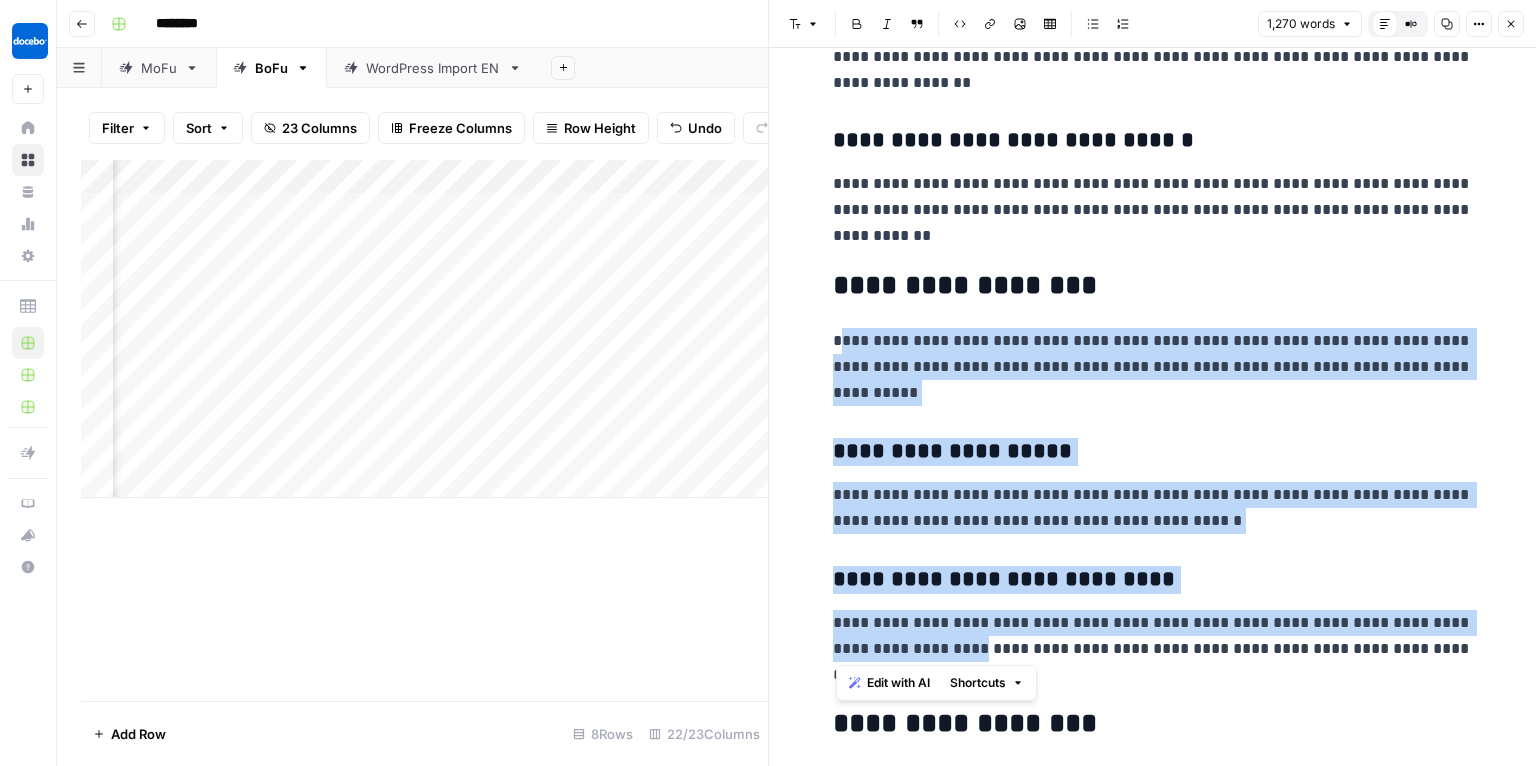 drag, startPoint x: 1018, startPoint y: 655, endPoint x: 841, endPoint y: 335, distance: 365.68976 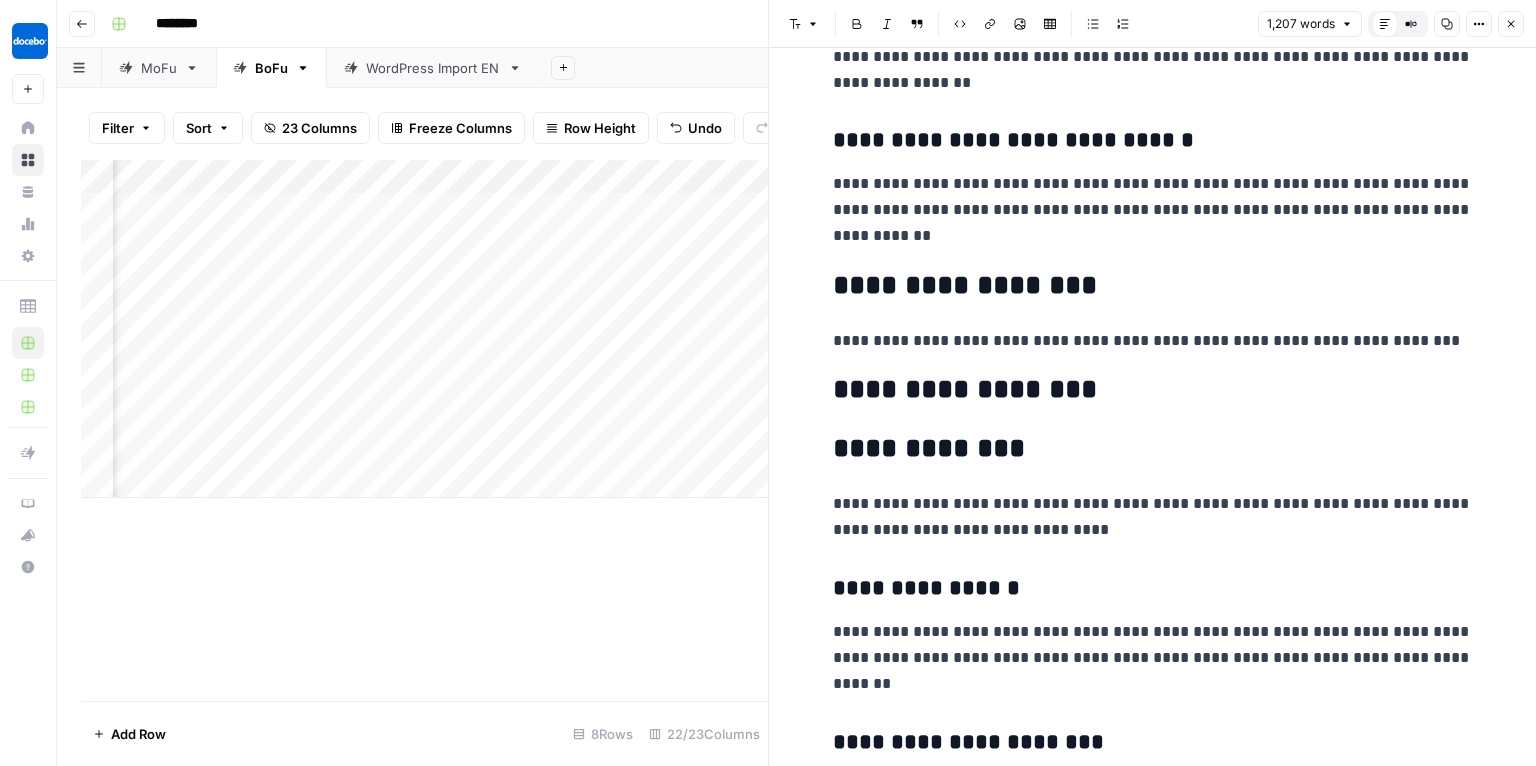 click on "**********" at bounding box center [1153, 341] 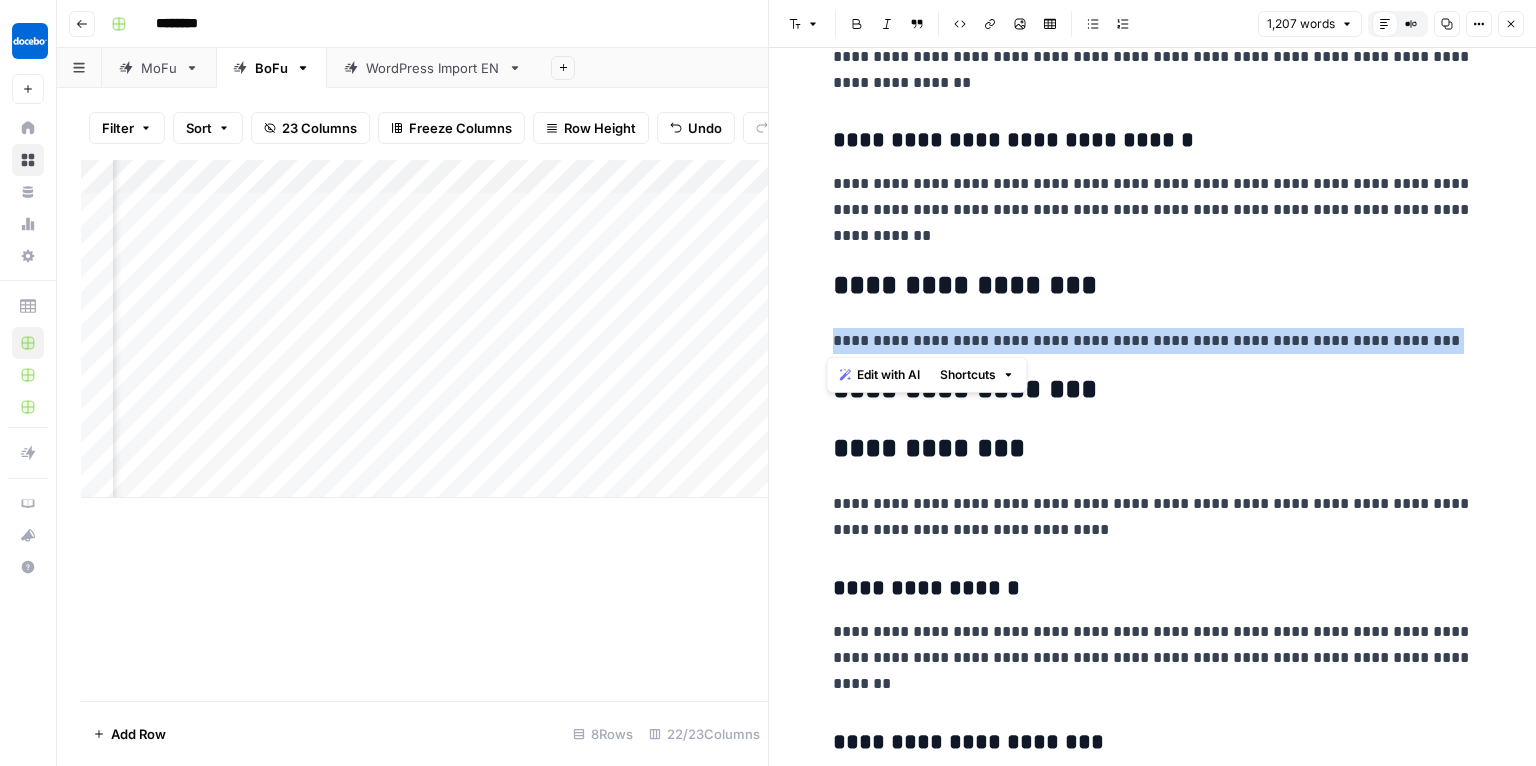 click on "**********" at bounding box center [1153, 341] 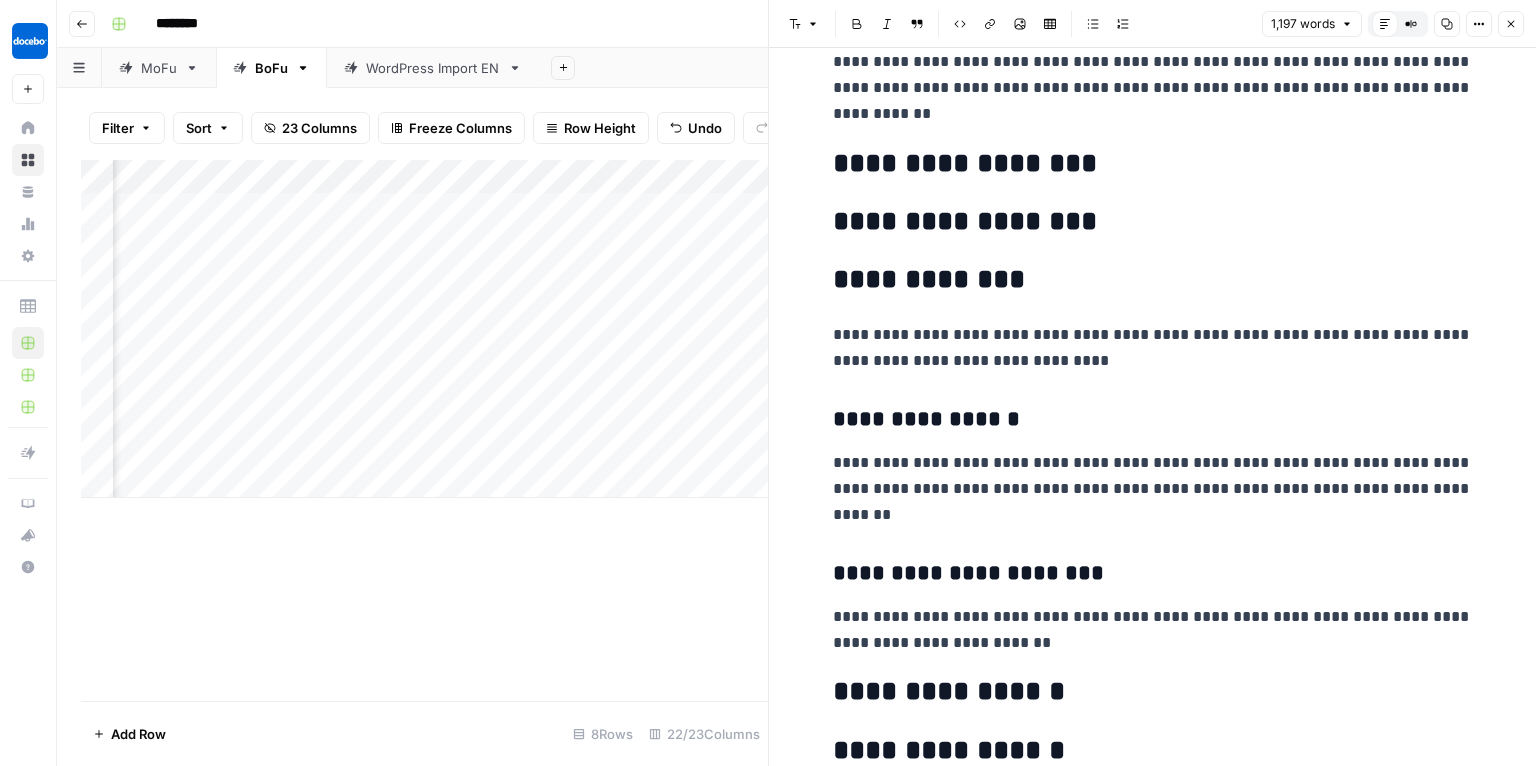 scroll, scrollTop: 3926, scrollLeft: 0, axis: vertical 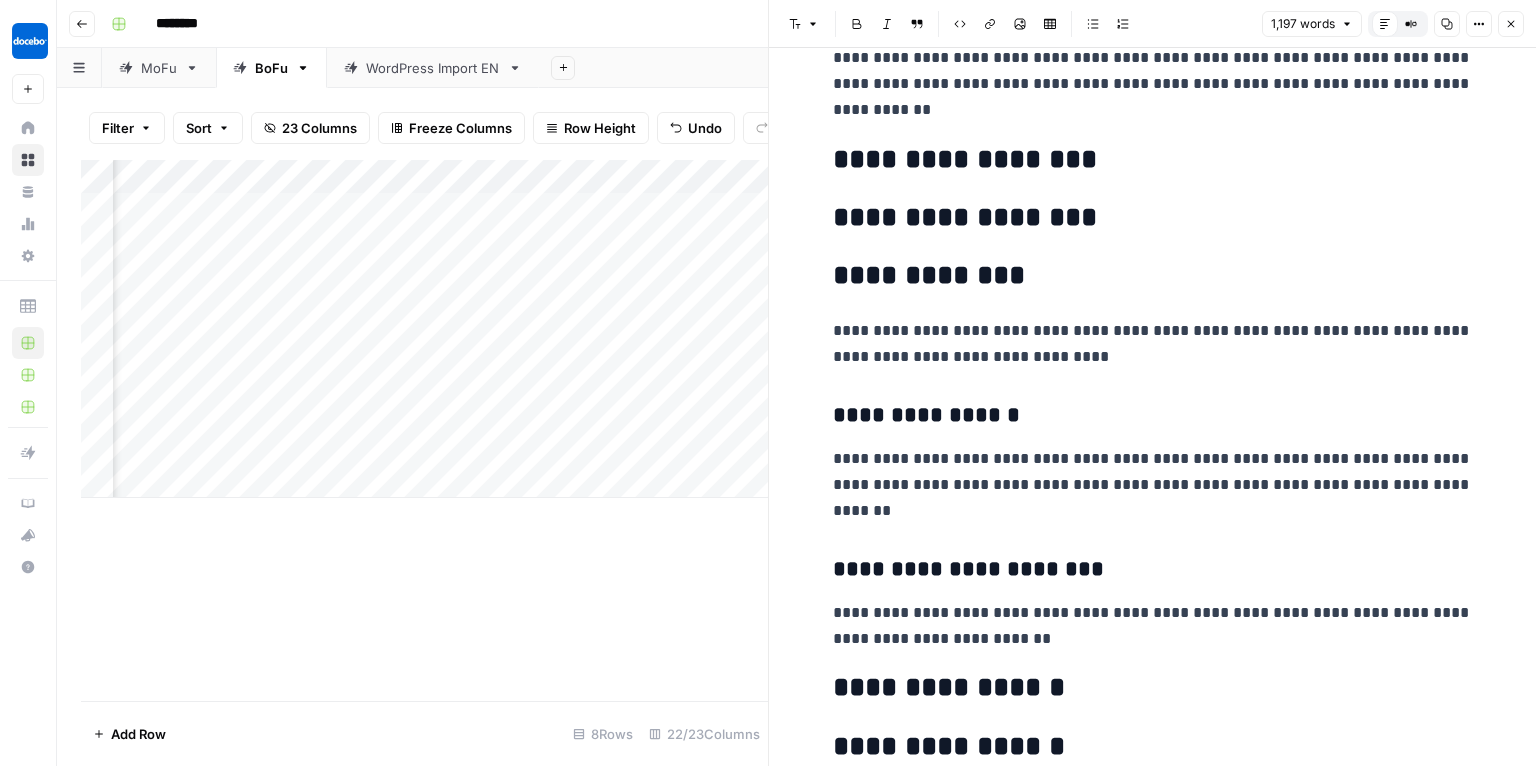 click on "**********" at bounding box center [1153, 344] 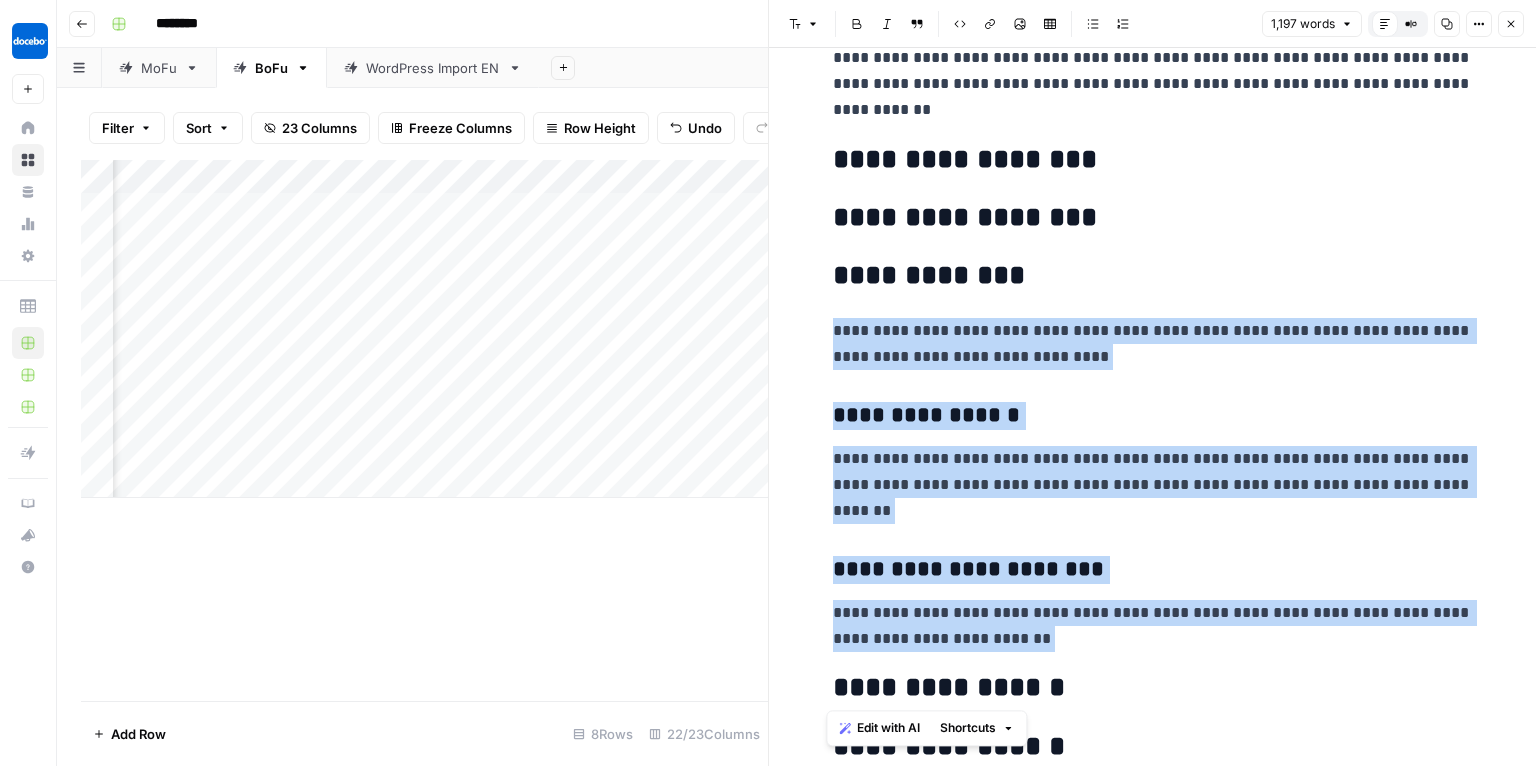 drag, startPoint x: 829, startPoint y: 325, endPoint x: 1307, endPoint y: 652, distance: 579.1485 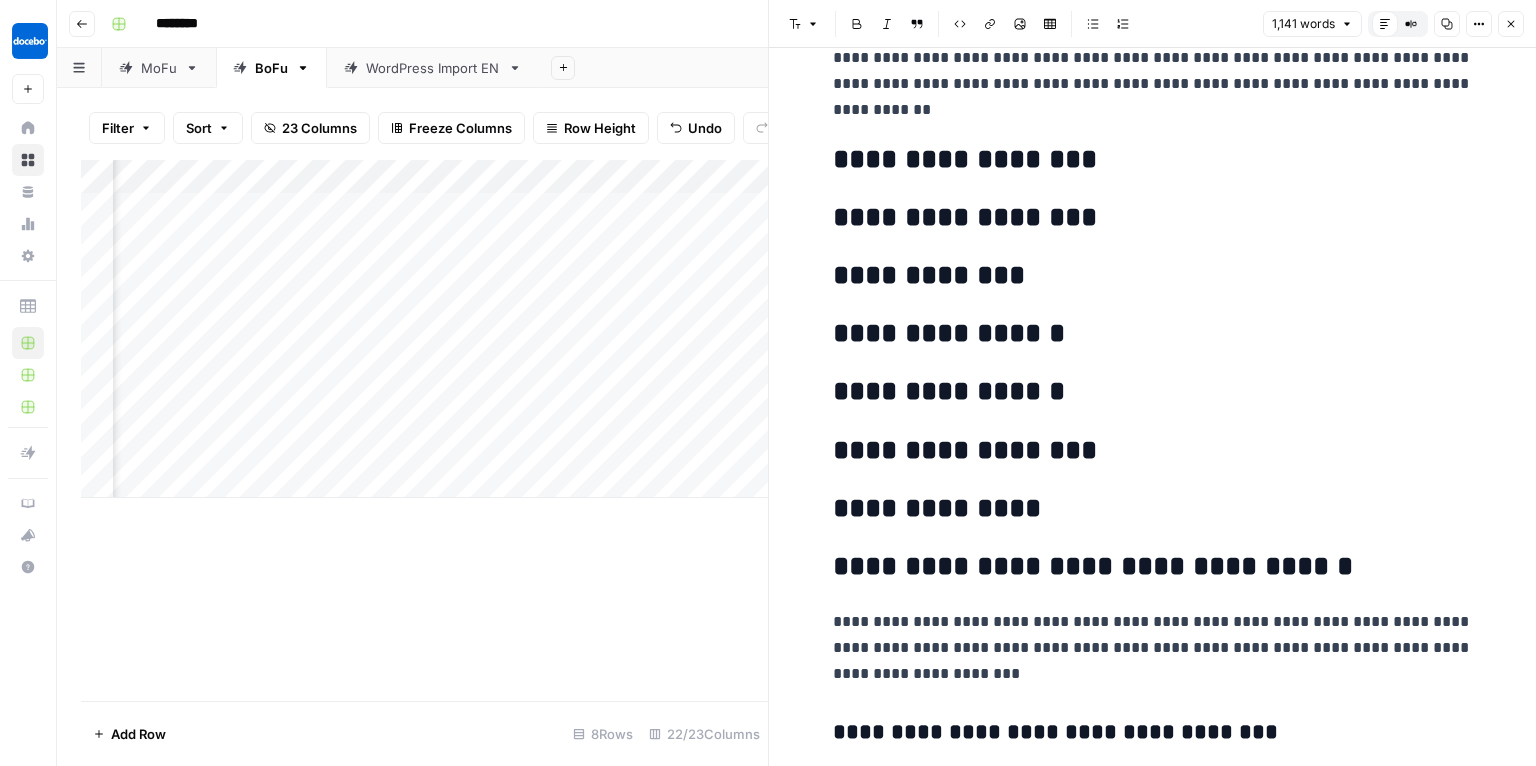 click on "**********" at bounding box center [1153, 509] 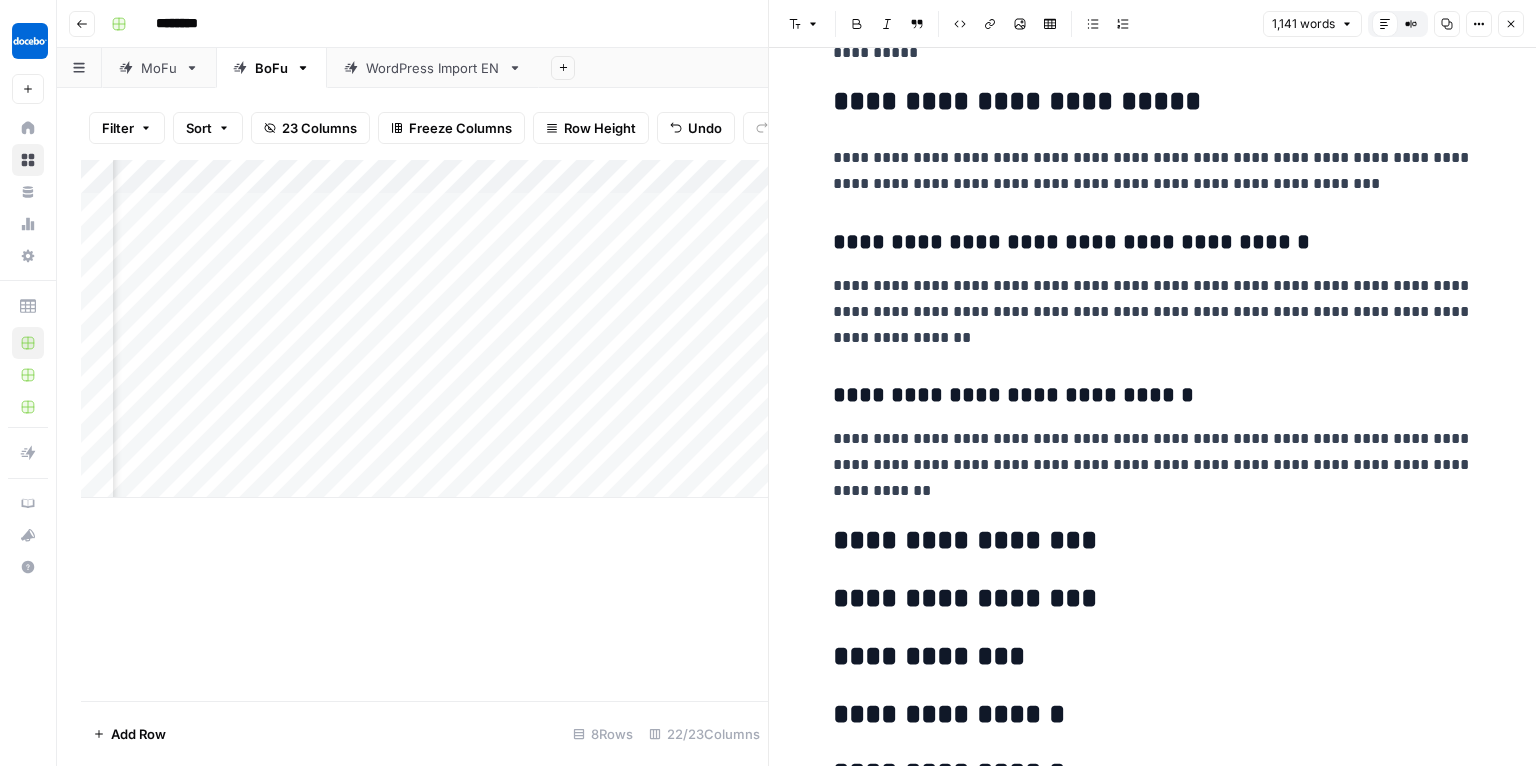 scroll, scrollTop: 3354, scrollLeft: 0, axis: vertical 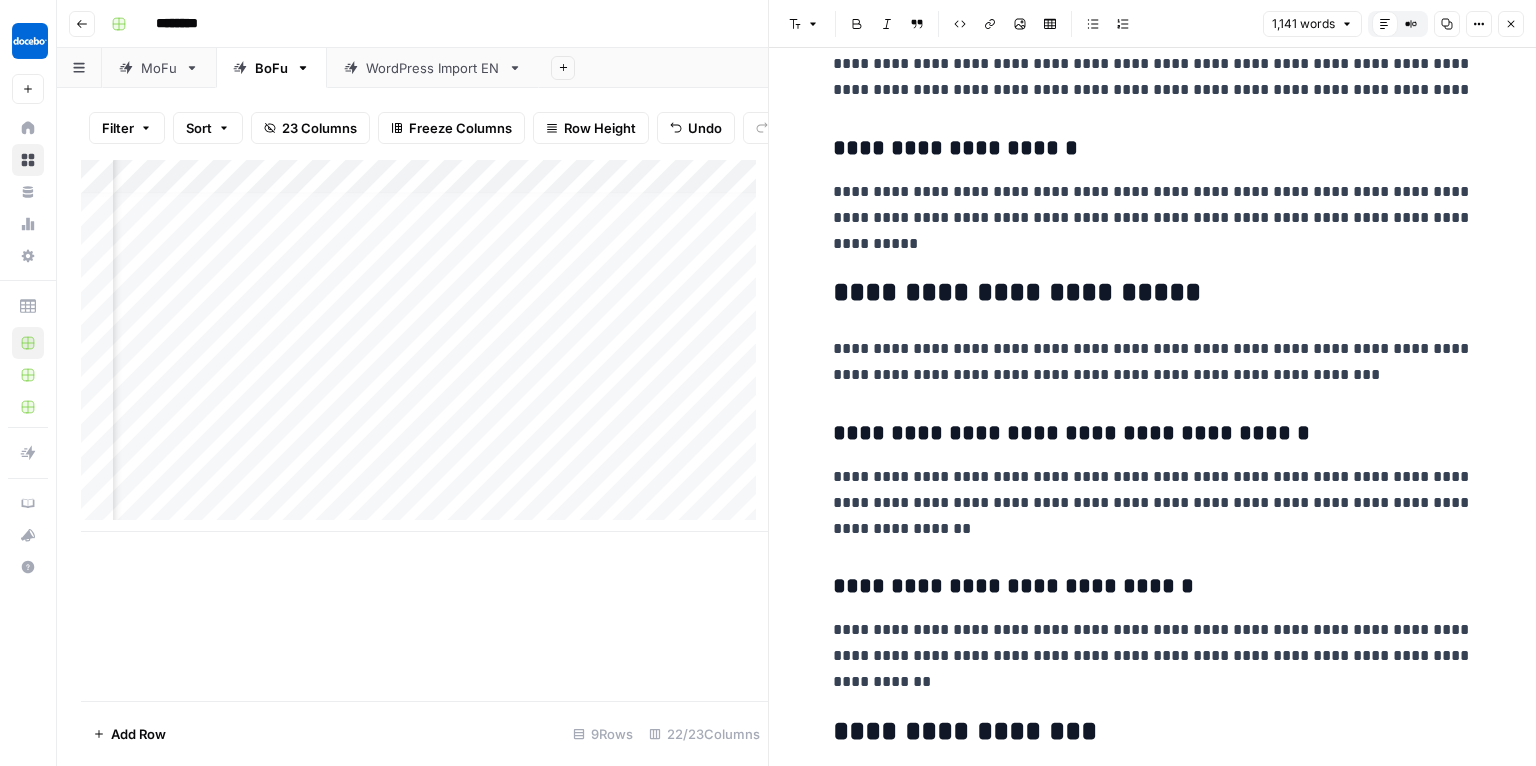 click on "Add Column" at bounding box center [424, 346] 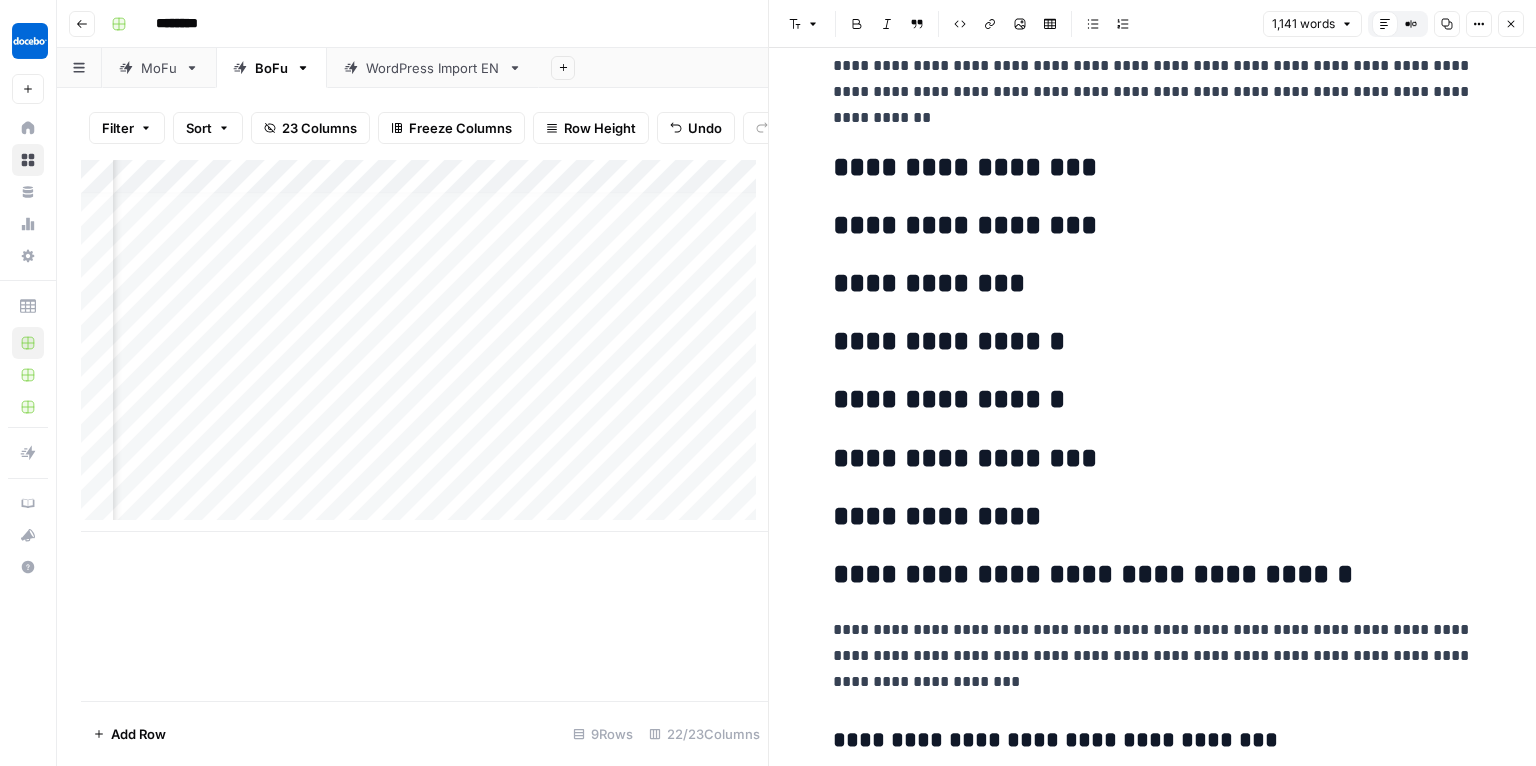 scroll, scrollTop: 3948, scrollLeft: 0, axis: vertical 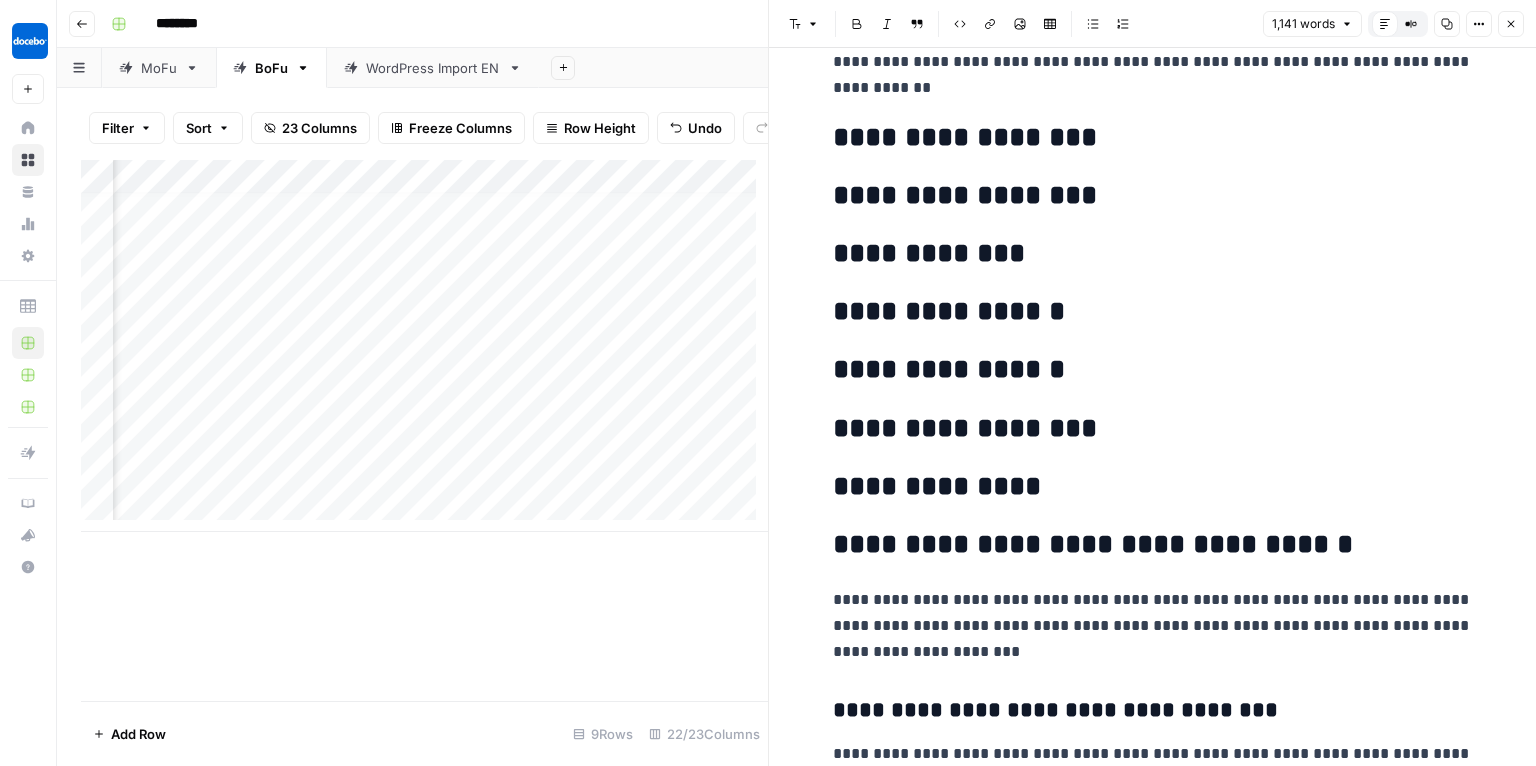drag, startPoint x: 338, startPoint y: 546, endPoint x: 252, endPoint y: 549, distance: 86.05231 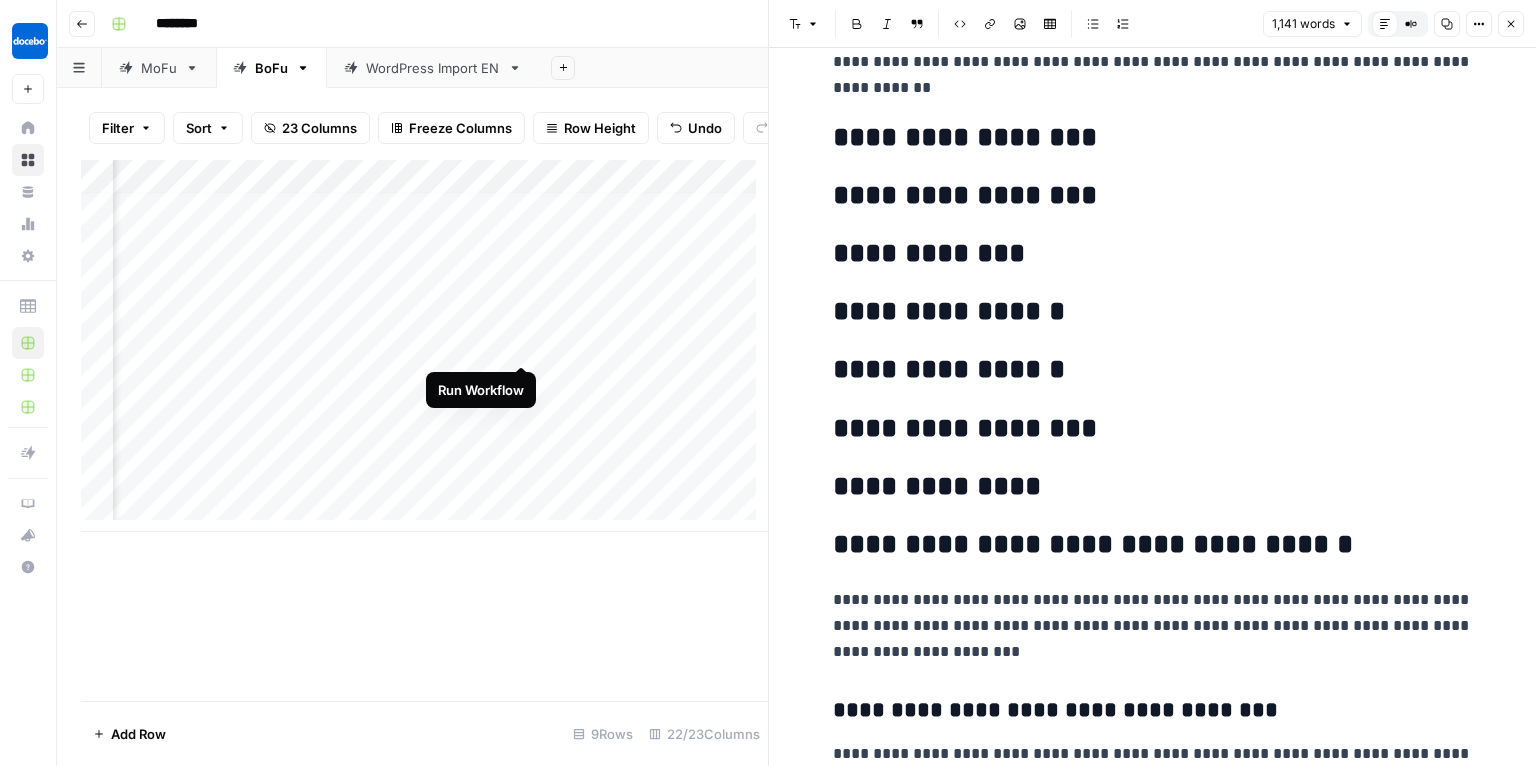 click on "Add Column" at bounding box center (424, 346) 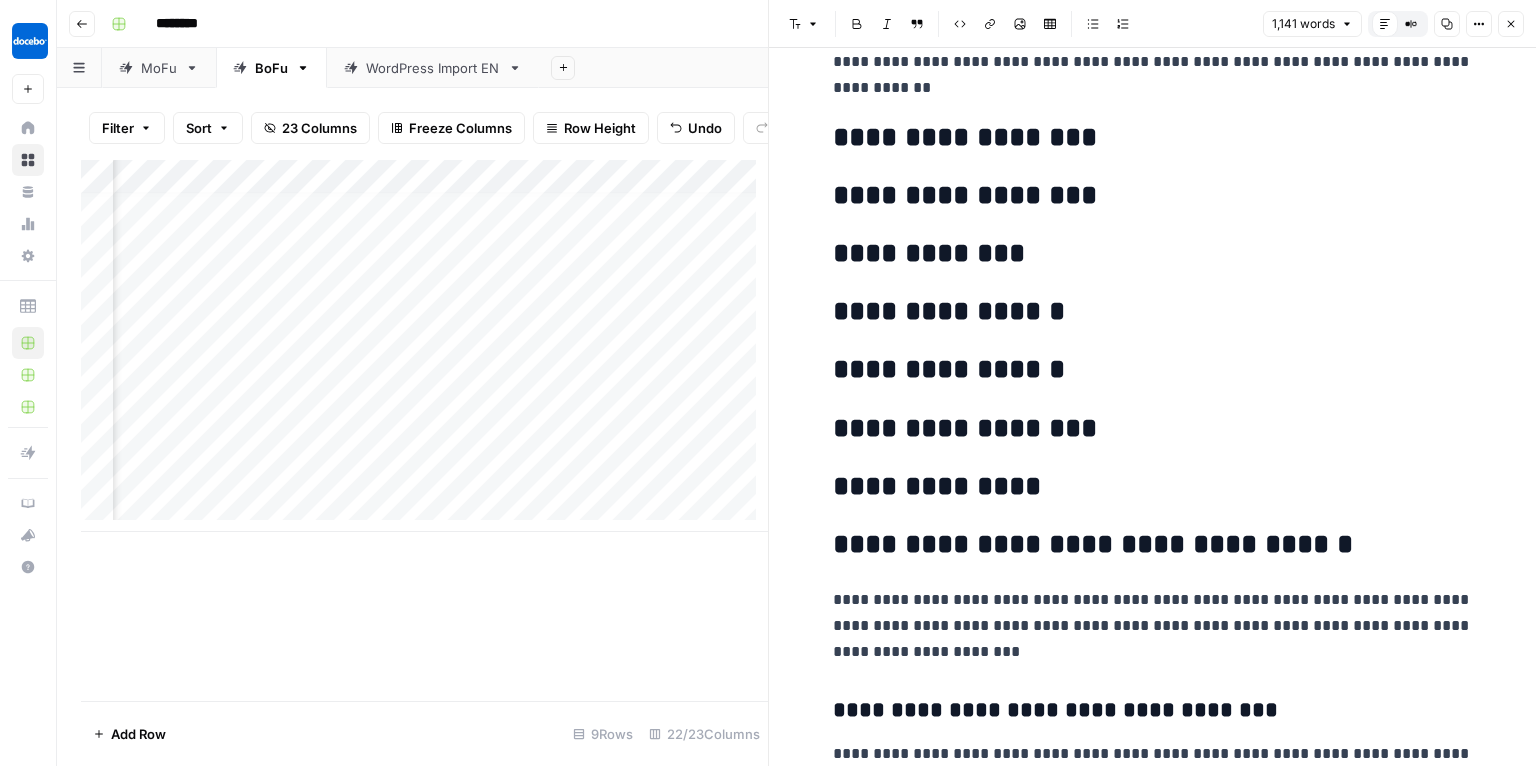 scroll, scrollTop: 12, scrollLeft: 2132, axis: both 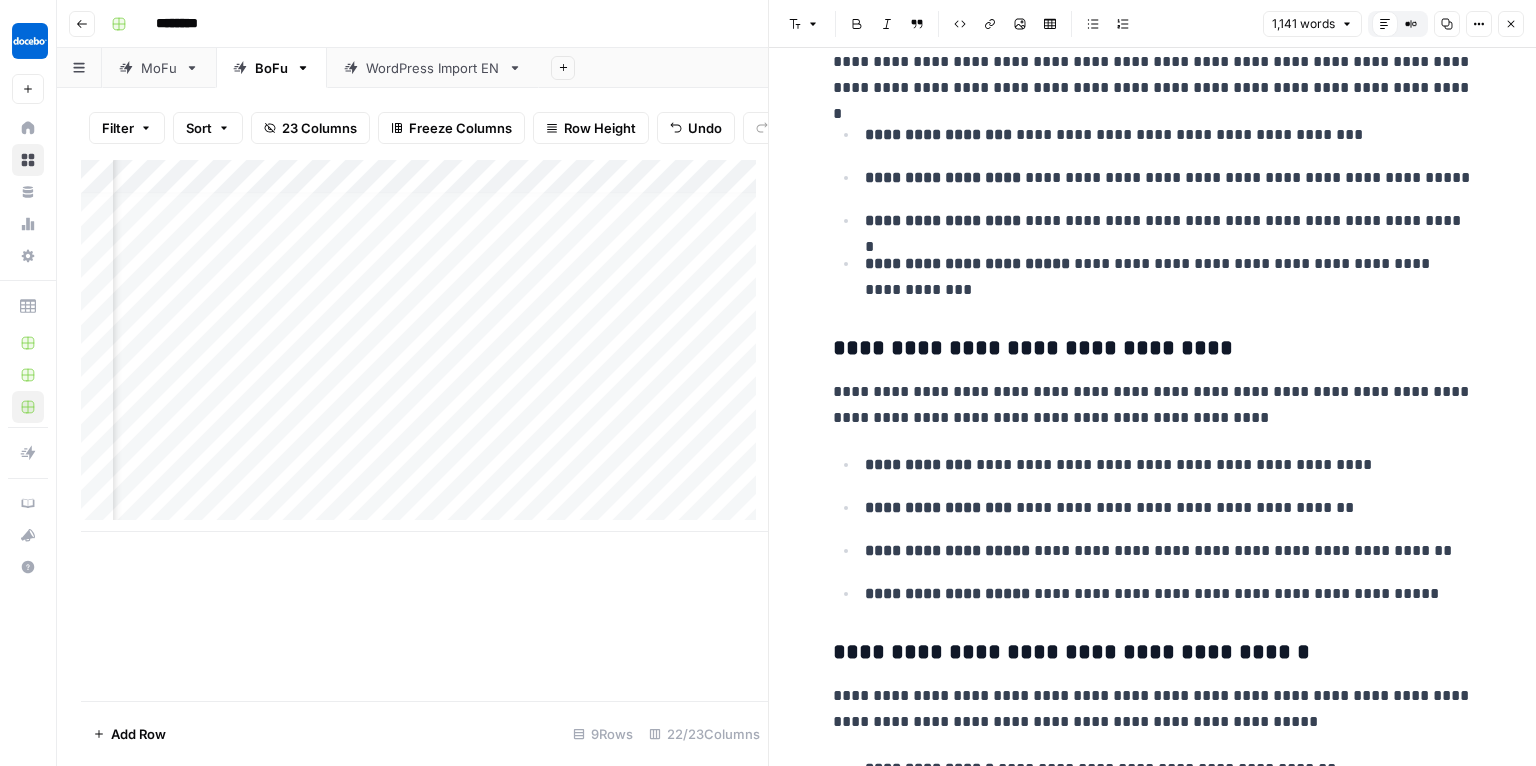 drag, startPoint x: 531, startPoint y: 535, endPoint x: 256, endPoint y: 548, distance: 275.3071 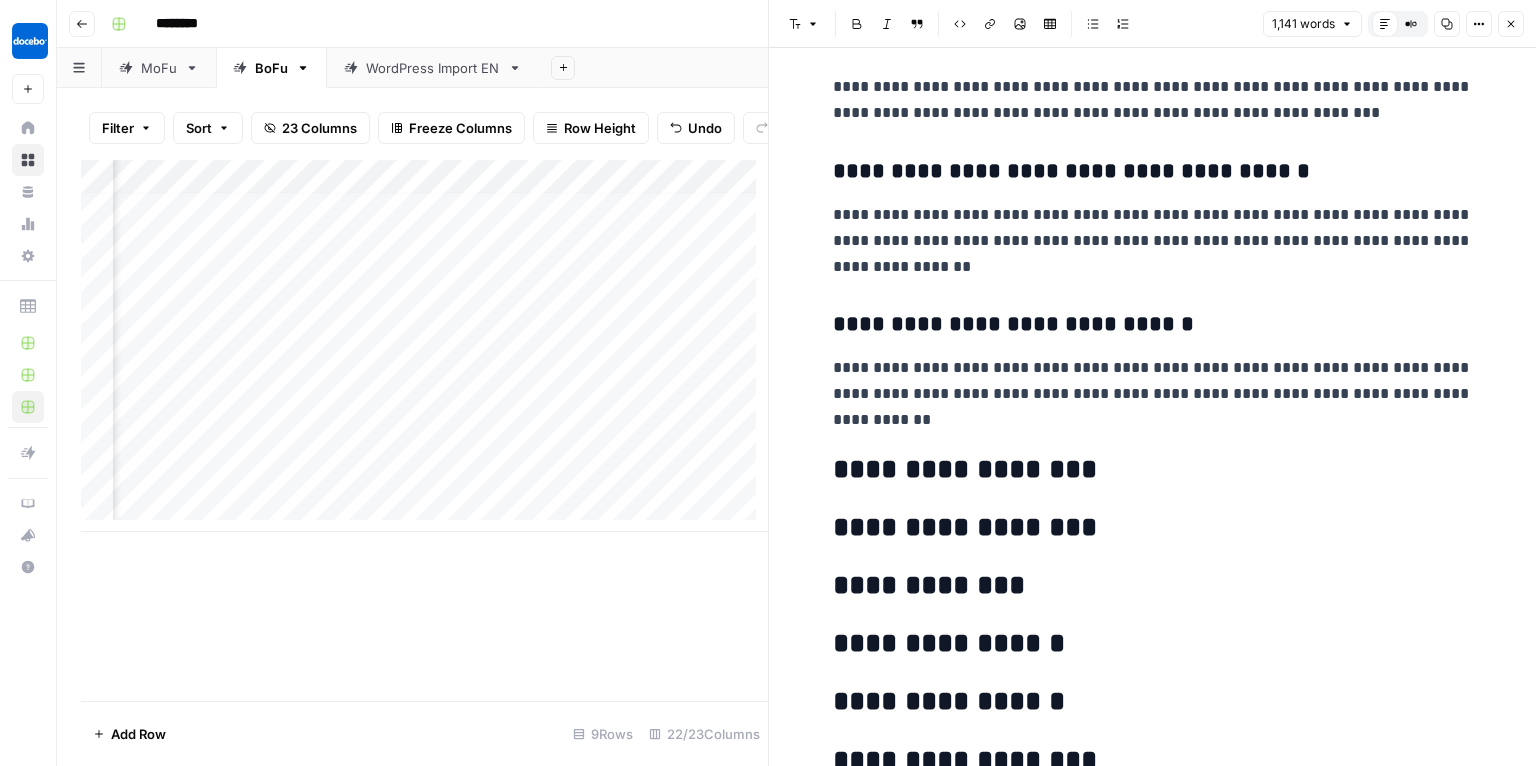 scroll, scrollTop: 3622, scrollLeft: 0, axis: vertical 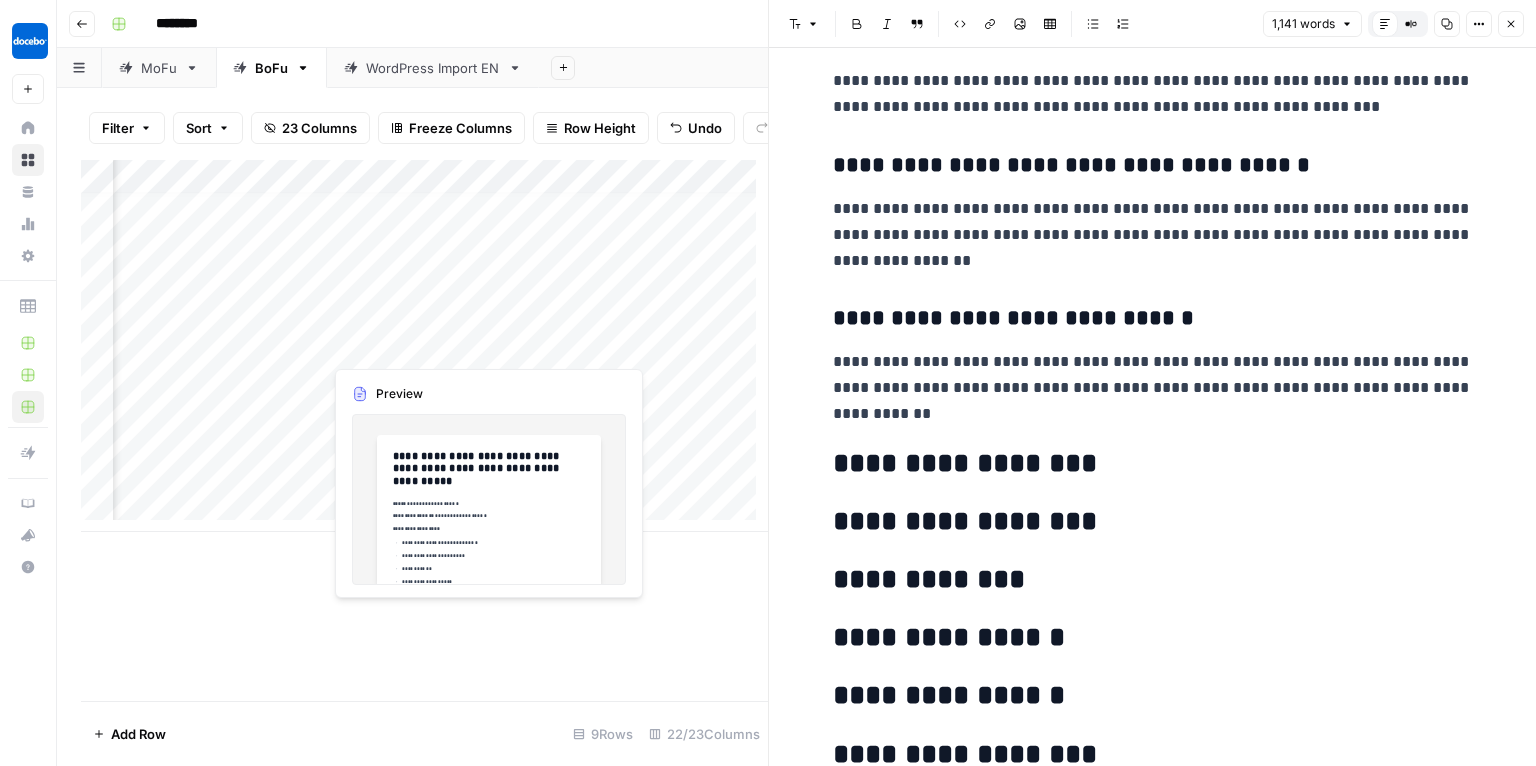 click on "Add Column" at bounding box center [424, 346] 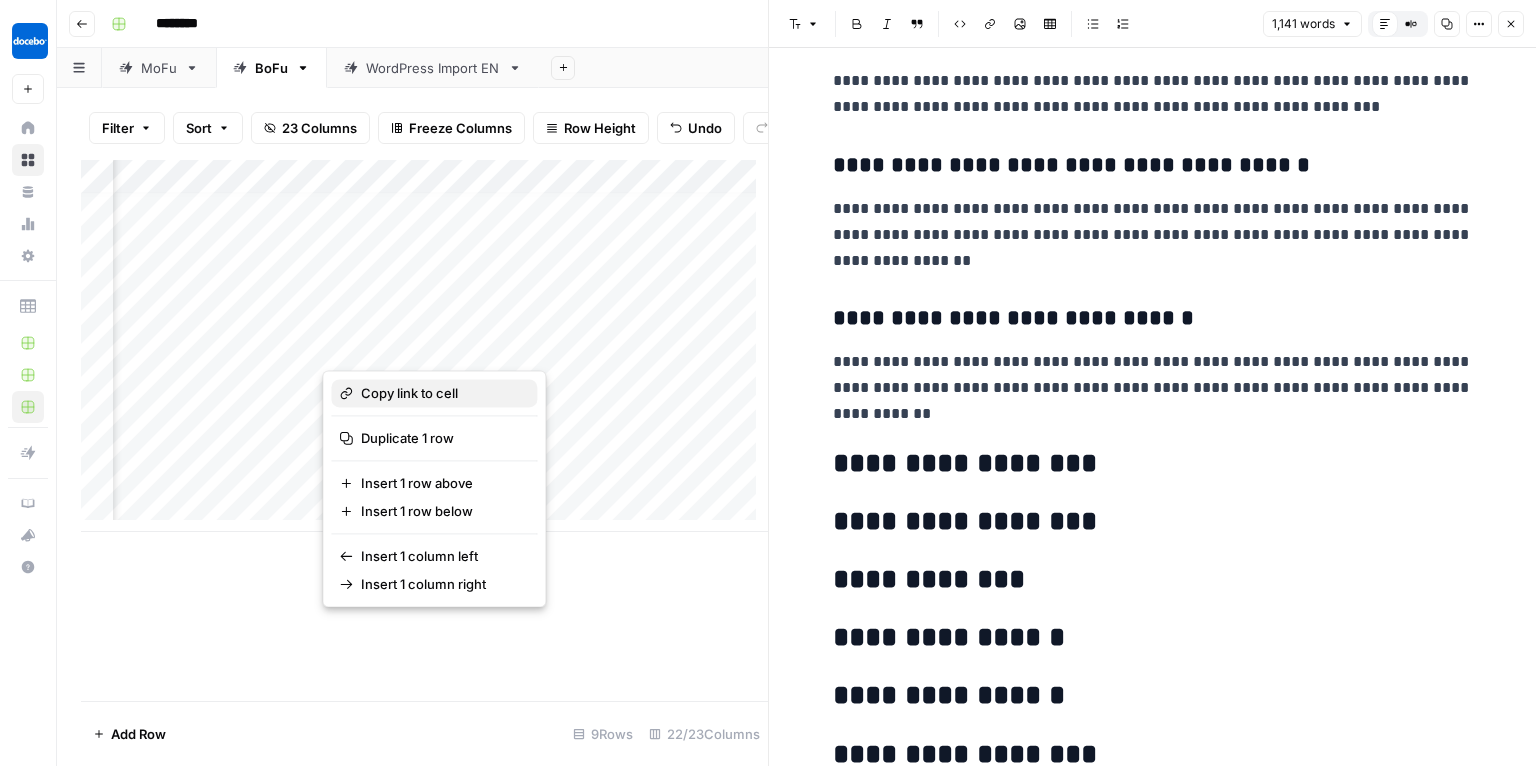 click on "Copy link to cell" at bounding box center (441, 393) 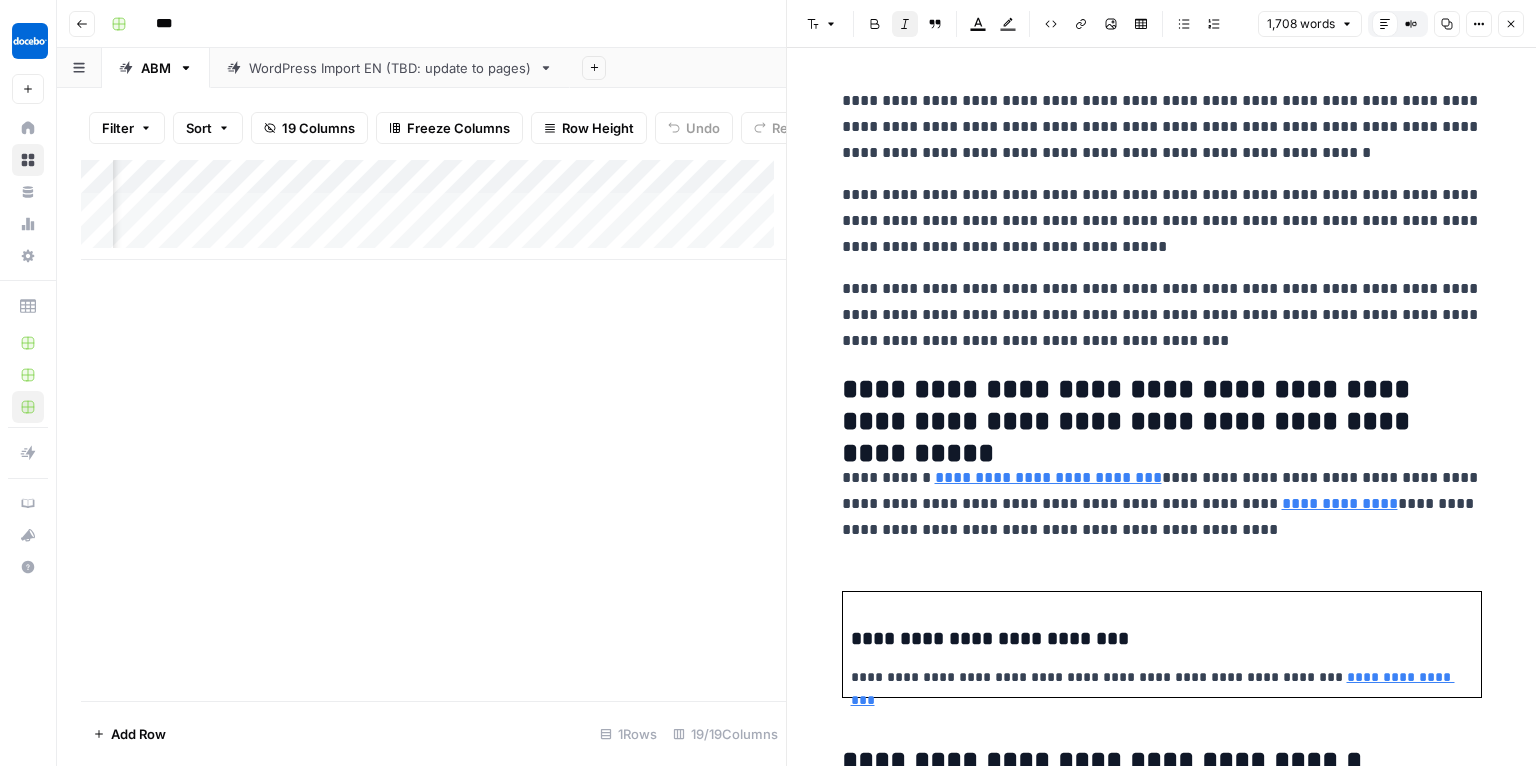 scroll, scrollTop: 0, scrollLeft: 0, axis: both 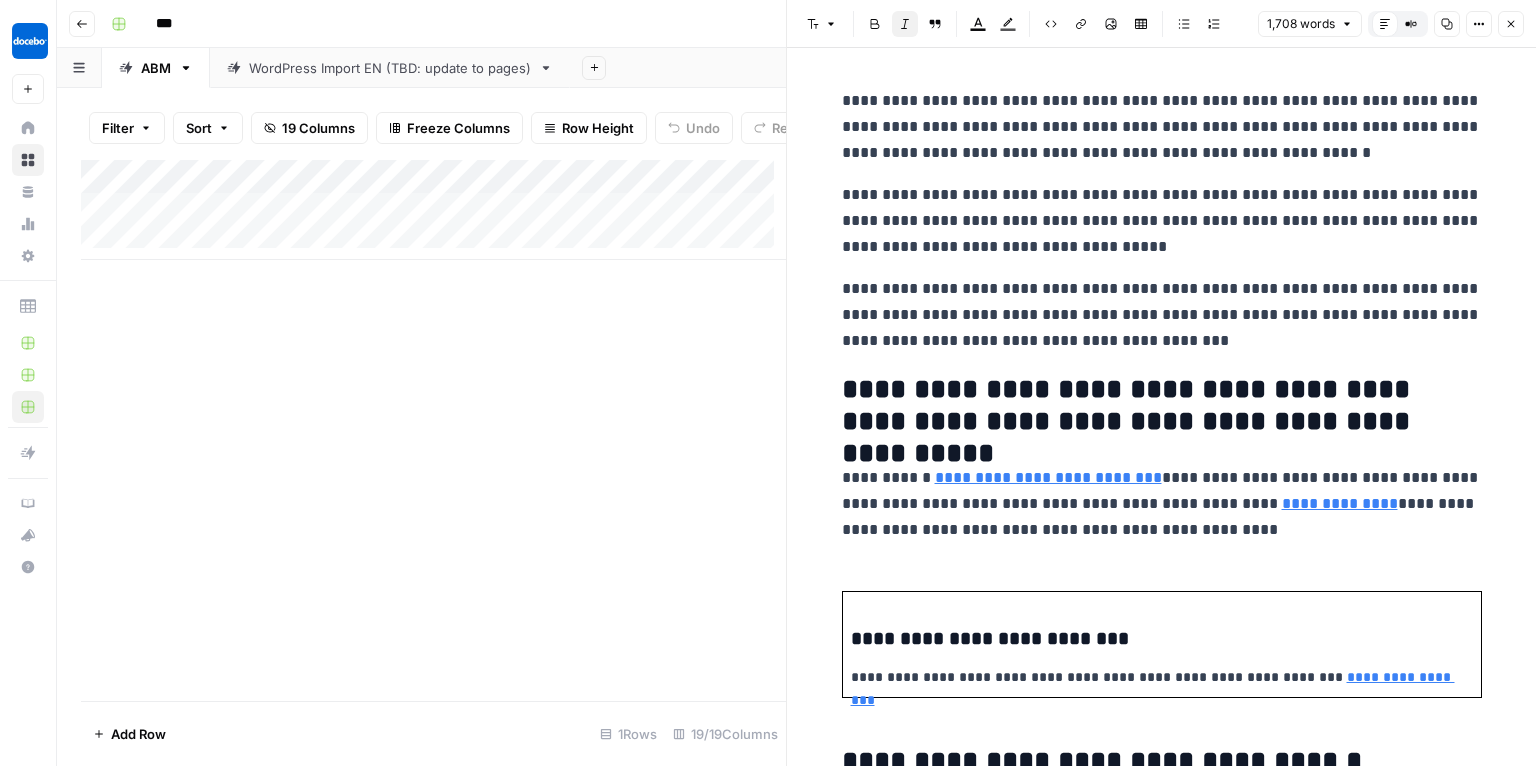 click on "Add Column" at bounding box center (433, 210) 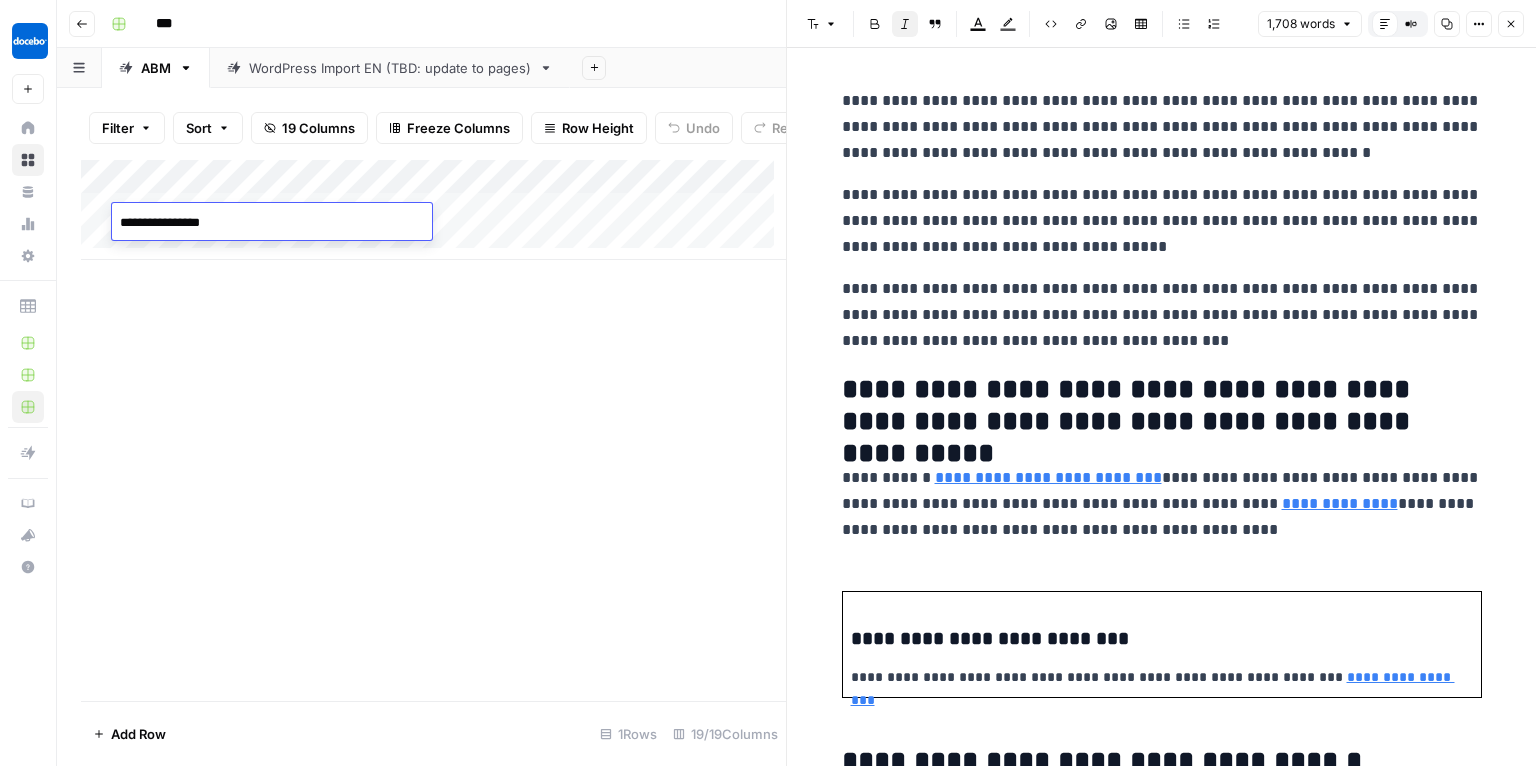 click on "Add Column" at bounding box center [433, 210] 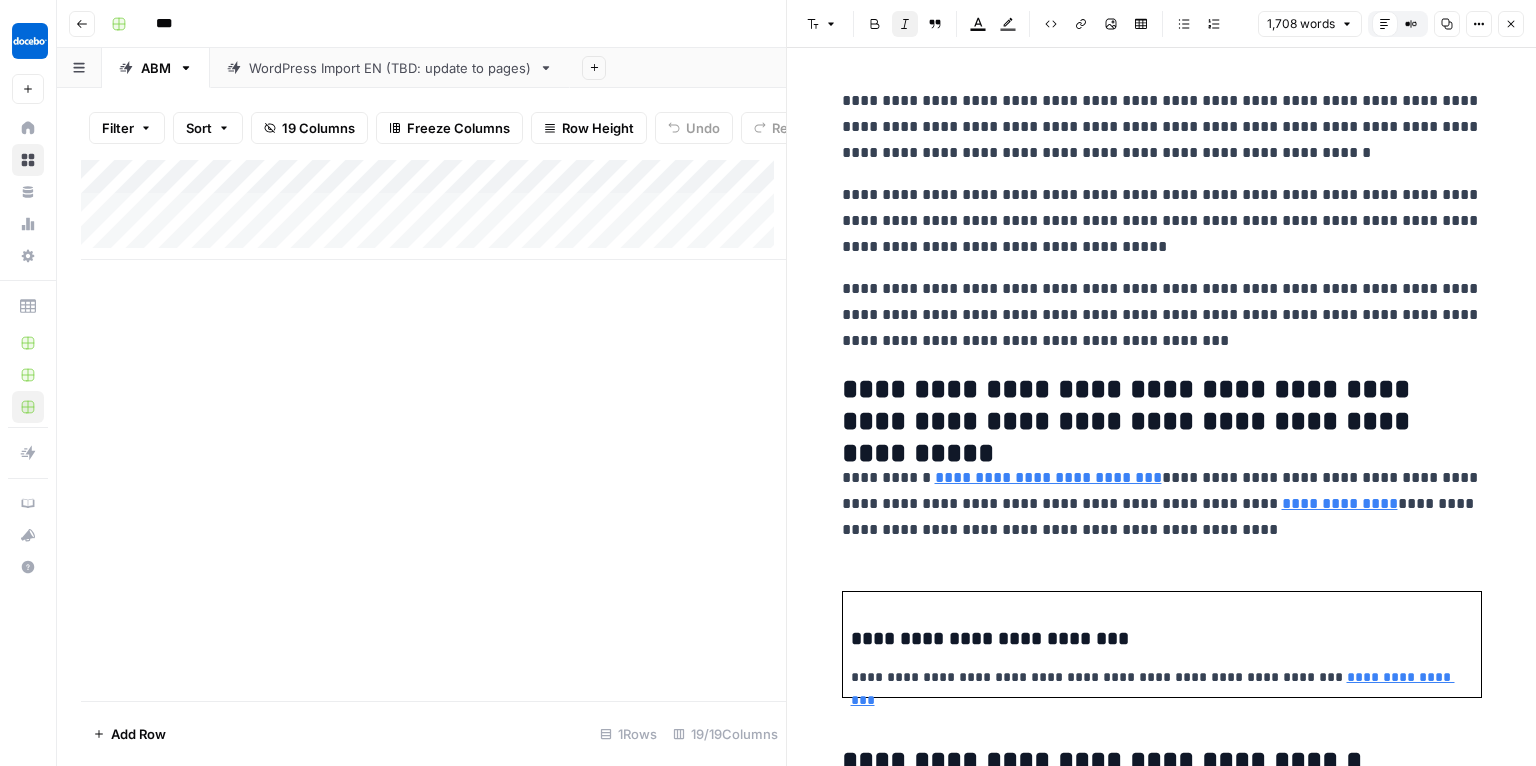 scroll, scrollTop: 12, scrollLeft: 0, axis: vertical 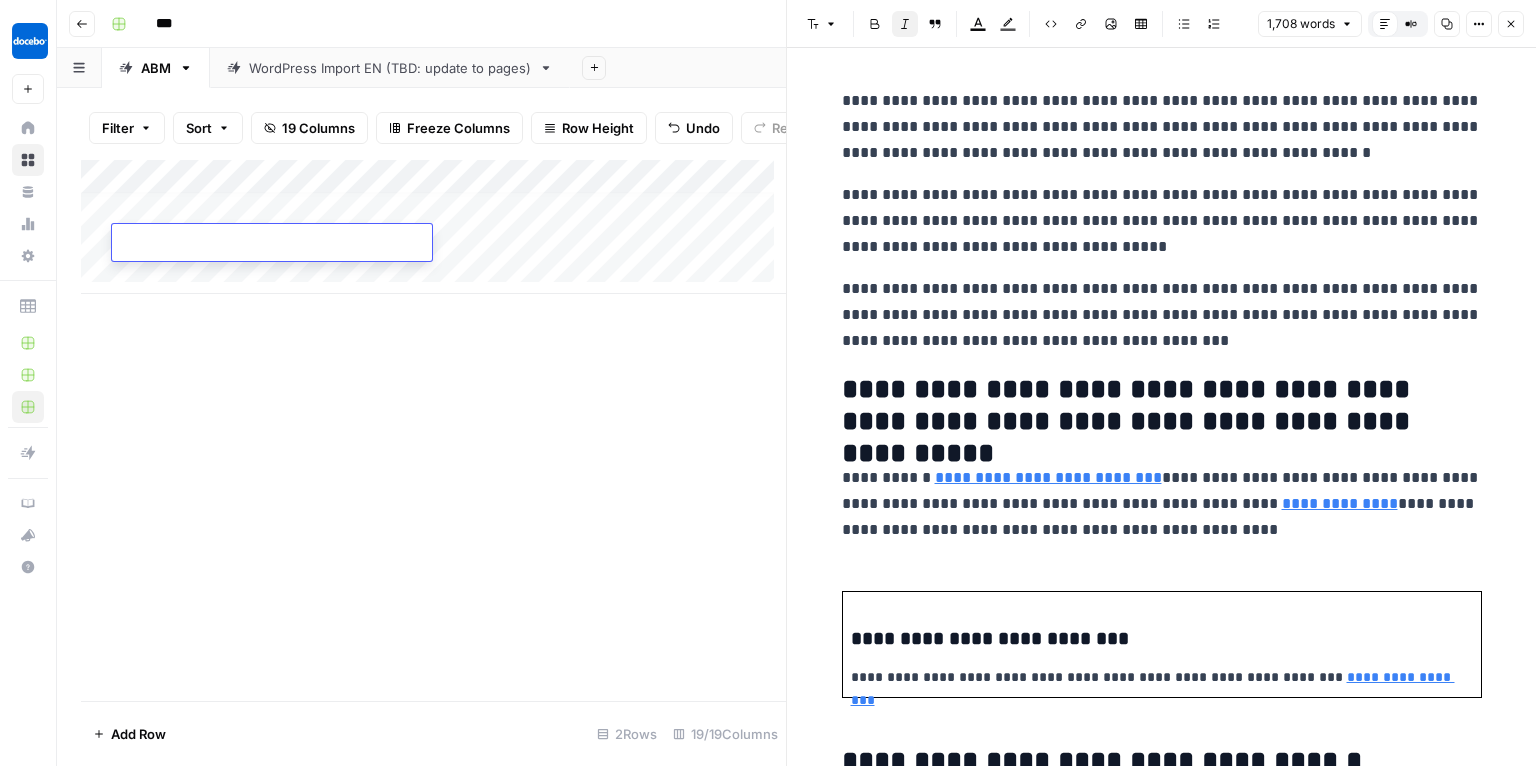 type on "**********" 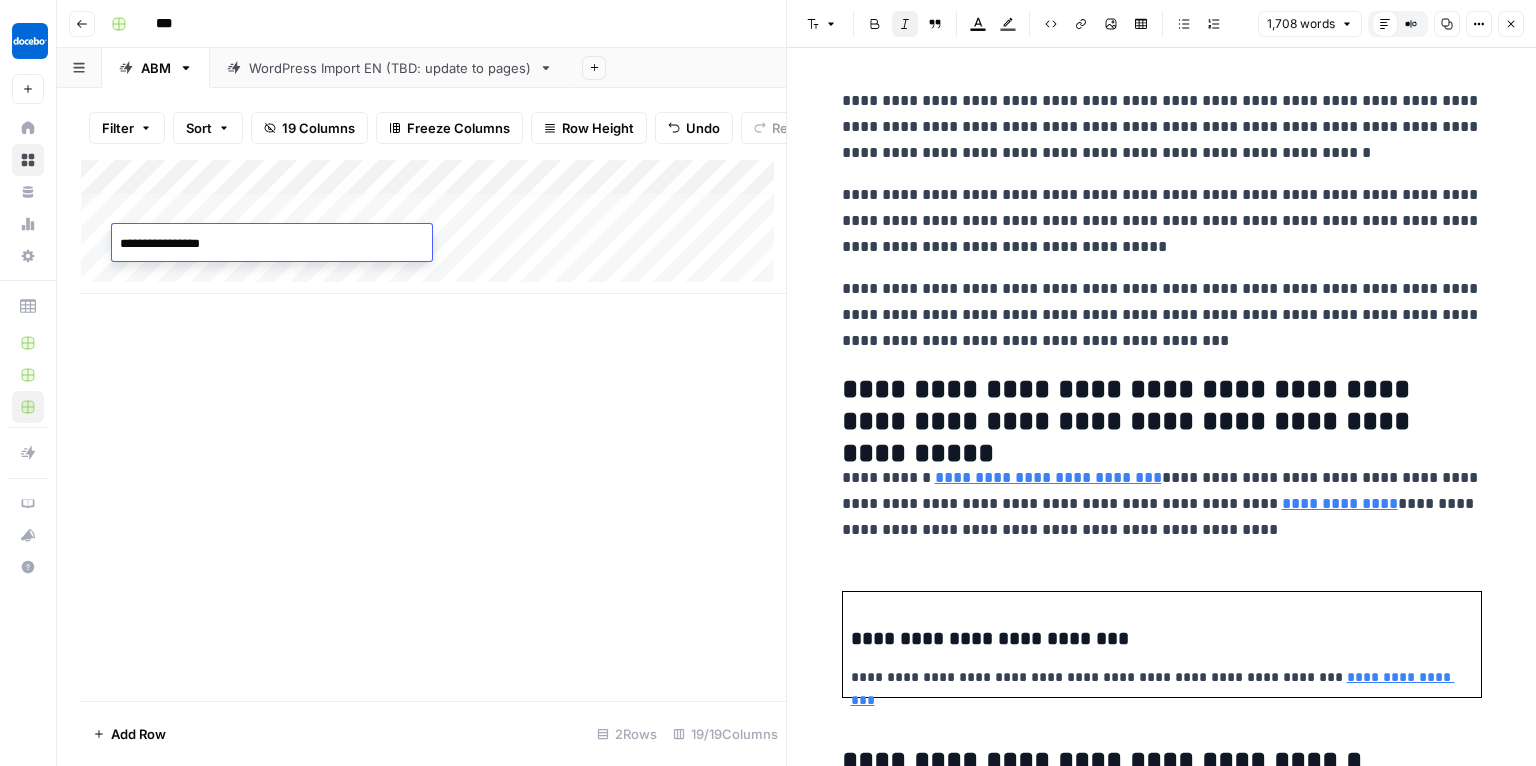 click on "Add Column" at bounding box center (433, 430) 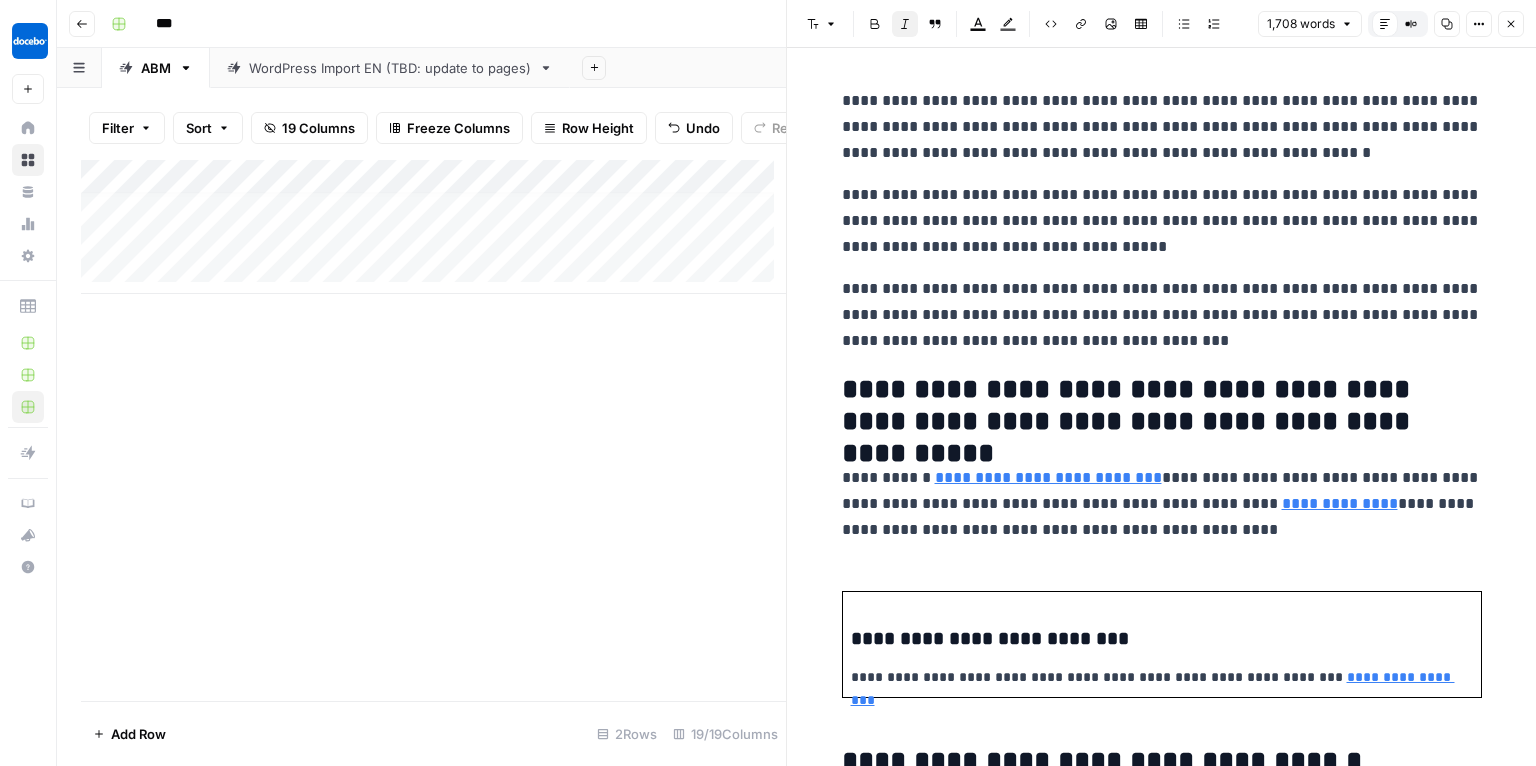 click on "Add Column" at bounding box center [433, 227] 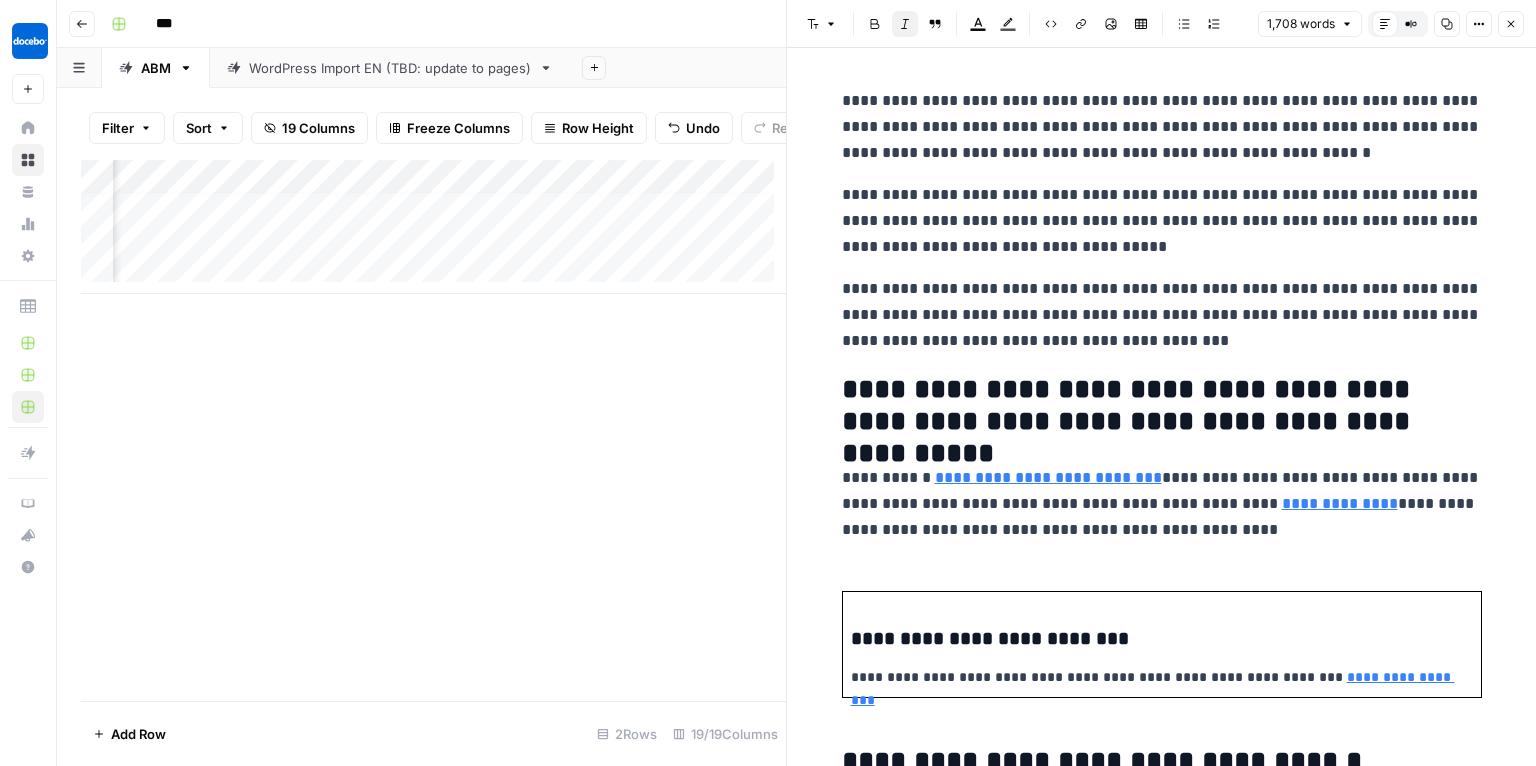 scroll, scrollTop: 12, scrollLeft: 266, axis: both 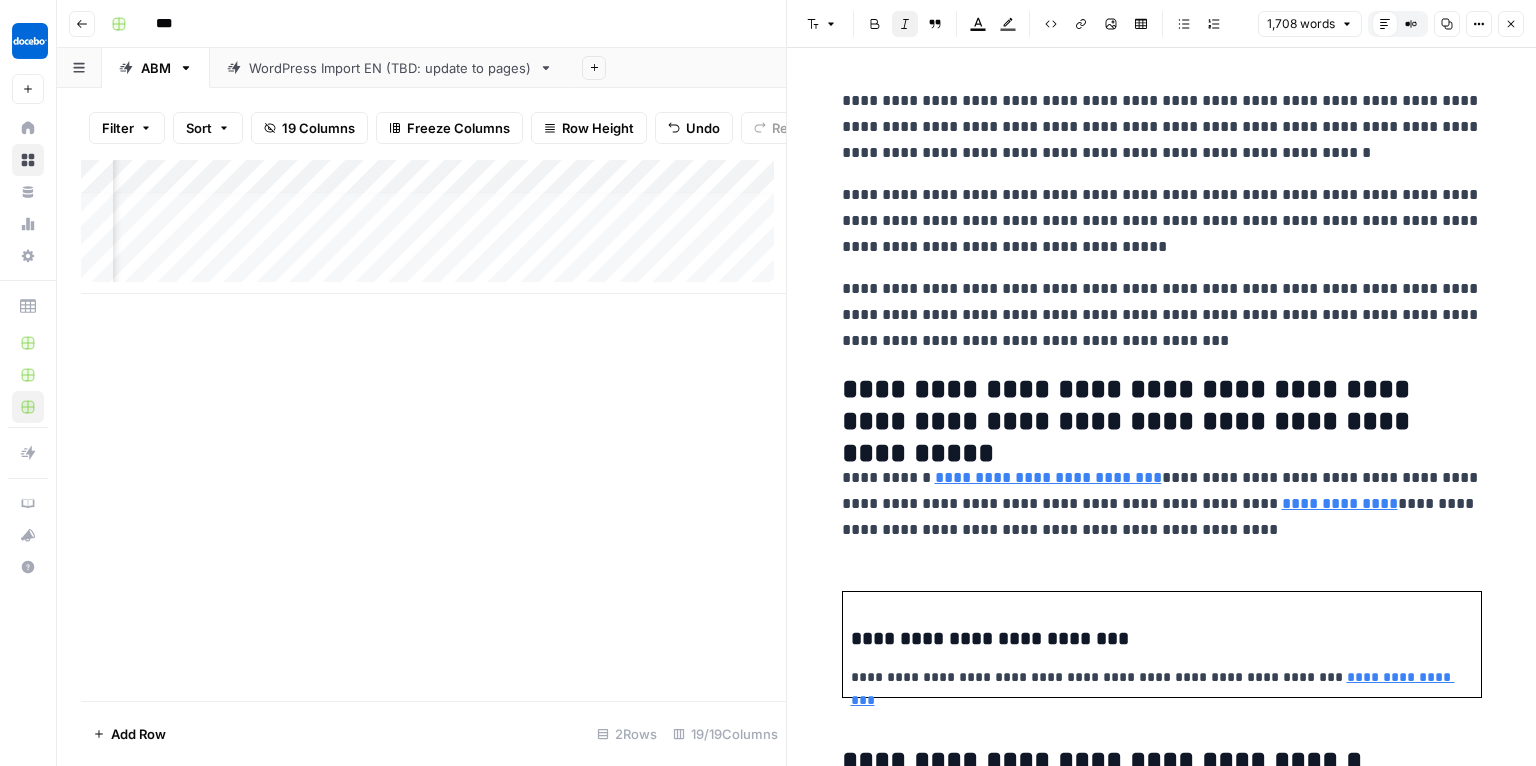drag, startPoint x: 339, startPoint y: 216, endPoint x: 689, endPoint y: 214, distance: 350.0057 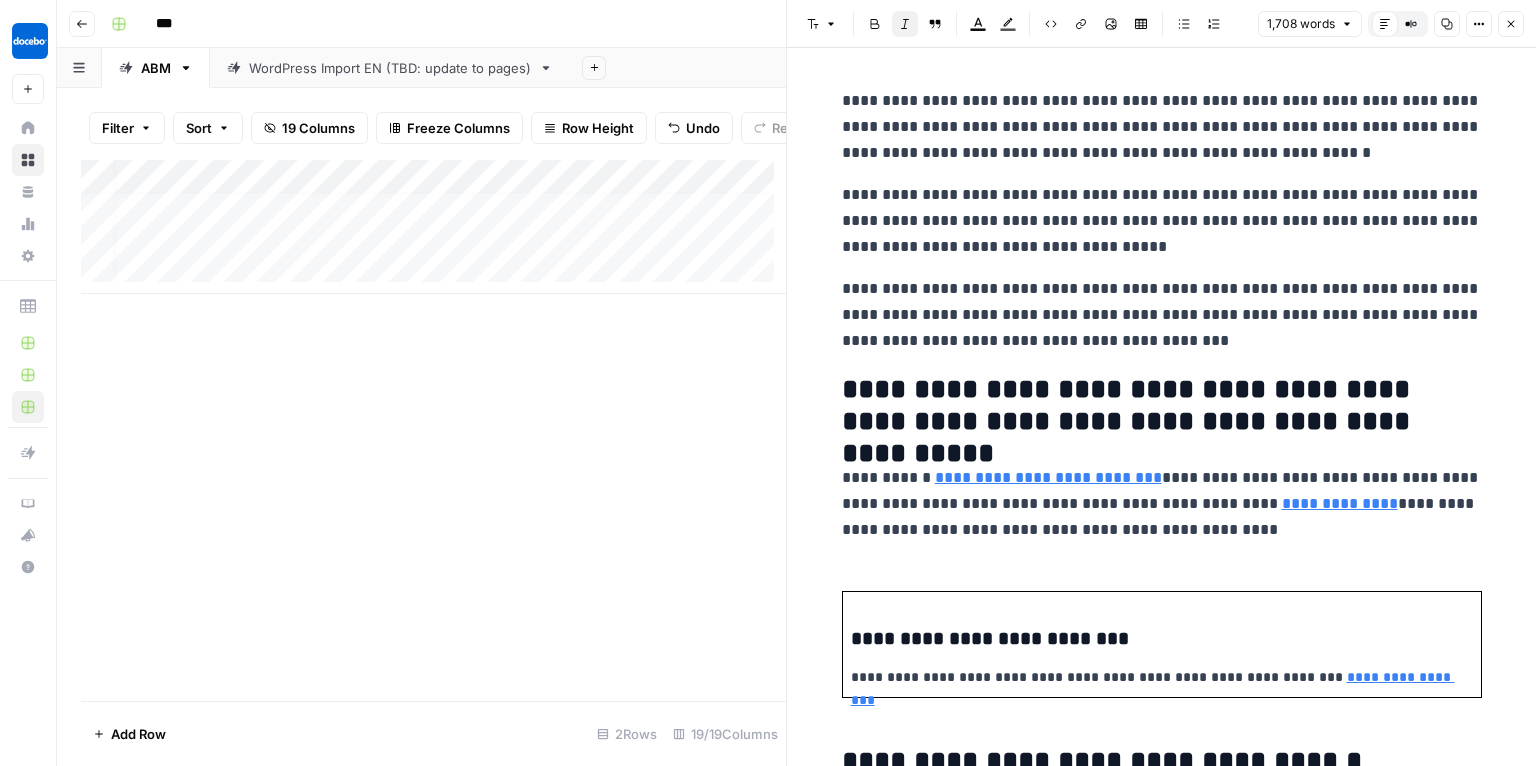 scroll, scrollTop: 12, scrollLeft: 0, axis: vertical 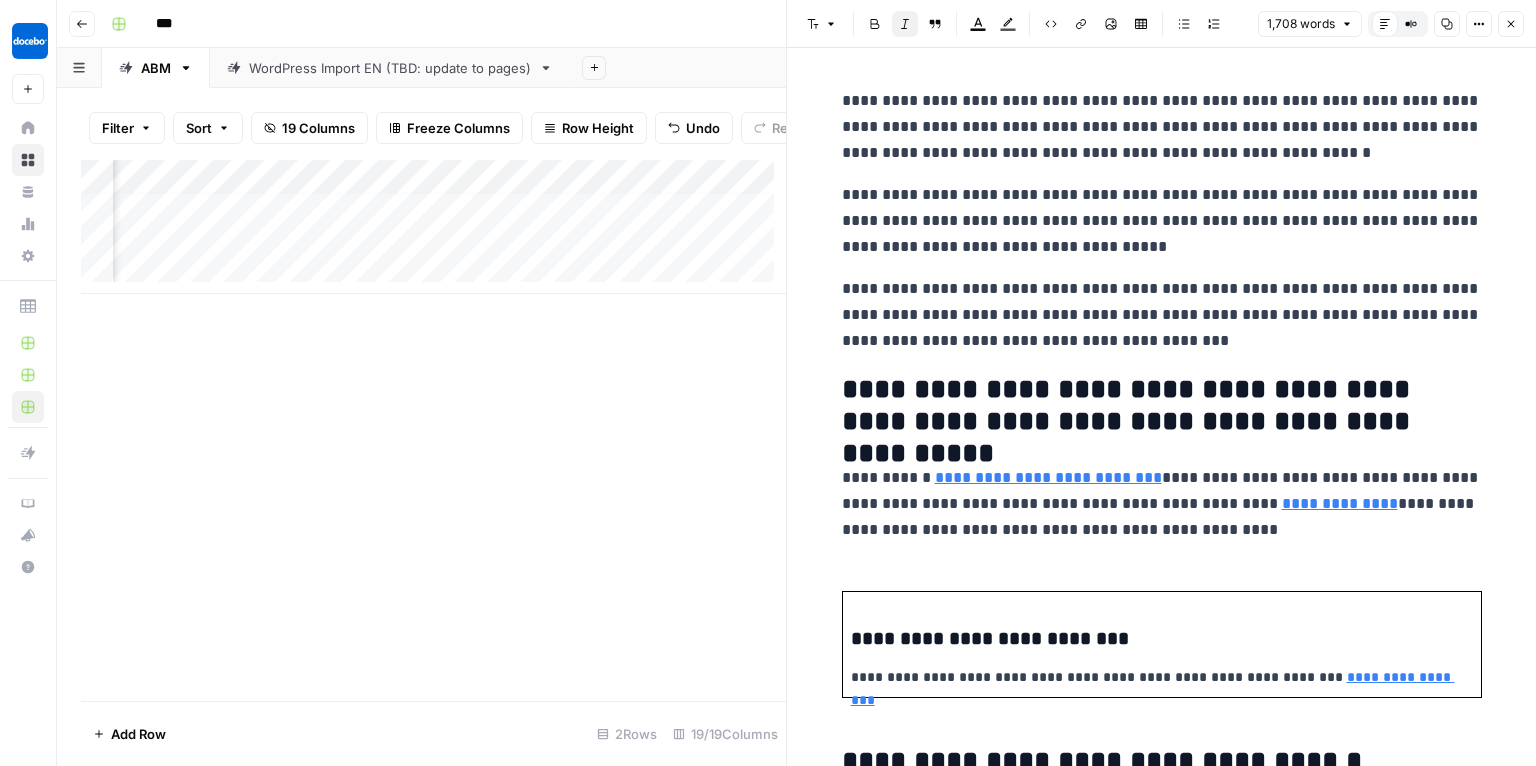 click on "Add Column" at bounding box center [433, 227] 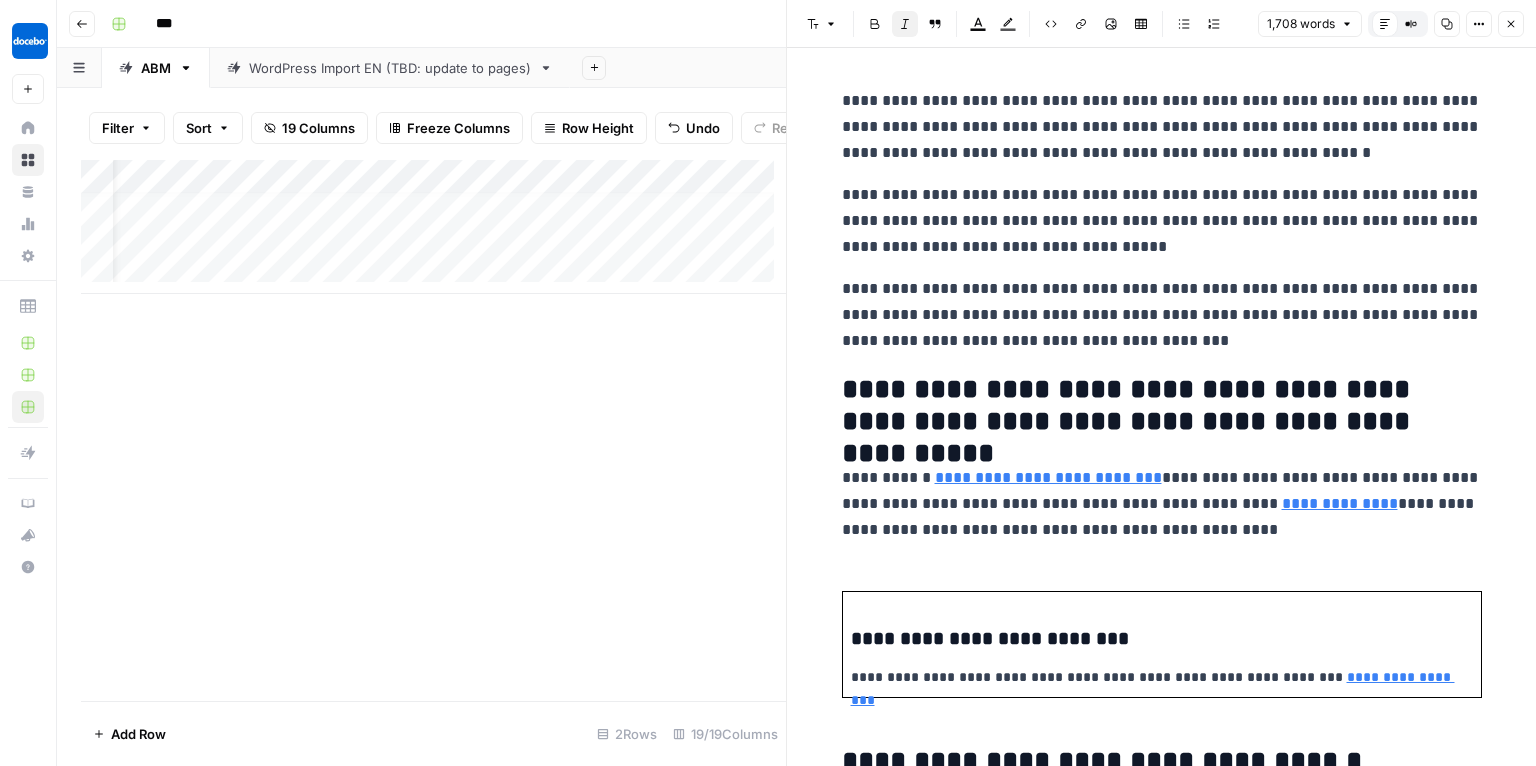 scroll, scrollTop: 12, scrollLeft: 0, axis: vertical 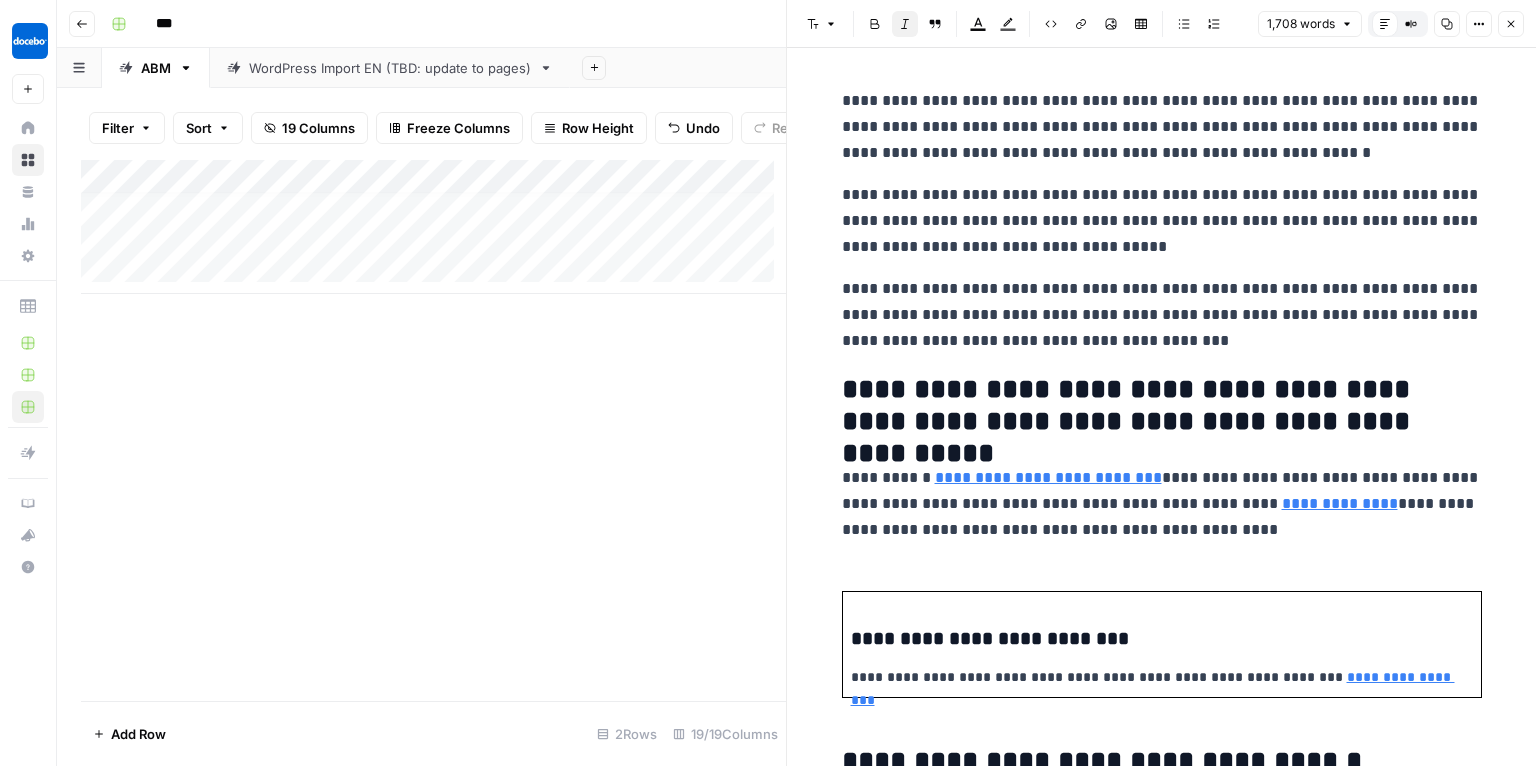 click on "Add Column" at bounding box center [433, 430] 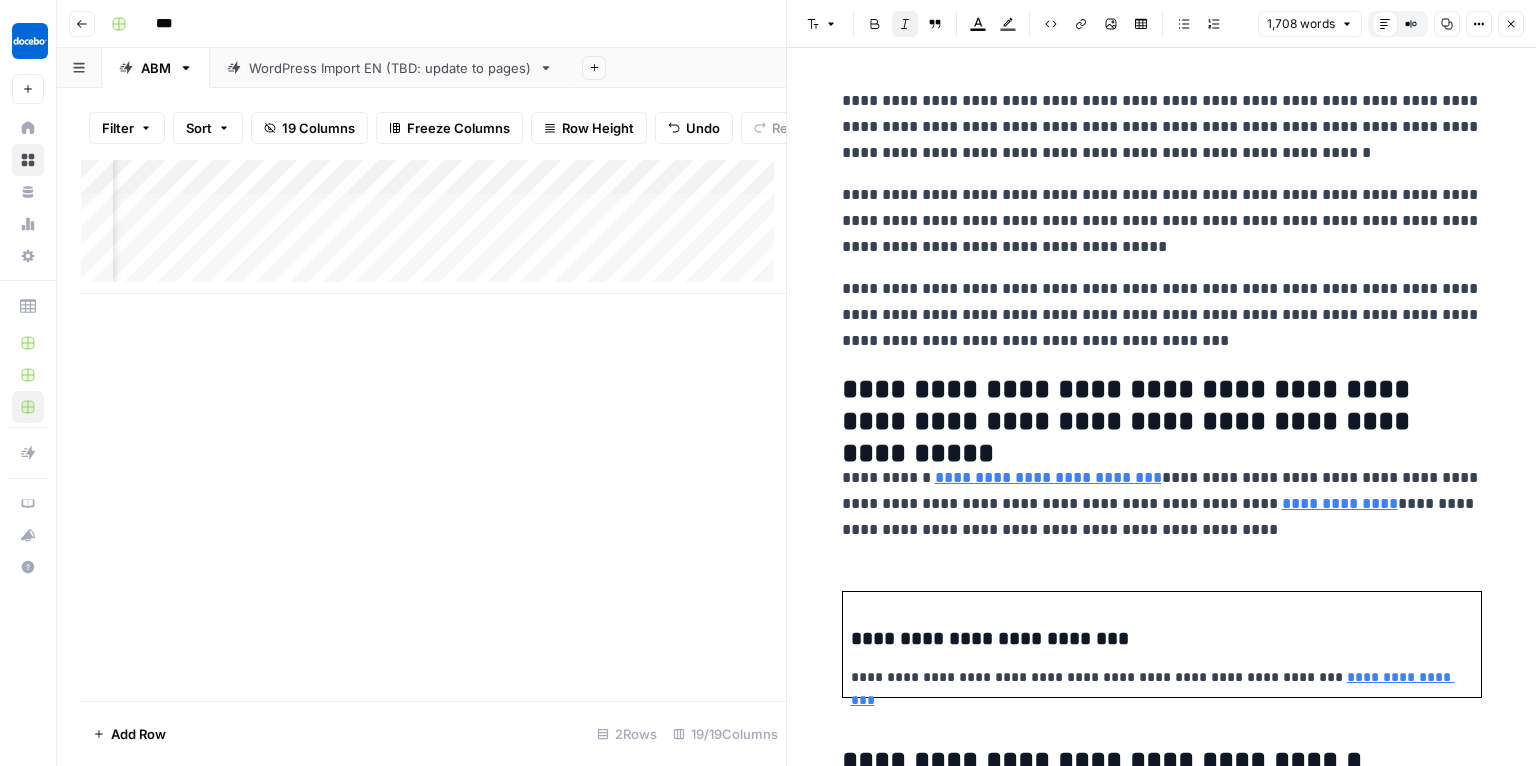 scroll, scrollTop: 12, scrollLeft: 1002, axis: both 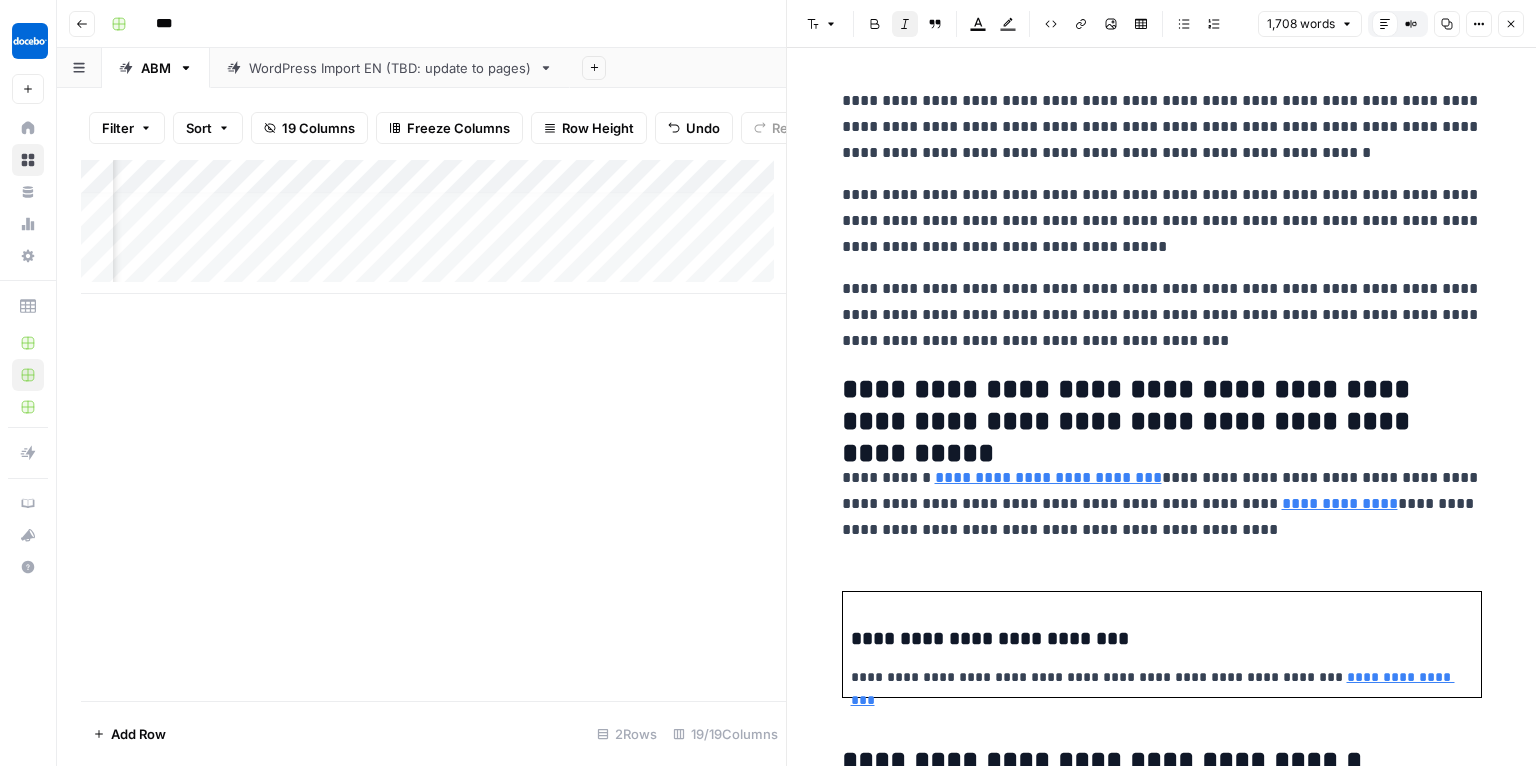 click on "Add Column" at bounding box center [433, 227] 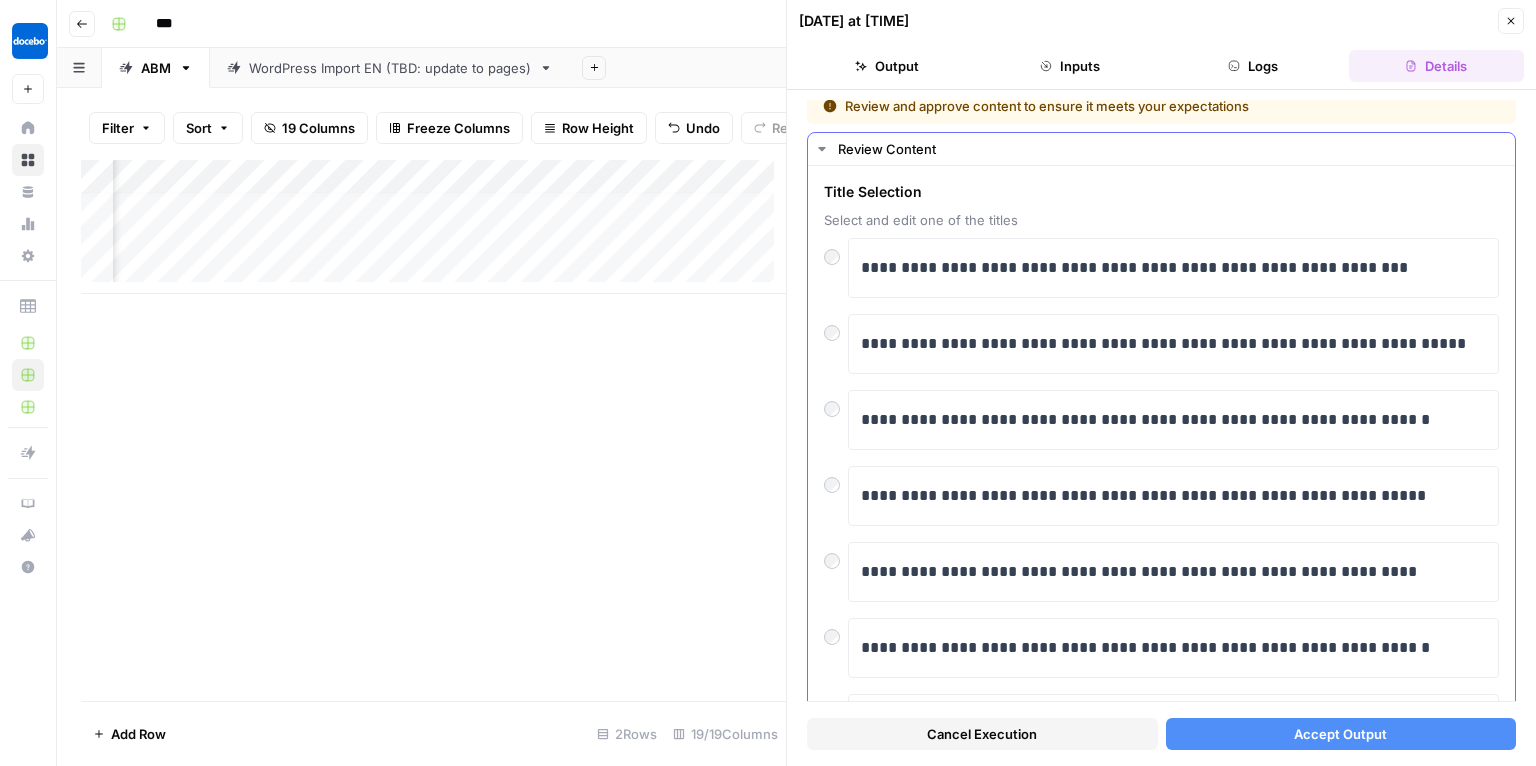 scroll, scrollTop: 33, scrollLeft: 0, axis: vertical 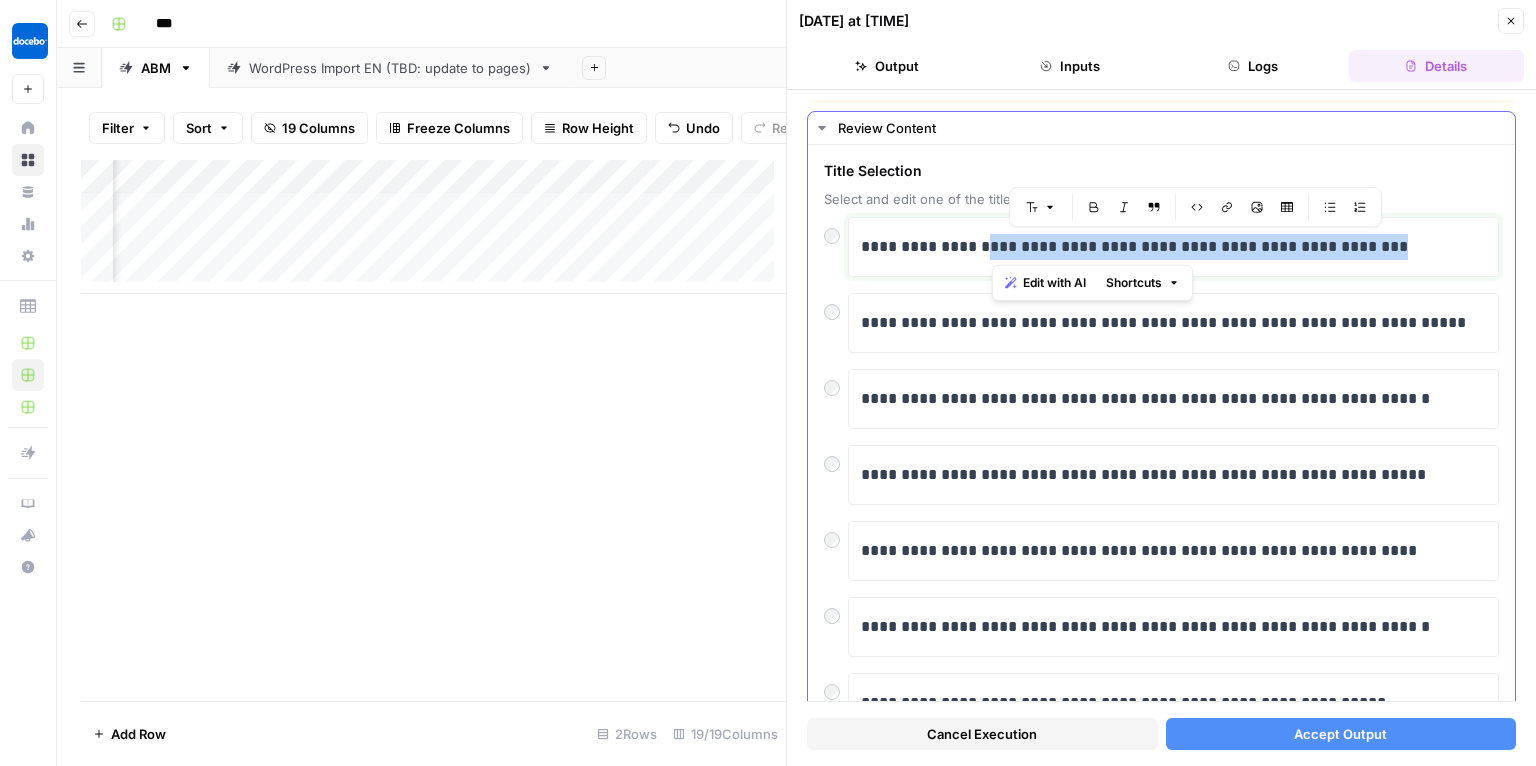 drag, startPoint x: 990, startPoint y: 244, endPoint x: 1432, endPoint y: 259, distance: 442.25446 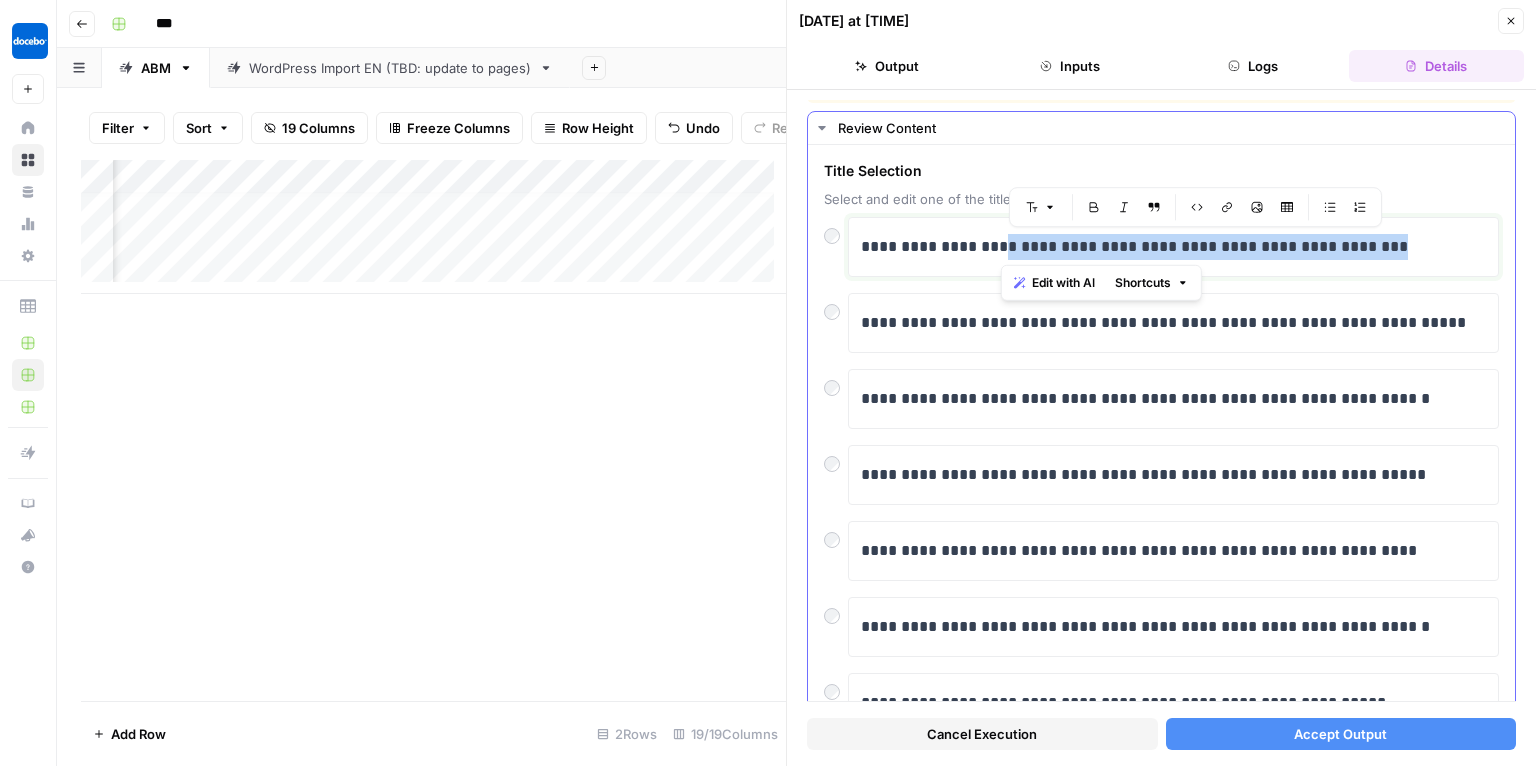 drag, startPoint x: 1001, startPoint y: 241, endPoint x: 1404, endPoint y: 253, distance: 403.17862 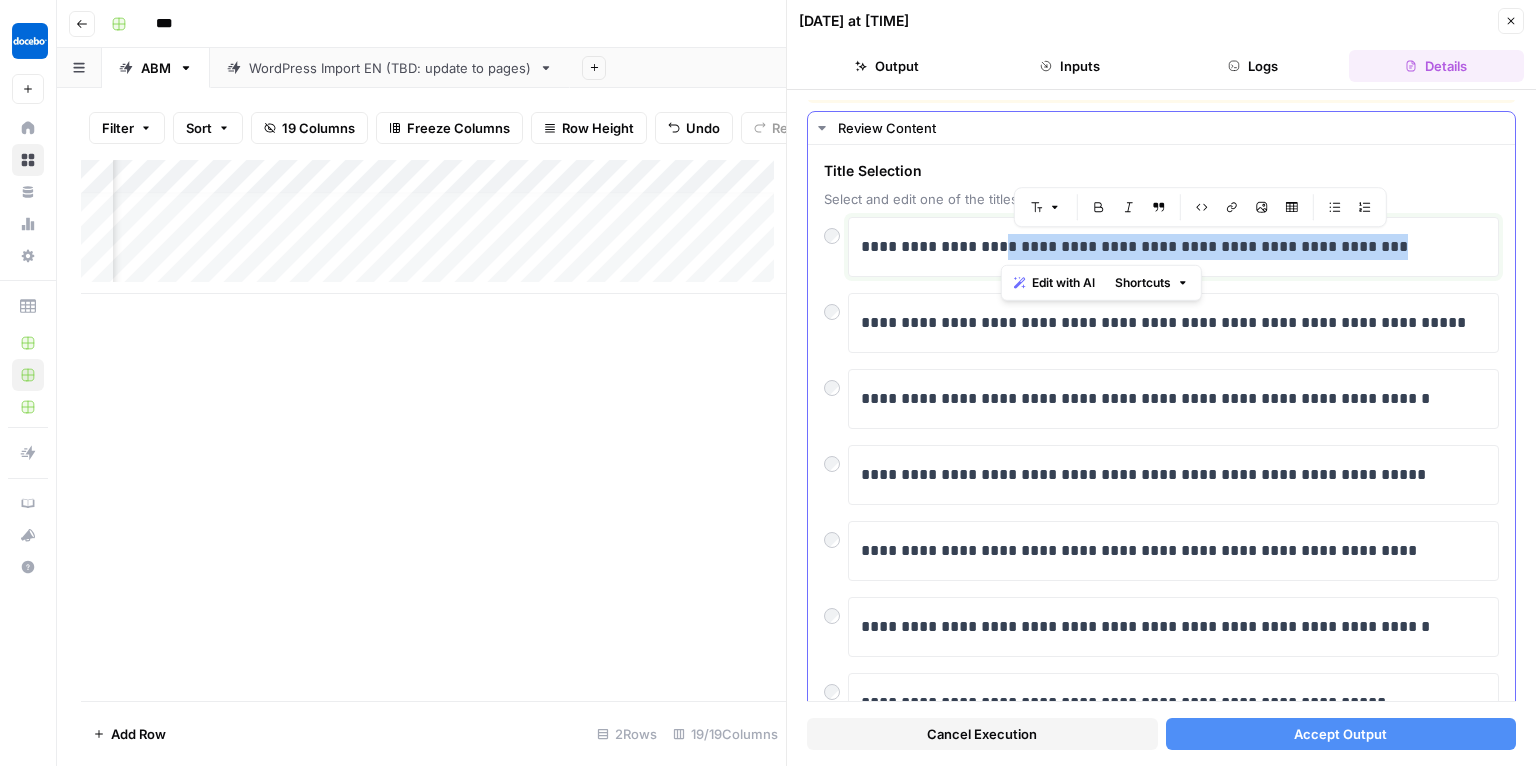 type 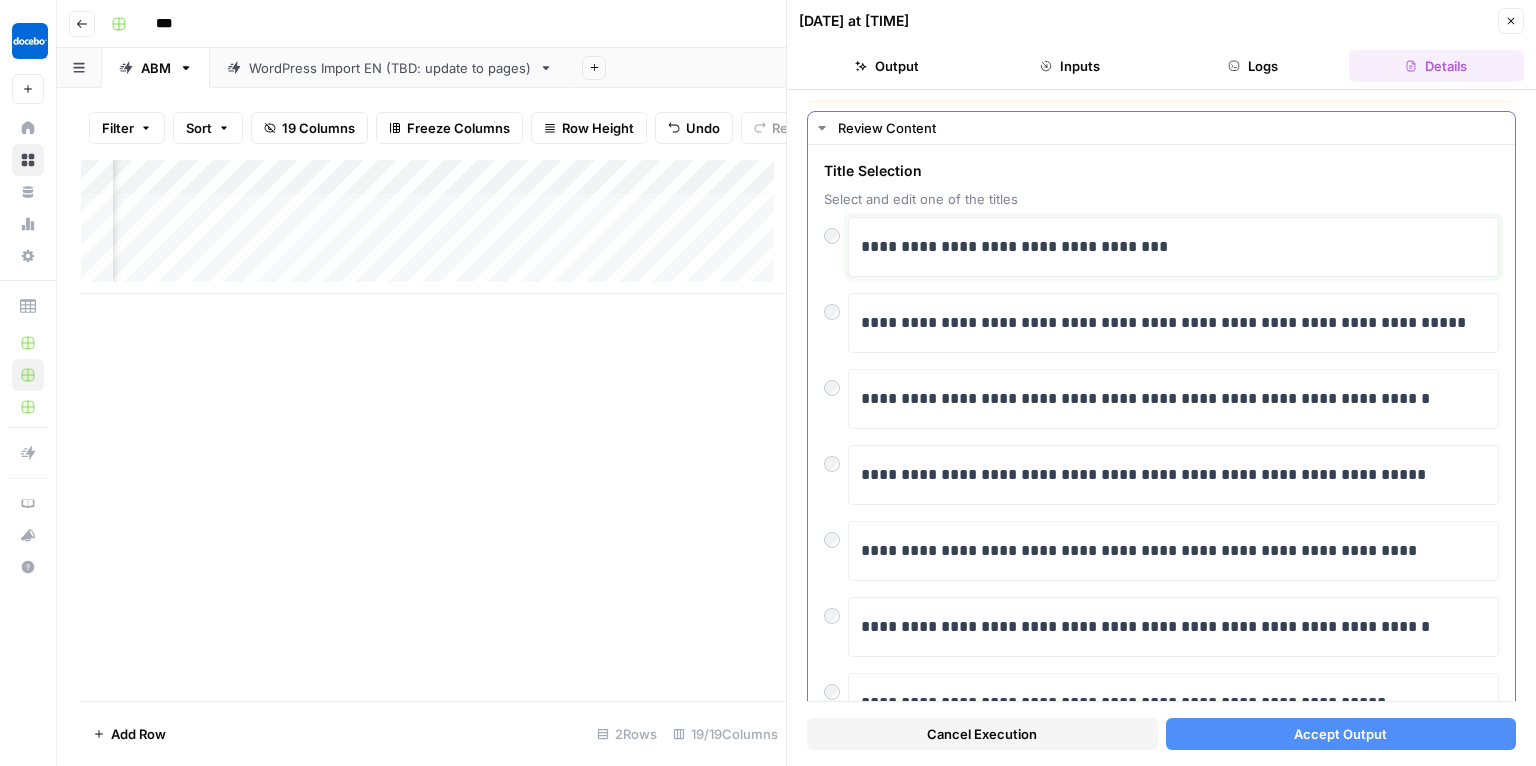 click on "**********" at bounding box center (1168, 247) 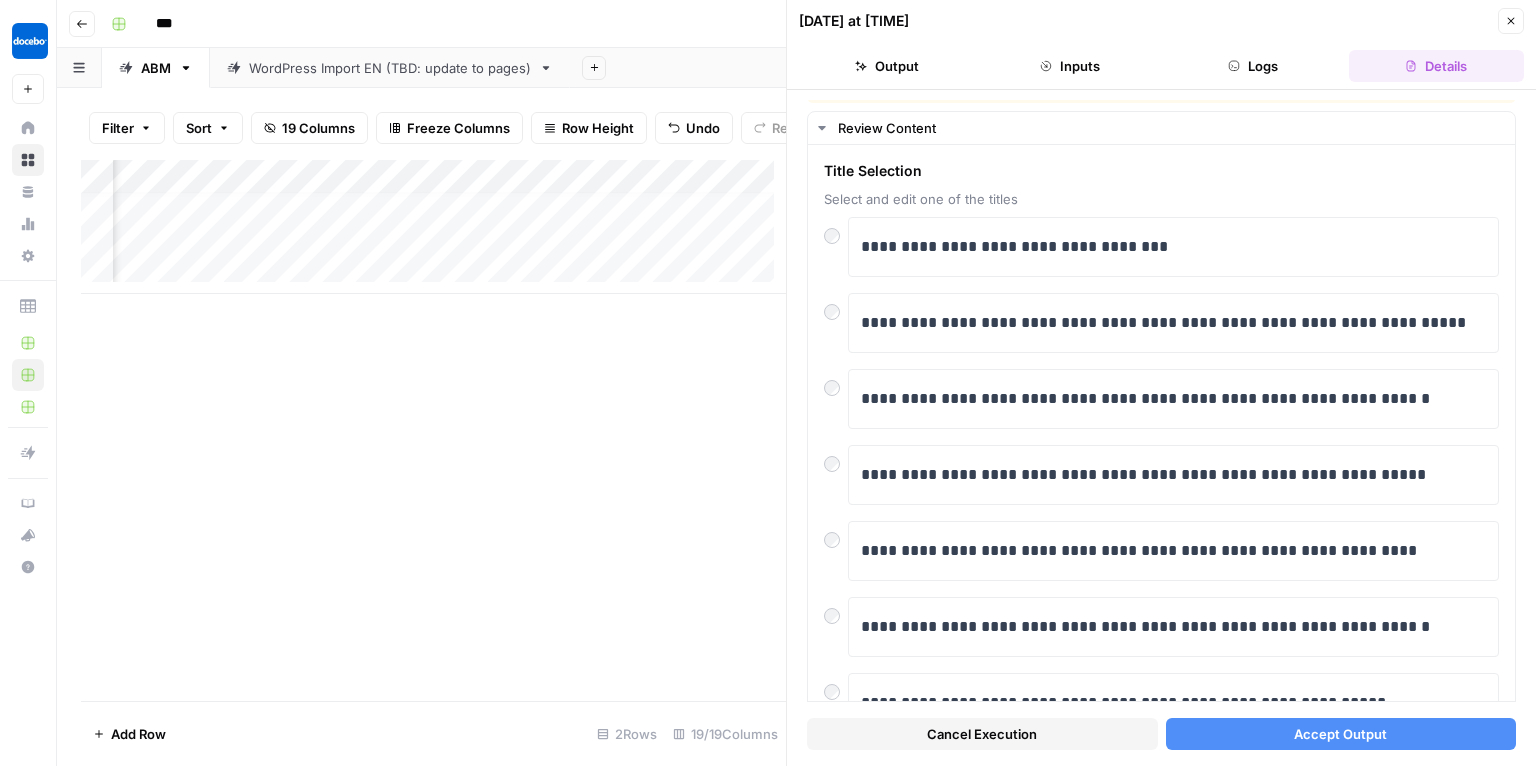 click on "Accept Output" at bounding box center [1341, 734] 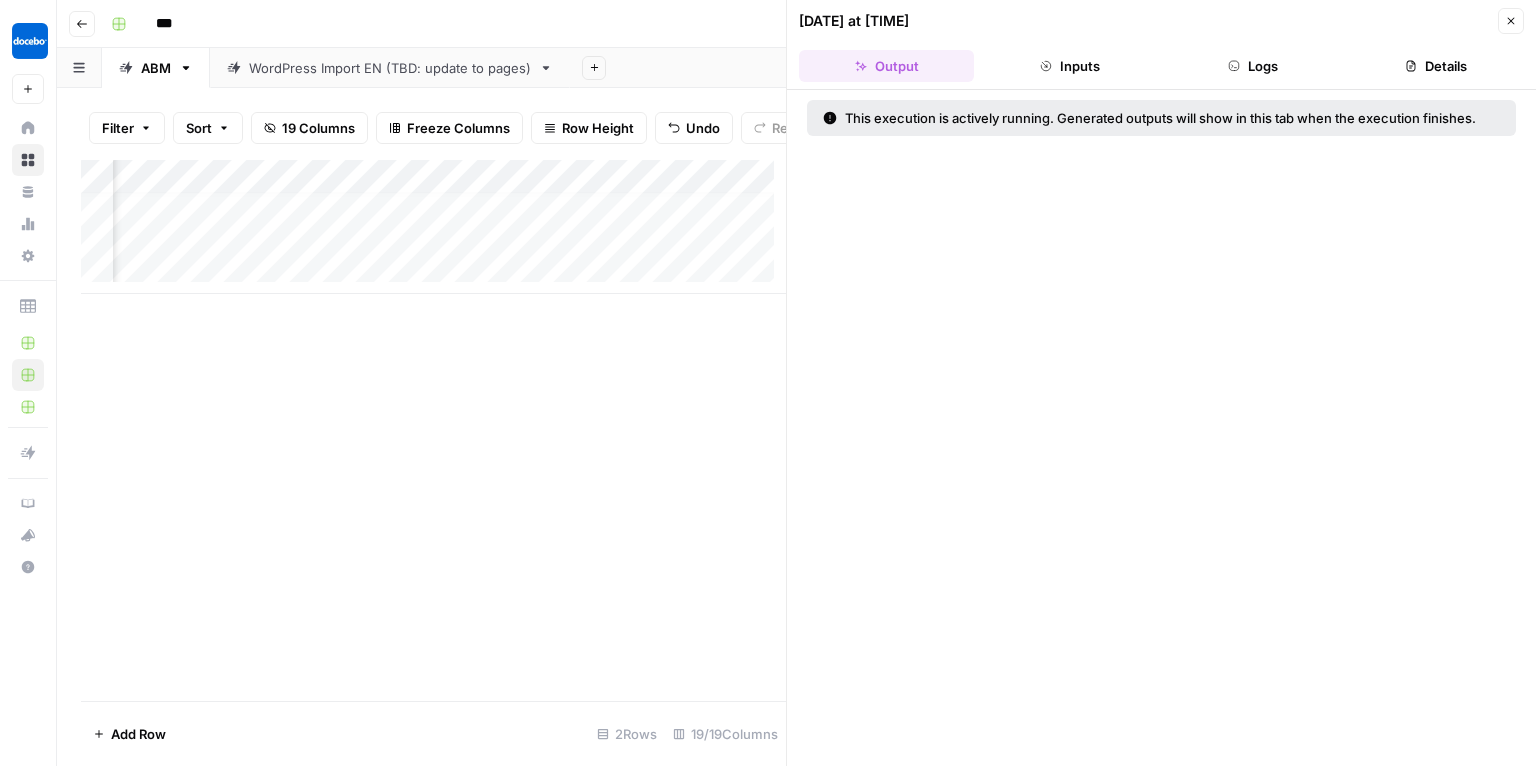 scroll, scrollTop: 12, scrollLeft: 880, axis: both 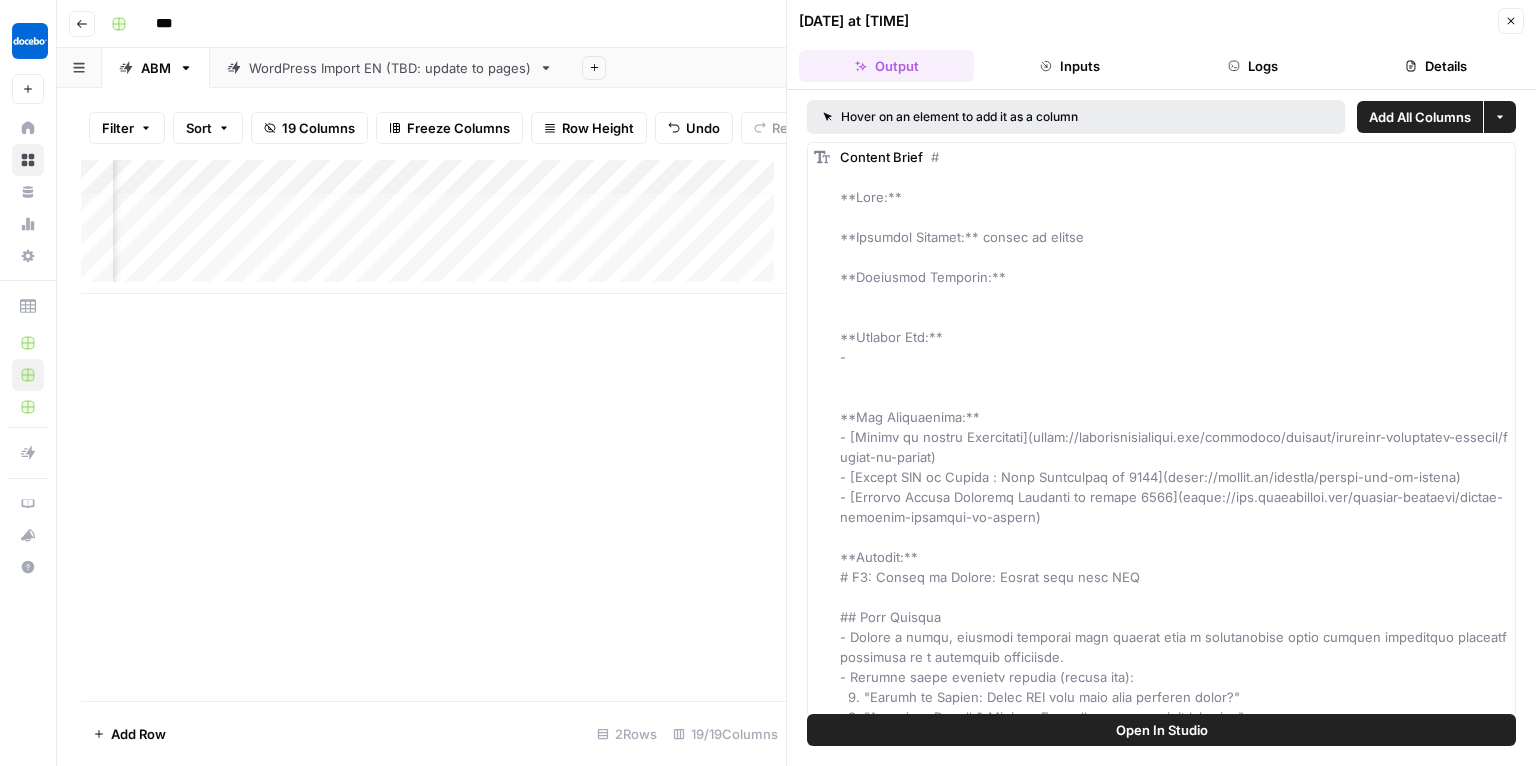 click on "Add Column" at bounding box center [433, 227] 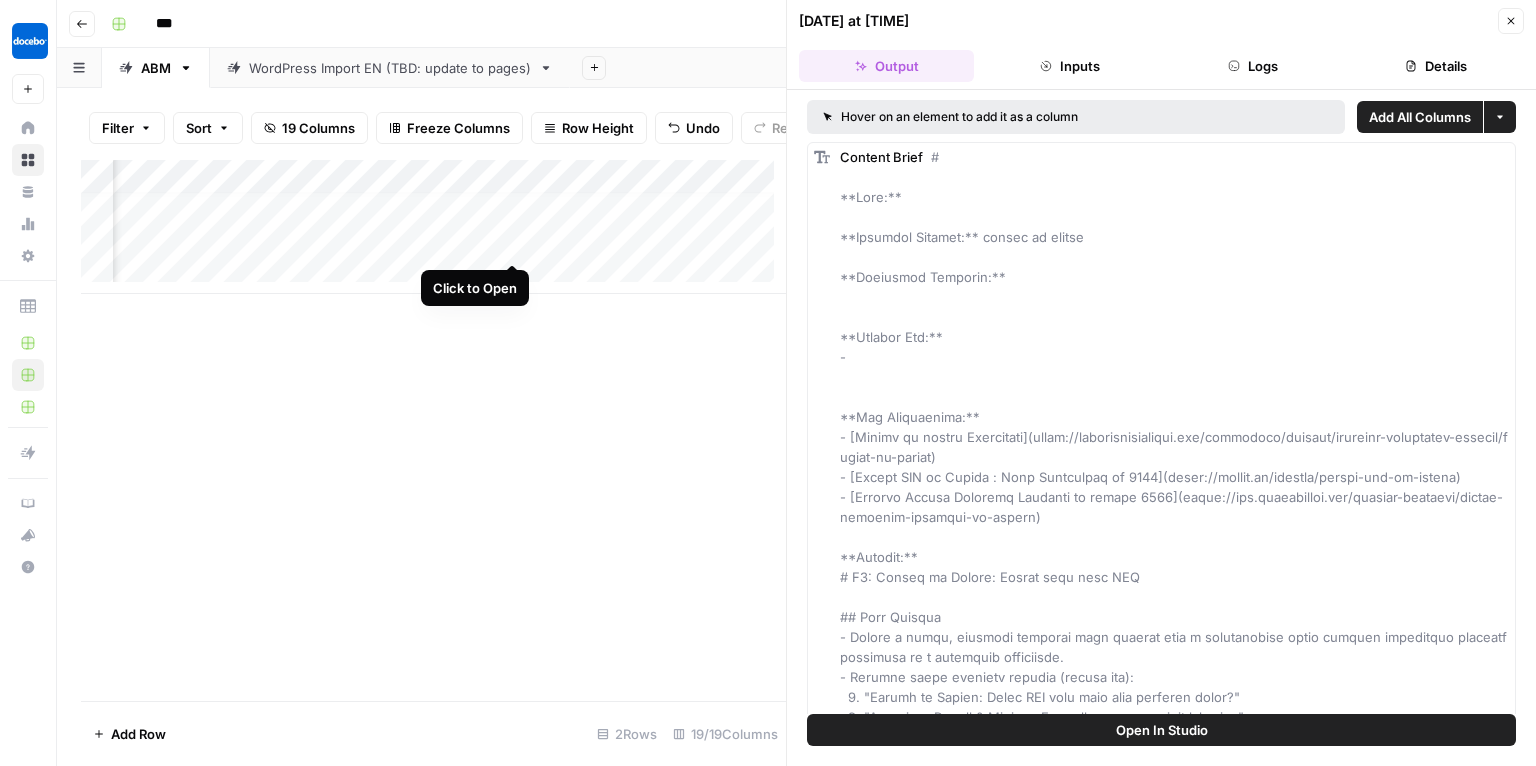 click on "Add Column" at bounding box center (433, 227) 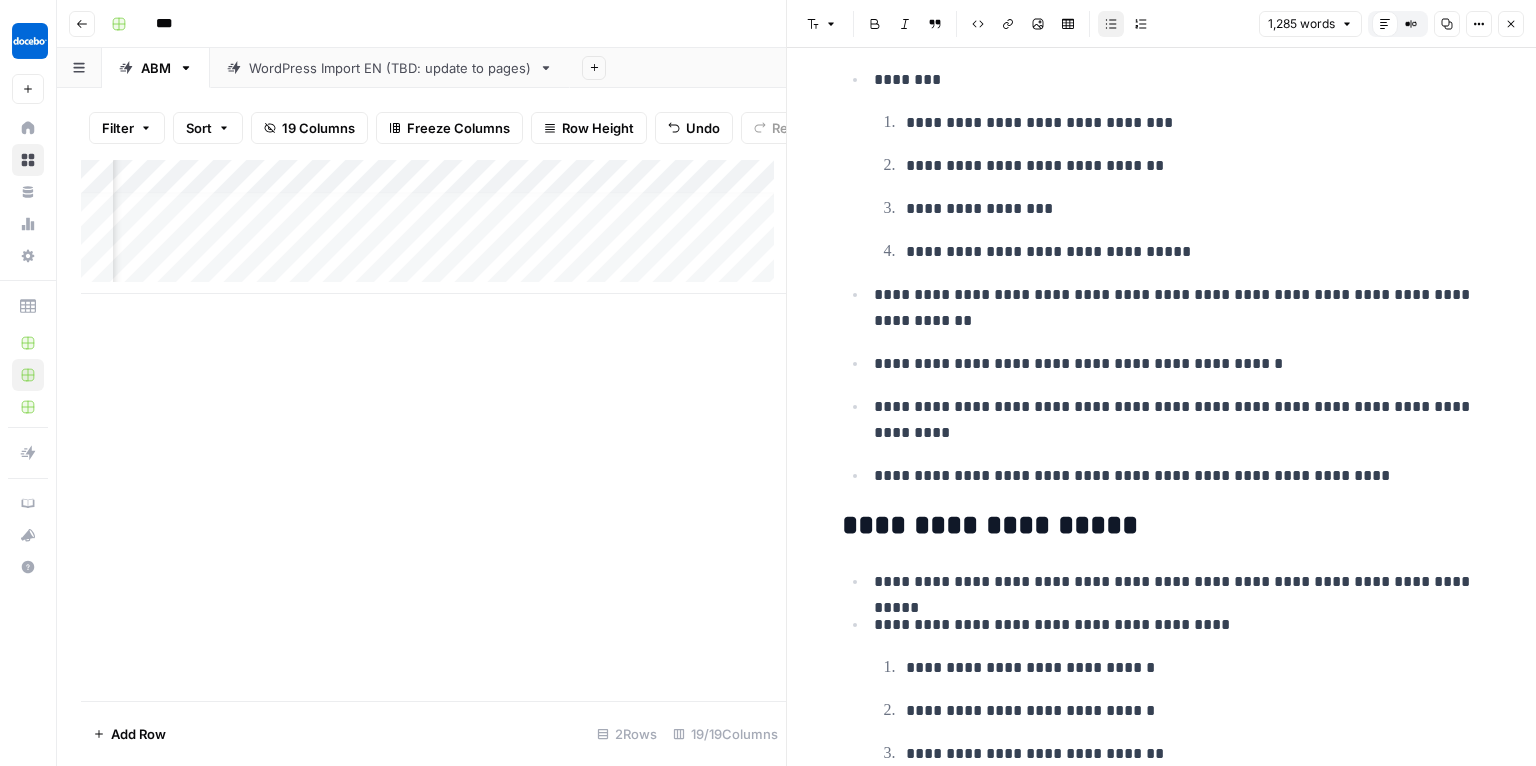scroll, scrollTop: 5252, scrollLeft: 0, axis: vertical 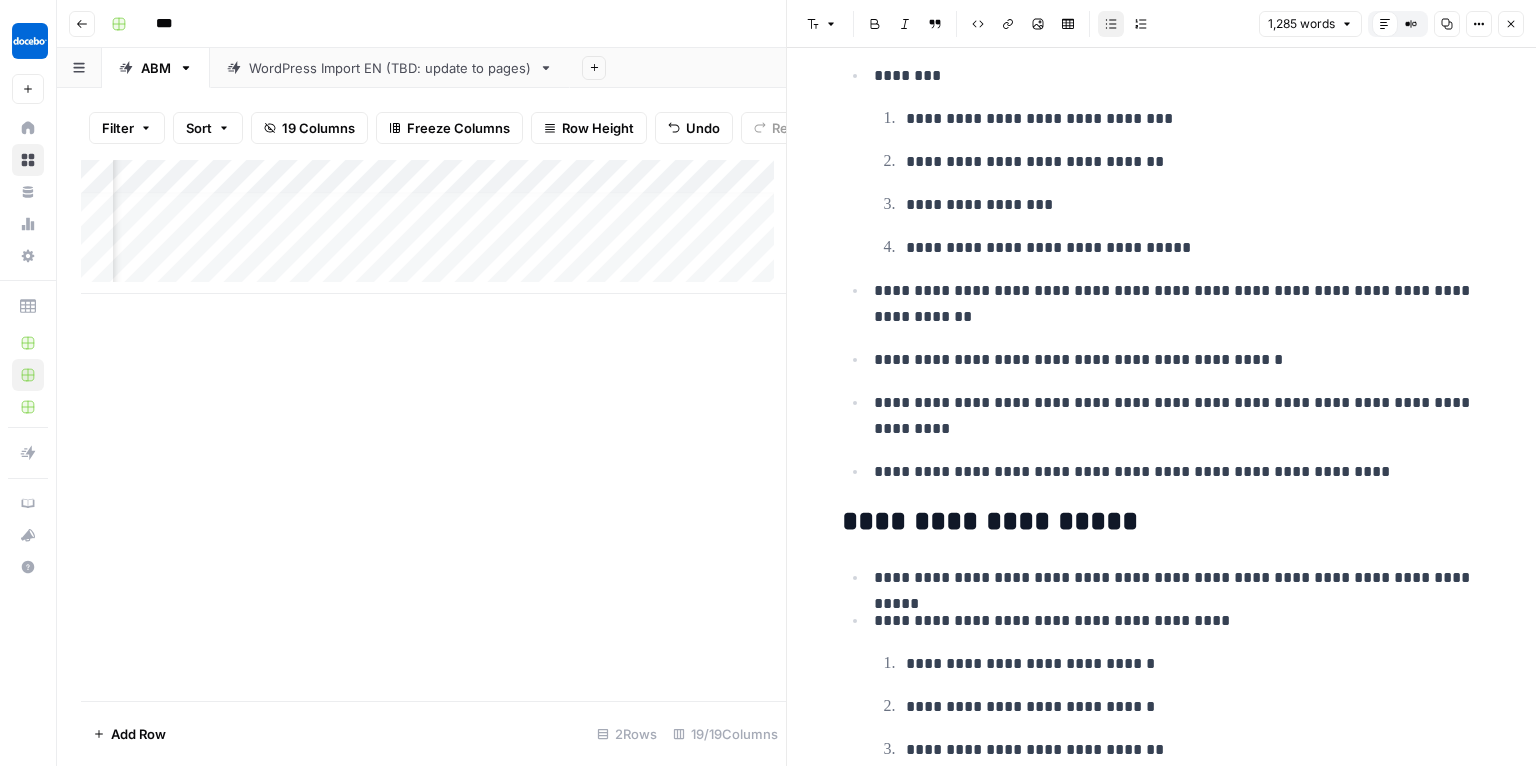 click on "Add Column" at bounding box center [433, 227] 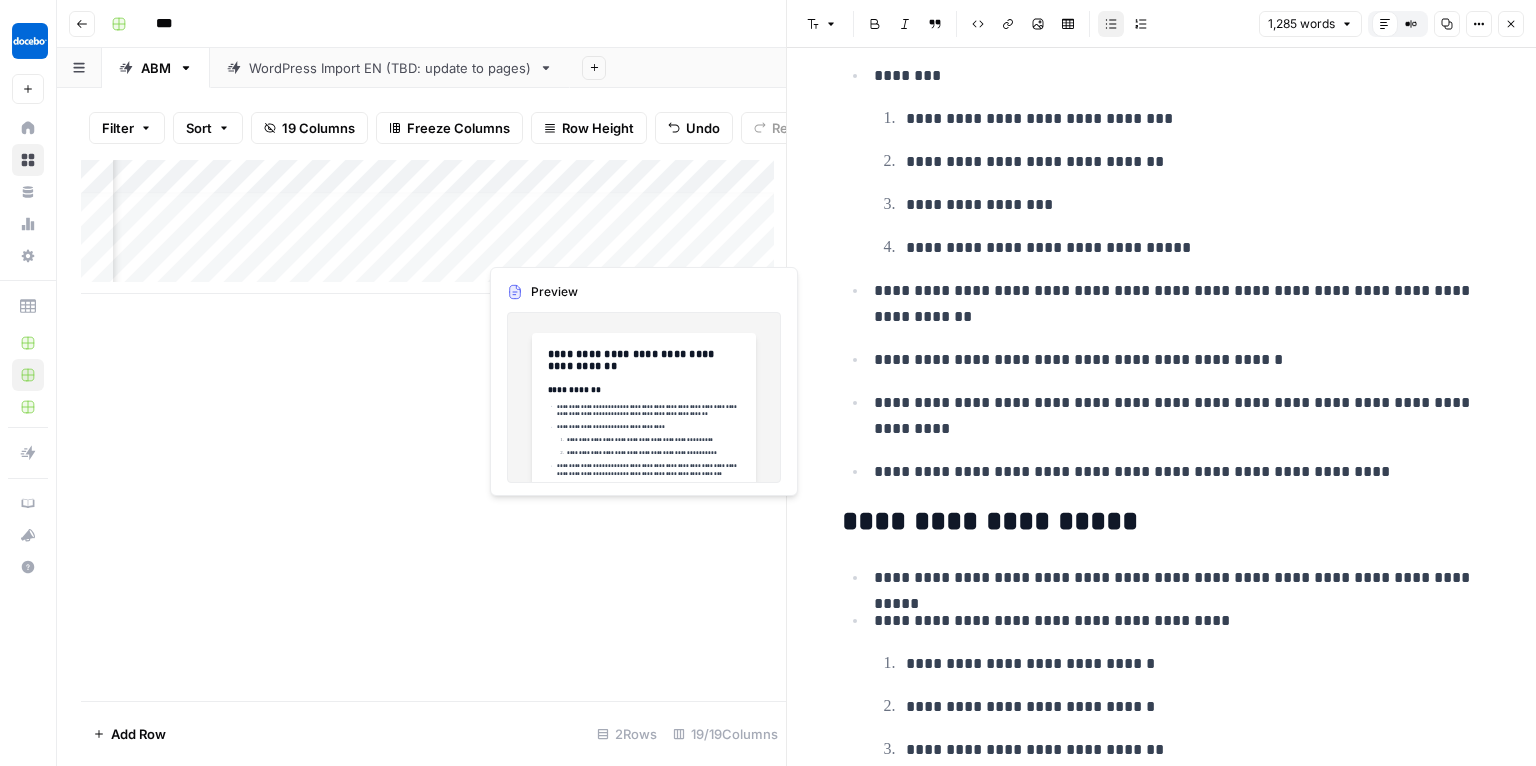 click on "Add Column" at bounding box center [433, 227] 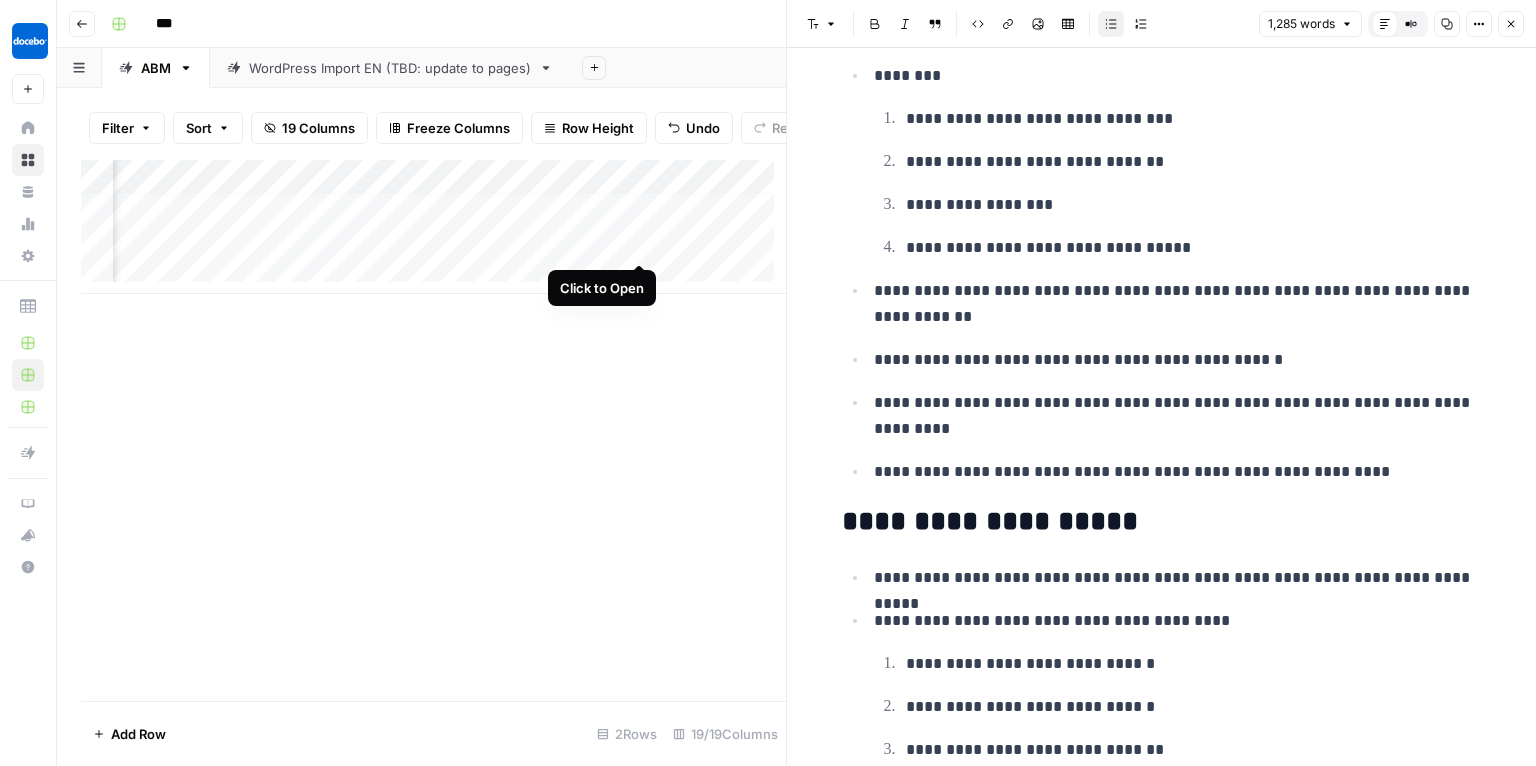 click on "Add Column" at bounding box center (433, 227) 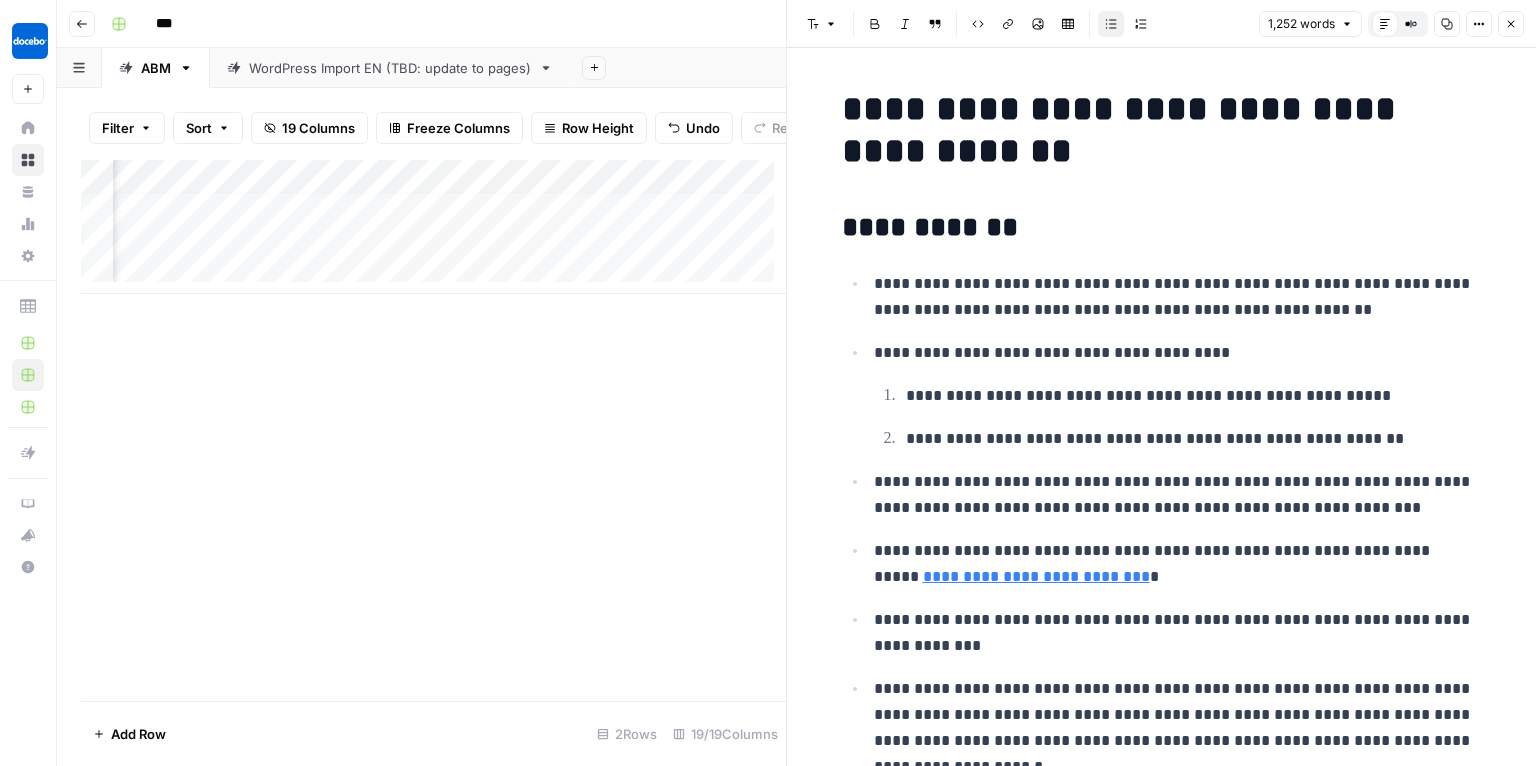 scroll, scrollTop: 12, scrollLeft: 1886, axis: both 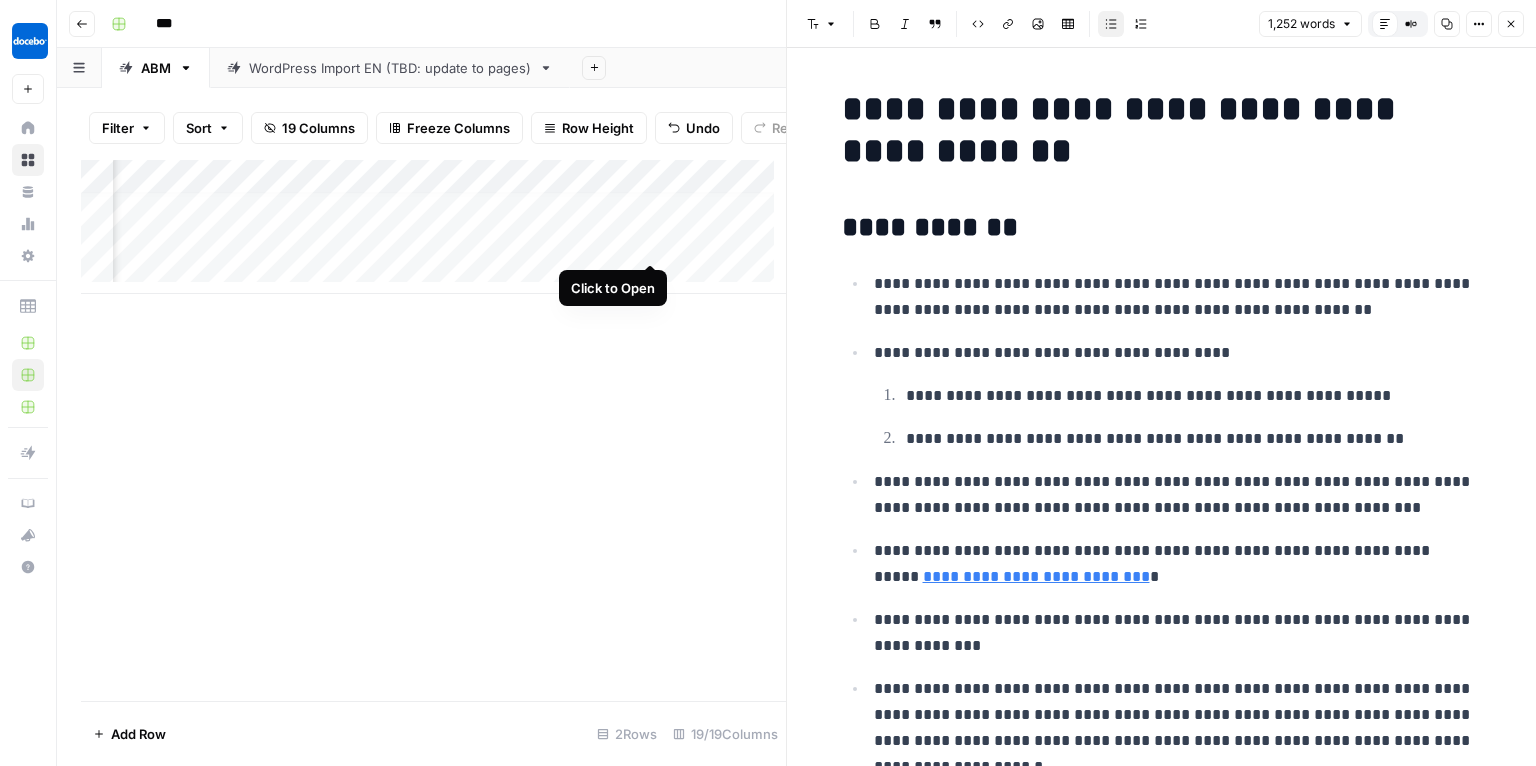 click on "Add Column" at bounding box center (433, 227) 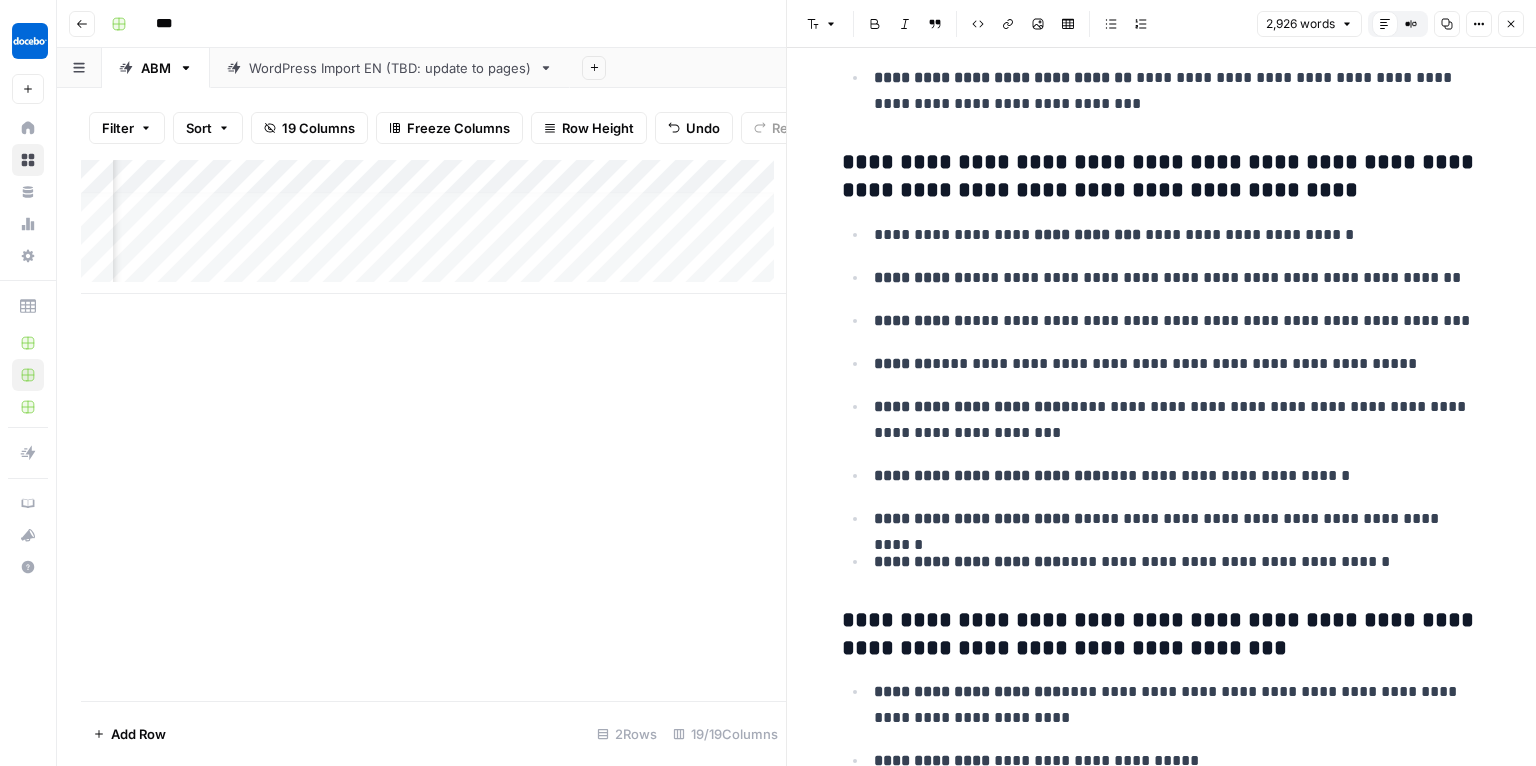 scroll, scrollTop: 439, scrollLeft: 0, axis: vertical 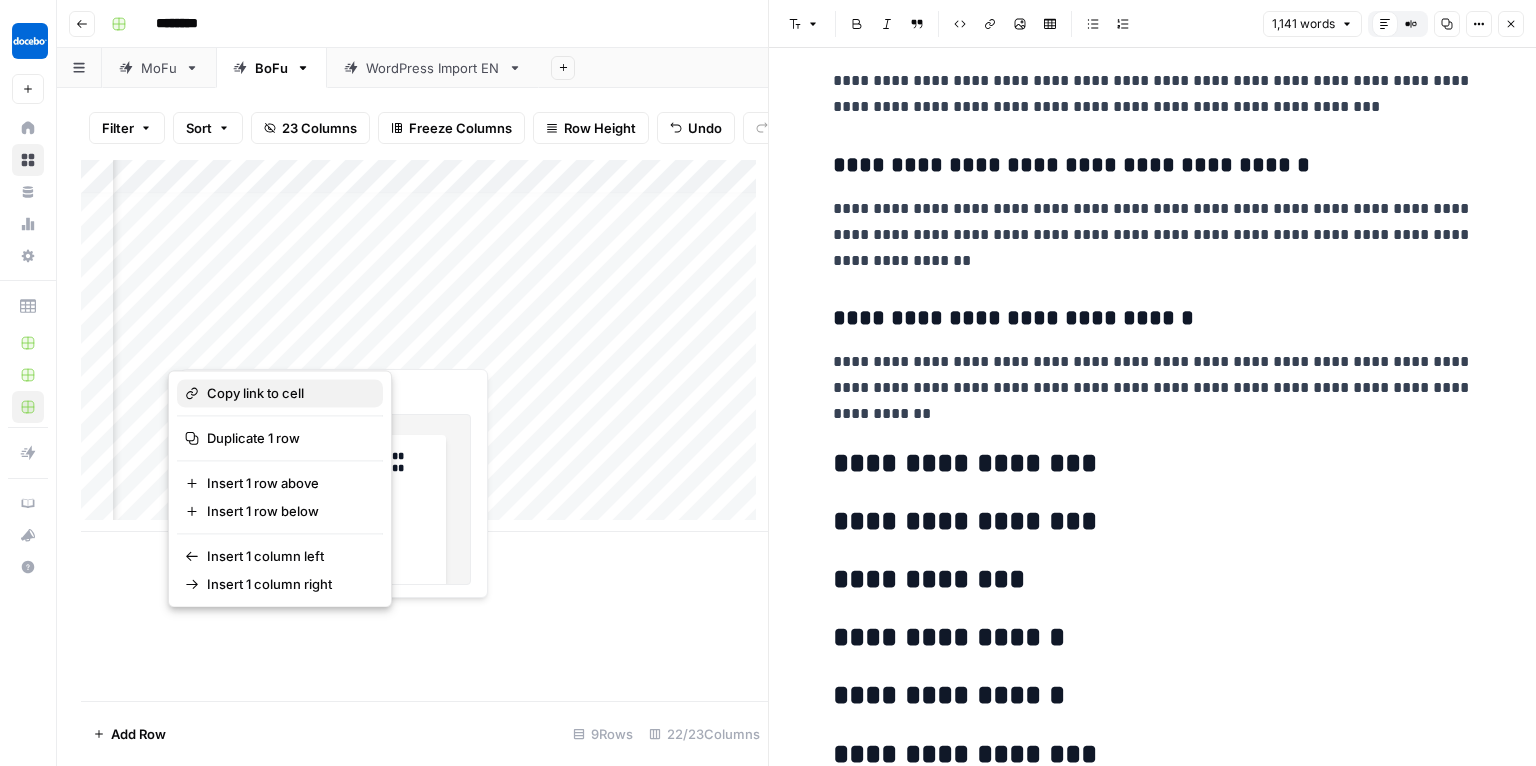 click on "Copy link to cell" at bounding box center (287, 393) 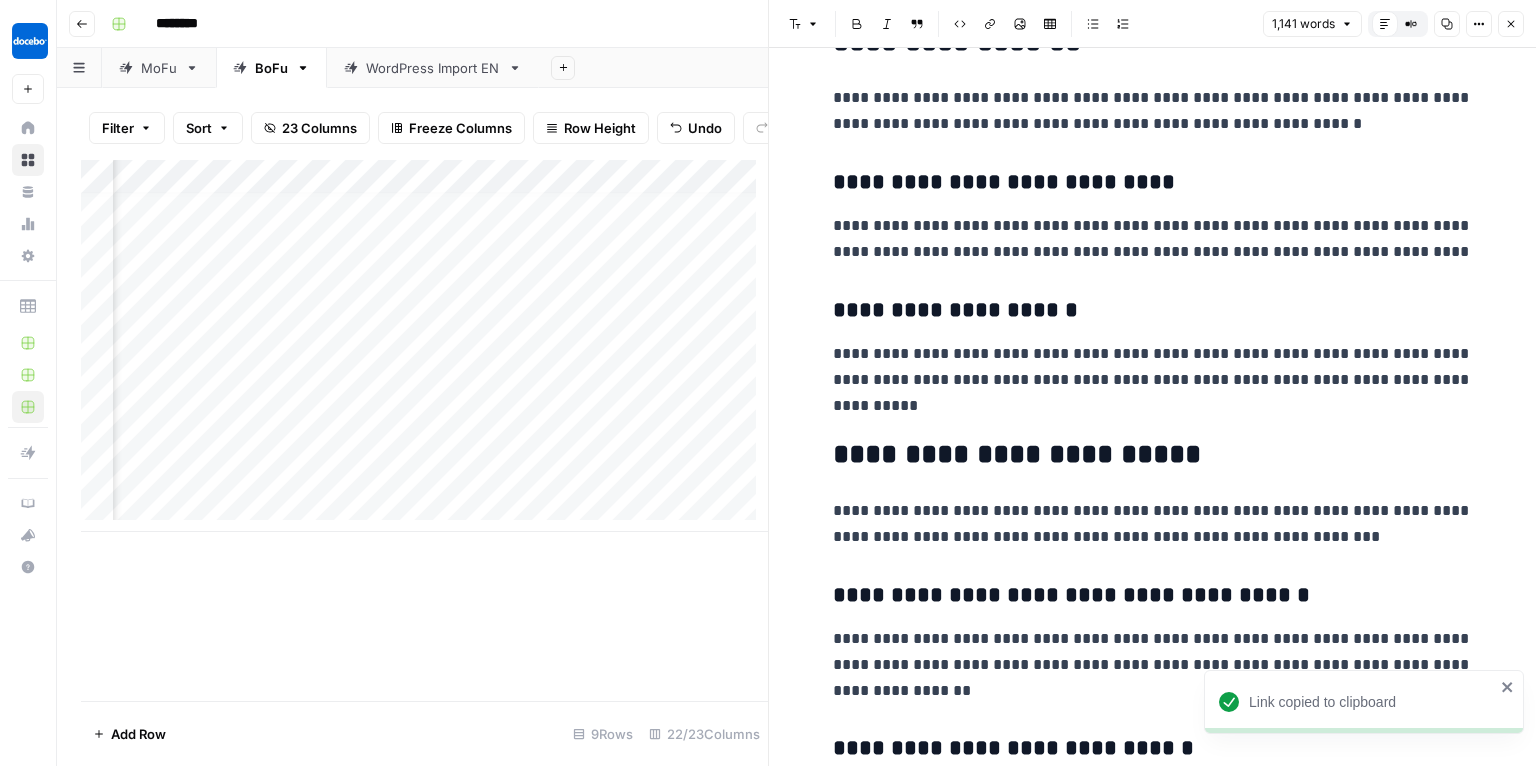 scroll, scrollTop: 3196, scrollLeft: 0, axis: vertical 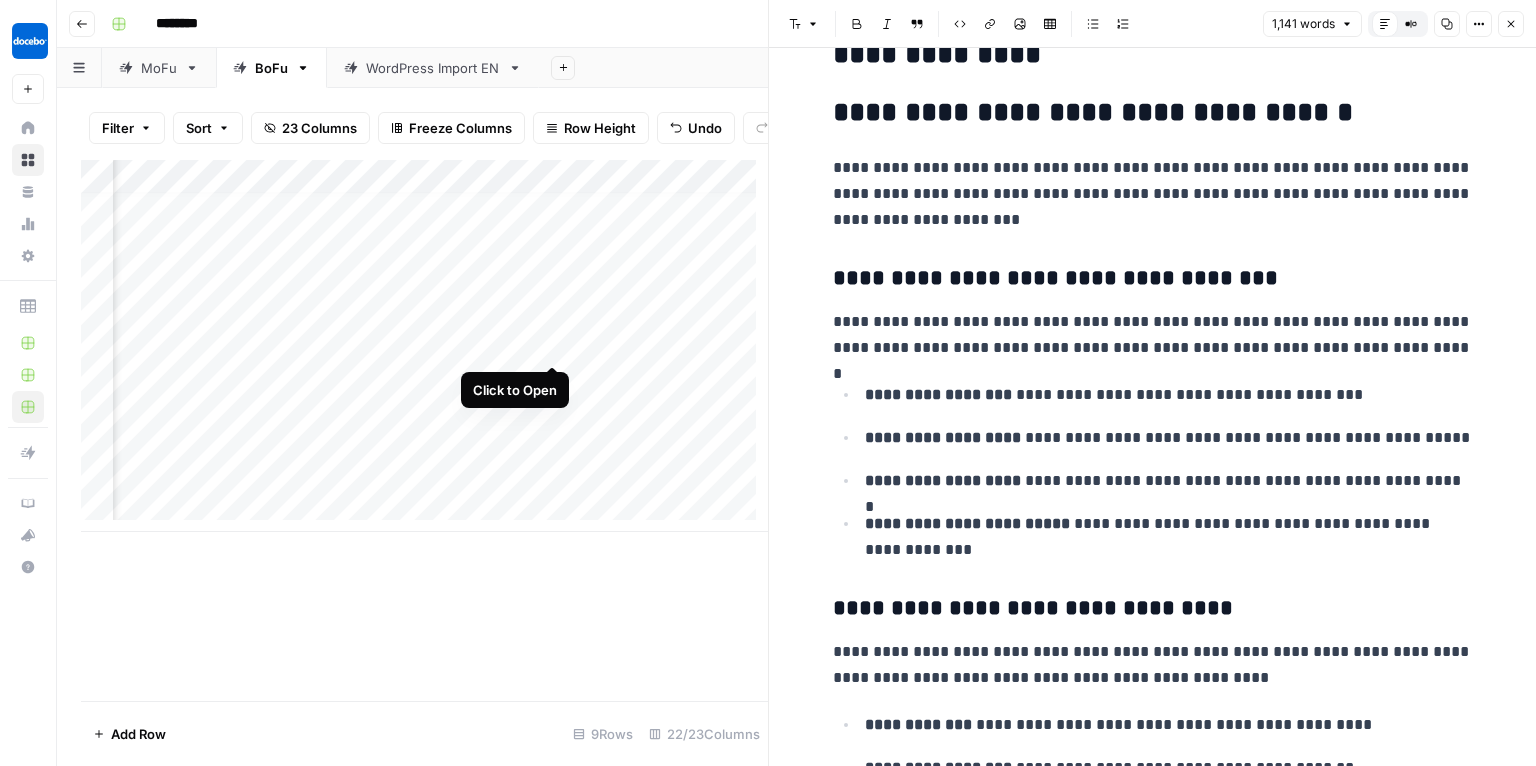 click on "Add Column" at bounding box center (424, 346) 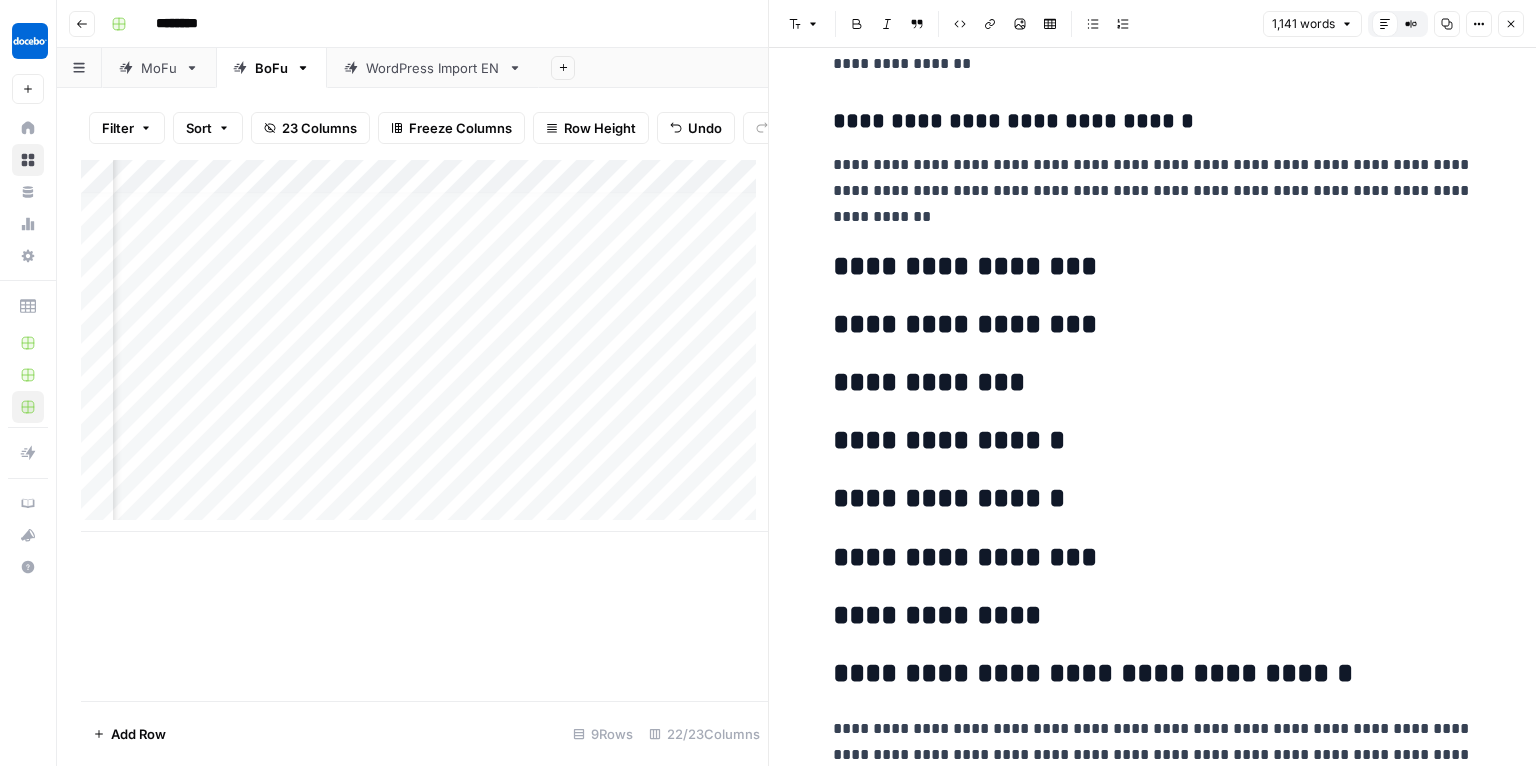 scroll, scrollTop: 3799, scrollLeft: 0, axis: vertical 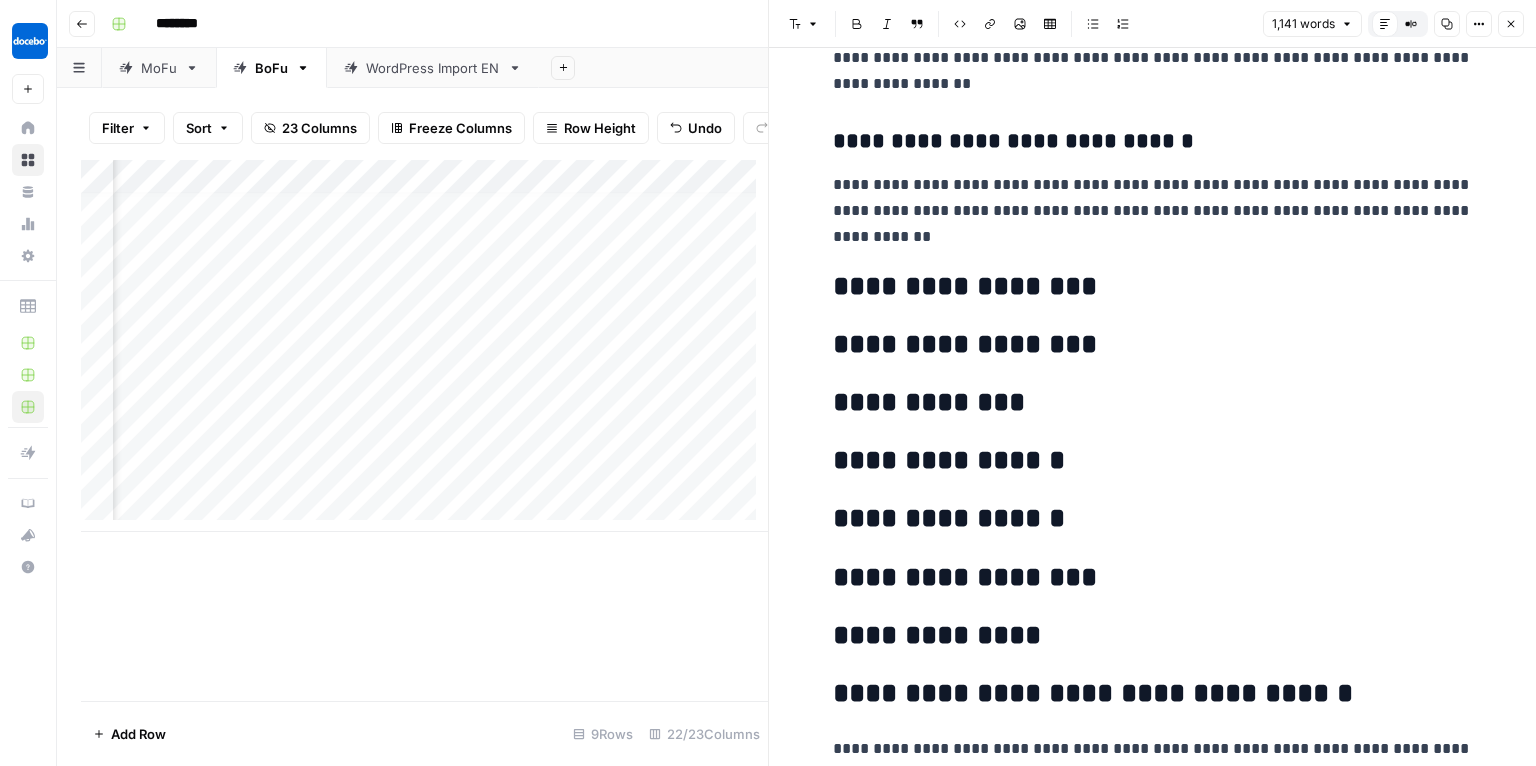 click on "Add Column" at bounding box center (424, 346) 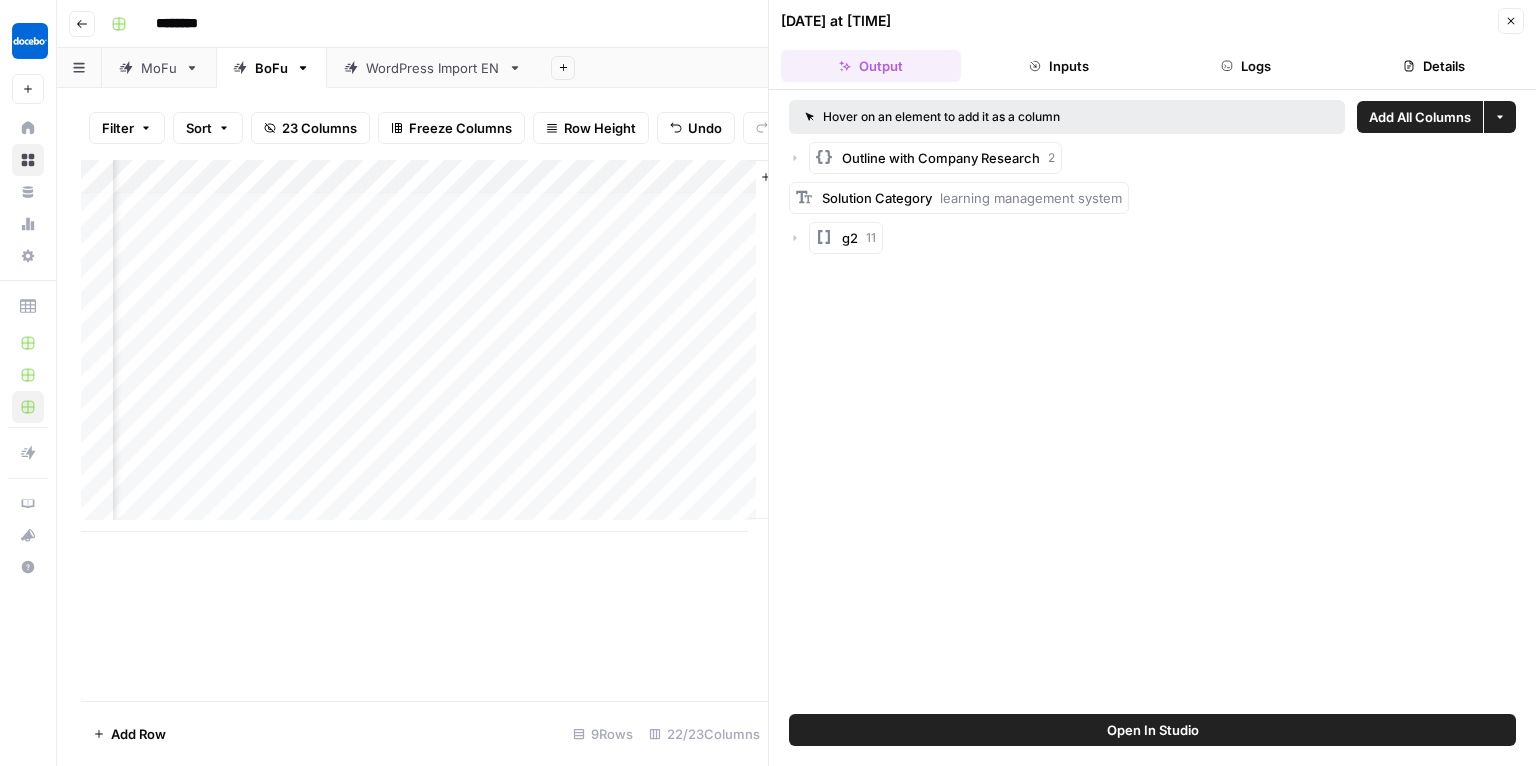 scroll, scrollTop: 12, scrollLeft: 3288, axis: both 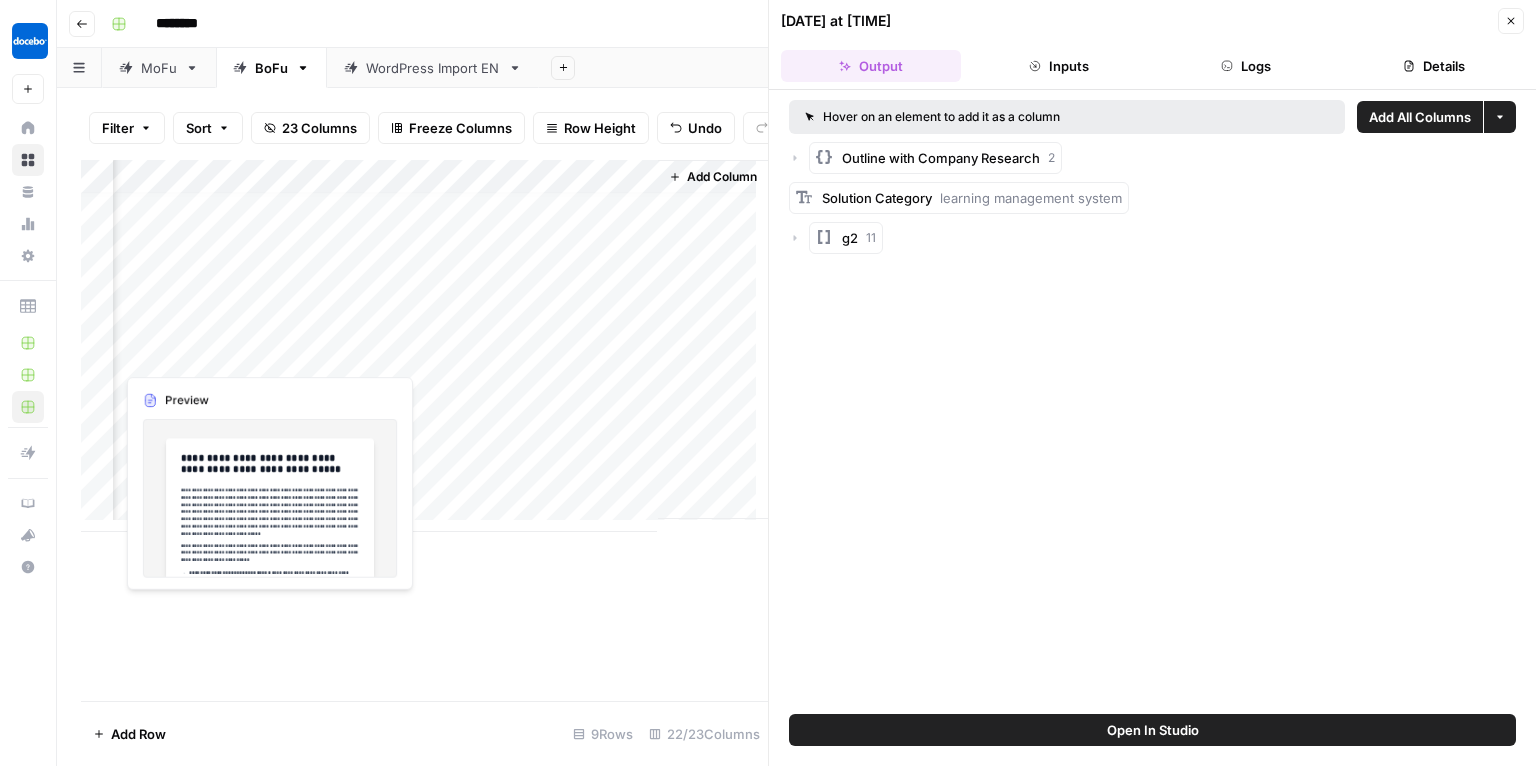 click on "Add Column" at bounding box center (424, 346) 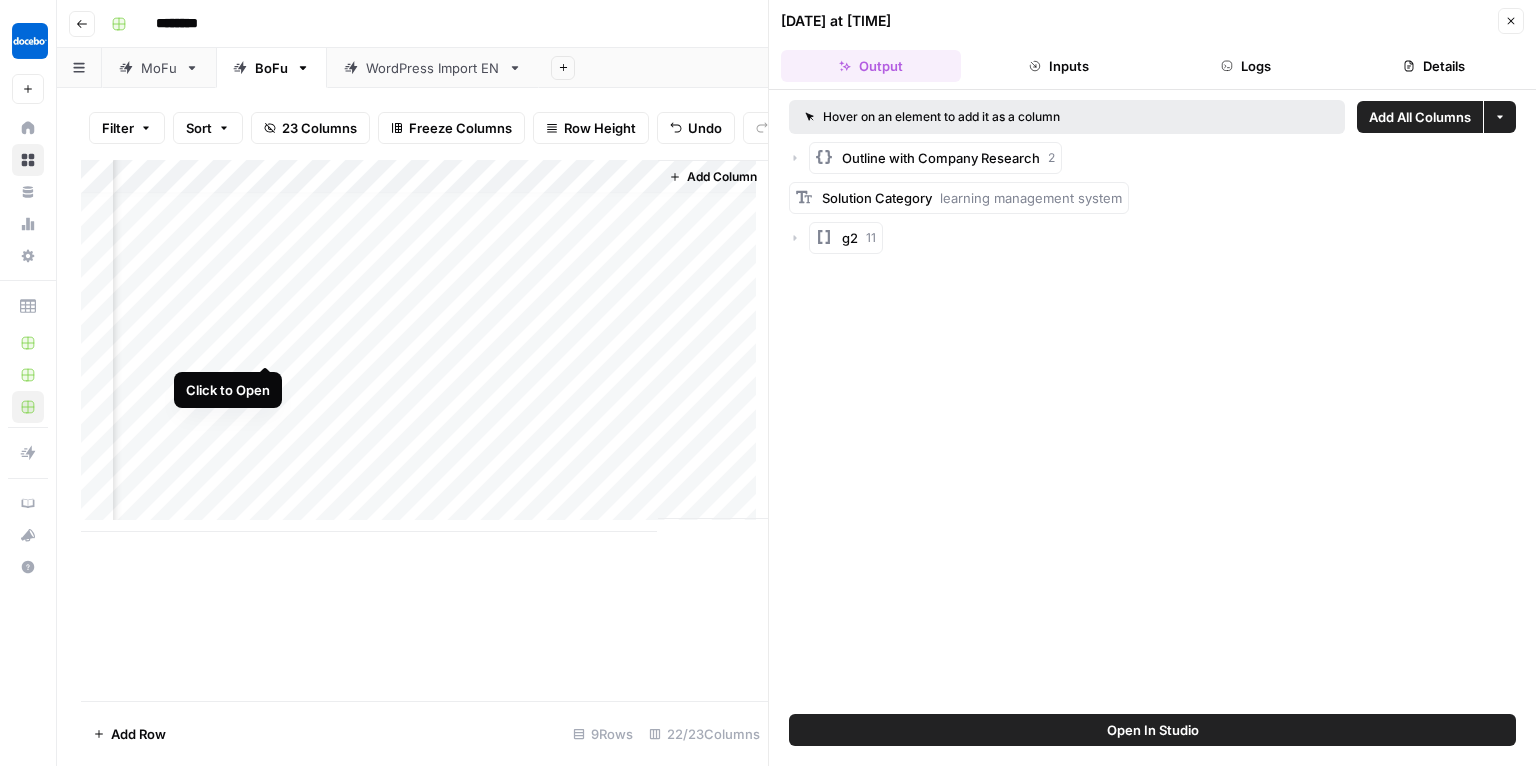click on "Add Column" at bounding box center (424, 346) 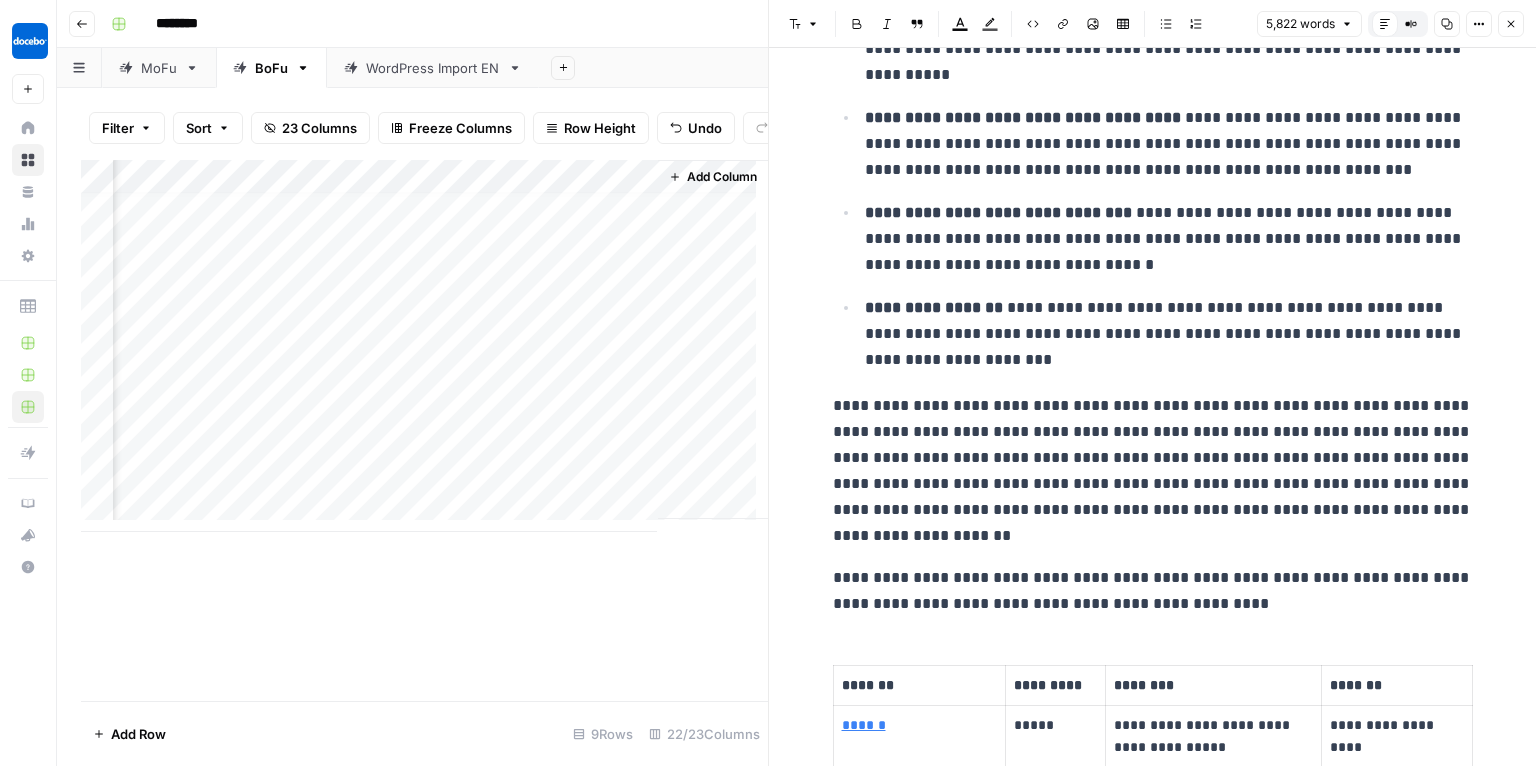 scroll, scrollTop: 0, scrollLeft: 0, axis: both 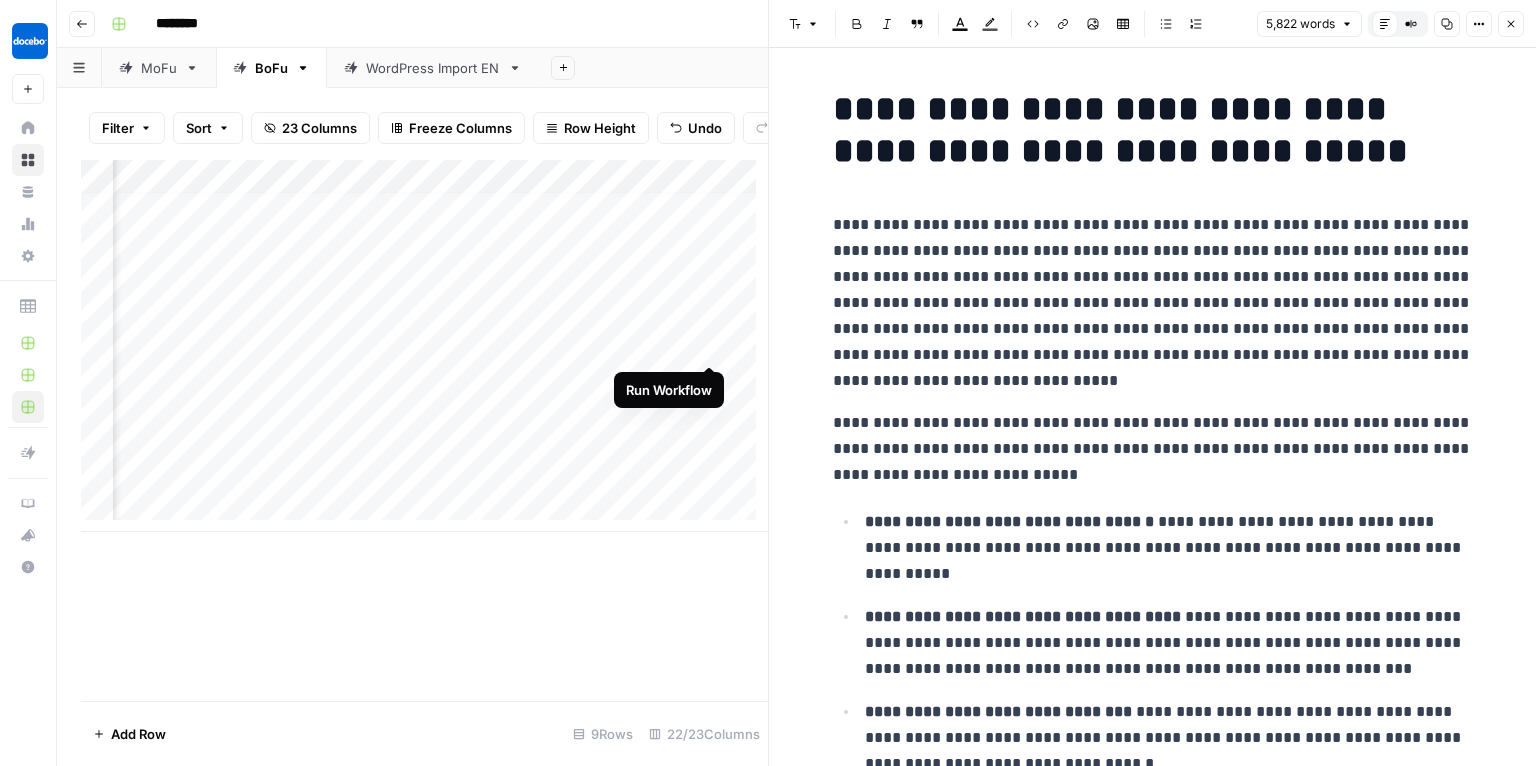 click on "Add Column" at bounding box center [424, 346] 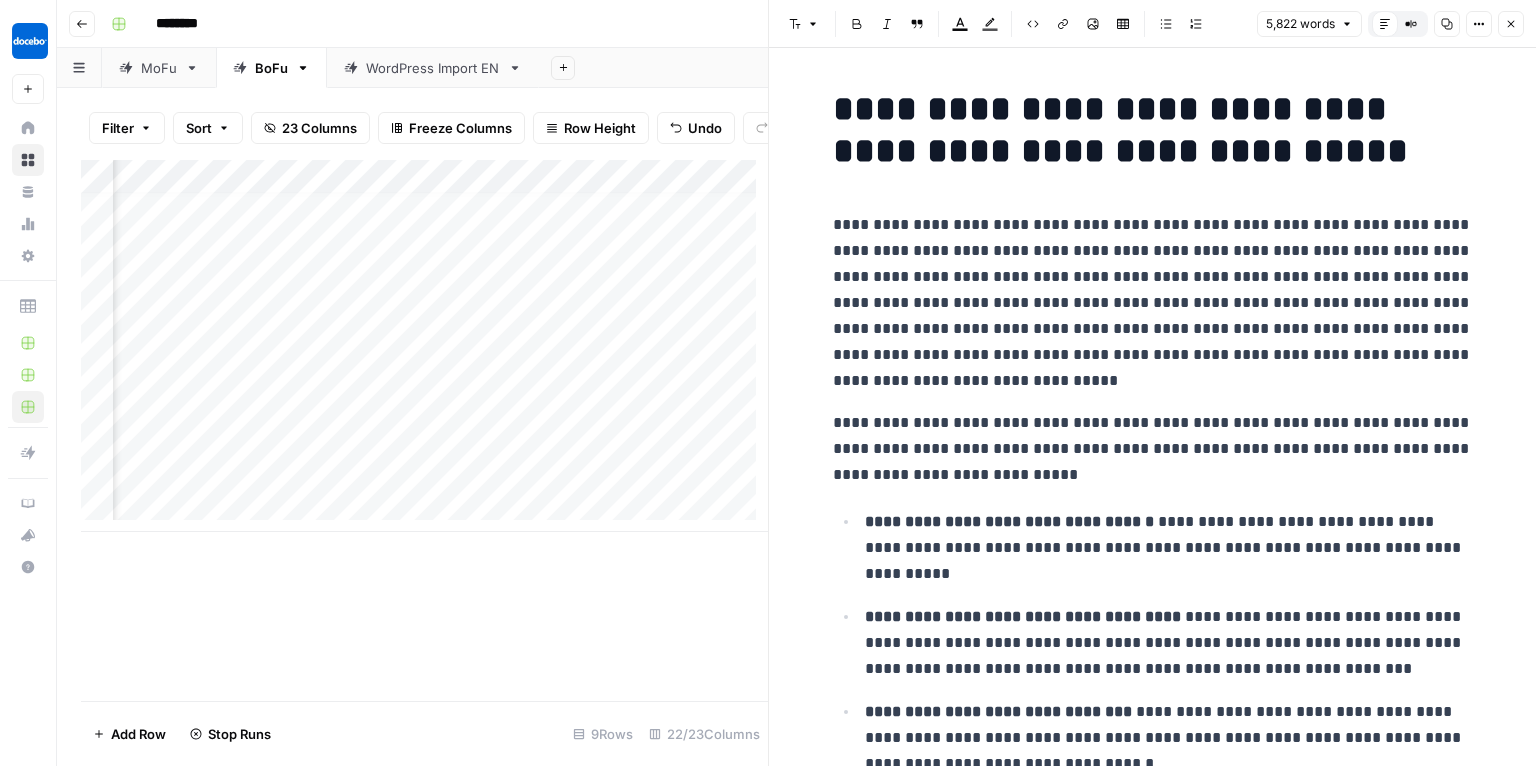 scroll, scrollTop: 12, scrollLeft: 2800, axis: both 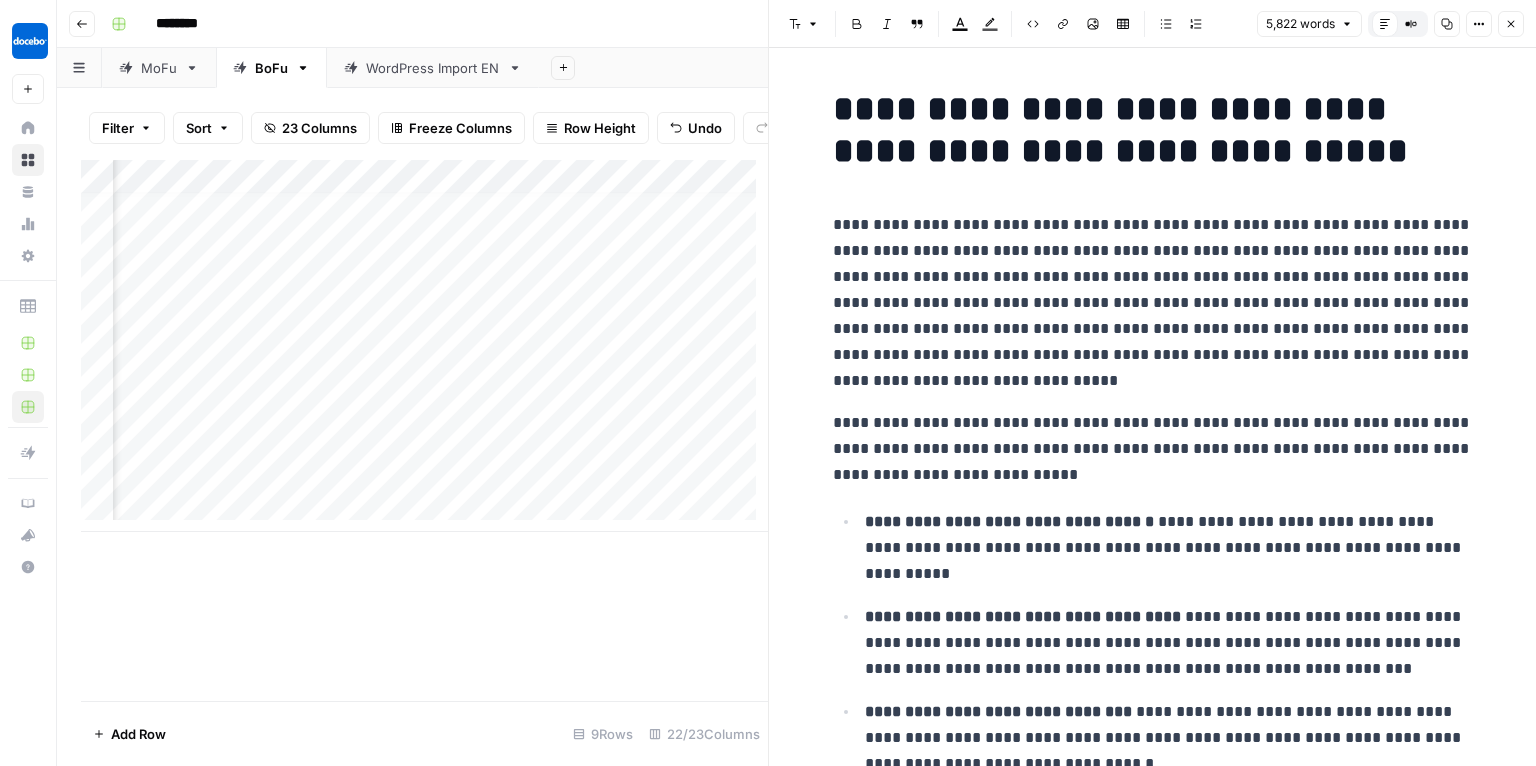 click on "Add Column" at bounding box center (424, 346) 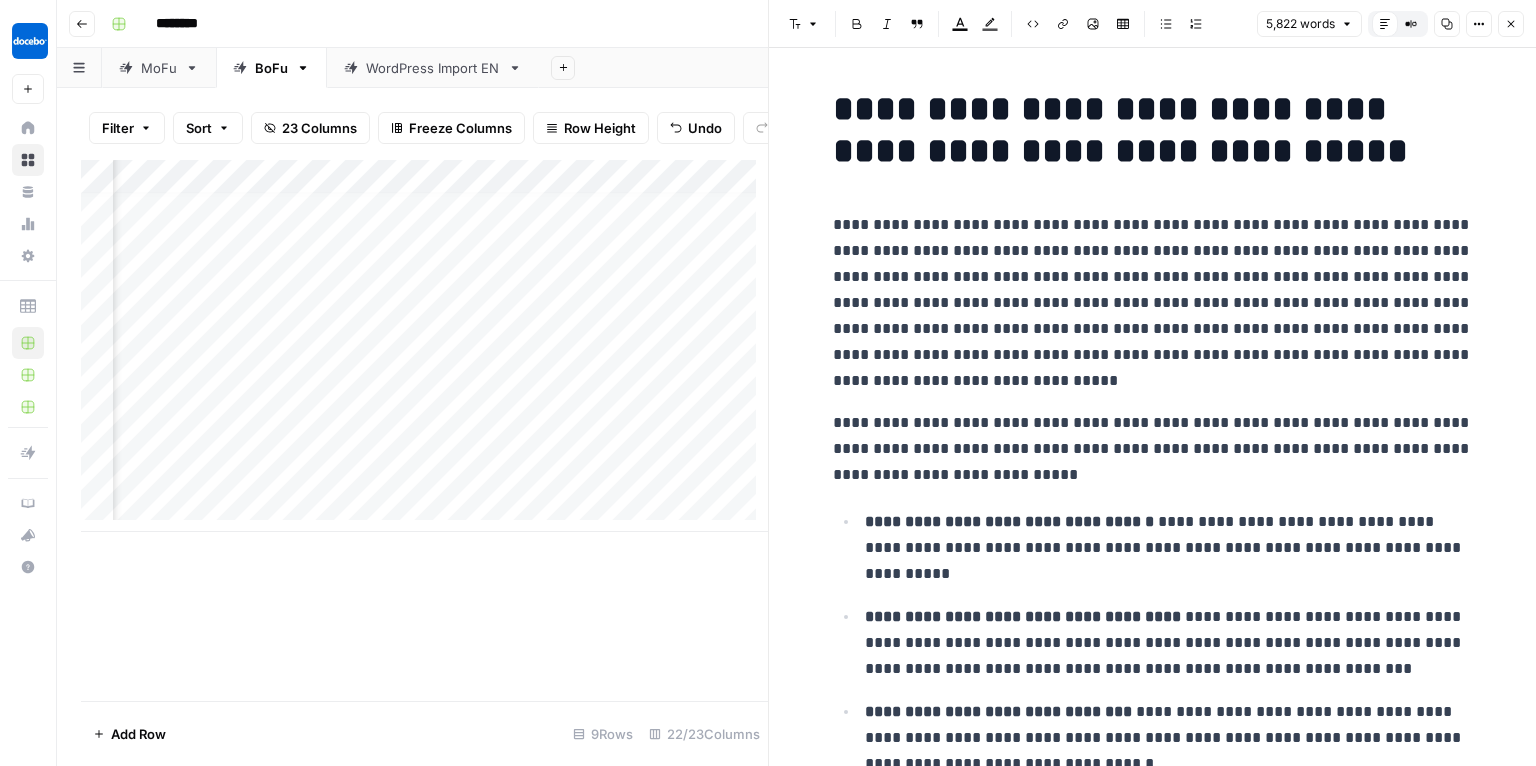 scroll, scrollTop: 12, scrollLeft: 1789, axis: both 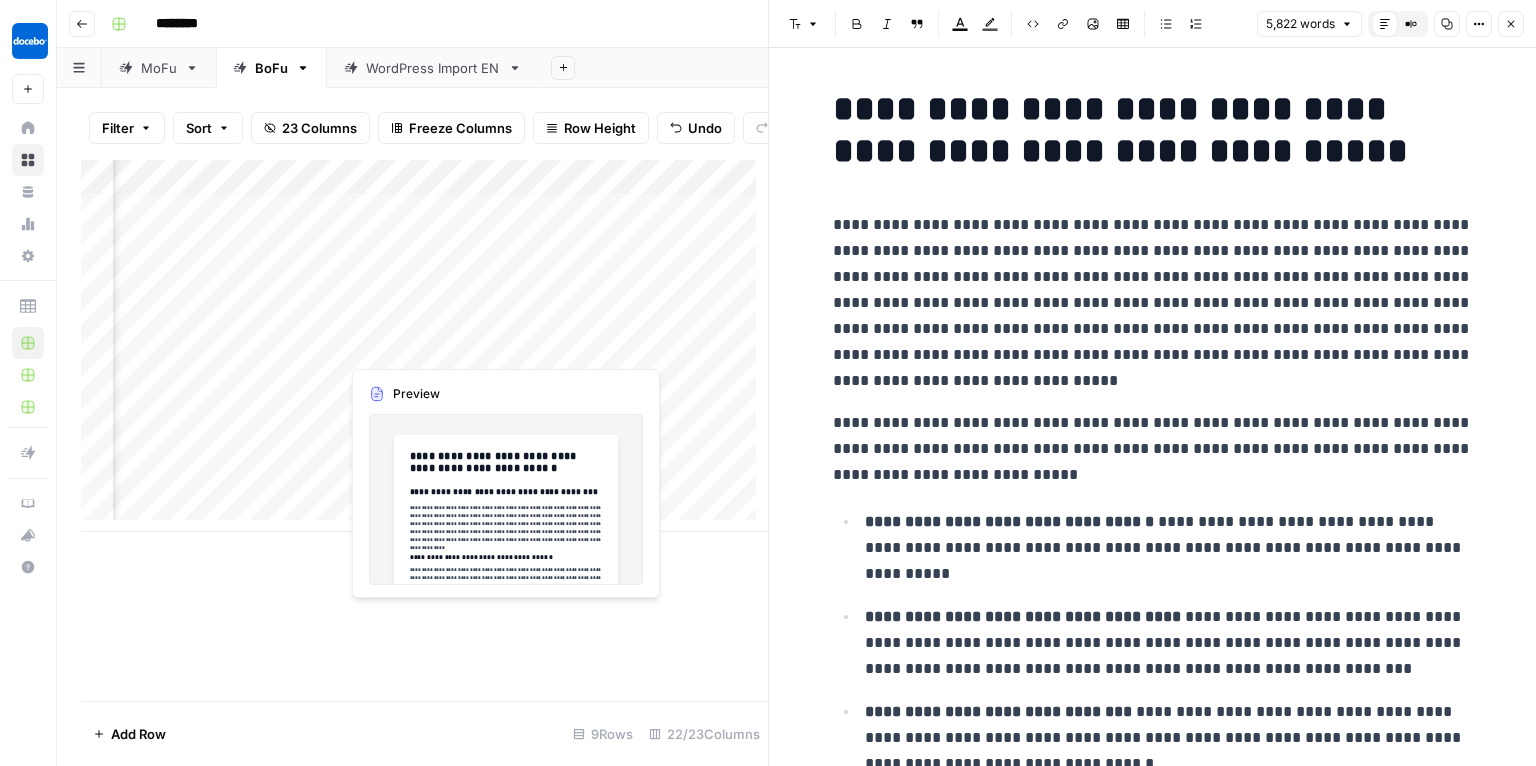 click on "Add Column" at bounding box center (424, 346) 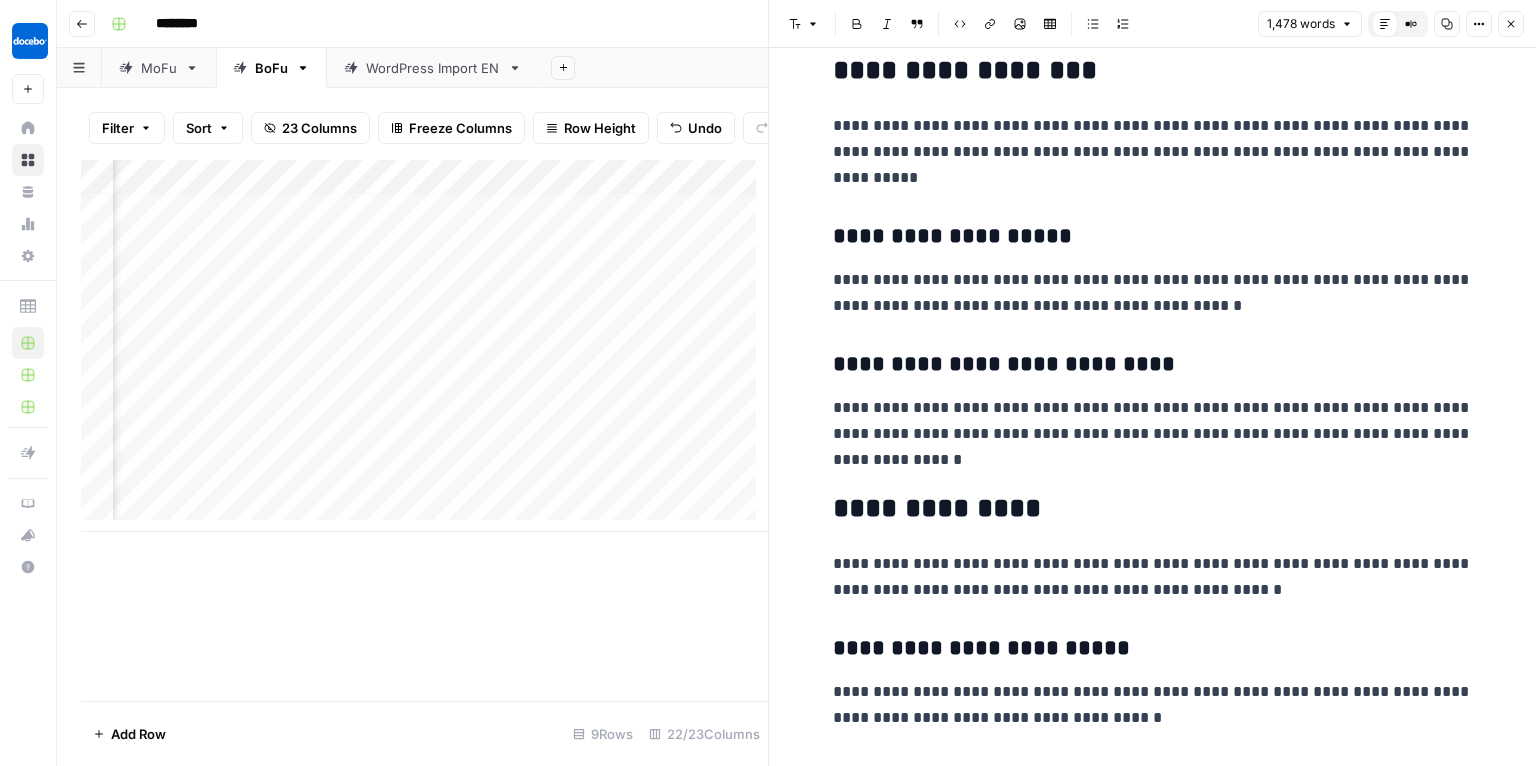 scroll, scrollTop: 2921, scrollLeft: 0, axis: vertical 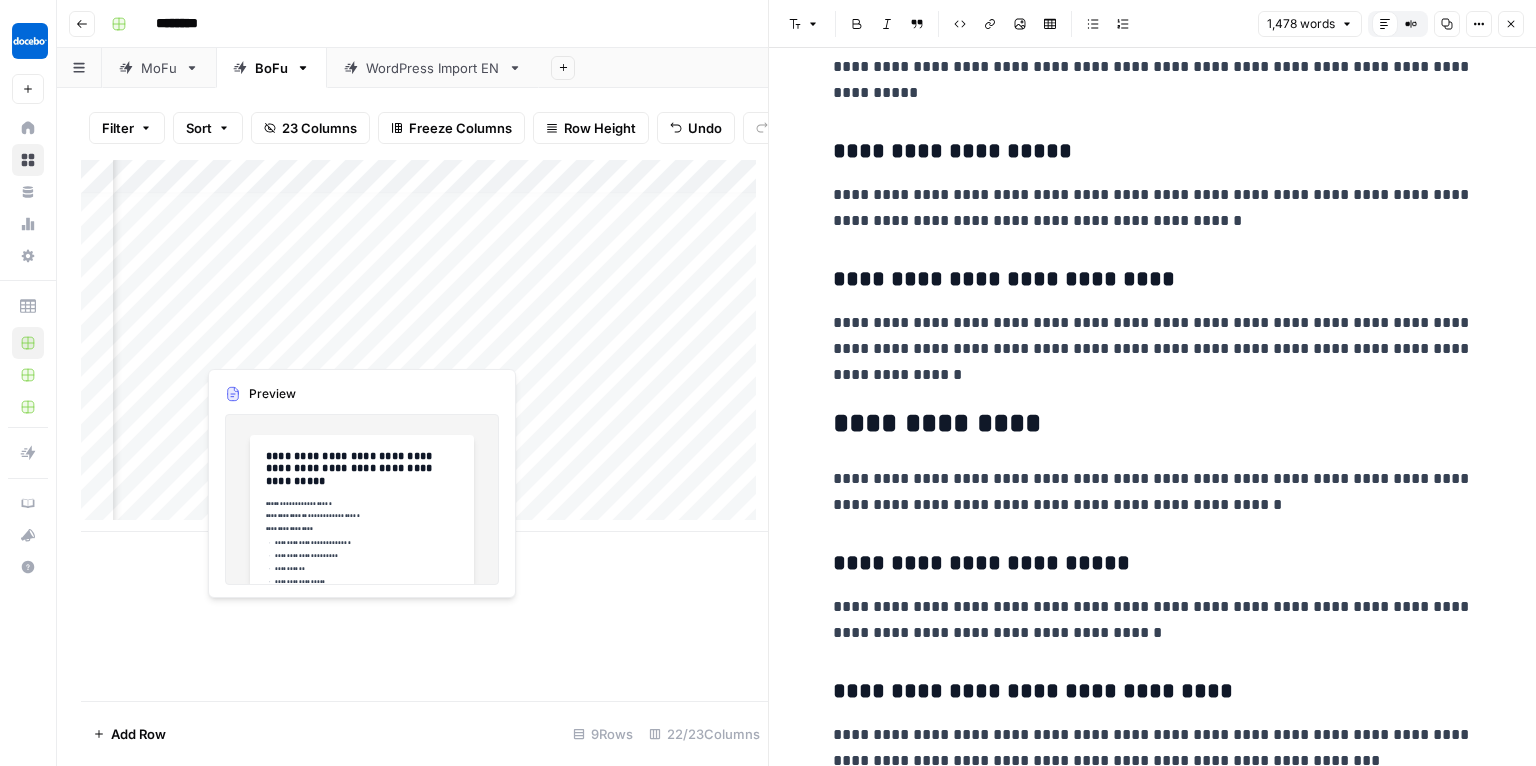 click on "Add Column" at bounding box center [424, 346] 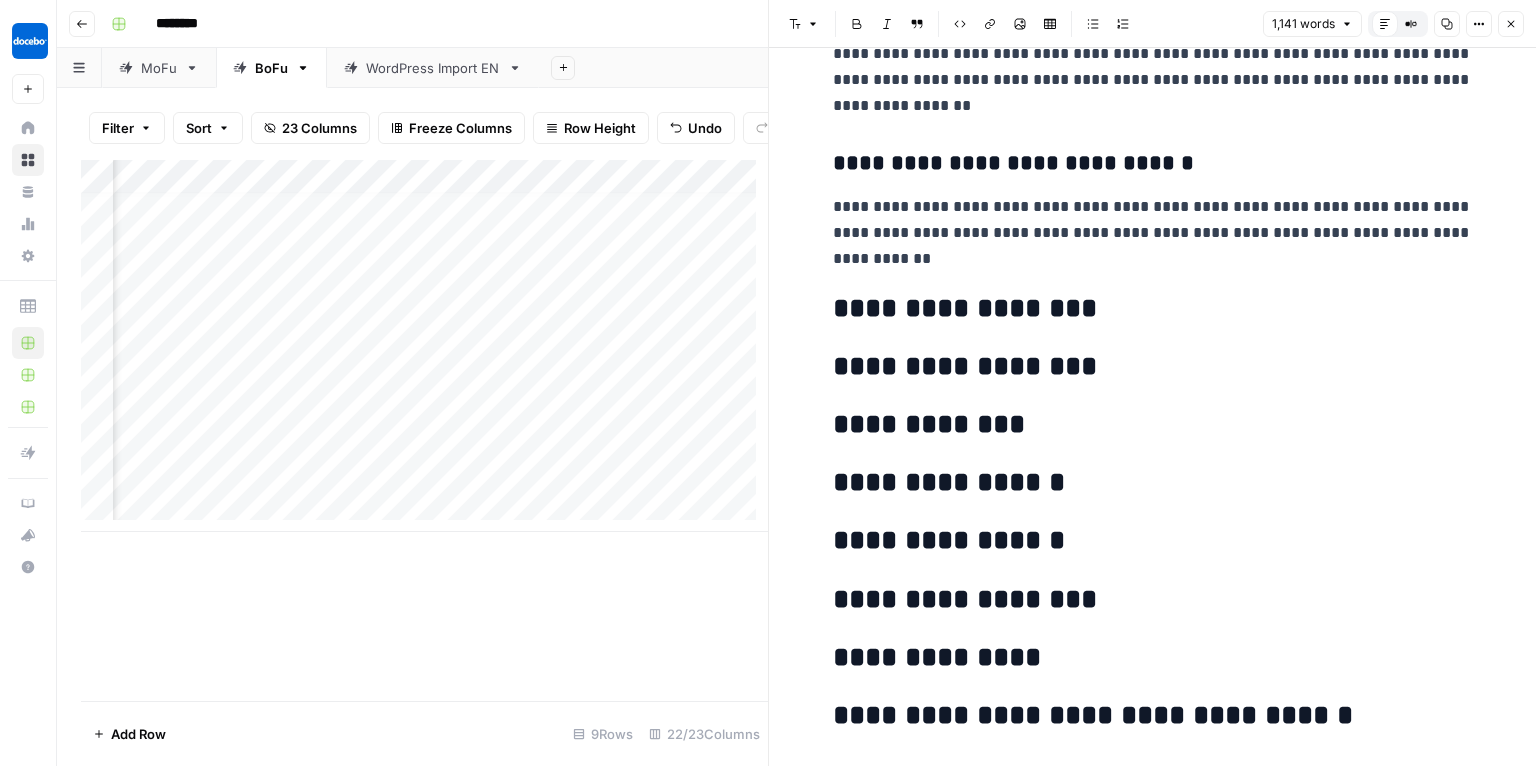 scroll, scrollTop: 3868, scrollLeft: 0, axis: vertical 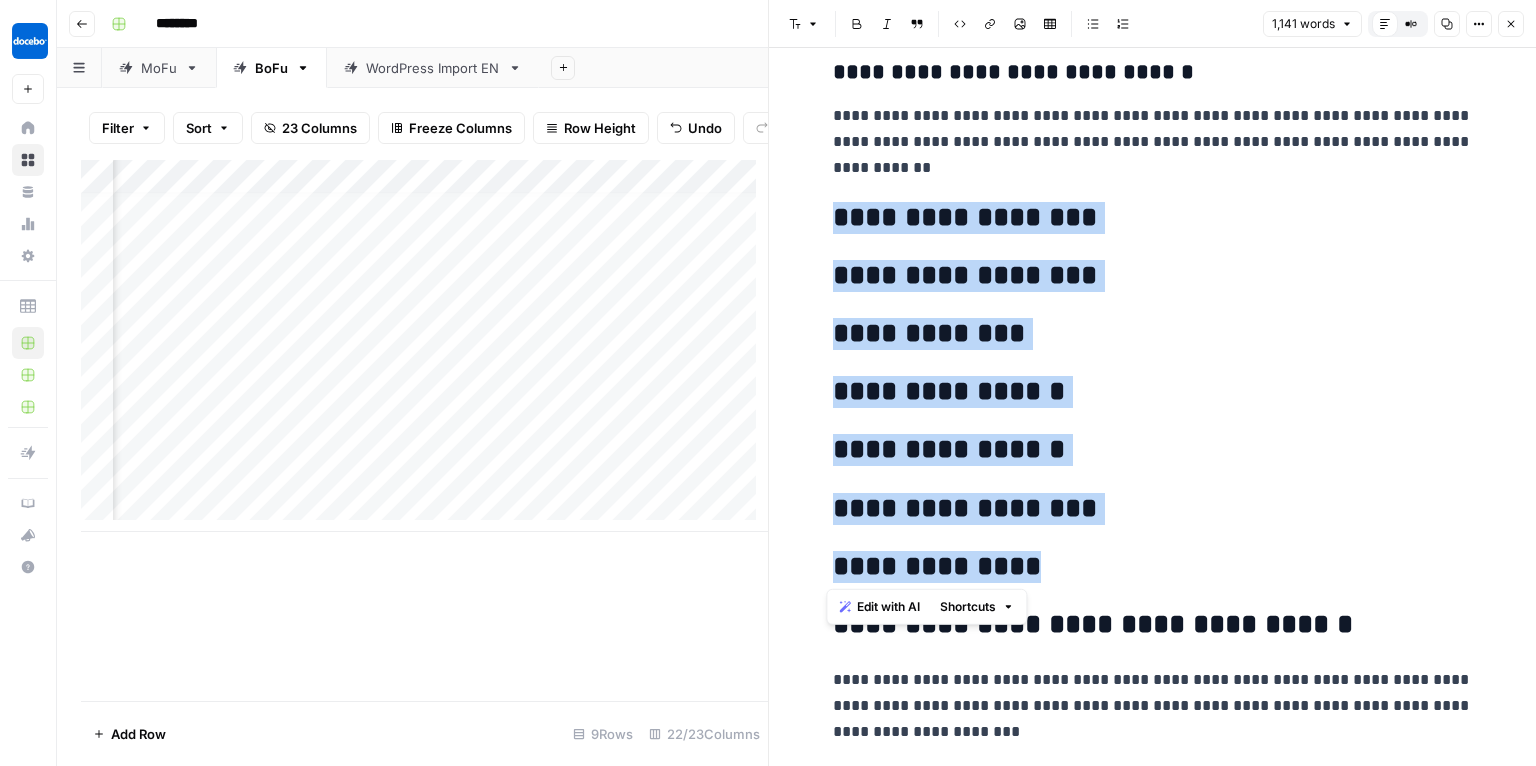 drag, startPoint x: 825, startPoint y: 222, endPoint x: 1024, endPoint y: 552, distance: 385.35828 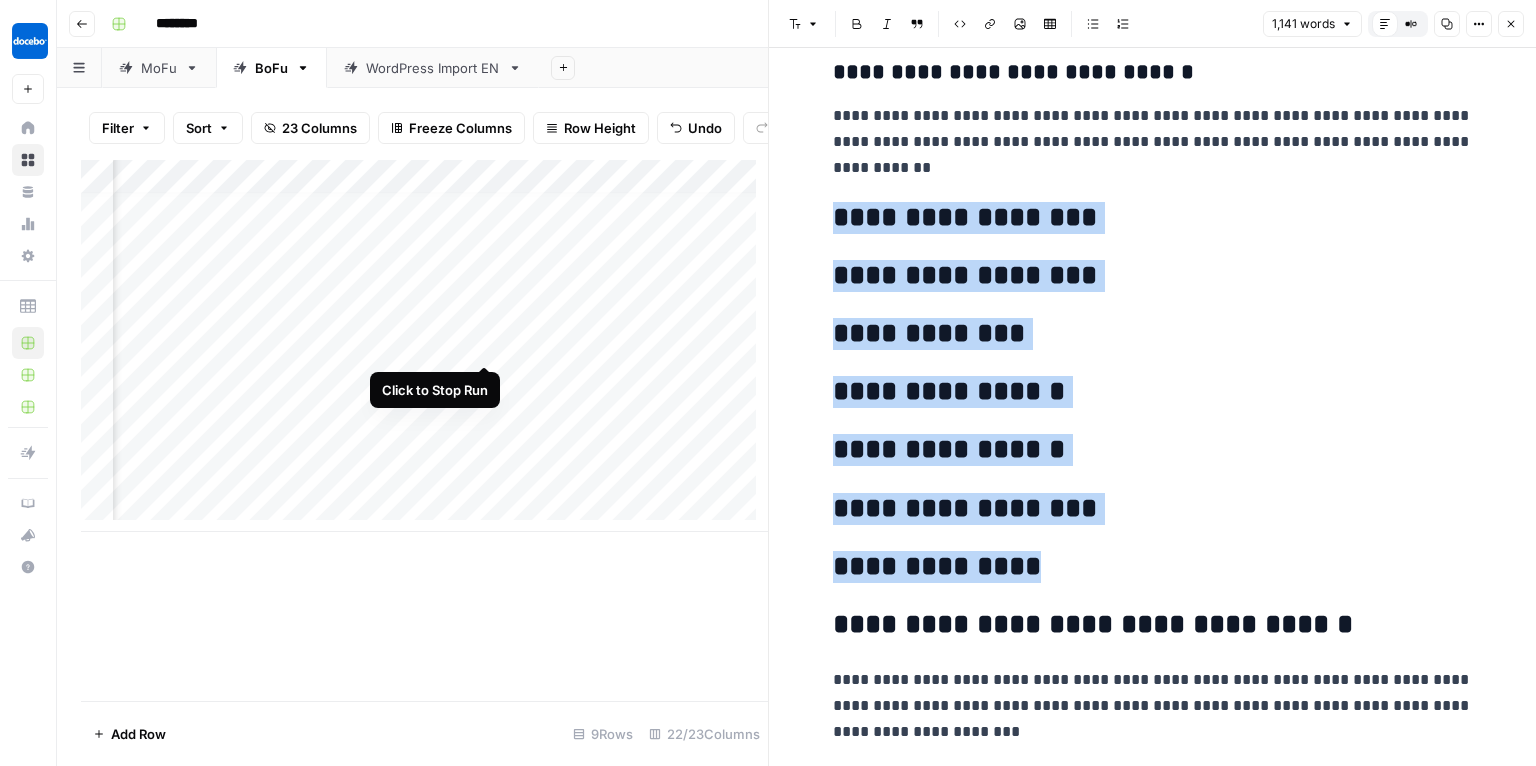 click on "Add Column" at bounding box center (424, 346) 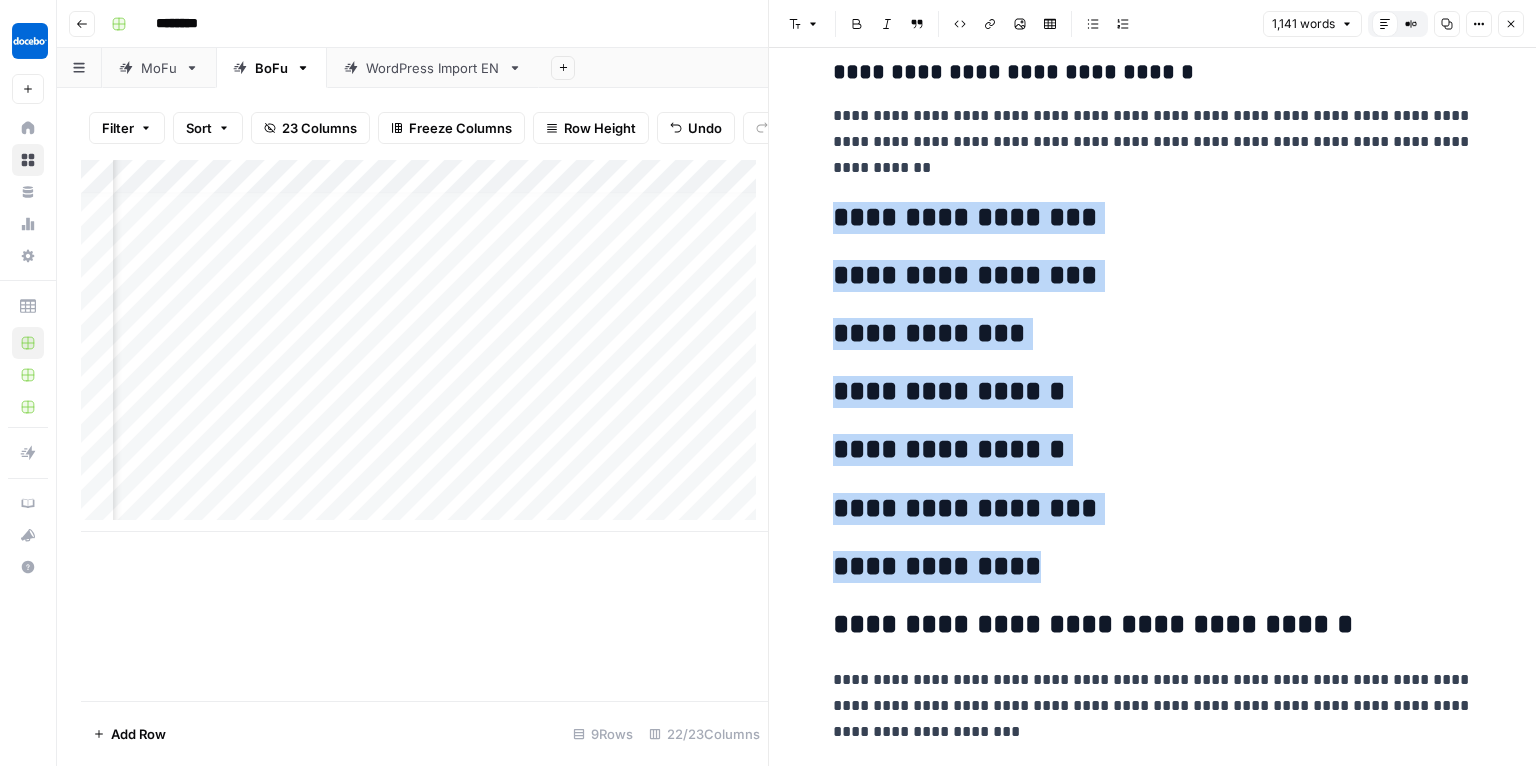 scroll, scrollTop: 12, scrollLeft: 1635, axis: both 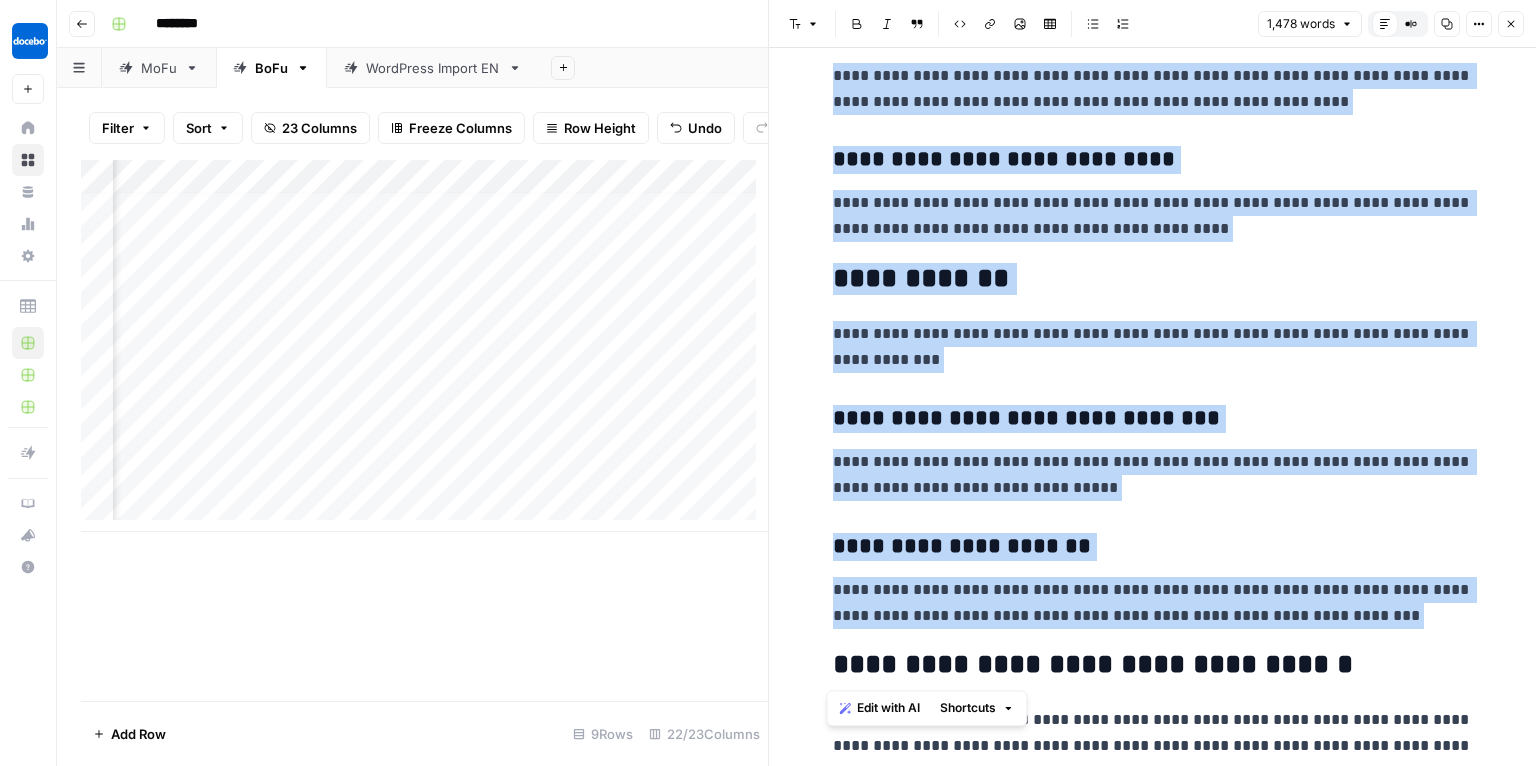 drag, startPoint x: 906, startPoint y: 582, endPoint x: 1338, endPoint y: 634, distance: 435.11838 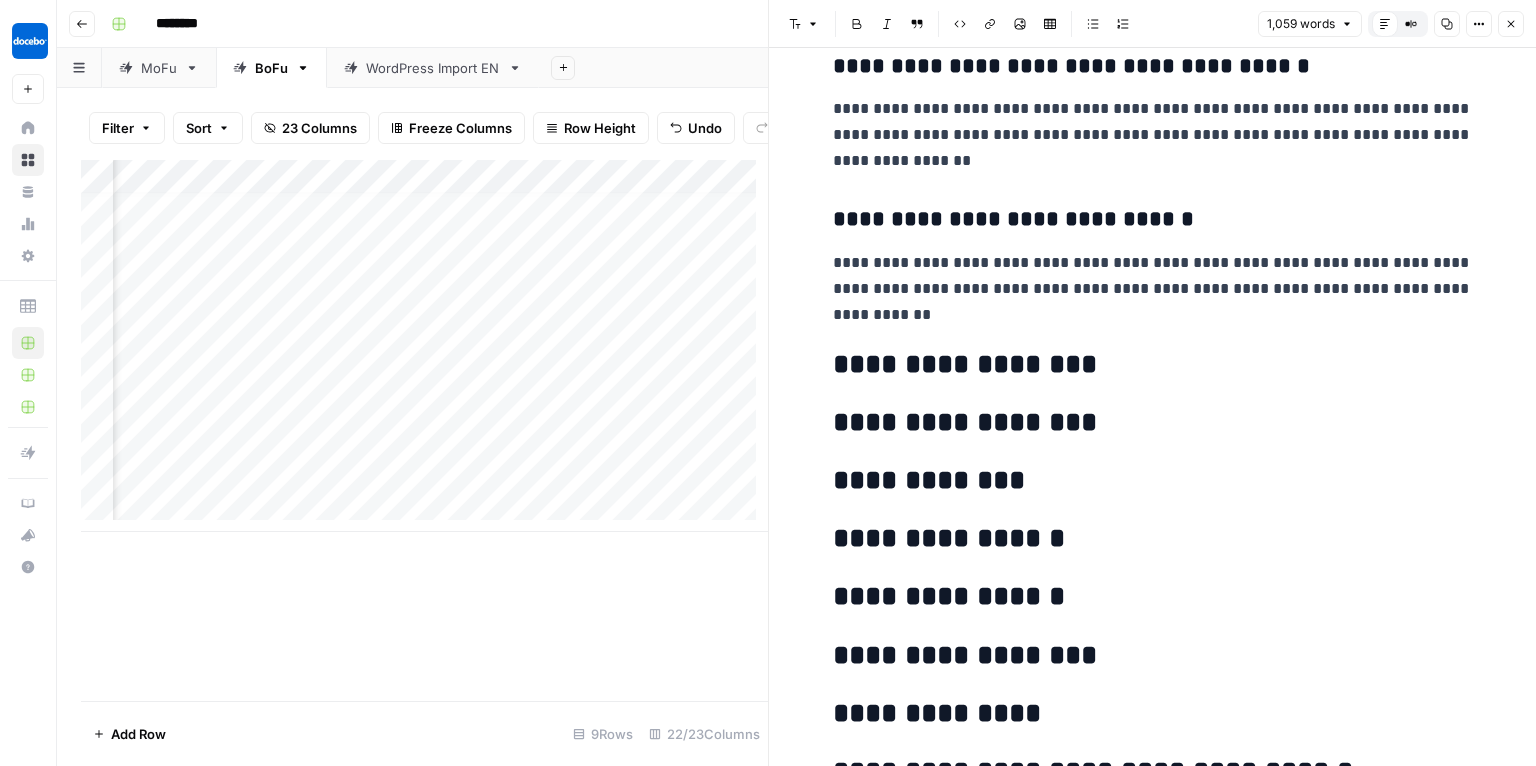 scroll, scrollTop: 2568, scrollLeft: 0, axis: vertical 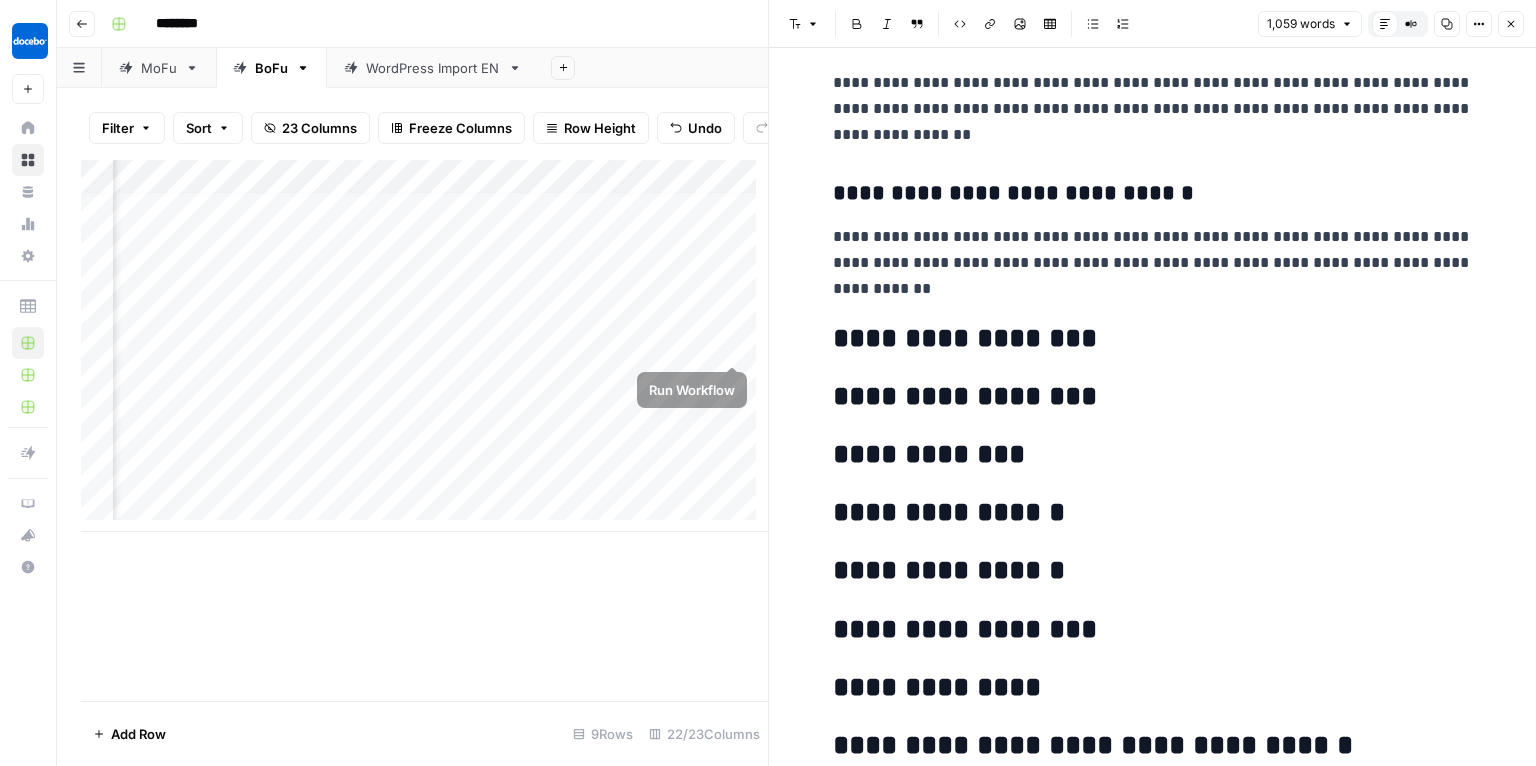 click on "Add Column" at bounding box center [424, 346] 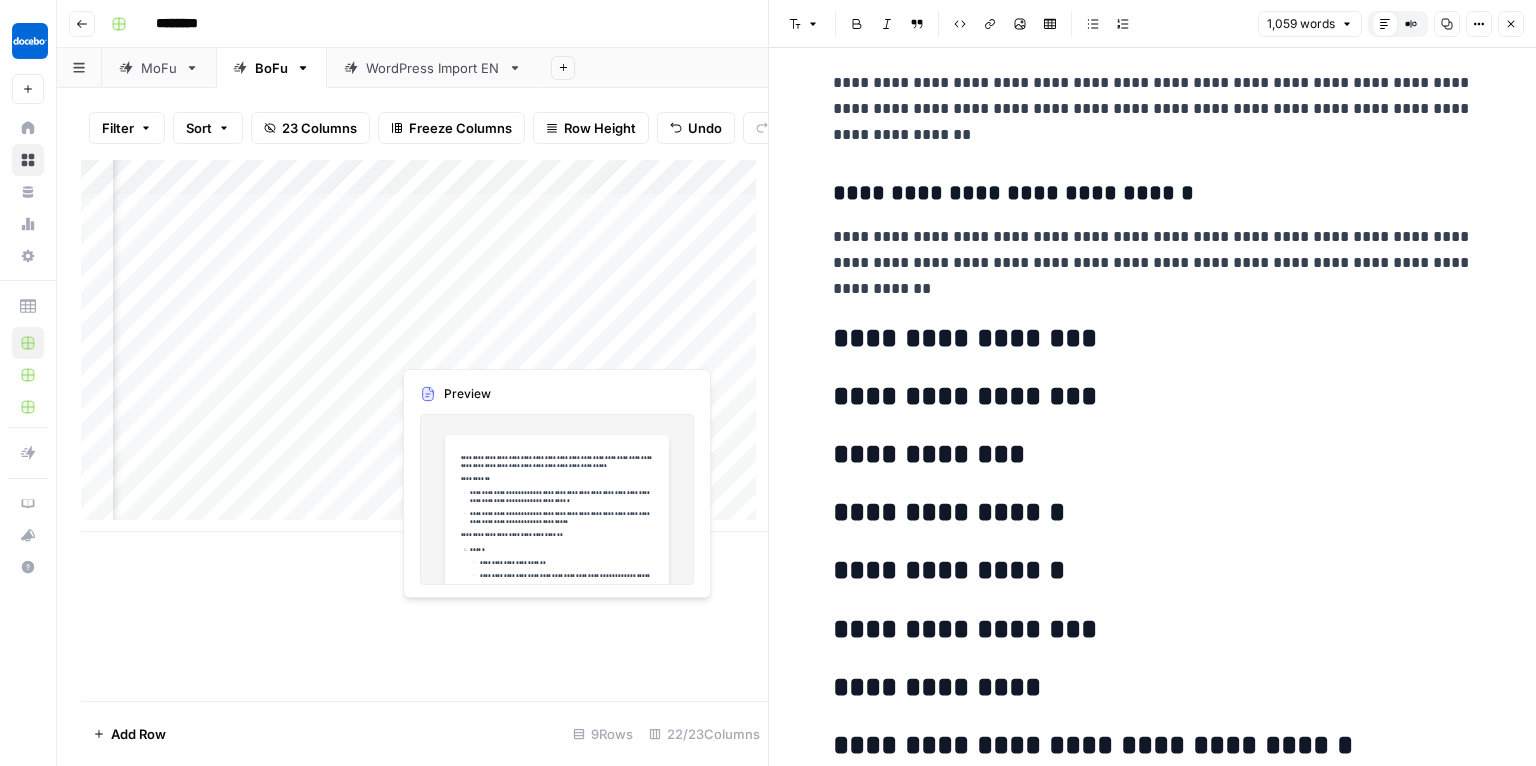 click on "Add Column" at bounding box center (424, 346) 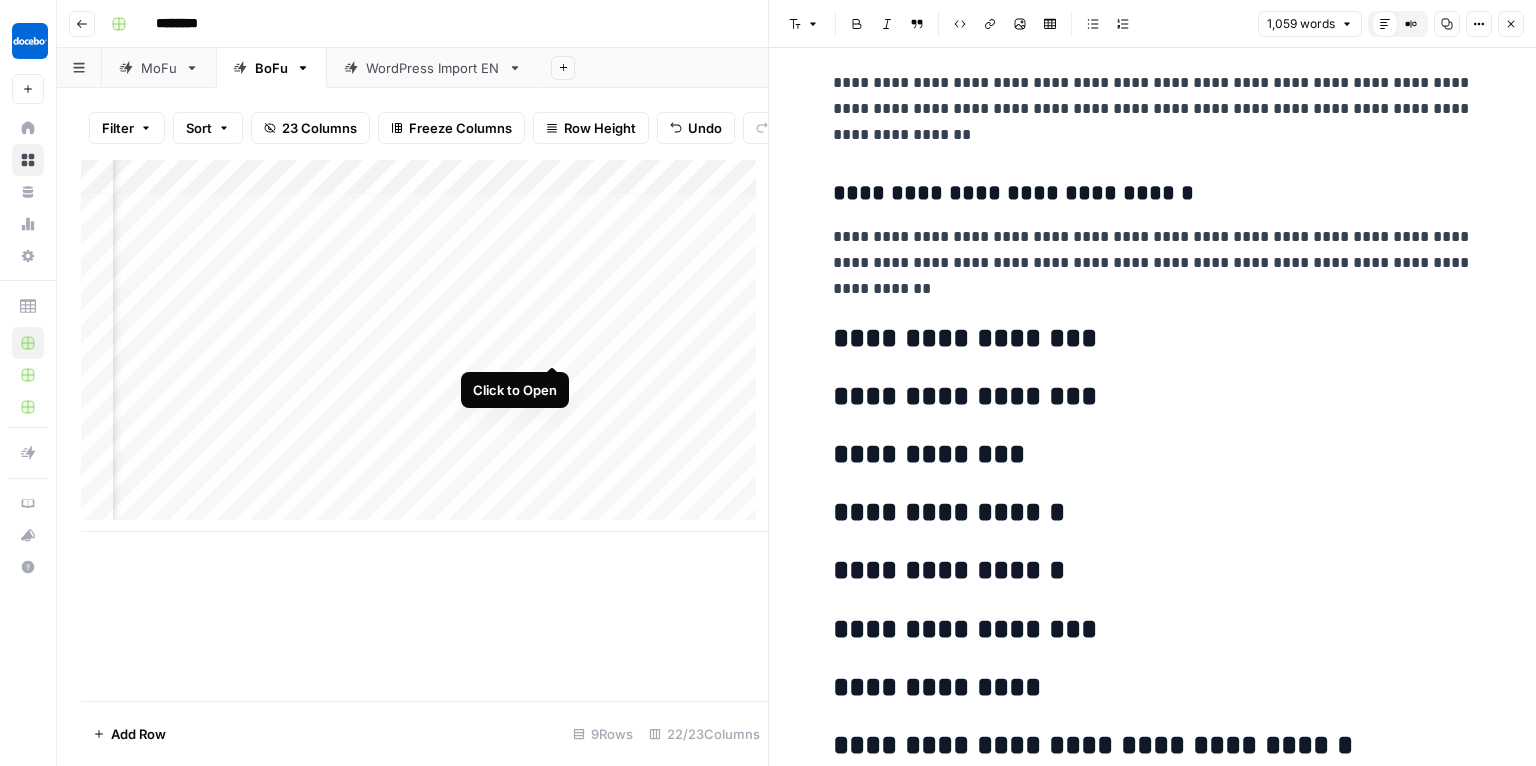 click on "Add Column" at bounding box center (424, 346) 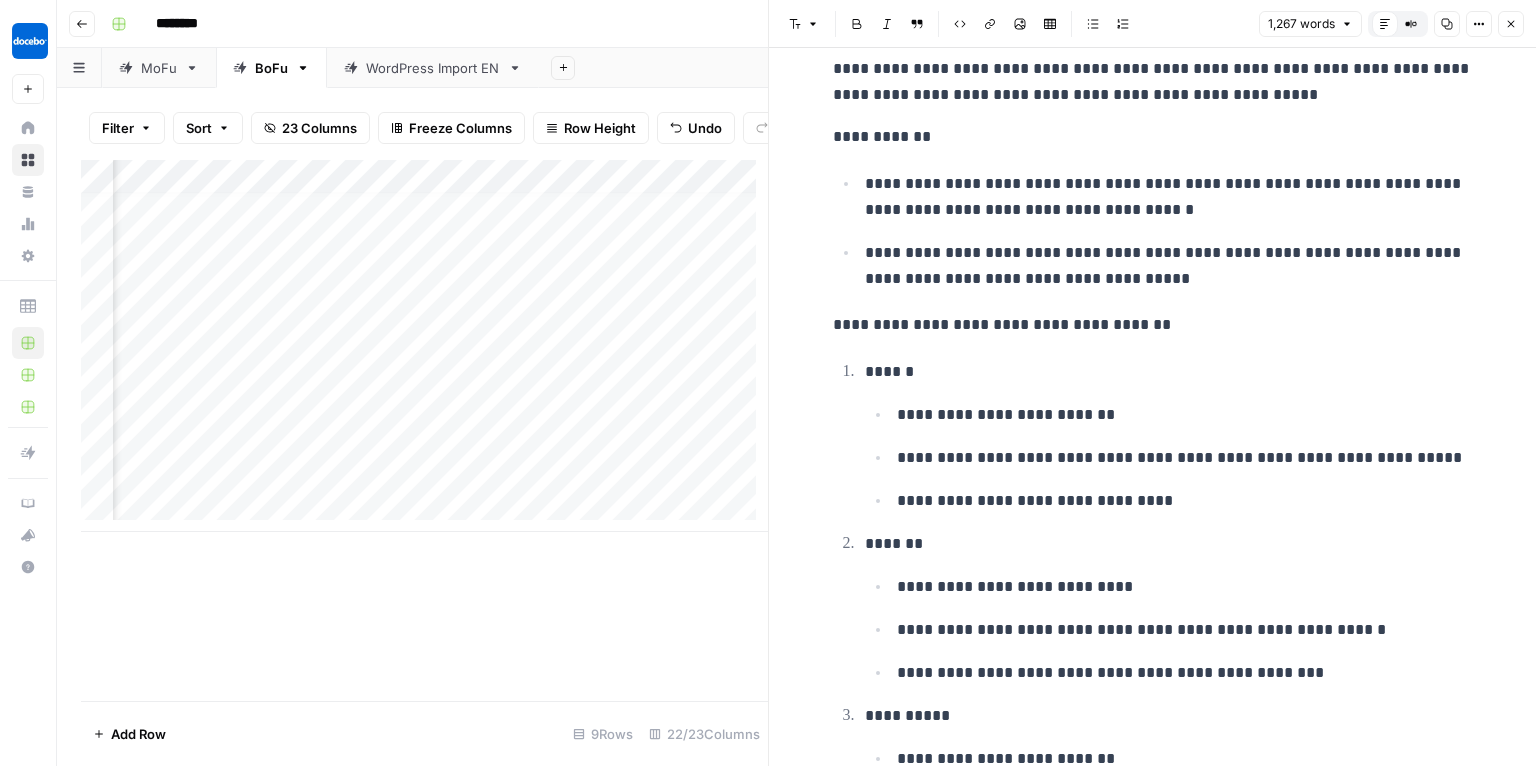 scroll, scrollTop: 290, scrollLeft: 0, axis: vertical 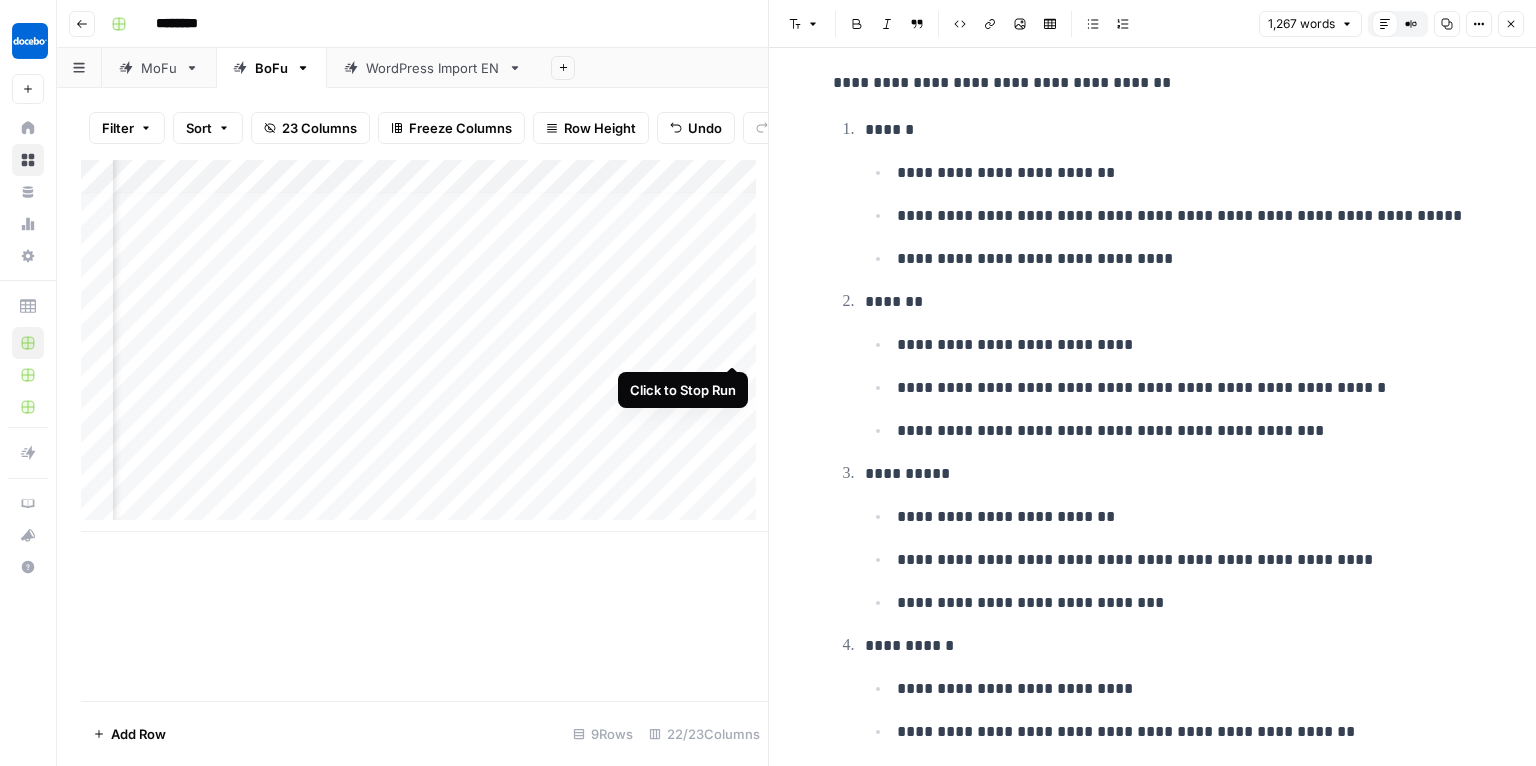 click on "Add Column" at bounding box center [424, 346] 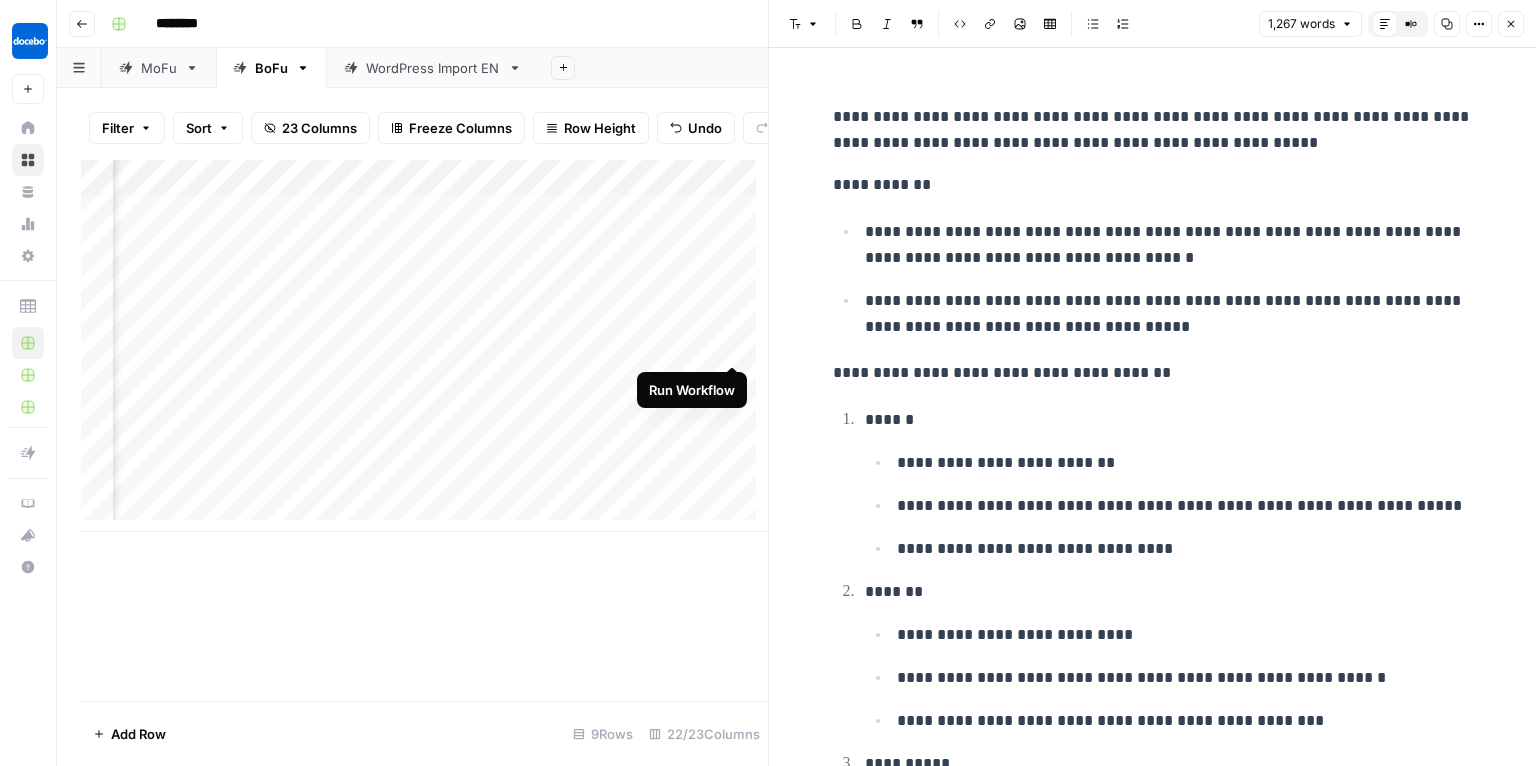 click on "Add Column" at bounding box center [424, 346] 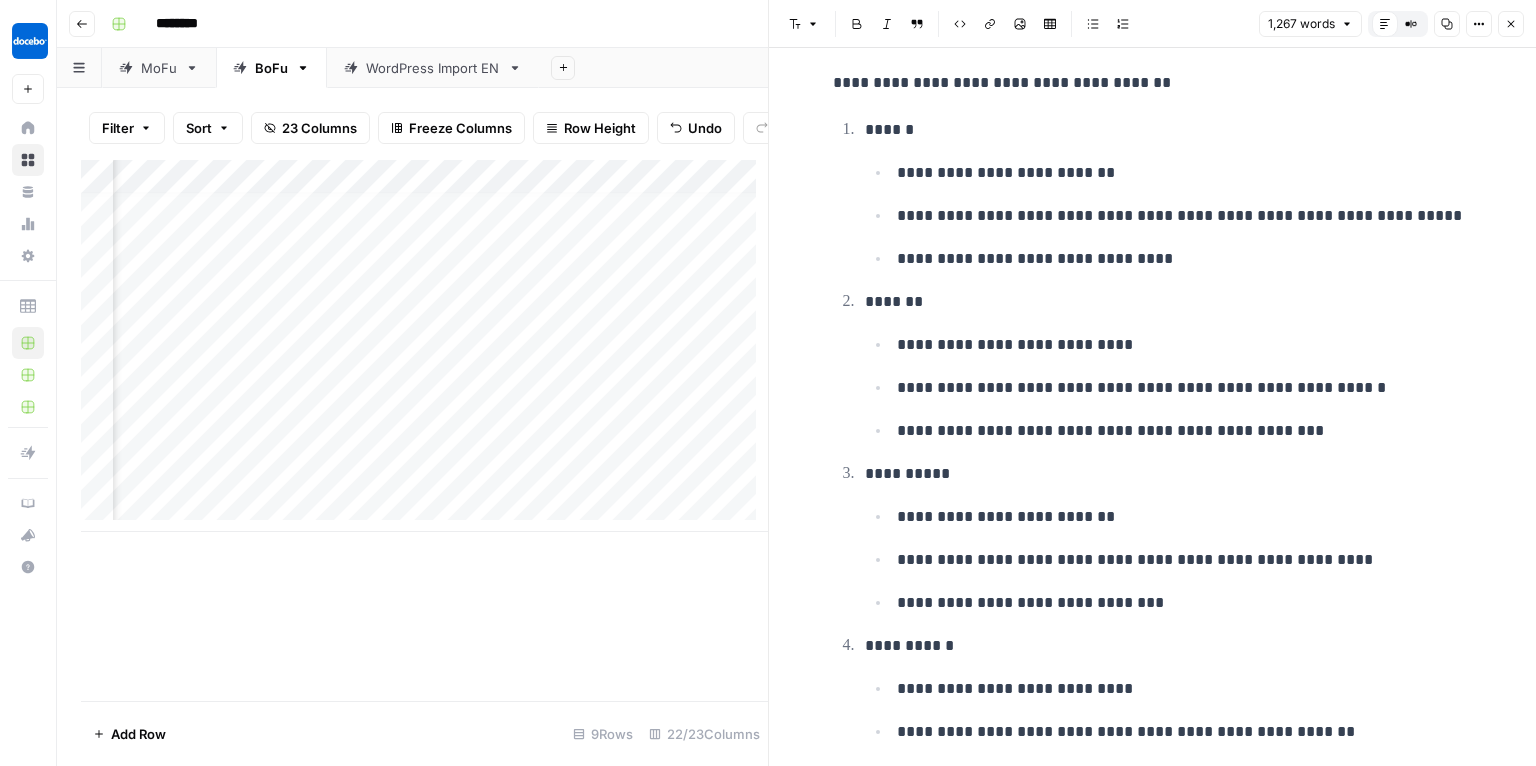 scroll, scrollTop: 12, scrollLeft: 2227, axis: both 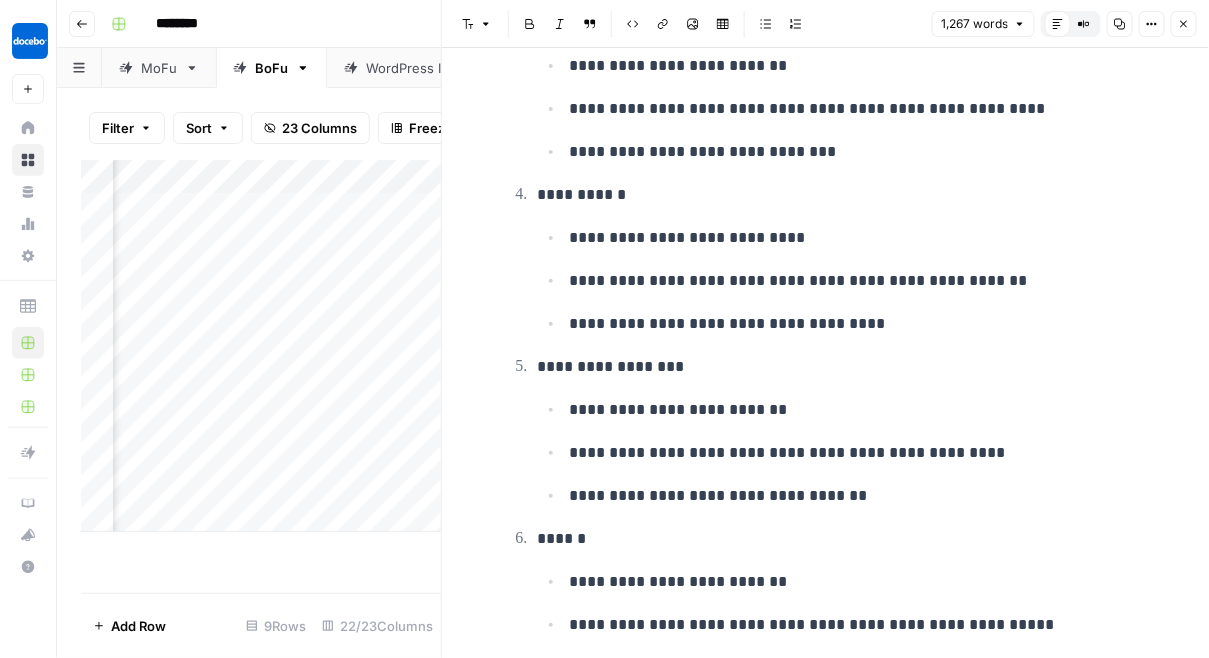 click on "Close" at bounding box center (1184, 24) 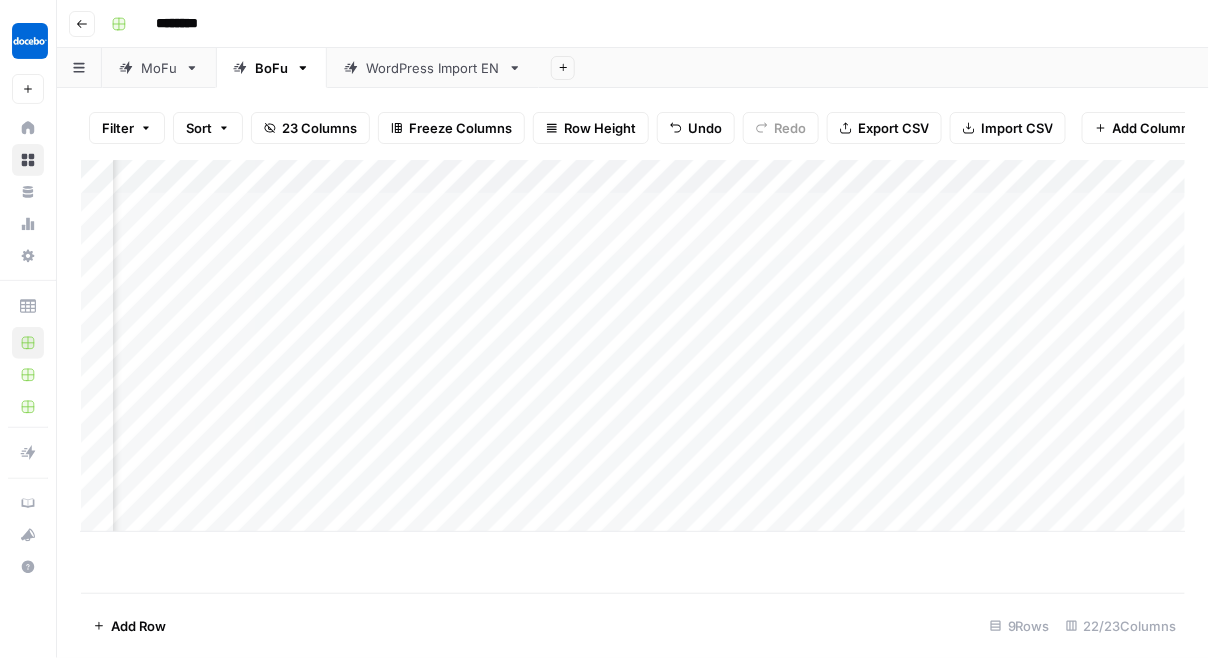 scroll, scrollTop: 0, scrollLeft: 0, axis: both 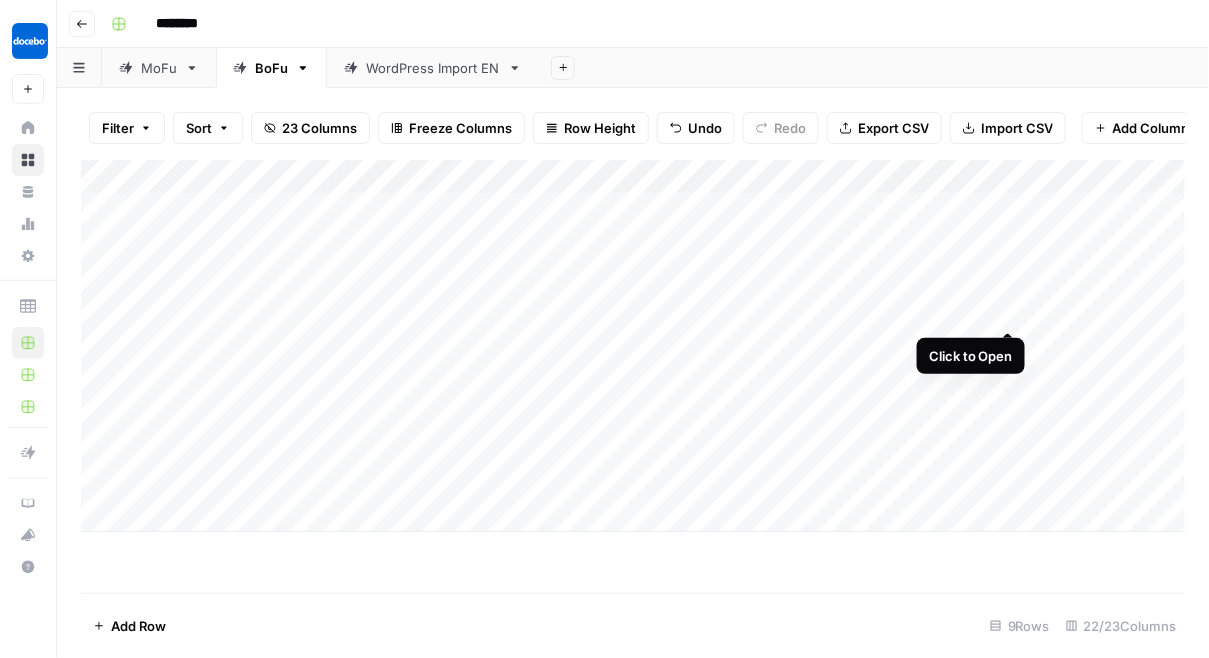 click on "Add Column" at bounding box center [633, 346] 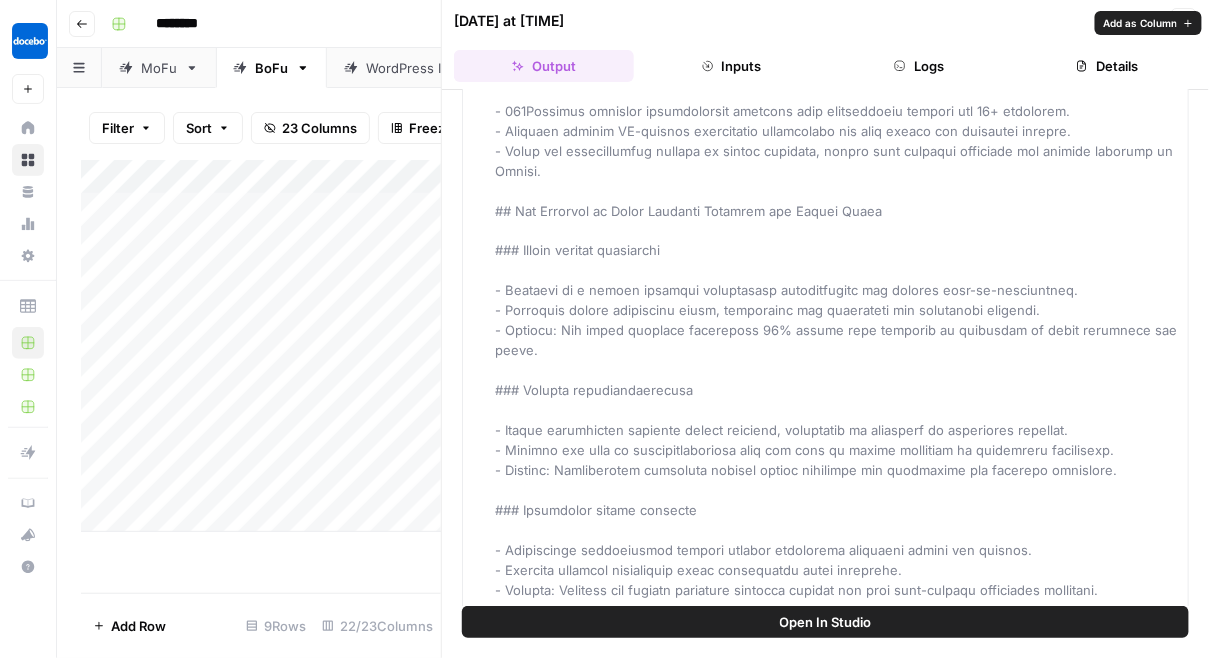 scroll, scrollTop: 2947, scrollLeft: 0, axis: vertical 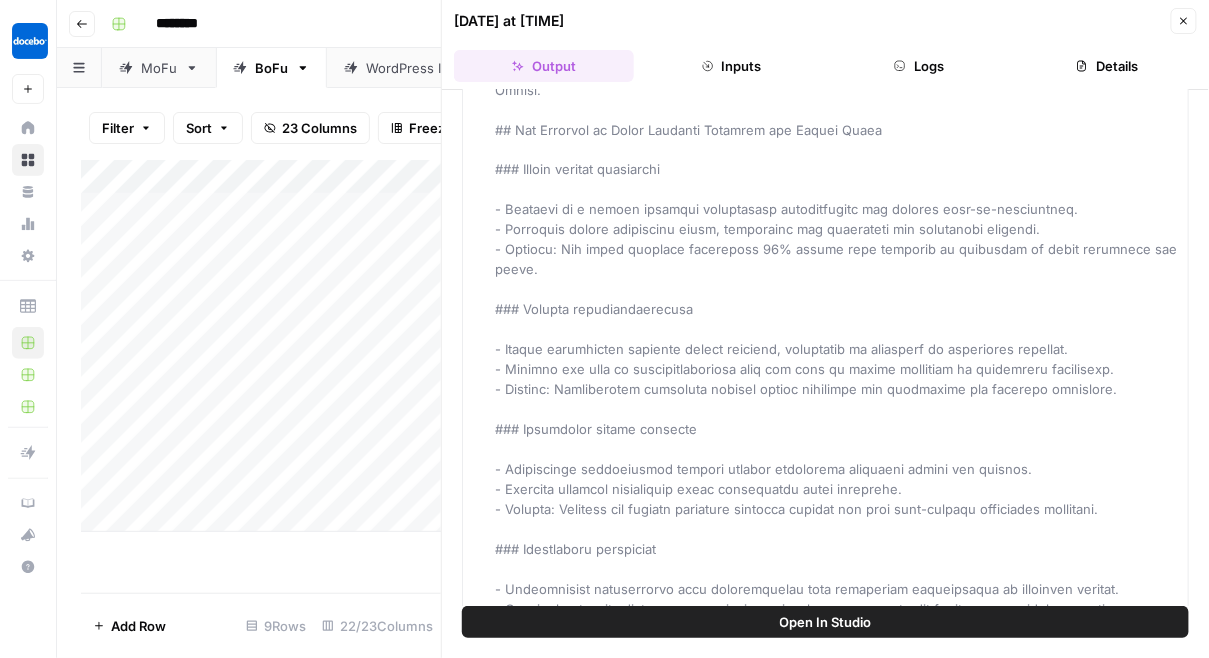 click 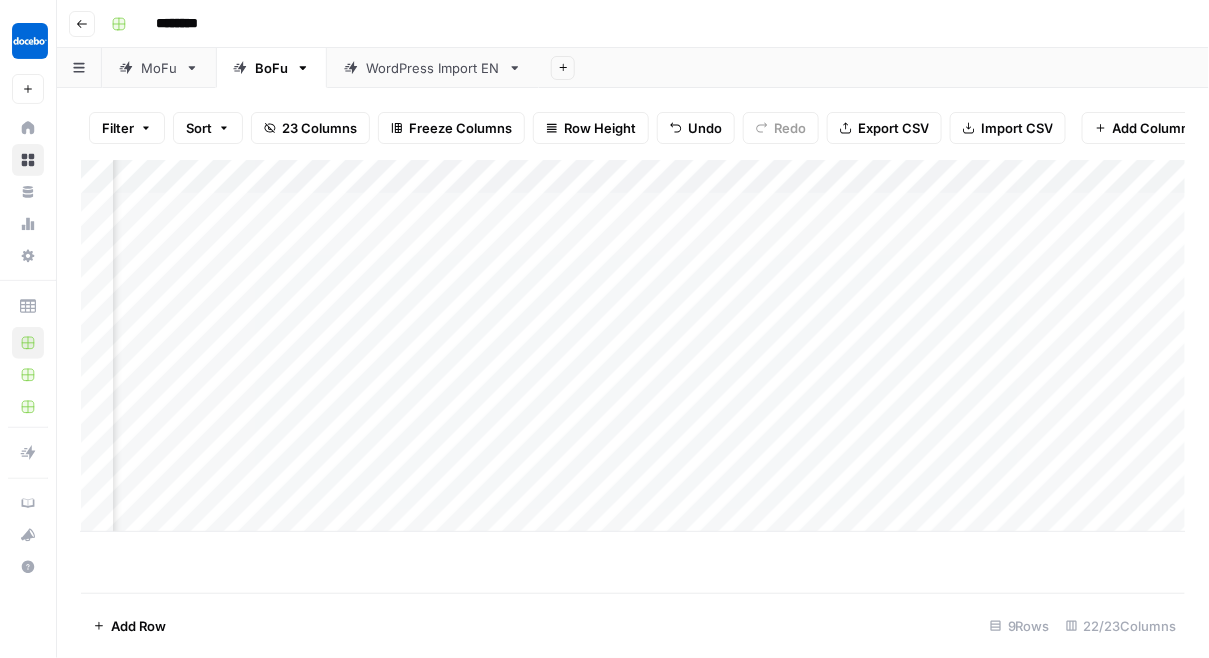 scroll, scrollTop: 0, scrollLeft: 767, axis: horizontal 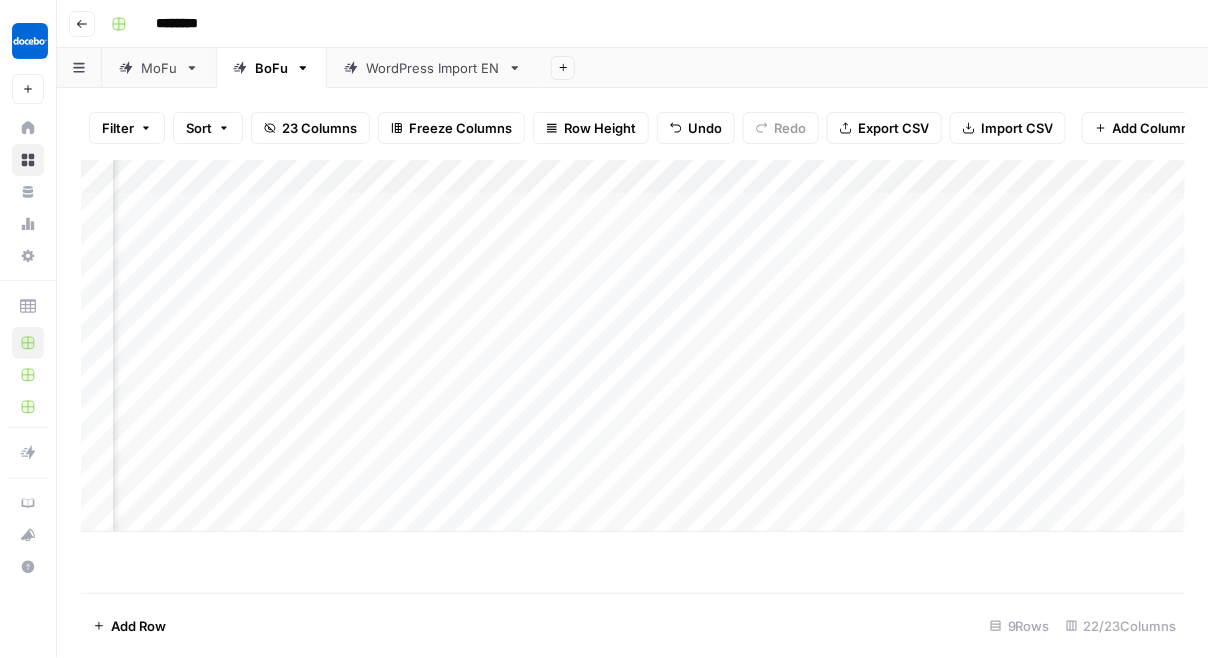 click on "Add Column" at bounding box center (633, 346) 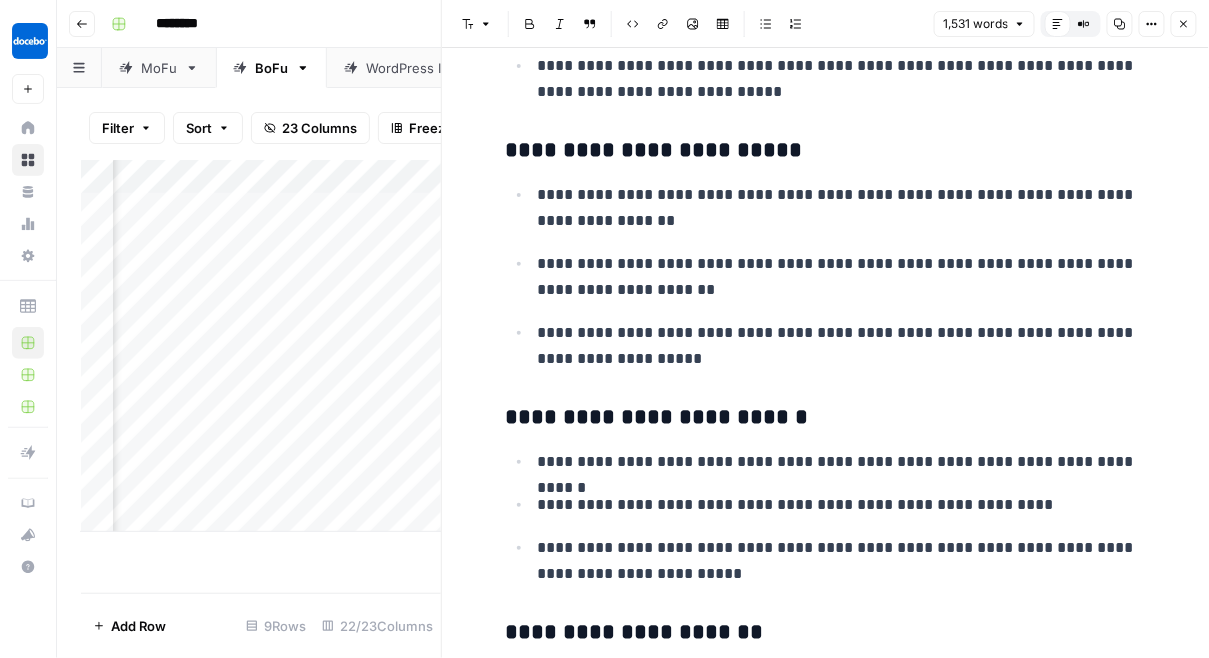 scroll, scrollTop: 5321, scrollLeft: 0, axis: vertical 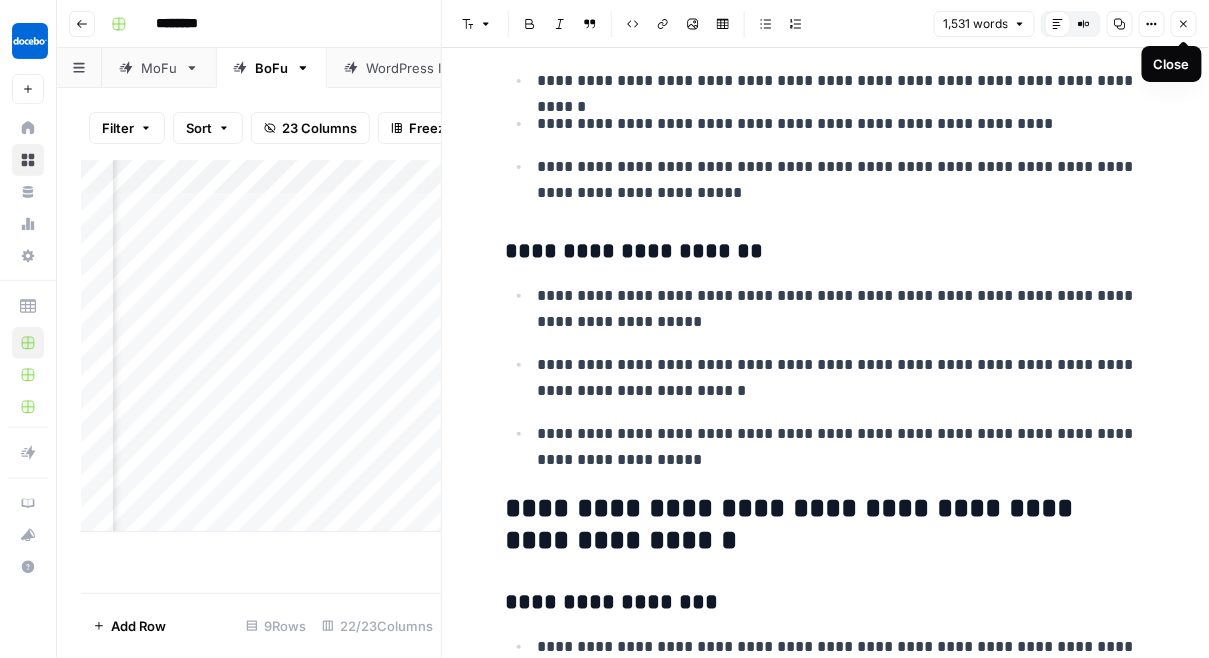 click on "Close" at bounding box center [1184, 24] 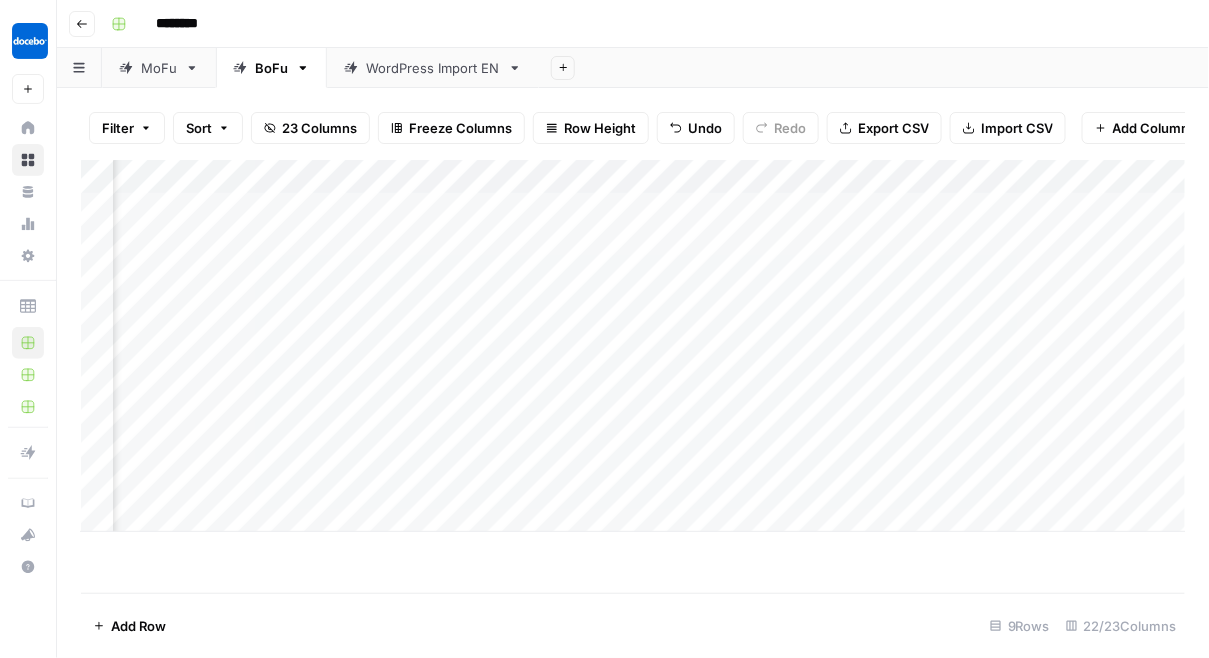scroll, scrollTop: 0, scrollLeft: 2074, axis: horizontal 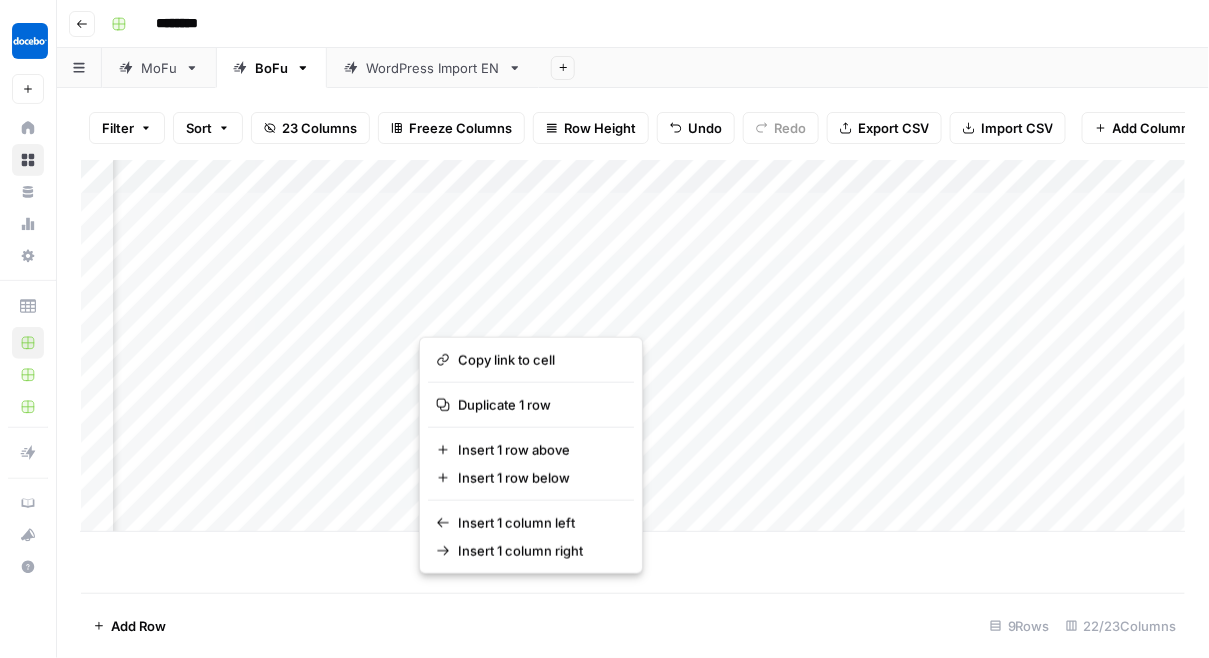 click at bounding box center [509, 311] 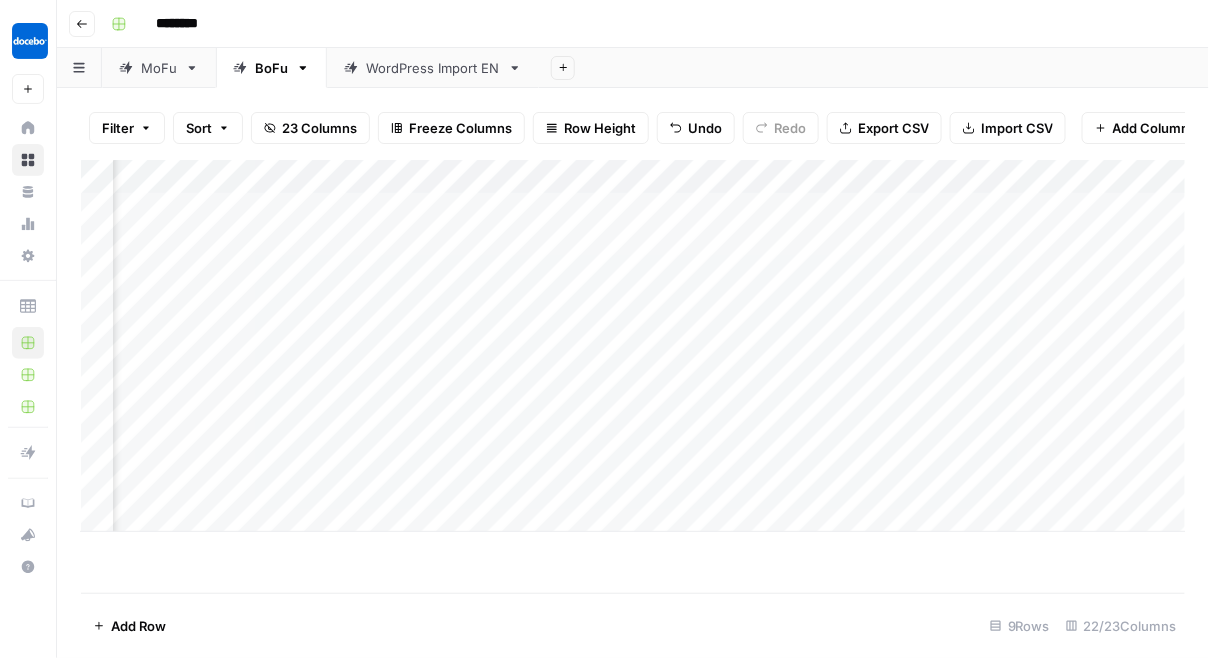 click on "Add Column" at bounding box center (633, 346) 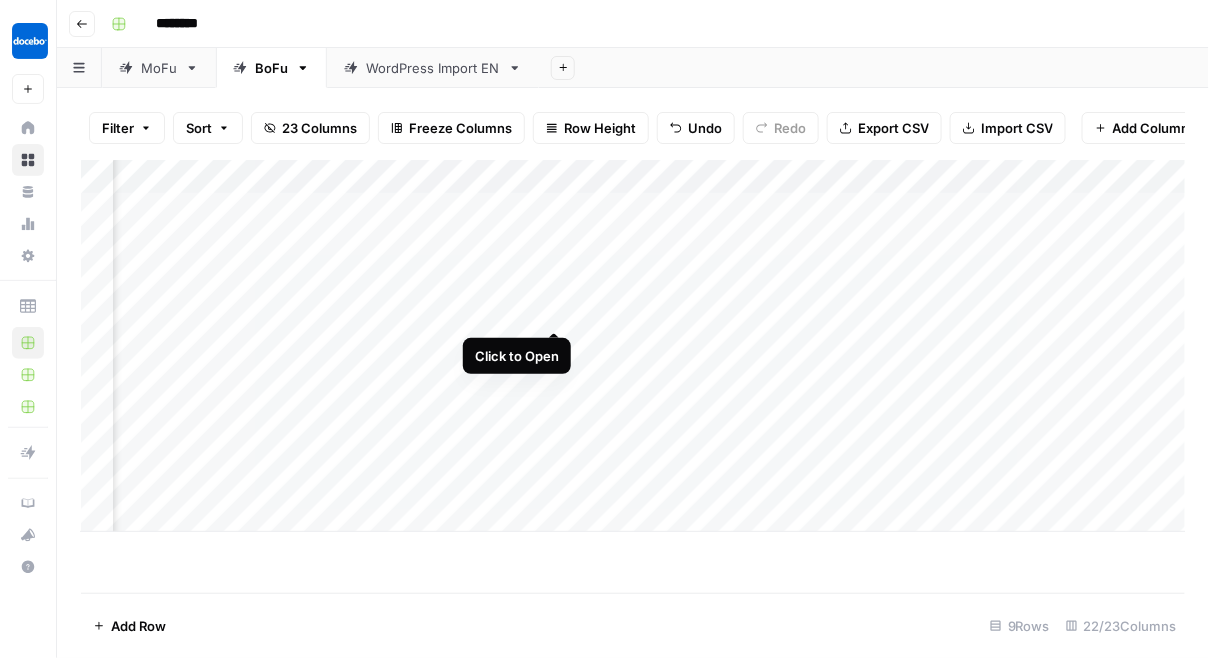click on "Add Column" at bounding box center [633, 346] 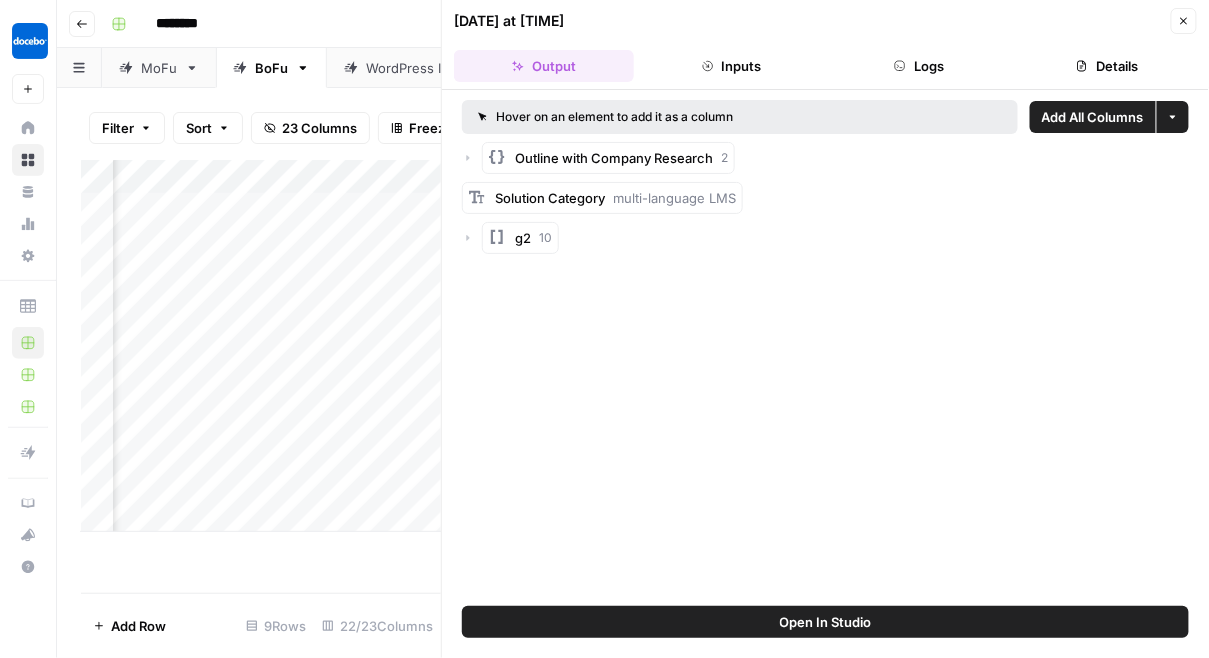 click on "Logs" at bounding box center (920, 66) 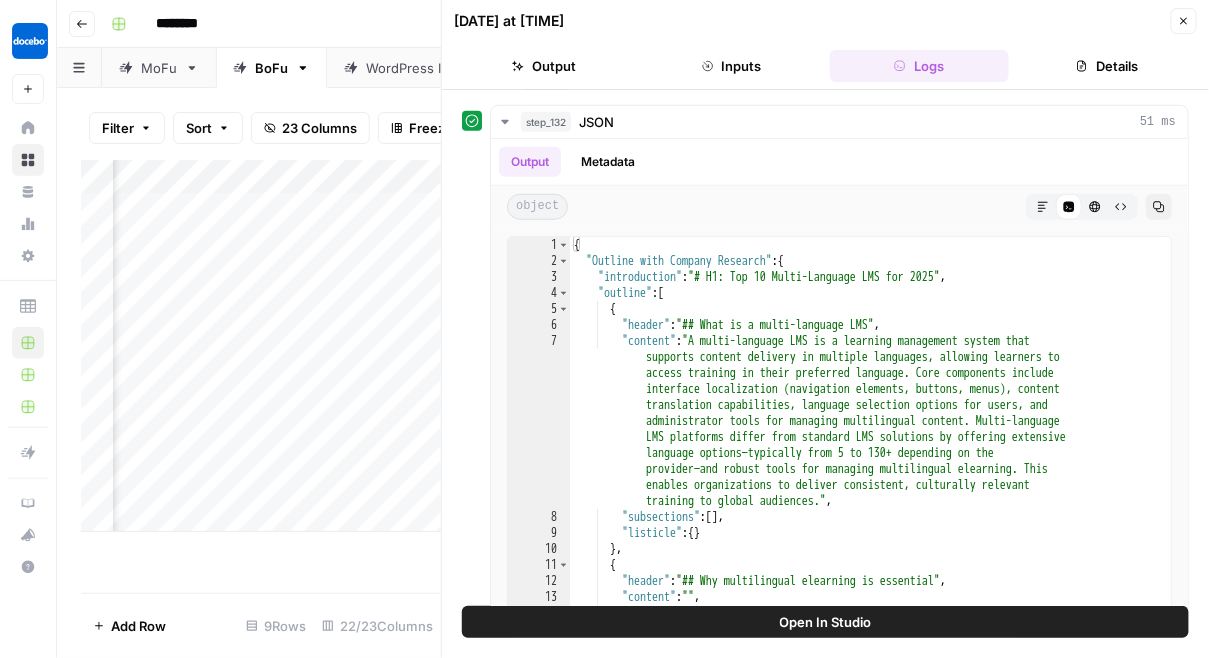 scroll, scrollTop: 412, scrollLeft: 0, axis: vertical 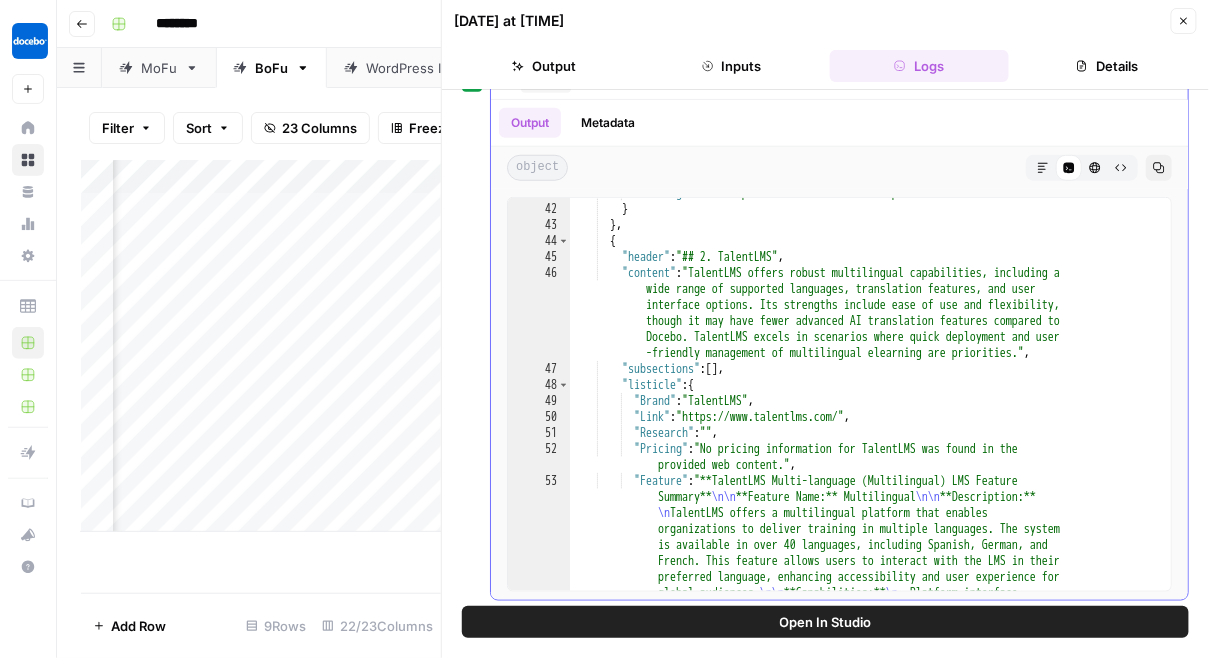 click on "Details" at bounding box center [1107, 66] 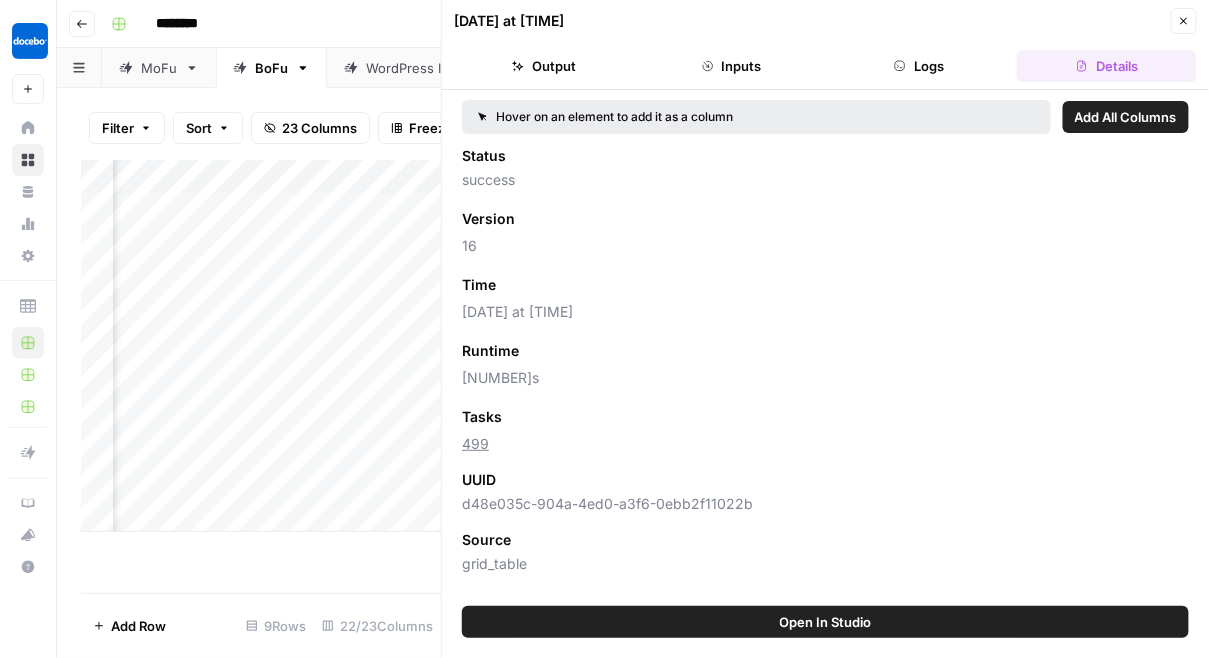 scroll, scrollTop: 0, scrollLeft: 0, axis: both 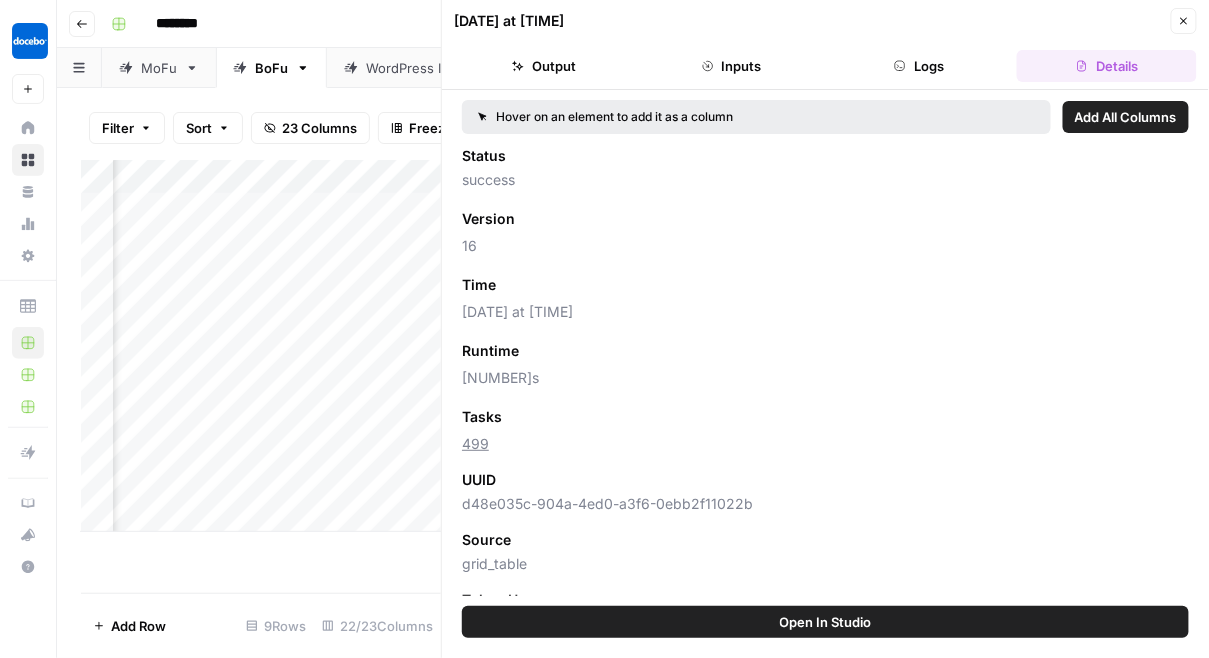 click 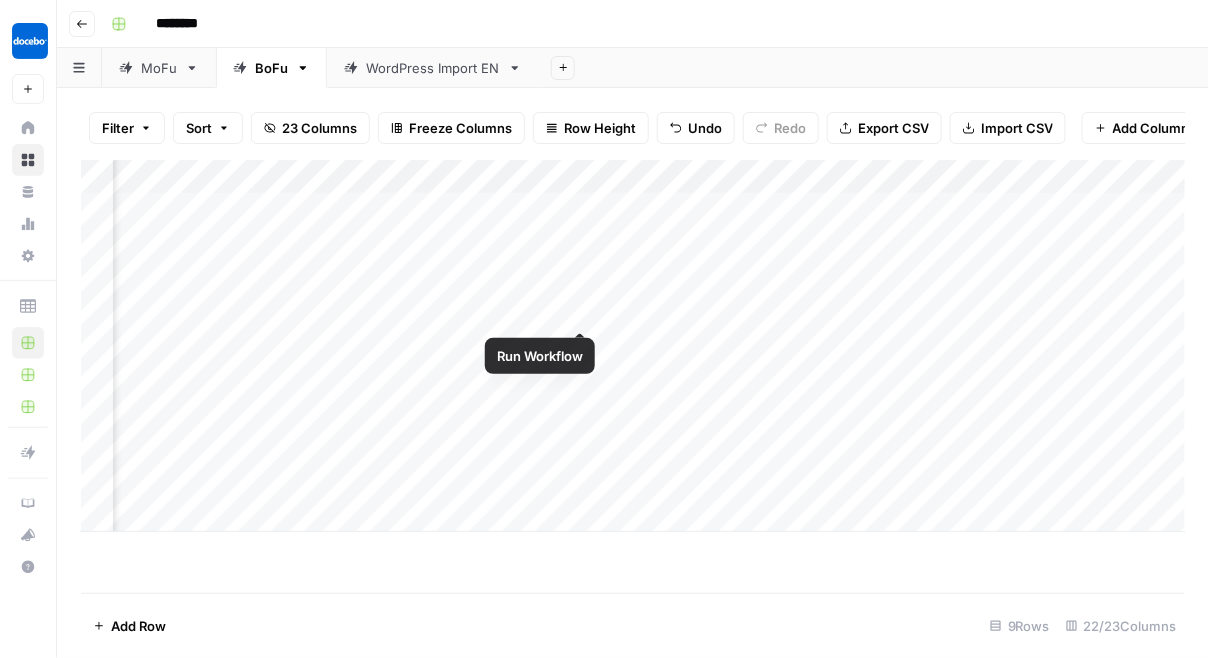 click on "Add Column" at bounding box center (633, 346) 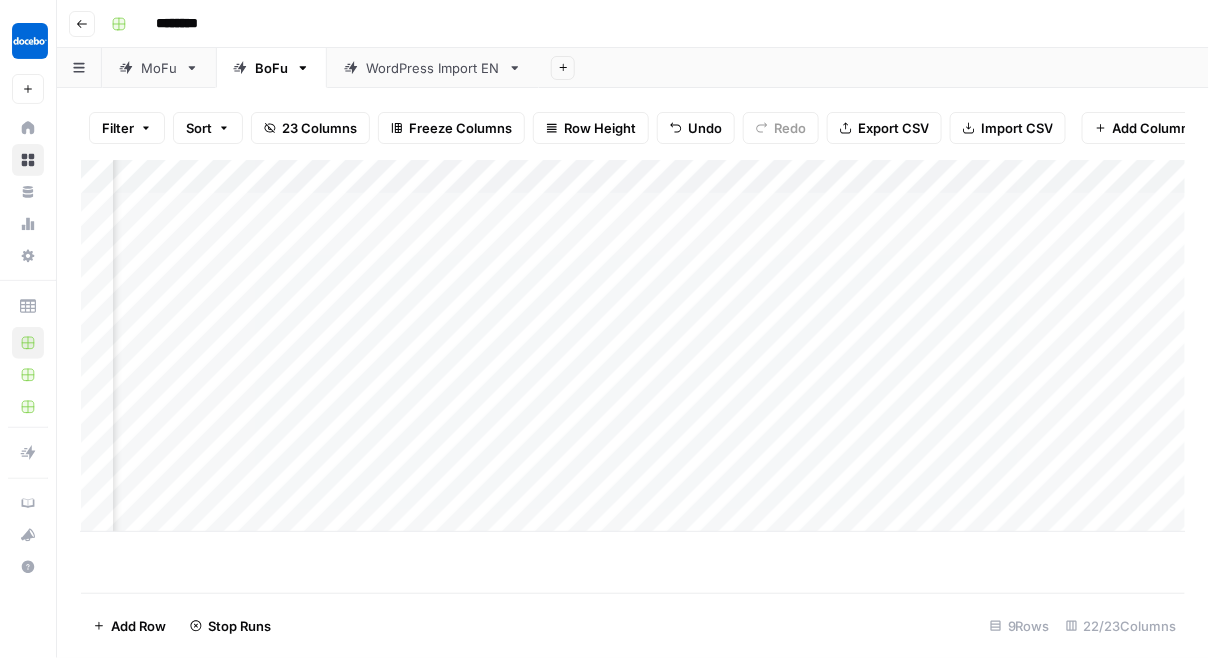 scroll, scrollTop: 0, scrollLeft: 2566, axis: horizontal 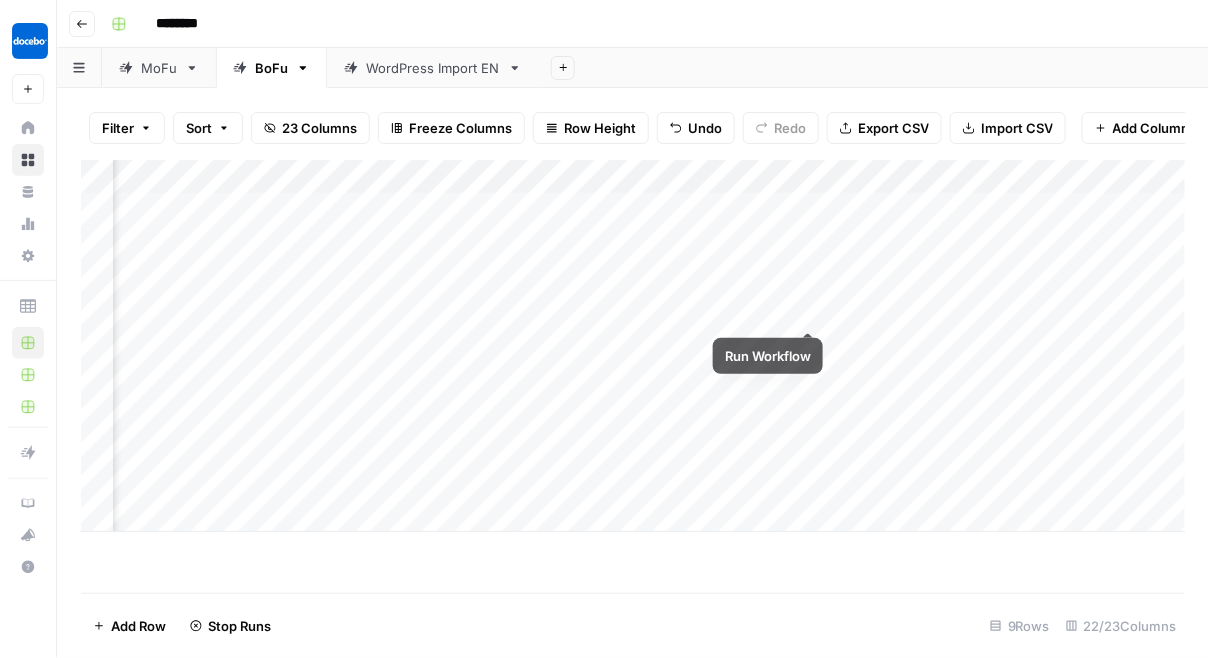 click on "Add Column" at bounding box center [633, 346] 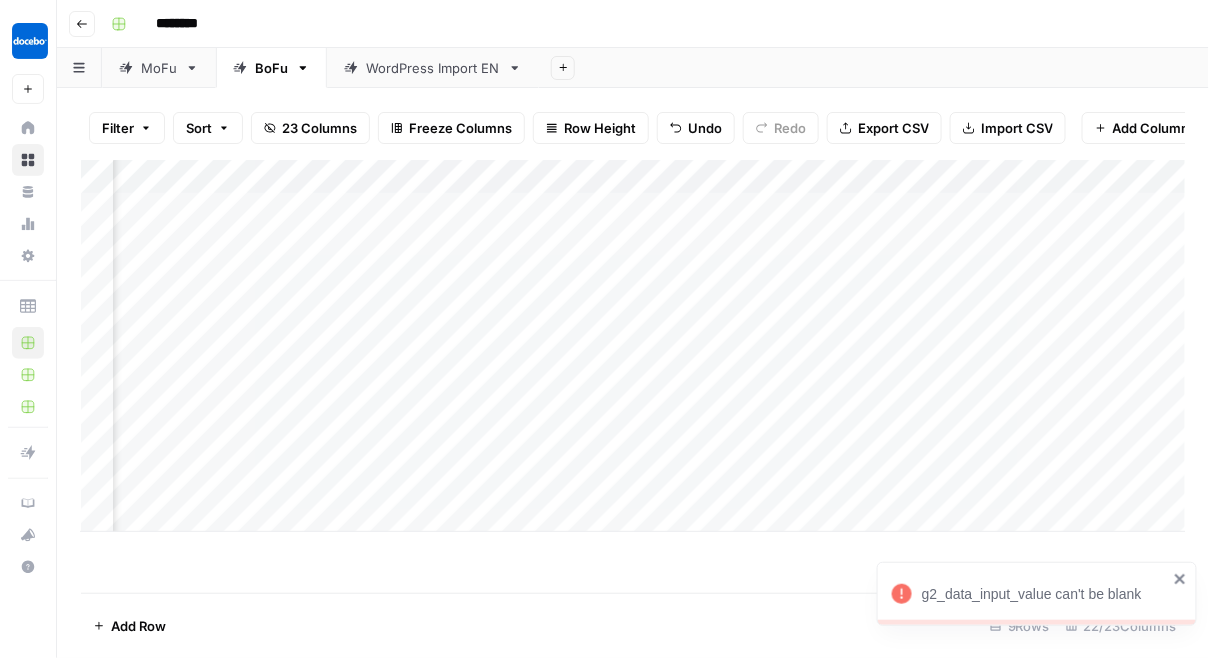 scroll, scrollTop: 0, scrollLeft: 1678, axis: horizontal 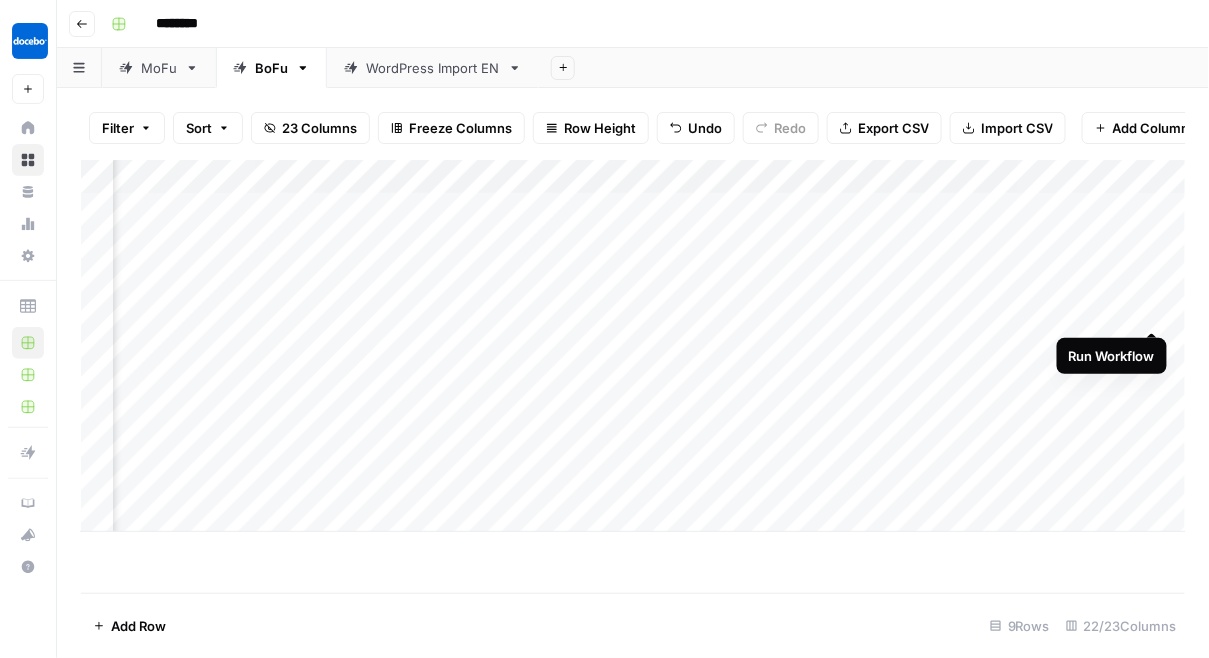 click on "Add Column" at bounding box center [633, 346] 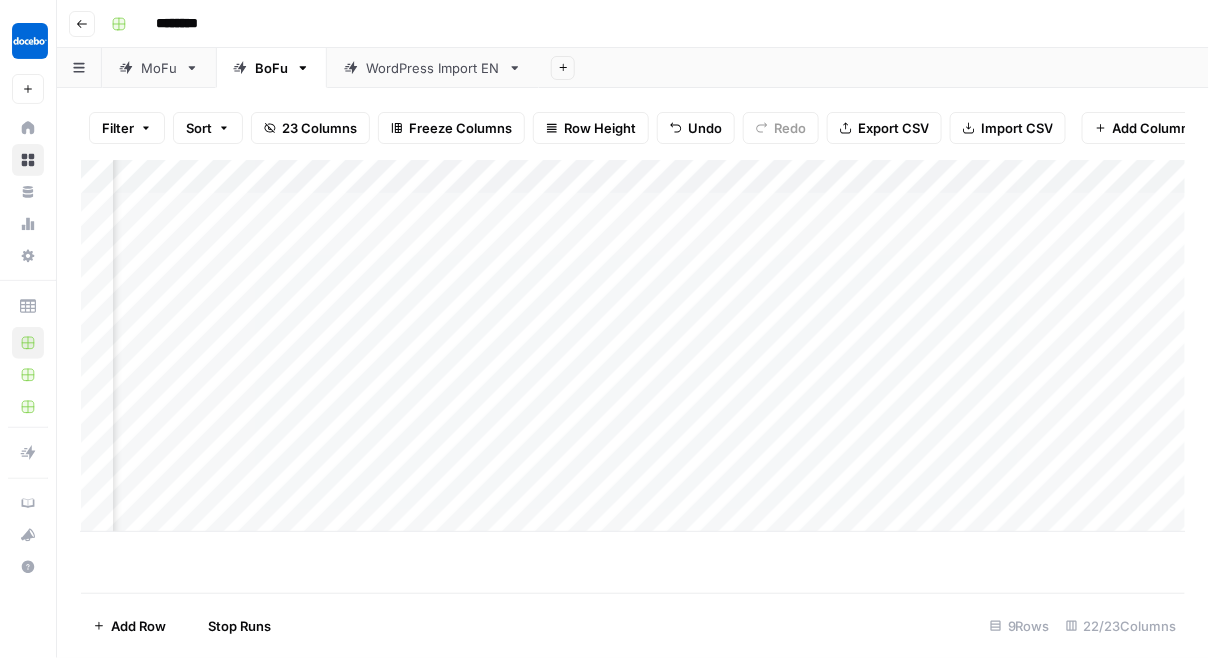click on "Add Column" at bounding box center [633, 346] 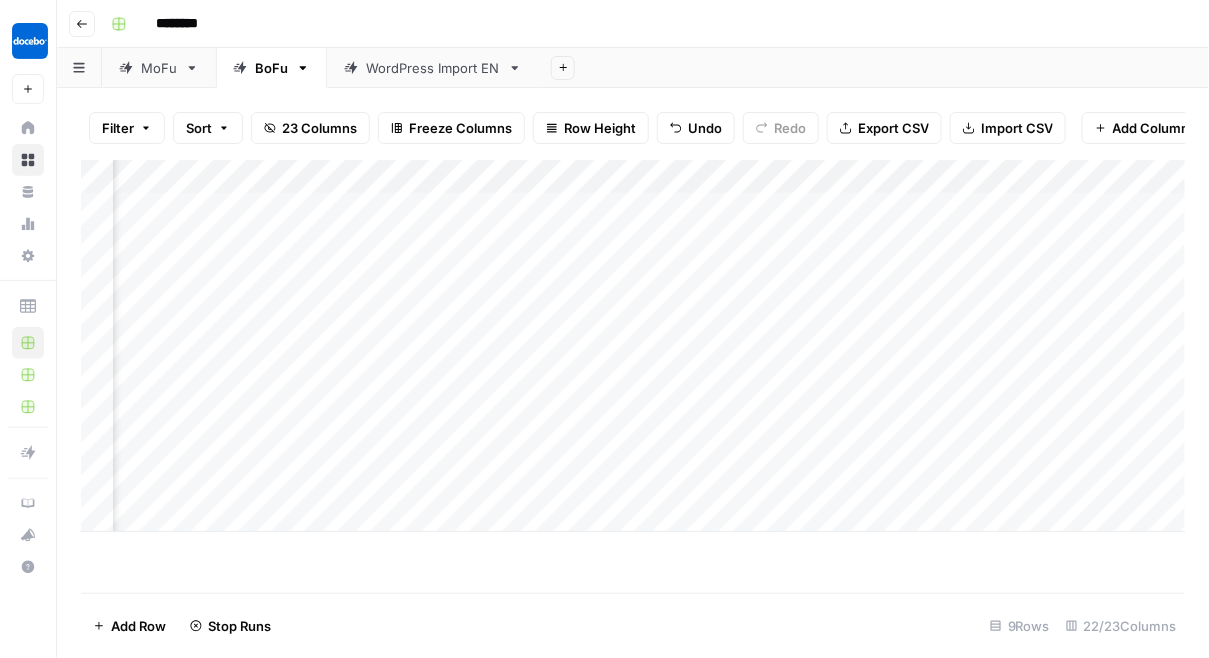 click on "Add Column" at bounding box center [633, 346] 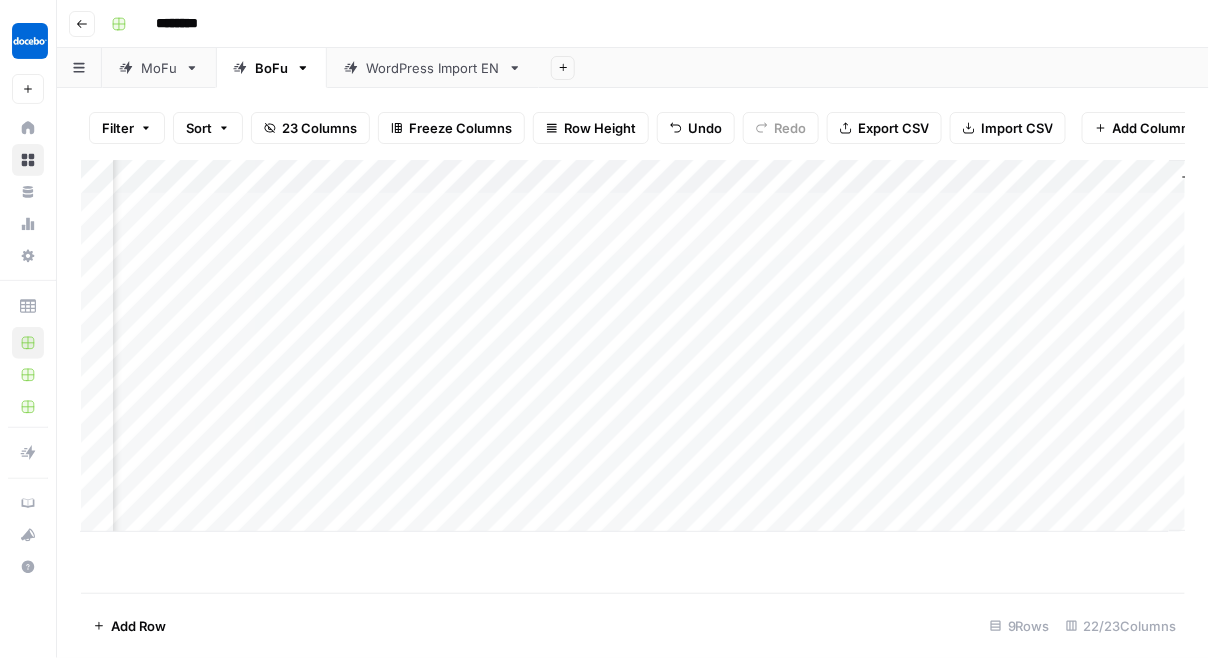 scroll, scrollTop: 0, scrollLeft: 2738, axis: horizontal 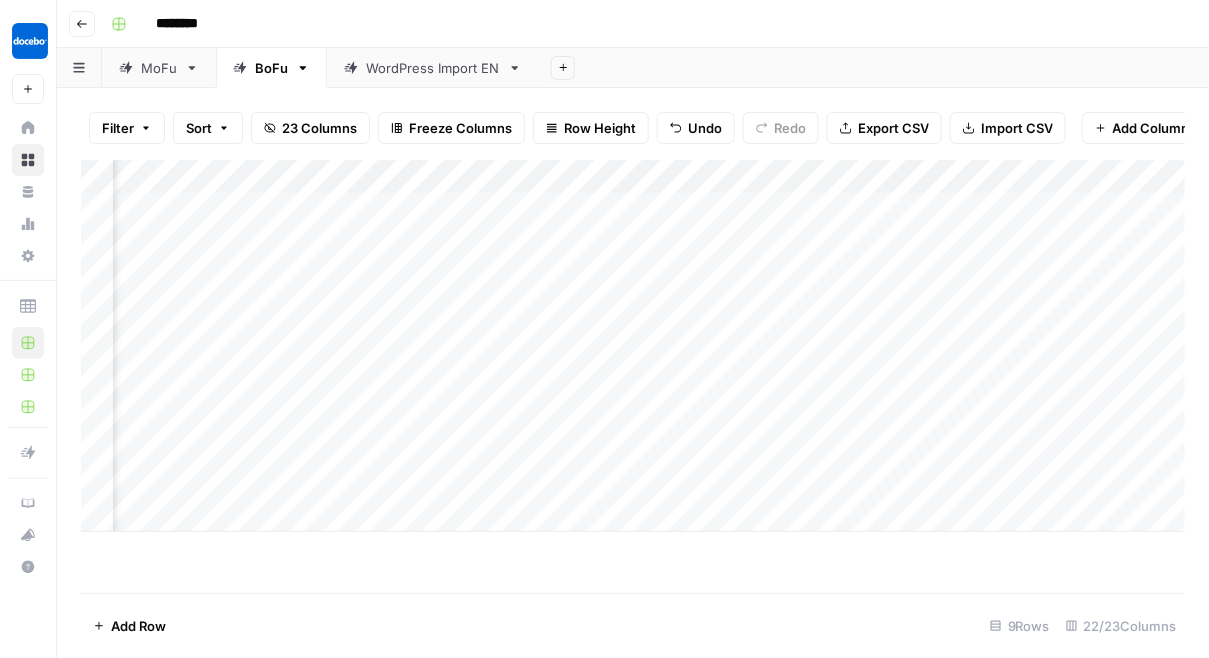 click on "Add Column" at bounding box center (633, 346) 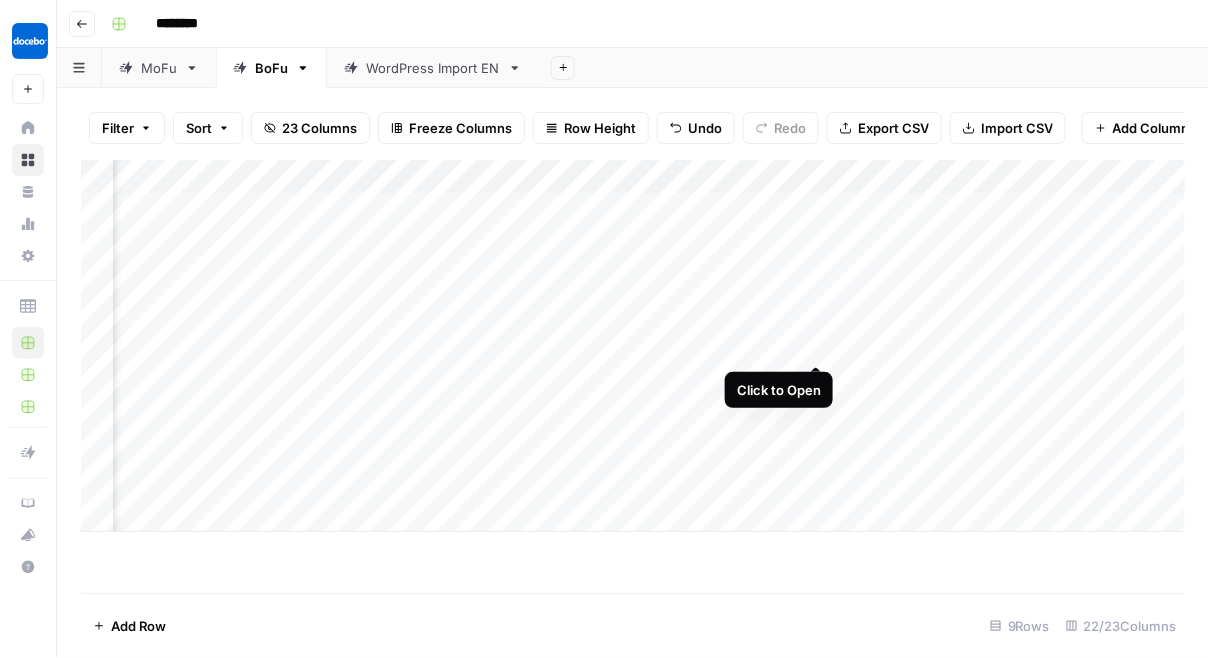 click on "Add Column" at bounding box center [633, 346] 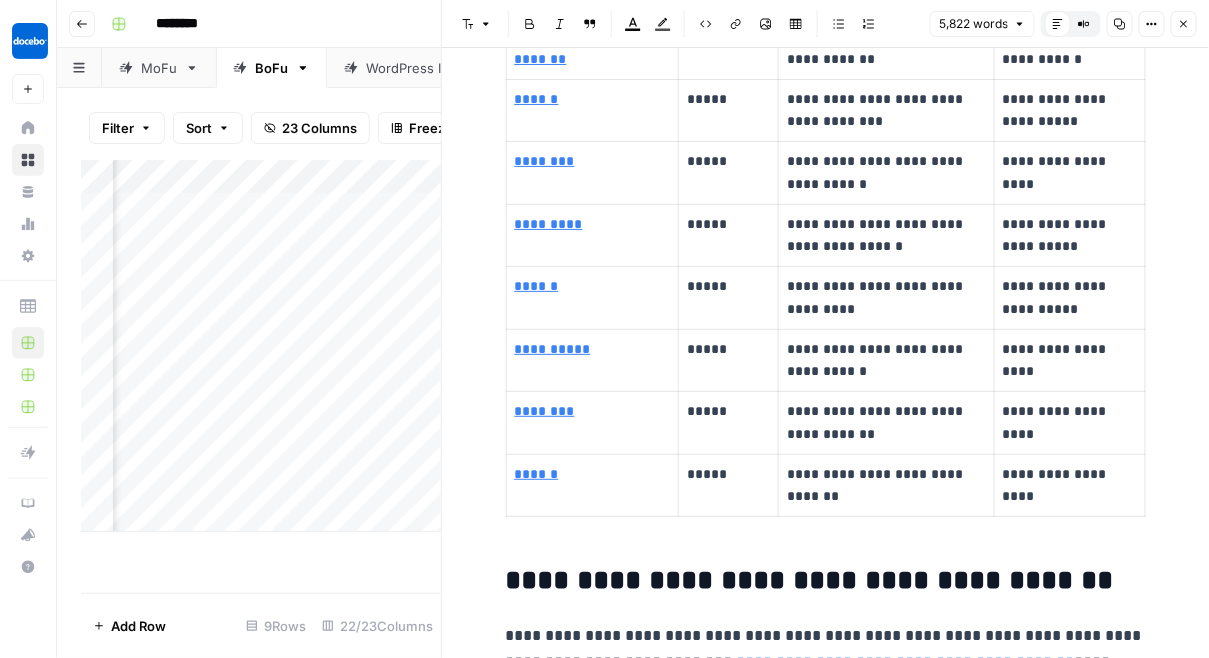 scroll, scrollTop: 1252, scrollLeft: 0, axis: vertical 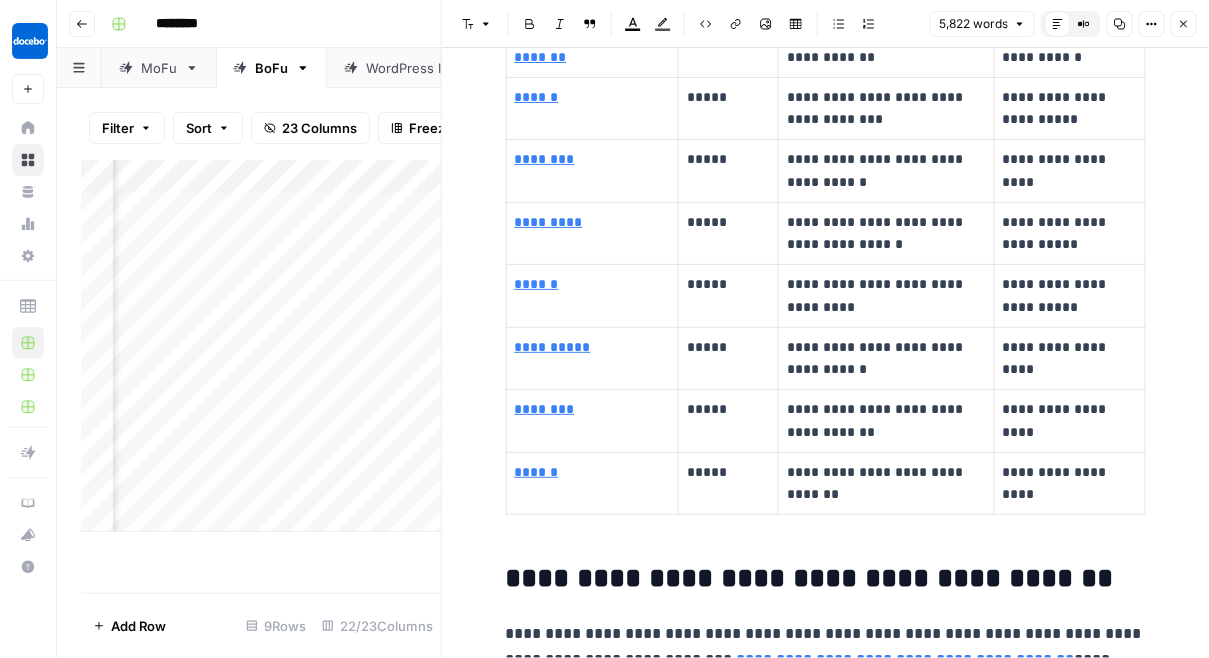 click on "Add Column" at bounding box center (261, 346) 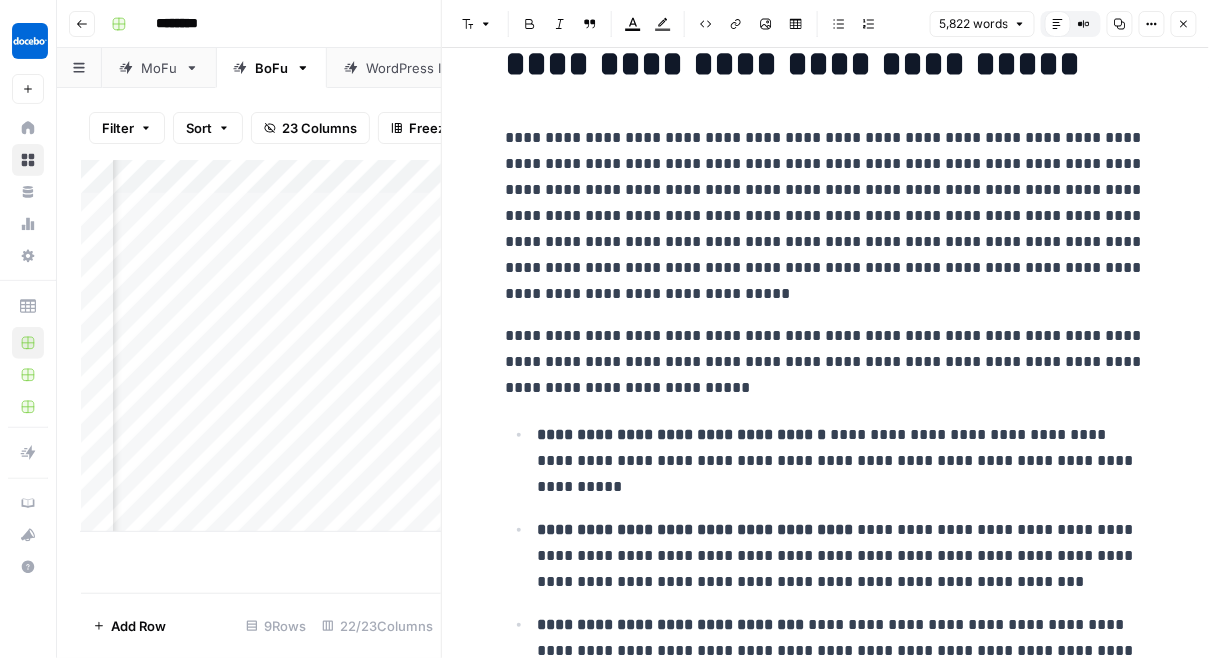 scroll, scrollTop: 0, scrollLeft: 0, axis: both 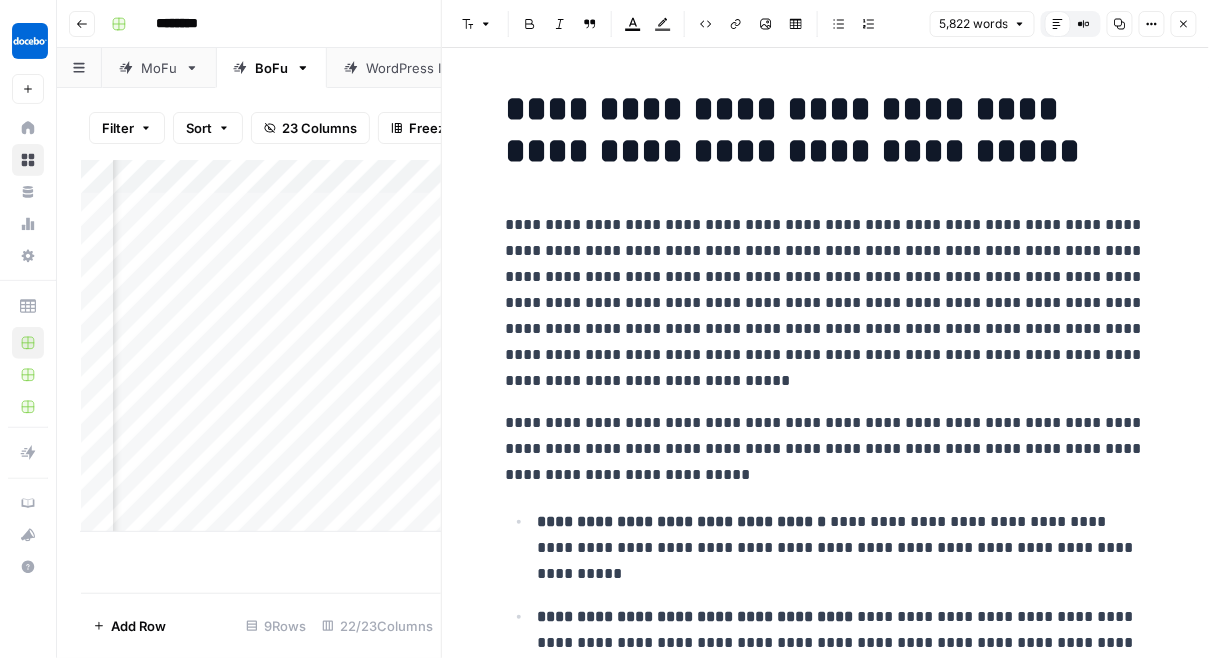 click on "Close" at bounding box center (1184, 24) 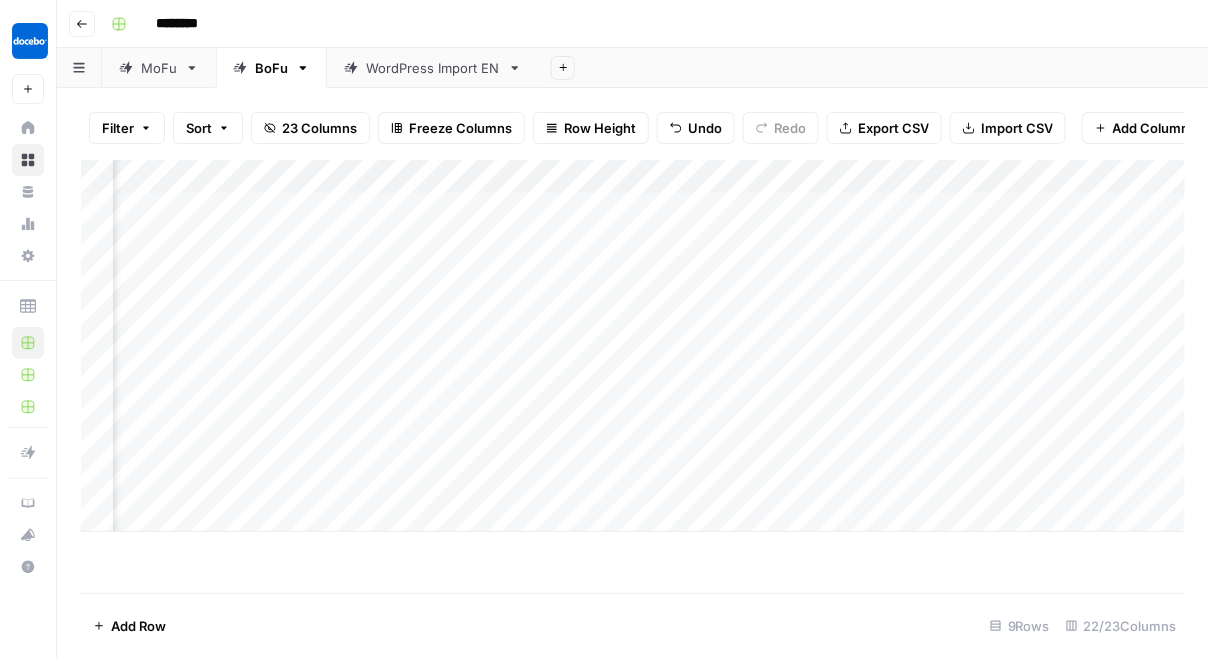 click on "Add Column" at bounding box center [633, 346] 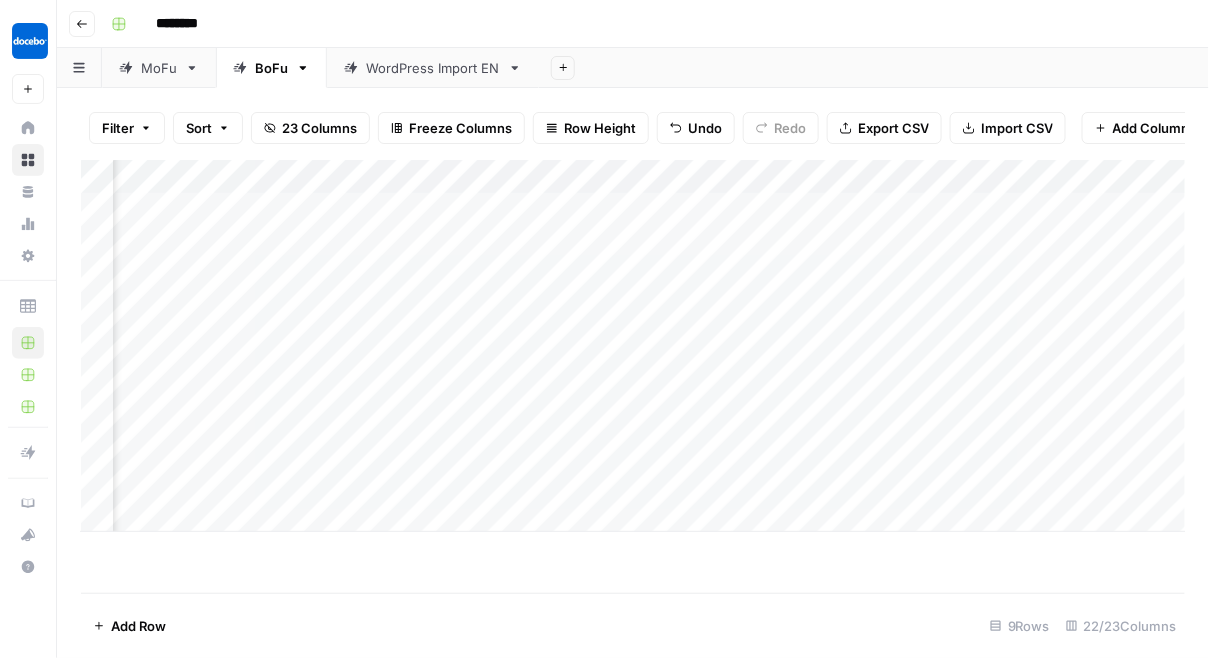 click on "Add Column" at bounding box center [633, 346] 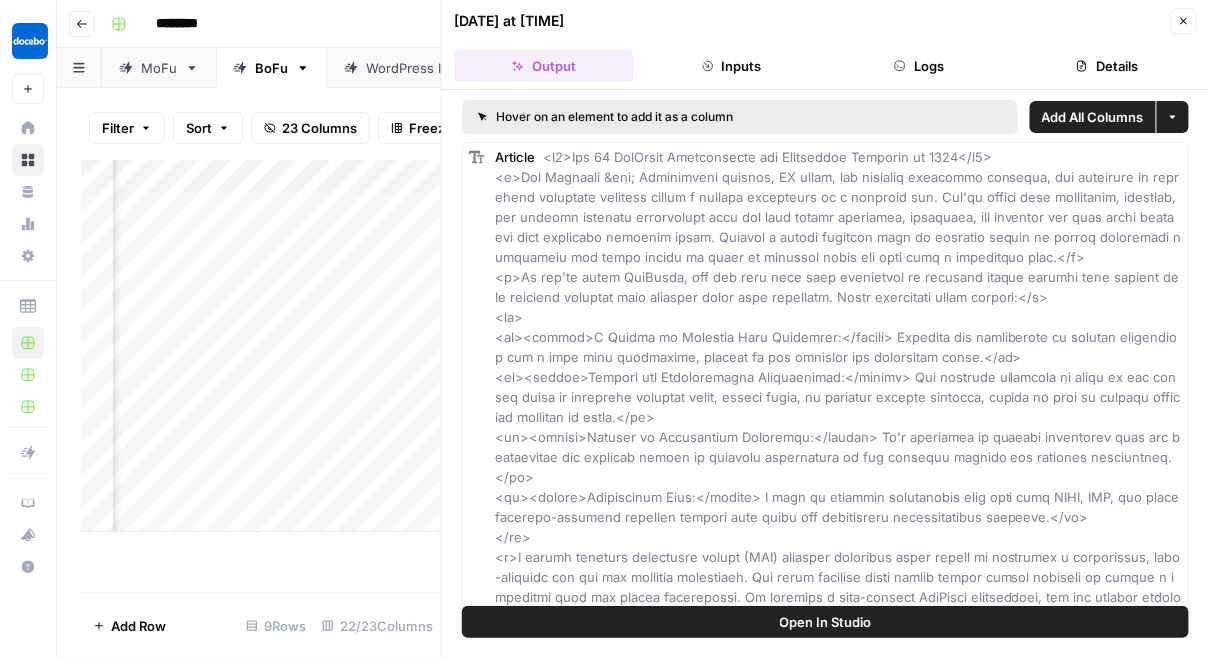 click on "Details" at bounding box center (1107, 66) 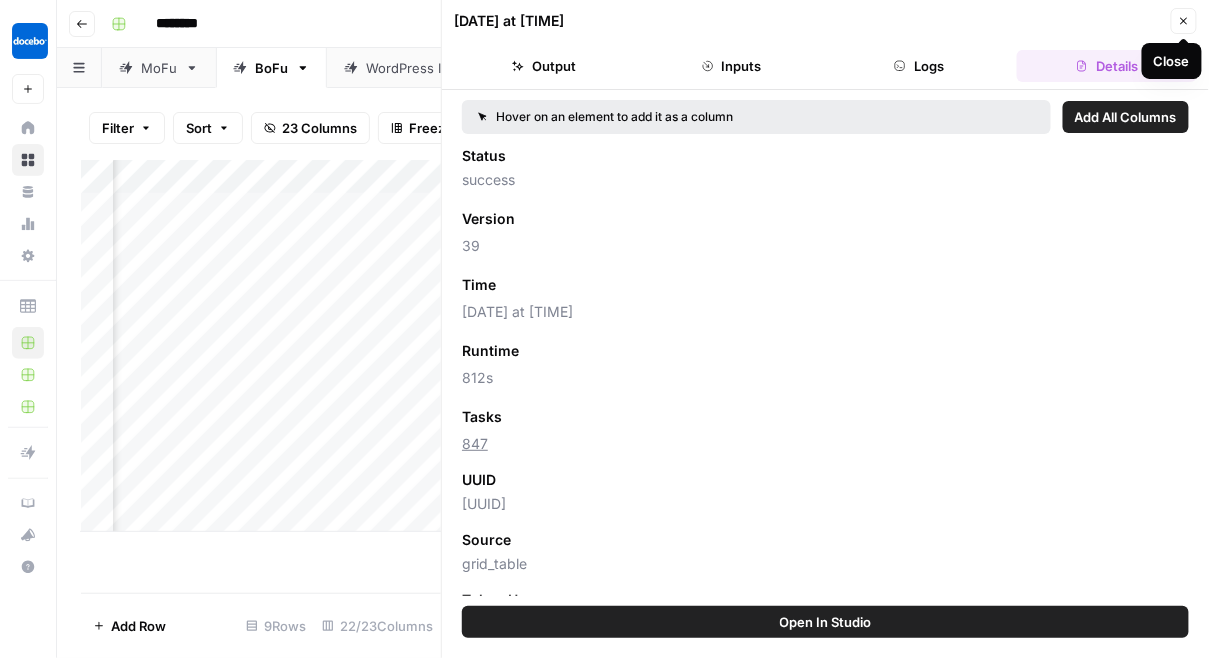 click on "Close" at bounding box center [1184, 21] 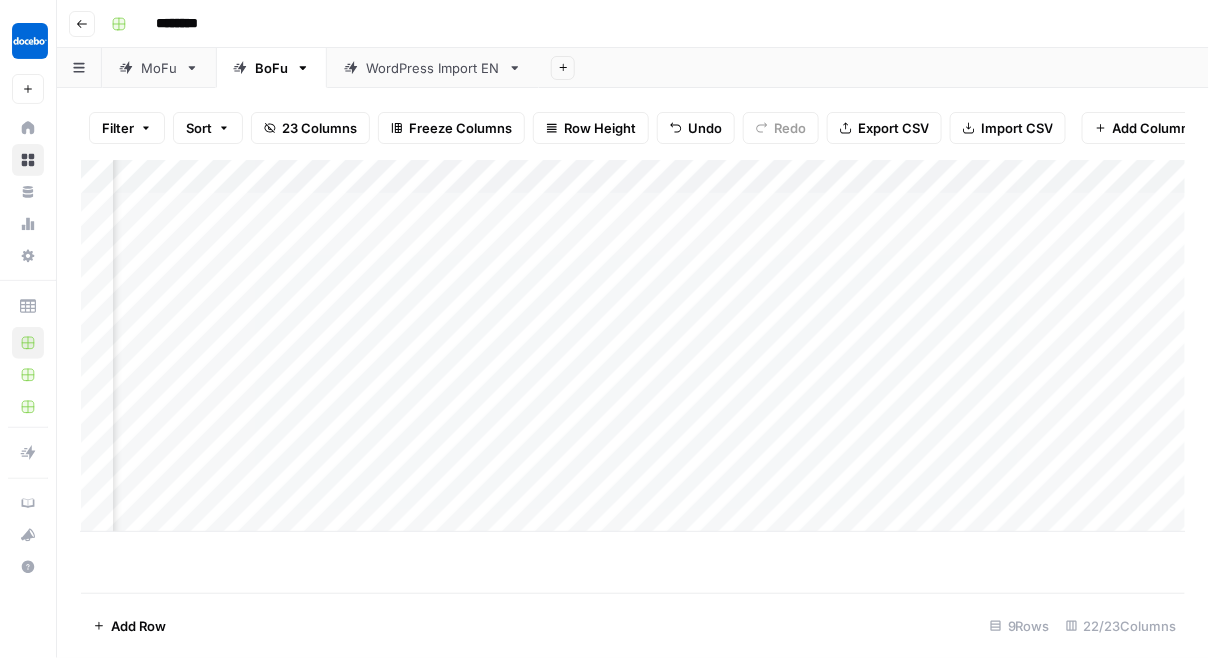 scroll, scrollTop: 0, scrollLeft: 2106, axis: horizontal 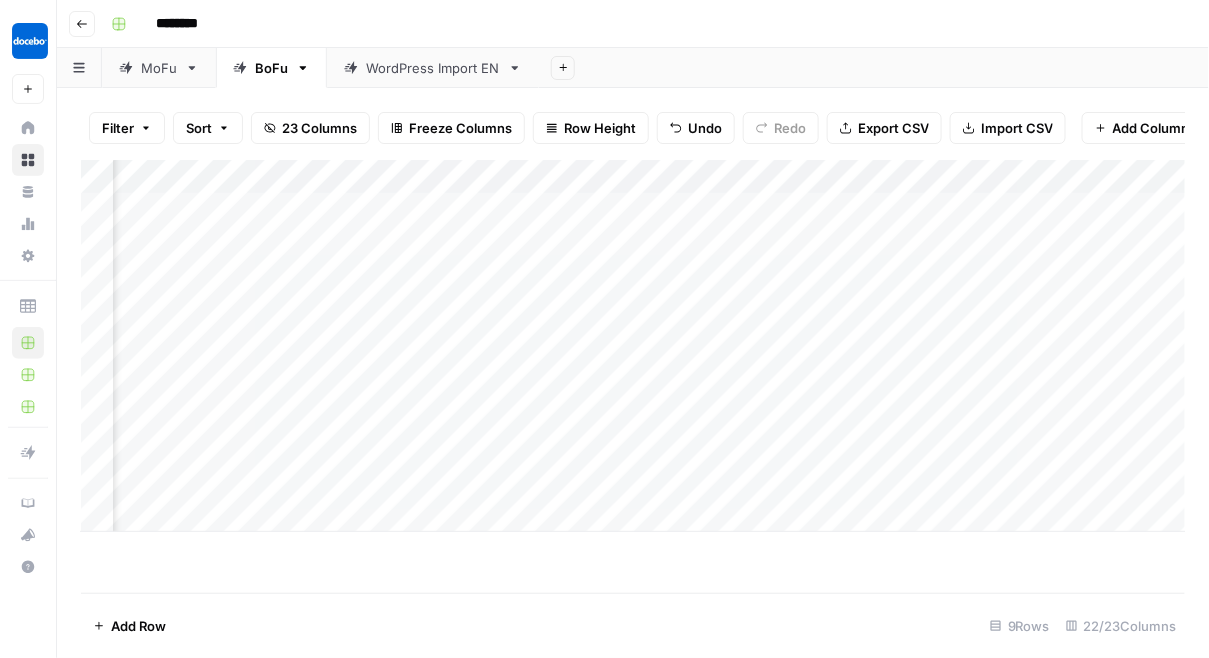 click on "Add Column" at bounding box center [633, 346] 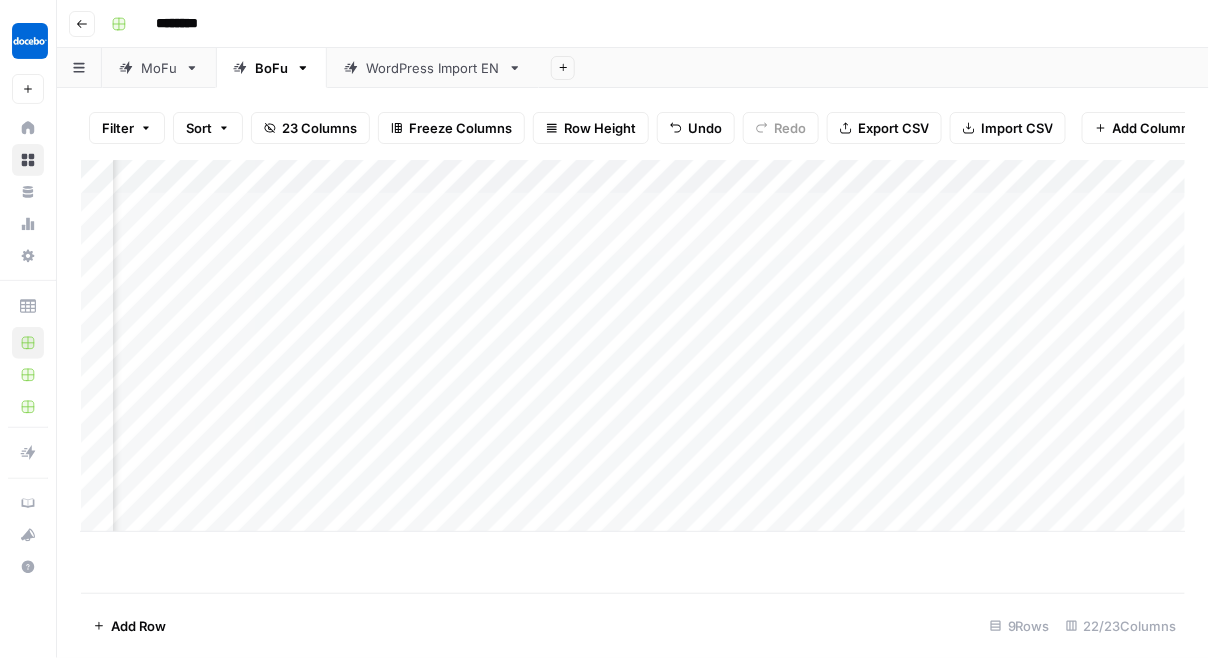 click on "Add Column" at bounding box center (633, 346) 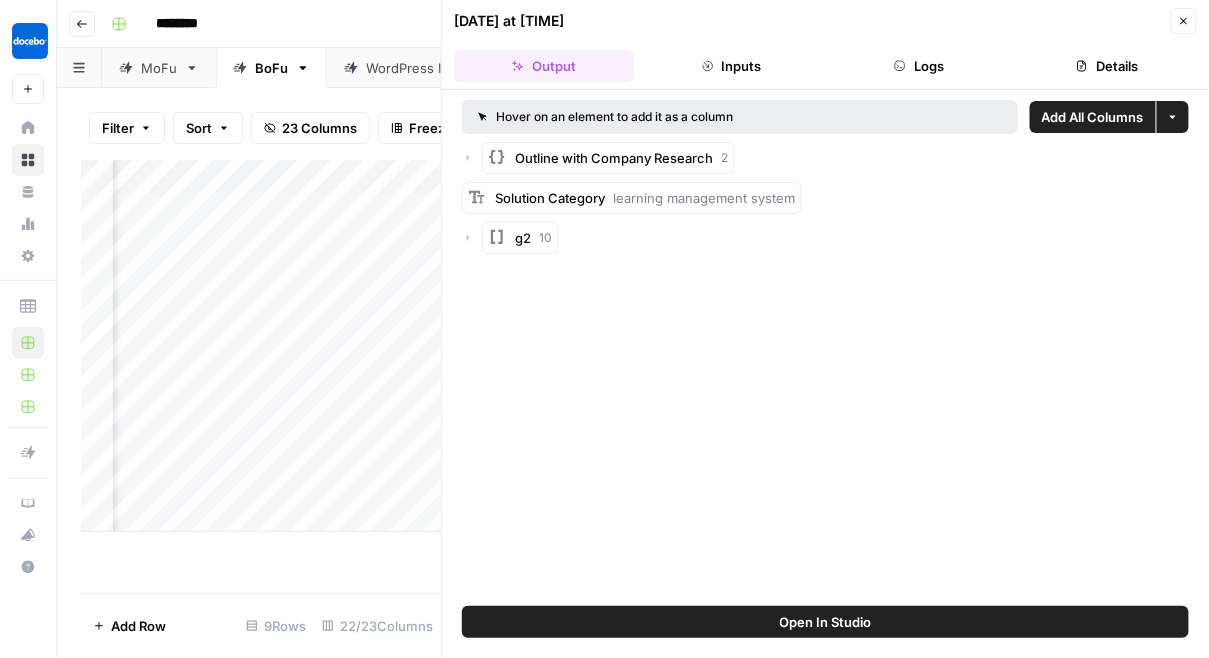 click on "Logs" at bounding box center [920, 66] 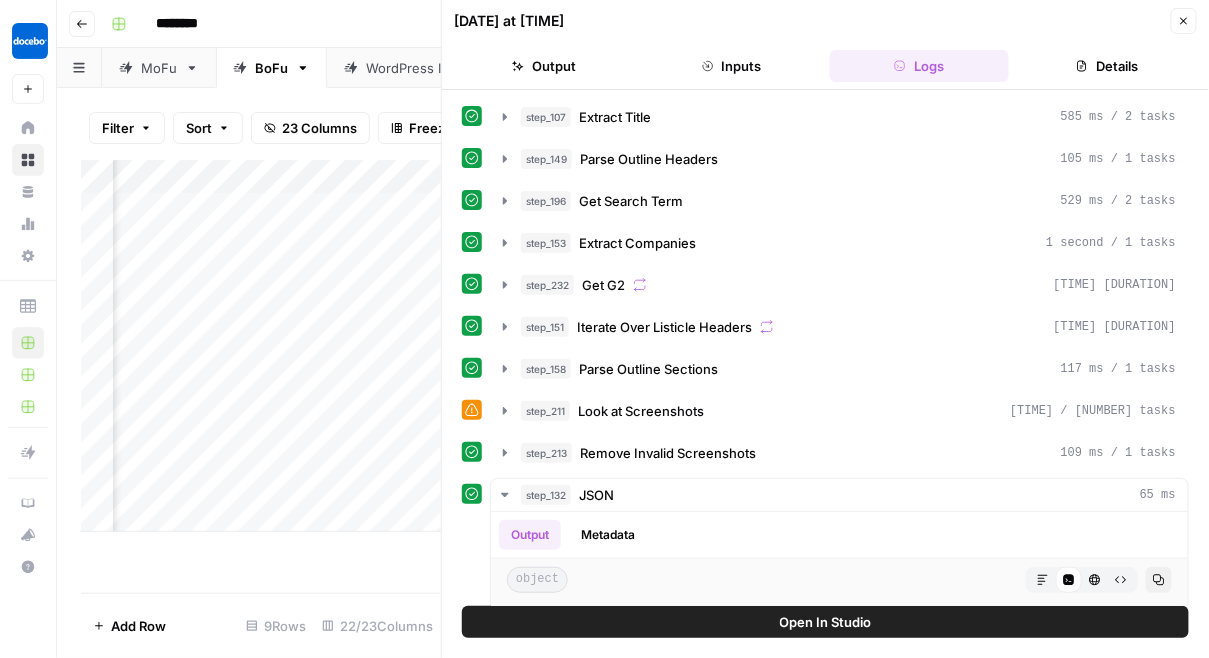 click on "Details" at bounding box center (1107, 66) 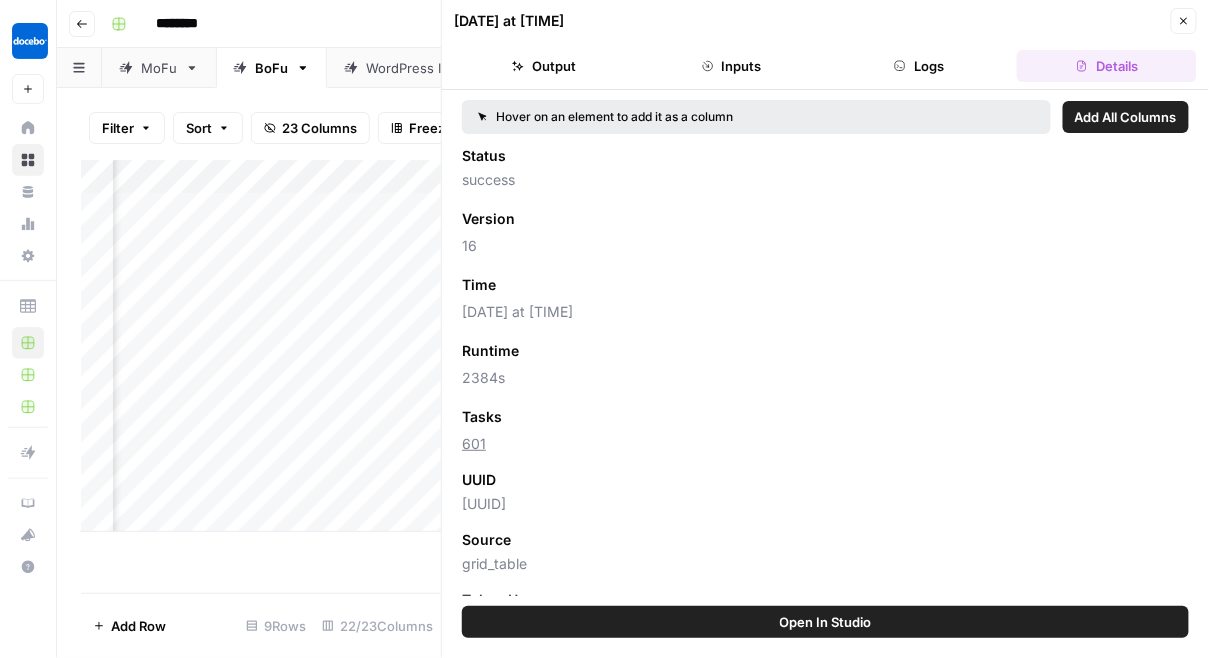 click on "Close" at bounding box center (1184, 21) 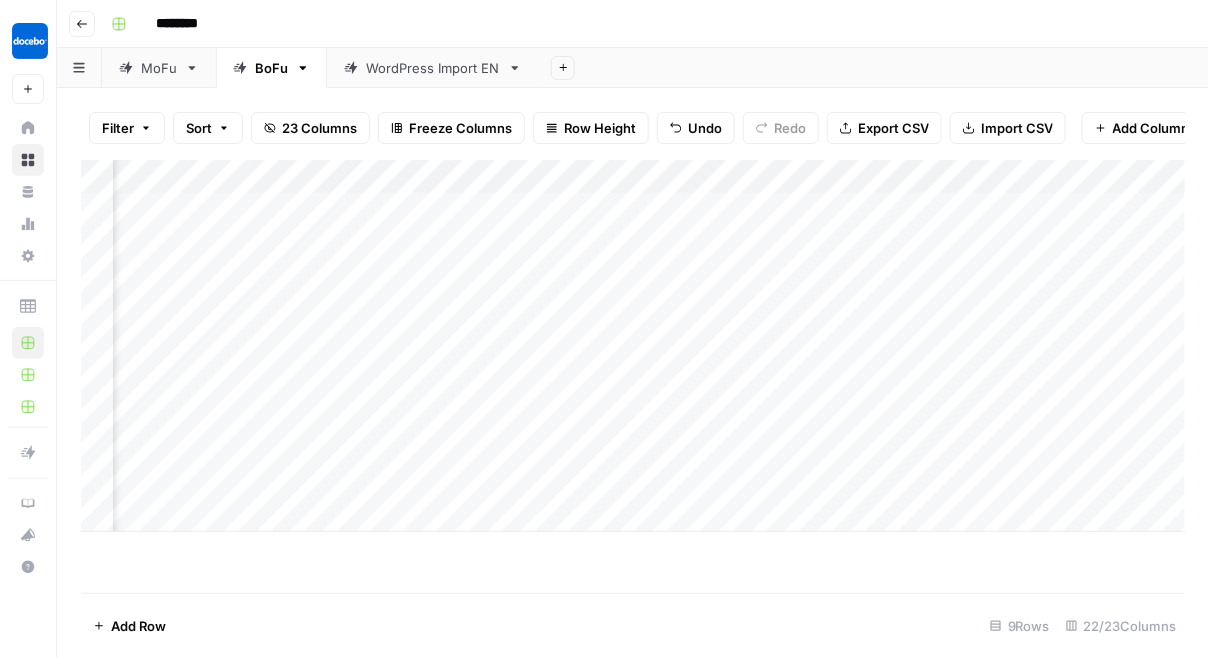 scroll, scrollTop: 0, scrollLeft: 2155, axis: horizontal 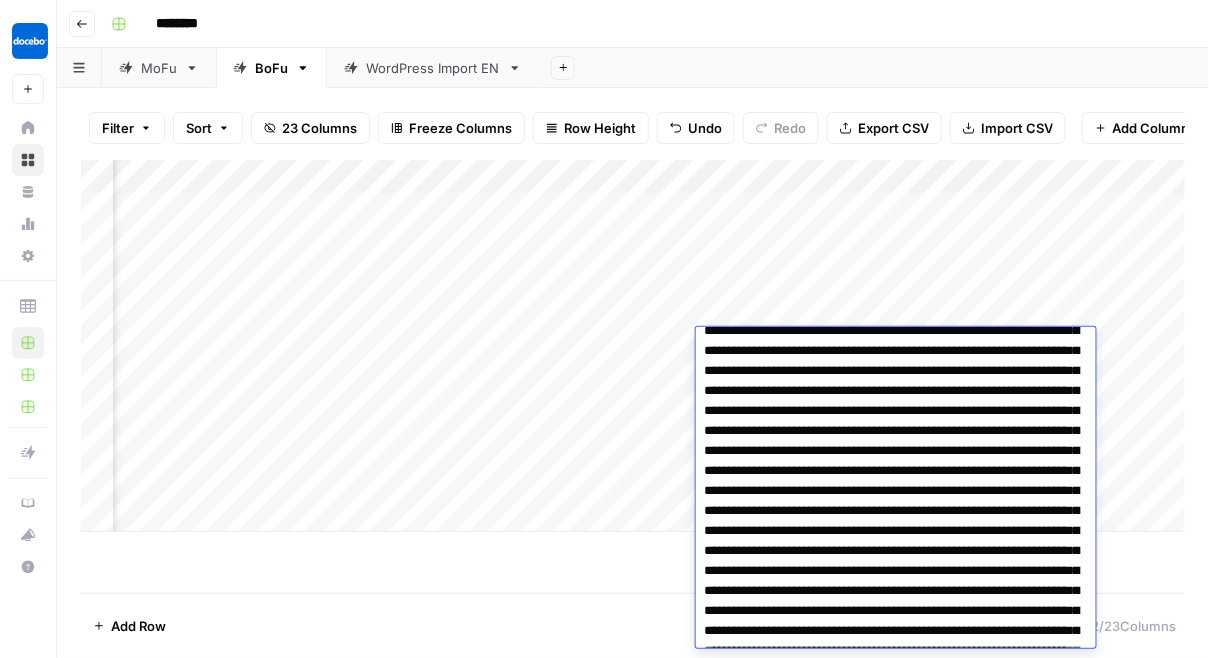 click on "Add Column" at bounding box center (633, 346) 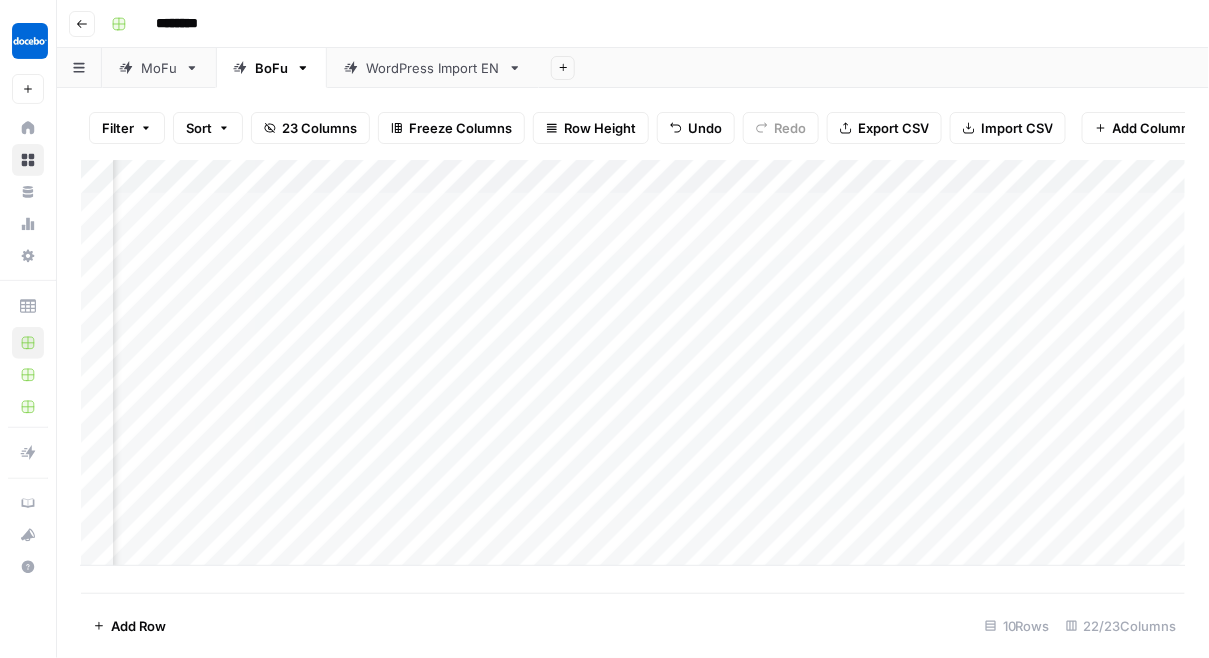 scroll, scrollTop: 0, scrollLeft: 2637, axis: horizontal 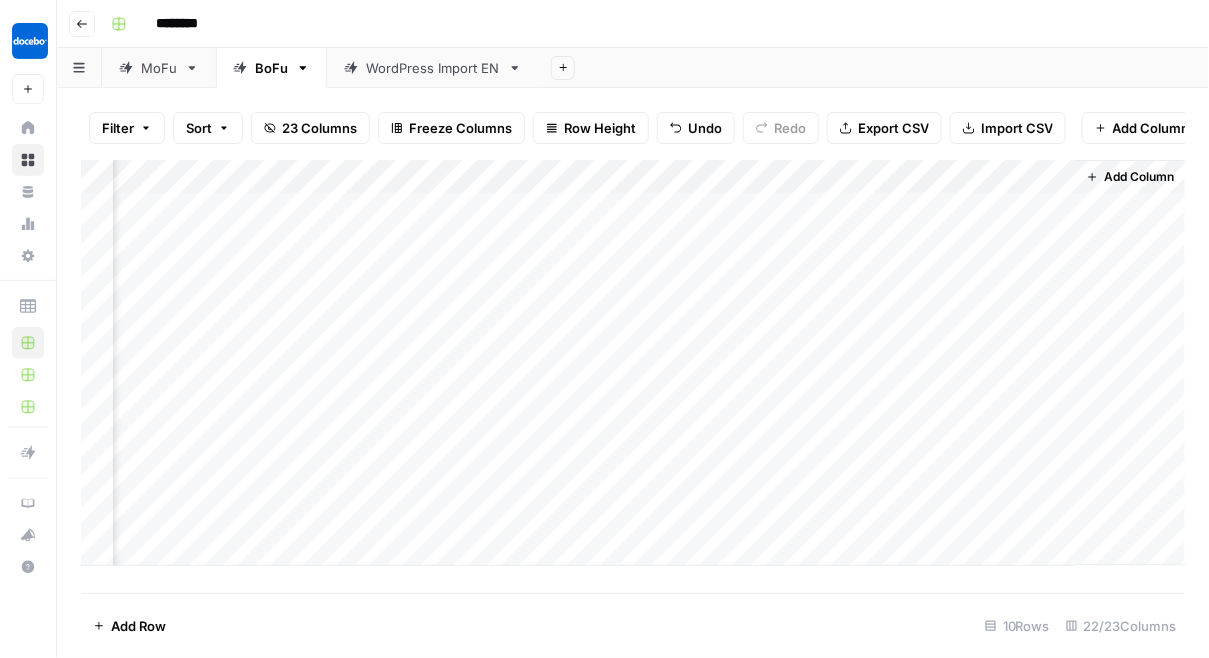 click on "Add Column" at bounding box center [633, 363] 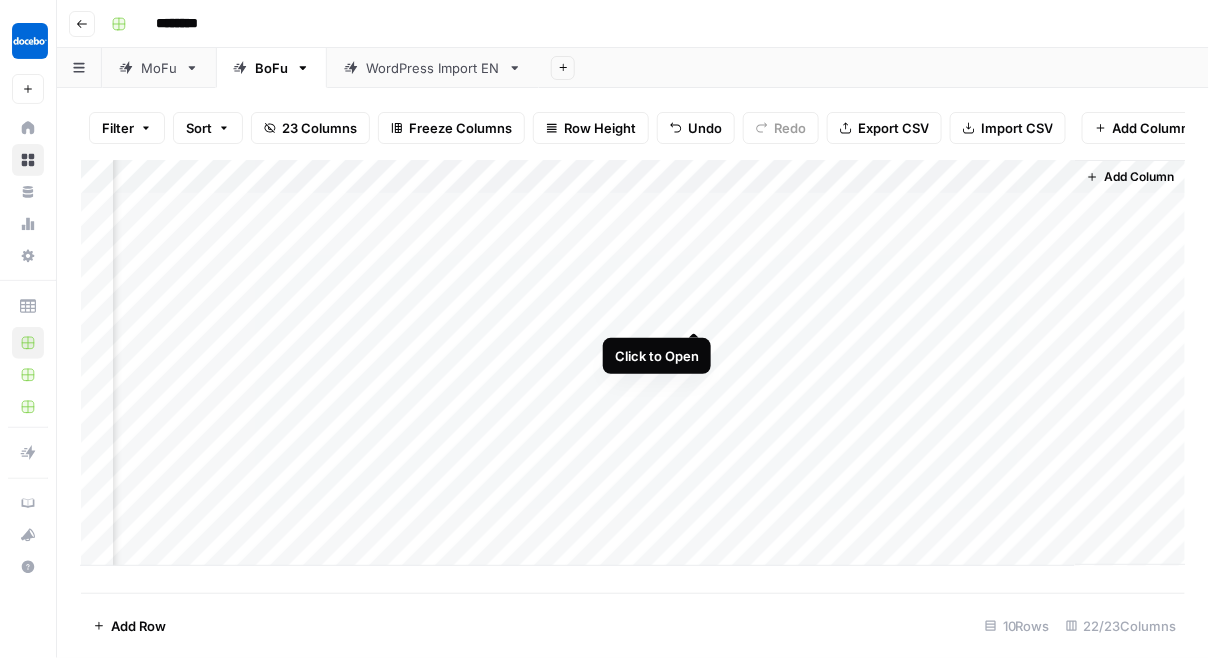click on "Add Column" at bounding box center [633, 363] 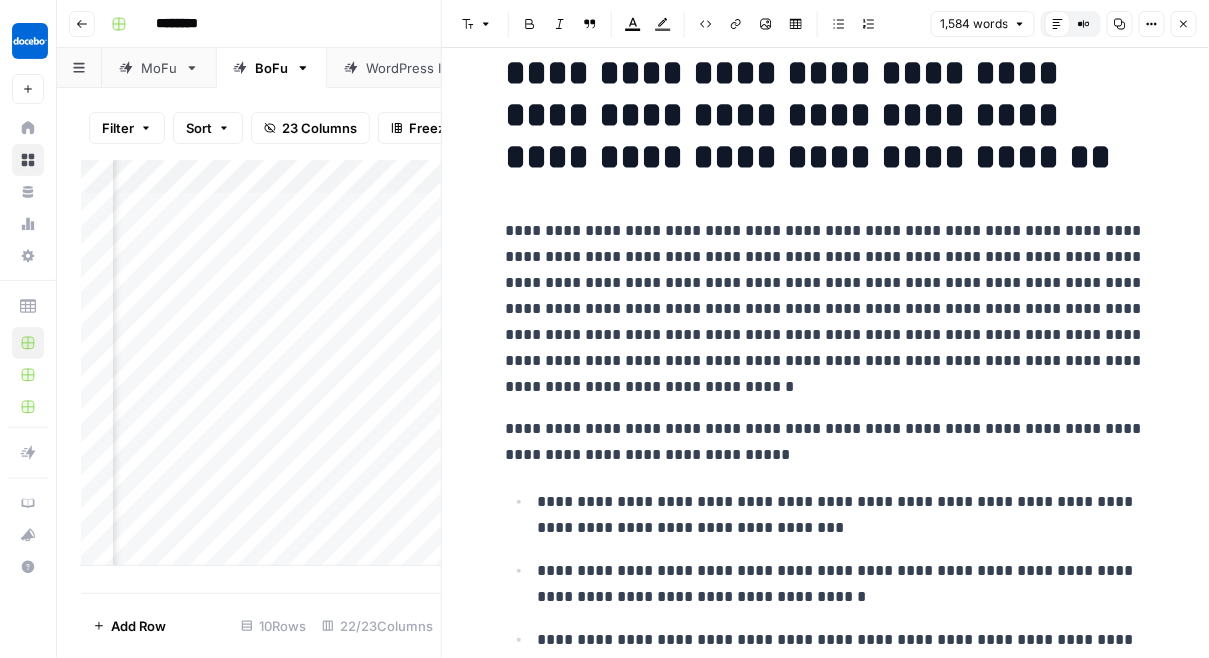 scroll, scrollTop: 49, scrollLeft: 0, axis: vertical 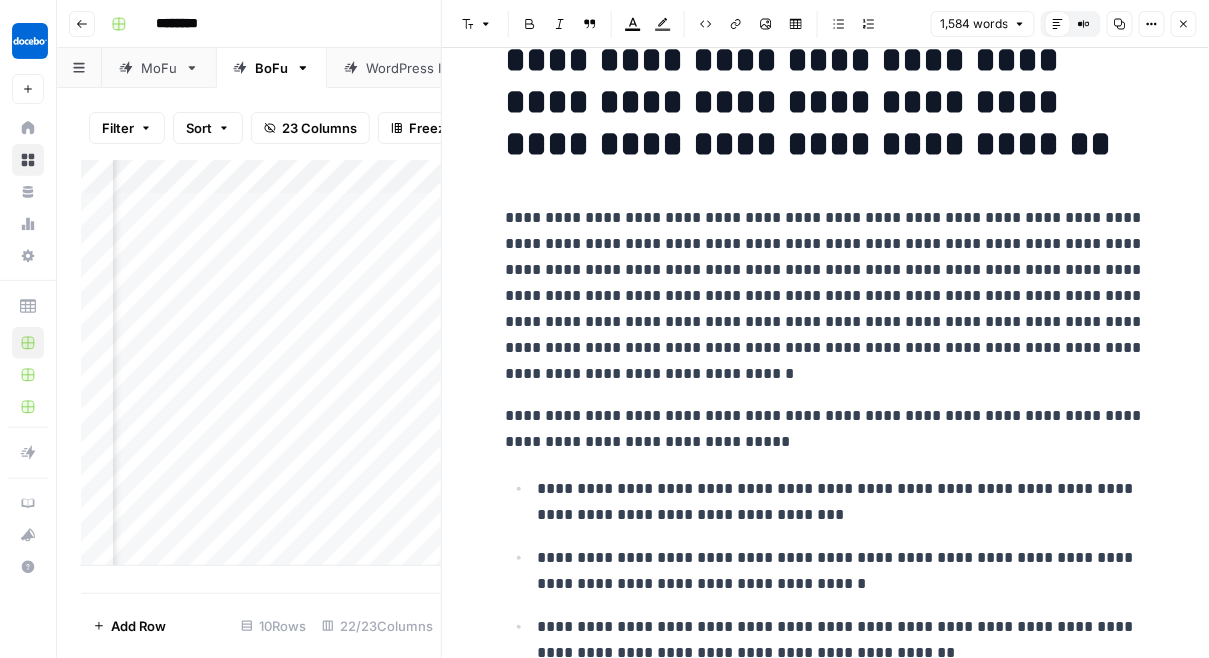 click on "Add Column" at bounding box center (261, 363) 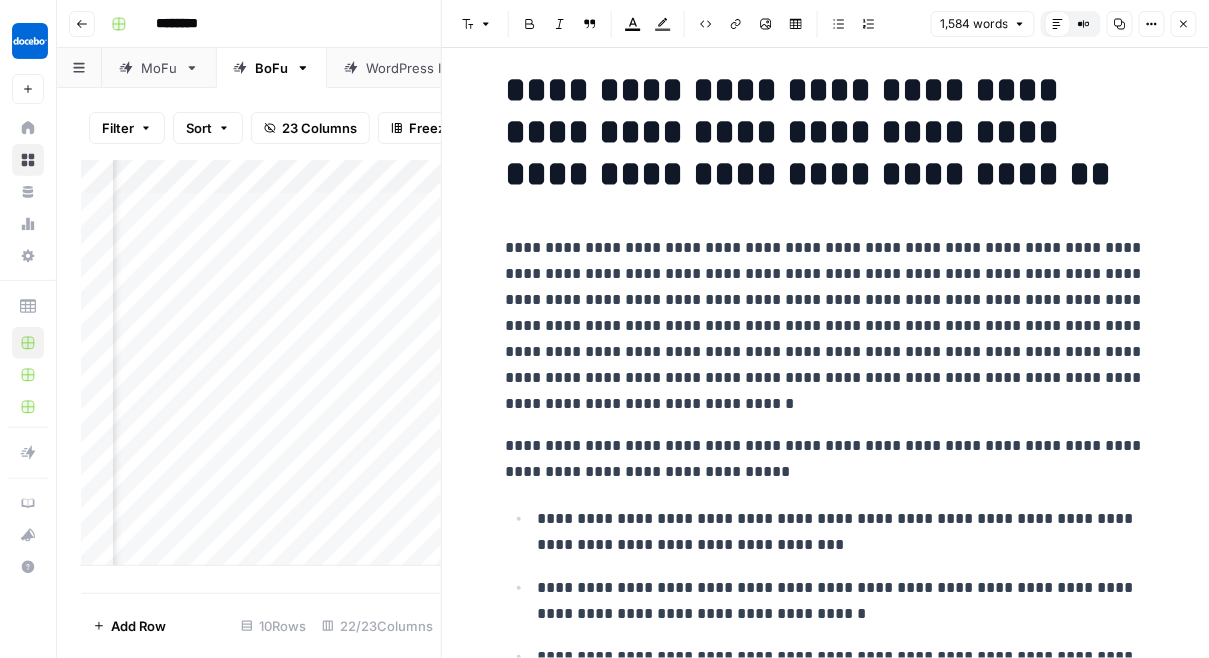 scroll, scrollTop: 0, scrollLeft: 0, axis: both 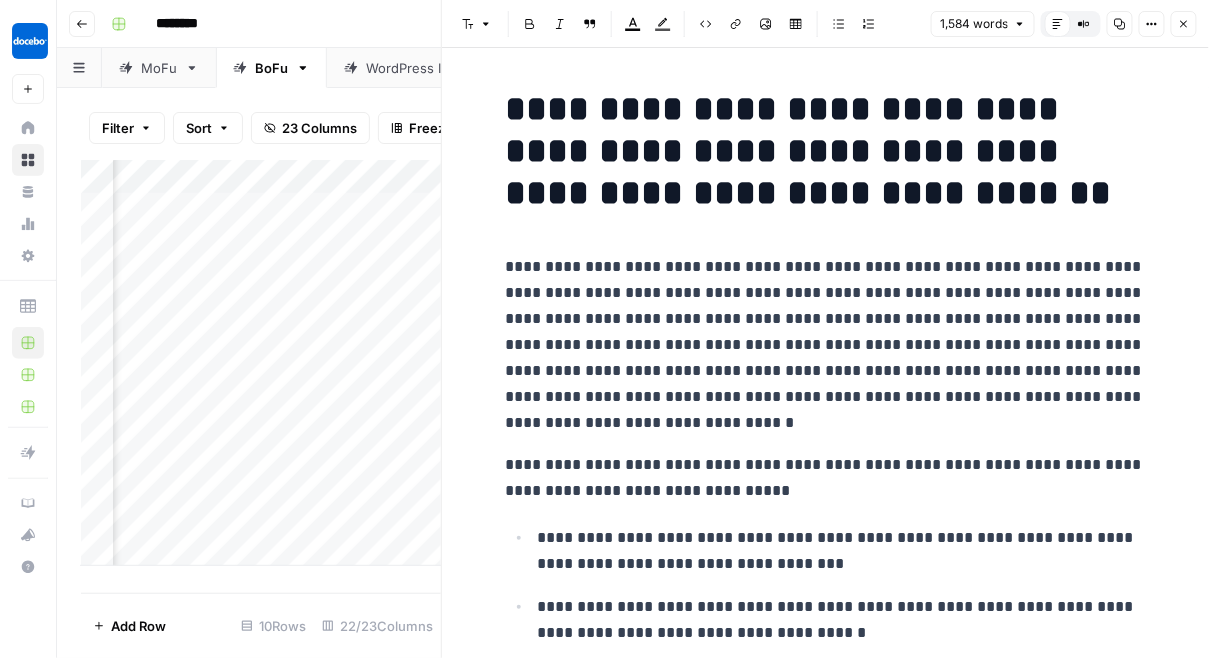 click 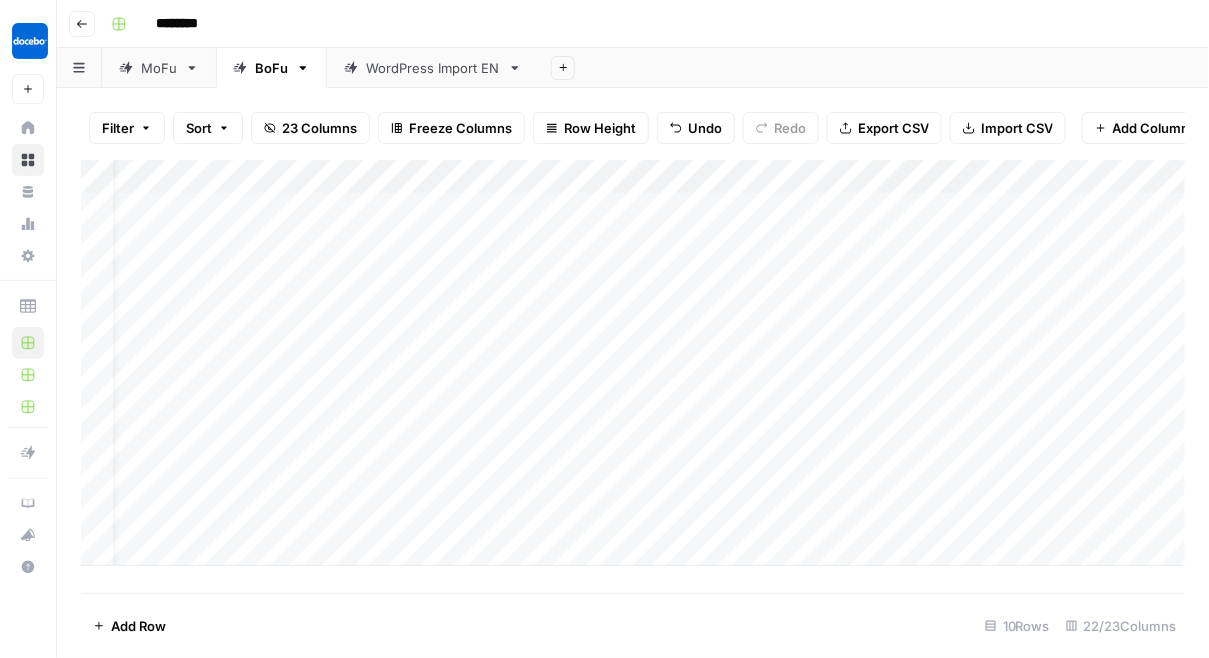 scroll, scrollTop: 0, scrollLeft: 0, axis: both 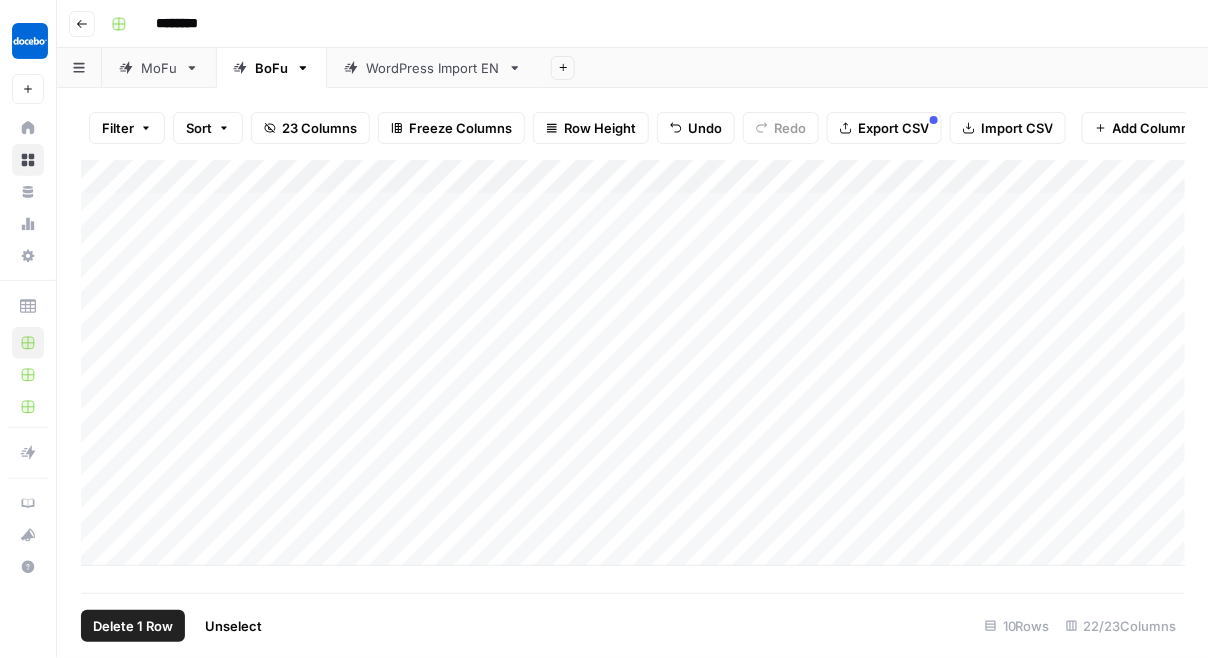 click on "Add Column" at bounding box center (633, 363) 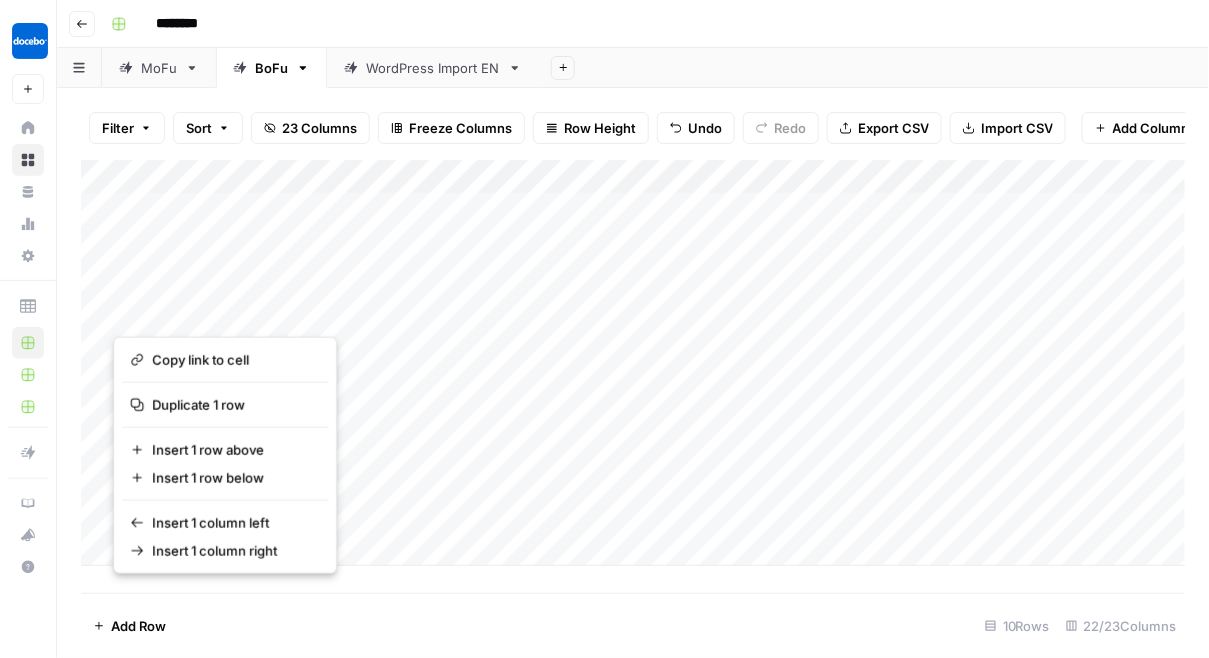 click on "Add Column" at bounding box center [633, 363] 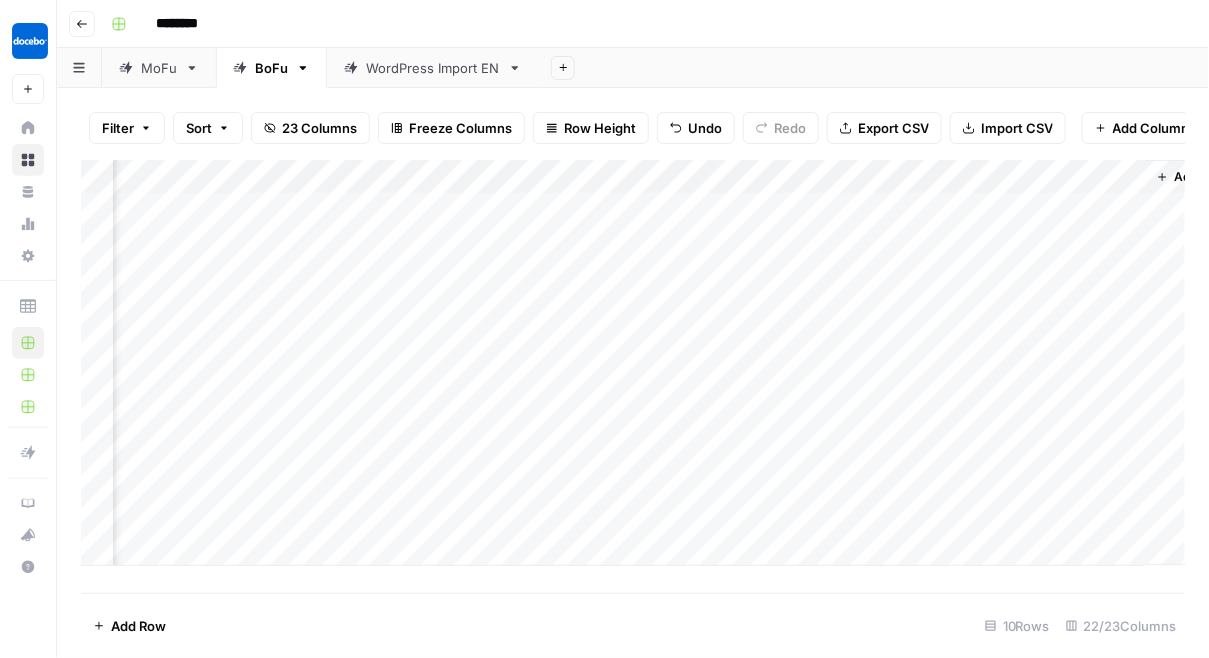 scroll, scrollTop: 0, scrollLeft: 2859, axis: horizontal 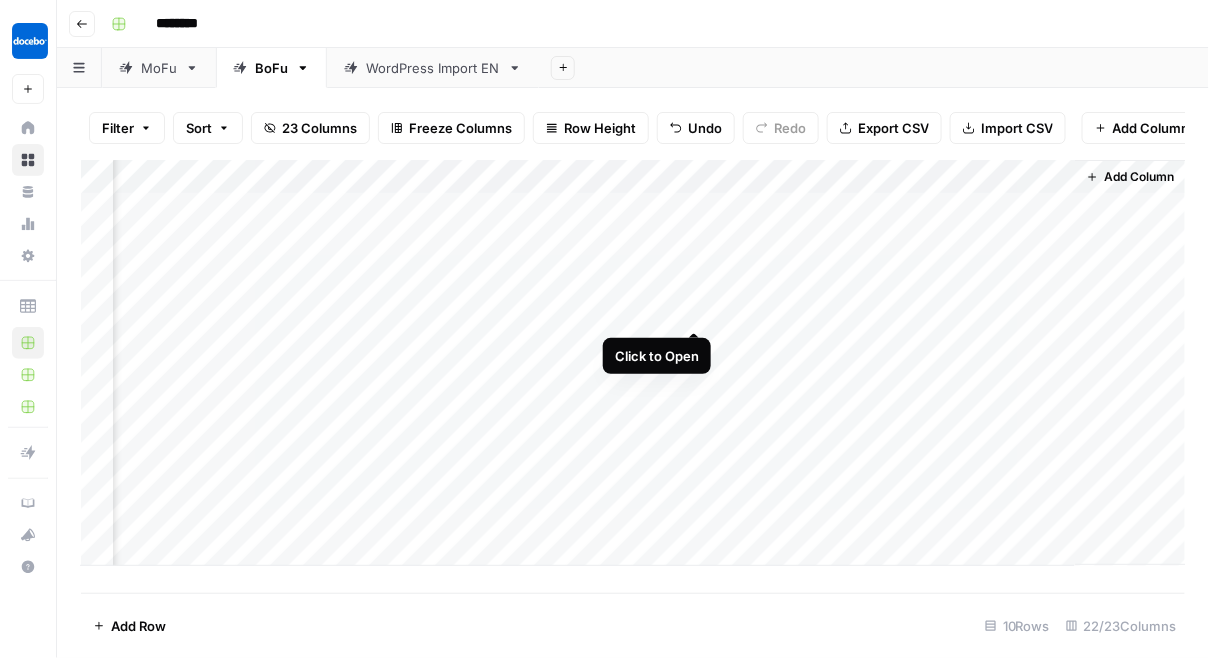 click on "Add Column" at bounding box center (633, 363) 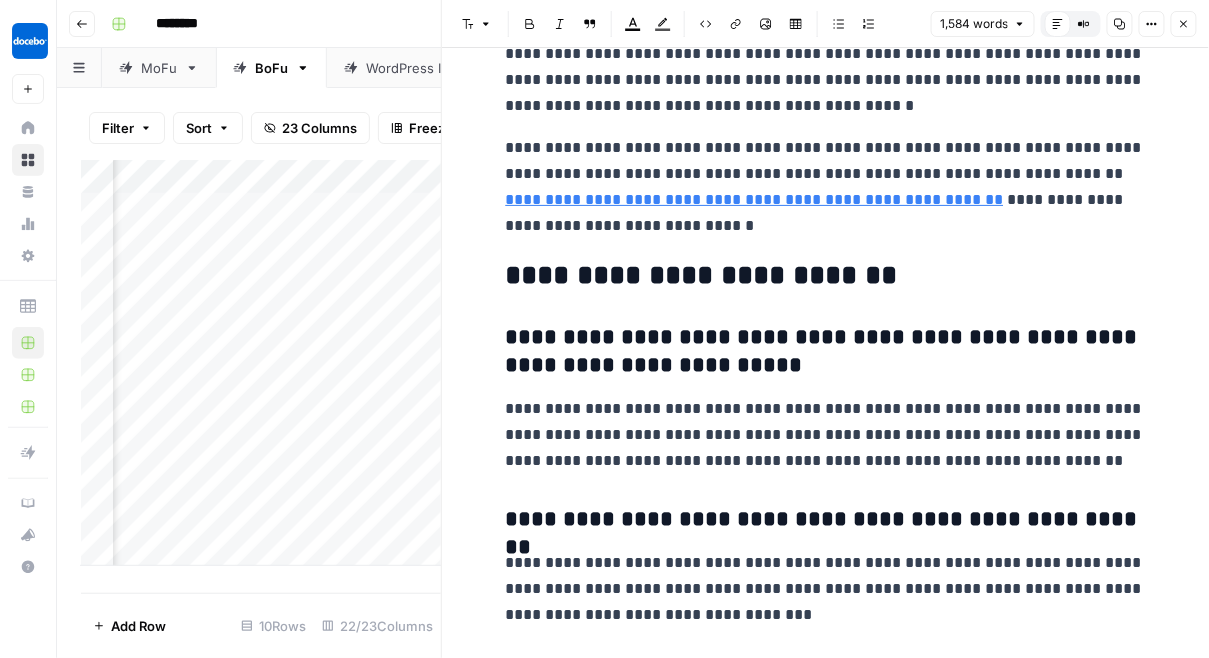scroll, scrollTop: 4862, scrollLeft: 0, axis: vertical 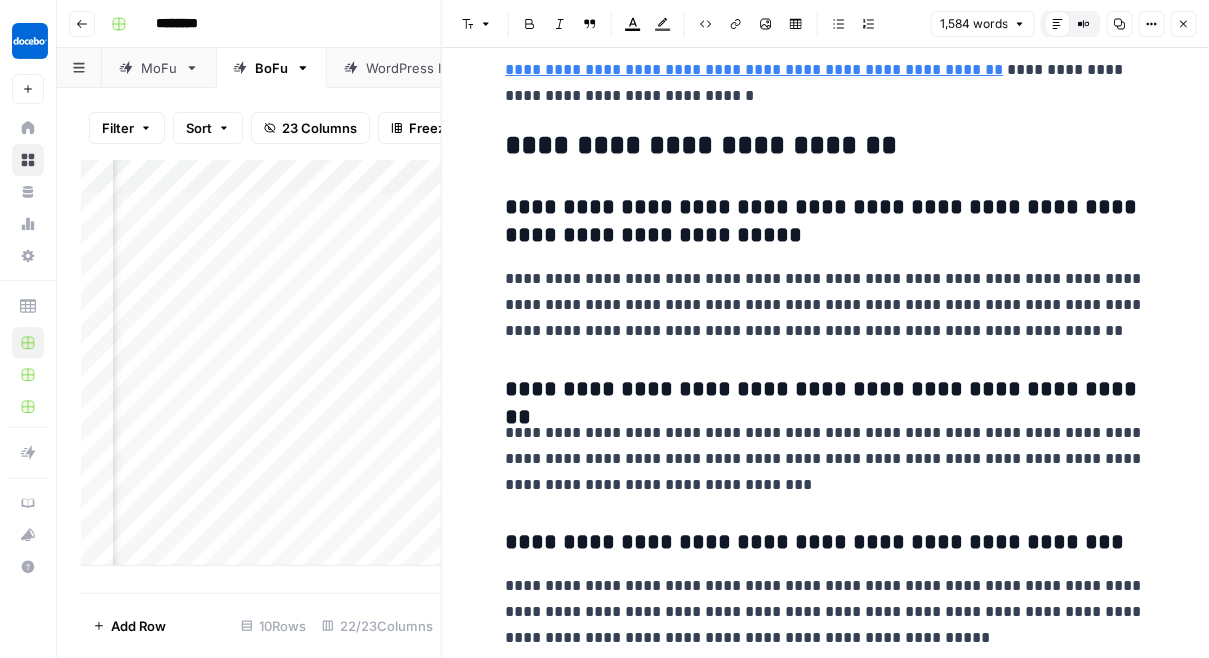 click on "Close" at bounding box center (1184, 24) 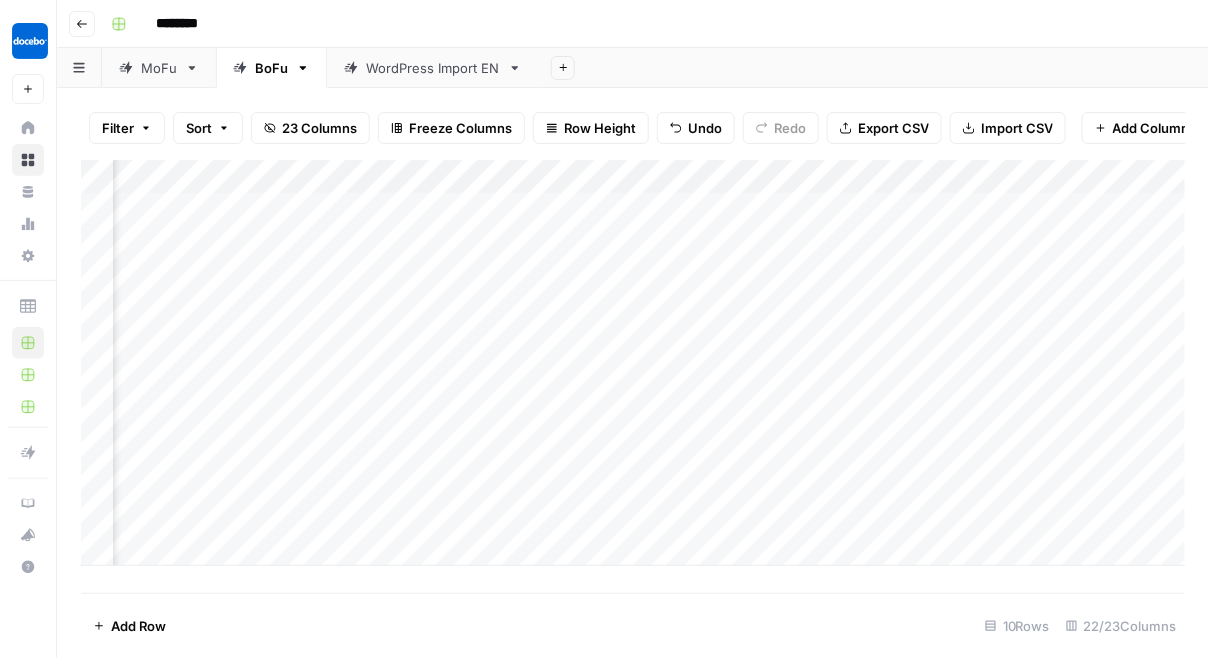 scroll, scrollTop: 0, scrollLeft: 2707, axis: horizontal 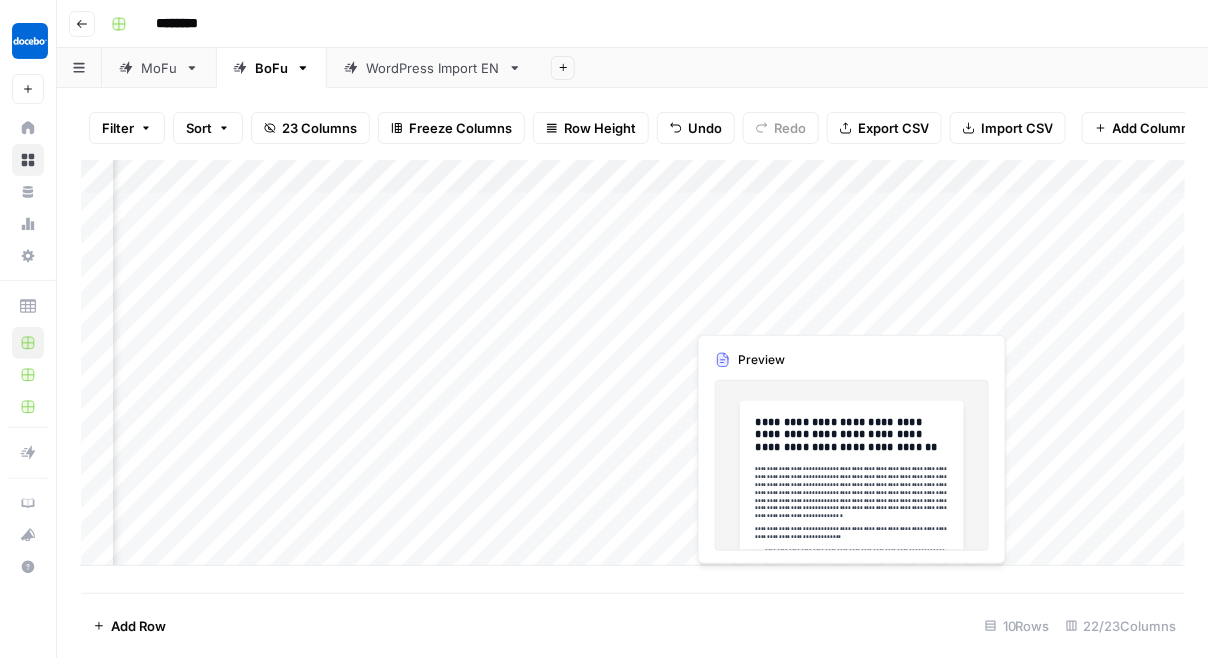 click on "Add Column" at bounding box center (633, 363) 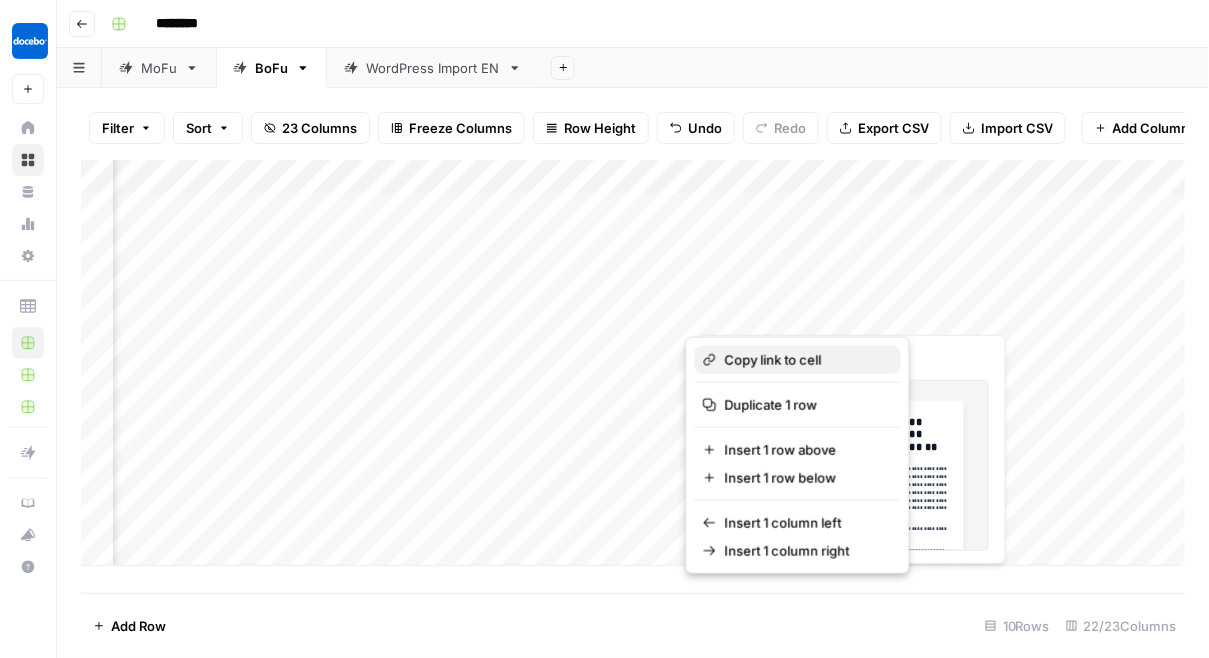 click on "Copy link to cell" at bounding box center (805, 360) 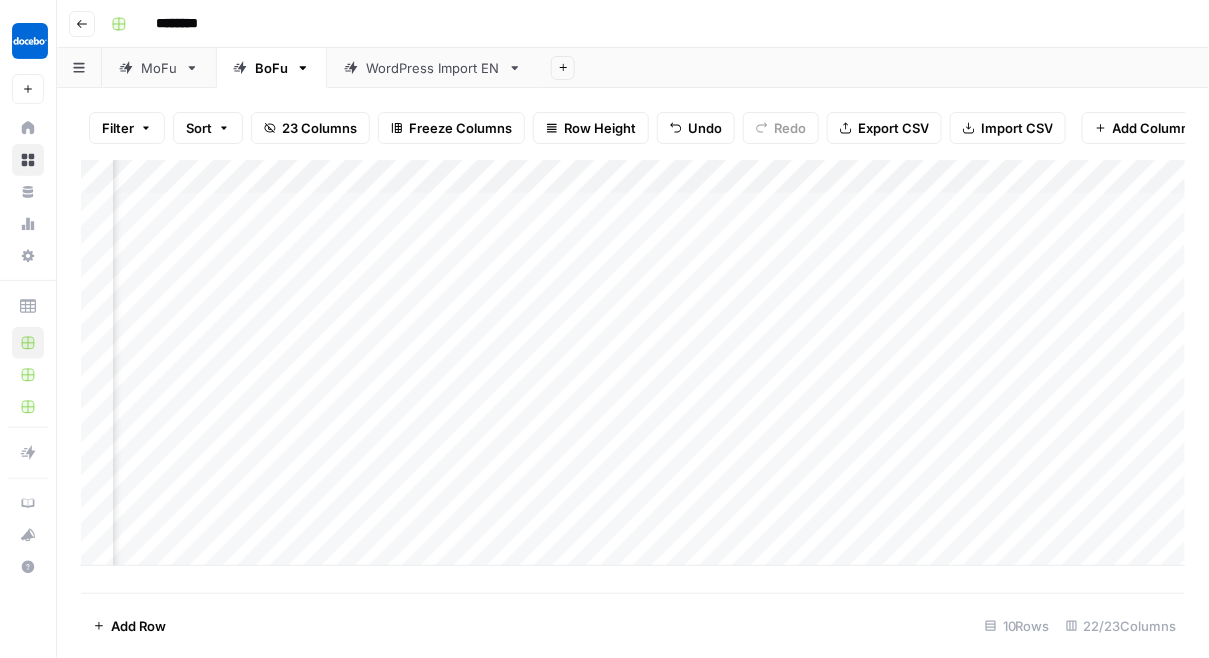 scroll, scrollTop: 0, scrollLeft: 1766, axis: horizontal 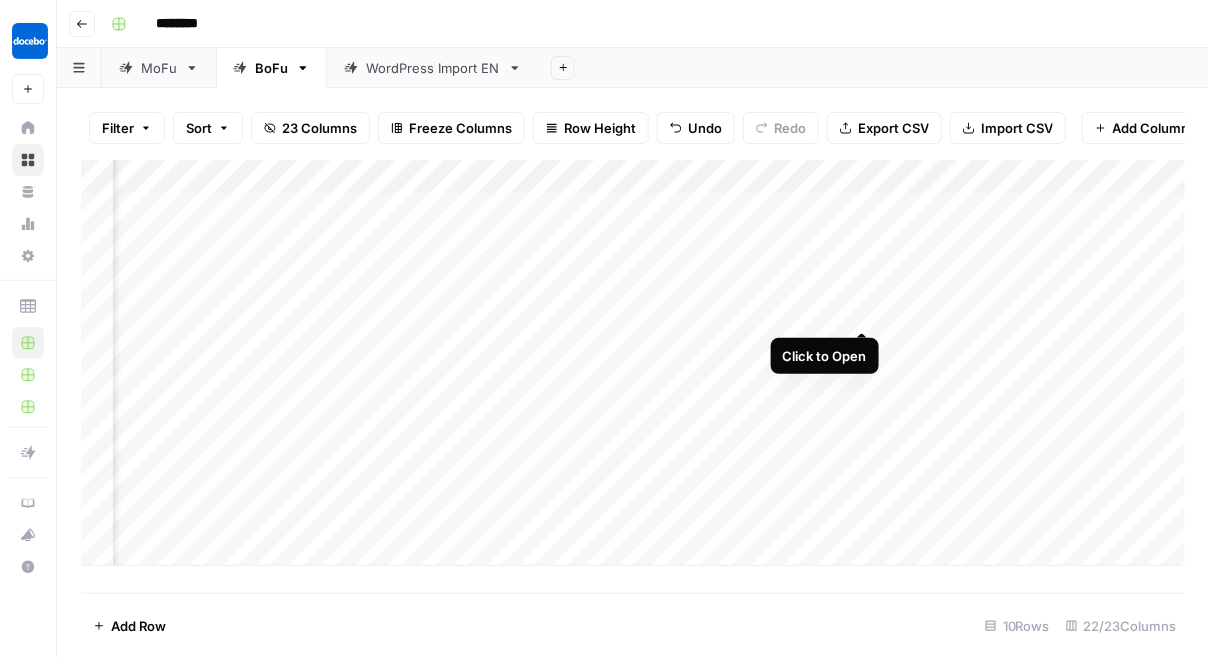 click on "Add Column" at bounding box center [633, 363] 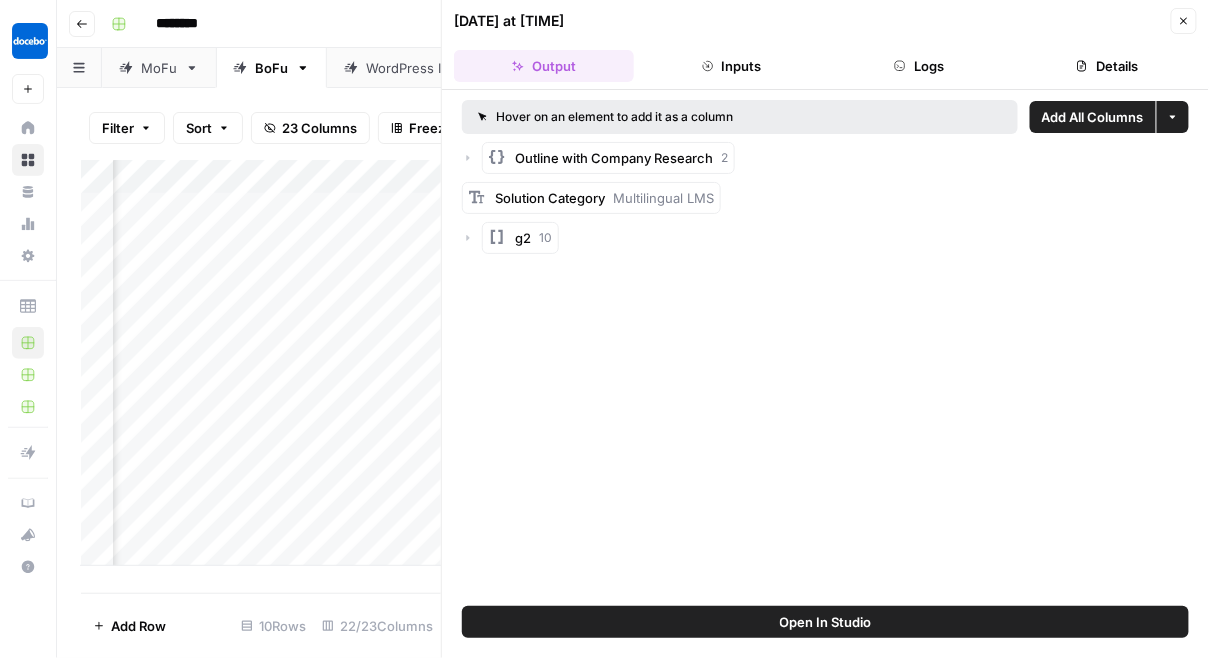 click on "Close" at bounding box center (1184, 21) 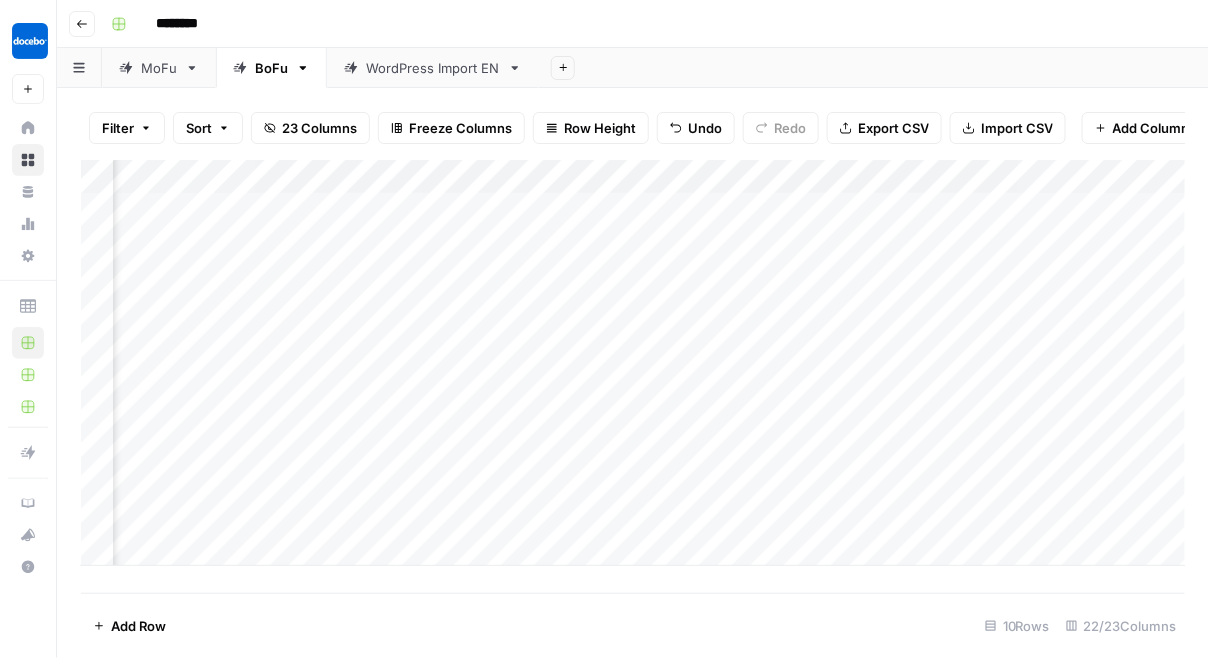 scroll, scrollTop: 0, scrollLeft: 1450, axis: horizontal 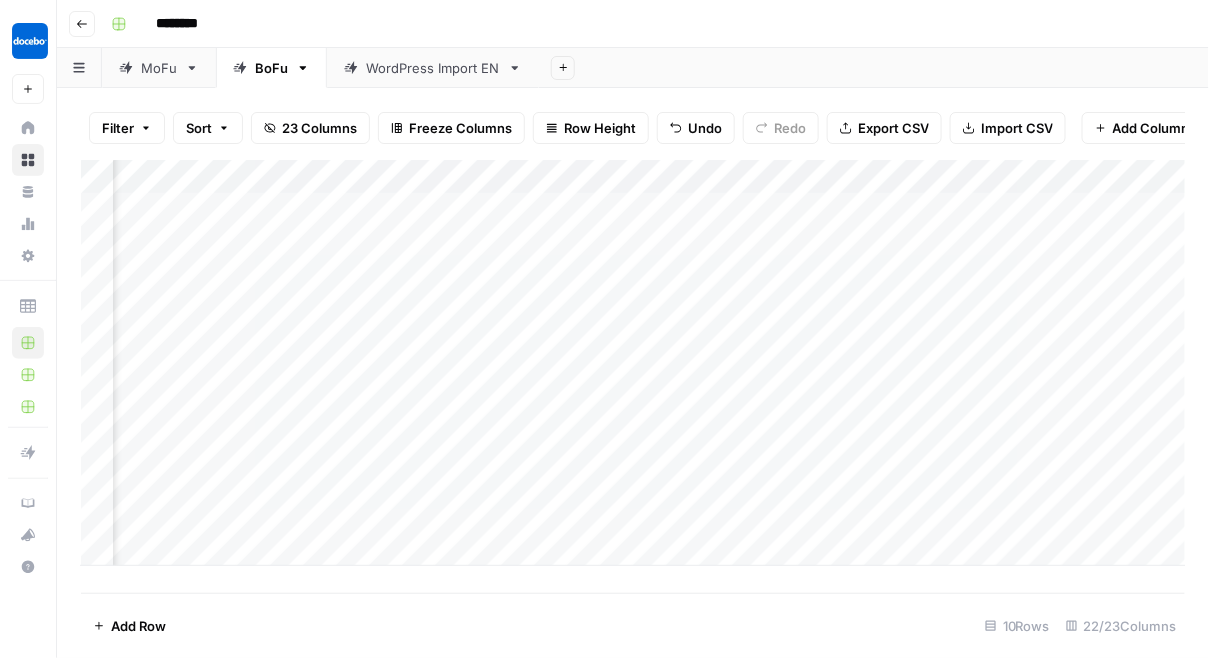 click on "Add Column" at bounding box center (633, 363) 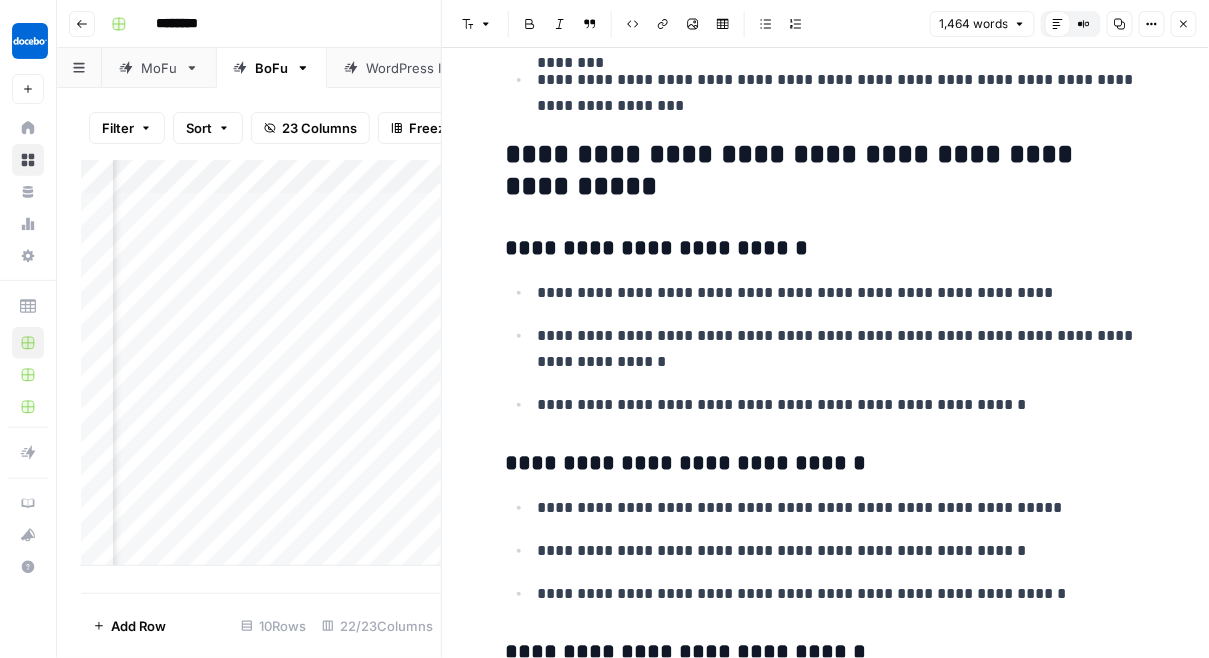 scroll, scrollTop: 5716, scrollLeft: 0, axis: vertical 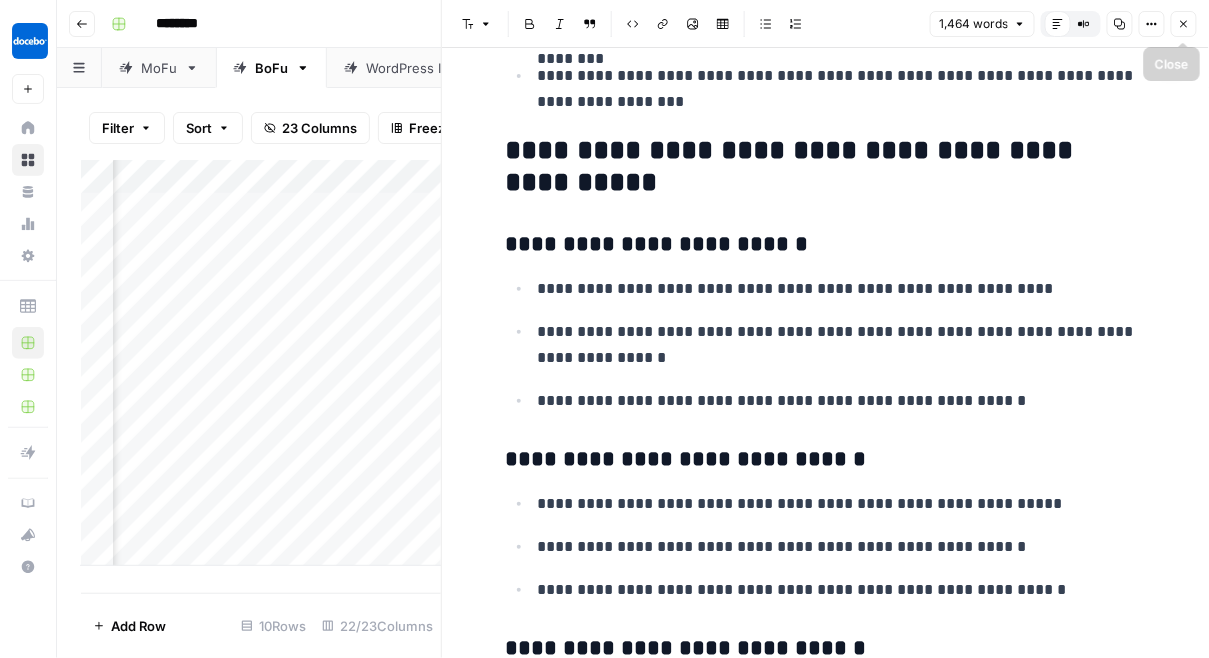 click on "Close" at bounding box center [1184, 24] 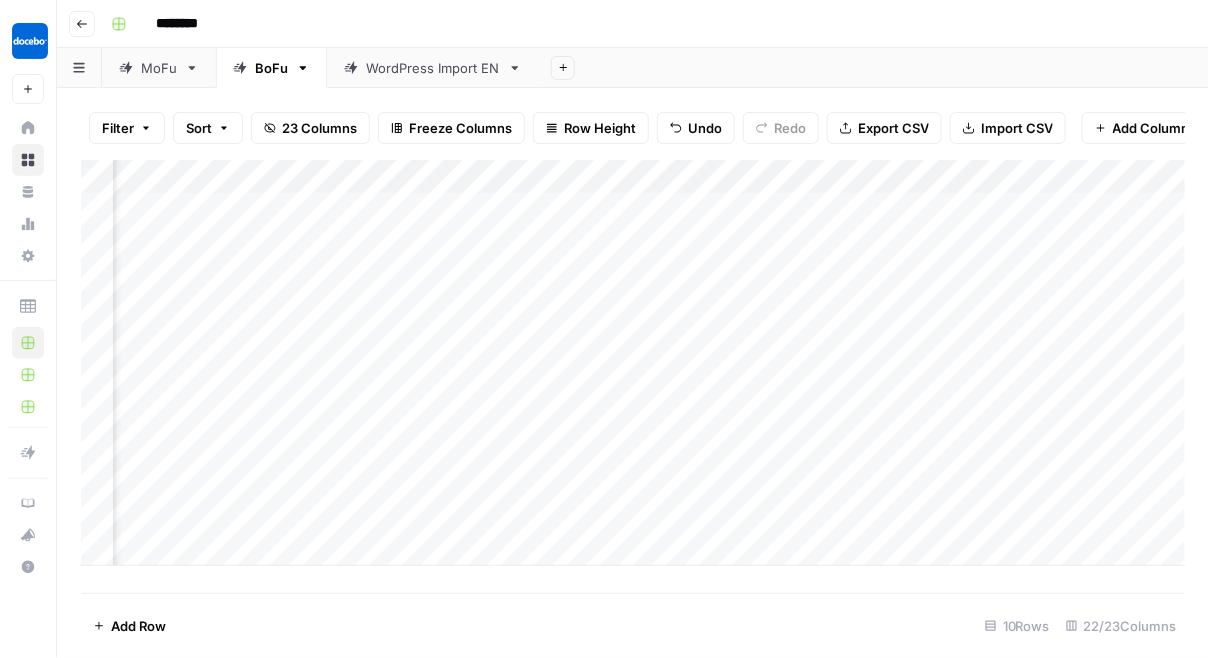 scroll, scrollTop: 0, scrollLeft: 1621, axis: horizontal 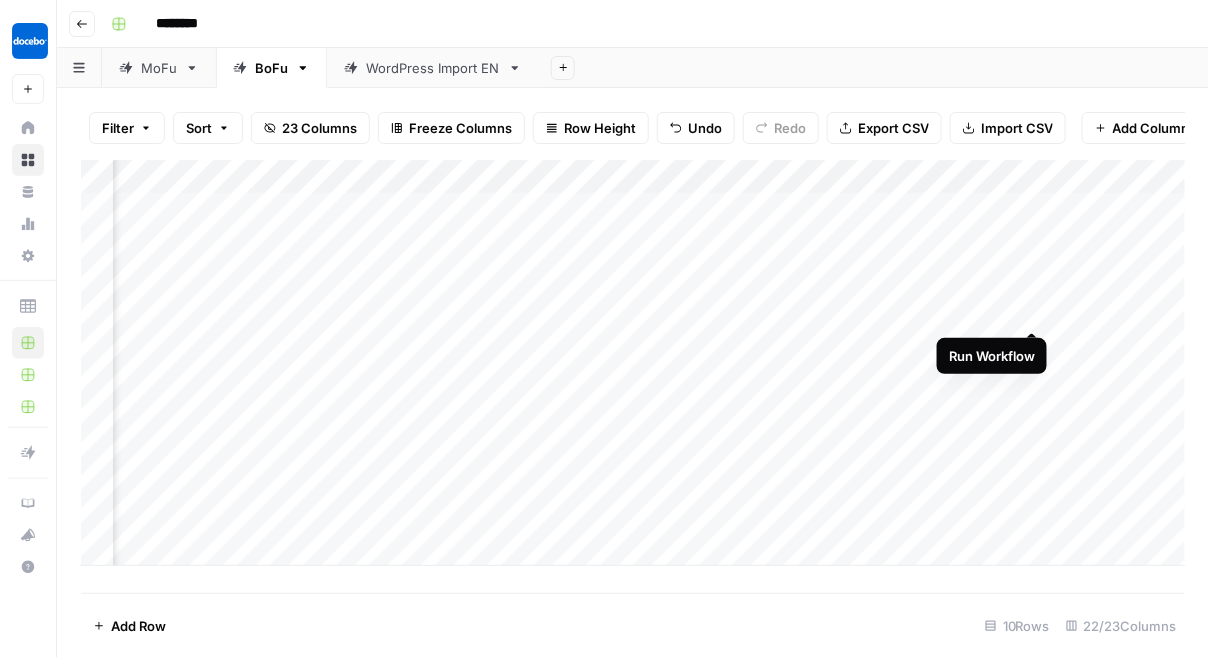 click on "Add Column" at bounding box center [633, 363] 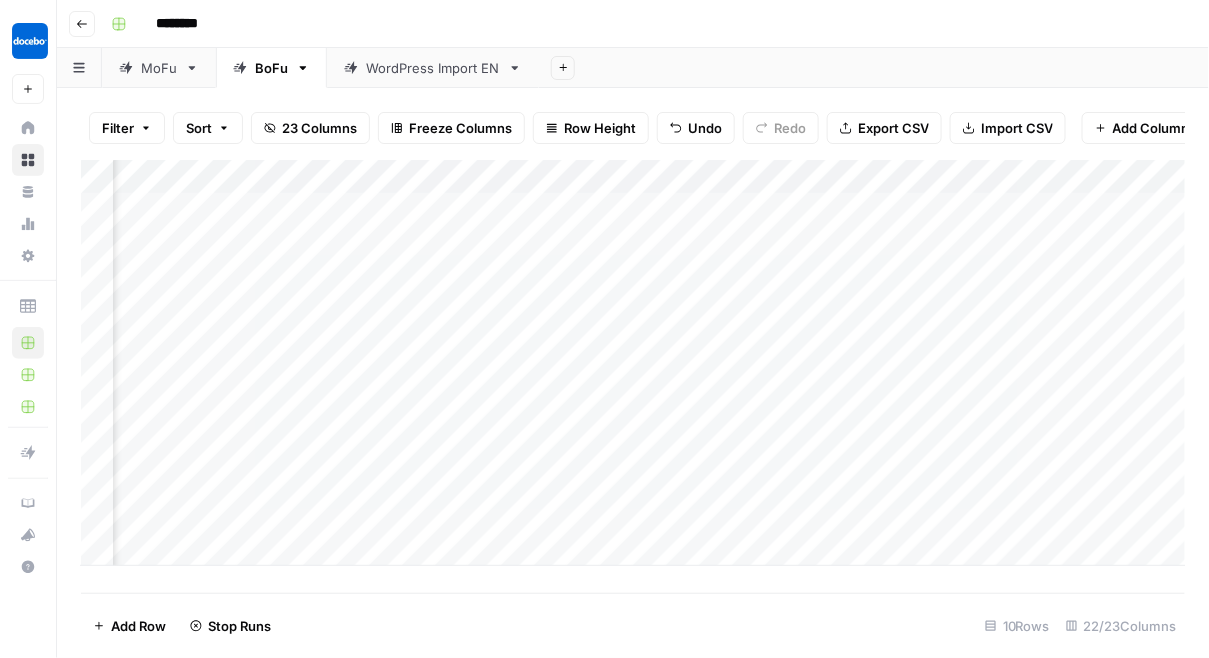 scroll, scrollTop: 0, scrollLeft: 2599, axis: horizontal 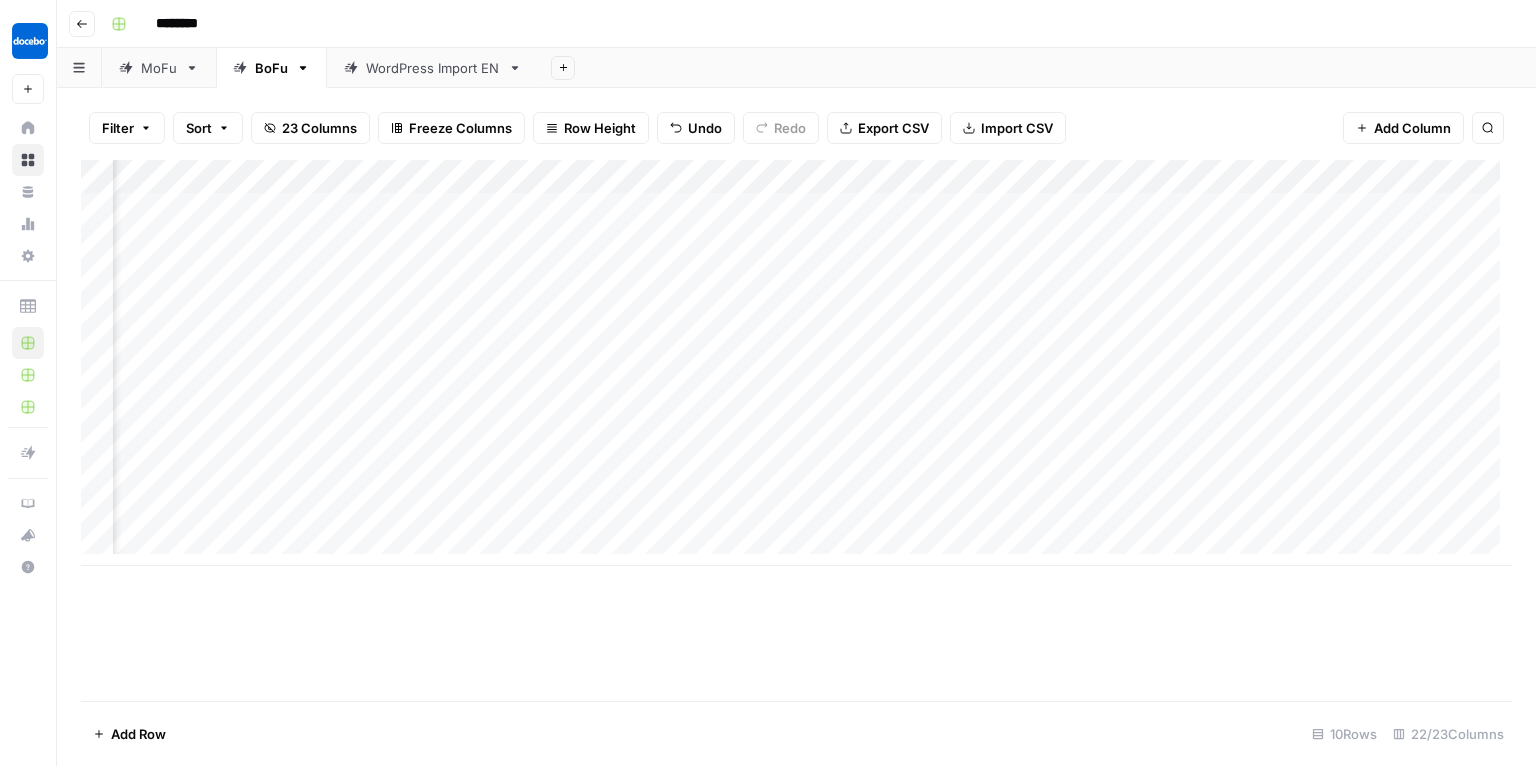 click on "Add Column" at bounding box center (796, 363) 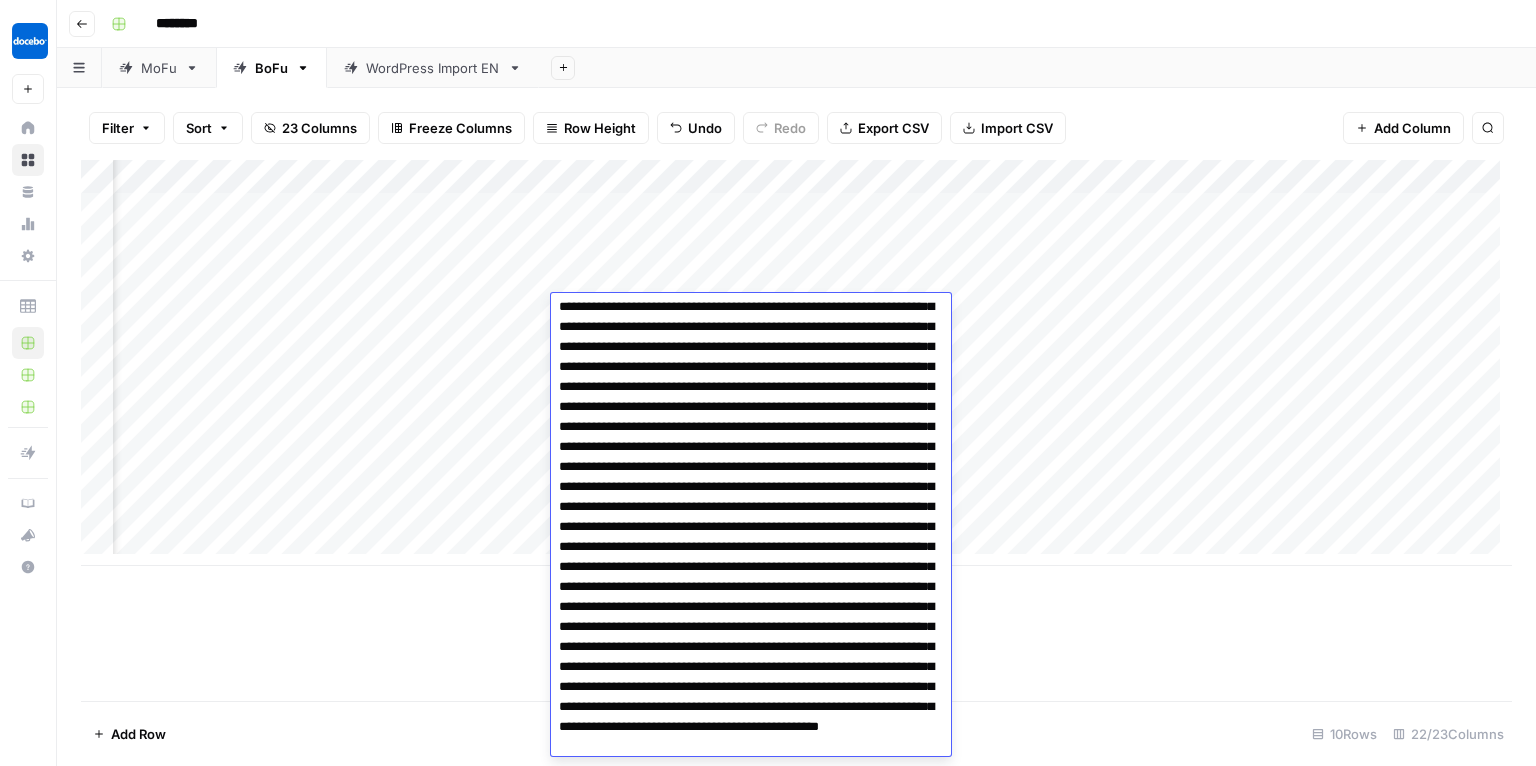 scroll, scrollTop: 2561, scrollLeft: 0, axis: vertical 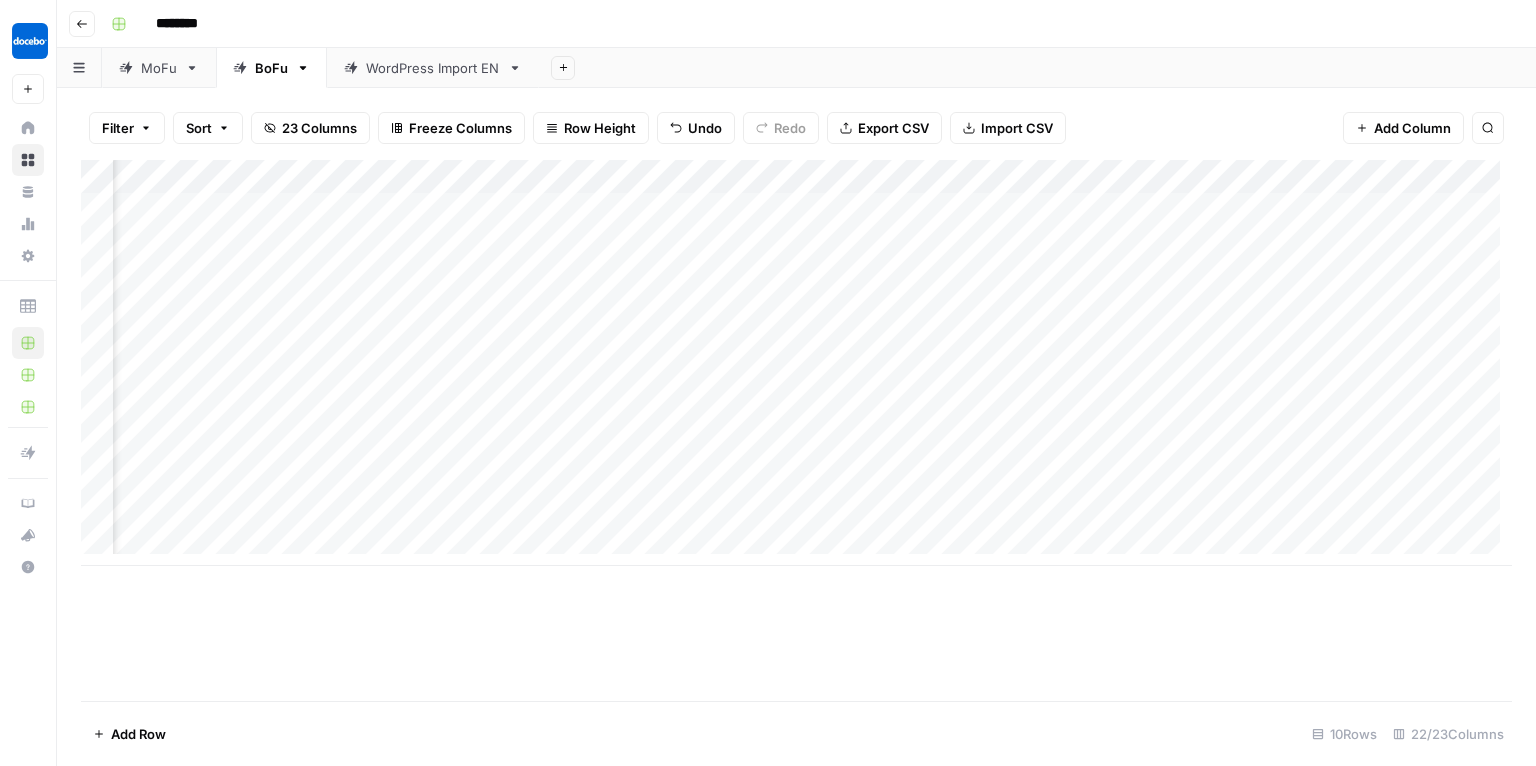 click on "Add Column" at bounding box center (796, 430) 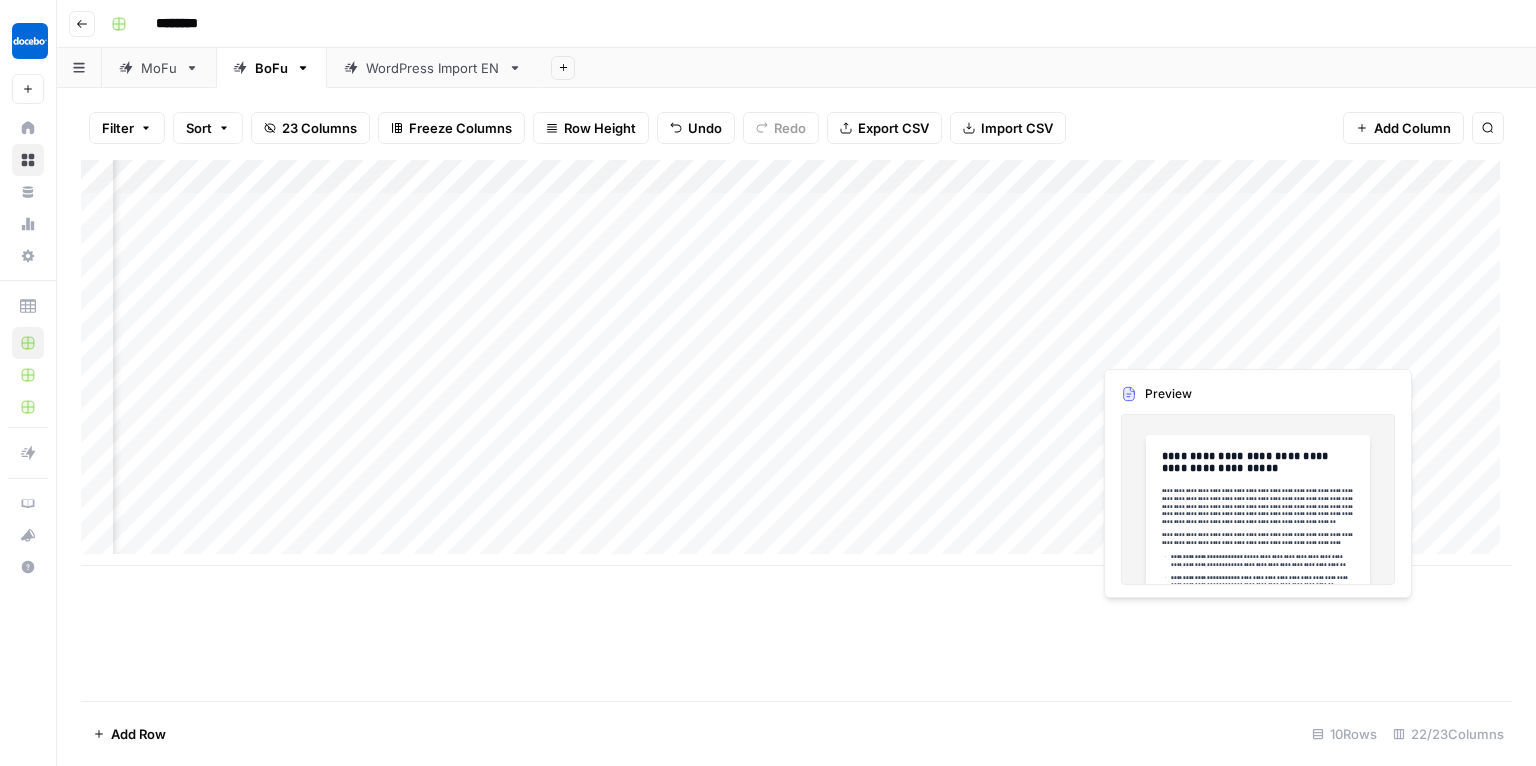 click on "Add Column" at bounding box center (796, 363) 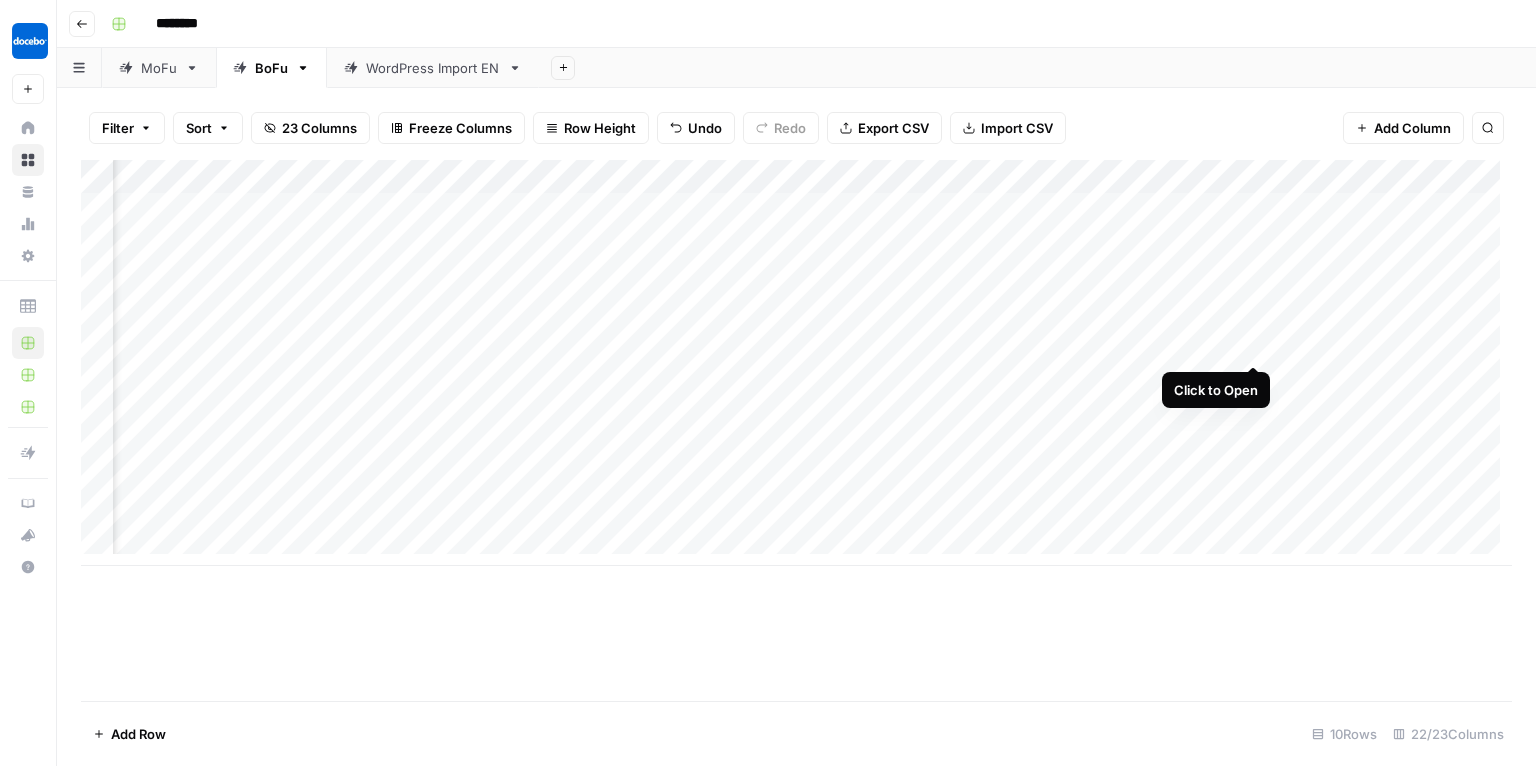 click on "Add Column" at bounding box center [796, 363] 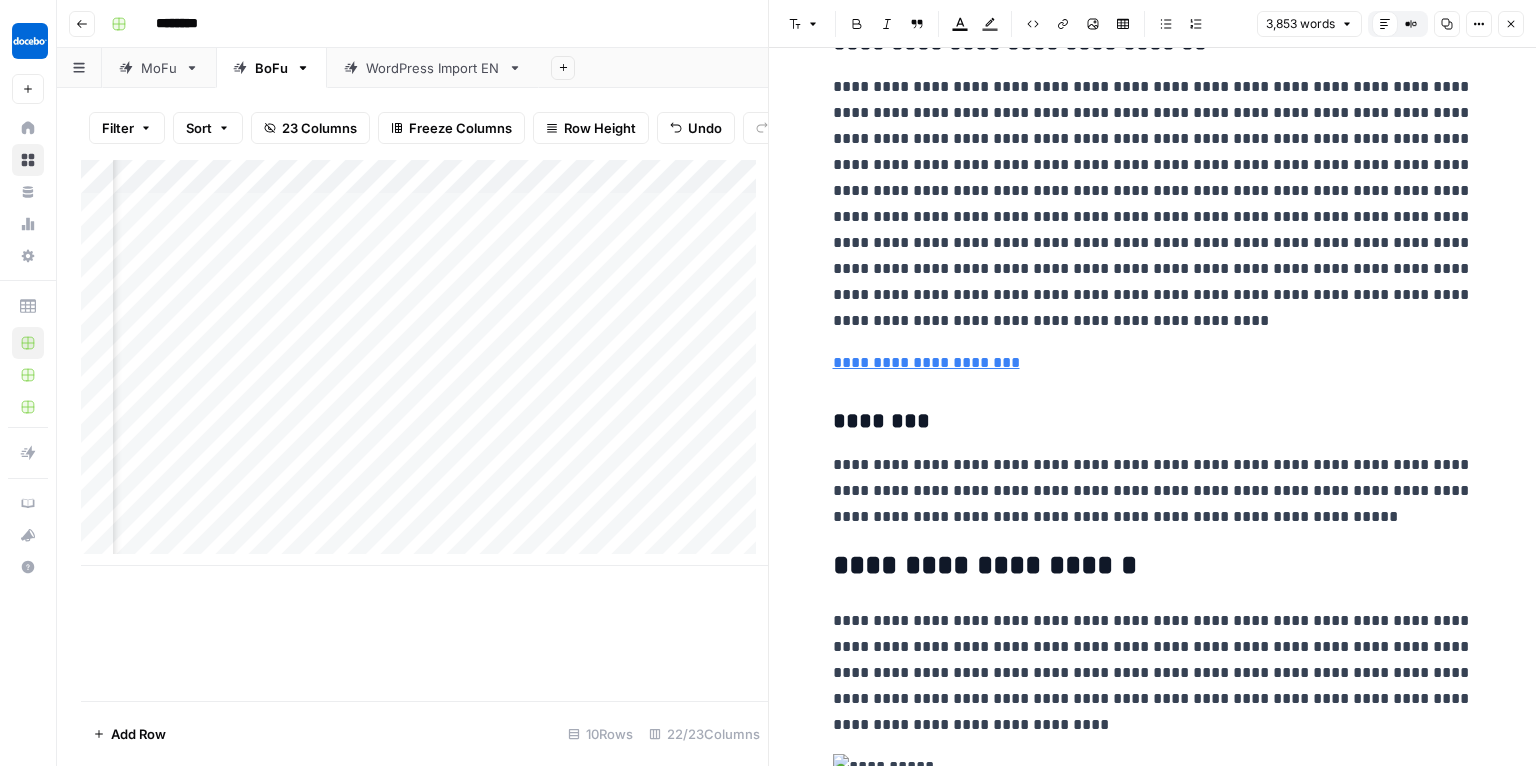 scroll, scrollTop: 5000, scrollLeft: 0, axis: vertical 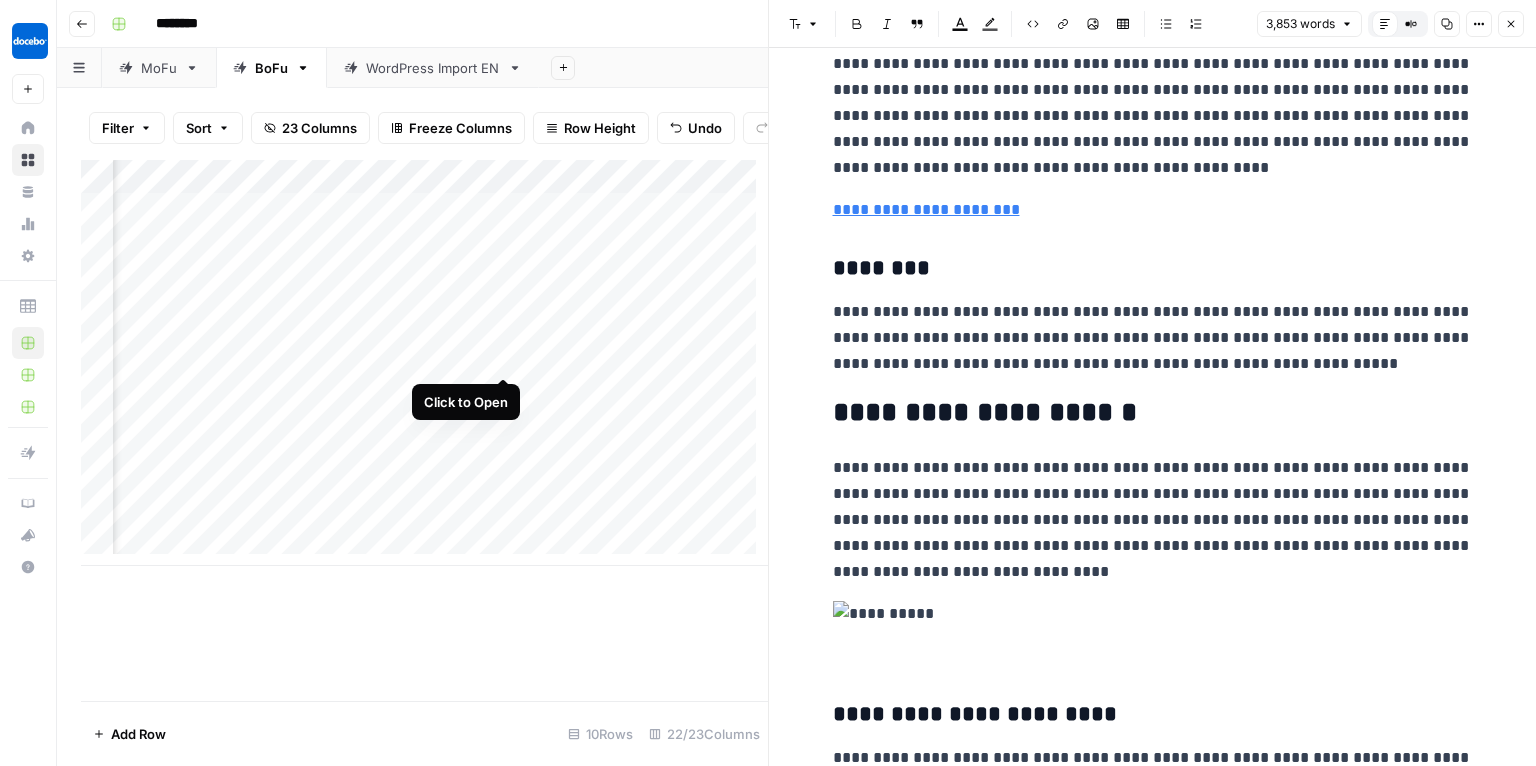 click on "Add Column" at bounding box center [424, 363] 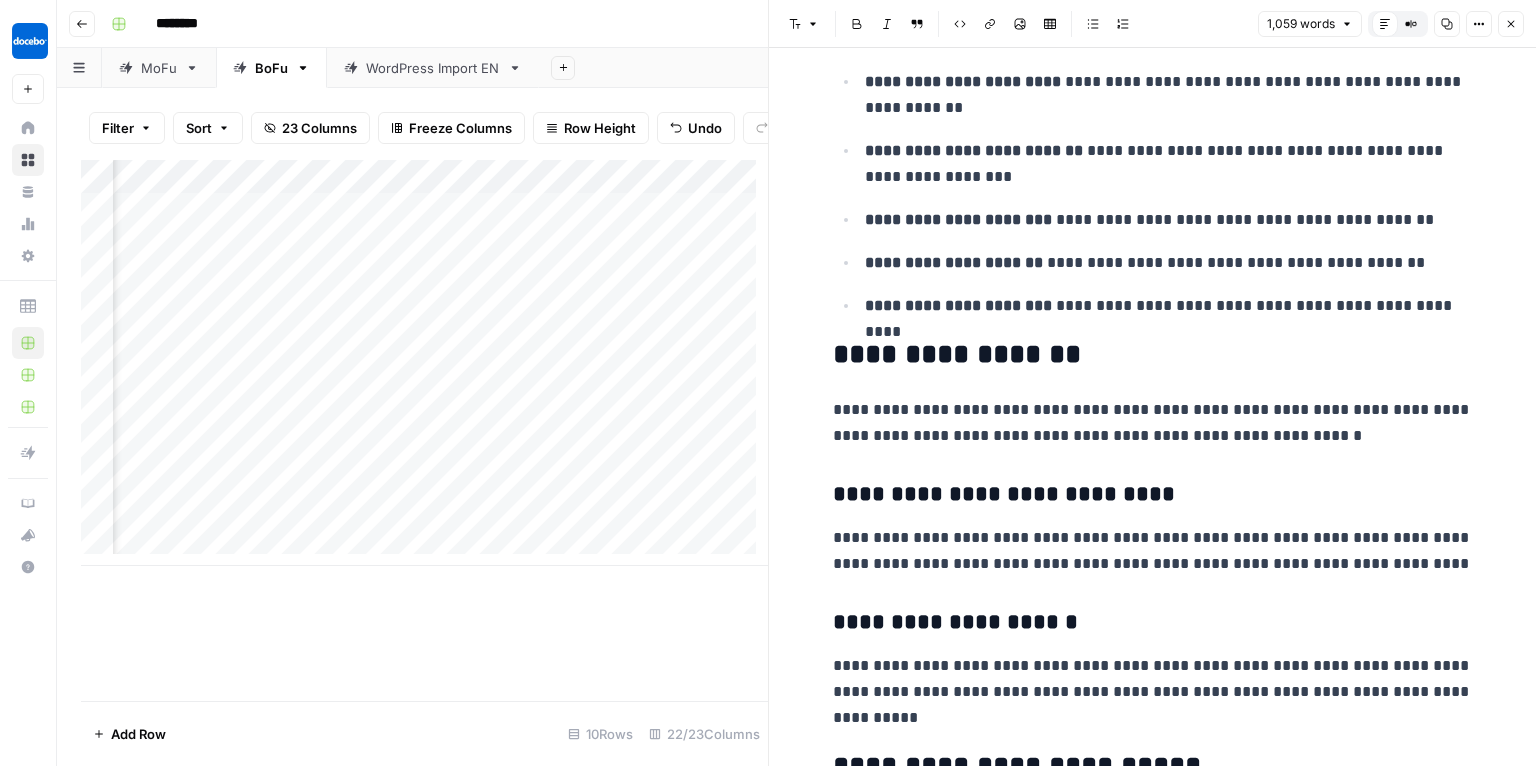 scroll, scrollTop: 2030, scrollLeft: 0, axis: vertical 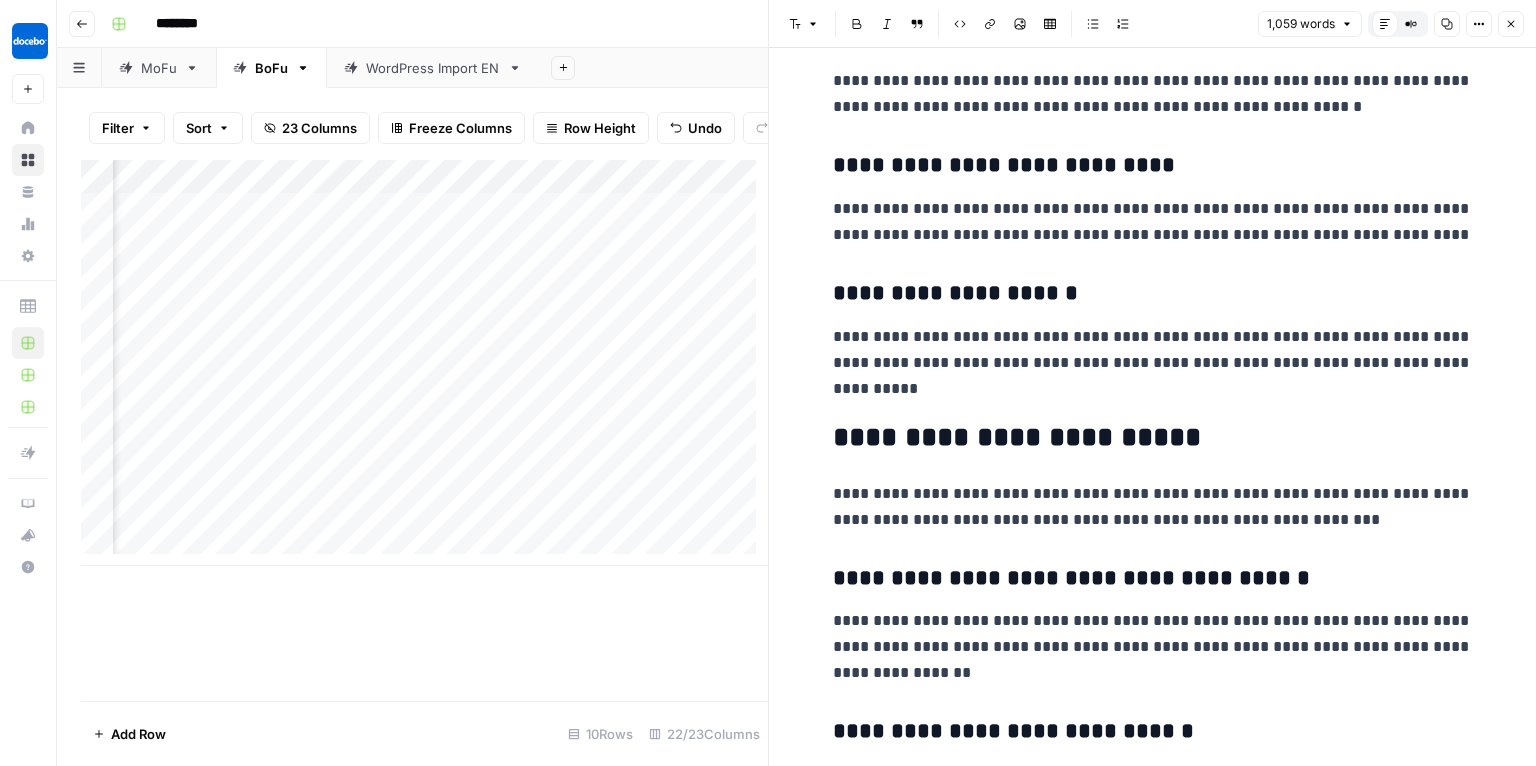 click on "Add Column" at bounding box center [424, 363] 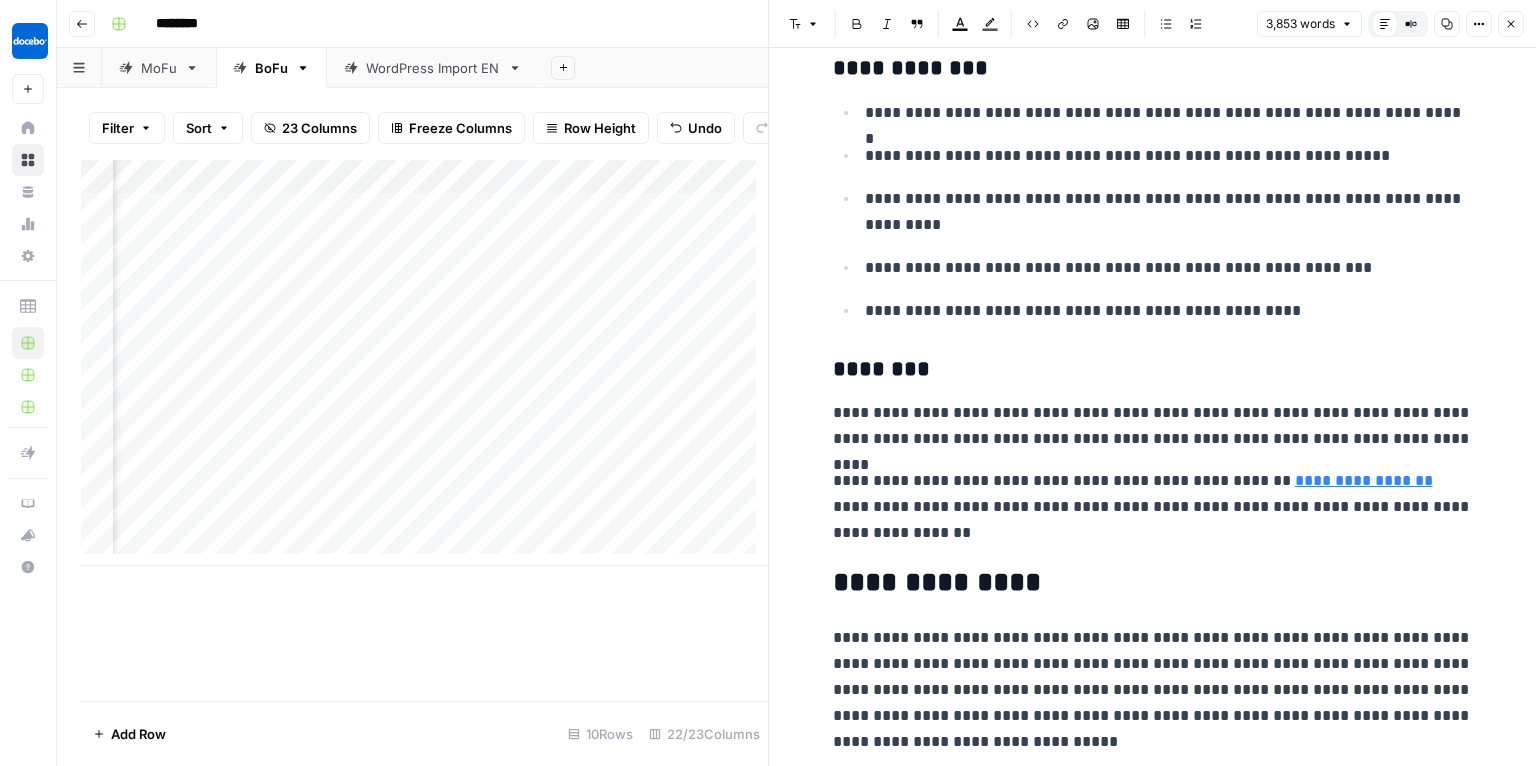 scroll, scrollTop: 13256, scrollLeft: 0, axis: vertical 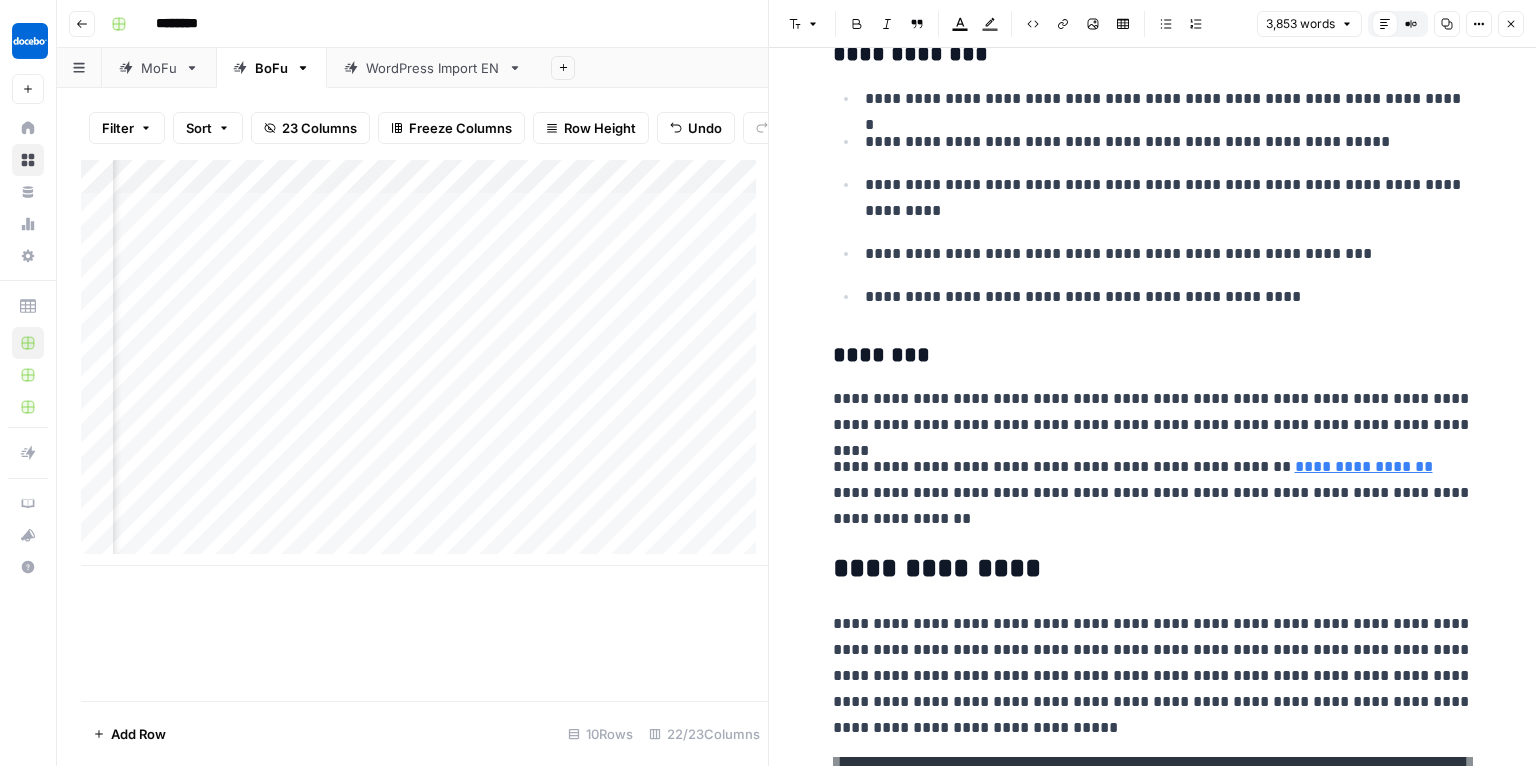 click on "Add Column" at bounding box center [424, 363] 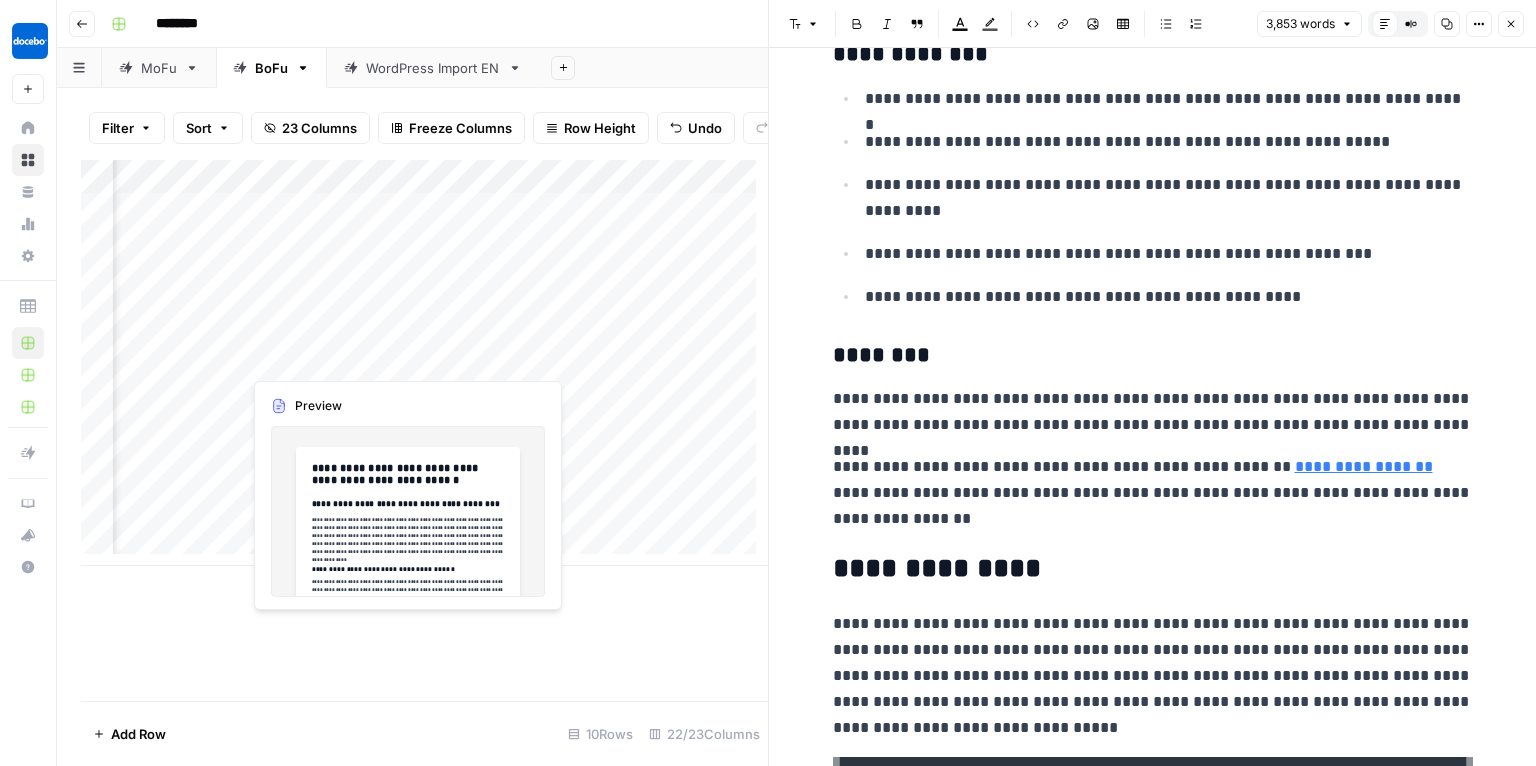 click on "Add Column" at bounding box center (424, 363) 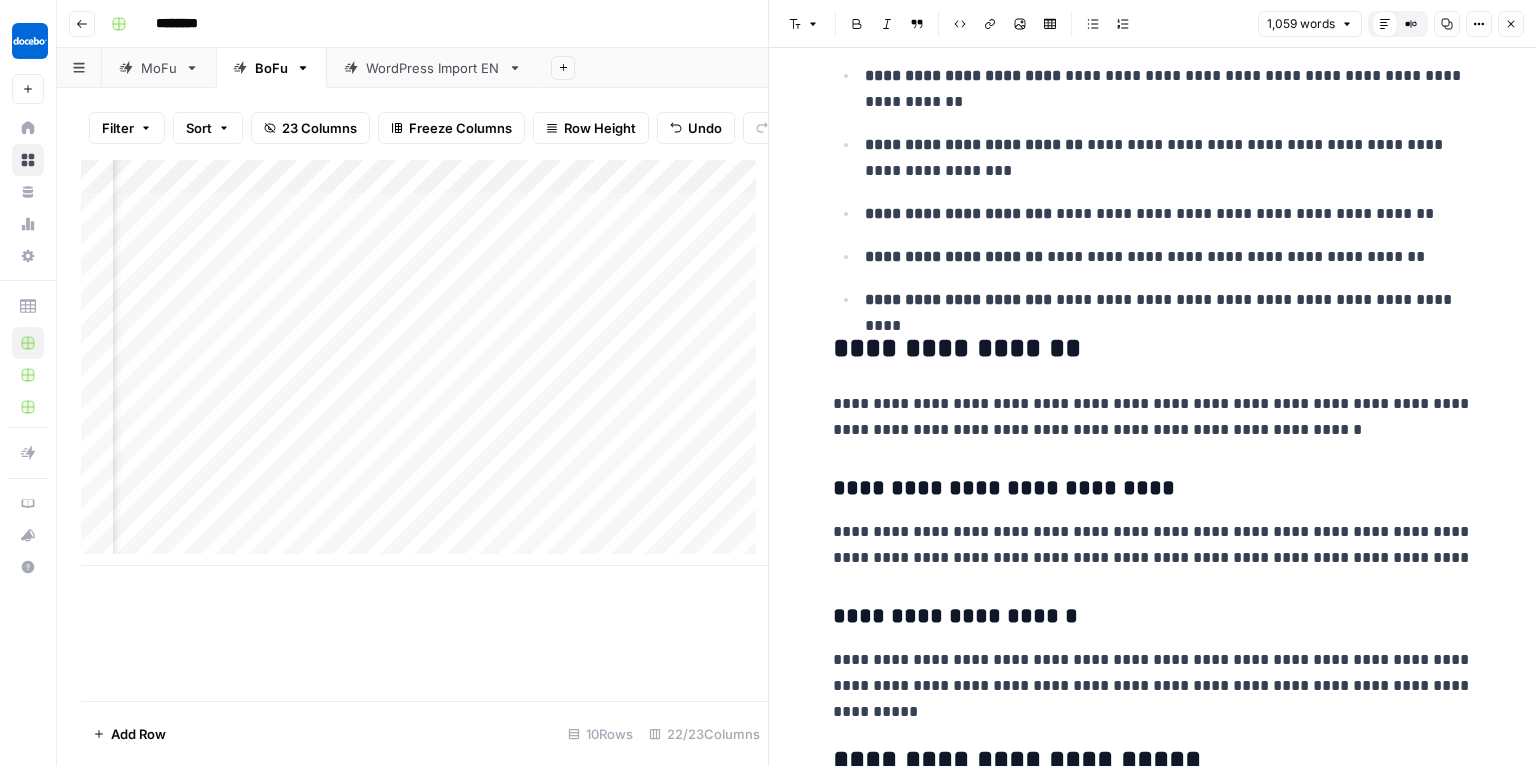 scroll, scrollTop: 1620, scrollLeft: 0, axis: vertical 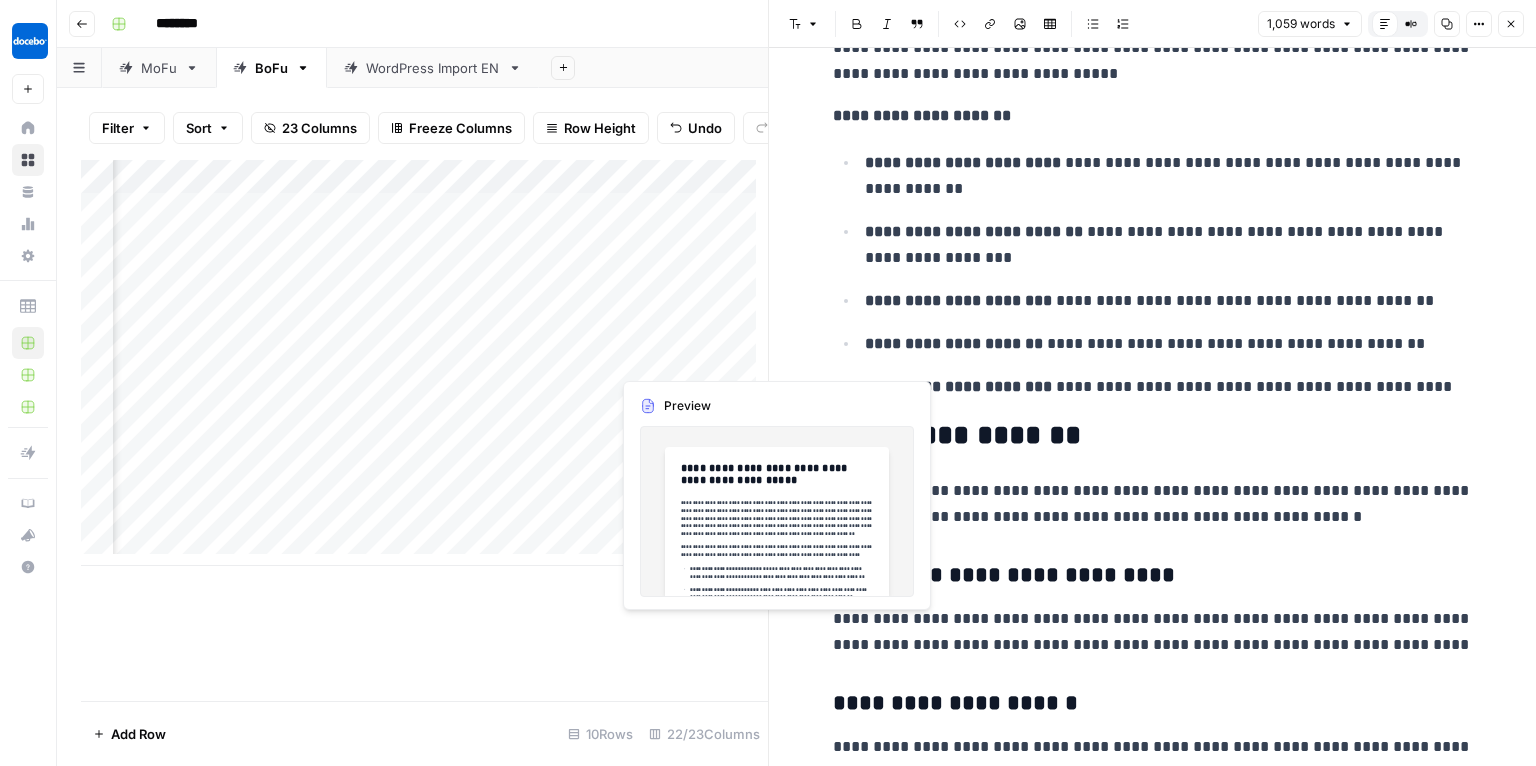 click on "Add Column" at bounding box center (424, 363) 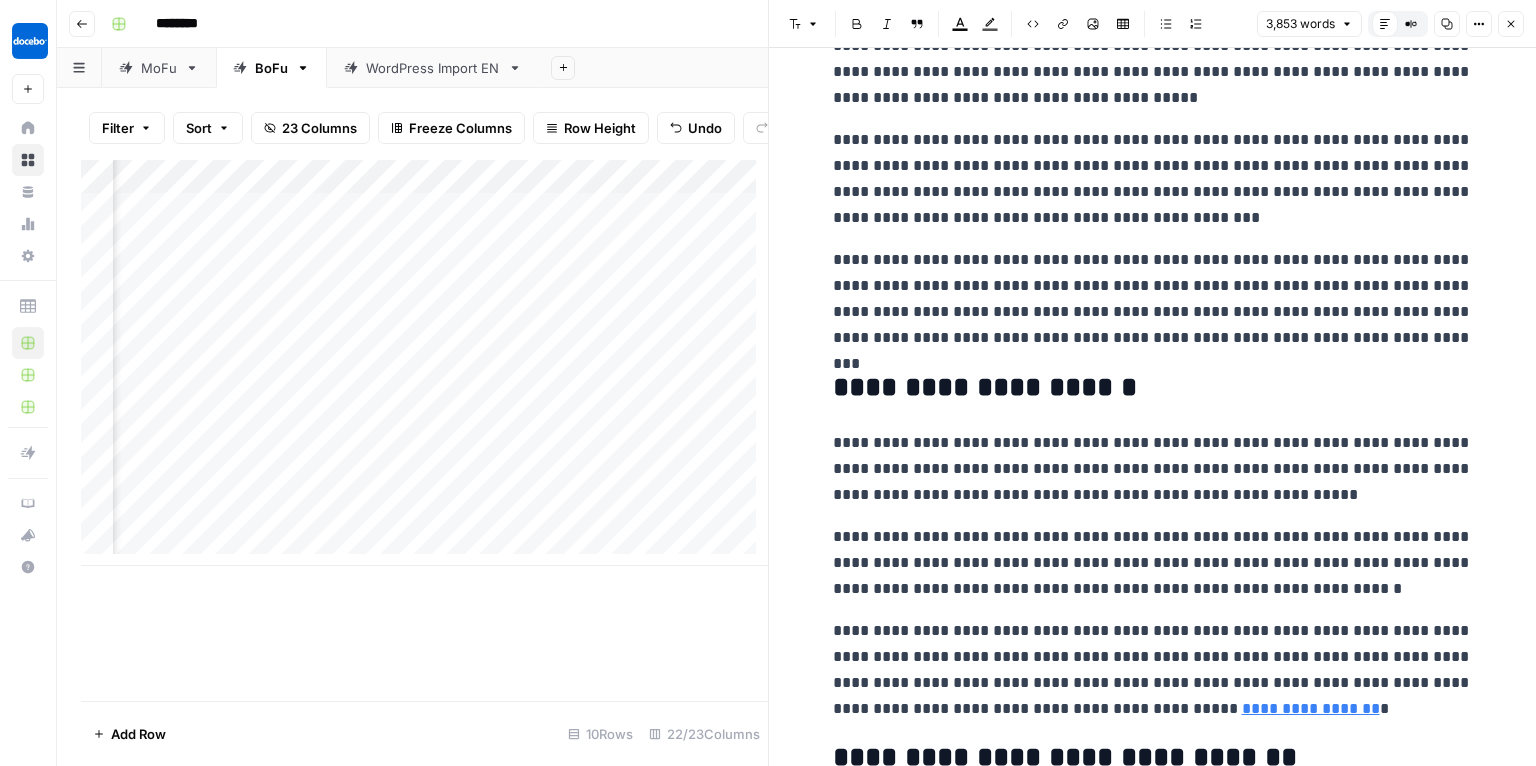 scroll, scrollTop: 17607, scrollLeft: 0, axis: vertical 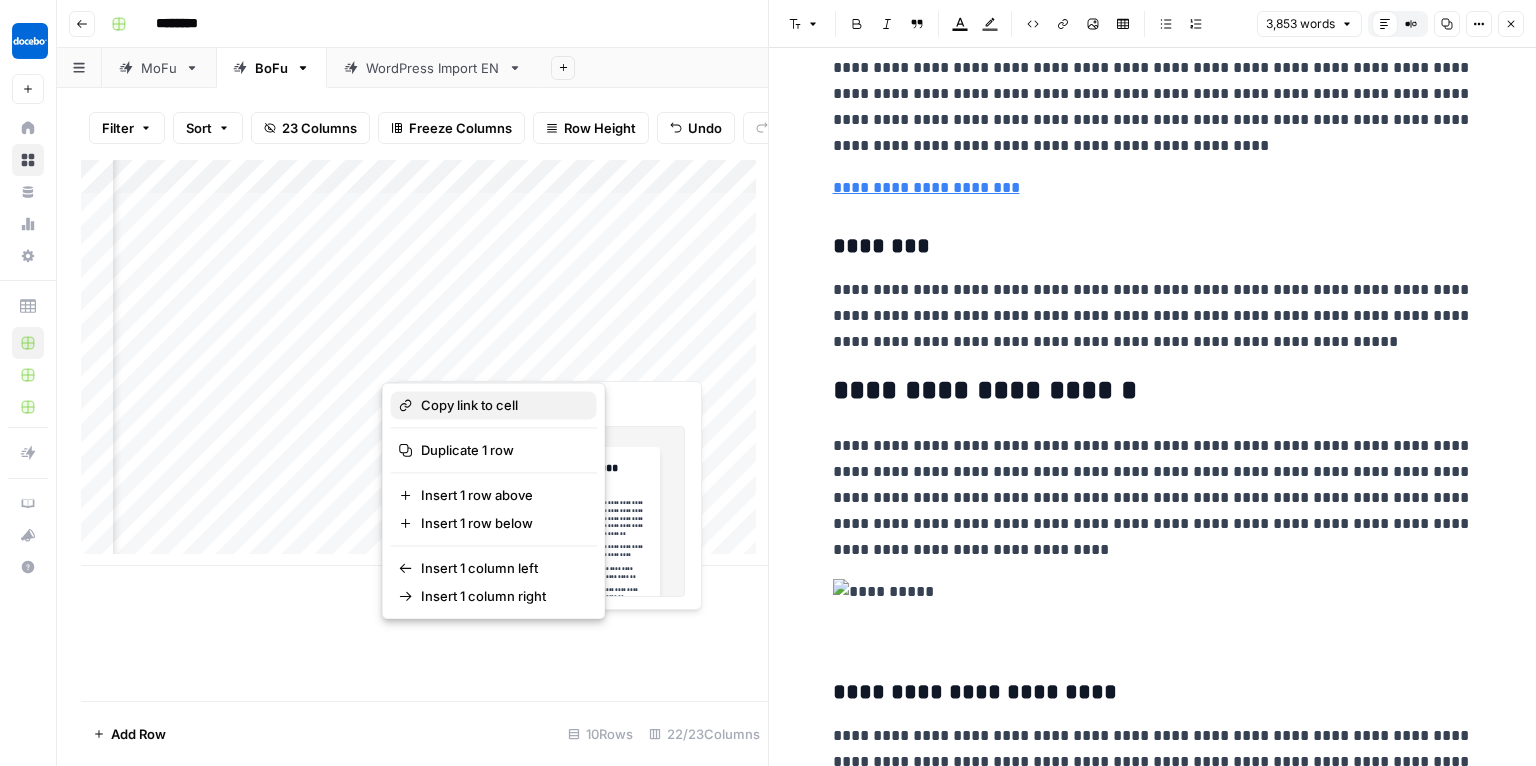 click on "Copy link to cell" at bounding box center [501, 405] 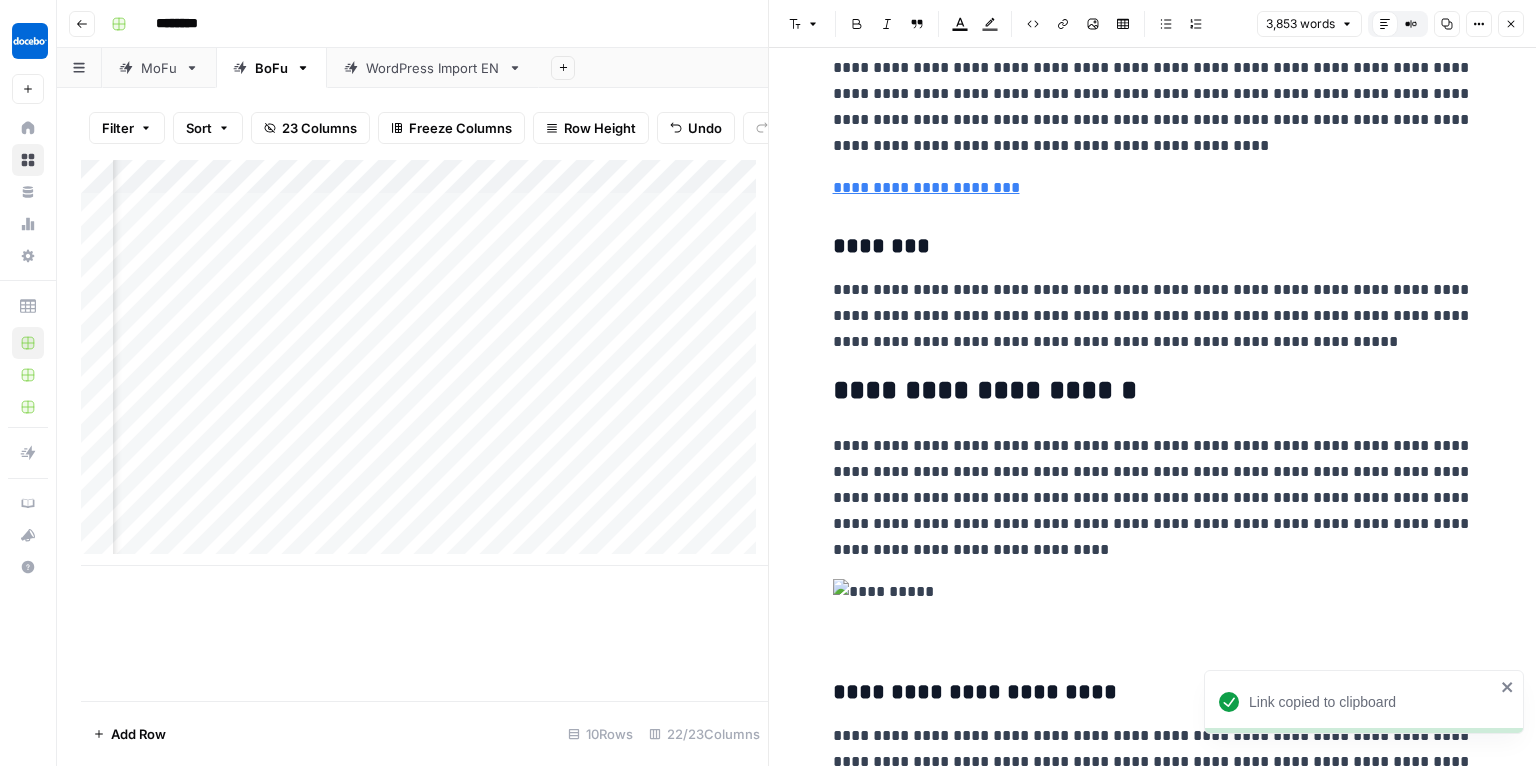 scroll, scrollTop: 0, scrollLeft: 2363, axis: horizontal 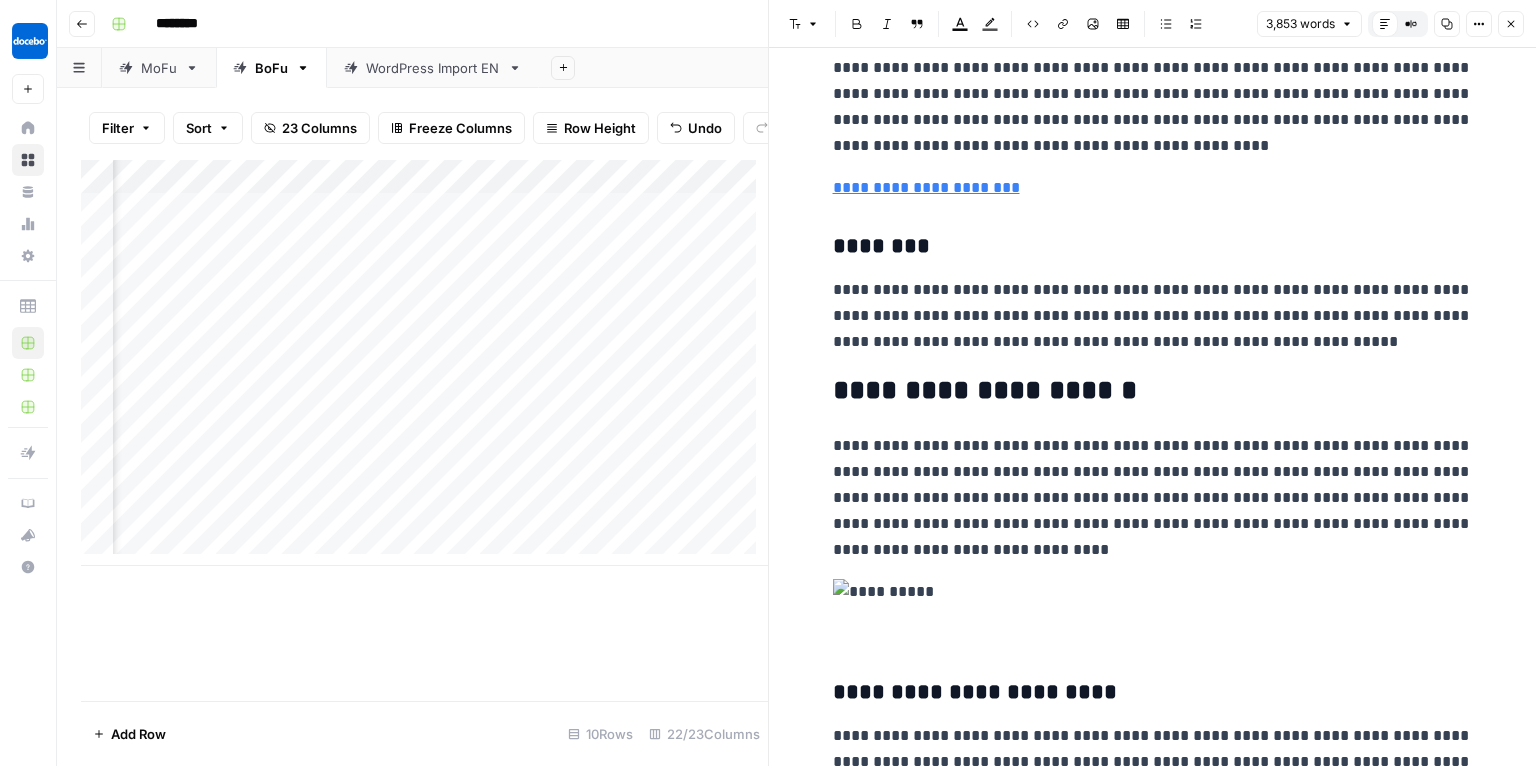 drag, startPoint x: 566, startPoint y: 579, endPoint x: 595, endPoint y: 577, distance: 29.068884 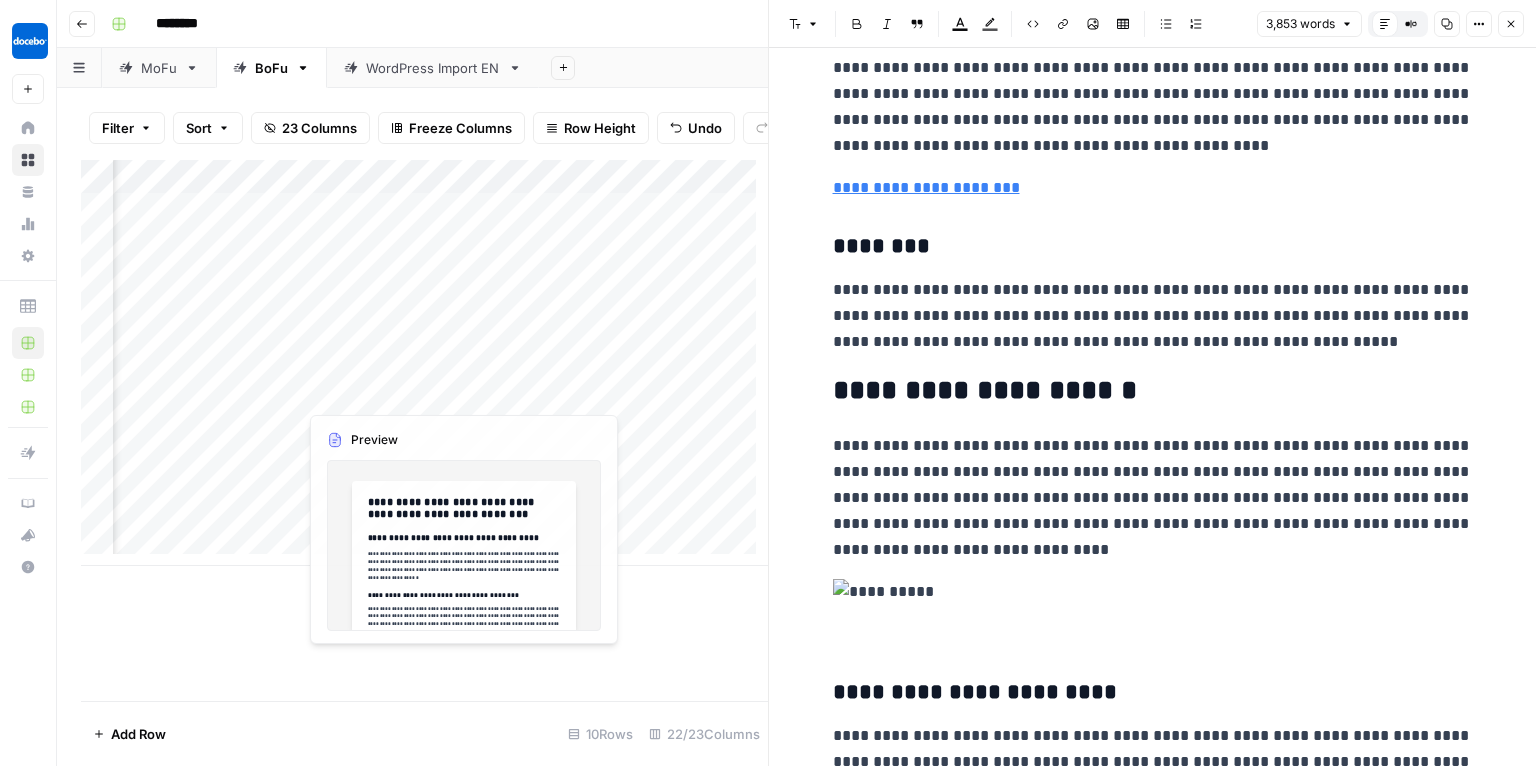 click on "Add Column" at bounding box center (424, 363) 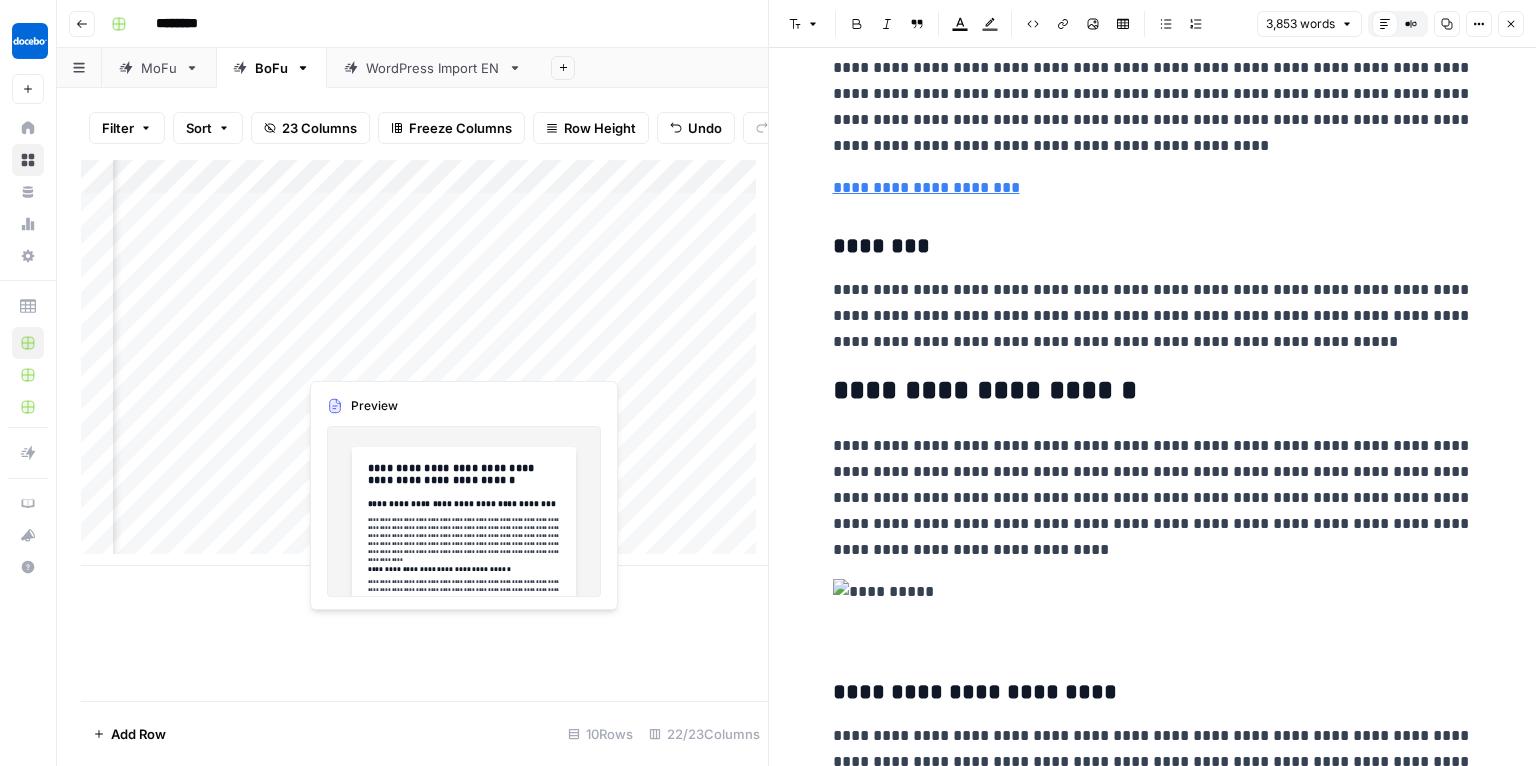 click on "Add Column" at bounding box center [424, 363] 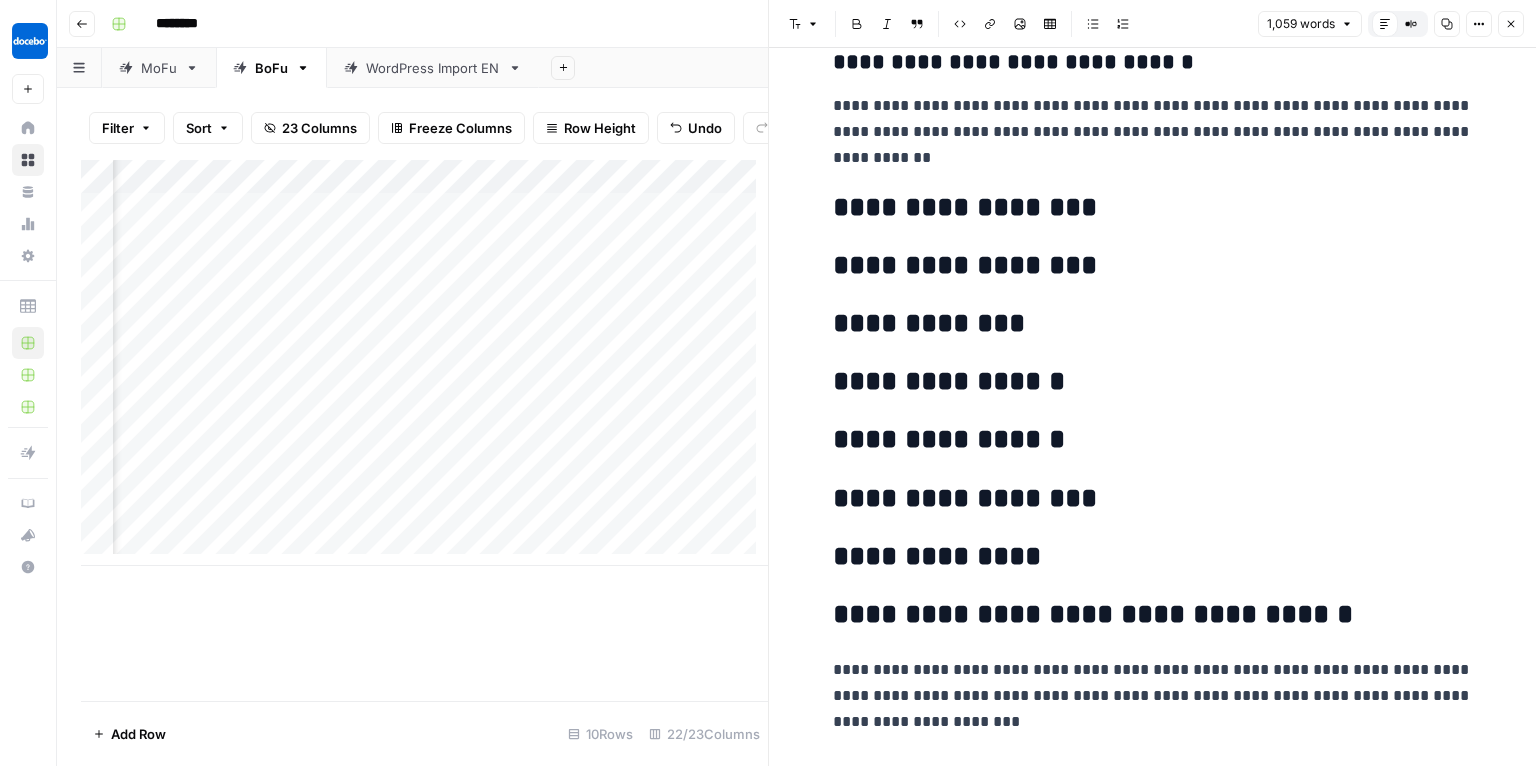 scroll, scrollTop: 2701, scrollLeft: 0, axis: vertical 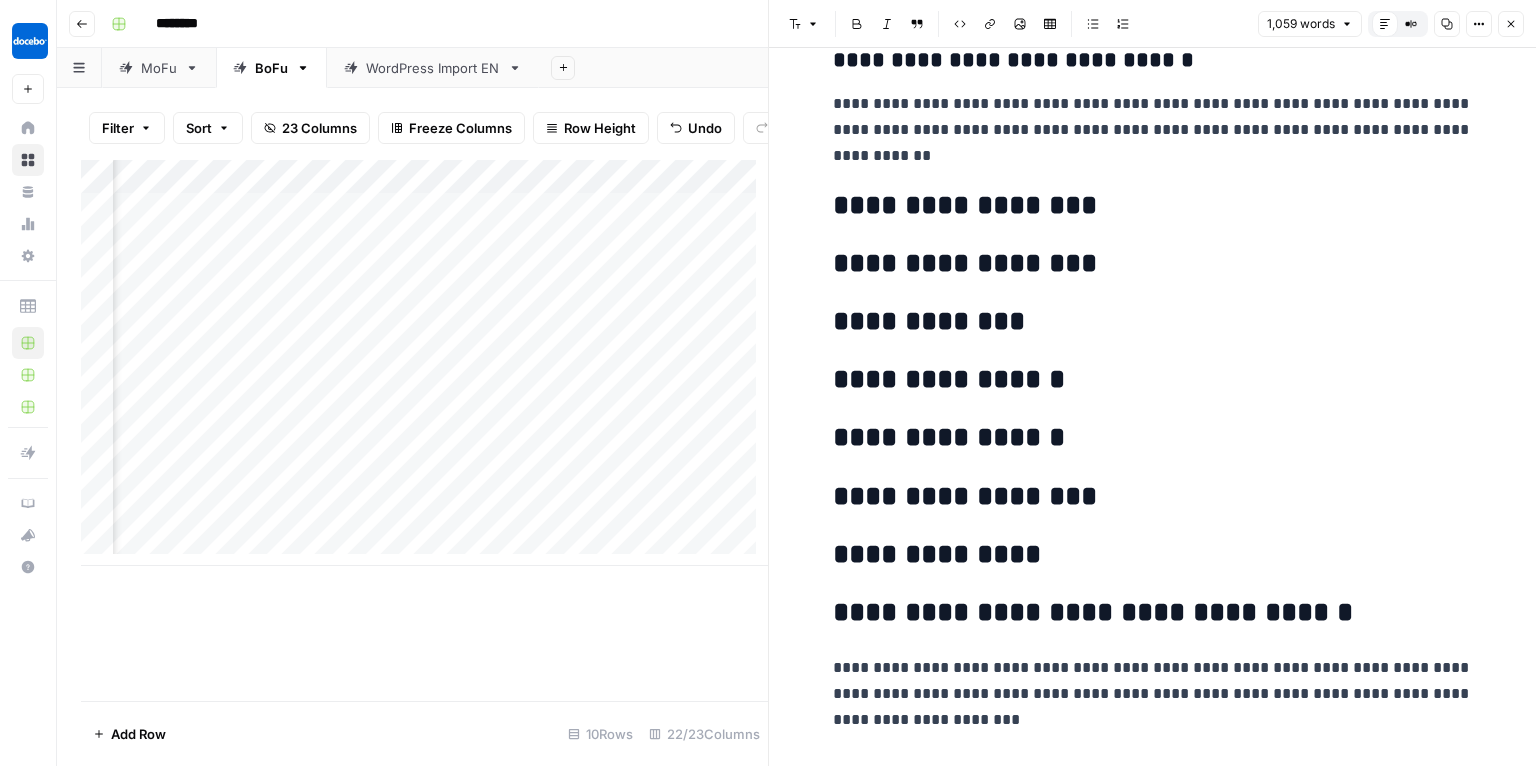 click on "Add Column" at bounding box center (424, 363) 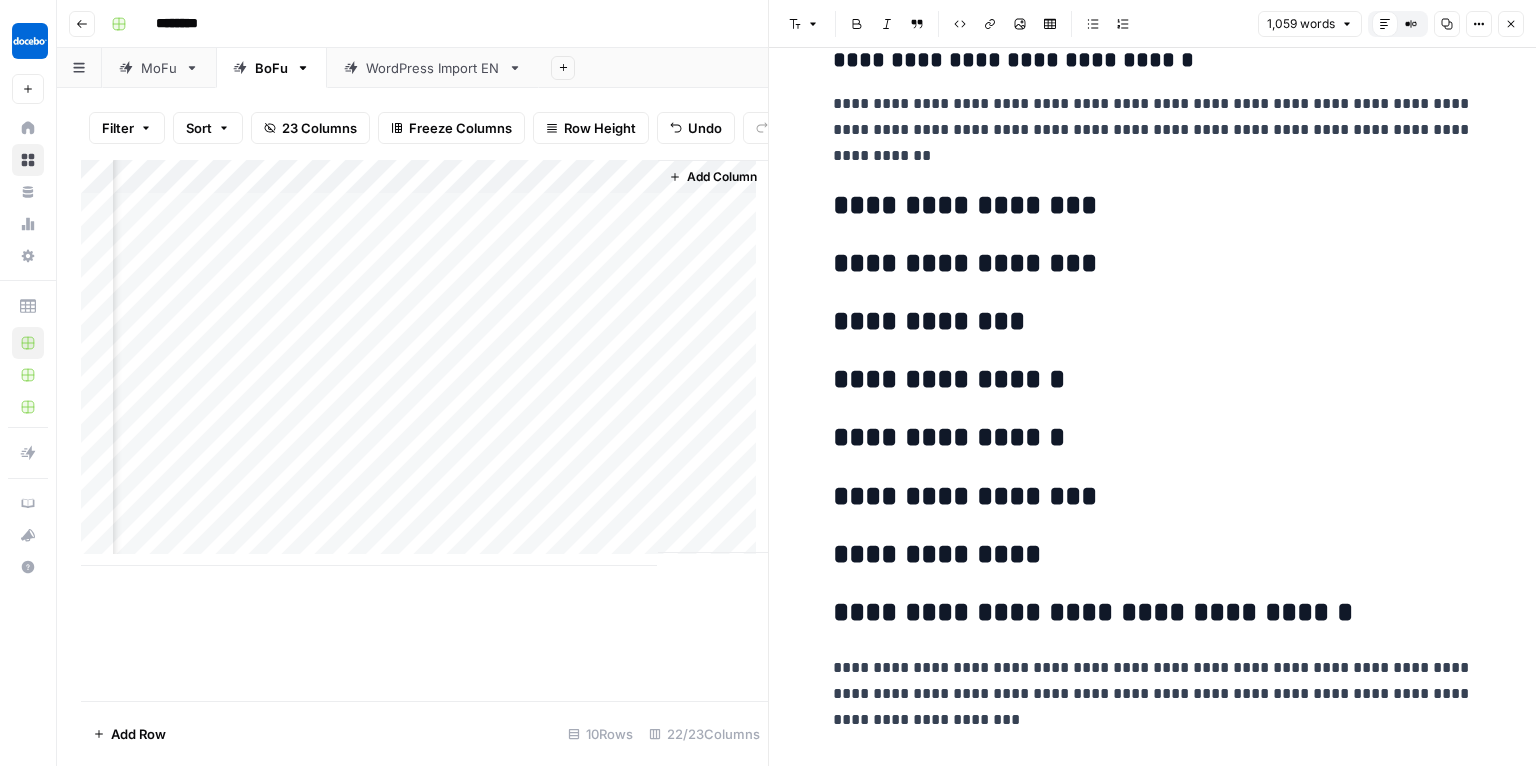 scroll, scrollTop: 0, scrollLeft: 3204, axis: horizontal 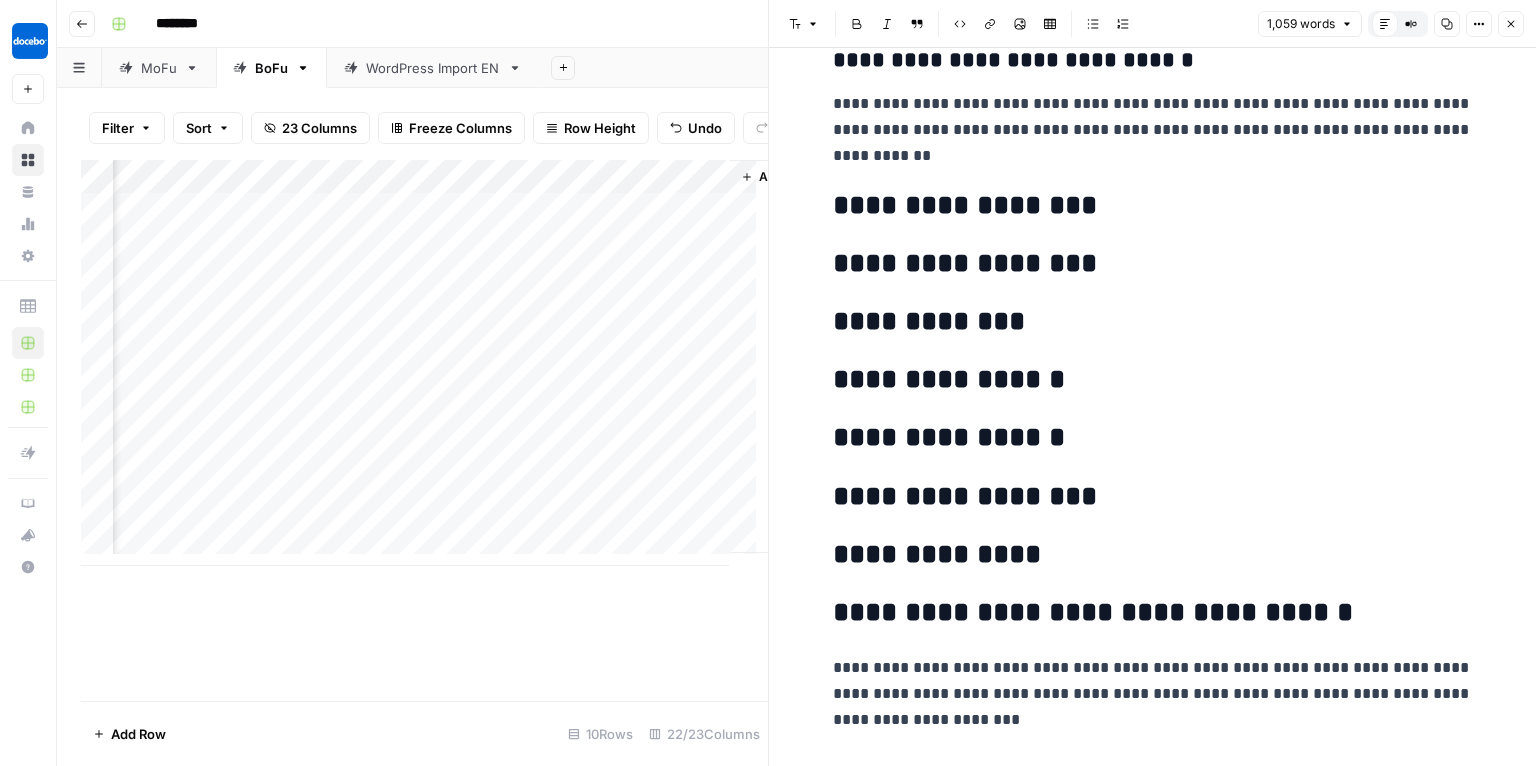 click on "Add Column" at bounding box center (424, 363) 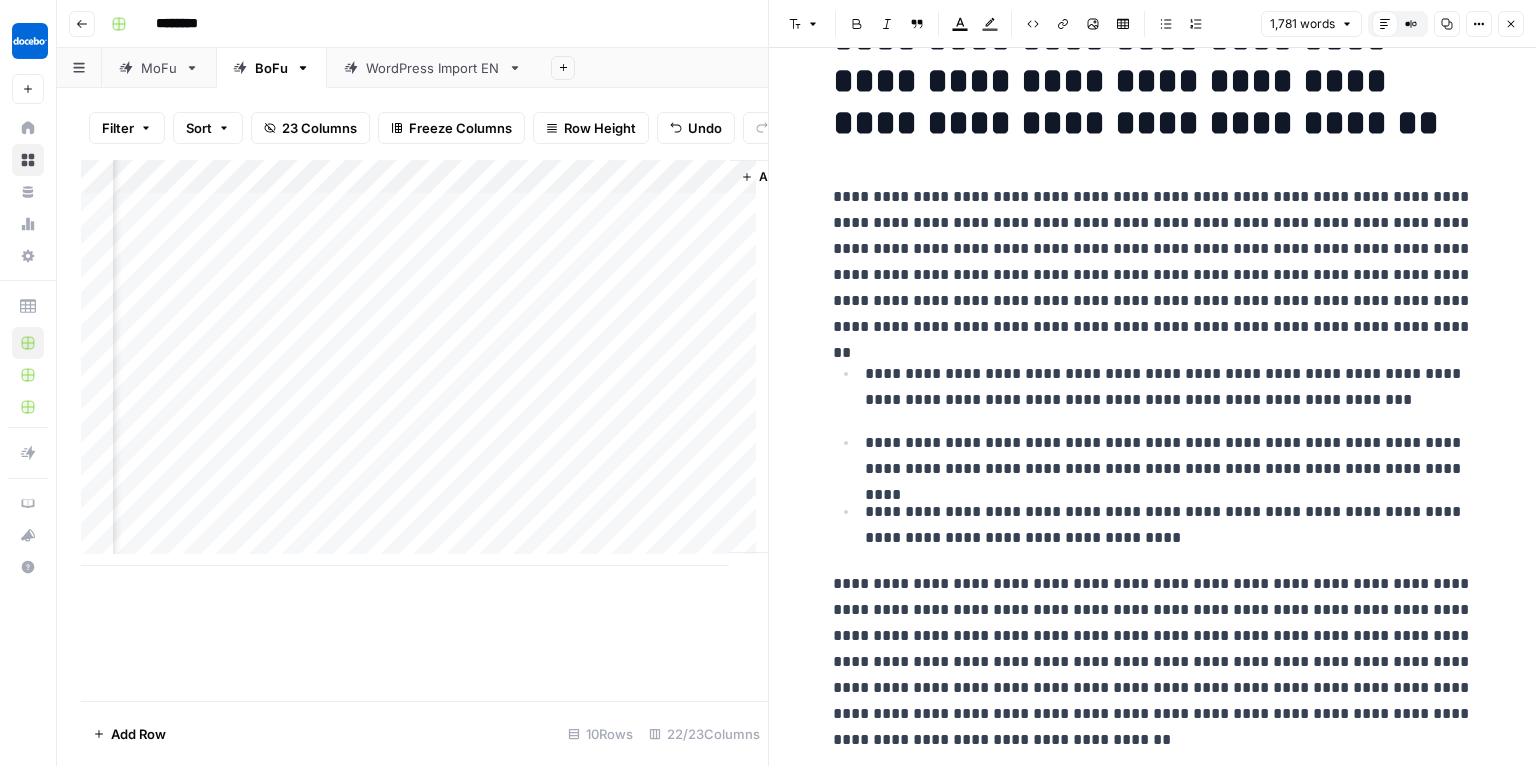scroll, scrollTop: 0, scrollLeft: 0, axis: both 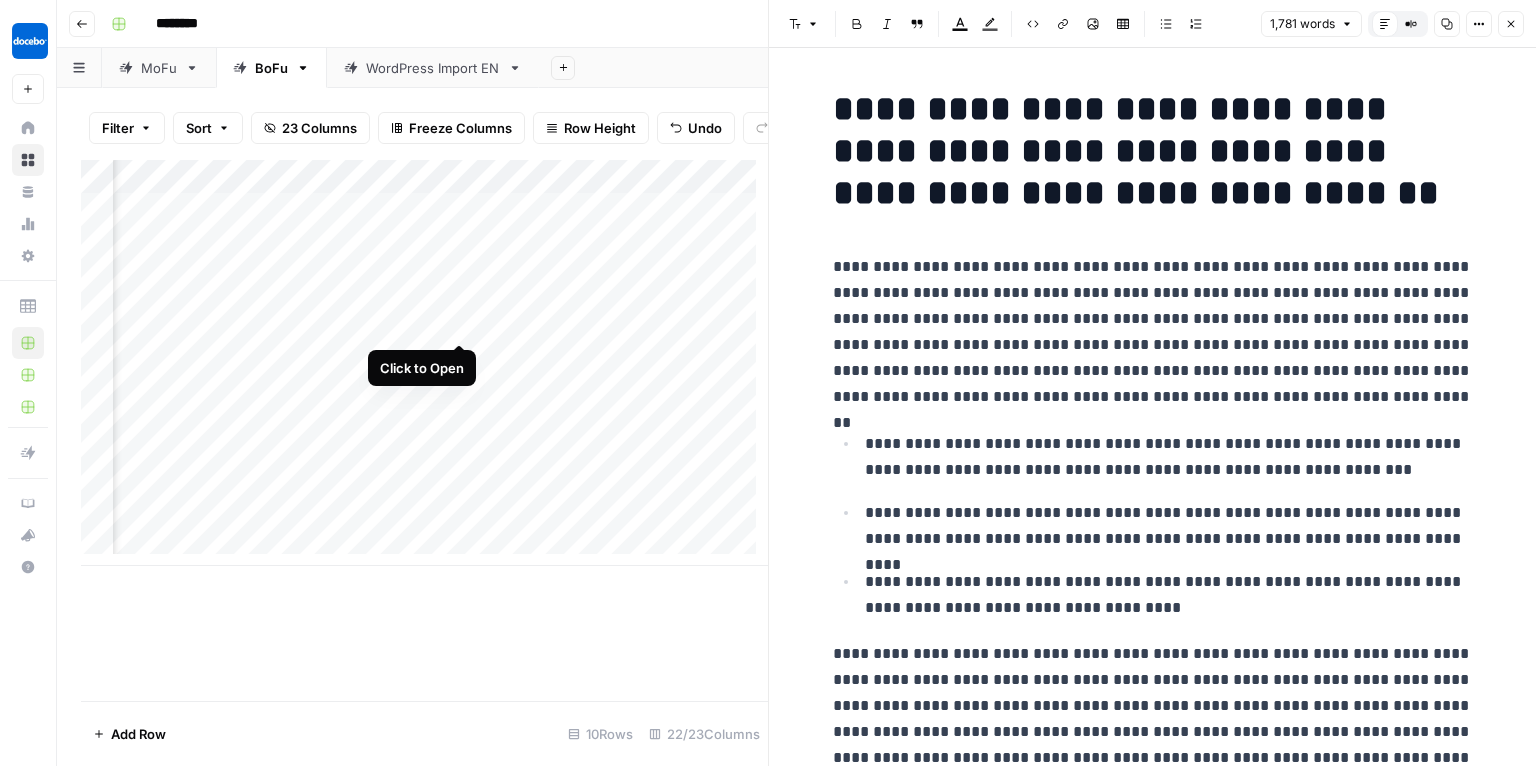 click on "Add Column" at bounding box center (424, 363) 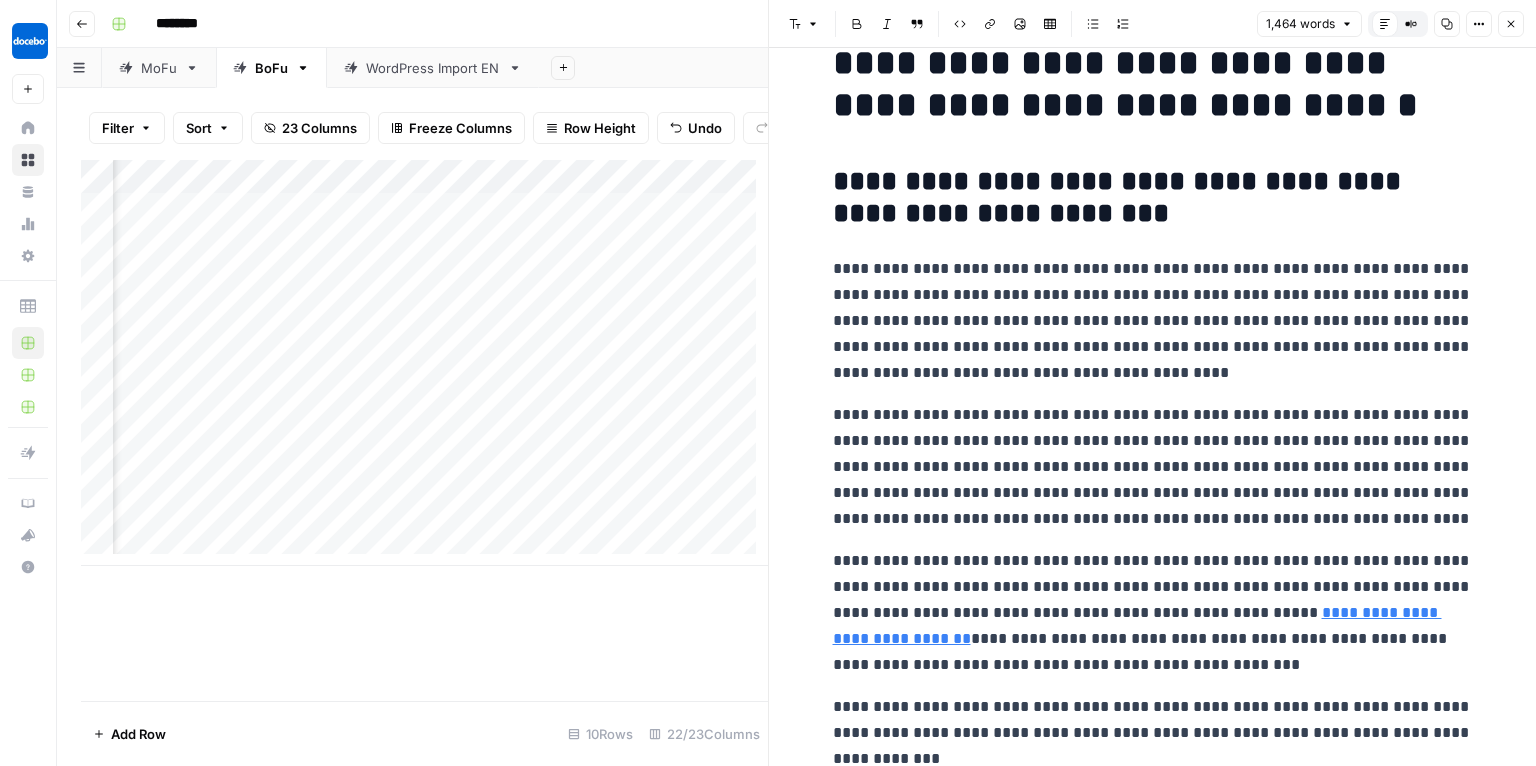 scroll, scrollTop: 0, scrollLeft: 0, axis: both 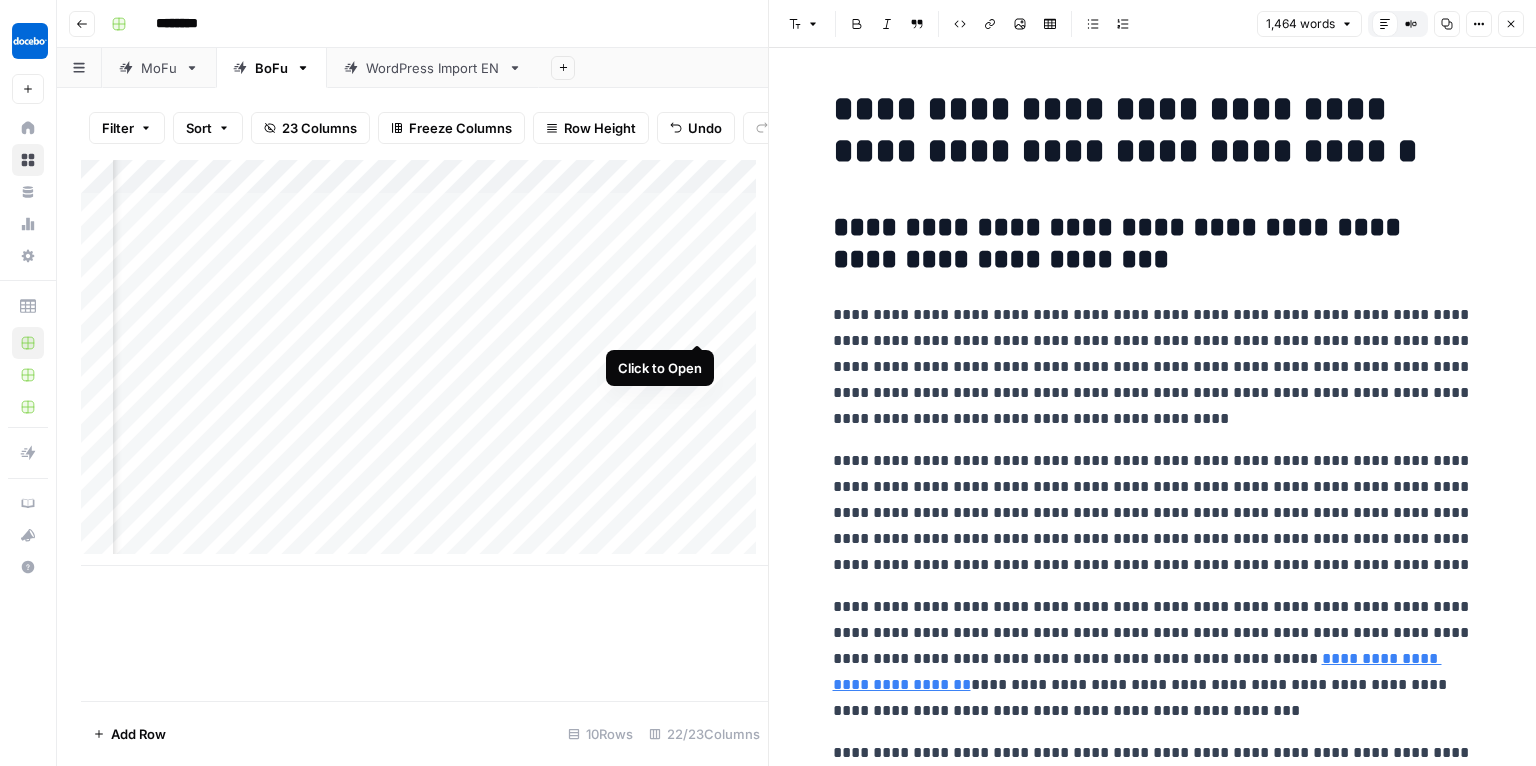 click on "Add Column" at bounding box center [424, 363] 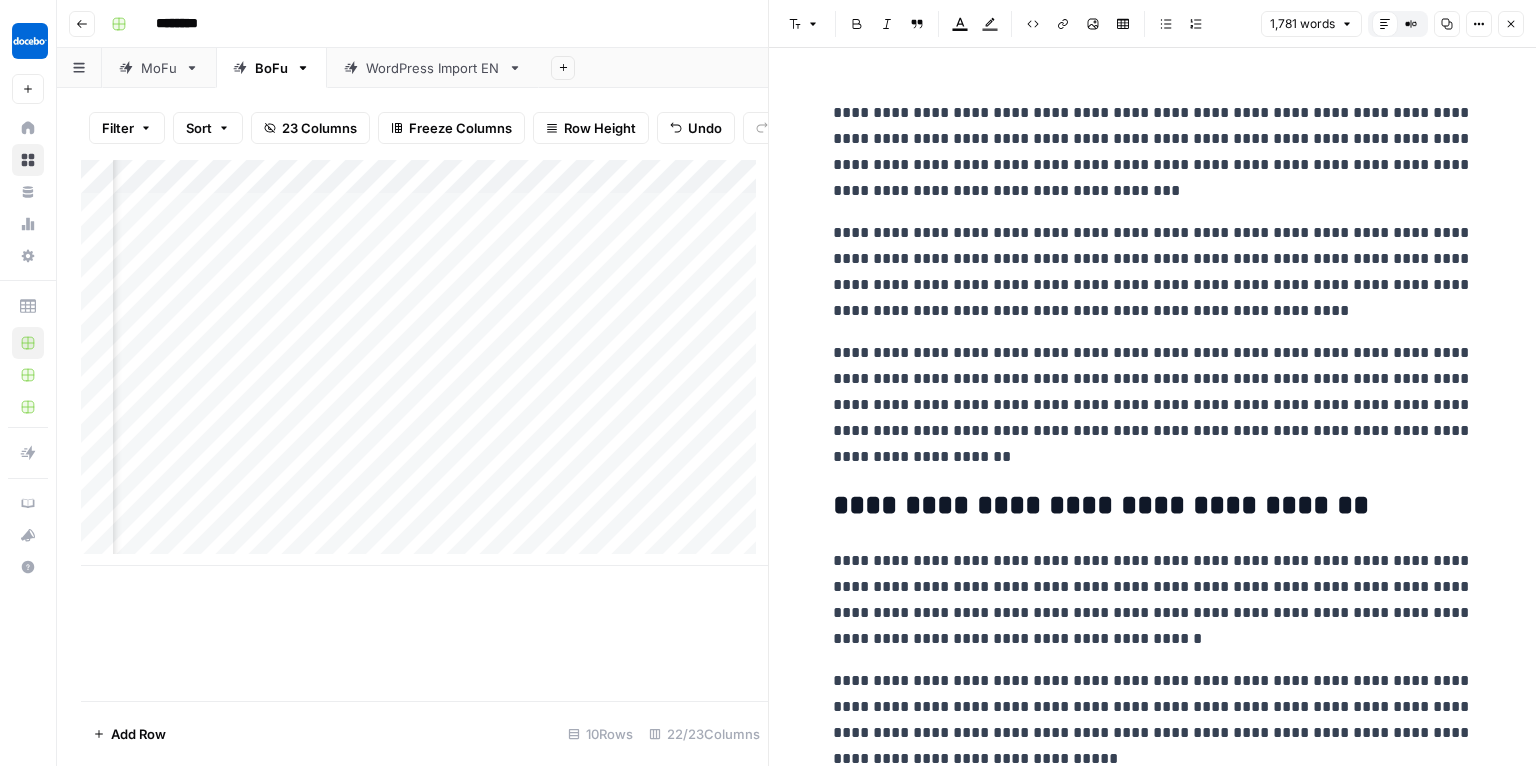 scroll, scrollTop: 4762, scrollLeft: 0, axis: vertical 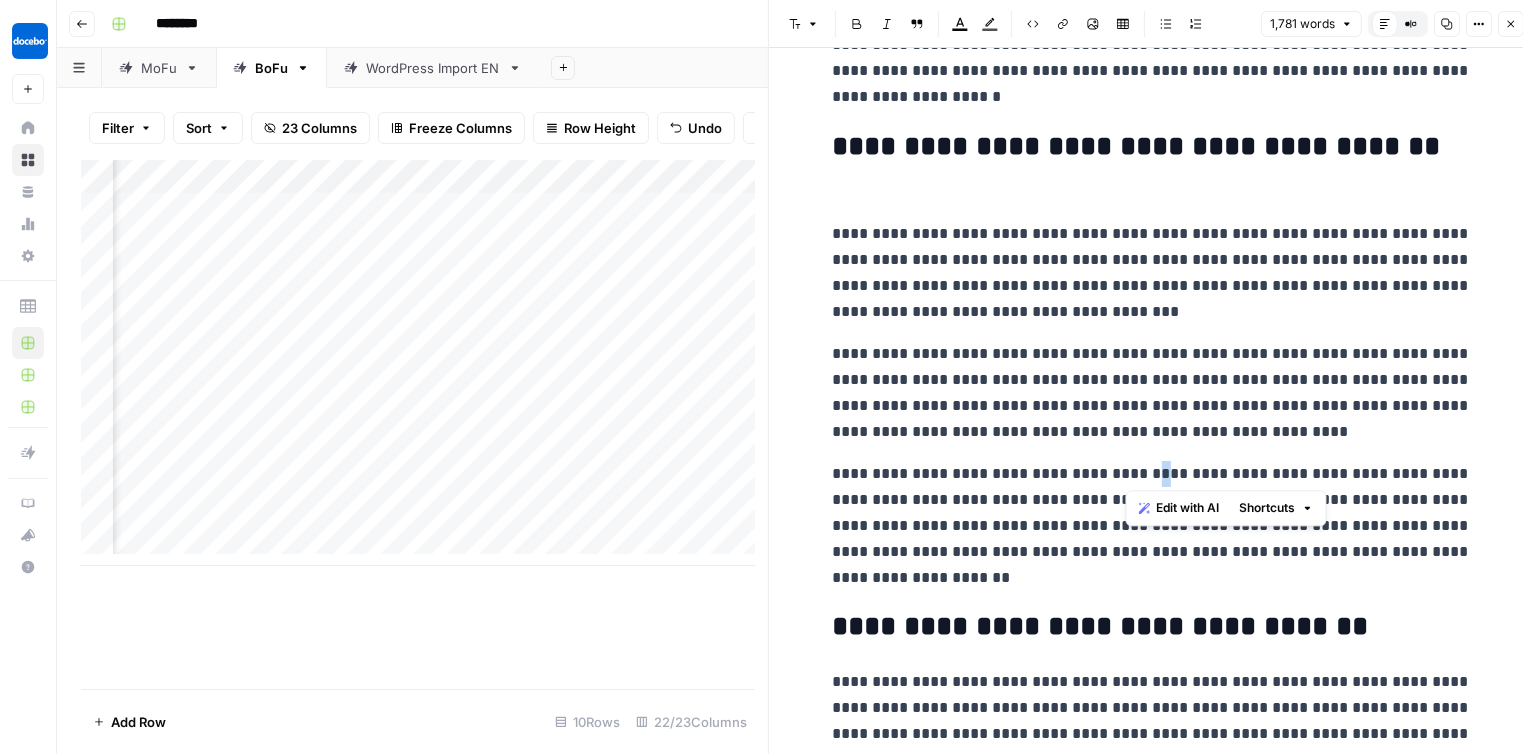 click on "**********" at bounding box center [1153, 526] 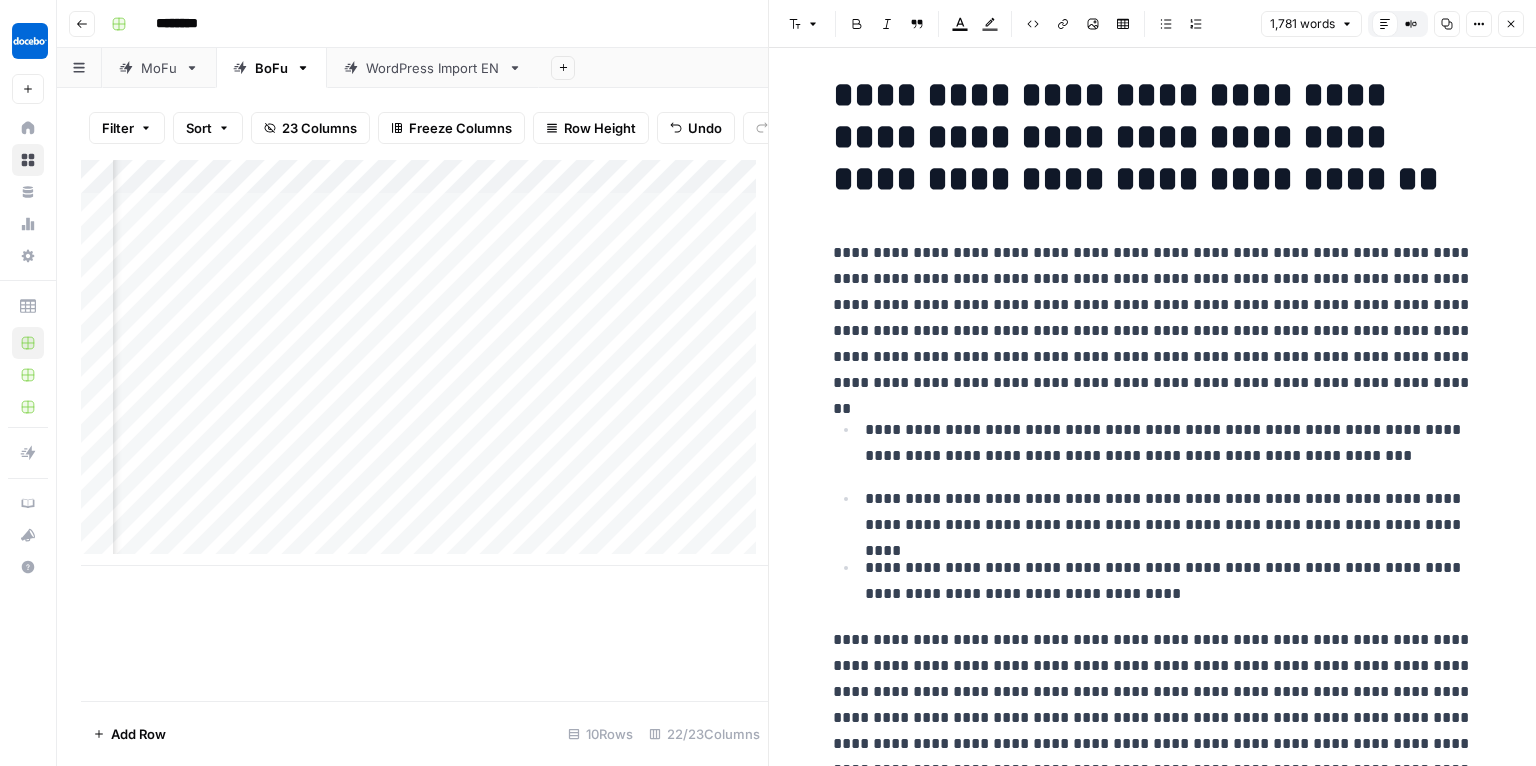 scroll, scrollTop: 0, scrollLeft: 0, axis: both 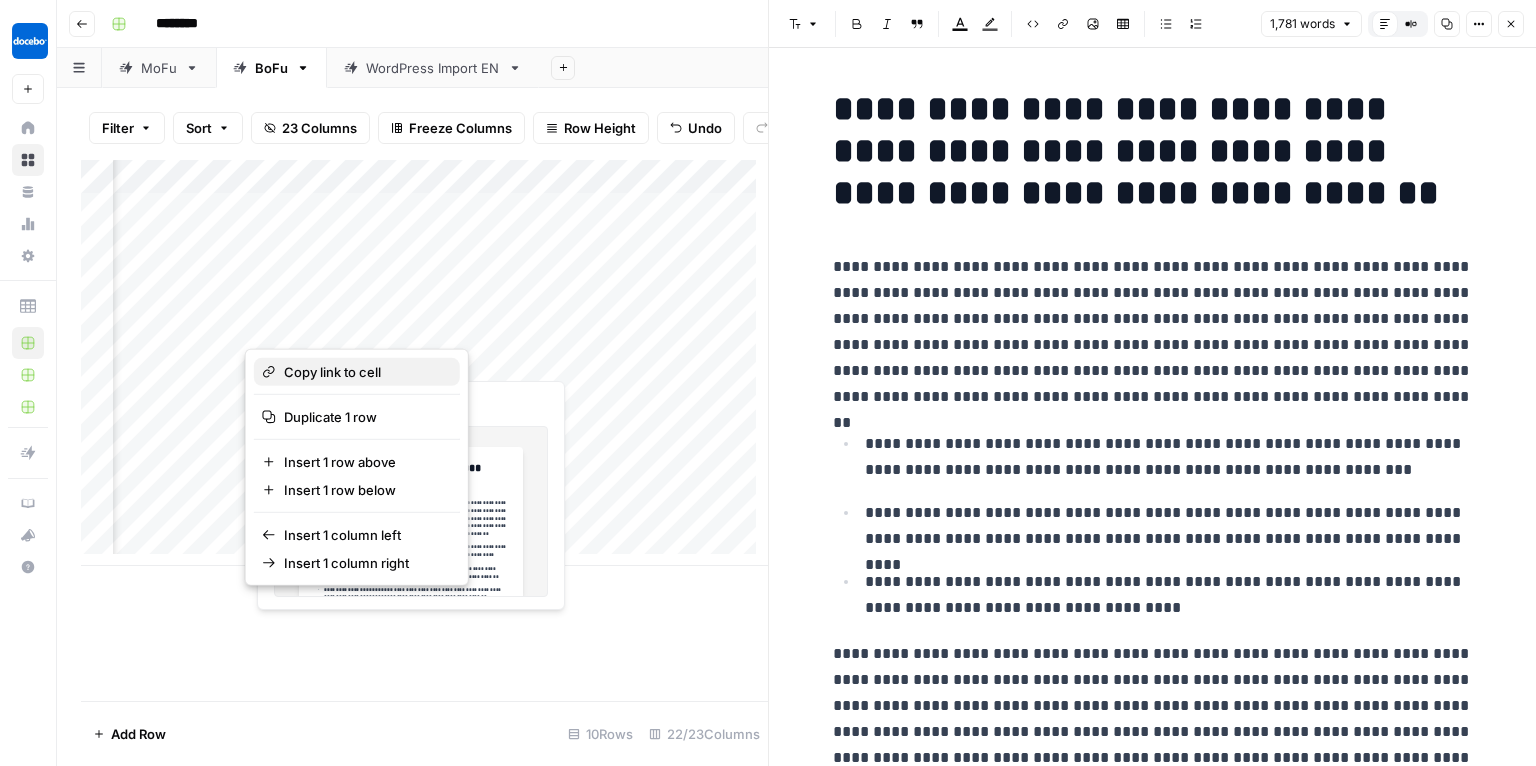 click on "Copy link to cell" at bounding box center [364, 372] 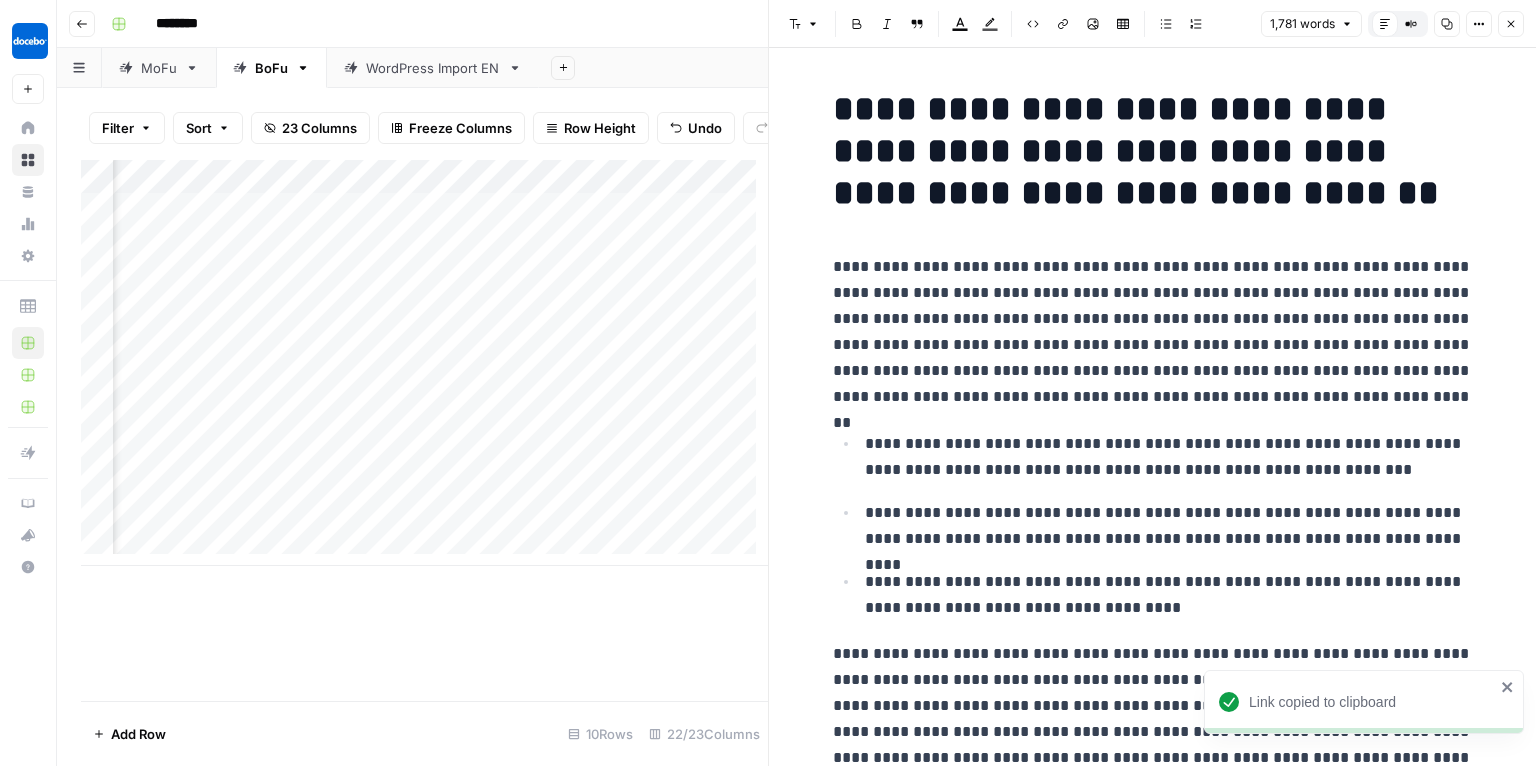 click on "Add Column" at bounding box center [424, 363] 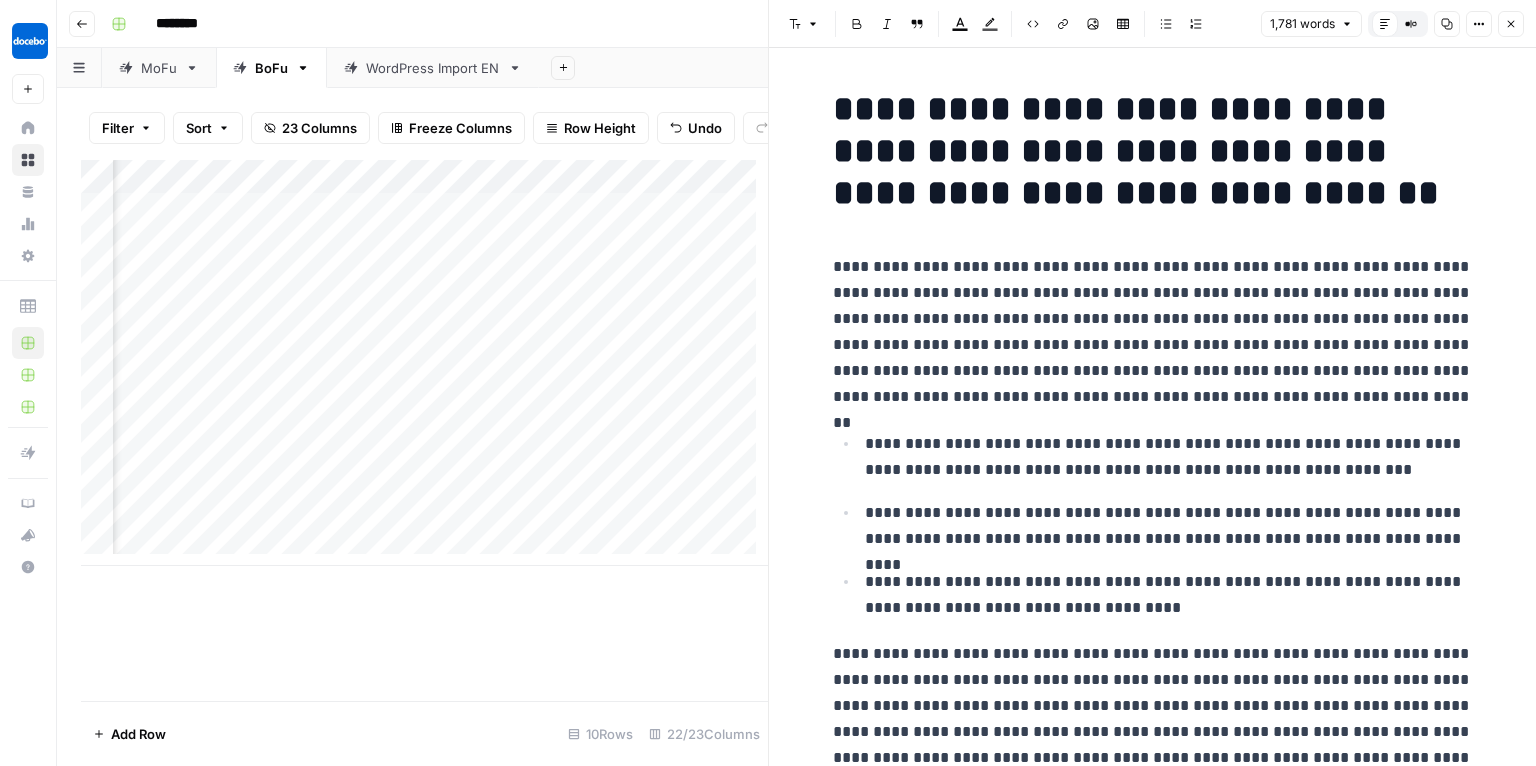 scroll, scrollTop: 0, scrollLeft: 2612, axis: horizontal 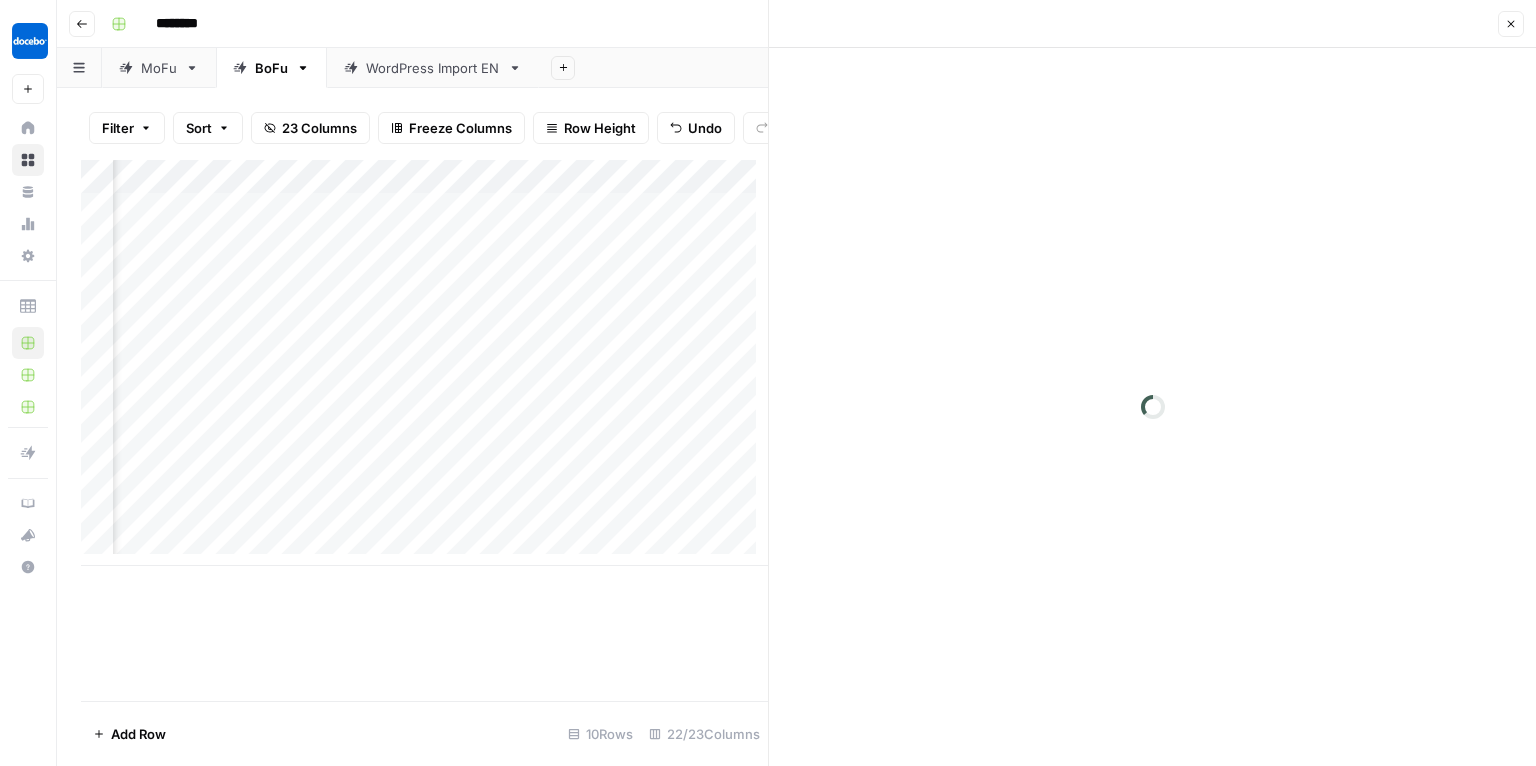 click at bounding box center [691, 323] 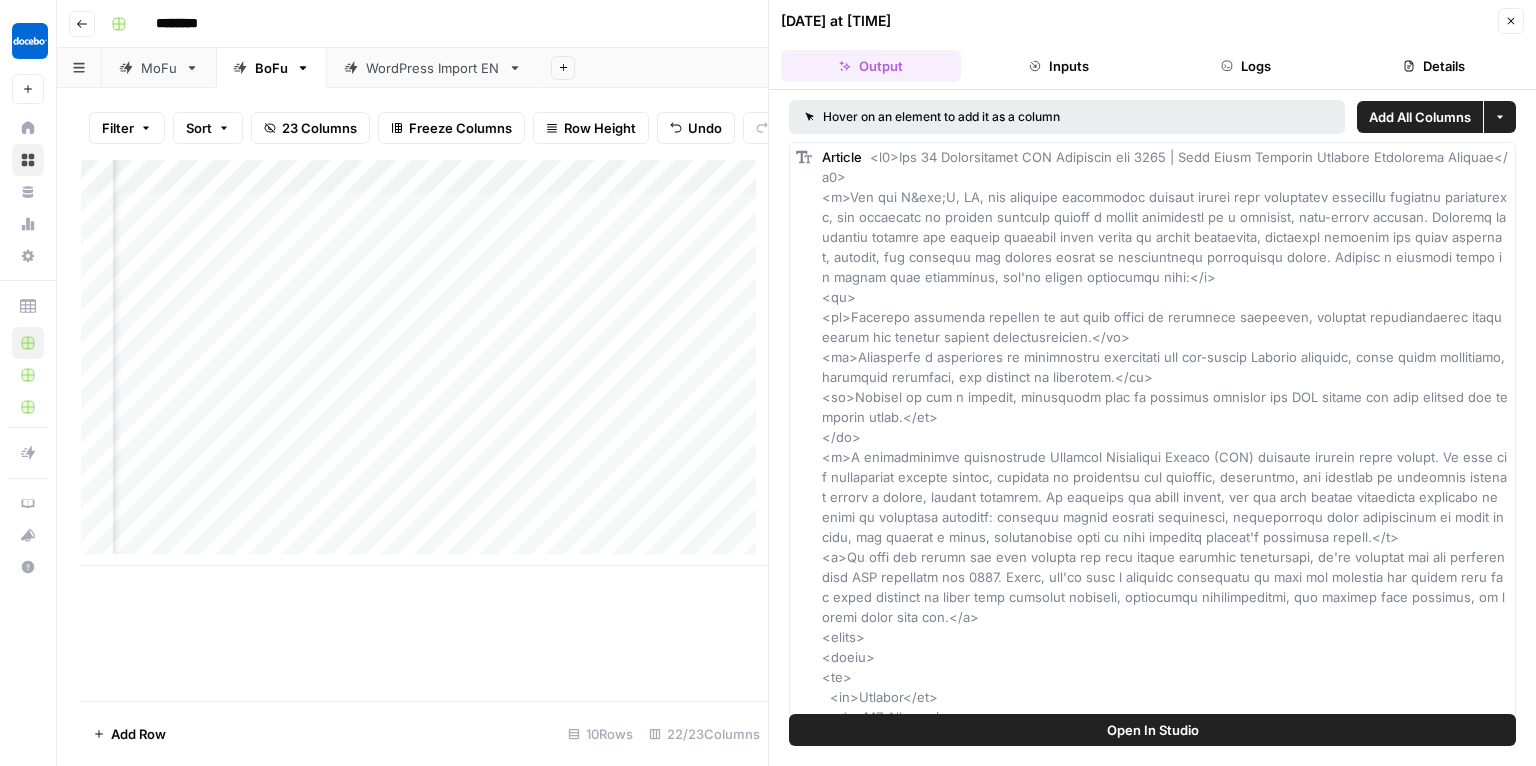 click on "Details" at bounding box center (1434, 66) 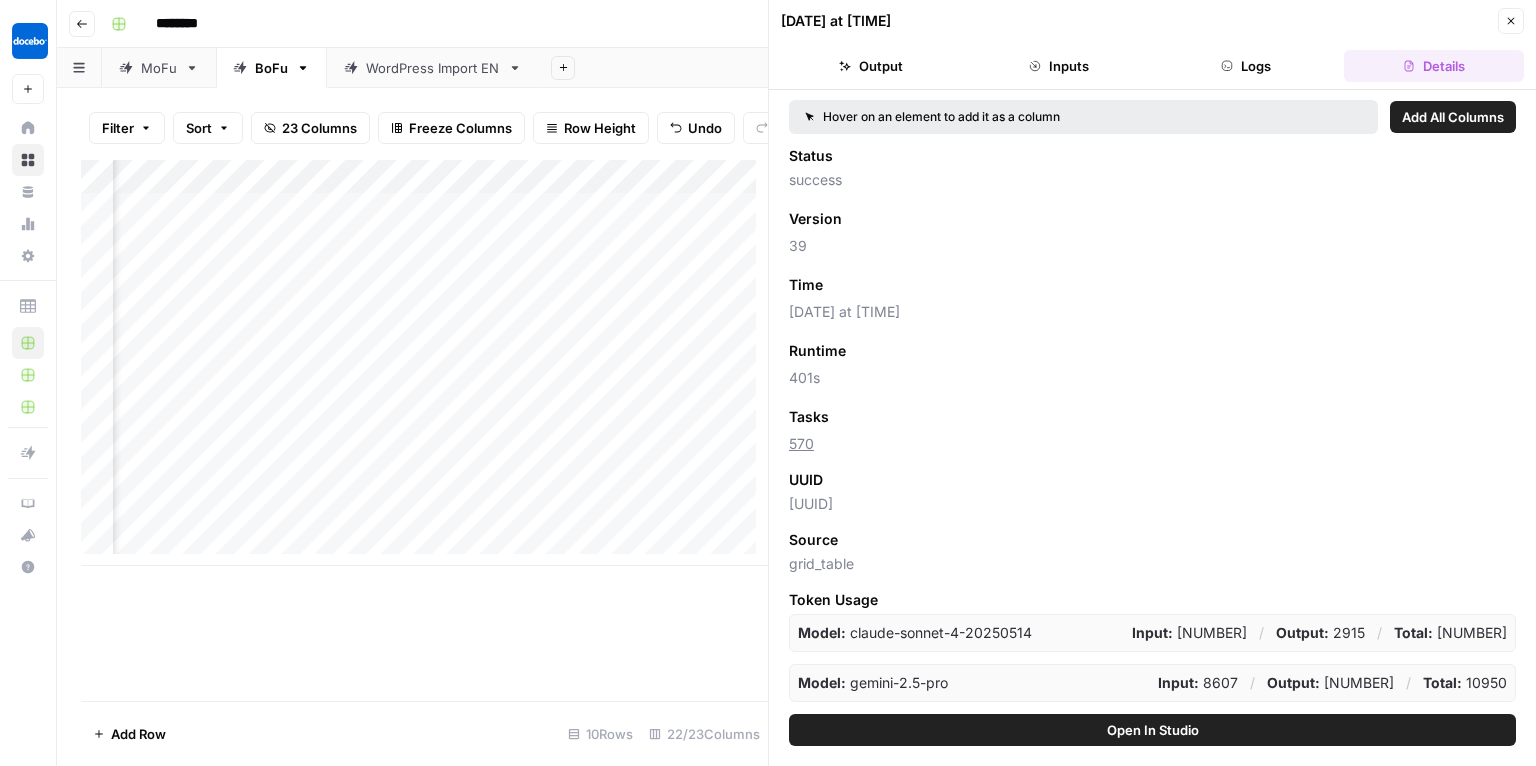 click on "Logs" at bounding box center [1247, 66] 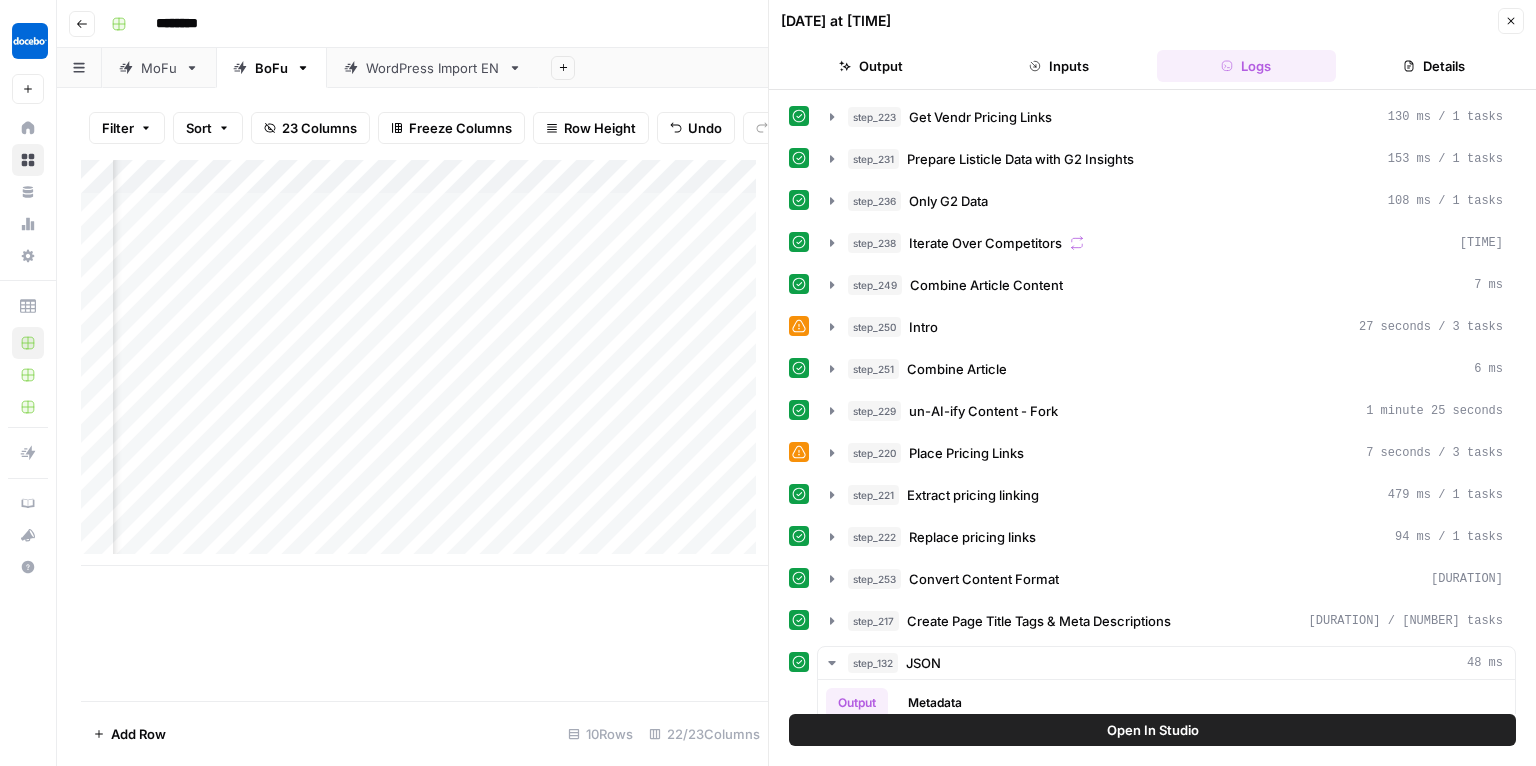 scroll, scrollTop: 0, scrollLeft: 2096, axis: horizontal 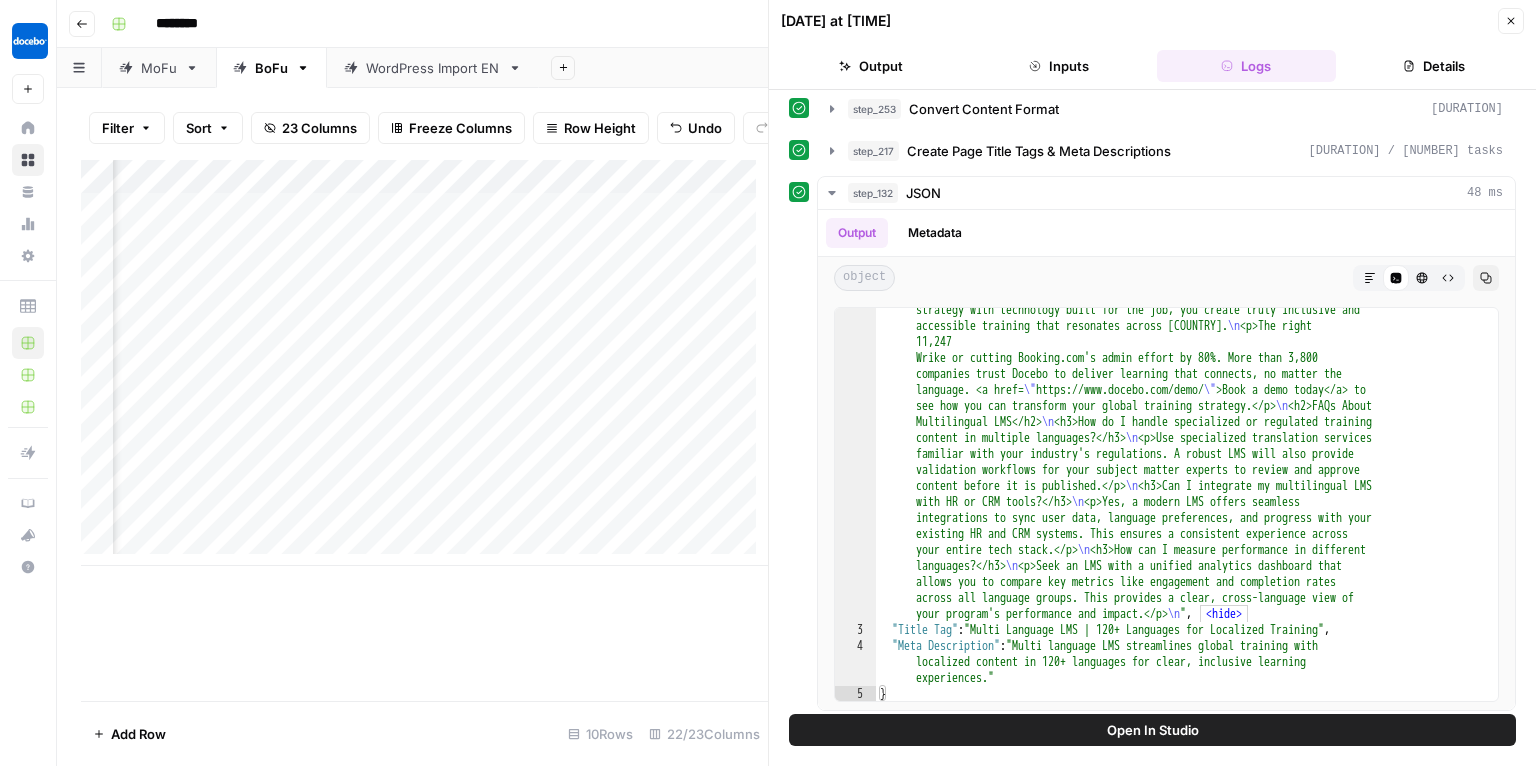 click on "07/25/25 at 2:40 PM Close Output Inputs Logs Details" at bounding box center (1152, 45) 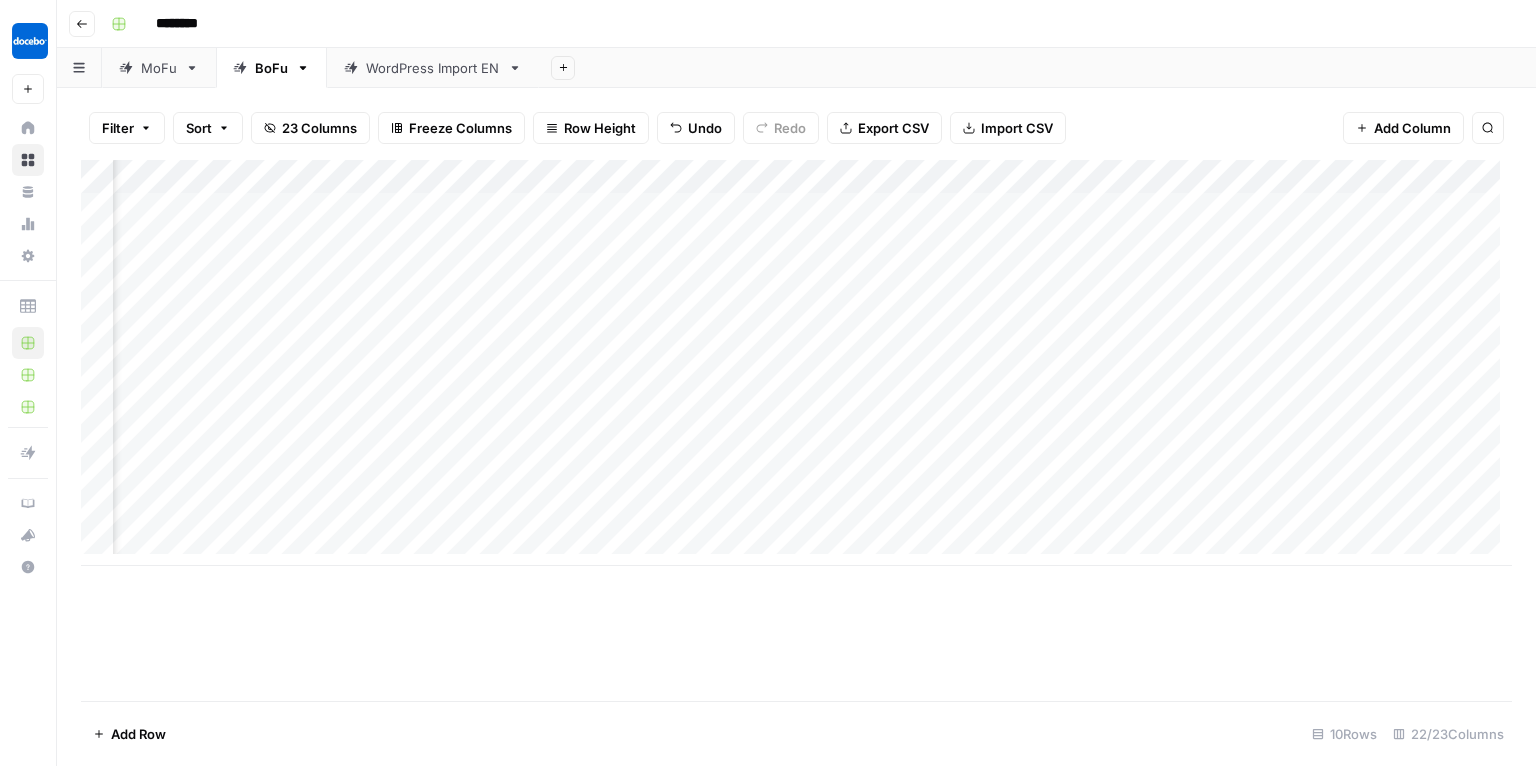 scroll, scrollTop: 0, scrollLeft: 2544, axis: horizontal 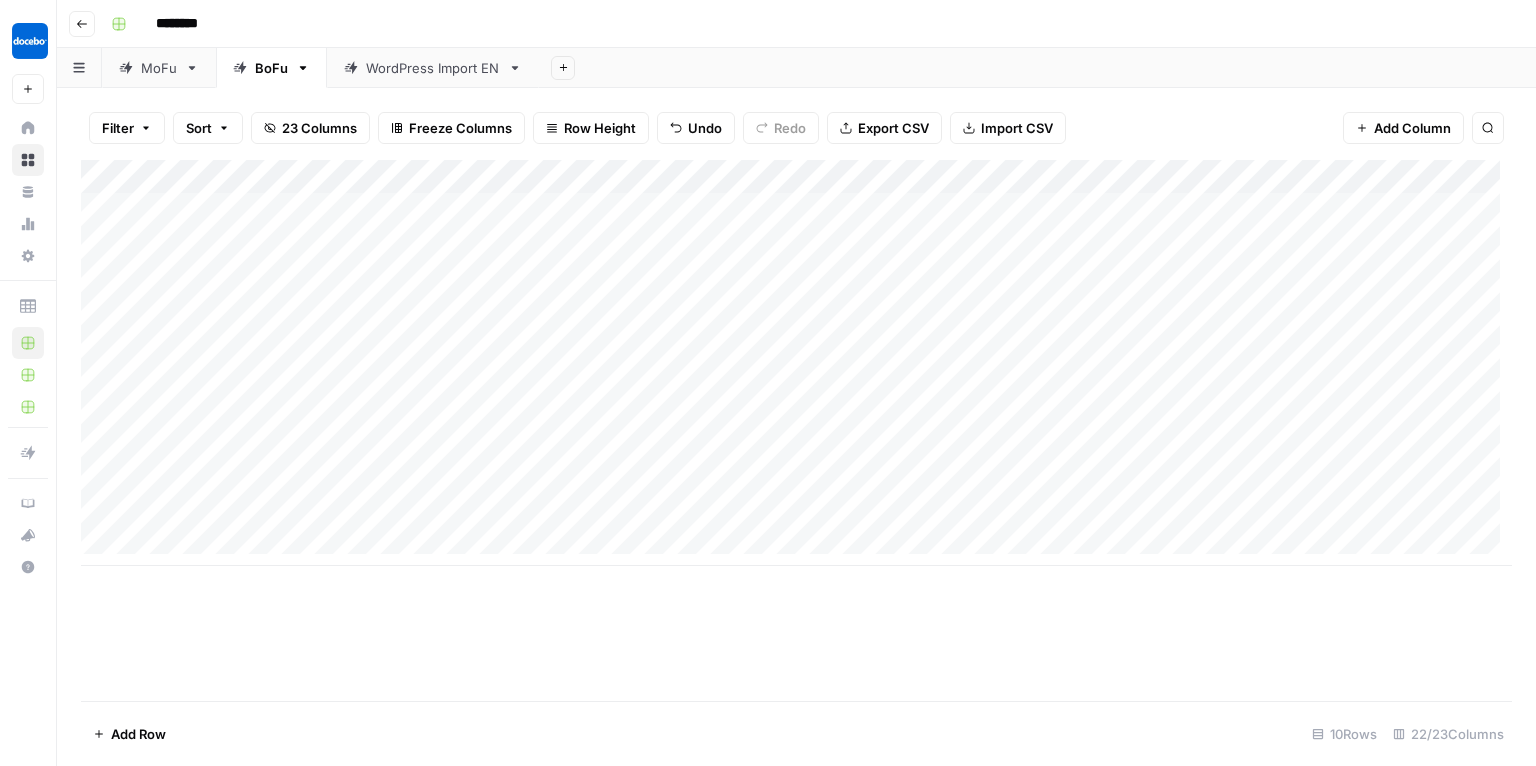 click on "Add Column" at bounding box center [796, 363] 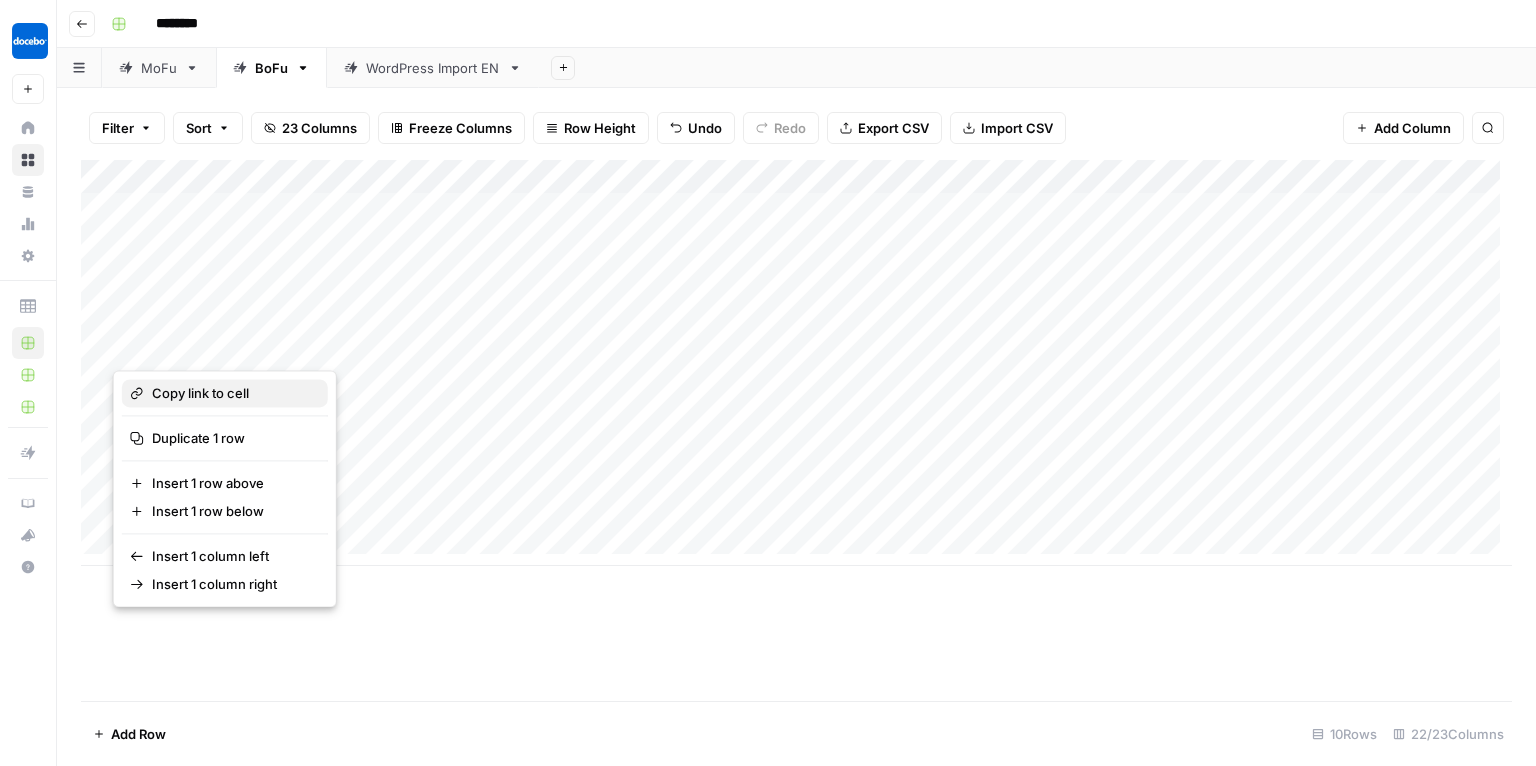 click on "Copy link to cell" at bounding box center (232, 393) 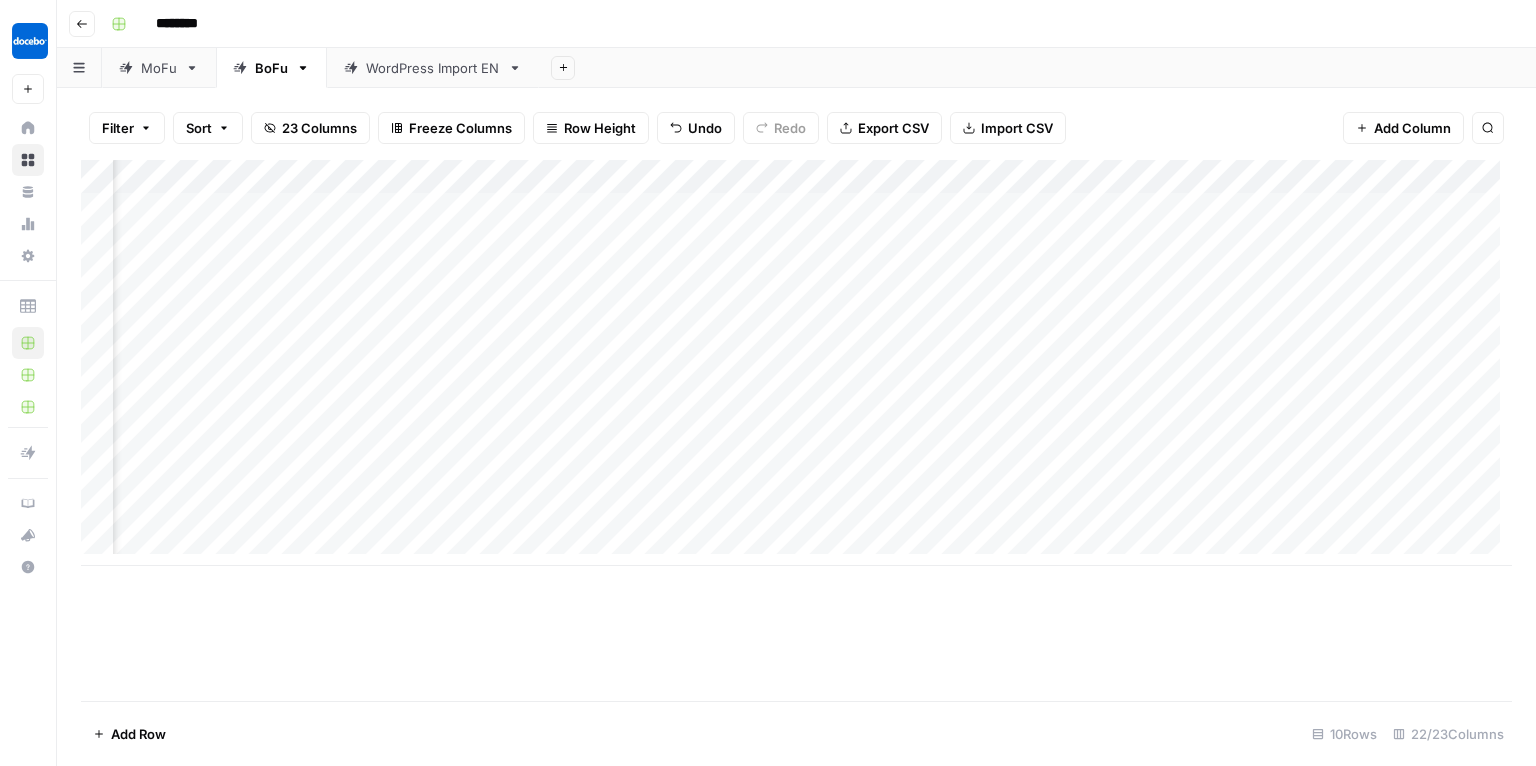 scroll, scrollTop: 0, scrollLeft: 1197, axis: horizontal 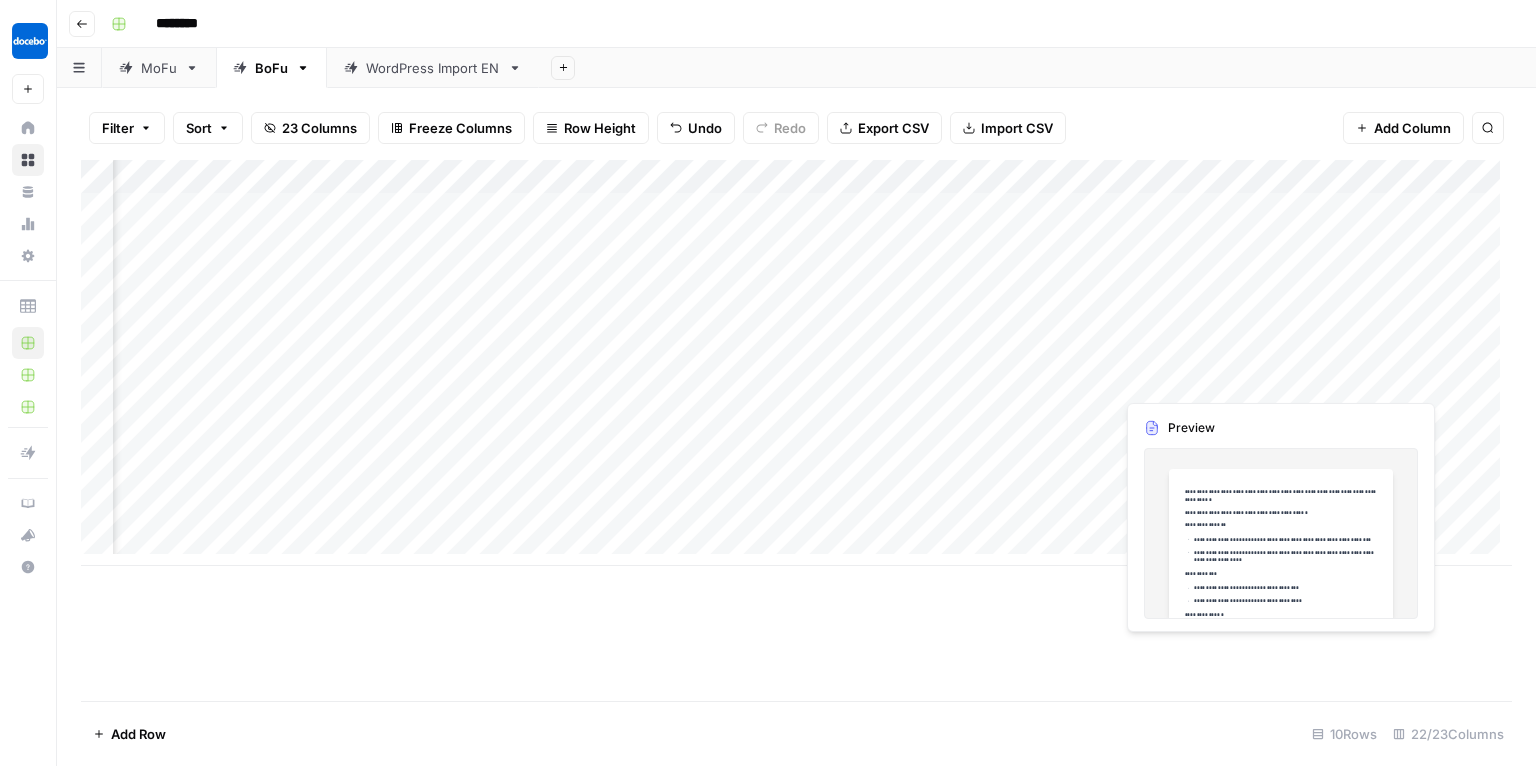 click on "Add Column" at bounding box center [796, 363] 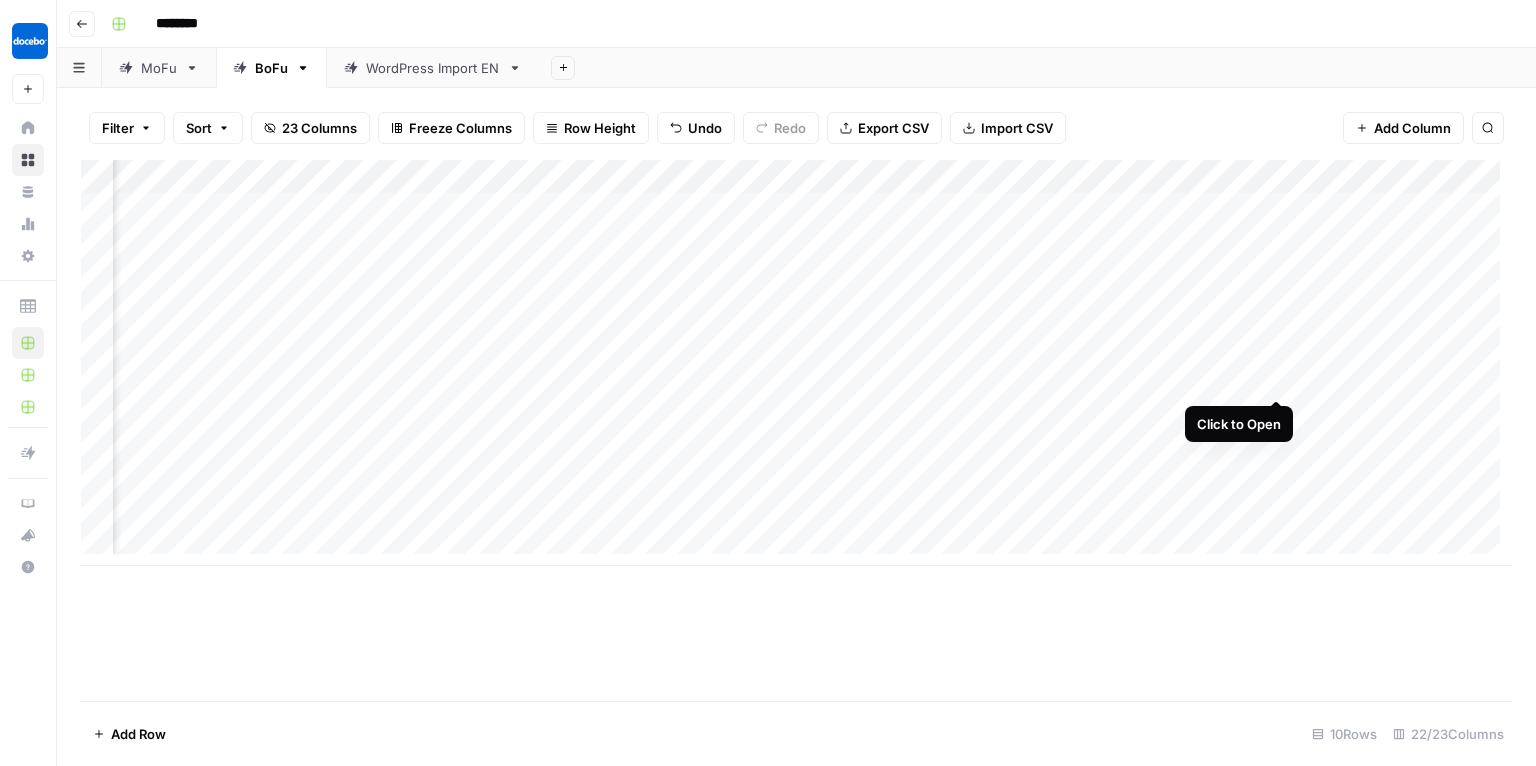 click on "Add Column" at bounding box center [796, 363] 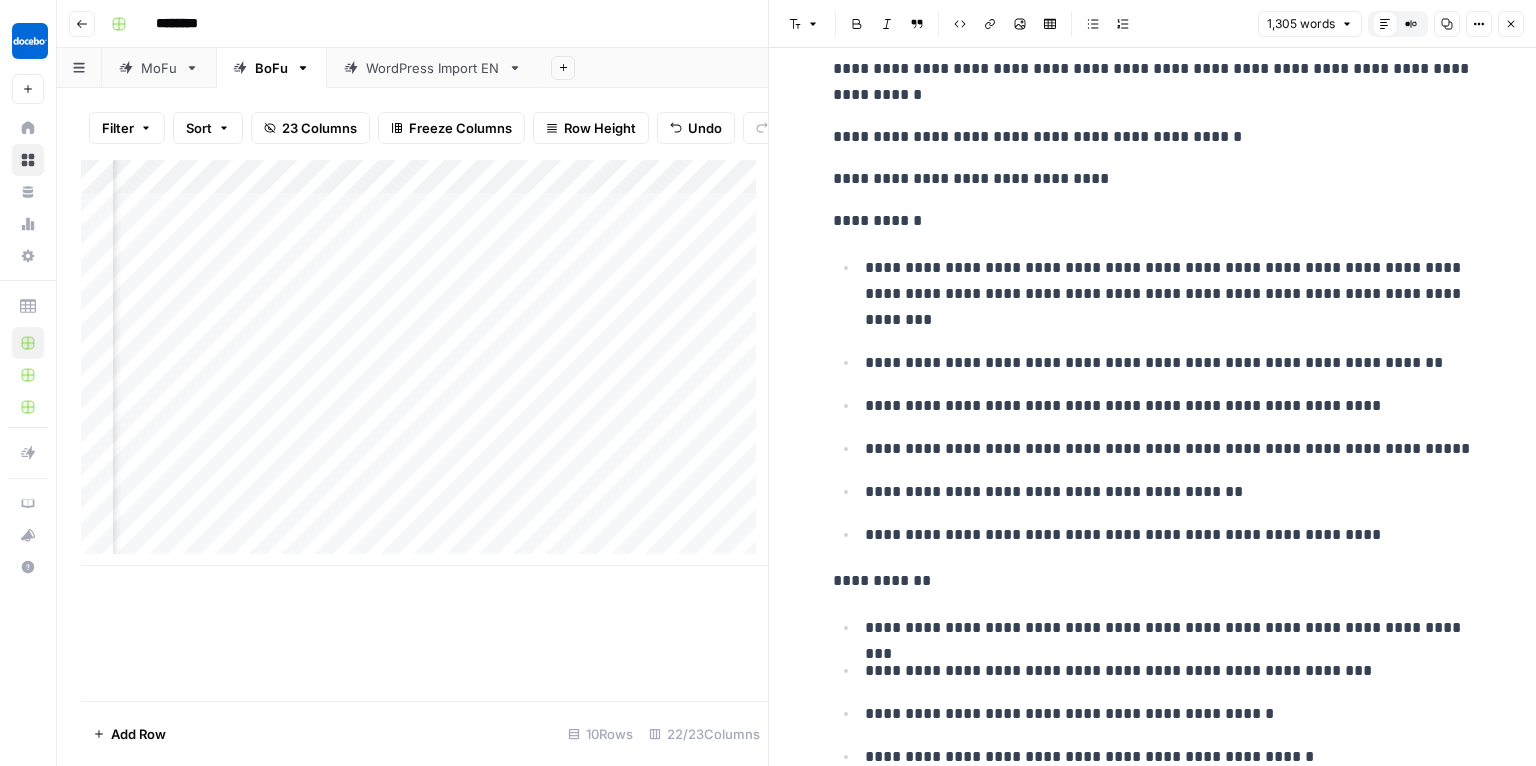scroll, scrollTop: 3557, scrollLeft: 0, axis: vertical 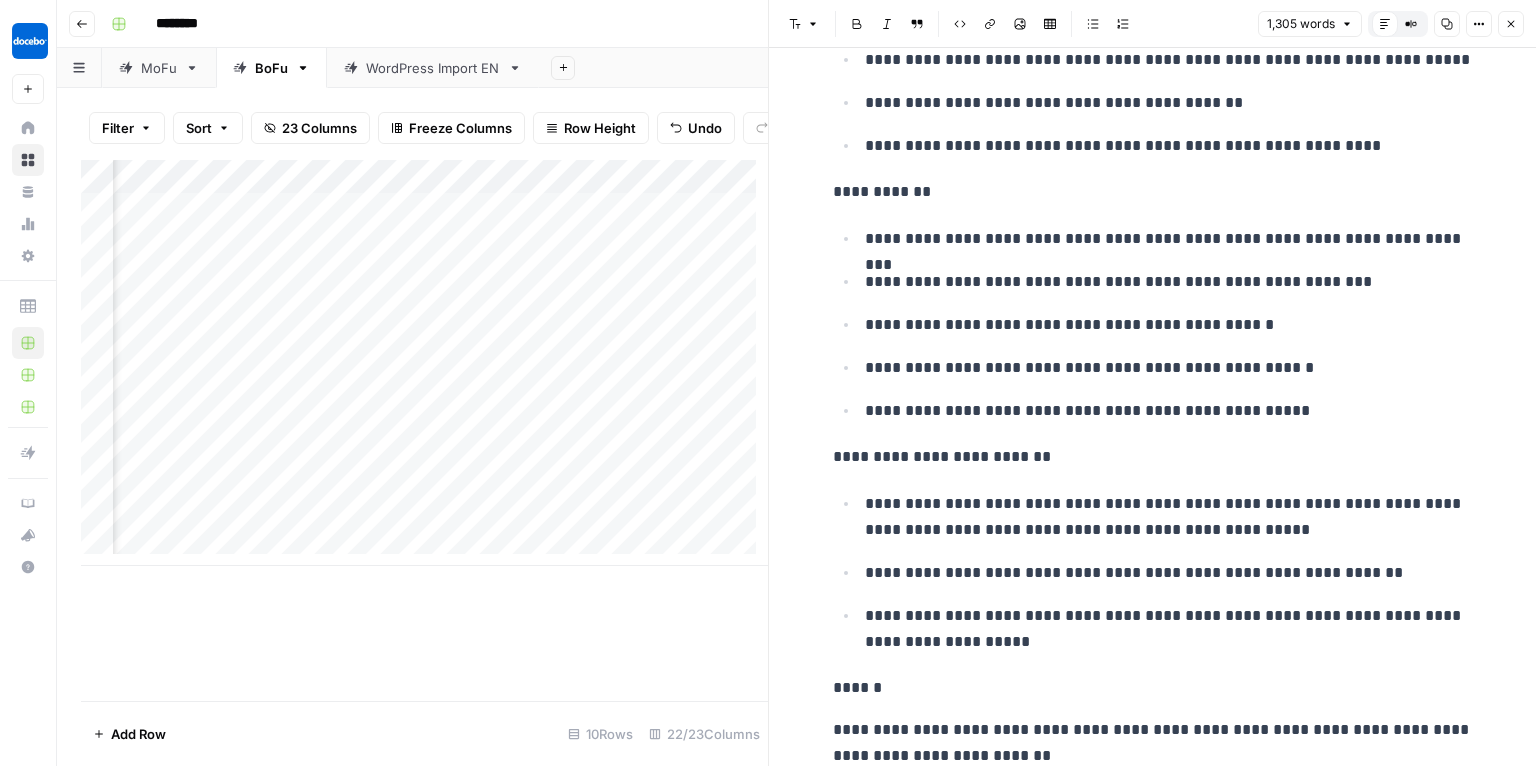 click on "Close" at bounding box center [1511, 24] 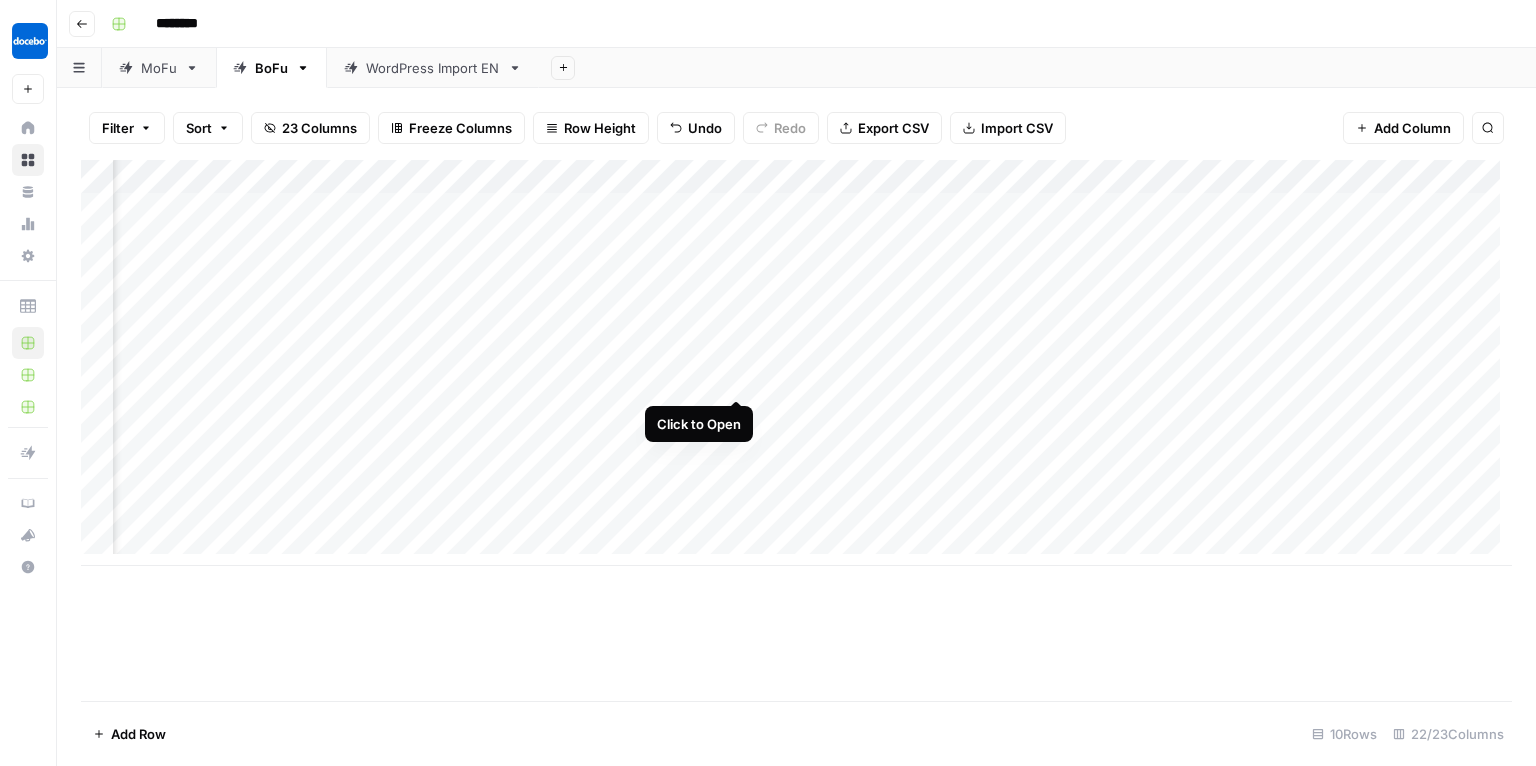 click on "Add Column" at bounding box center [796, 363] 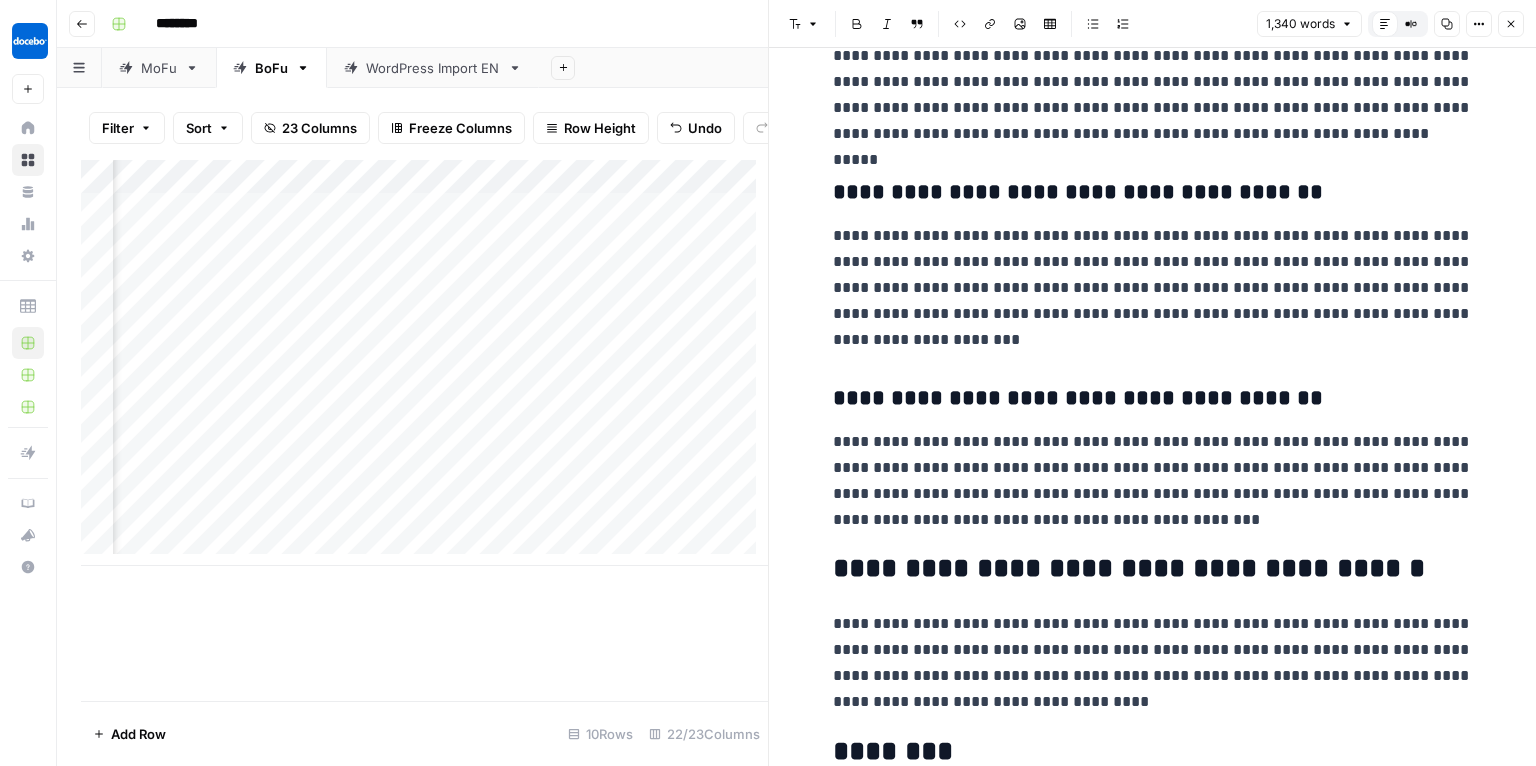 scroll, scrollTop: 680, scrollLeft: 0, axis: vertical 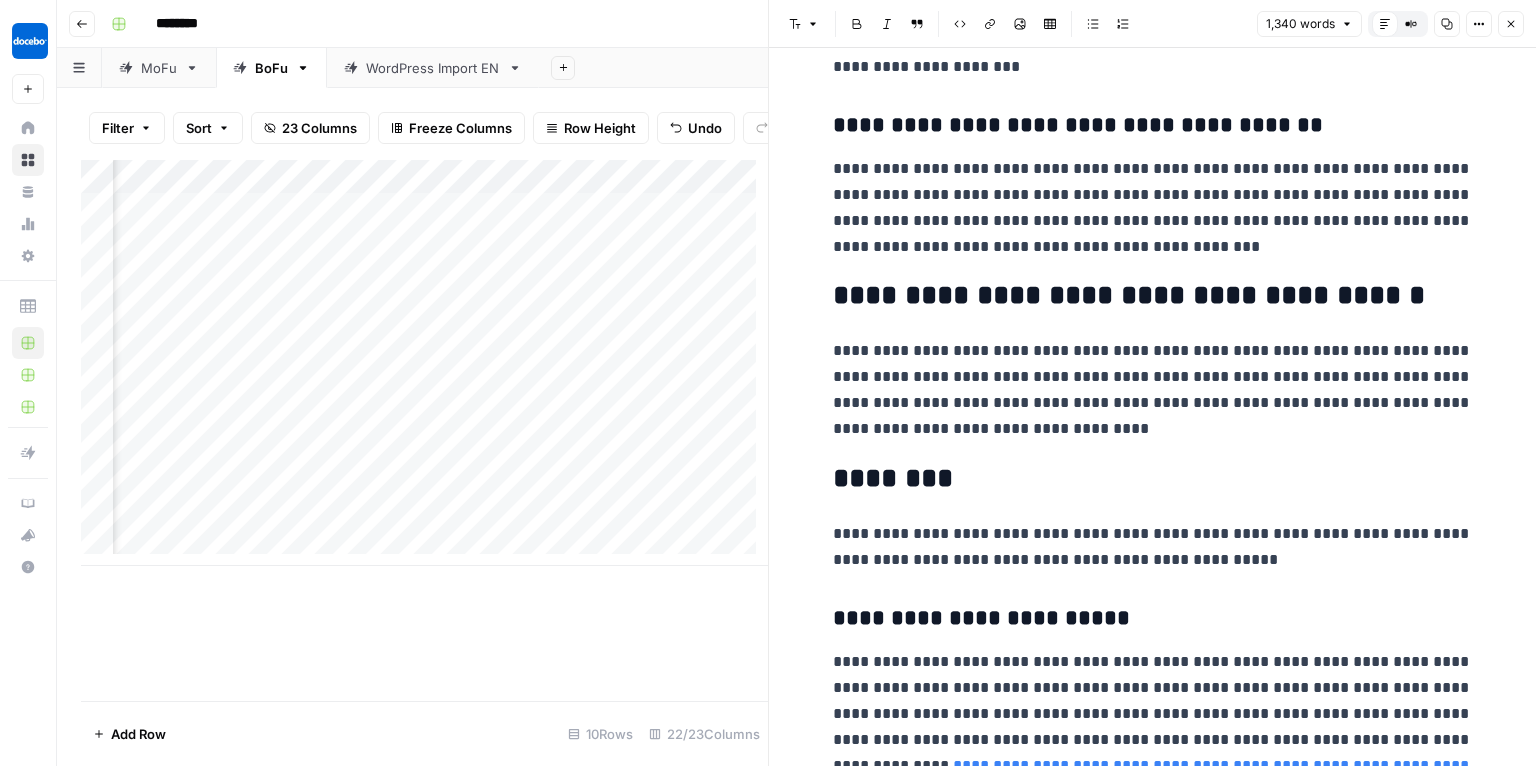 click on "**********" at bounding box center (1153, 296) 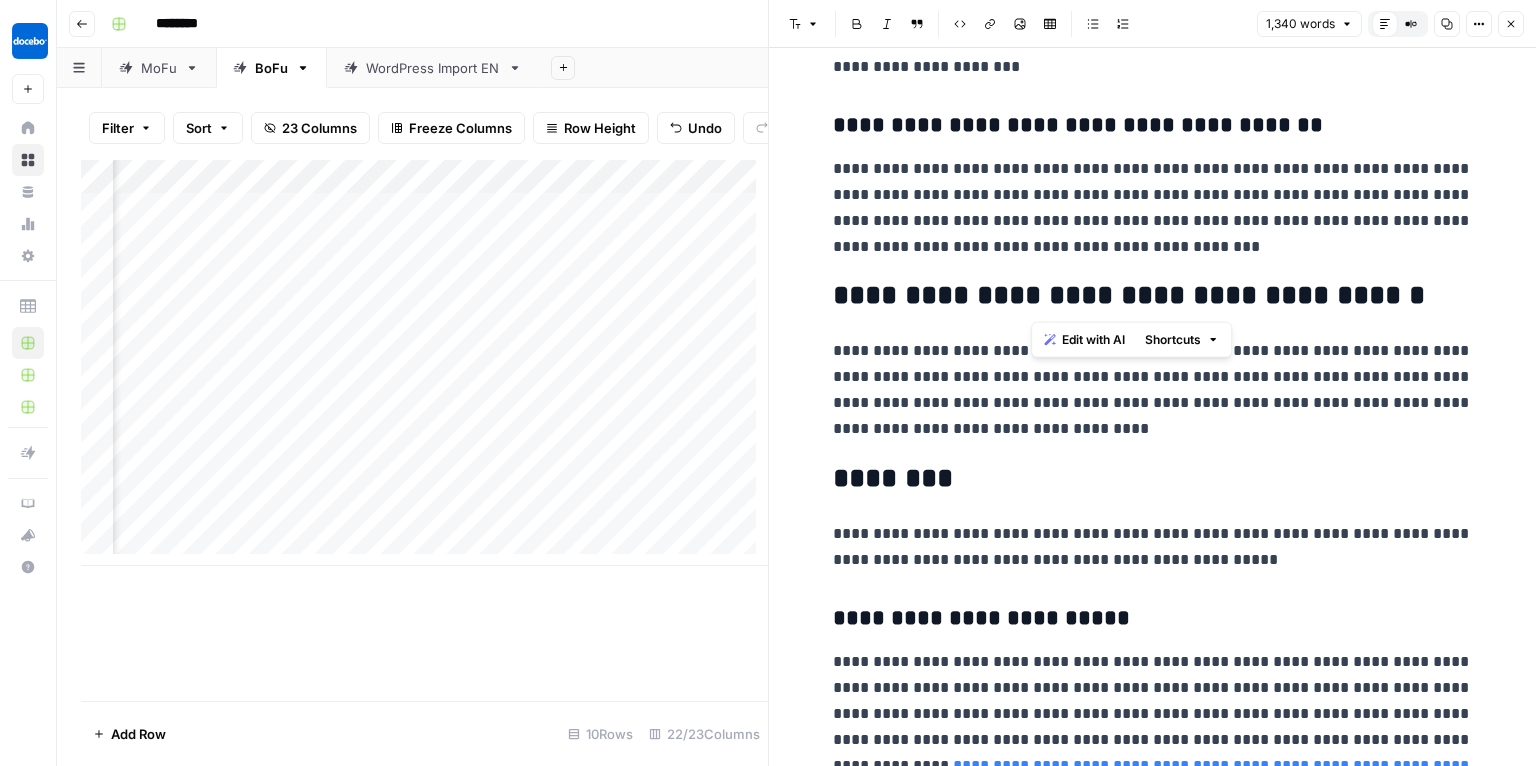 click on "**********" at bounding box center [1153, 296] 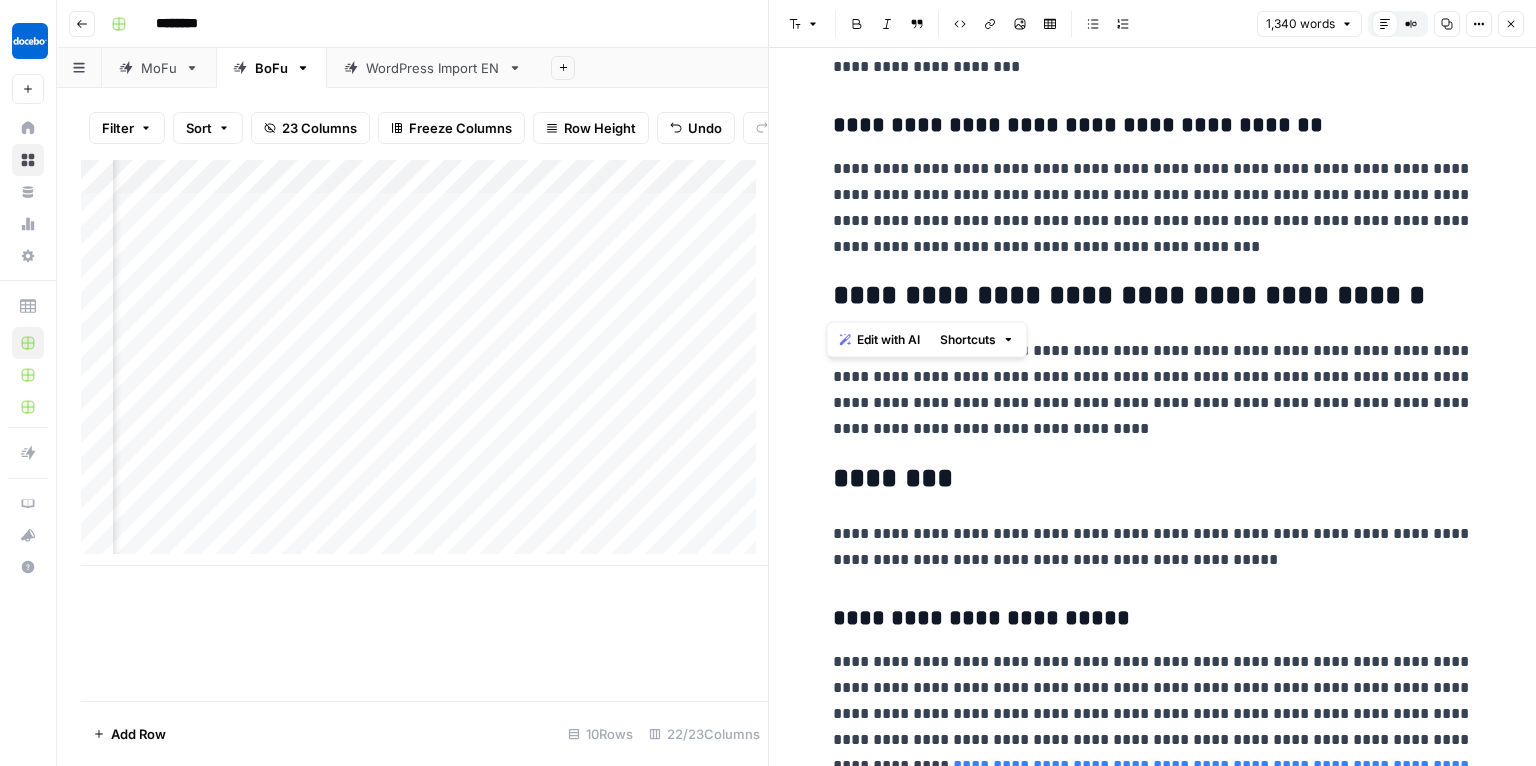 click on "**********" at bounding box center [1153, 296] 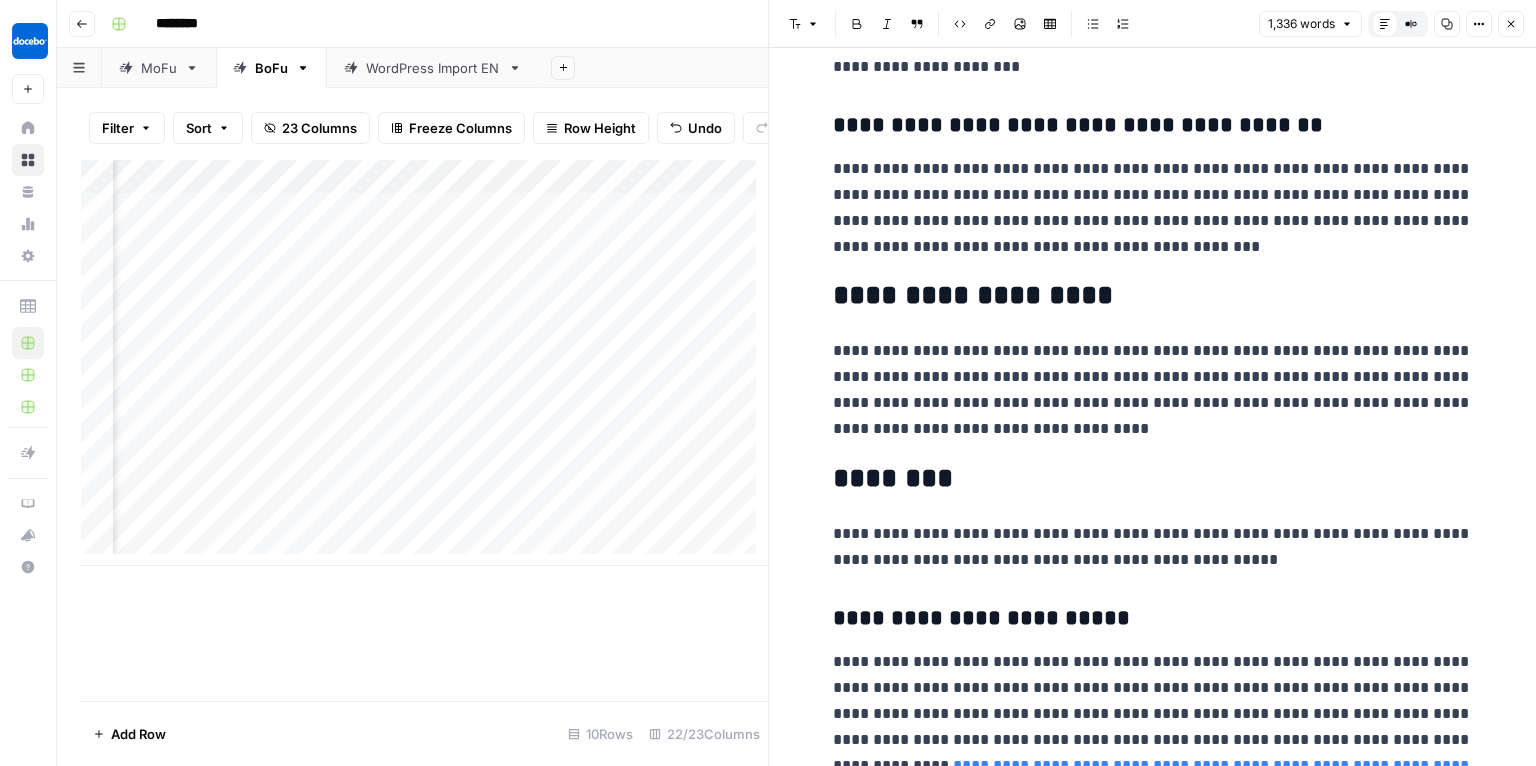click on "**********" at bounding box center [1153, 390] 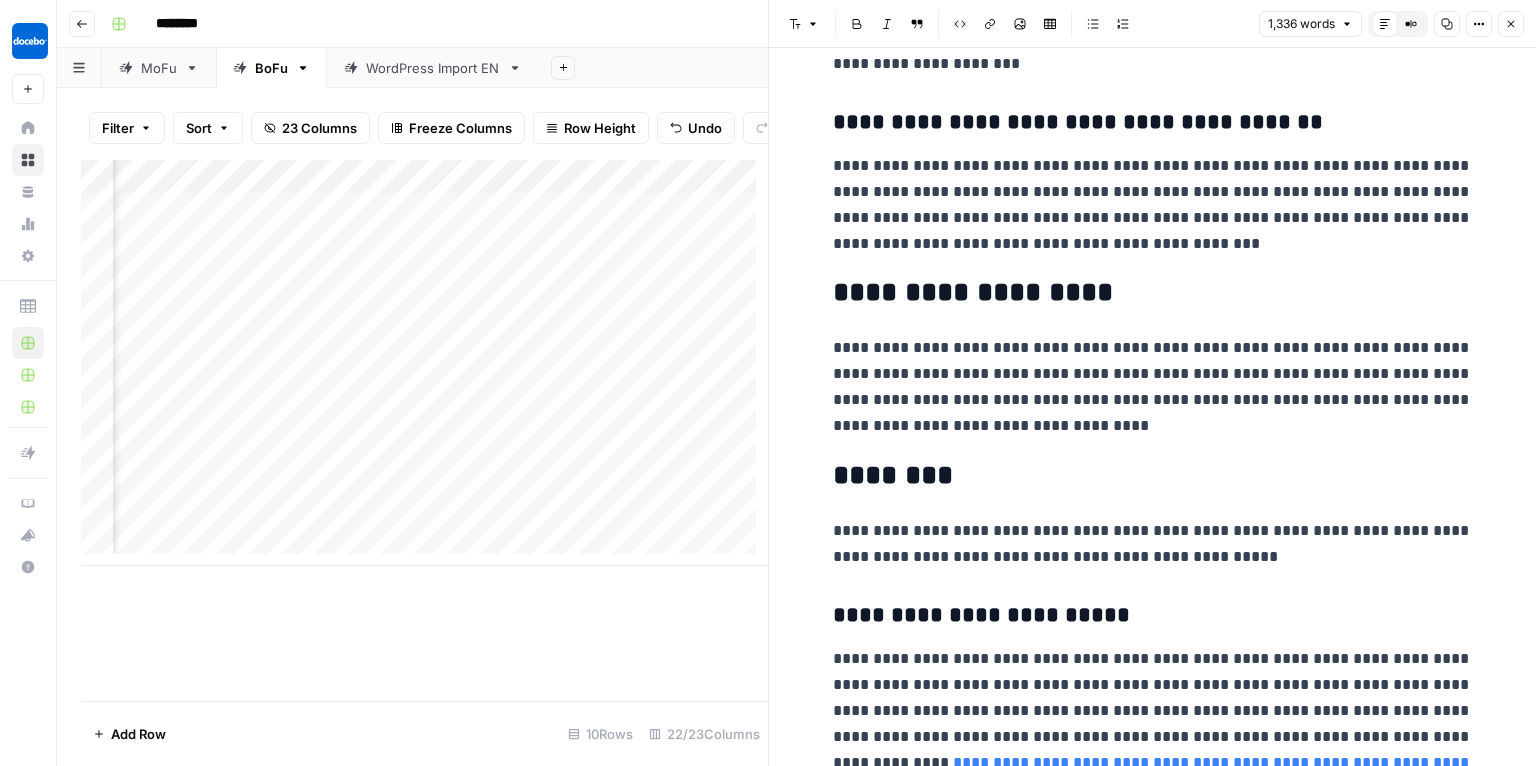 scroll, scrollTop: 684, scrollLeft: 0, axis: vertical 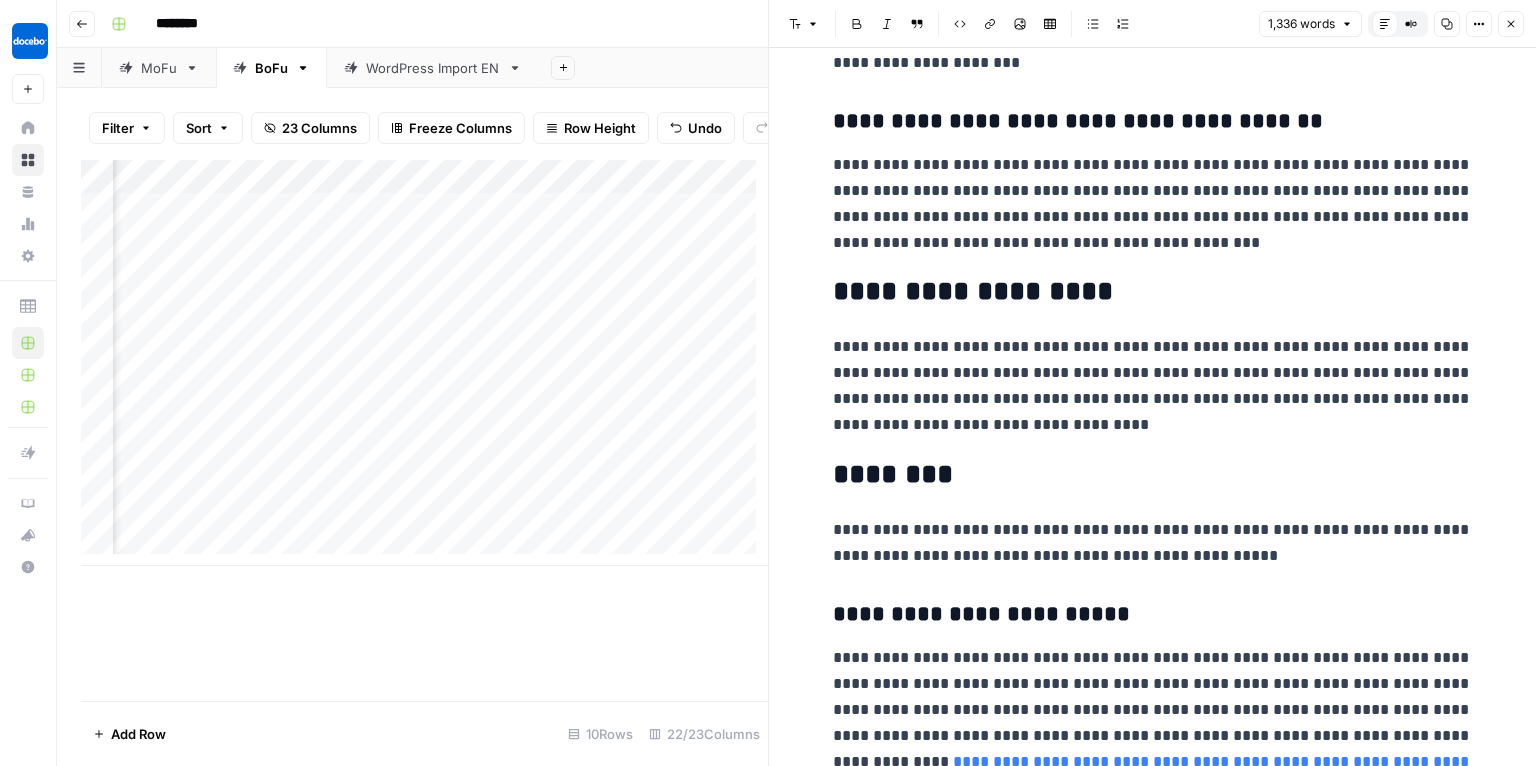 click on "**********" at bounding box center [1153, 386] 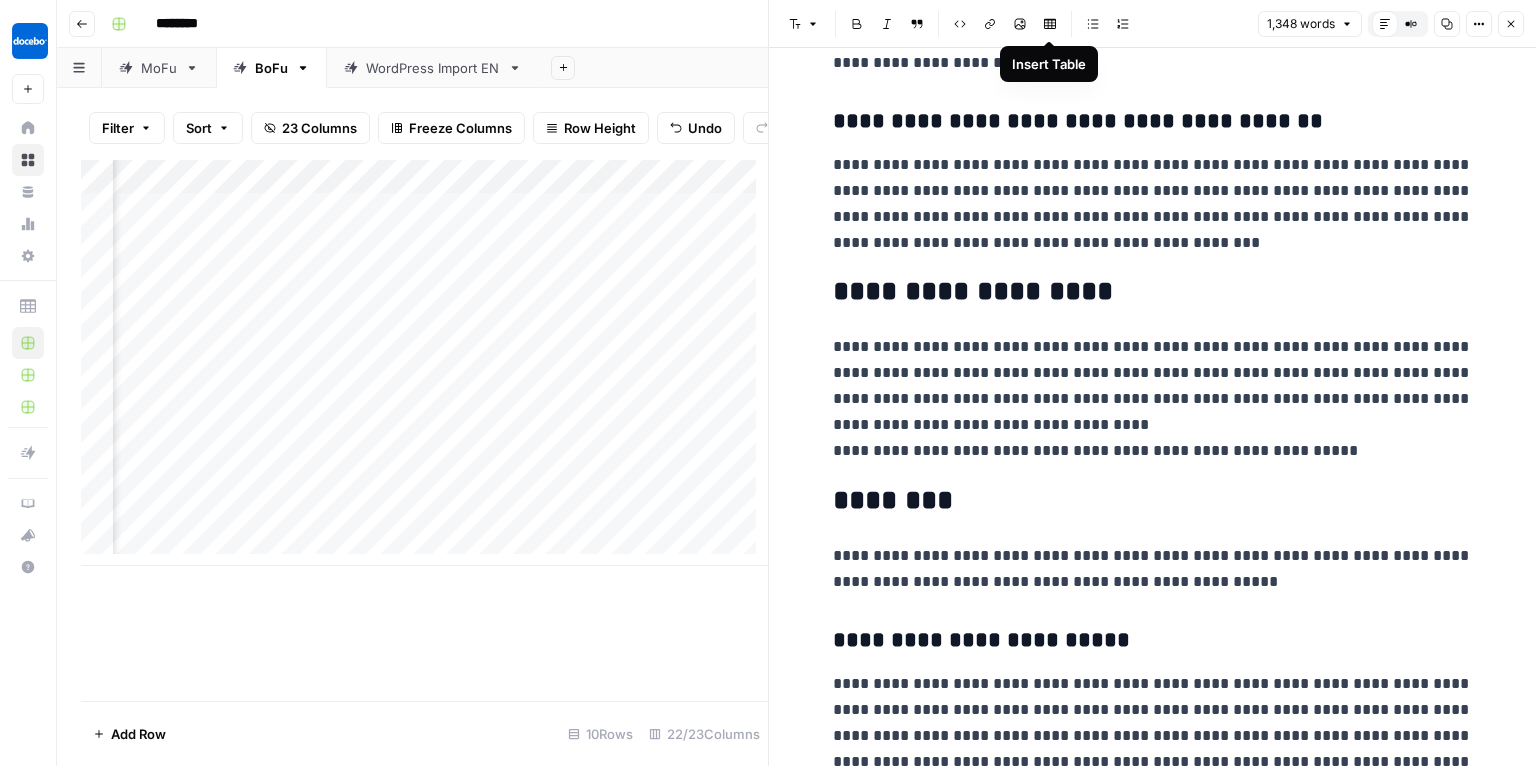 click 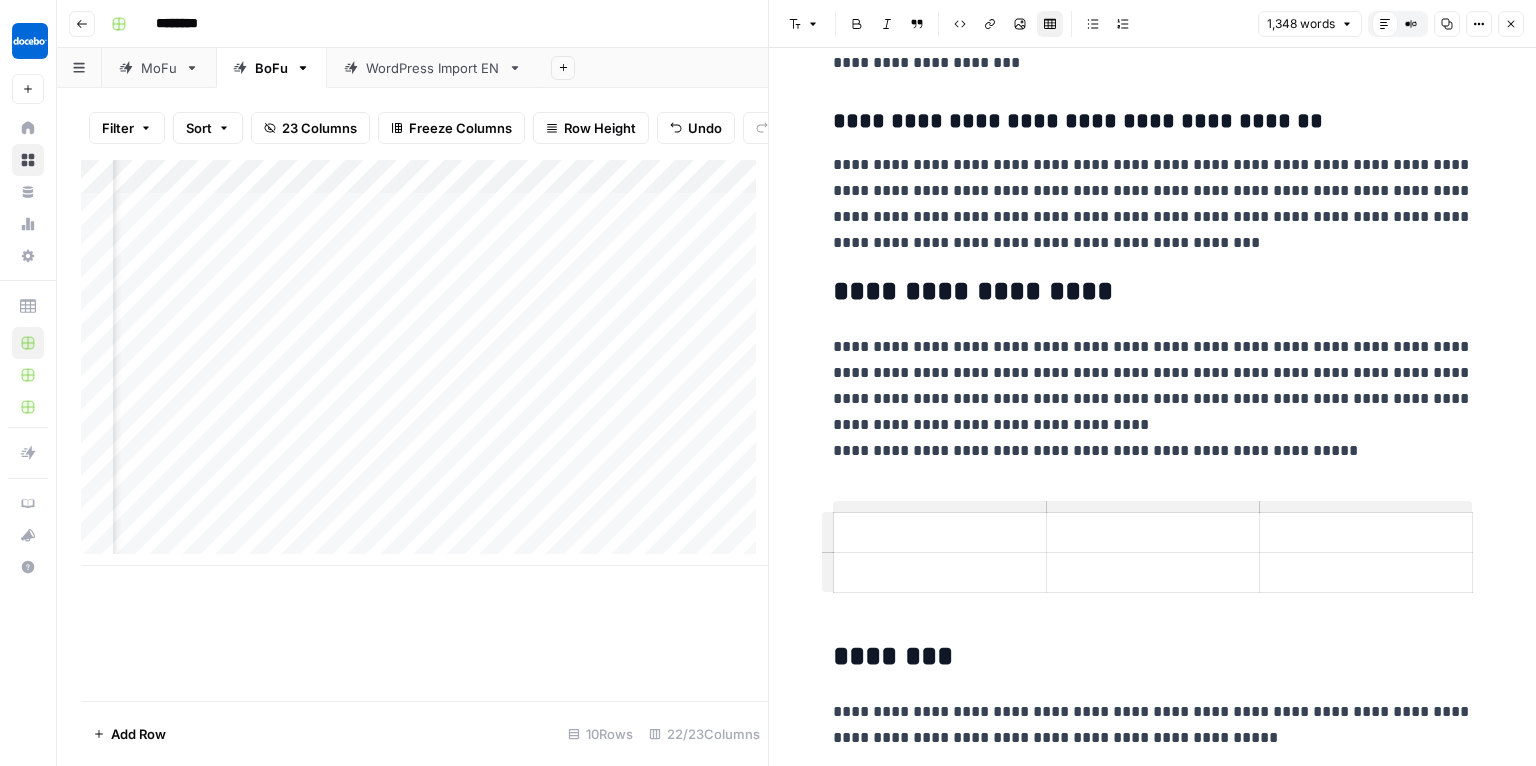 click on "**********" at bounding box center [1153, 399] 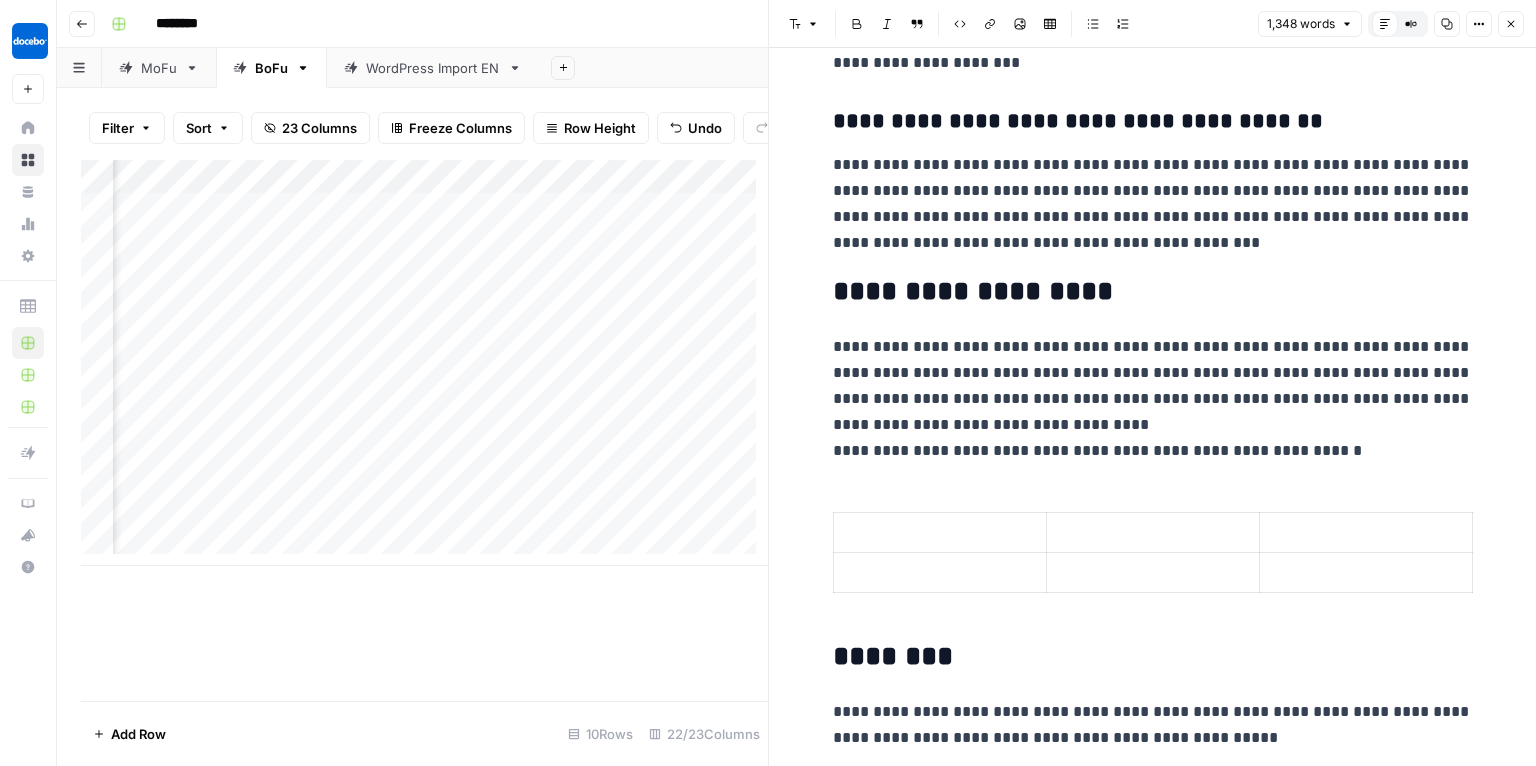 click on "**********" at bounding box center (1153, 399) 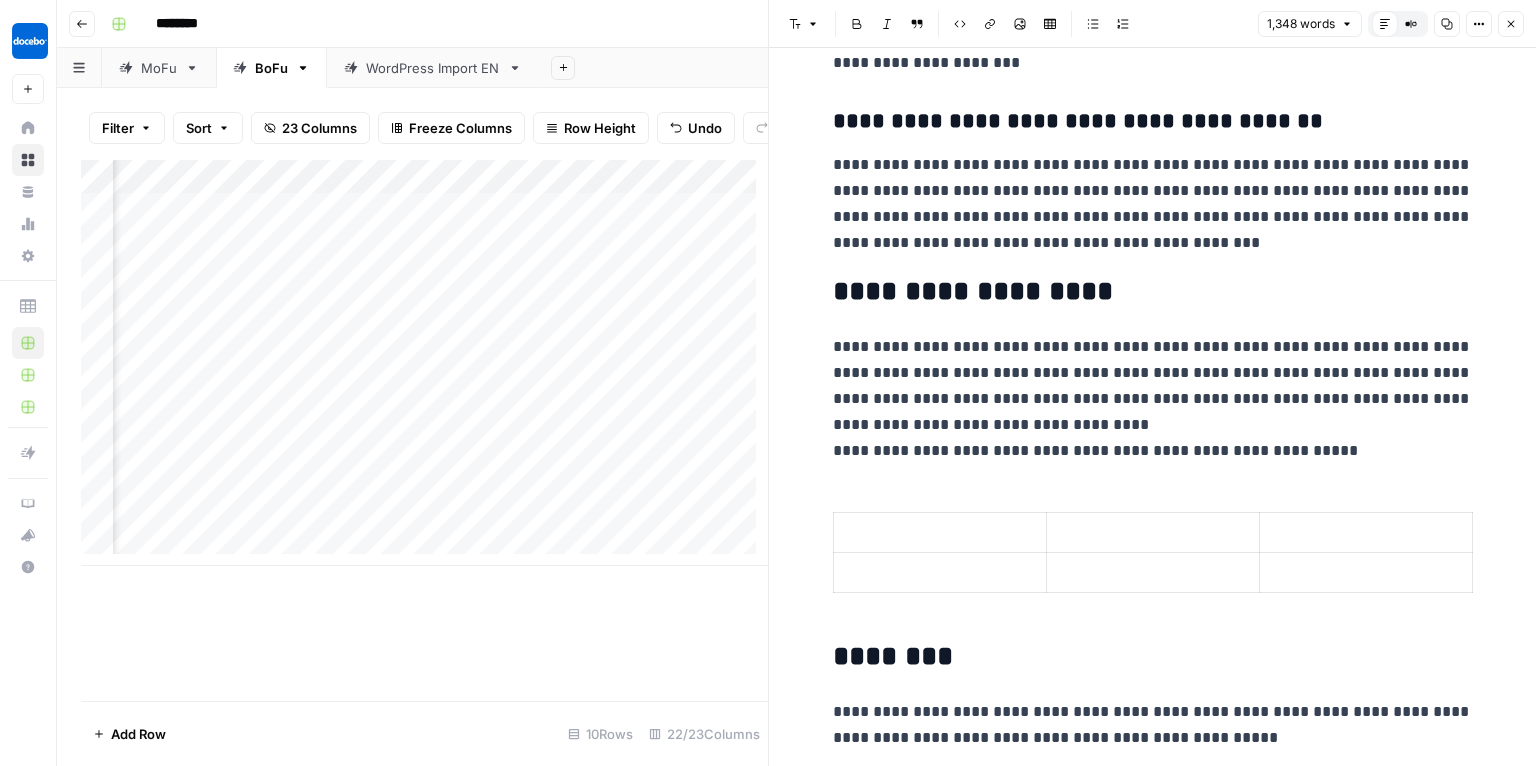 click on "**********" at bounding box center (1153, 399) 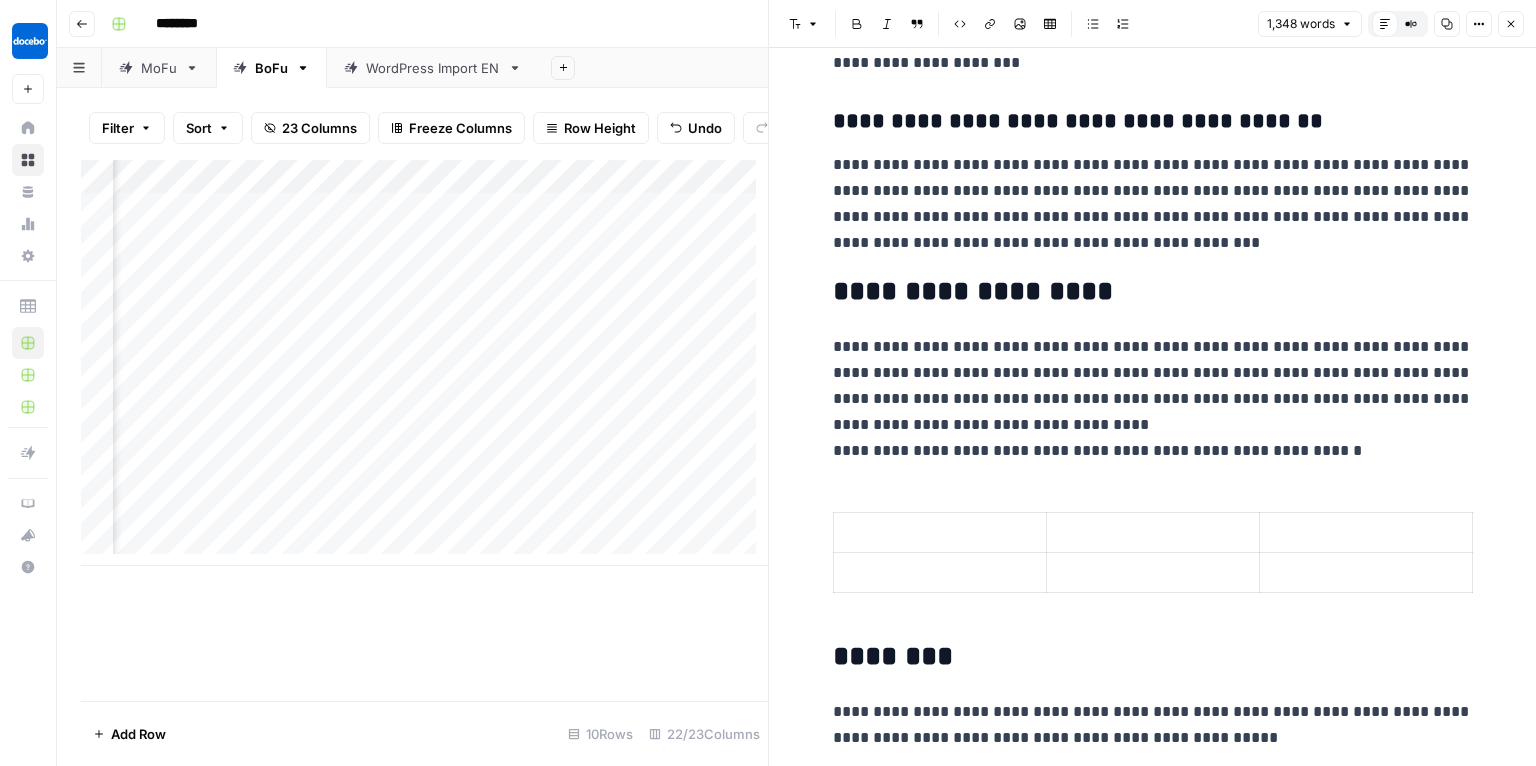 click at bounding box center (1153, 532) 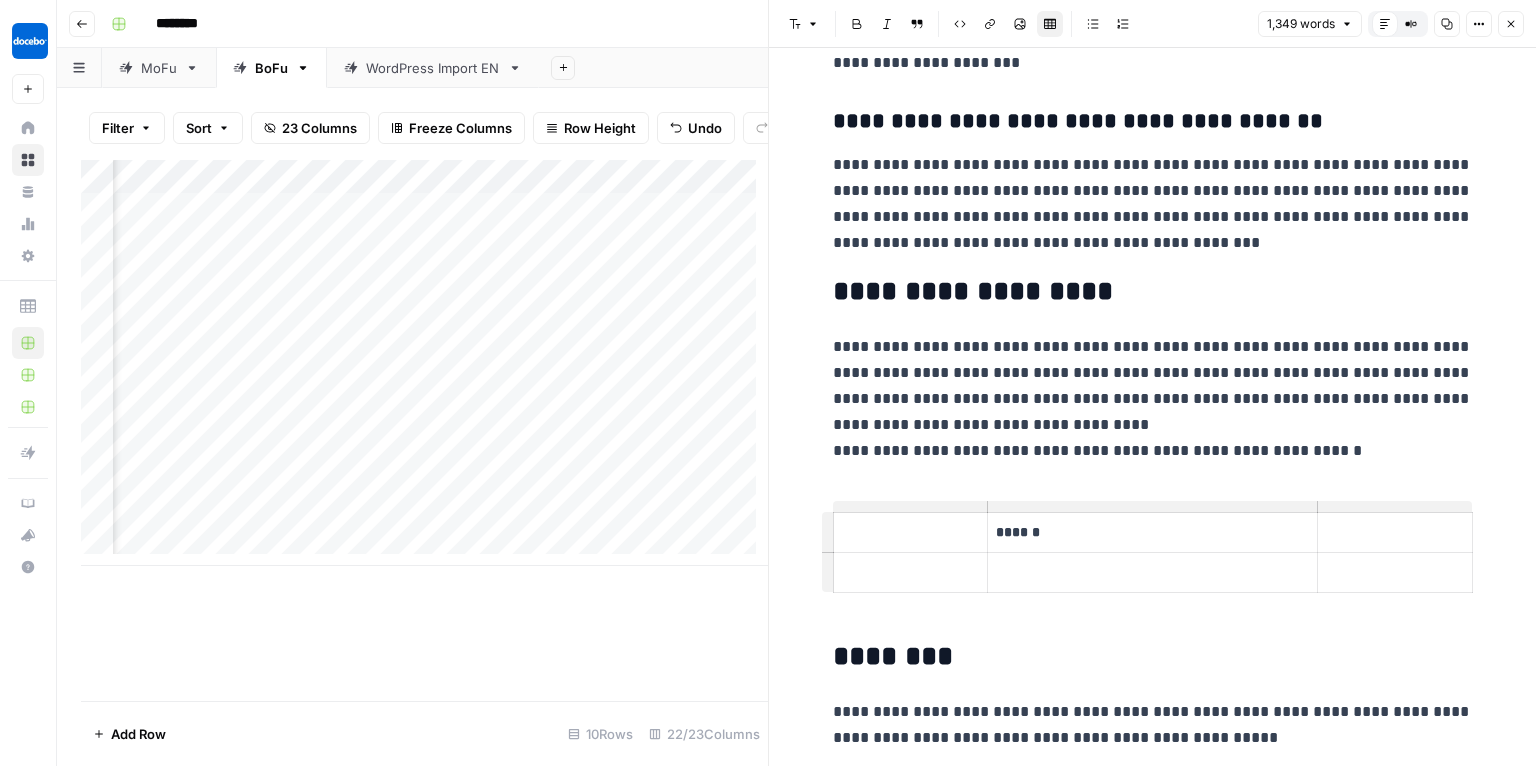 click at bounding box center [1395, 532] 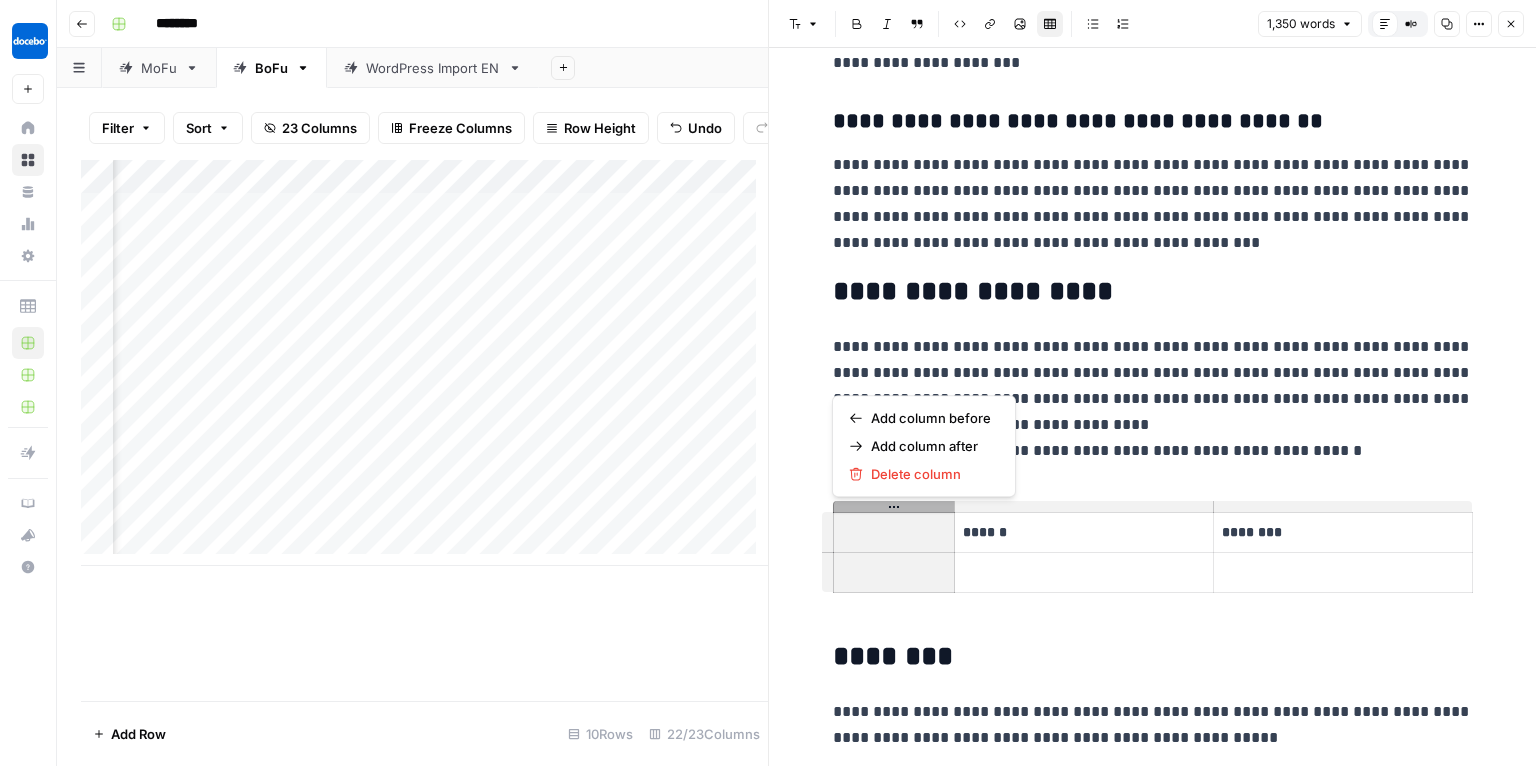 click at bounding box center [894, 532] 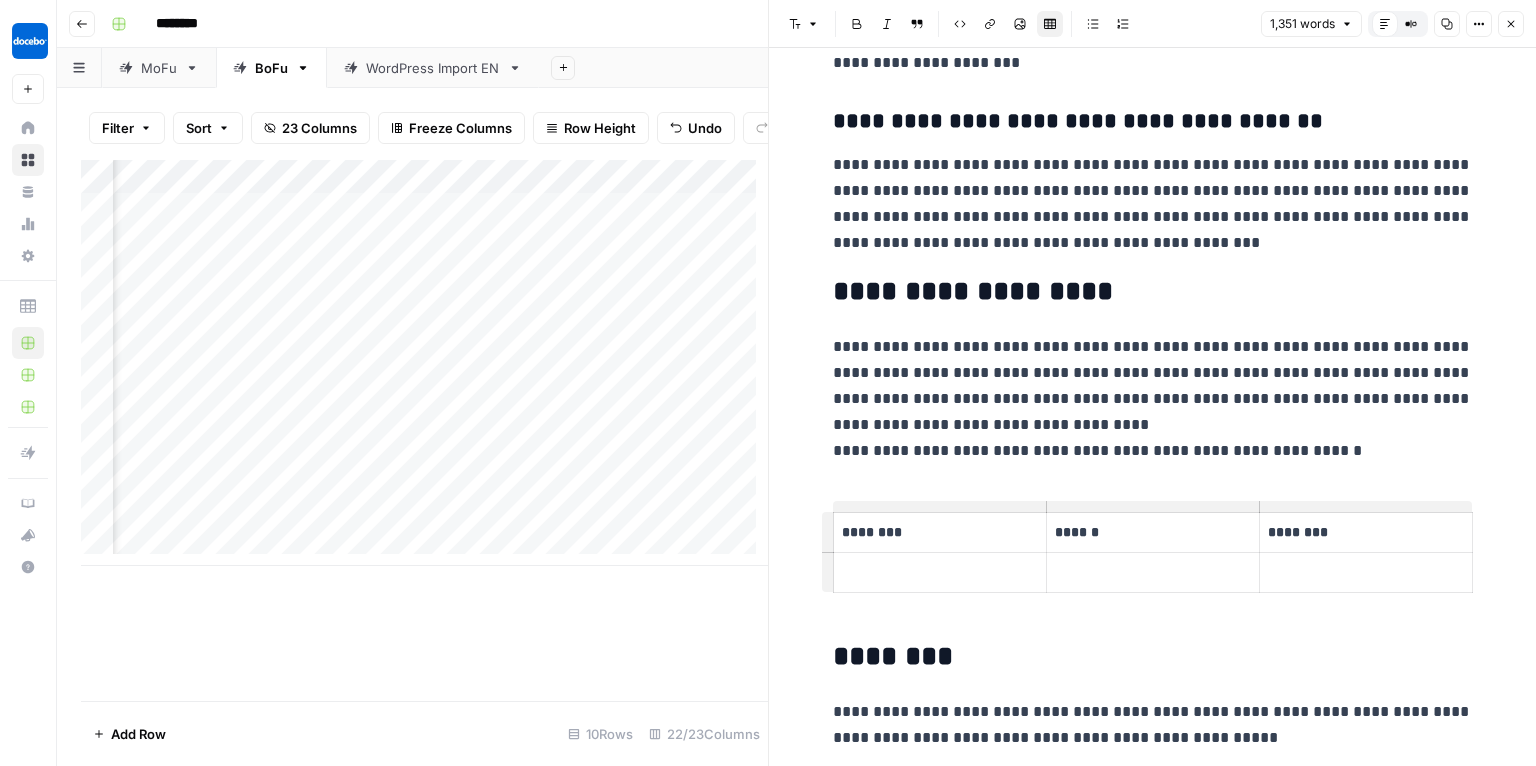 click at bounding box center [940, 572] 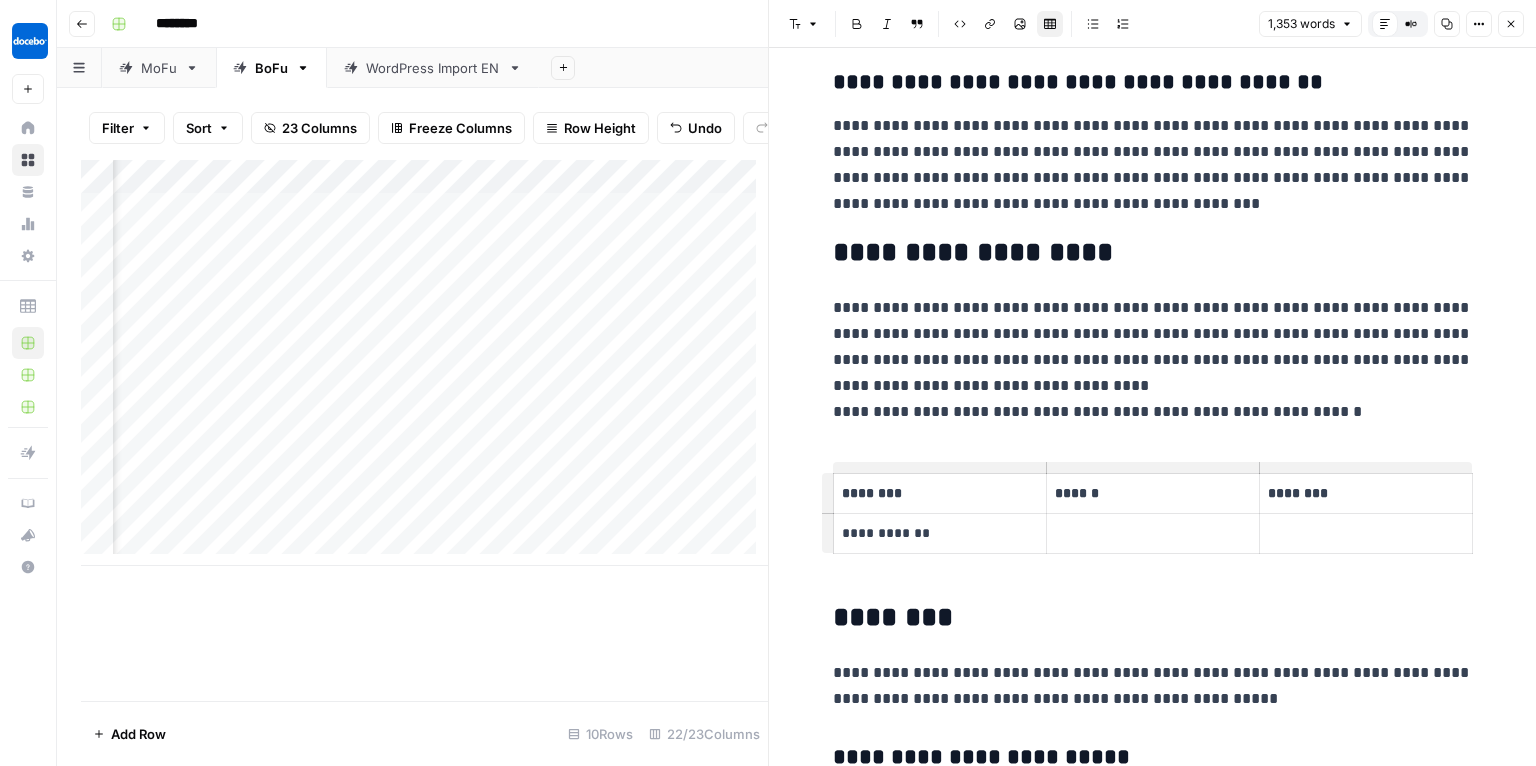 scroll, scrollTop: 817, scrollLeft: 0, axis: vertical 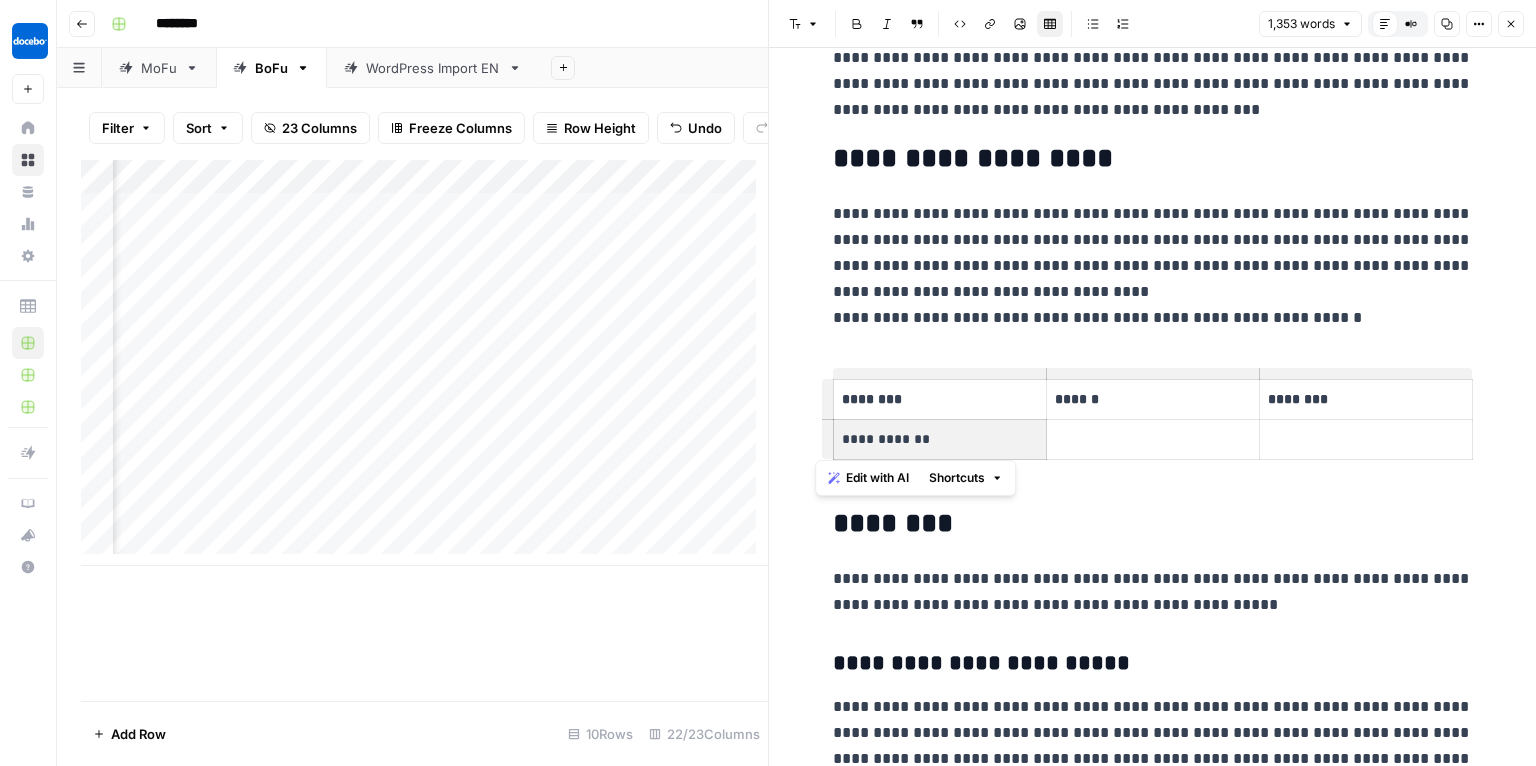 click on "**********" at bounding box center (940, 439) 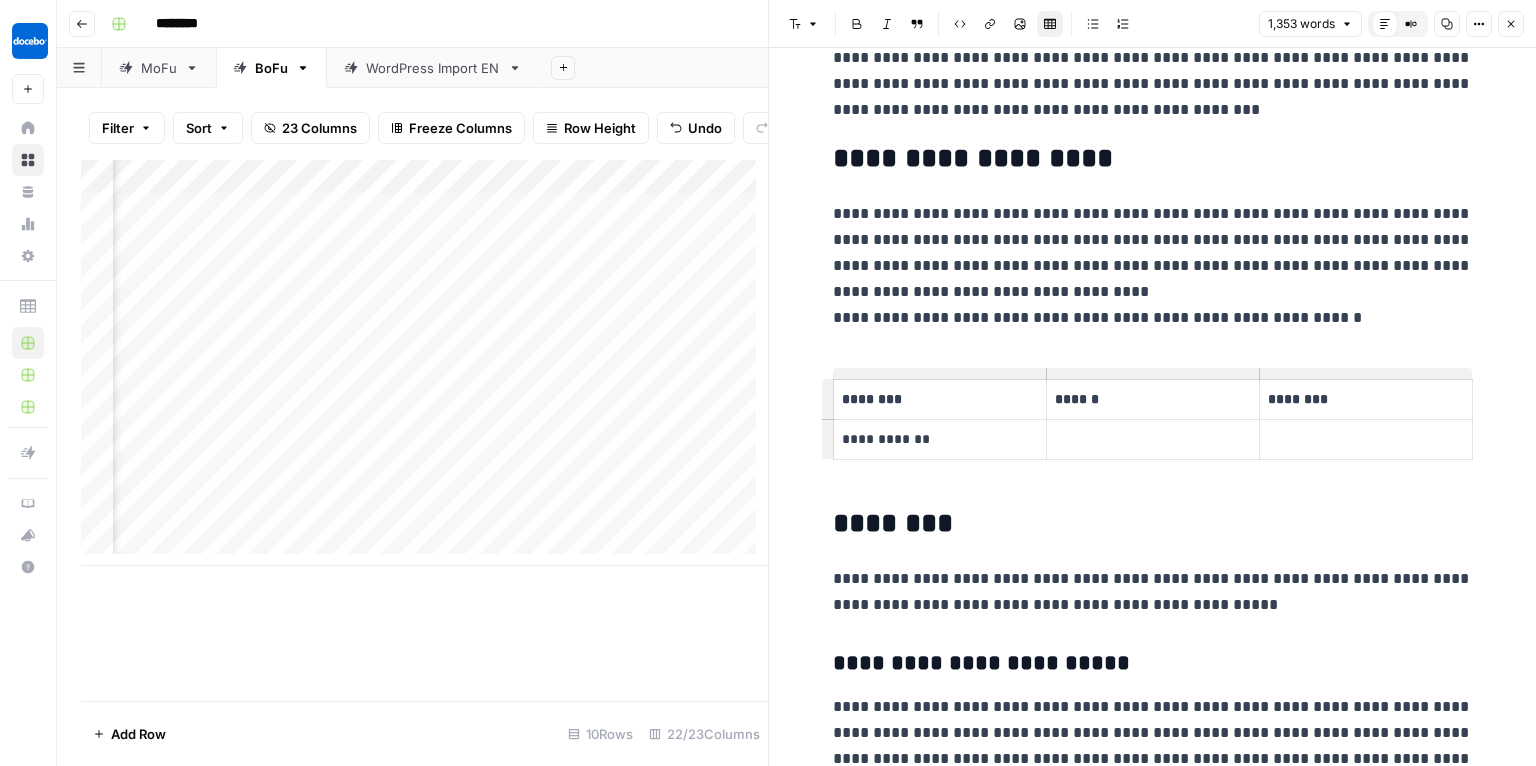 click on "**********" at bounding box center [940, 439] 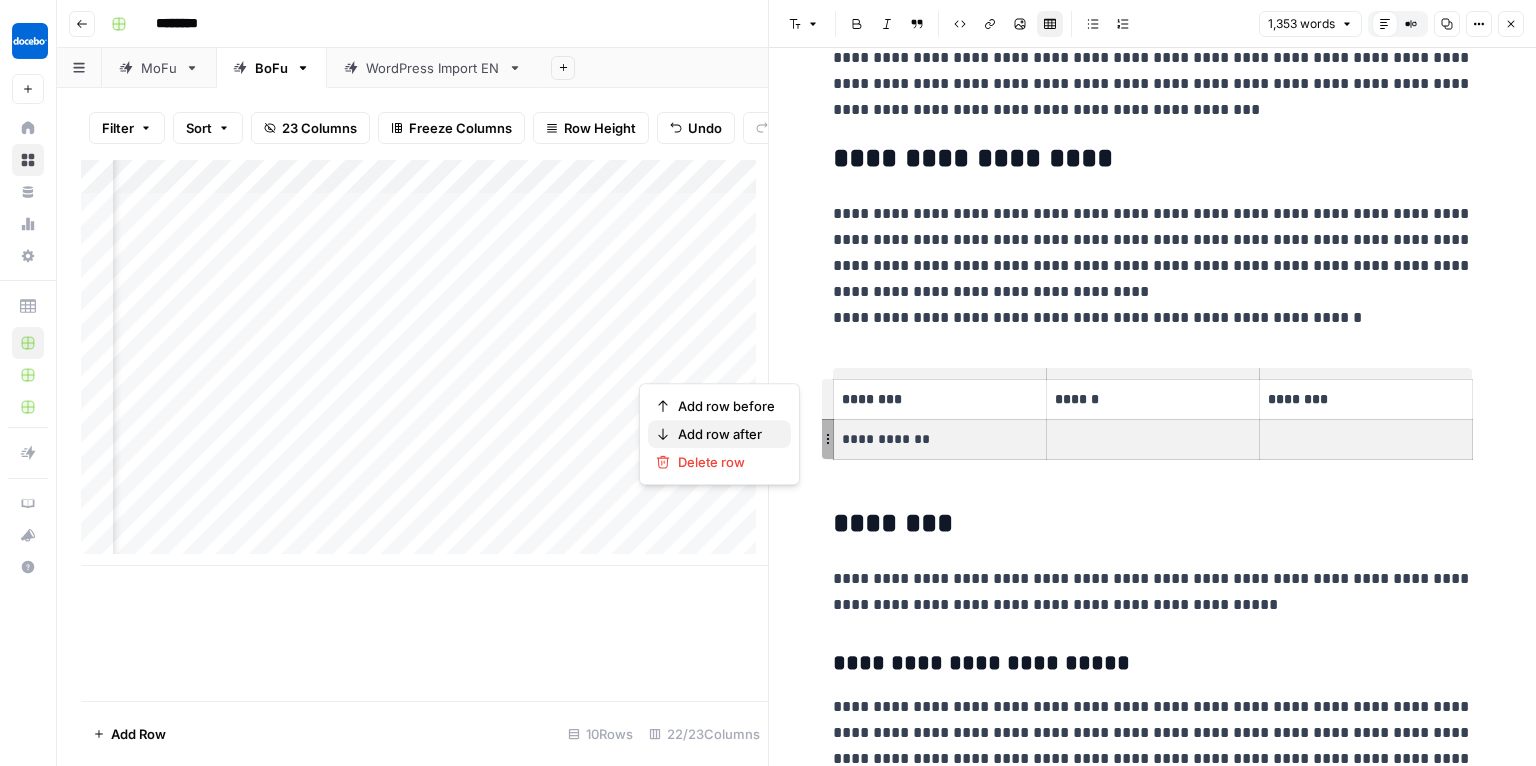 click on "Add row after" at bounding box center [726, 434] 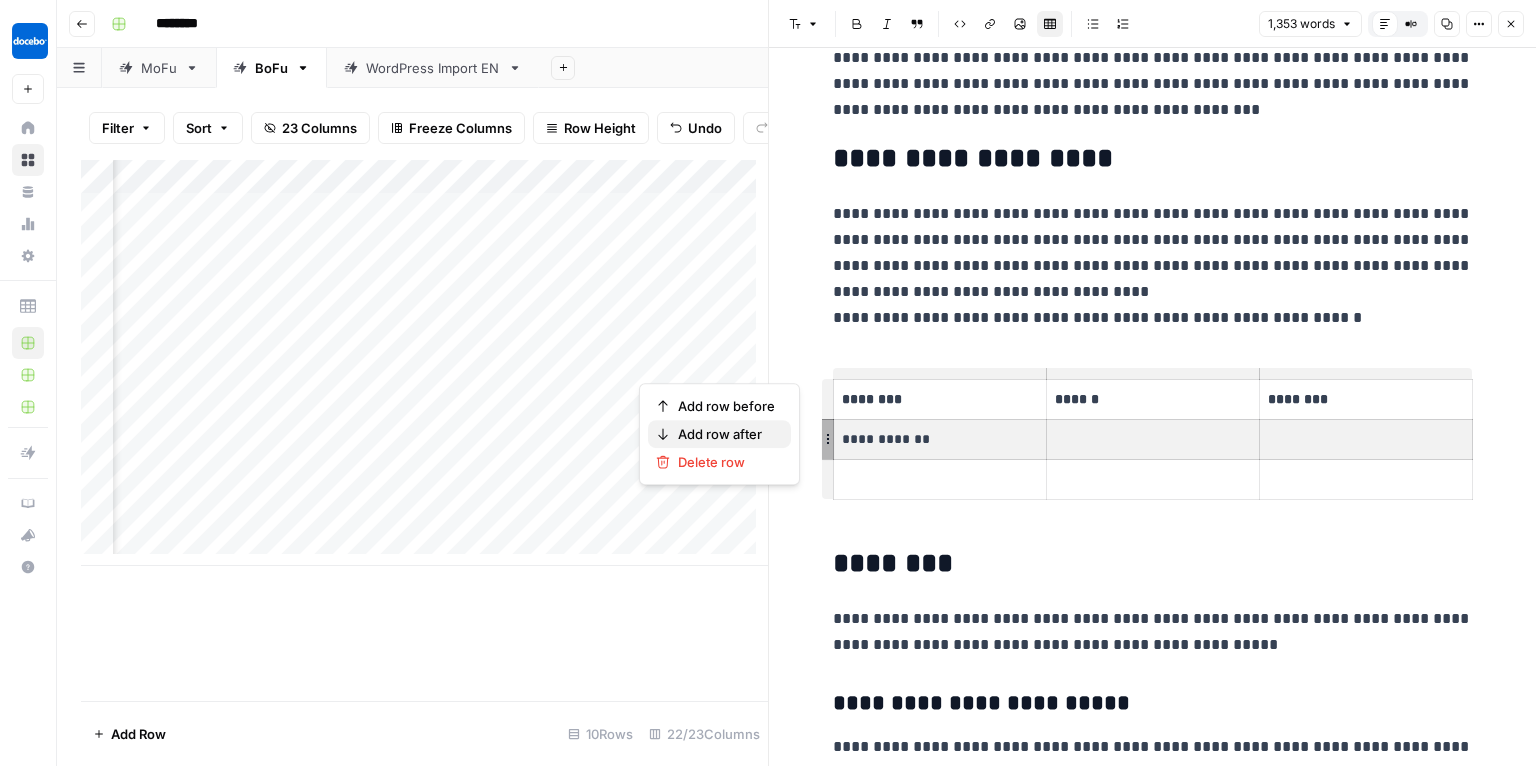 click on "Add row after" at bounding box center [726, 434] 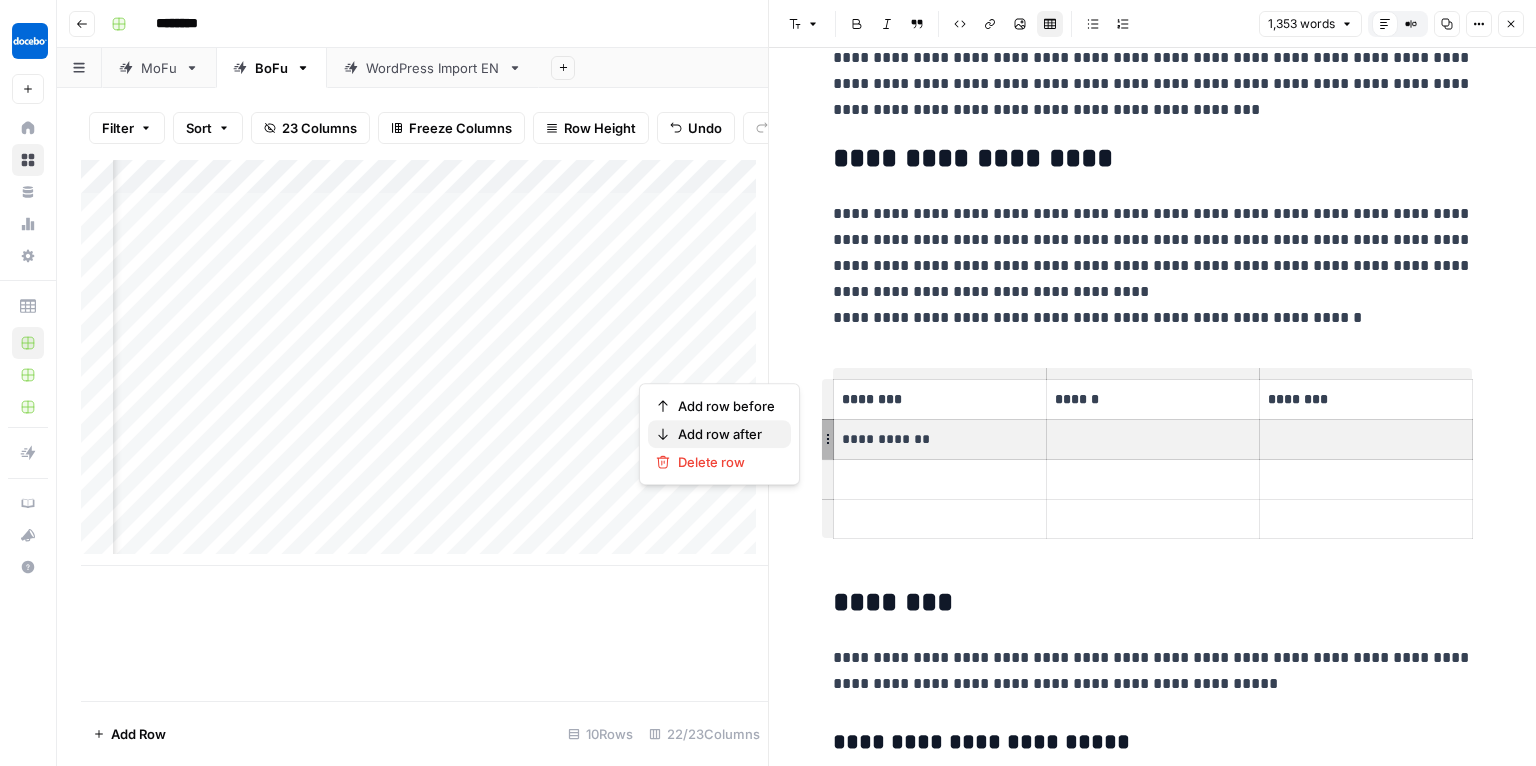 click on "Add row after" at bounding box center (726, 434) 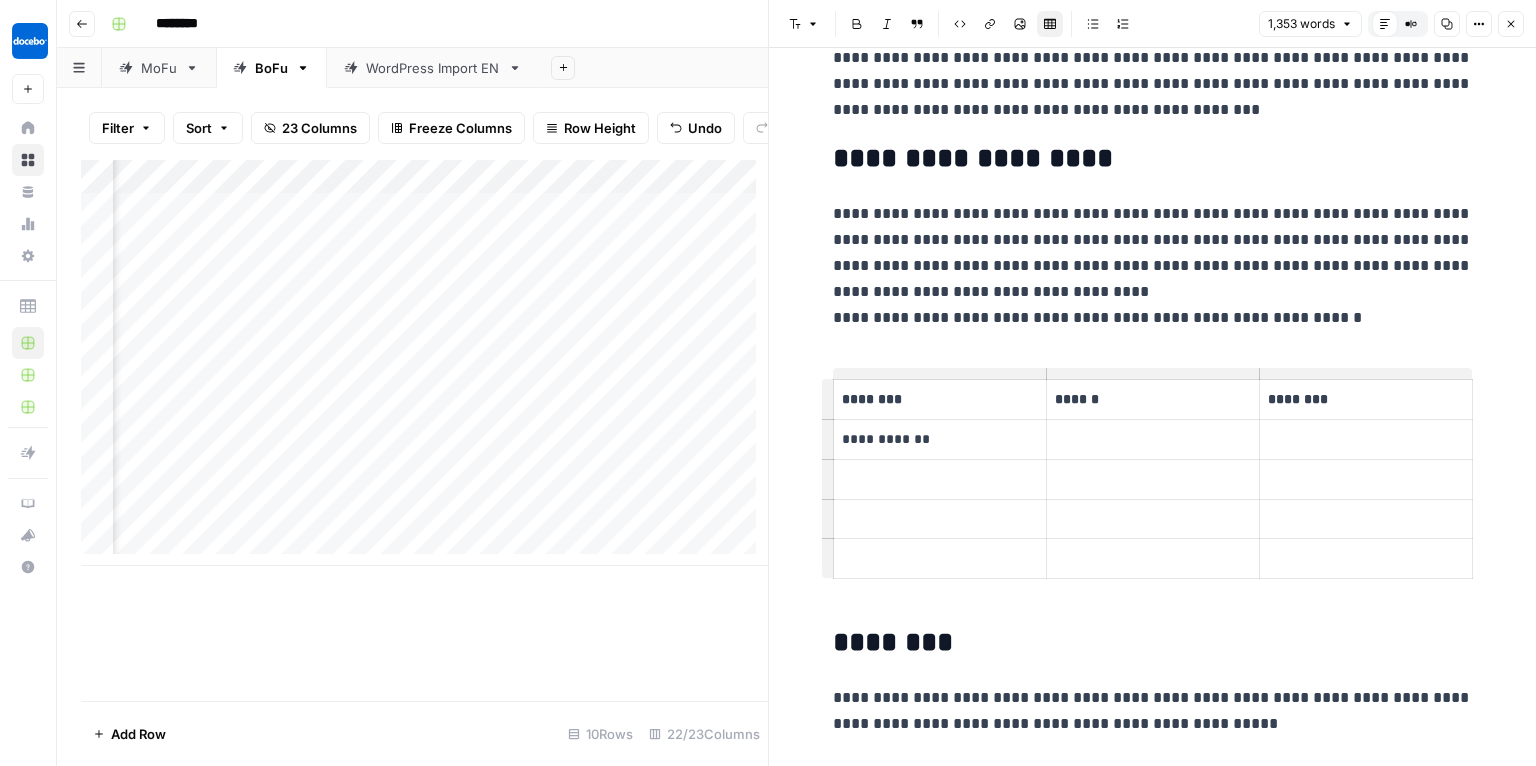 click at bounding box center (940, 479) 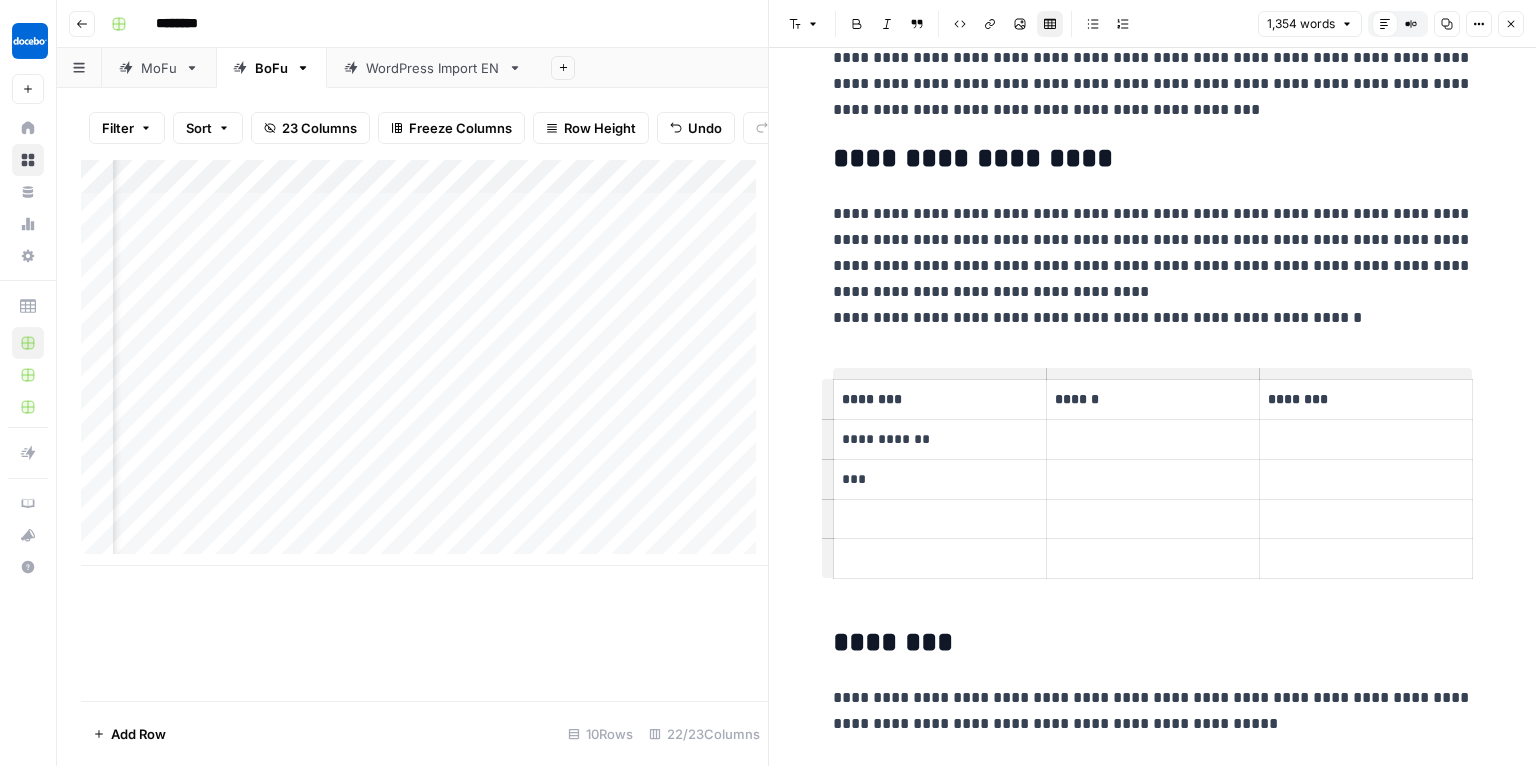 click at bounding box center [1153, 439] 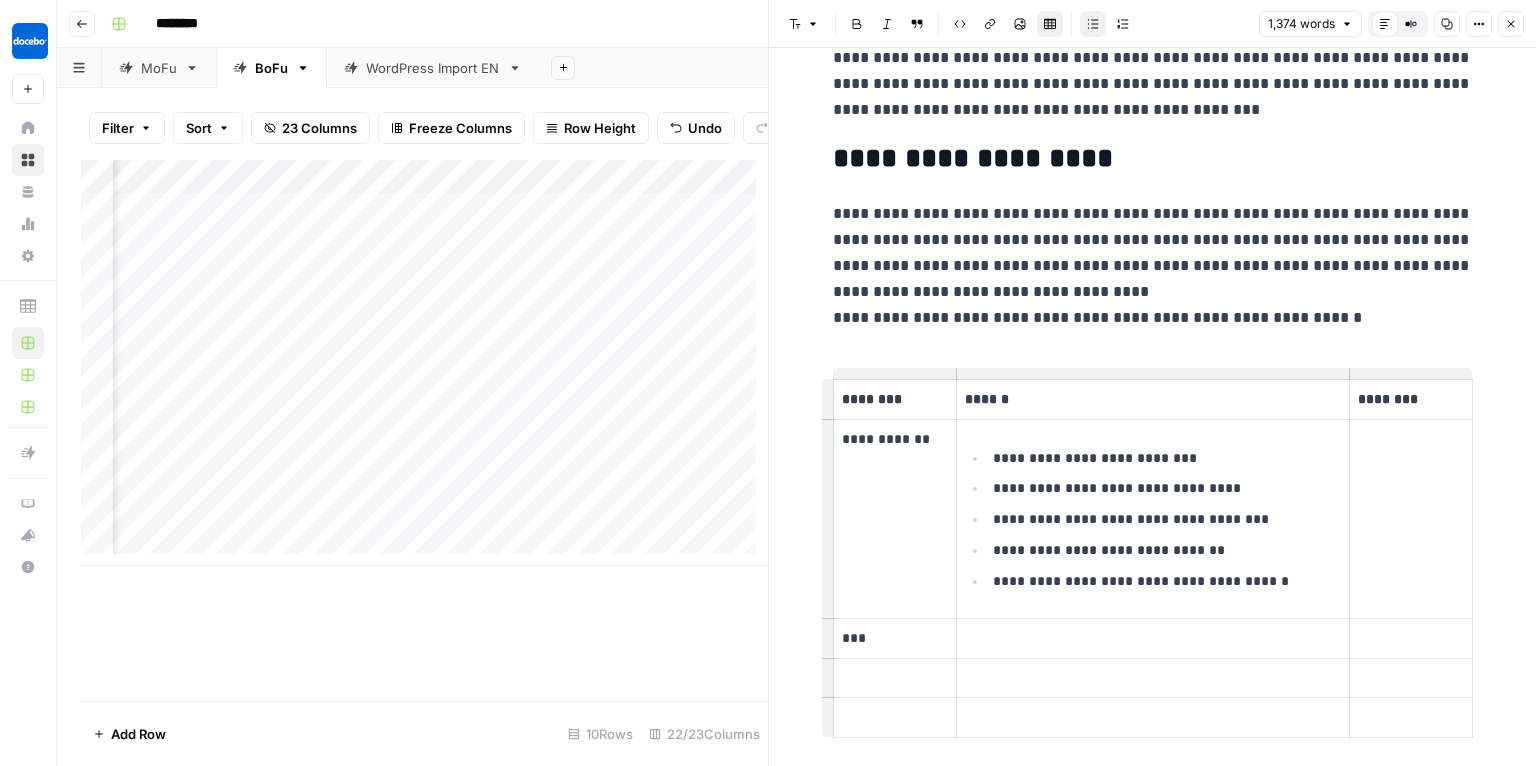 click at bounding box center [1153, 638] 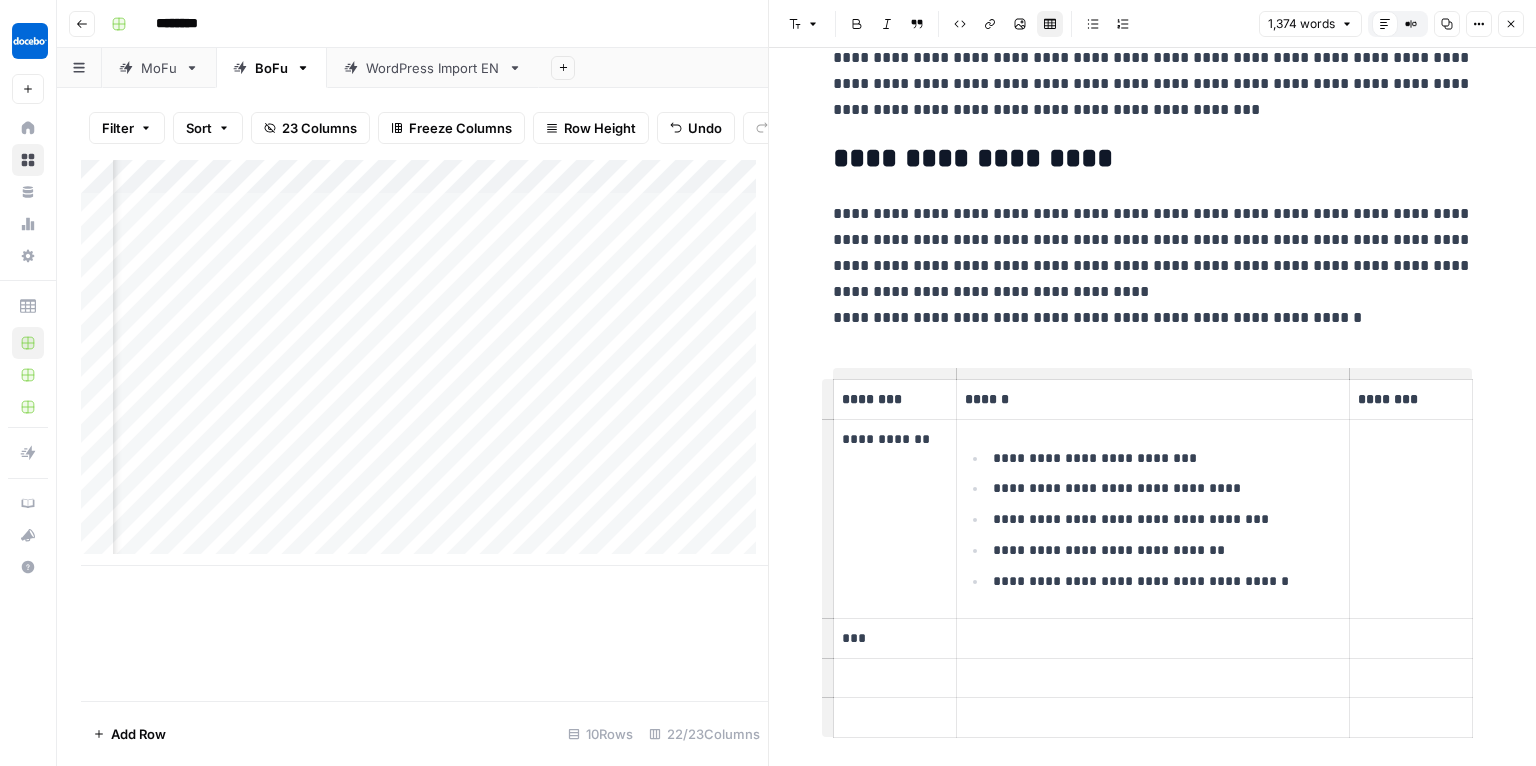 click on "***" at bounding box center (895, 638) 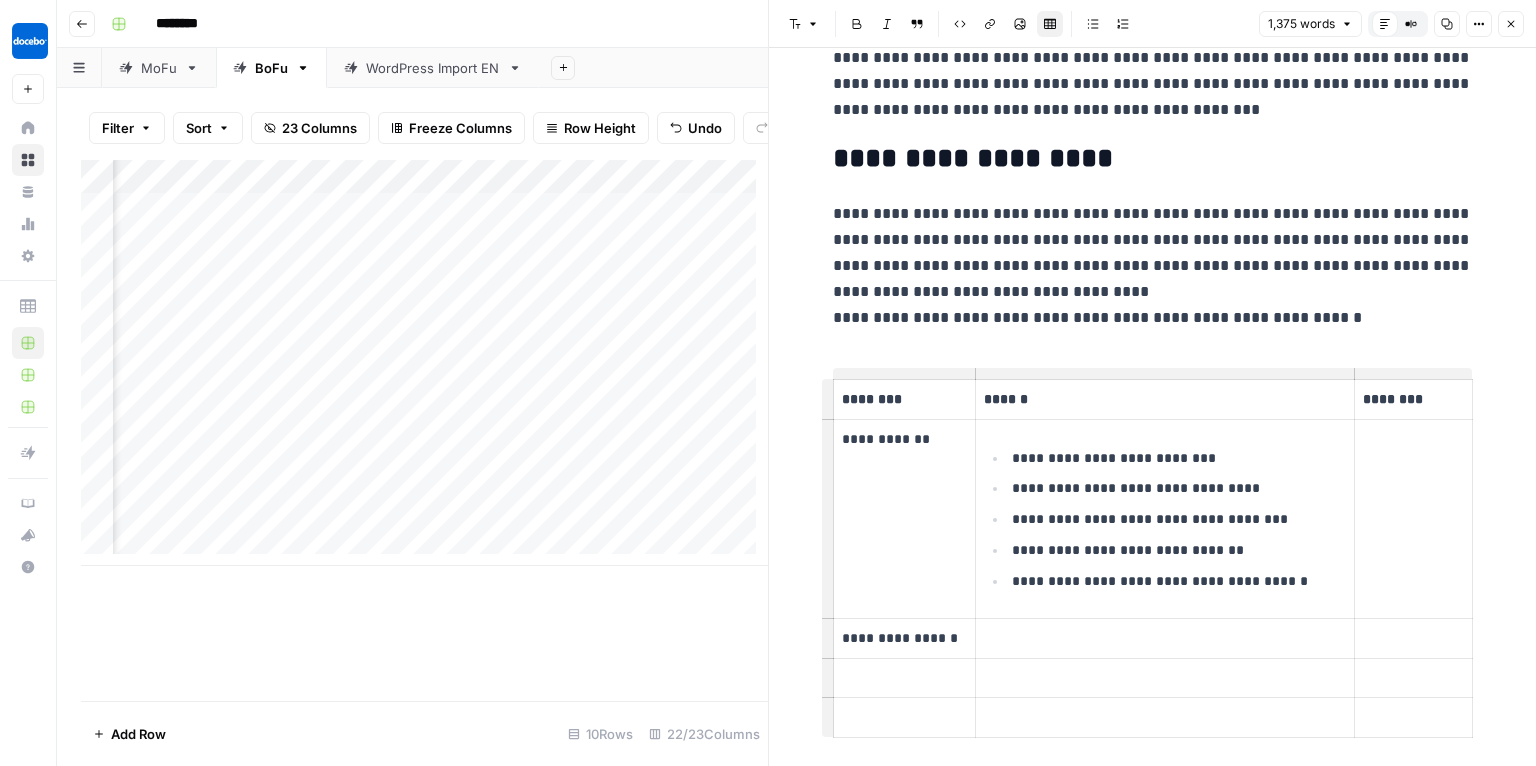 click at bounding box center (1165, 638) 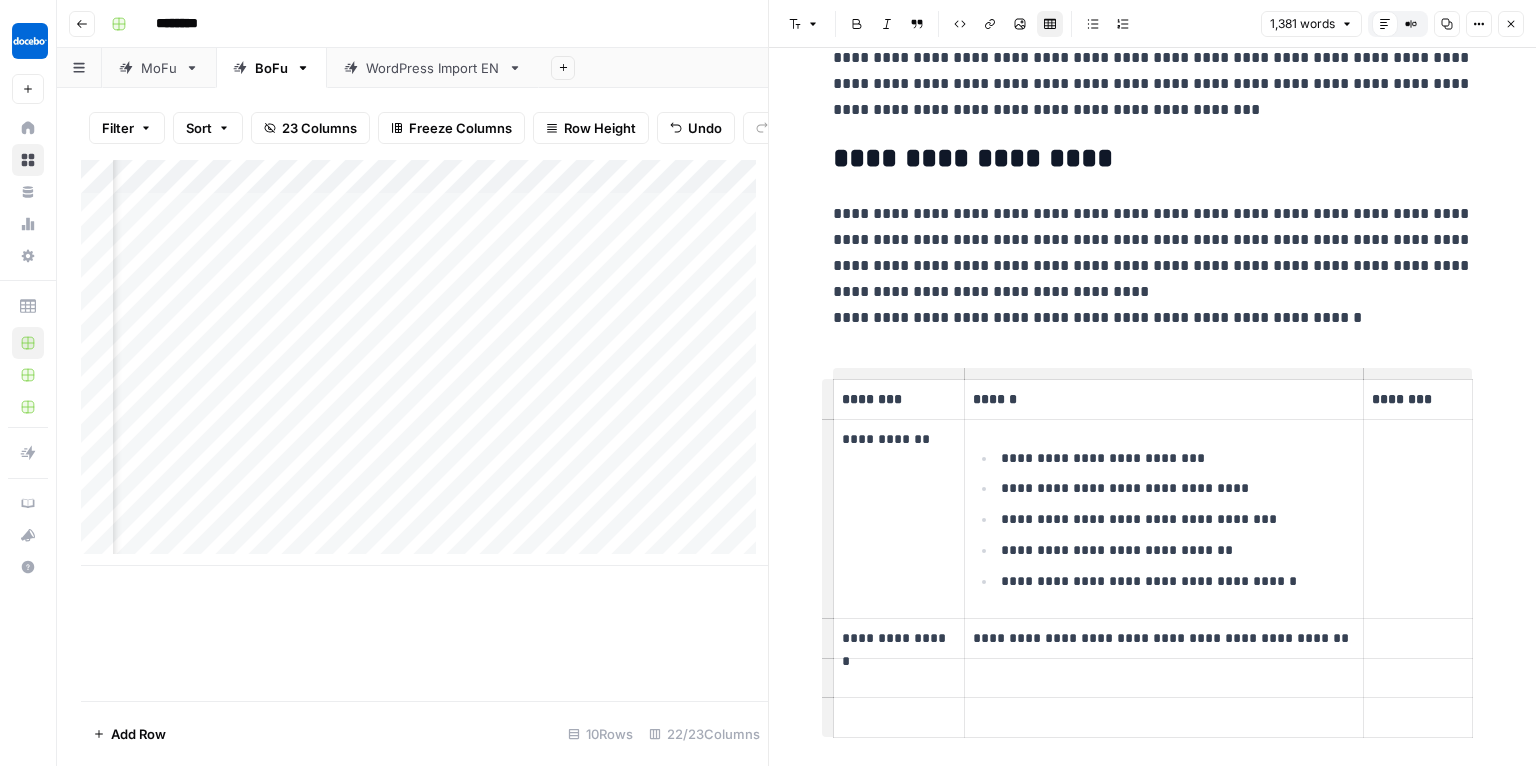 click at bounding box center (899, 678) 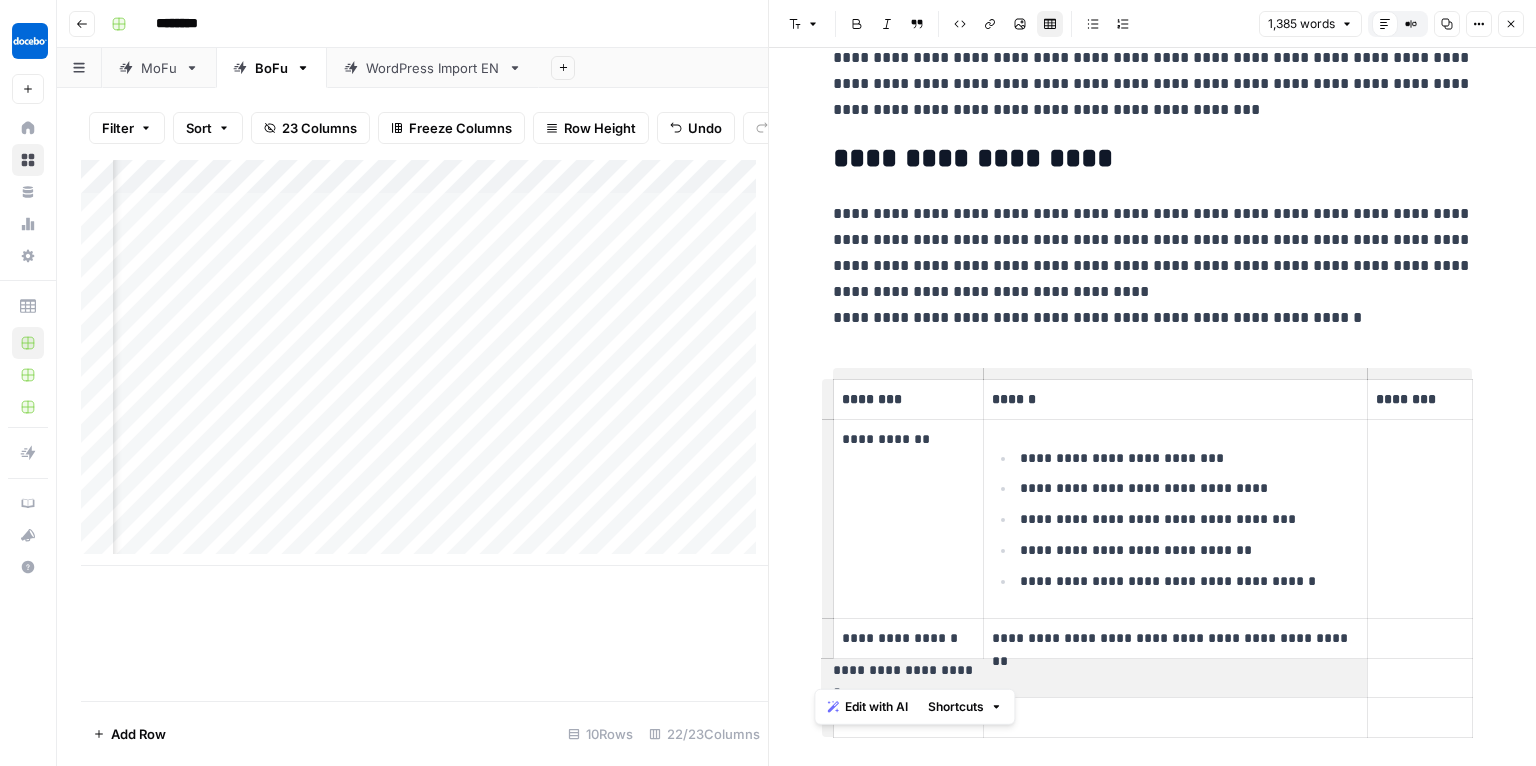click at bounding box center (1175, 670) 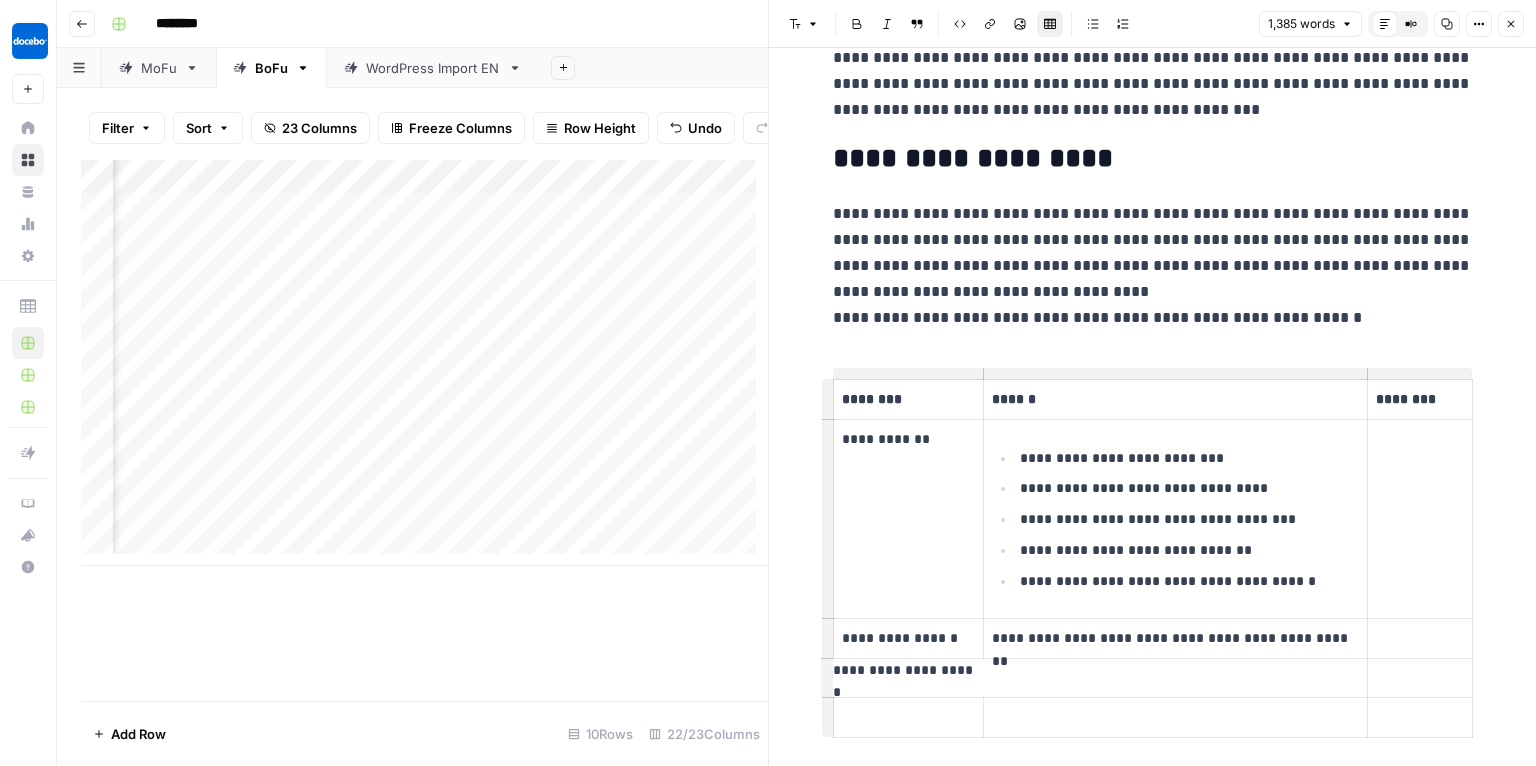 click at bounding box center [1175, 717] 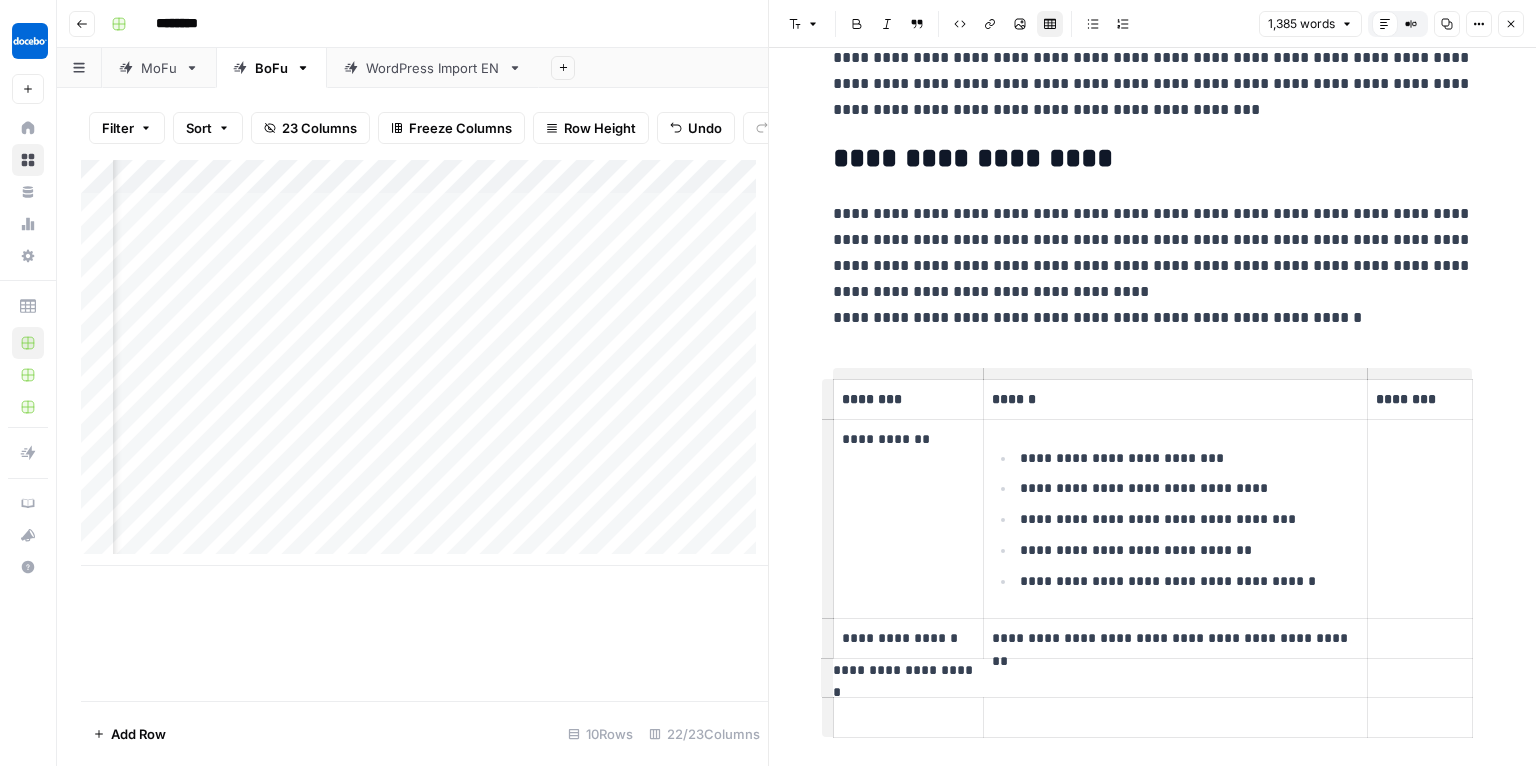 click at bounding box center [1175, 670] 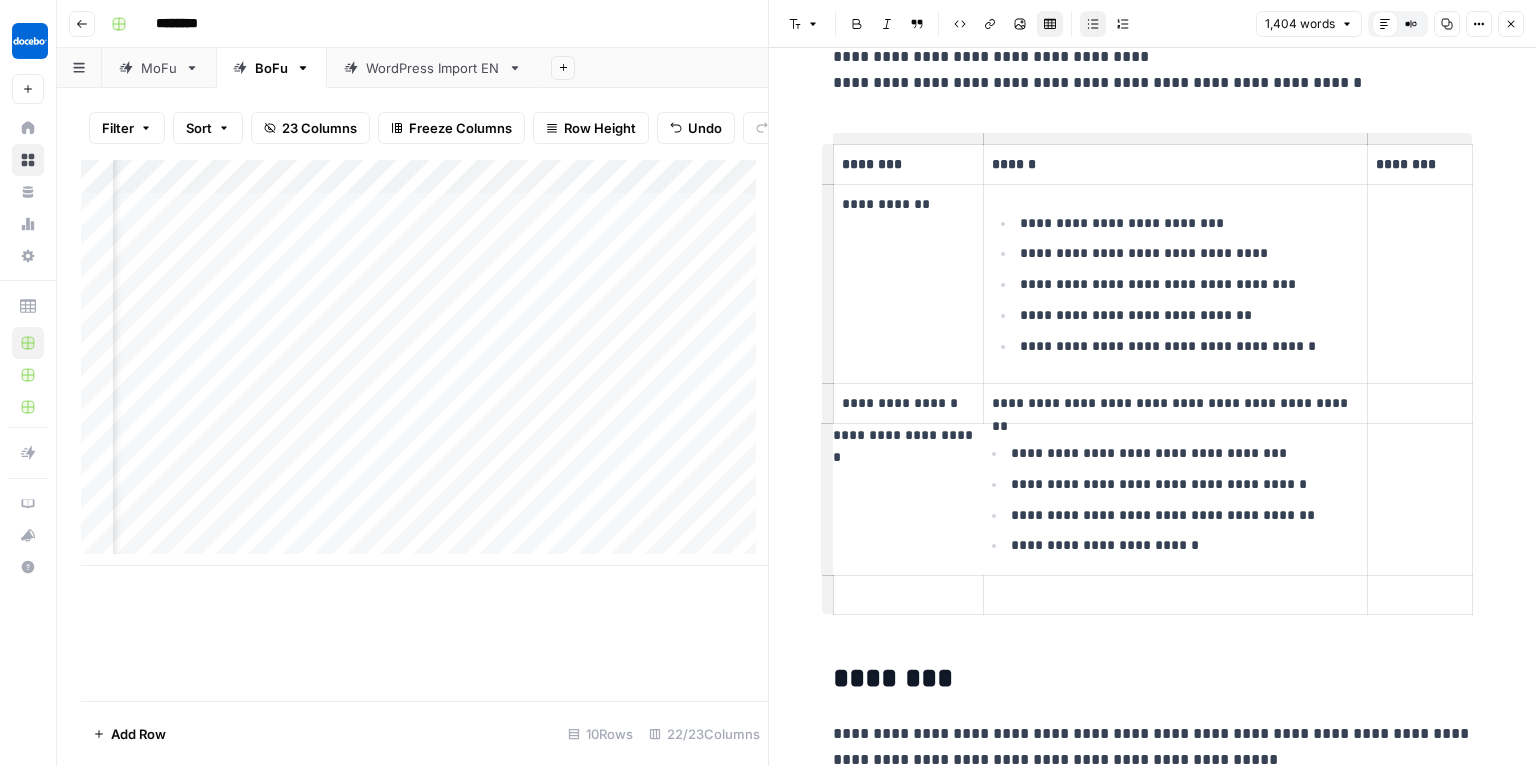 scroll, scrollTop: 1073, scrollLeft: 0, axis: vertical 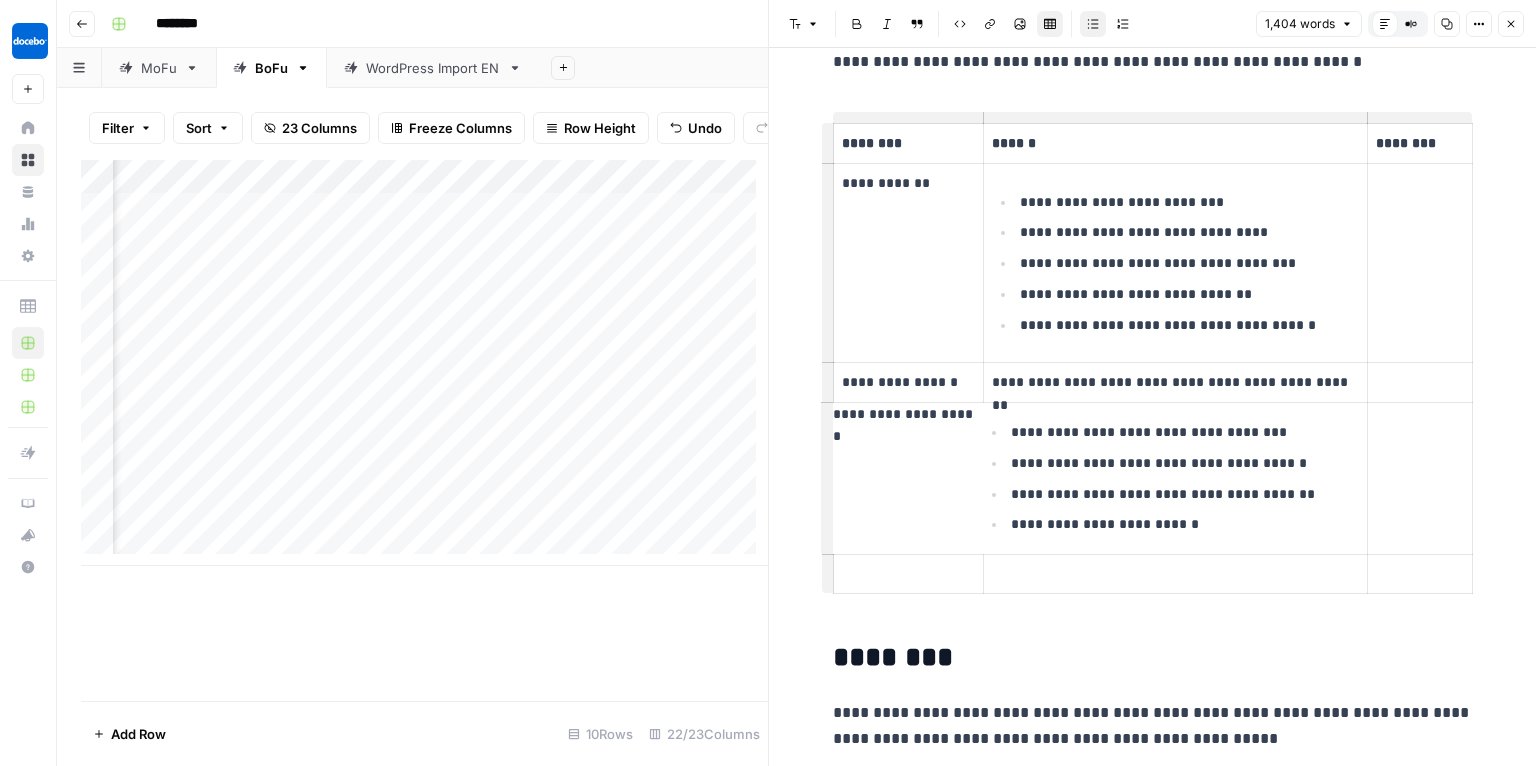 click on "**********" at bounding box center [1175, 478] 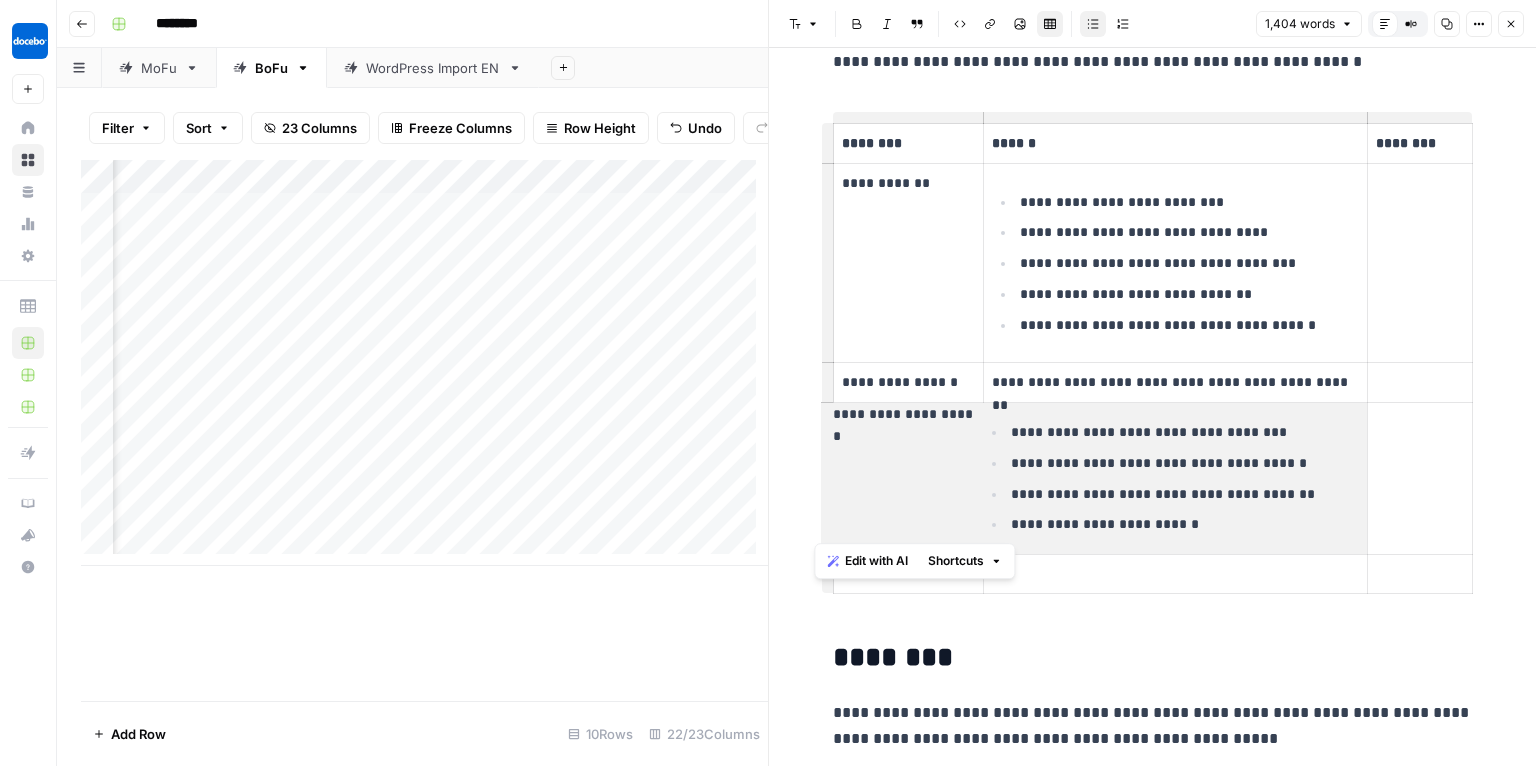 drag, startPoint x: 909, startPoint y: 410, endPoint x: 997, endPoint y: 409, distance: 88.005684 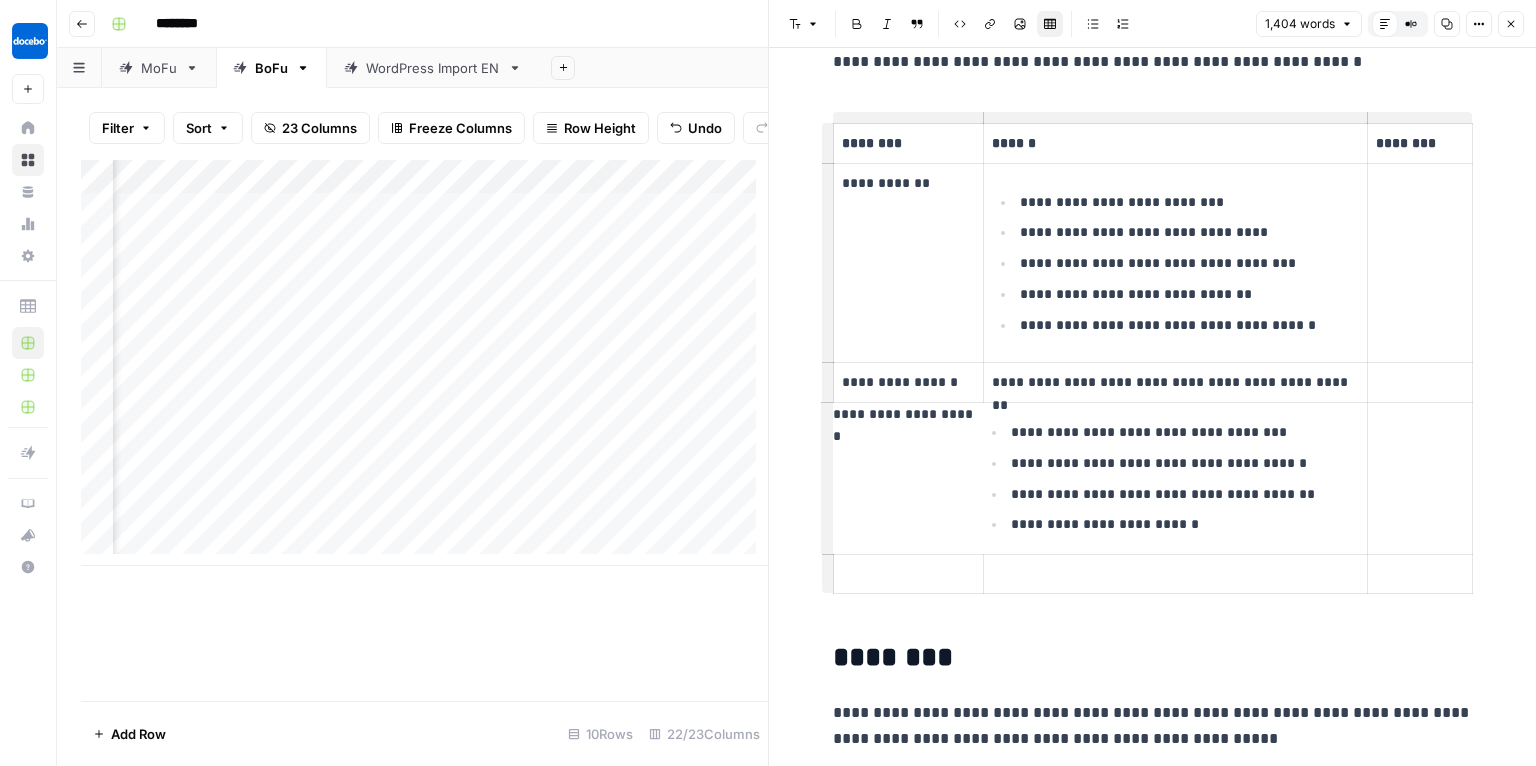 click on "**********" at bounding box center [908, 414] 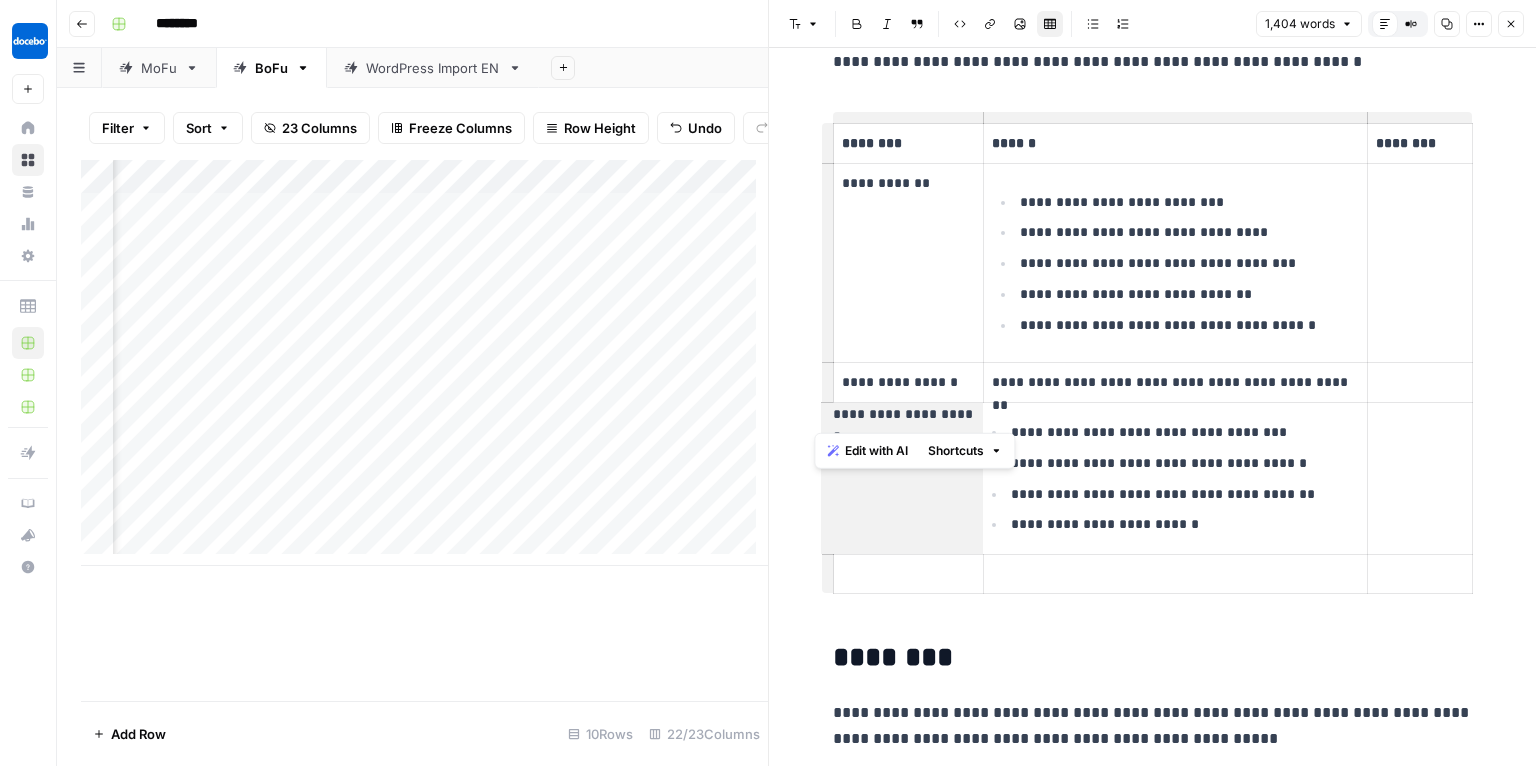 click on "**********" at bounding box center (908, 414) 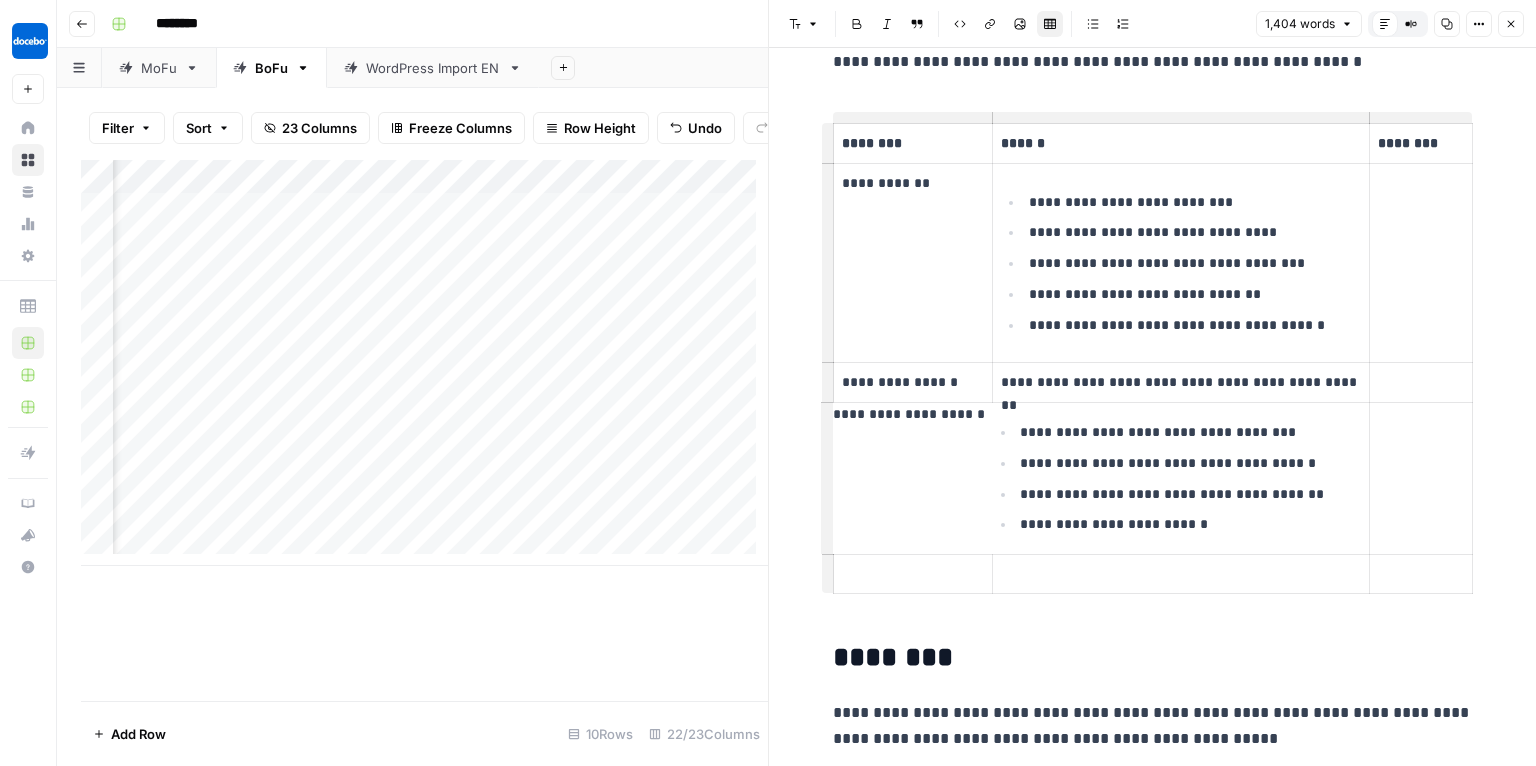 drag, startPoint x: 970, startPoint y: 408, endPoint x: 982, endPoint y: 416, distance: 14.422205 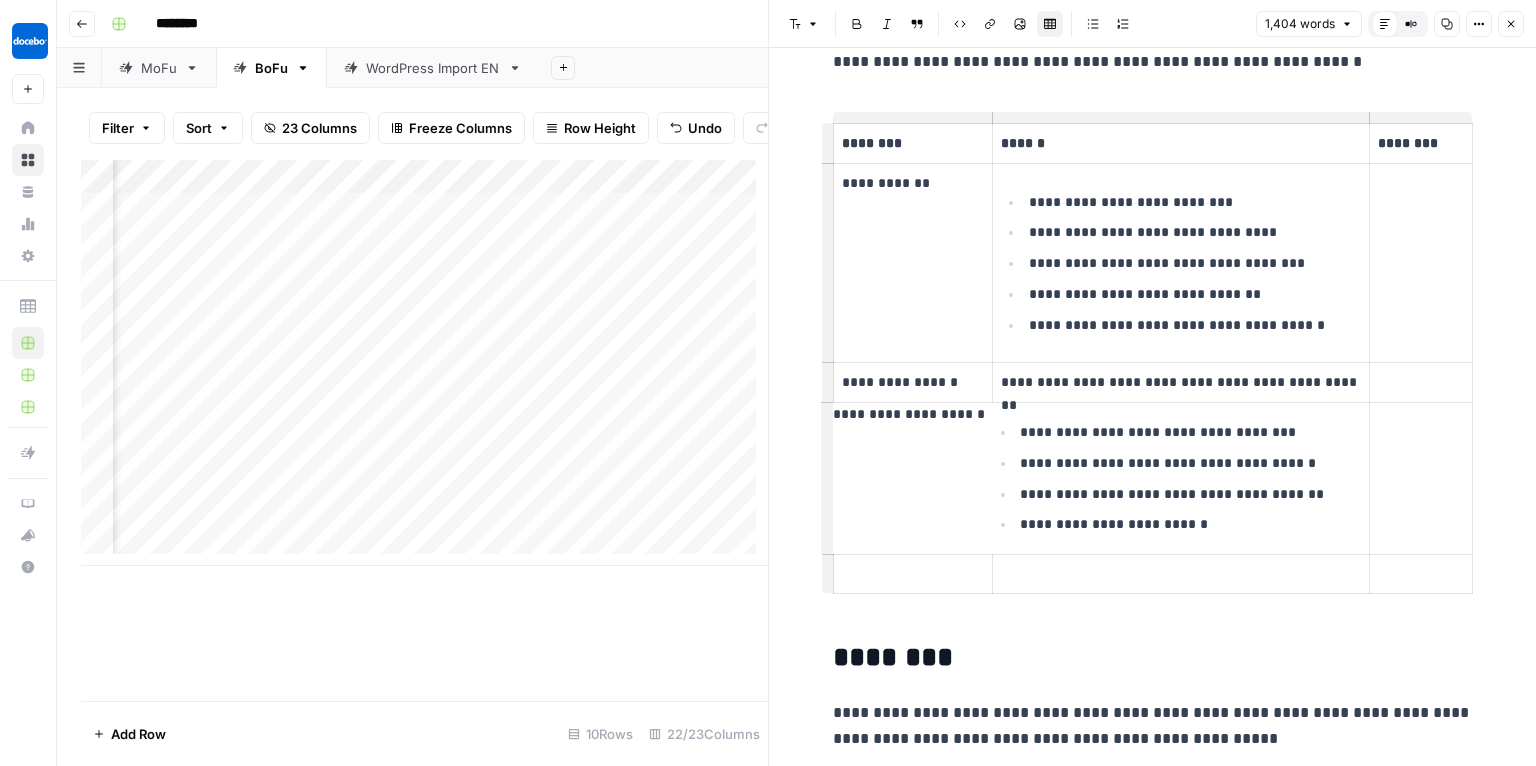 click on "**********" at bounding box center [912, 414] 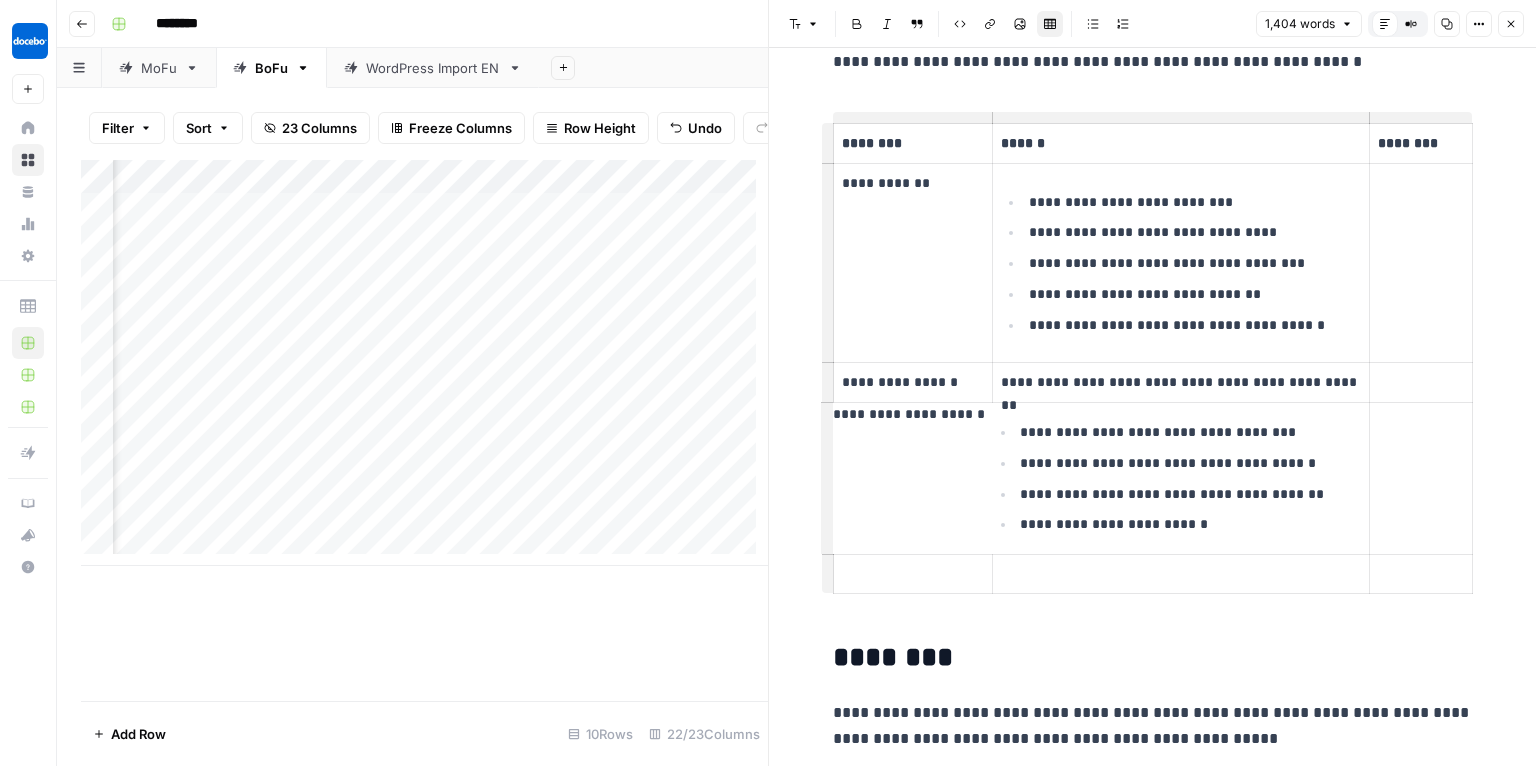 click on "**********" at bounding box center (912, 414) 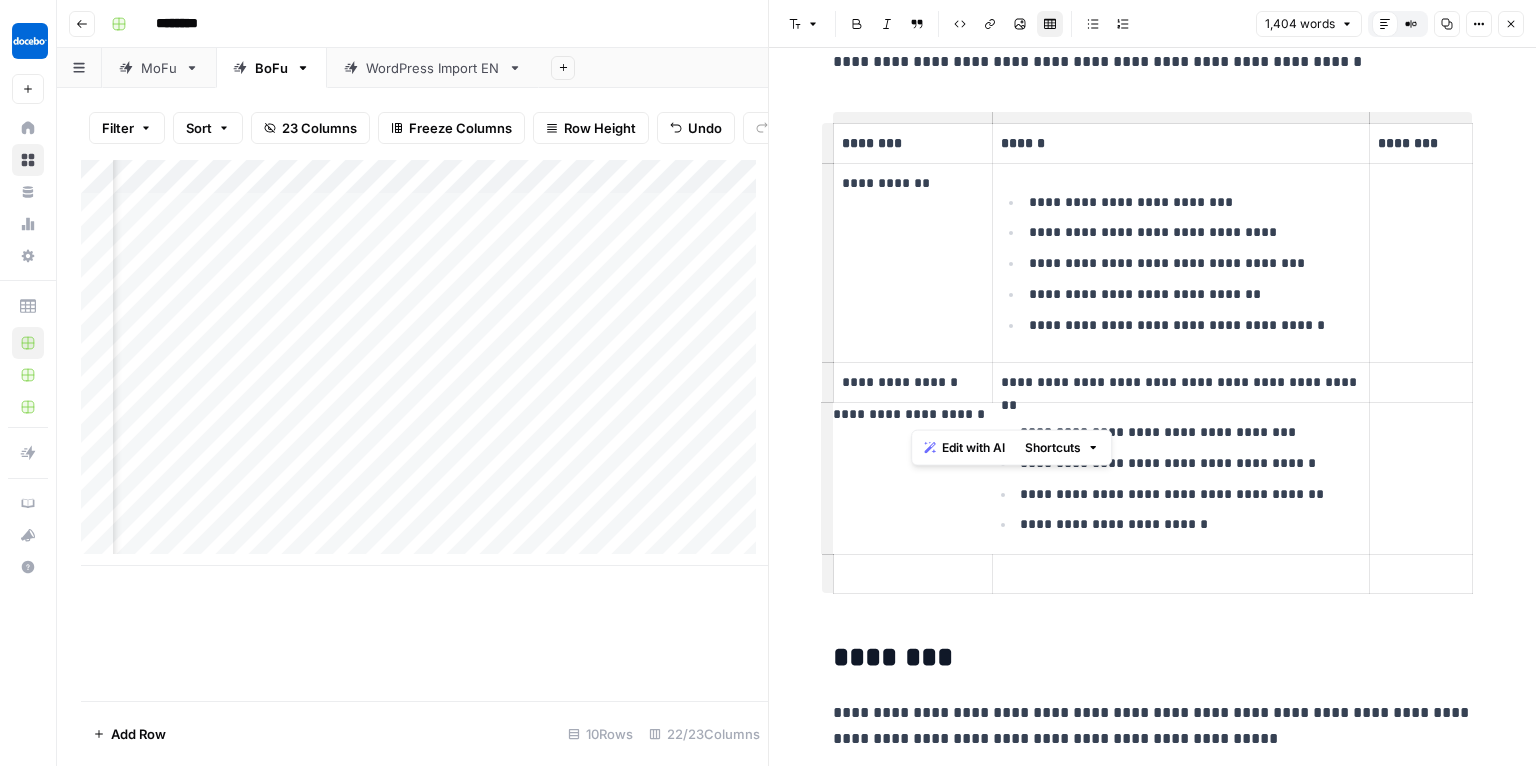 click on "**********" at bounding box center (912, 414) 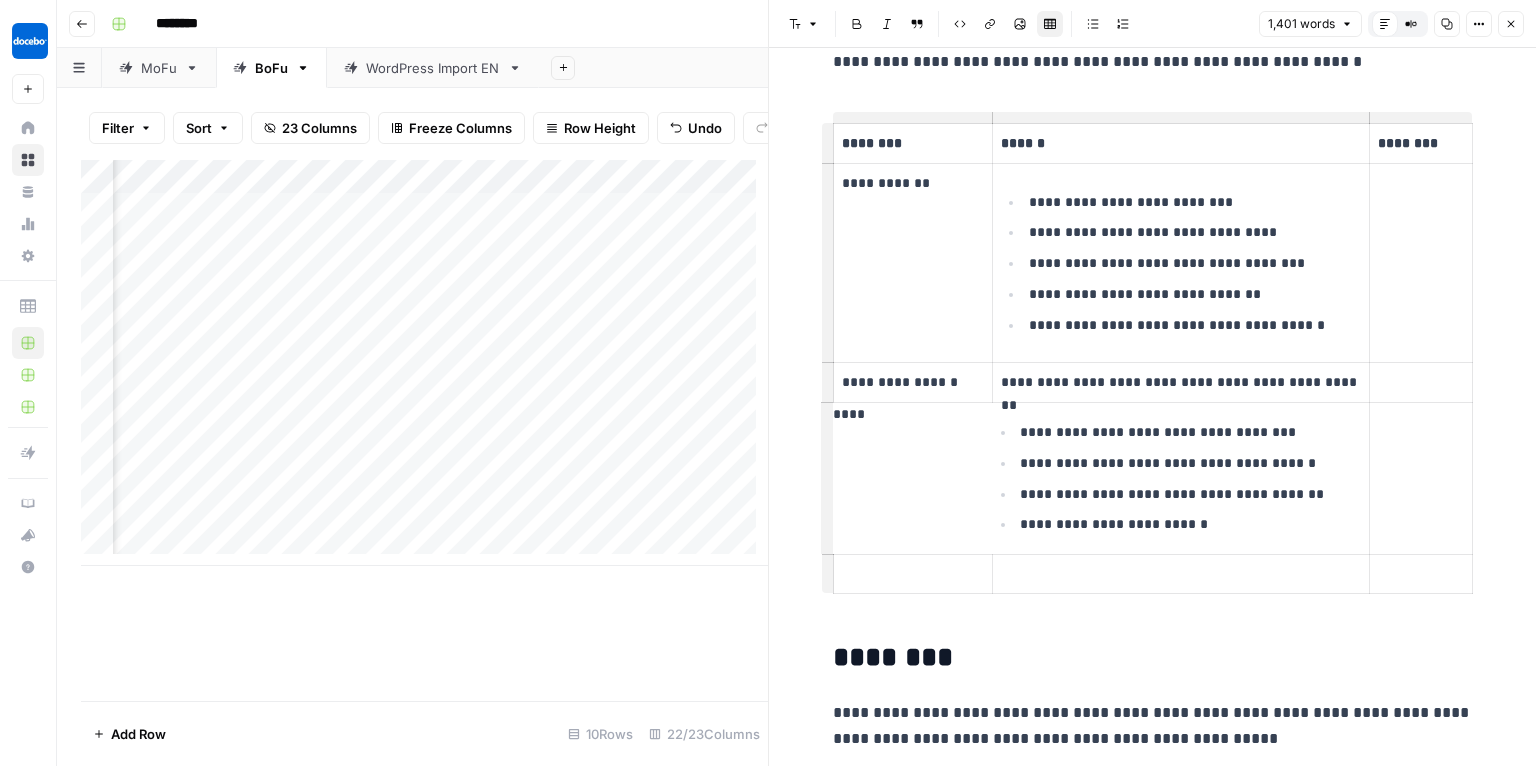 click on "****" at bounding box center [912, 478] 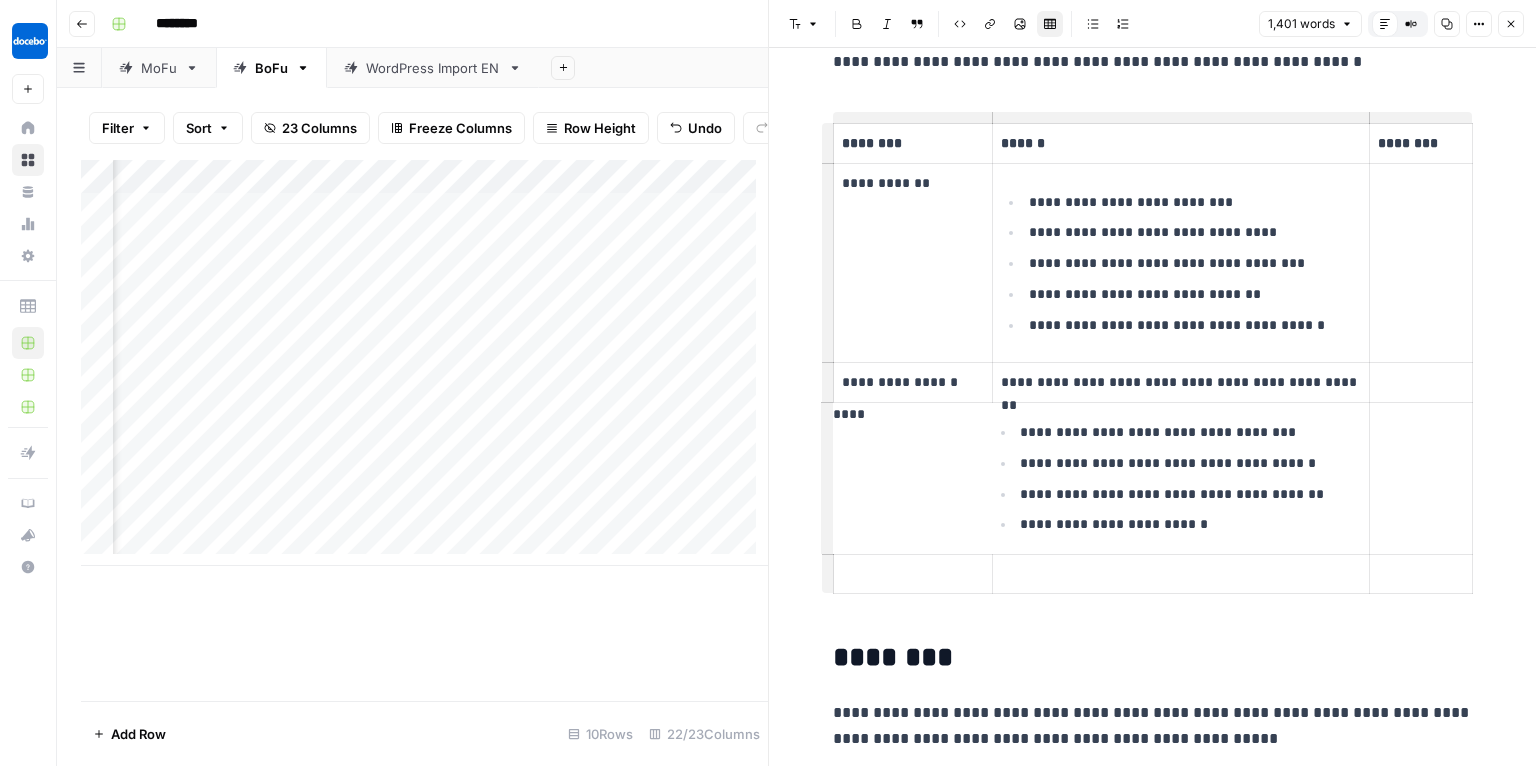 click at bounding box center (912, 574) 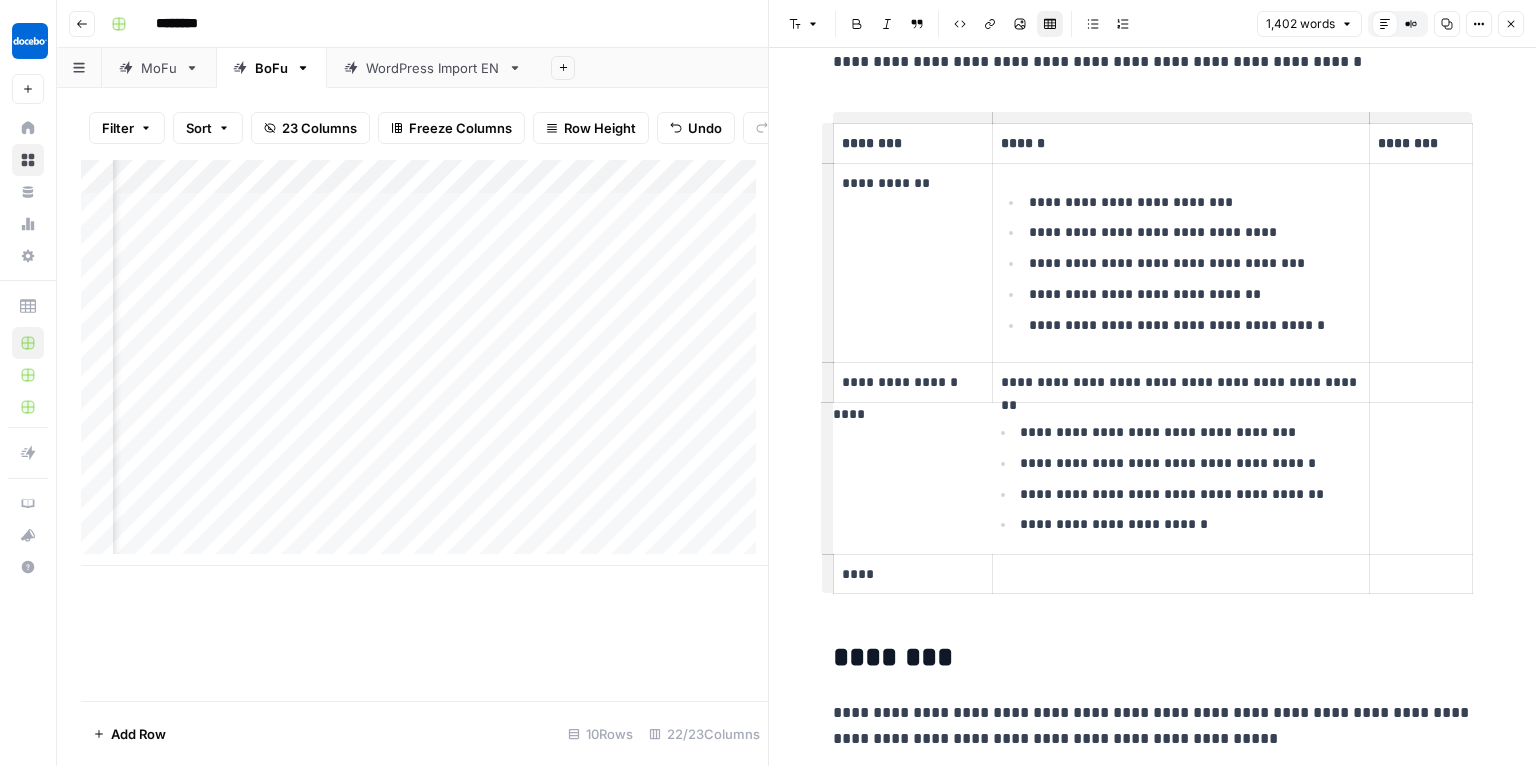 click on "**********" at bounding box center [912, 382] 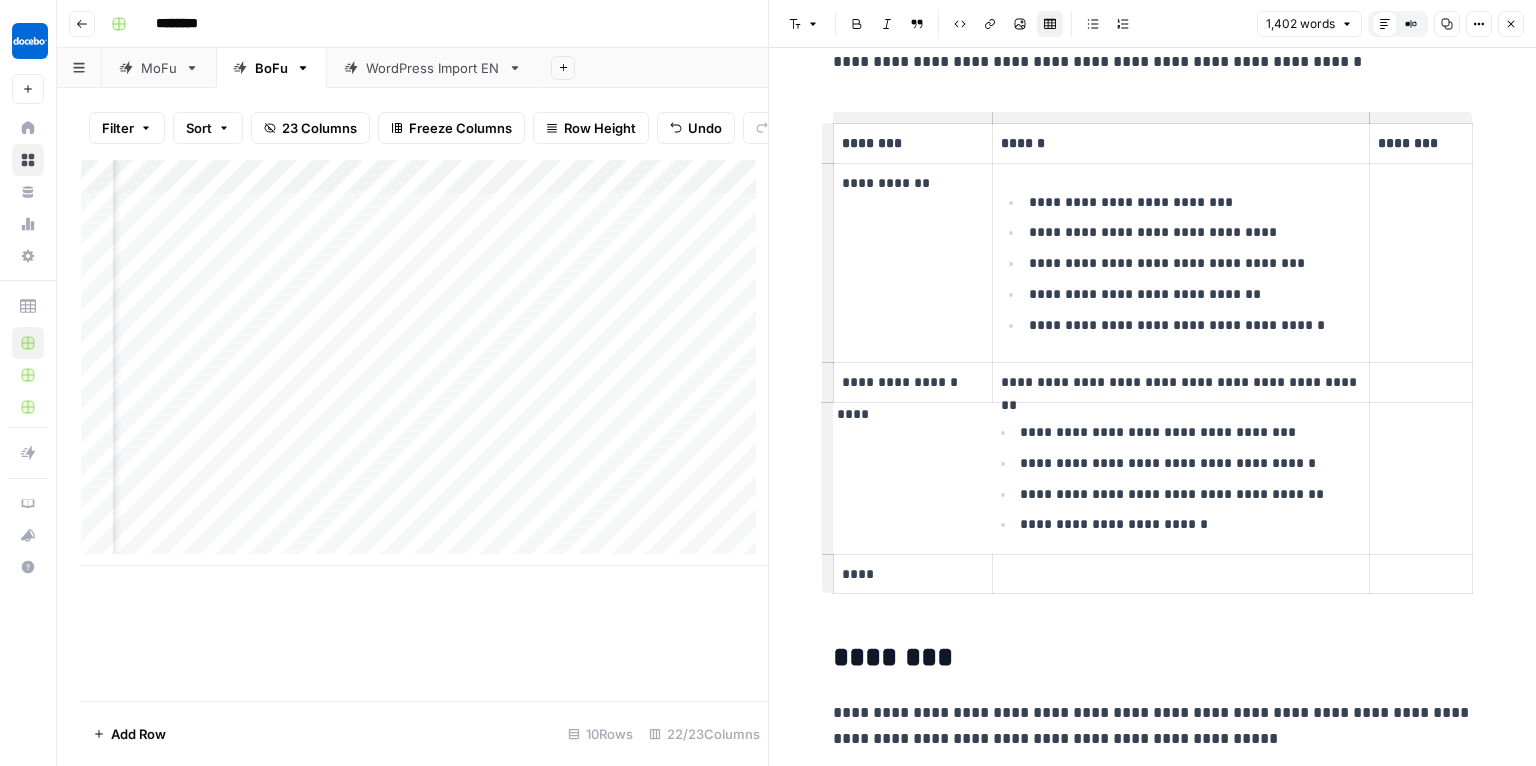 click at bounding box center [1180, 574] 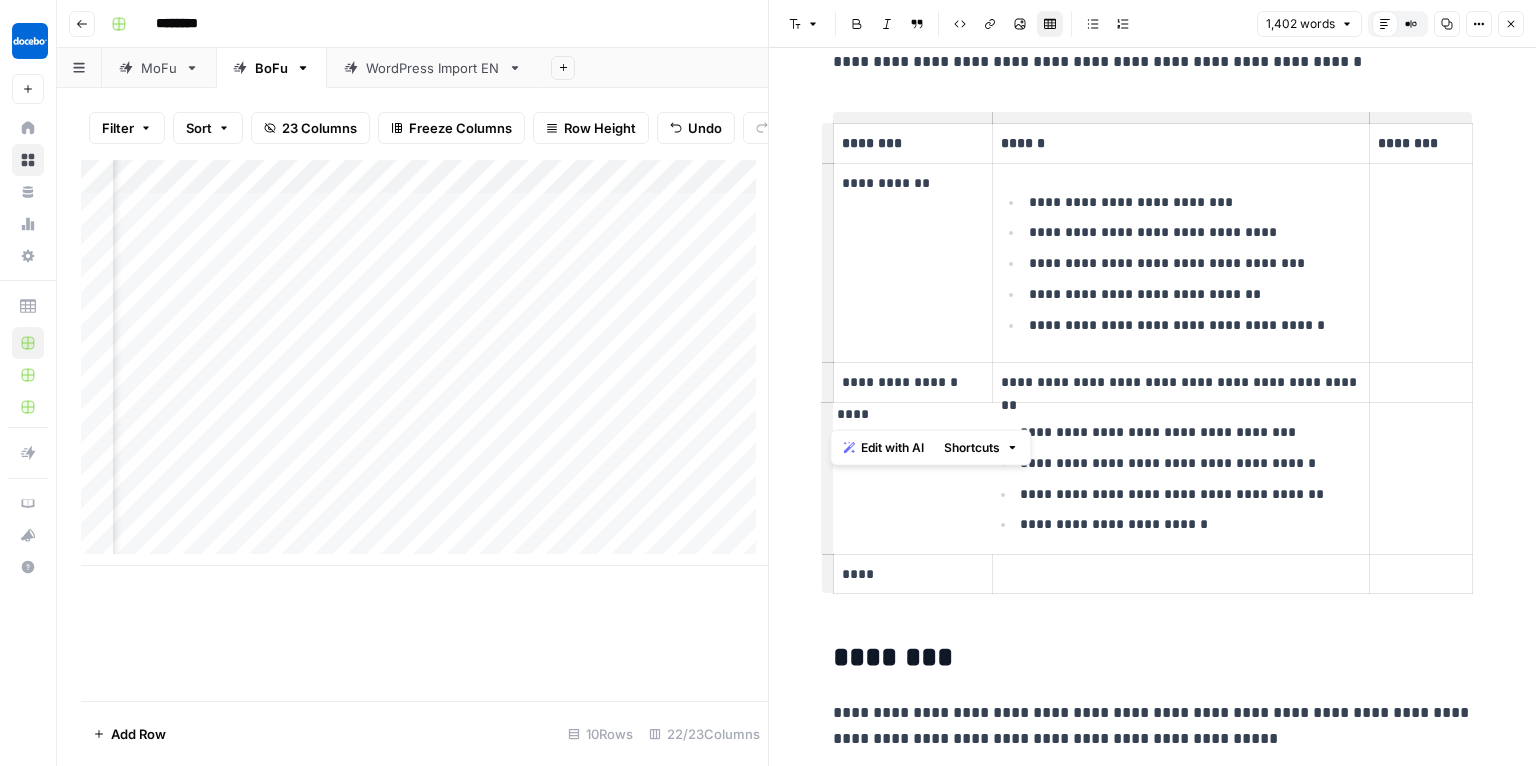 click on "****" at bounding box center [912, 414] 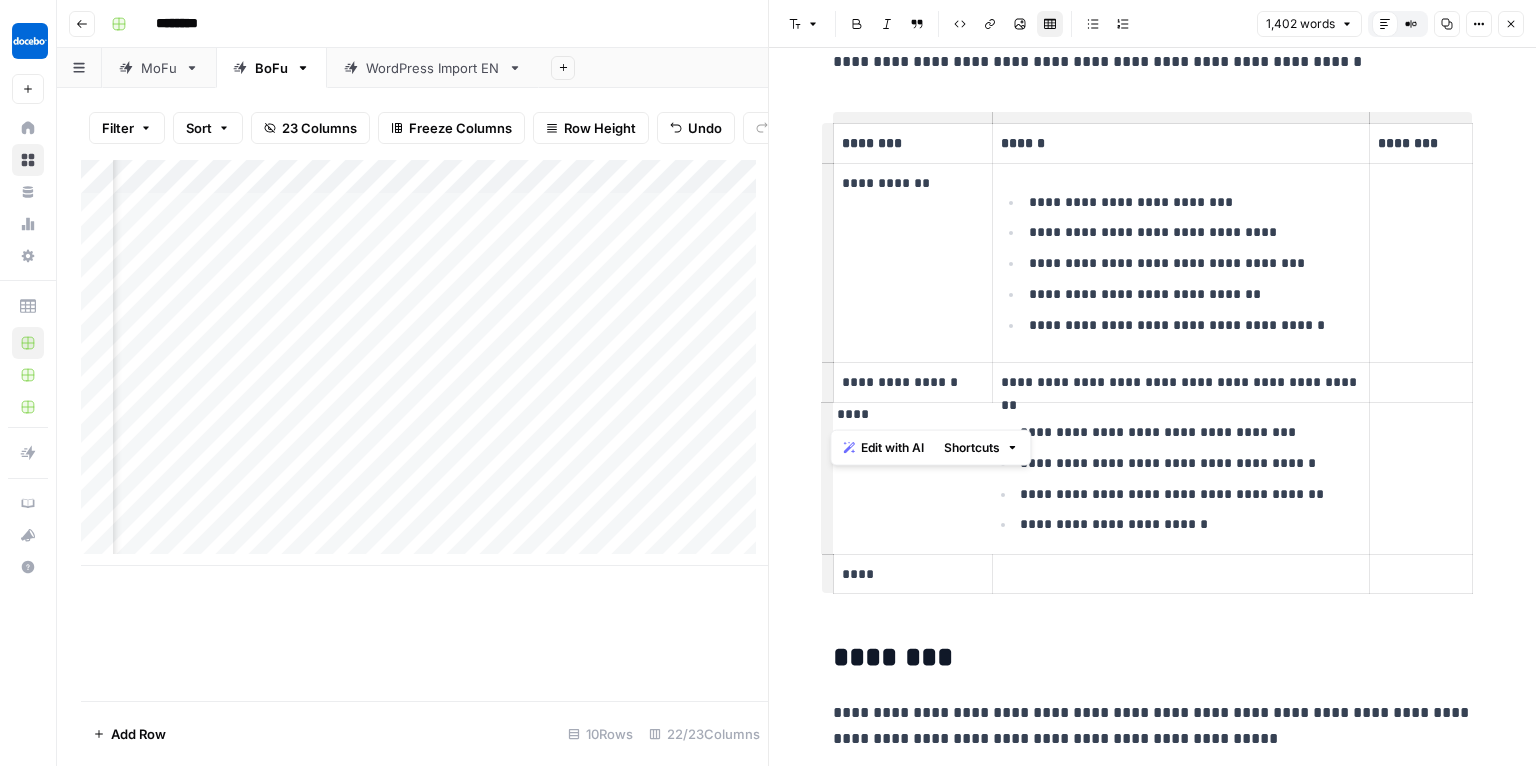 click on "****" at bounding box center (912, 414) 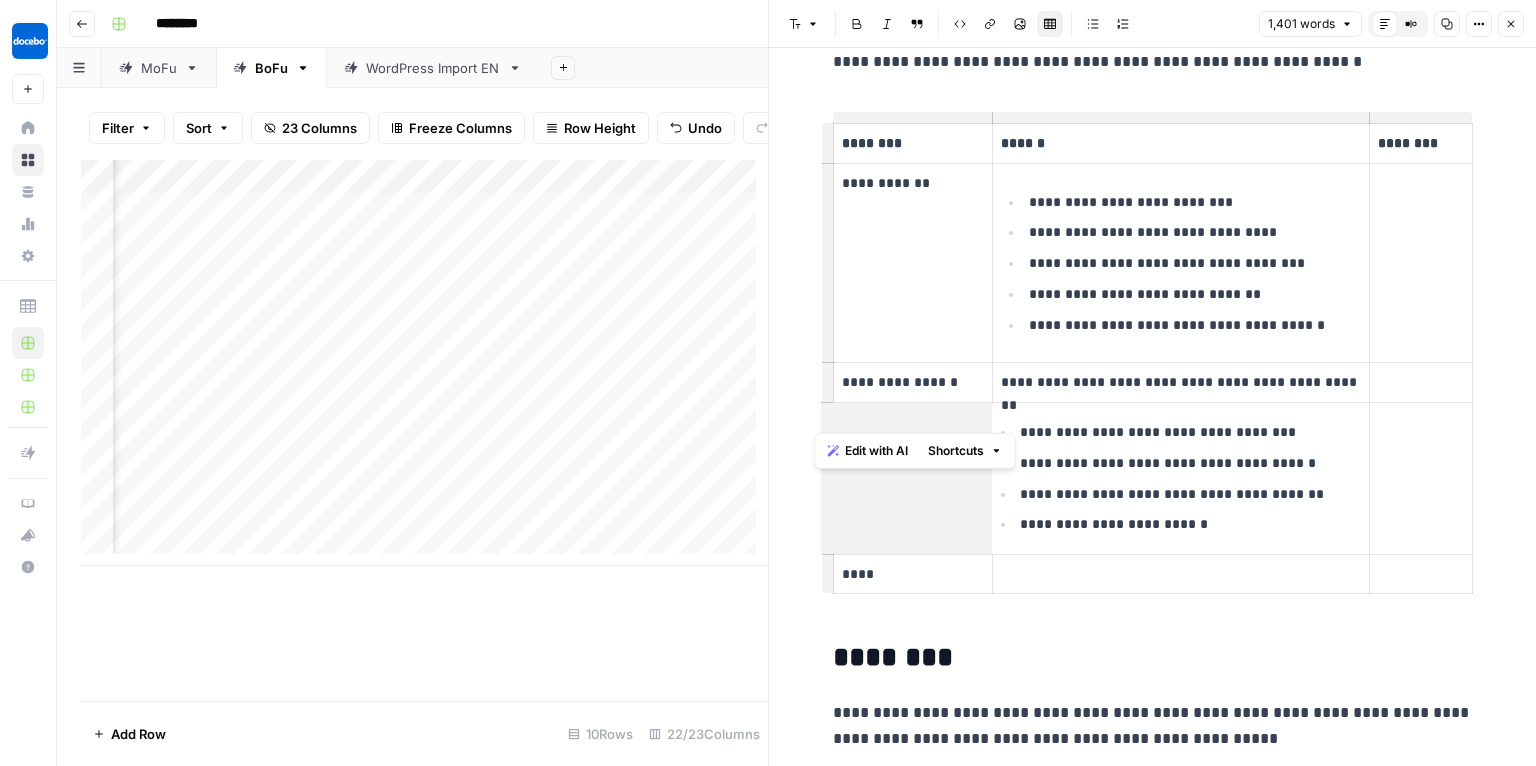 click on "**********" at bounding box center (1153, 358) 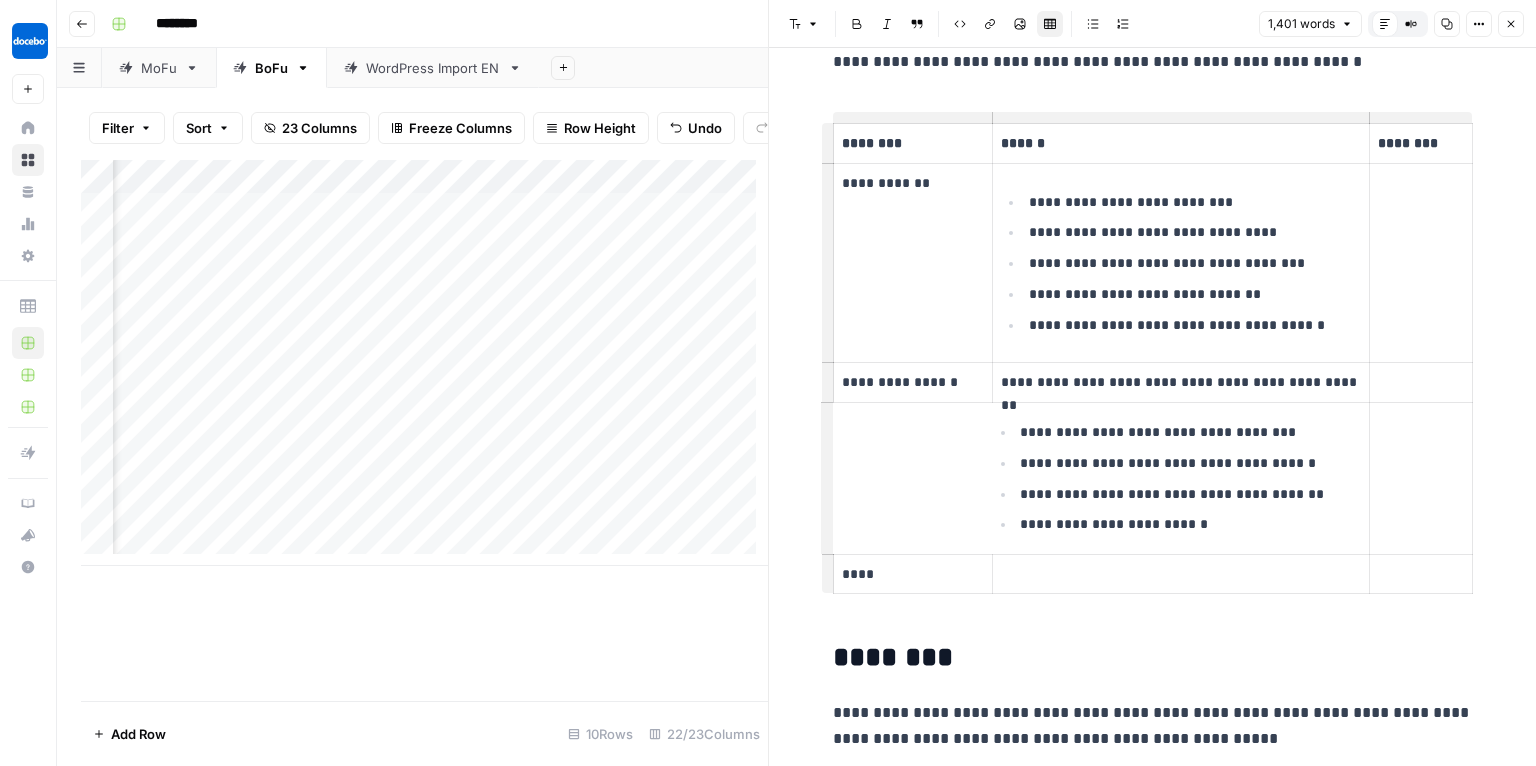 click at bounding box center [912, 478] 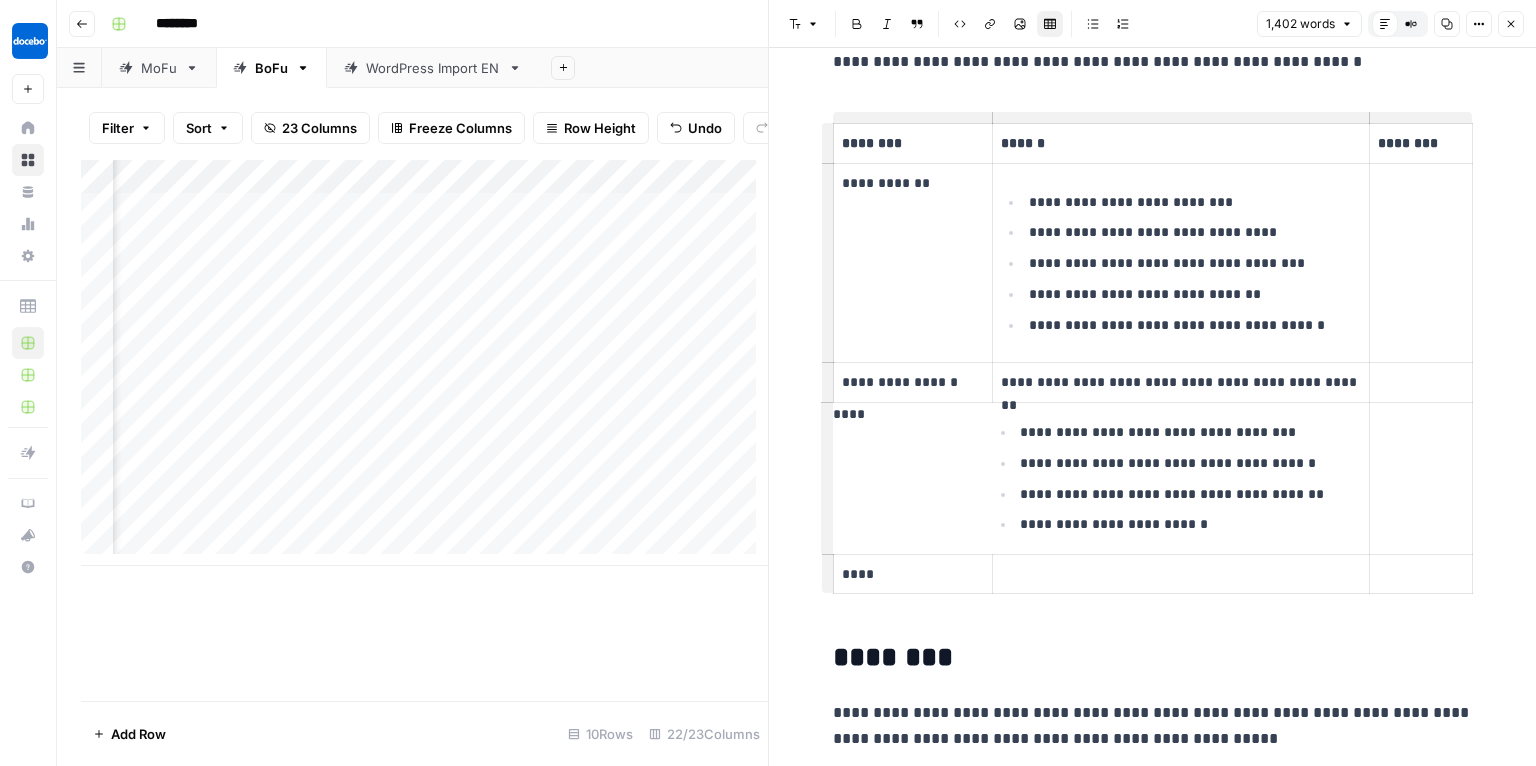 click on "**********" at bounding box center (1194, 524) 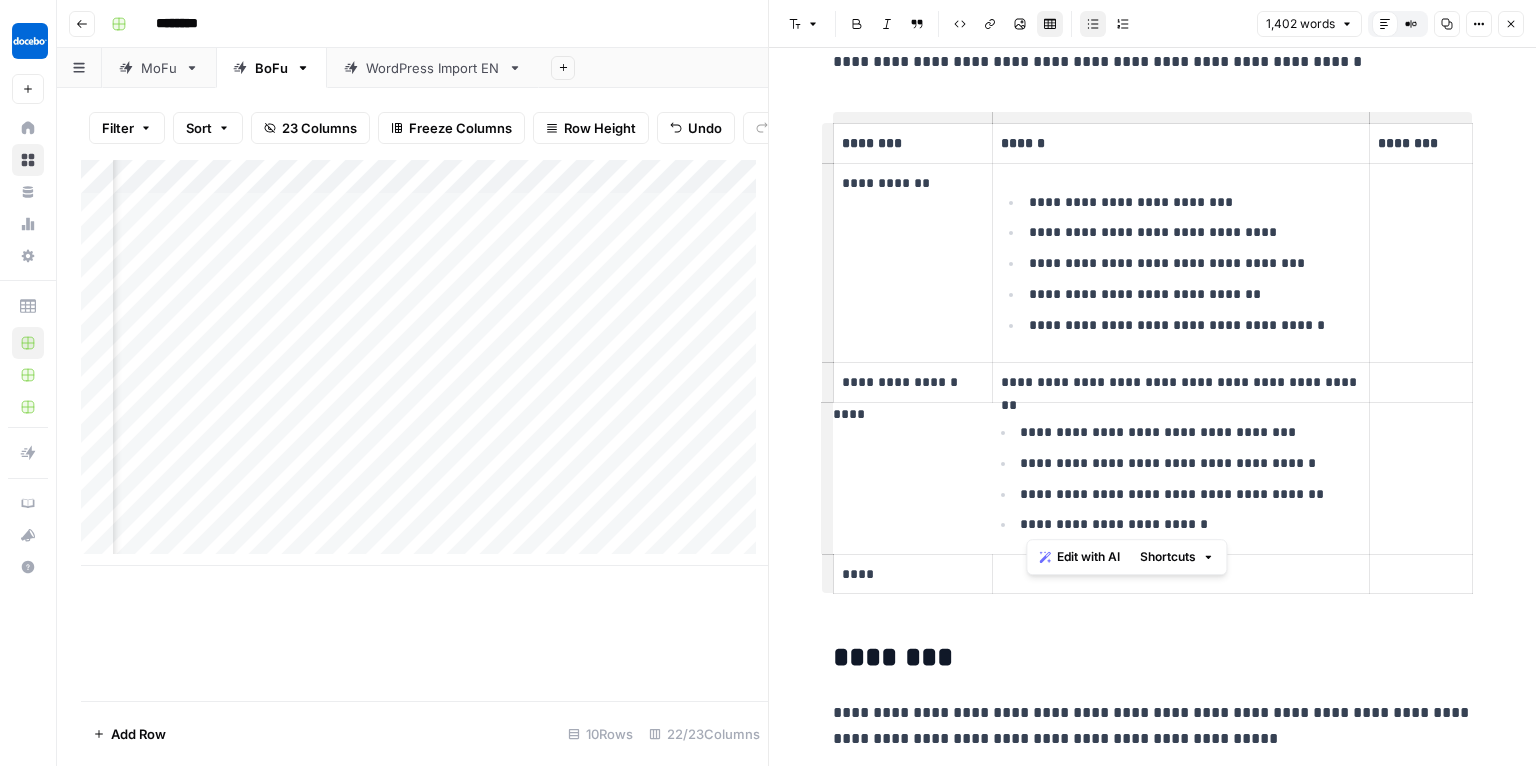 click on "****" at bounding box center [913, 574] 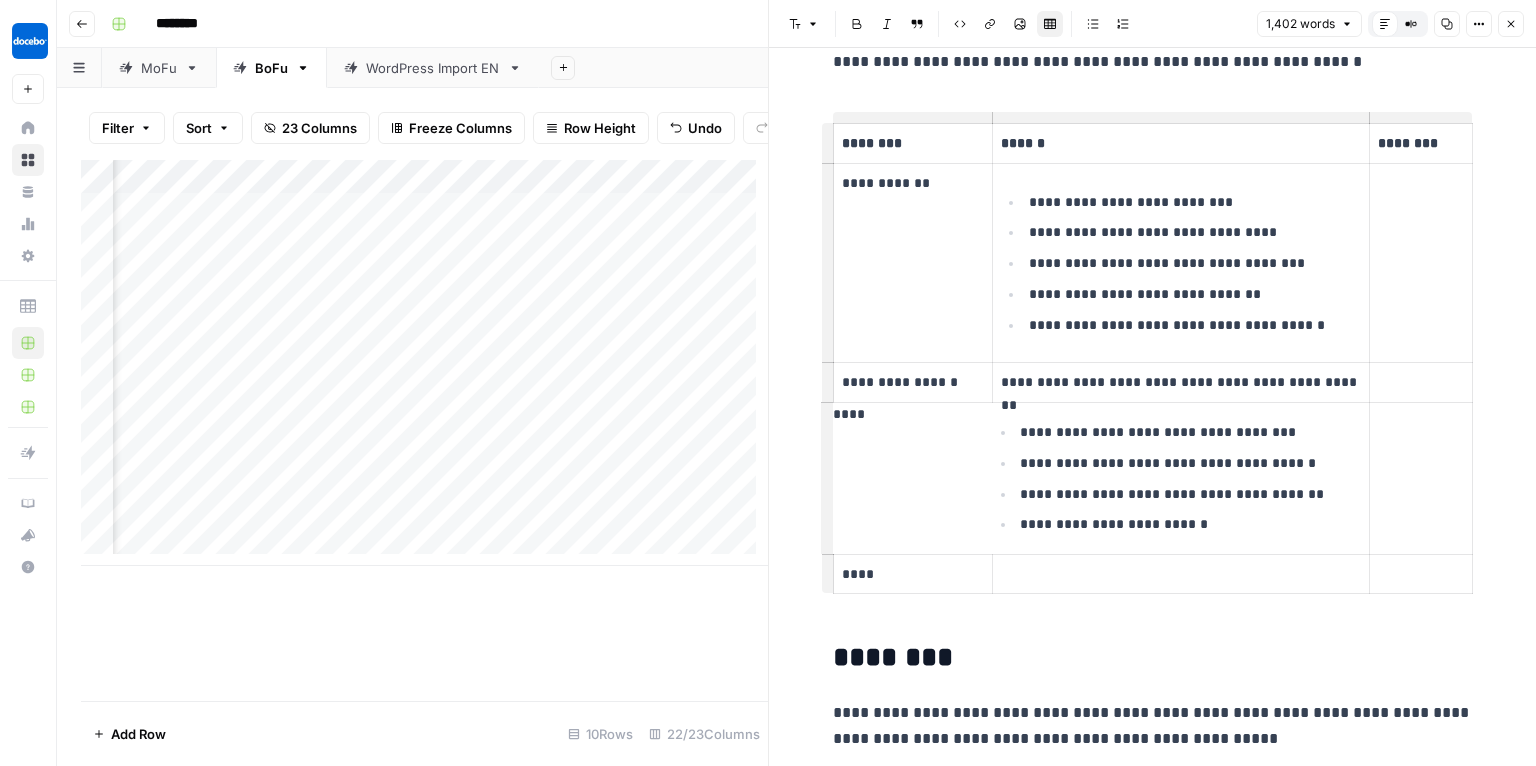click at bounding box center (1181, 574) 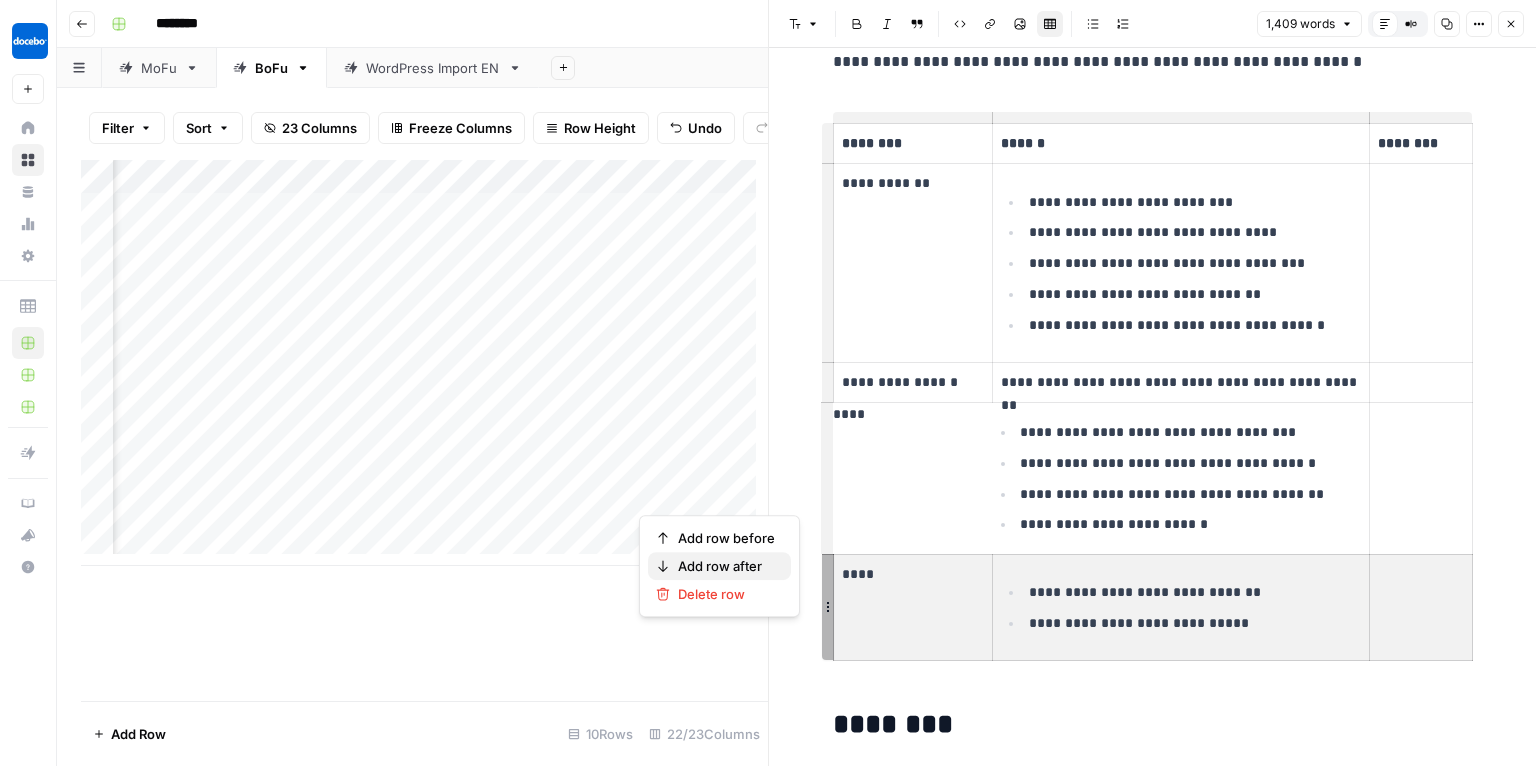 click on "Add row after" at bounding box center (726, 566) 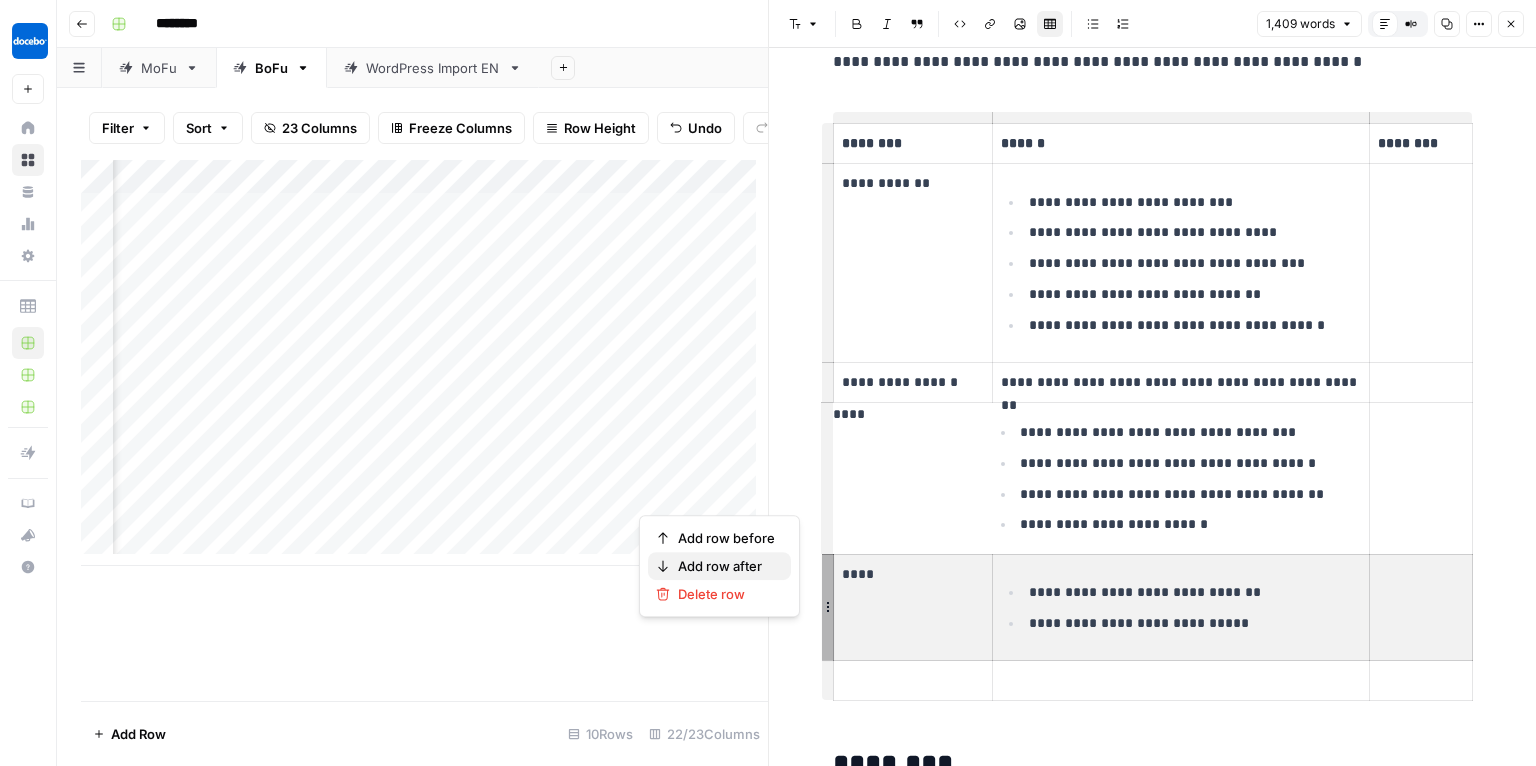 click on "Add row after" at bounding box center [726, 566] 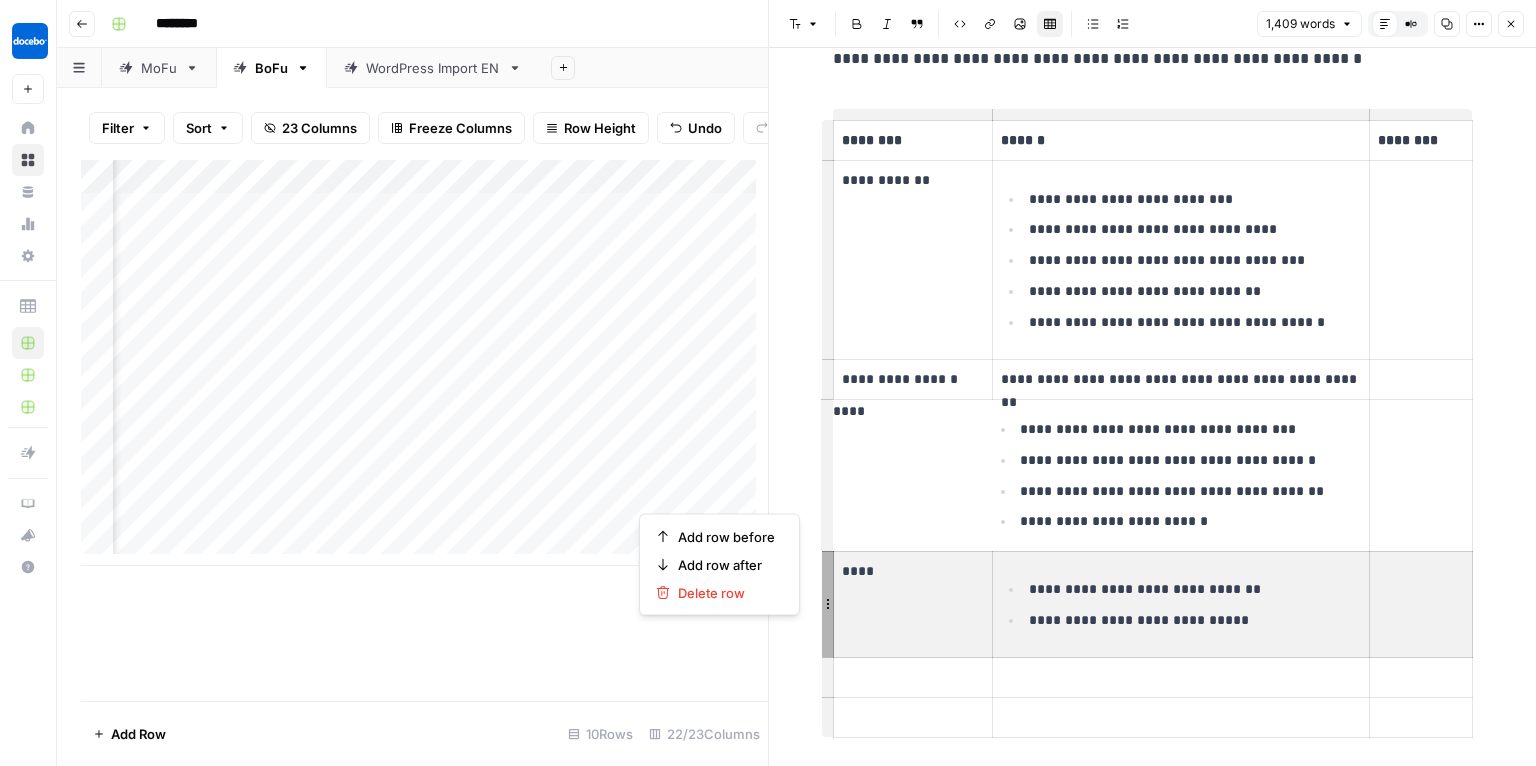 scroll, scrollTop: 1076, scrollLeft: 0, axis: vertical 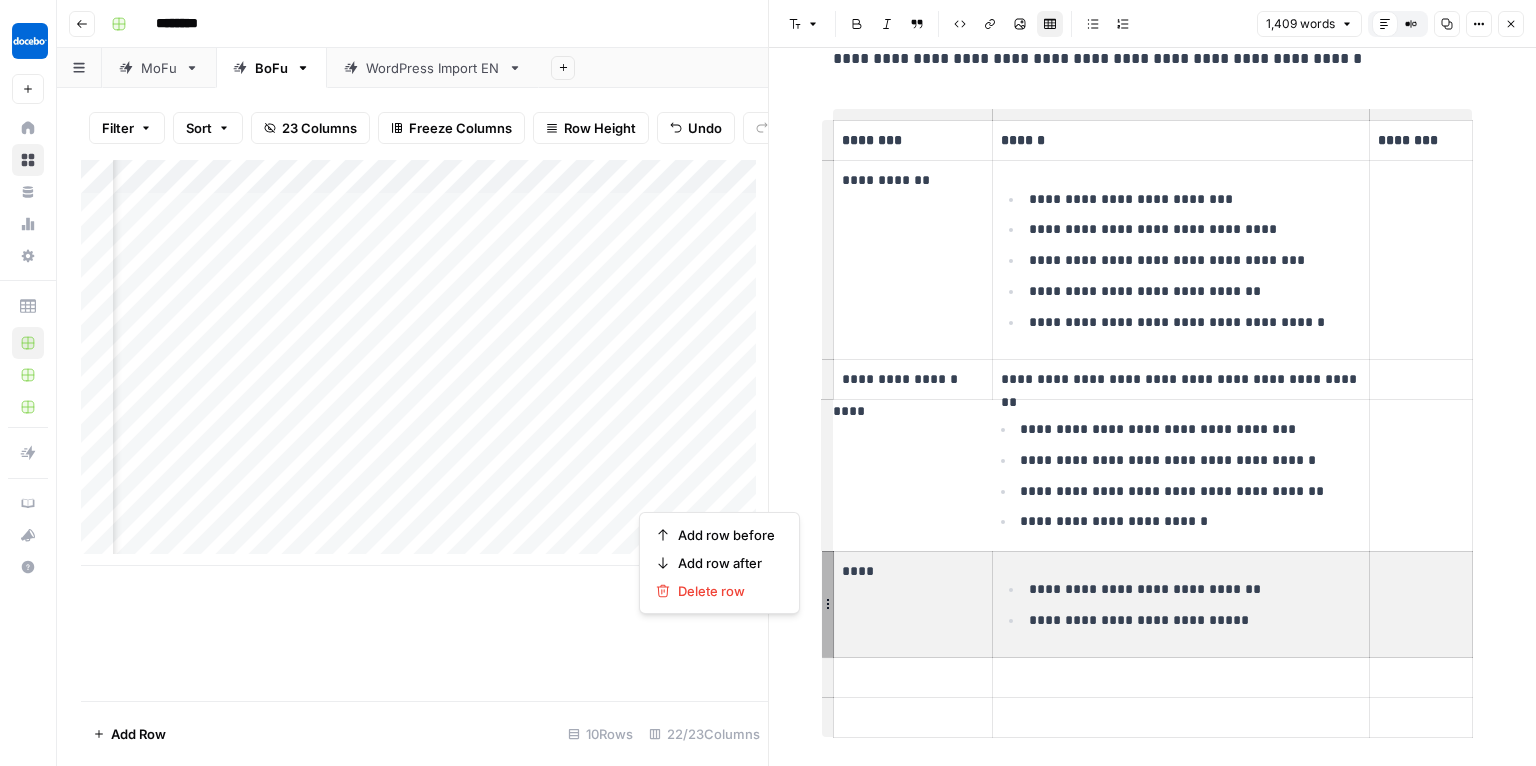 click at bounding box center [912, 678] 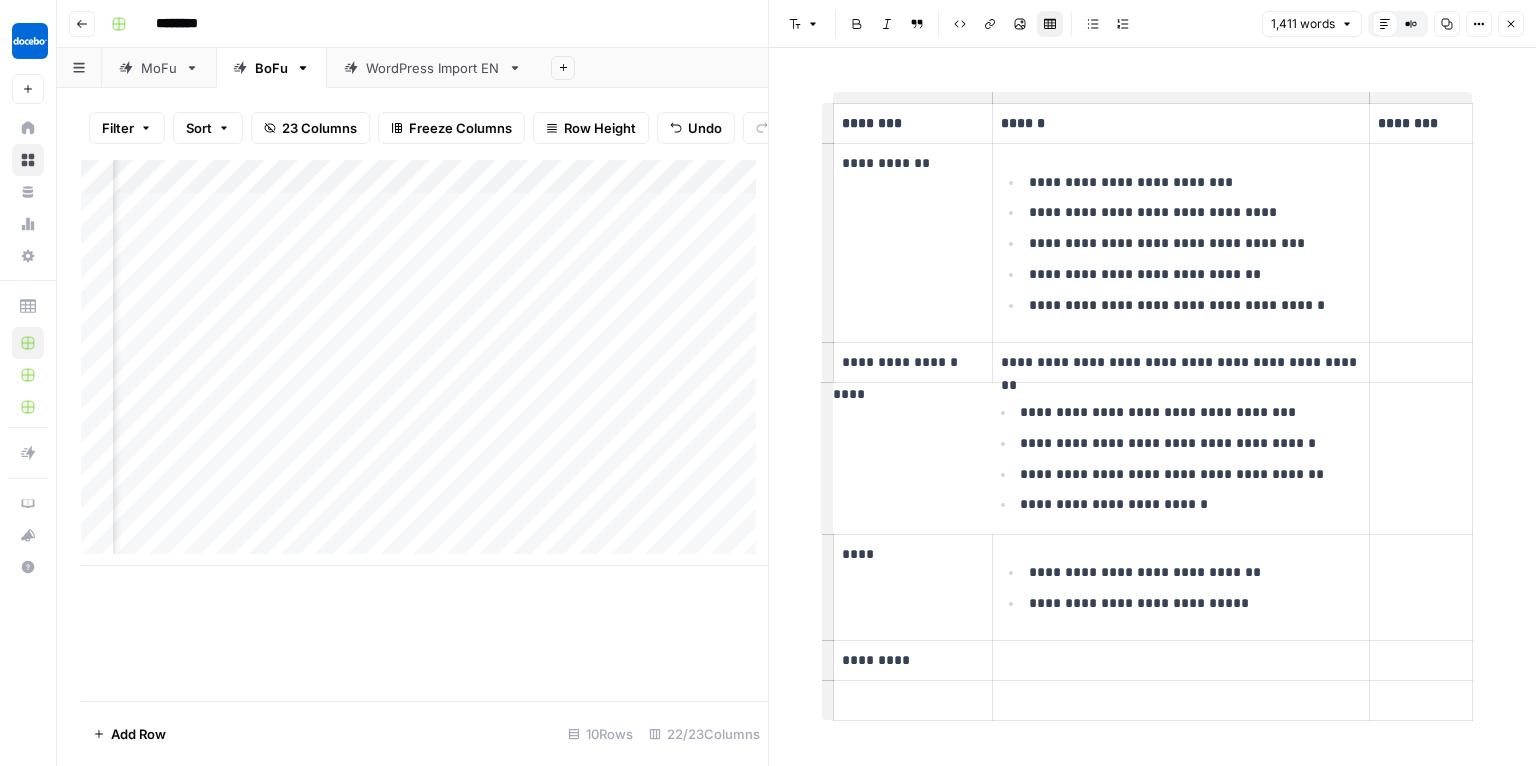 scroll, scrollTop: 1102, scrollLeft: 0, axis: vertical 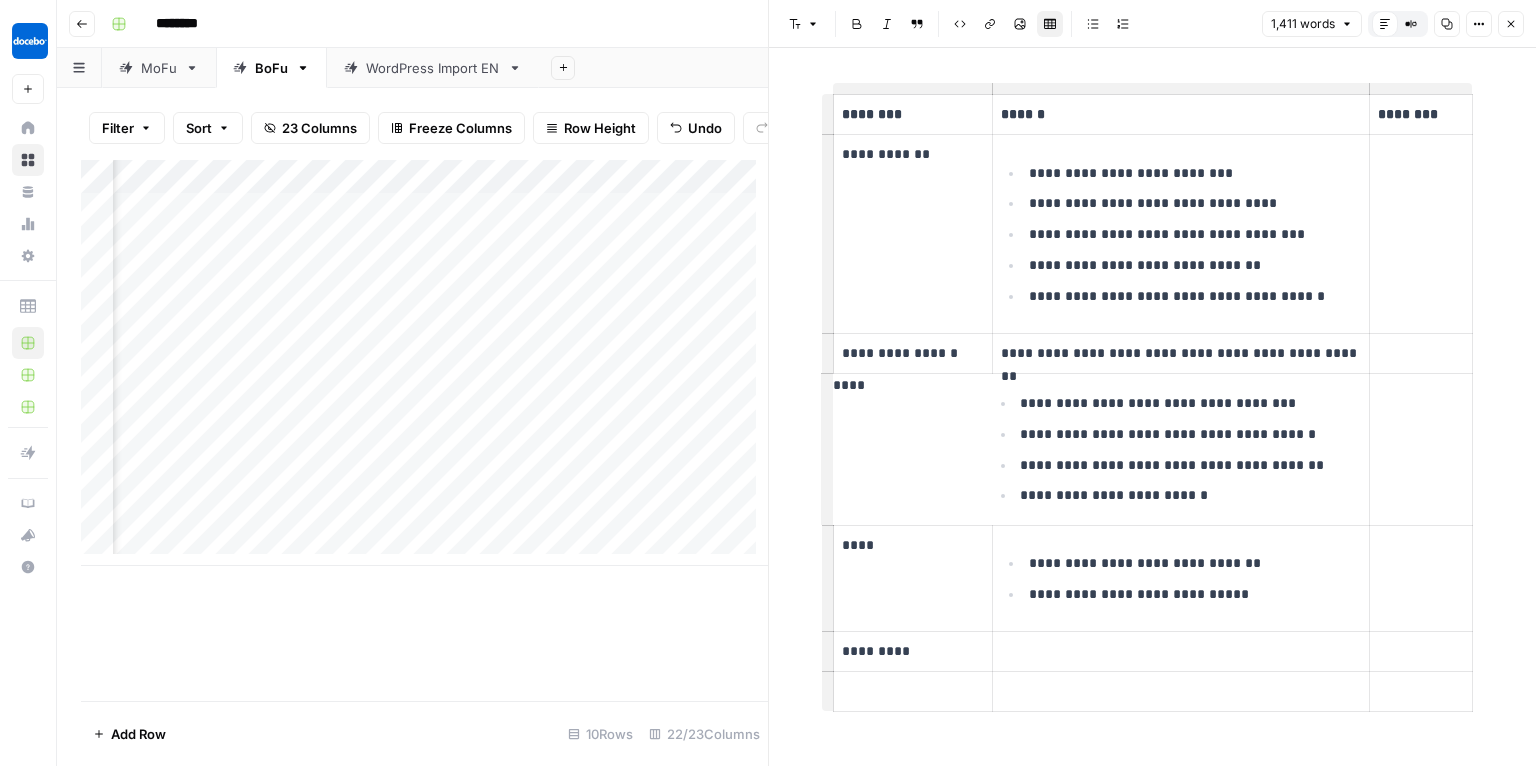 click at bounding box center [913, 691] 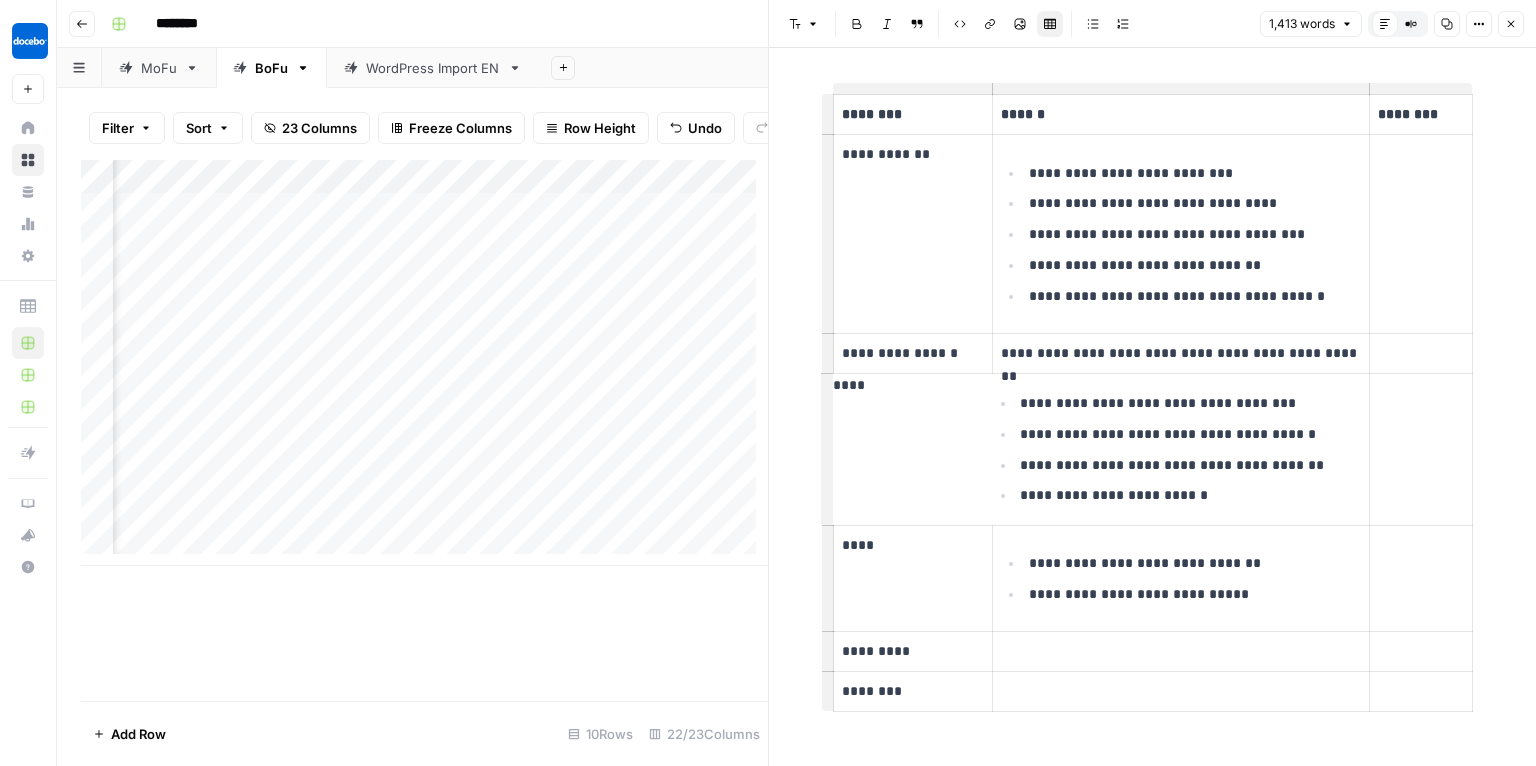 click on "**********" at bounding box center (1180, 449) 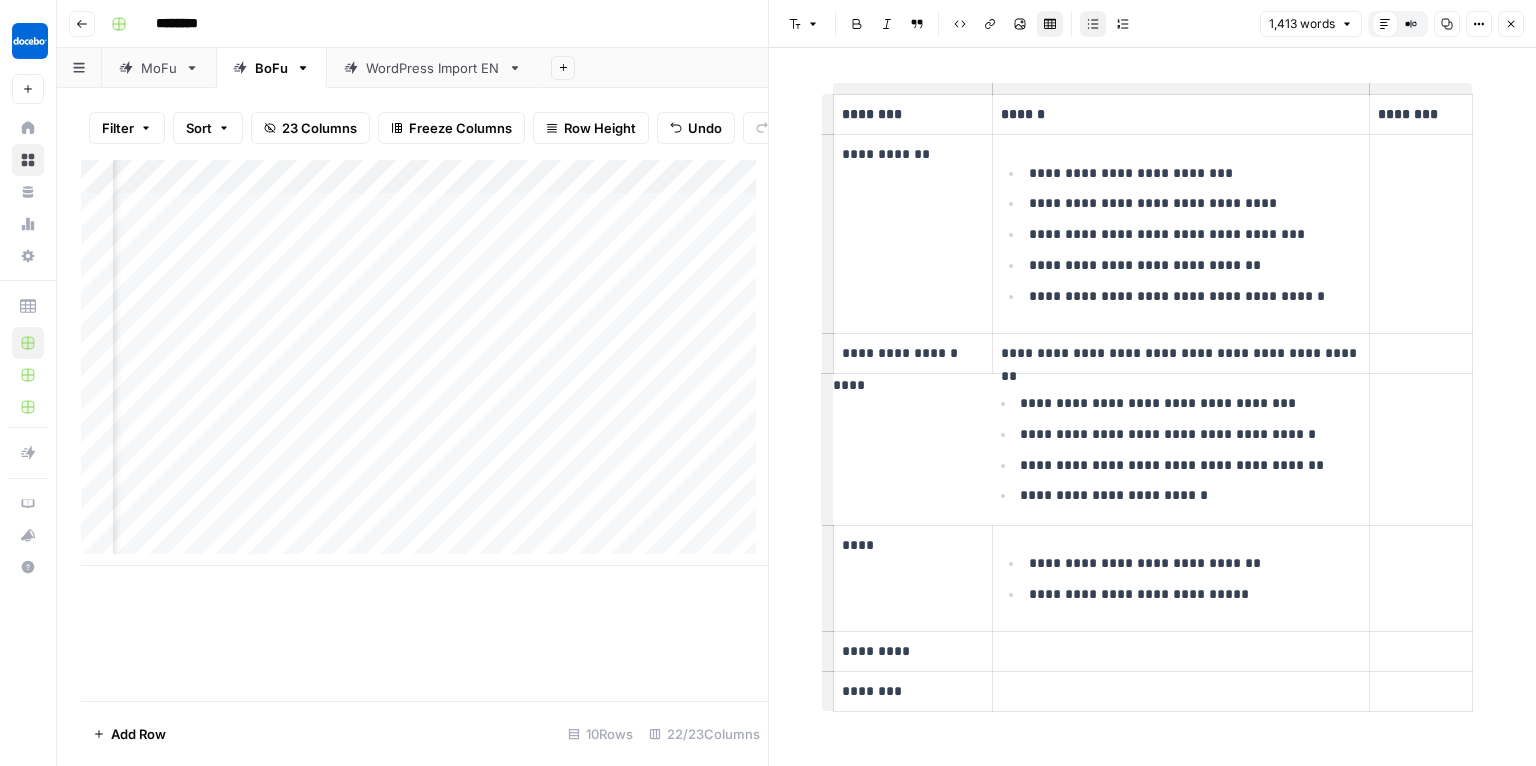 click on "**********" at bounding box center [1180, 449] 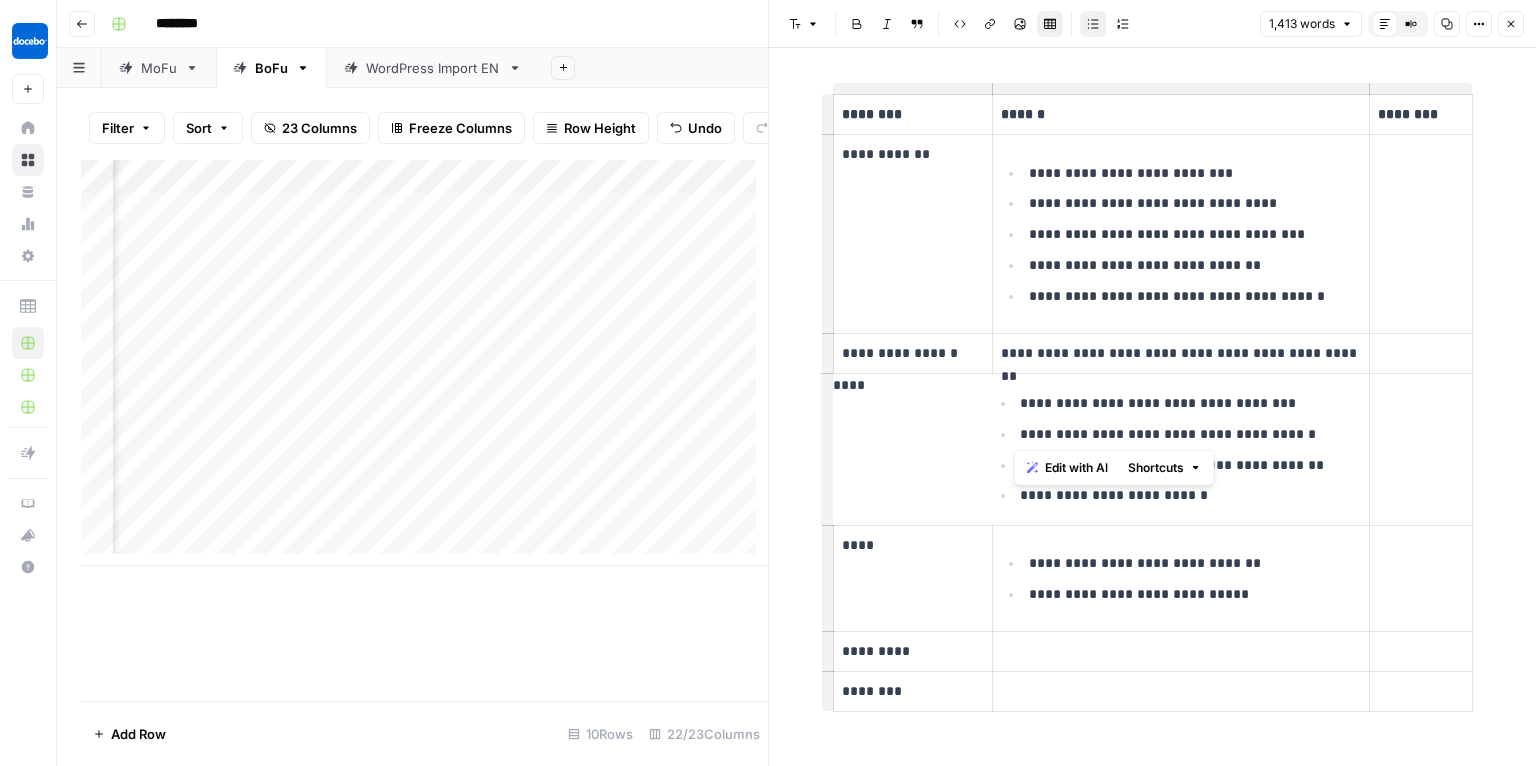 click on "**********" at bounding box center [1180, 449] 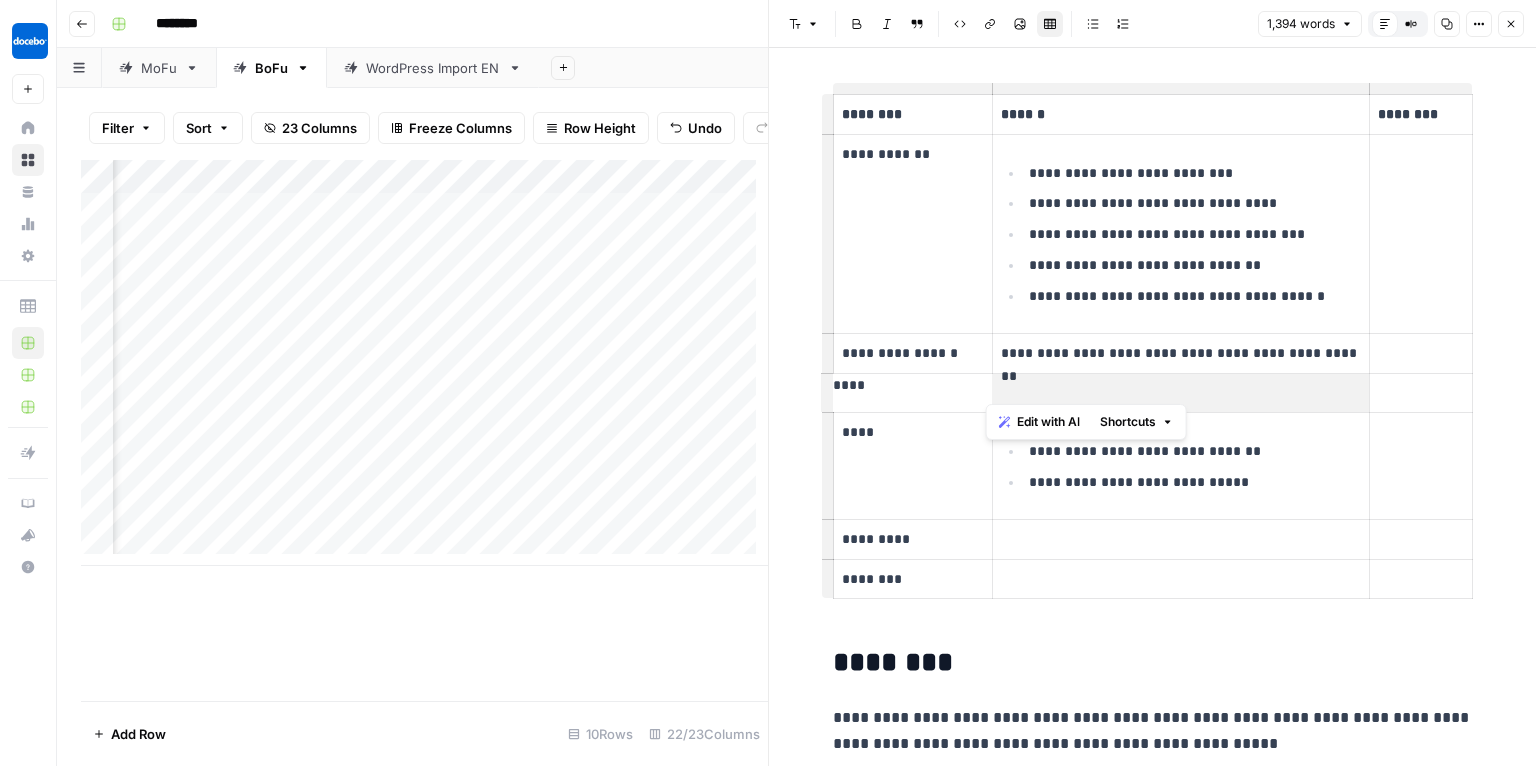 click at bounding box center (1181, 539) 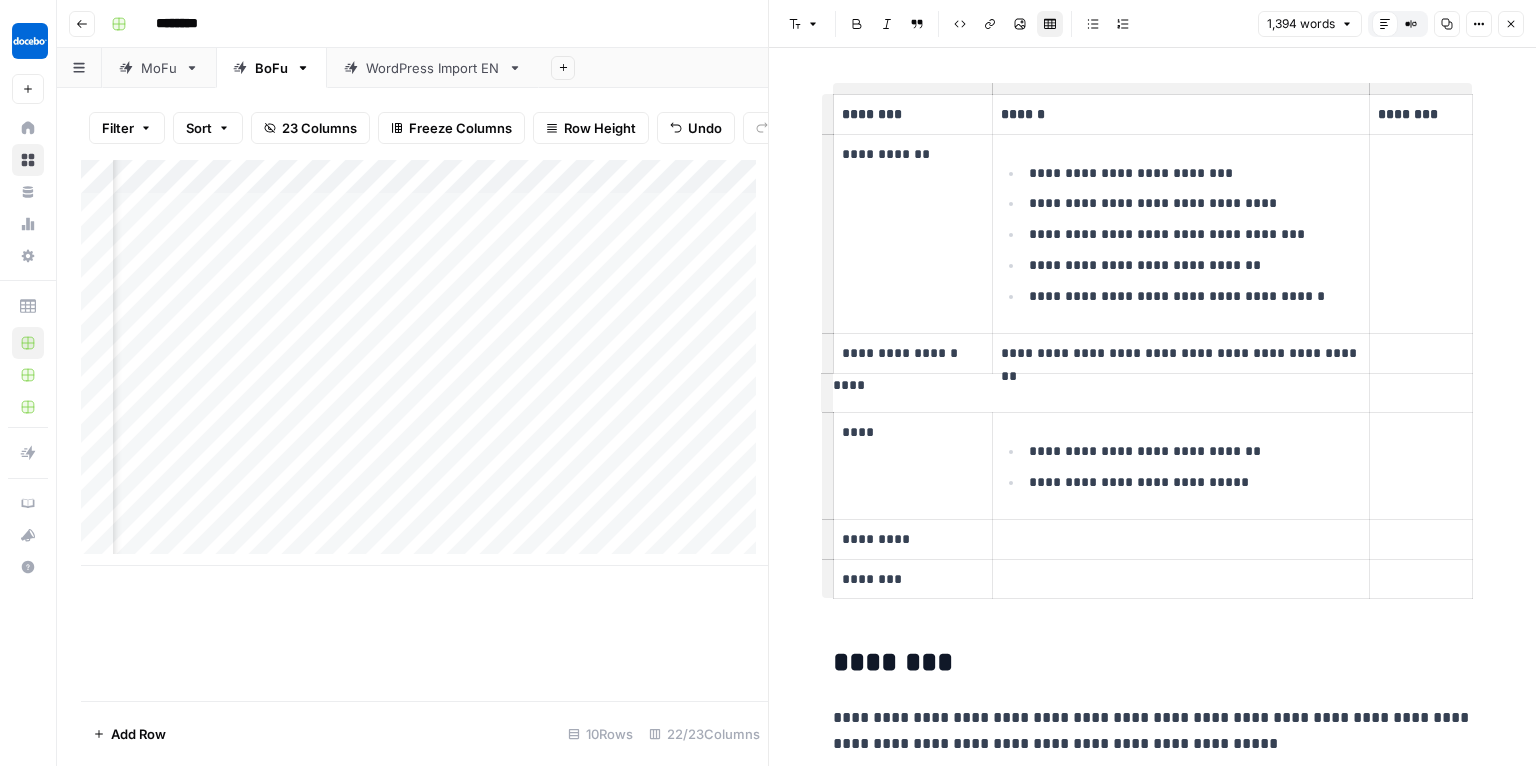 click at bounding box center (1180, 385) 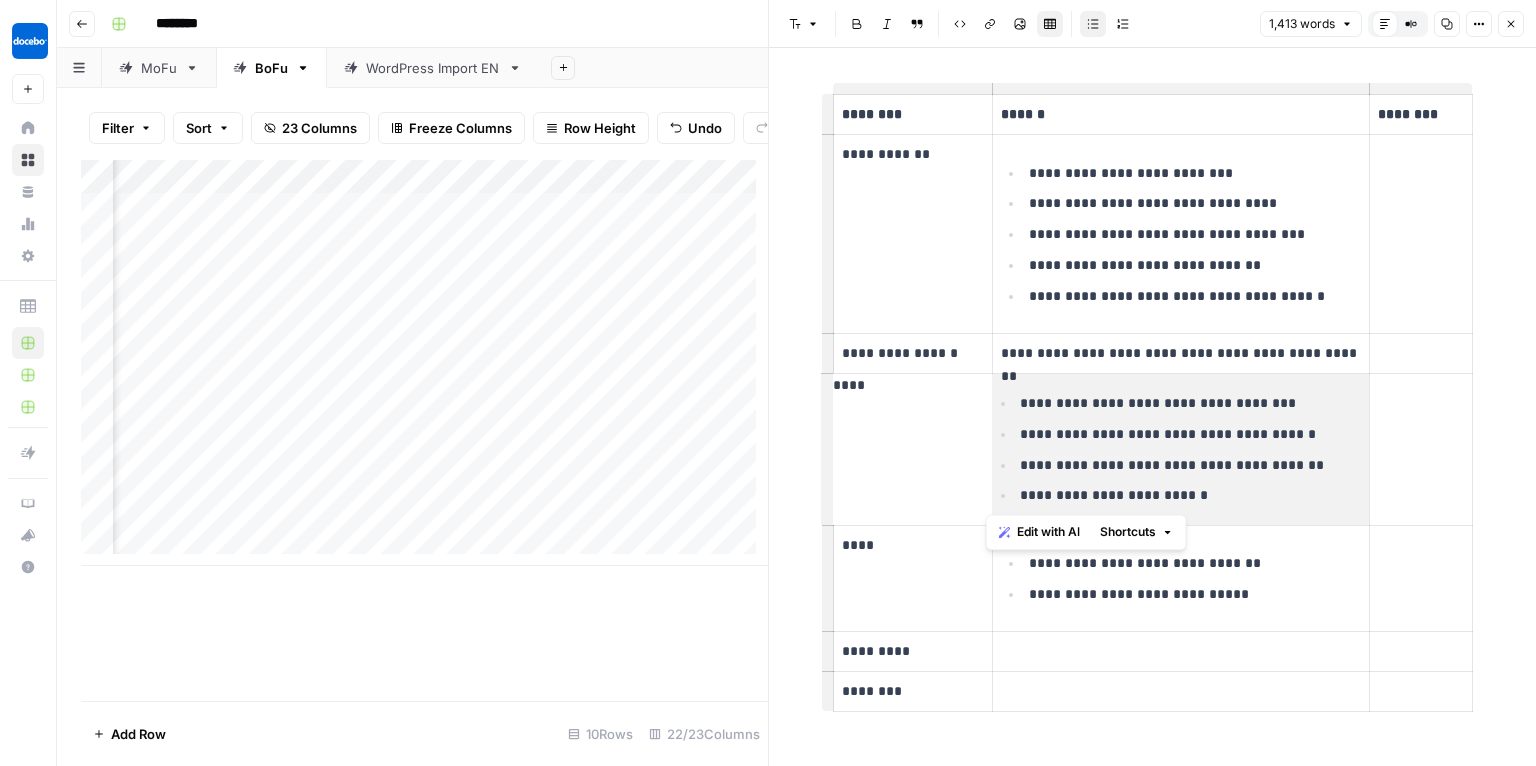 click on "****" at bounding box center [912, 449] 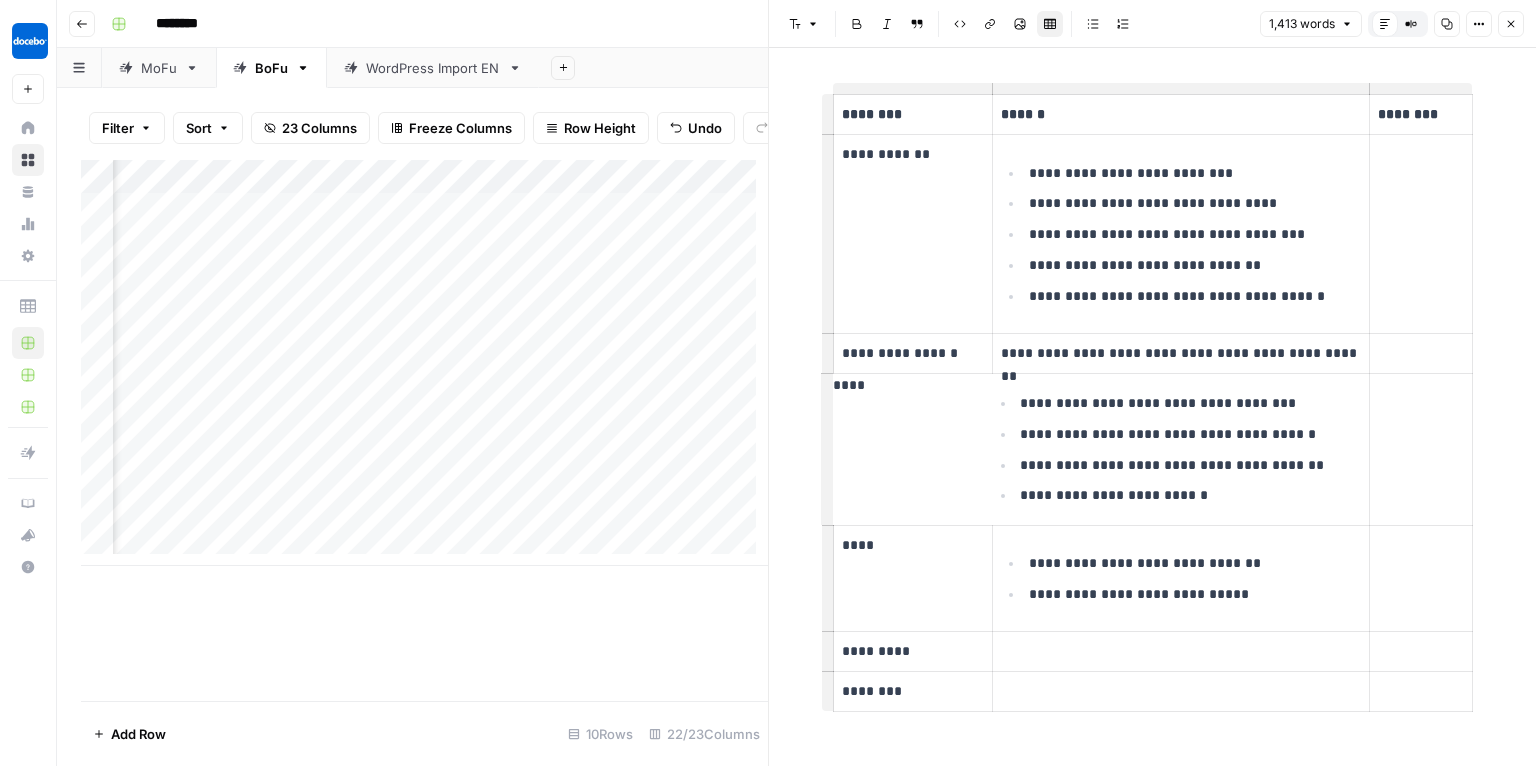 click on "**********" at bounding box center (913, 353) 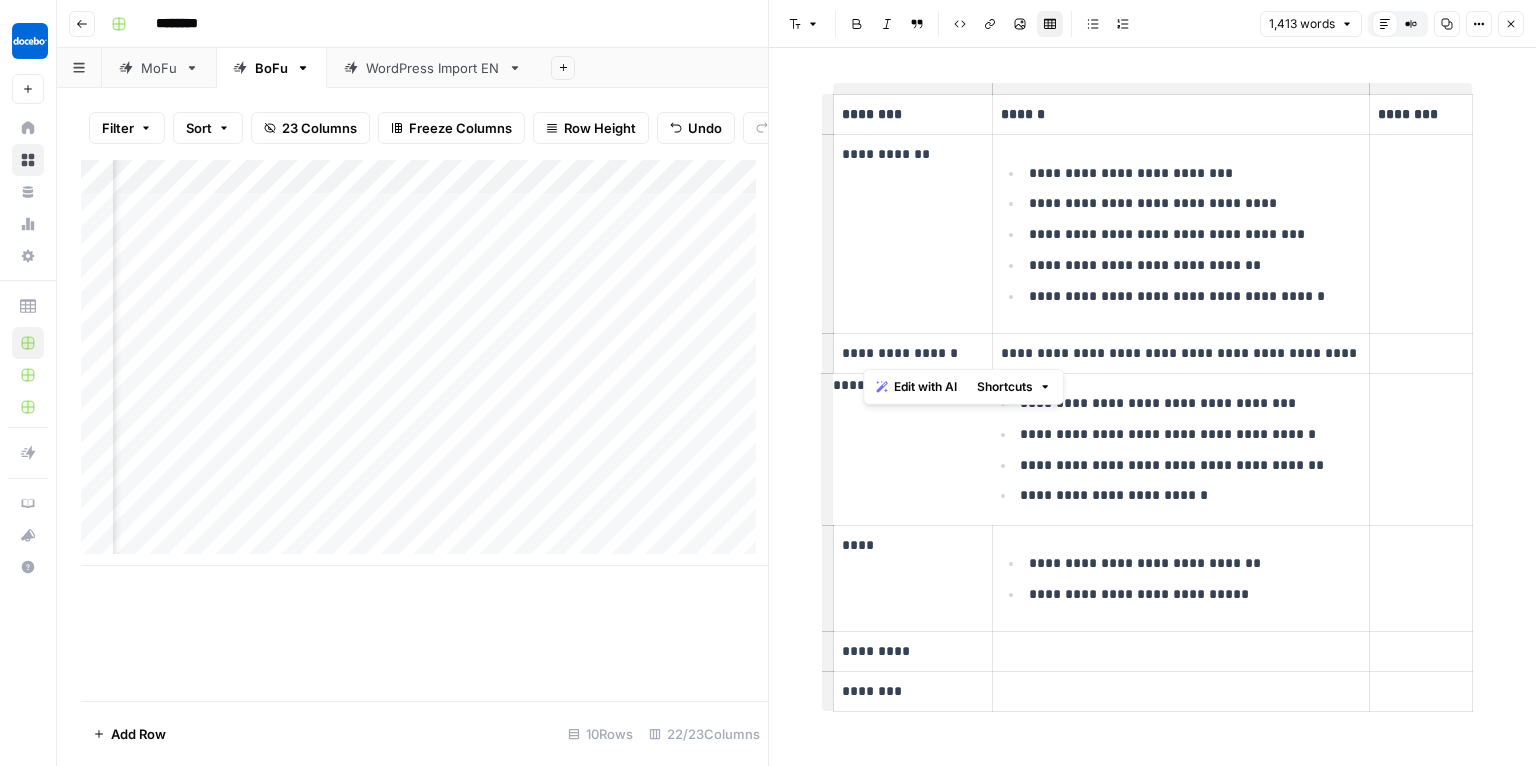 click on "**********" at bounding box center (913, 353) 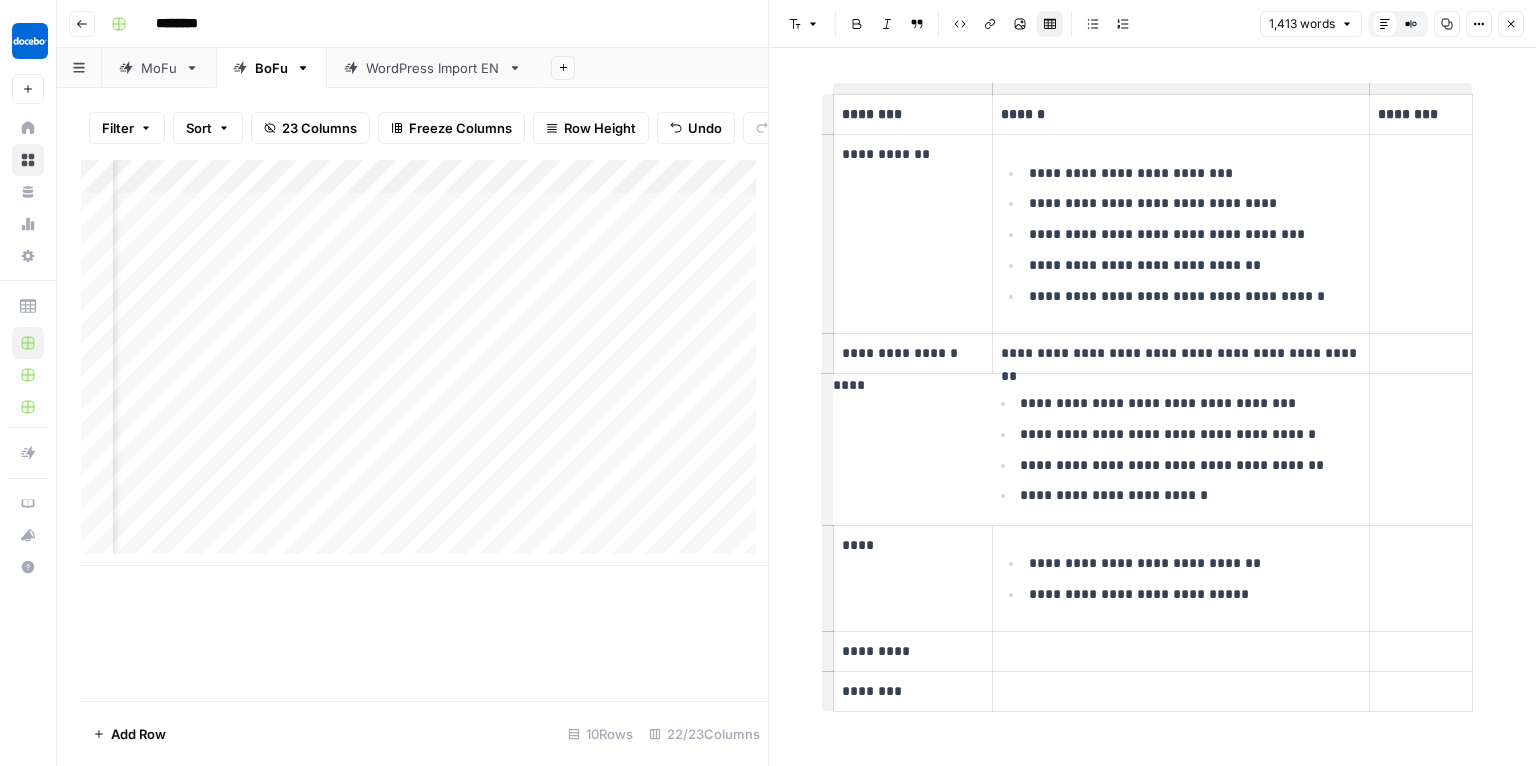 click on "**********" at bounding box center [913, 353] 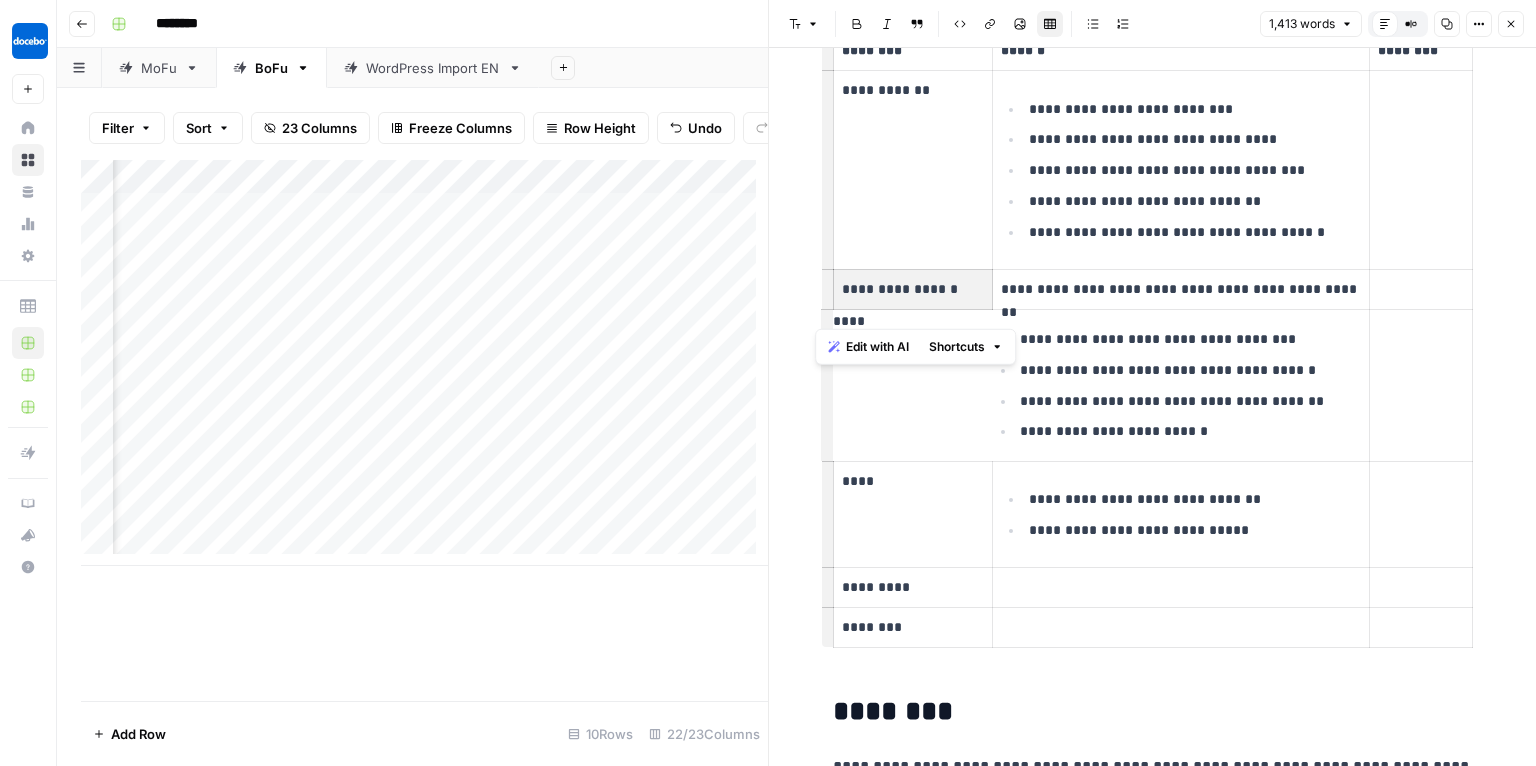 scroll, scrollTop: 1176, scrollLeft: 0, axis: vertical 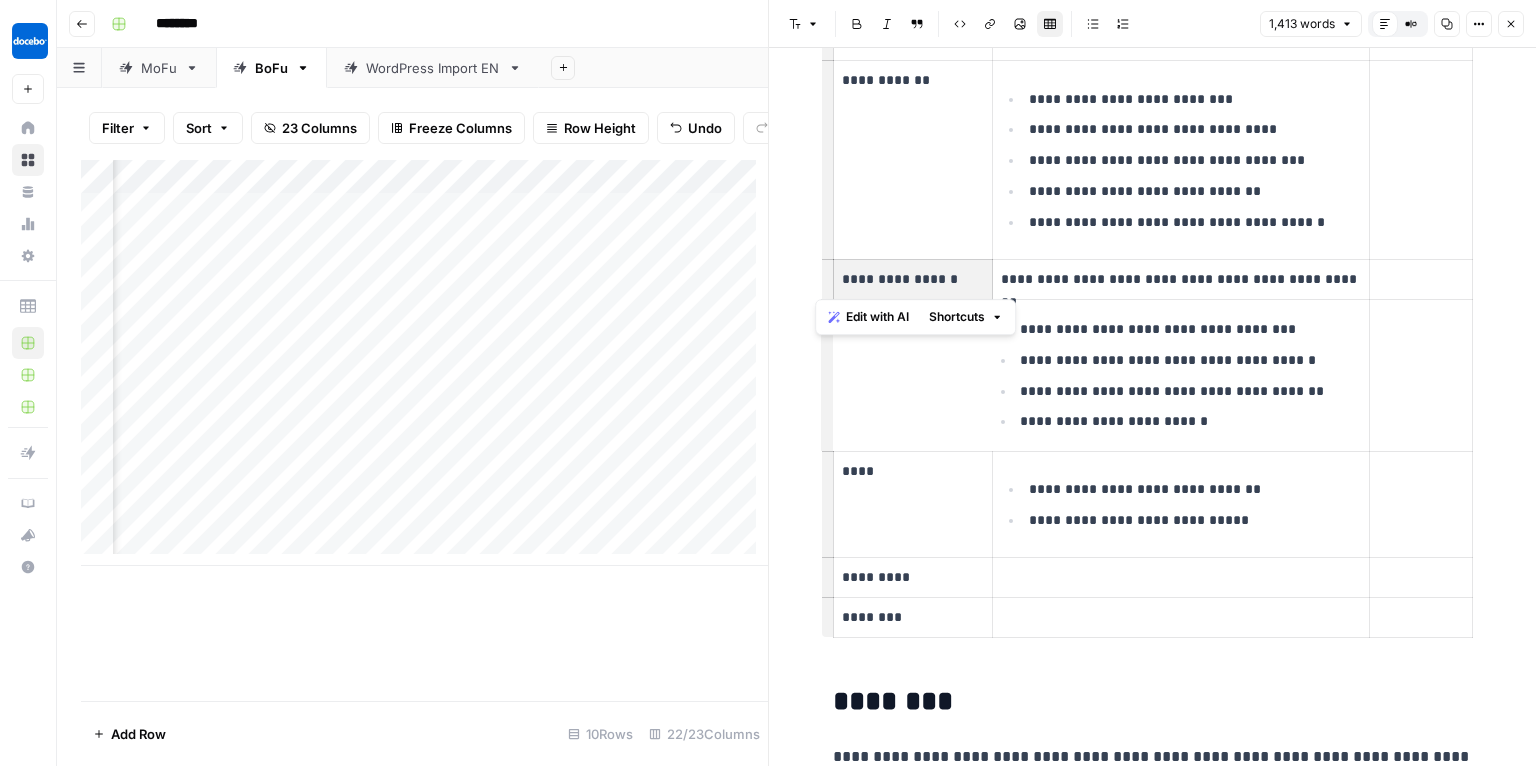 click at bounding box center [1181, 617] 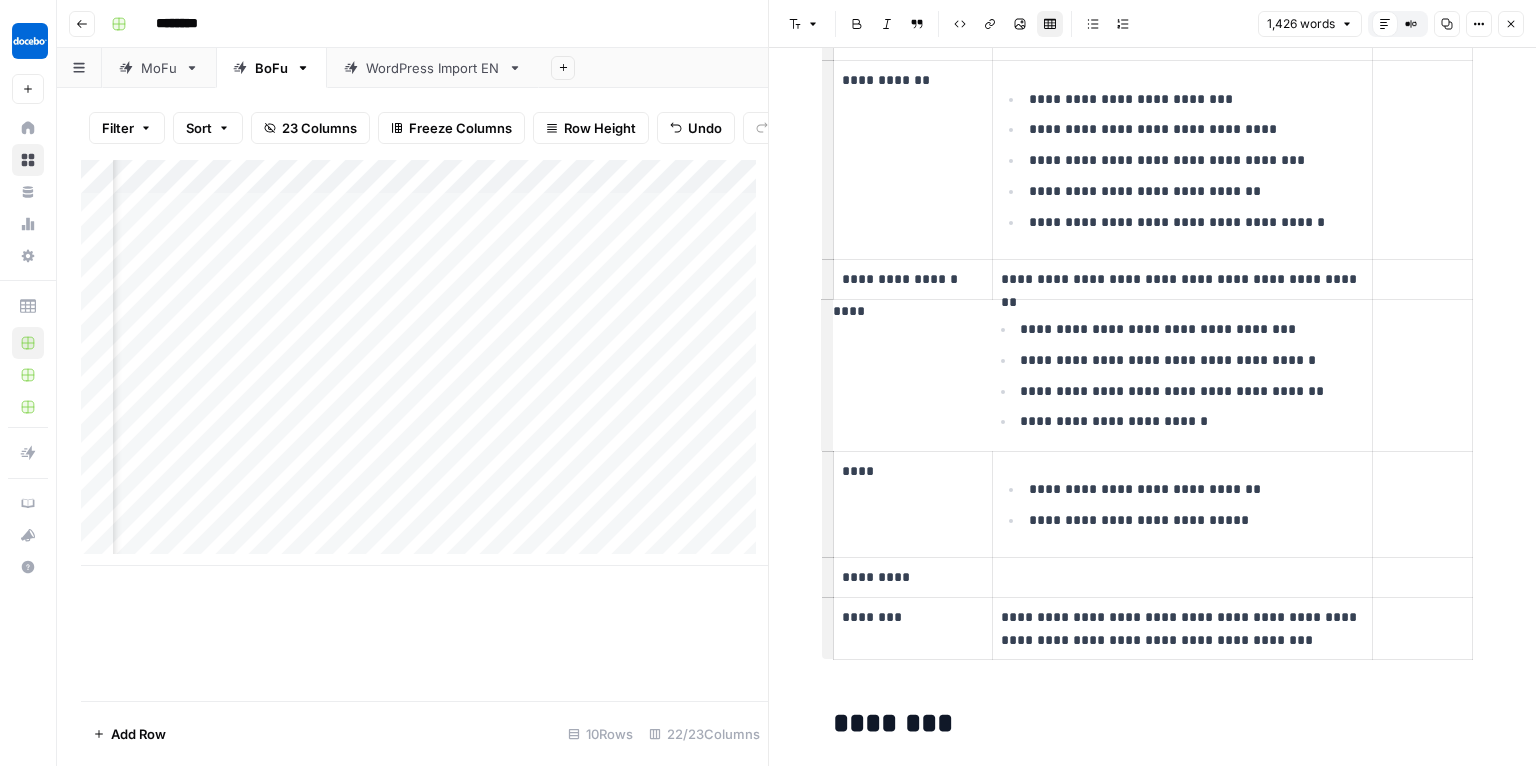 click on "**********" at bounding box center (1153, 2285) 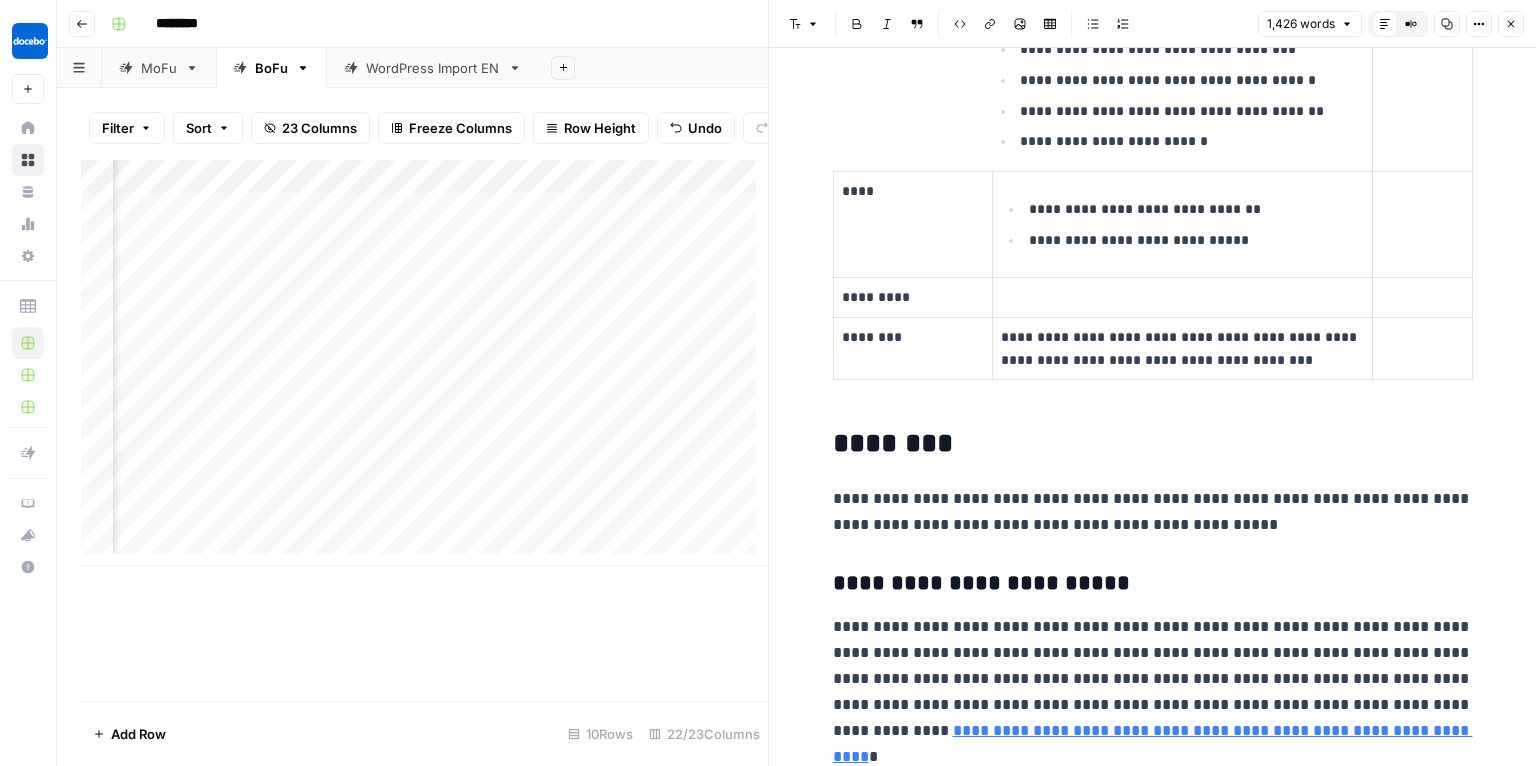 scroll, scrollTop: 1458, scrollLeft: 0, axis: vertical 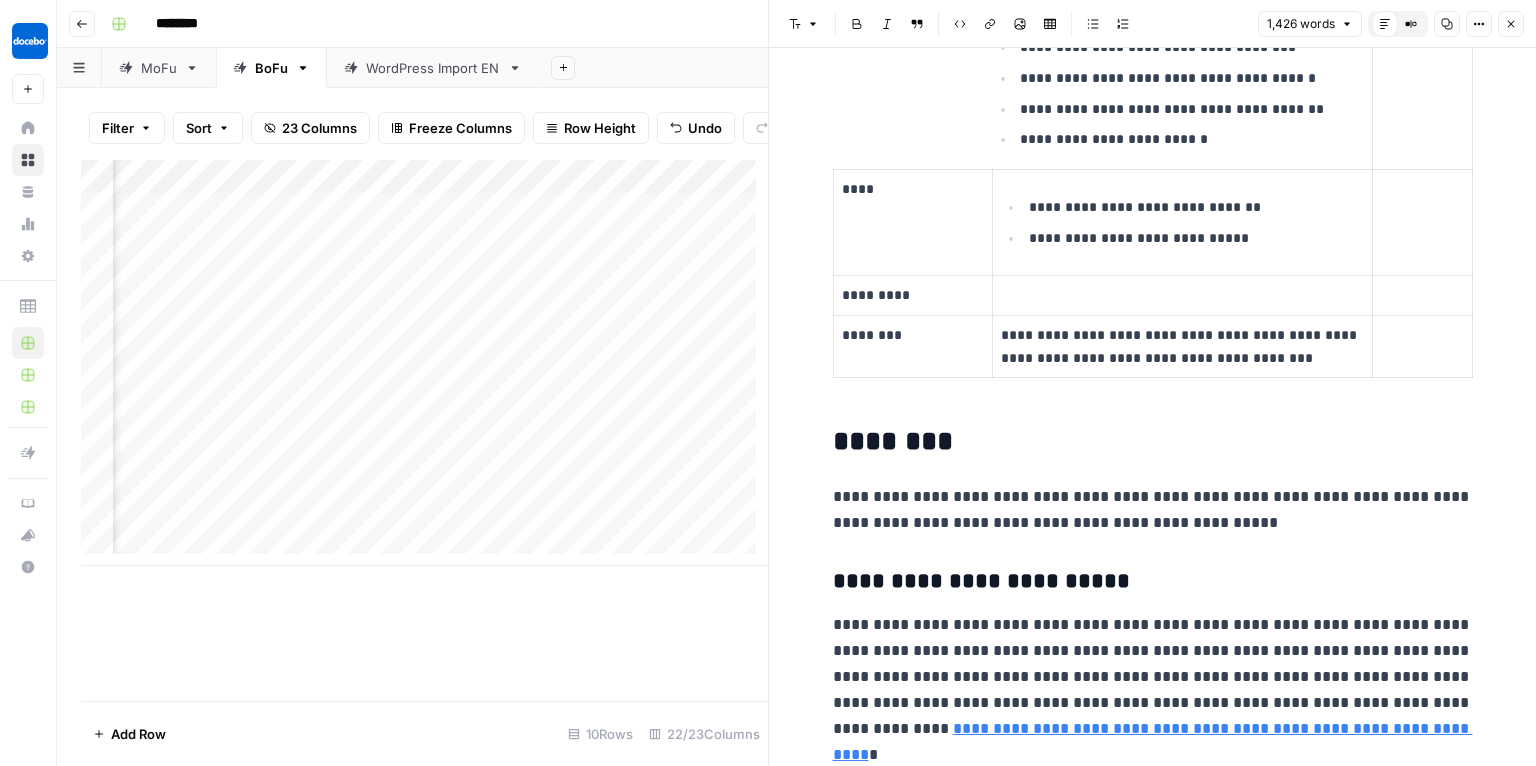 click on "********" at bounding box center [1153, 442] 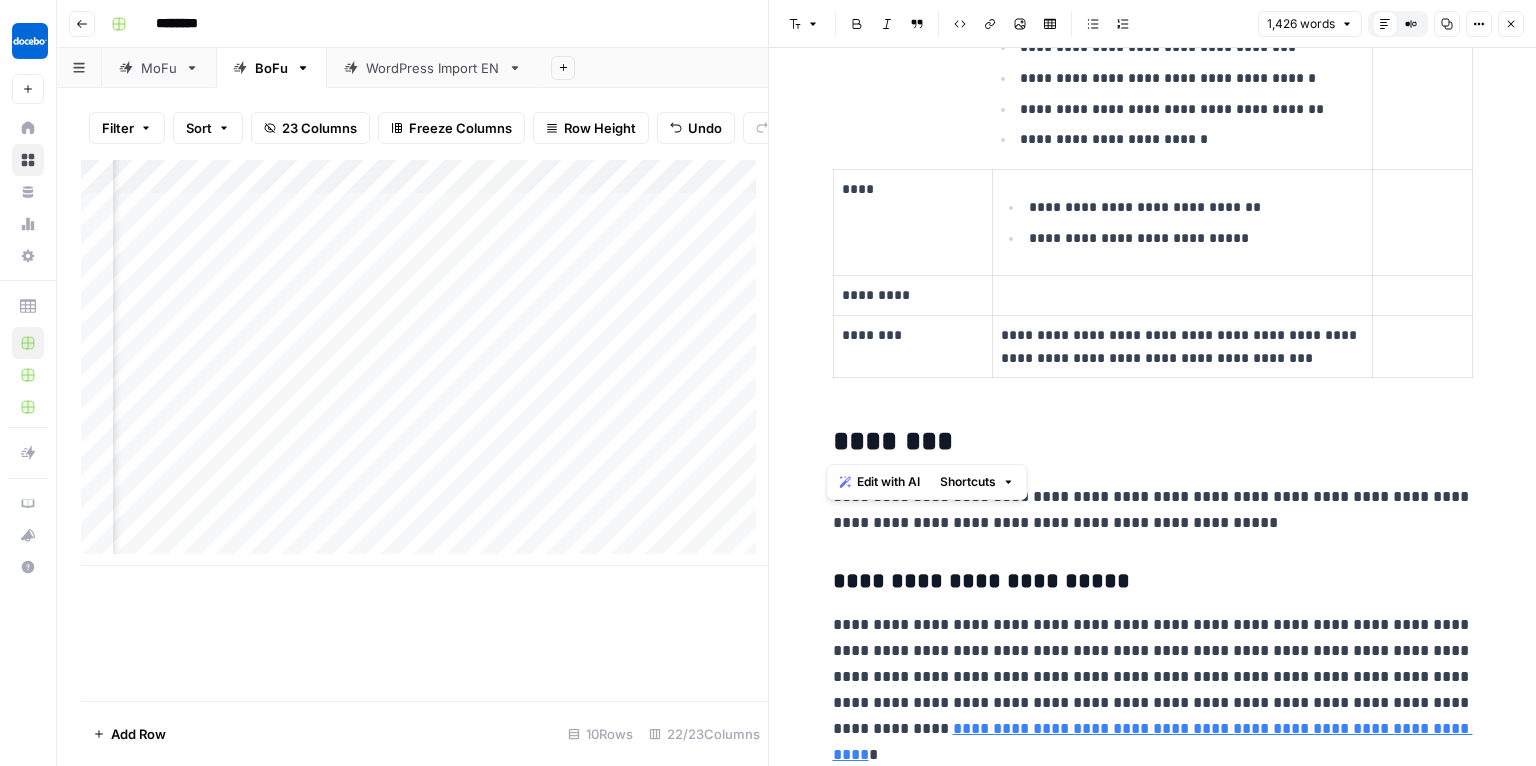 click on "********" at bounding box center [1153, 442] 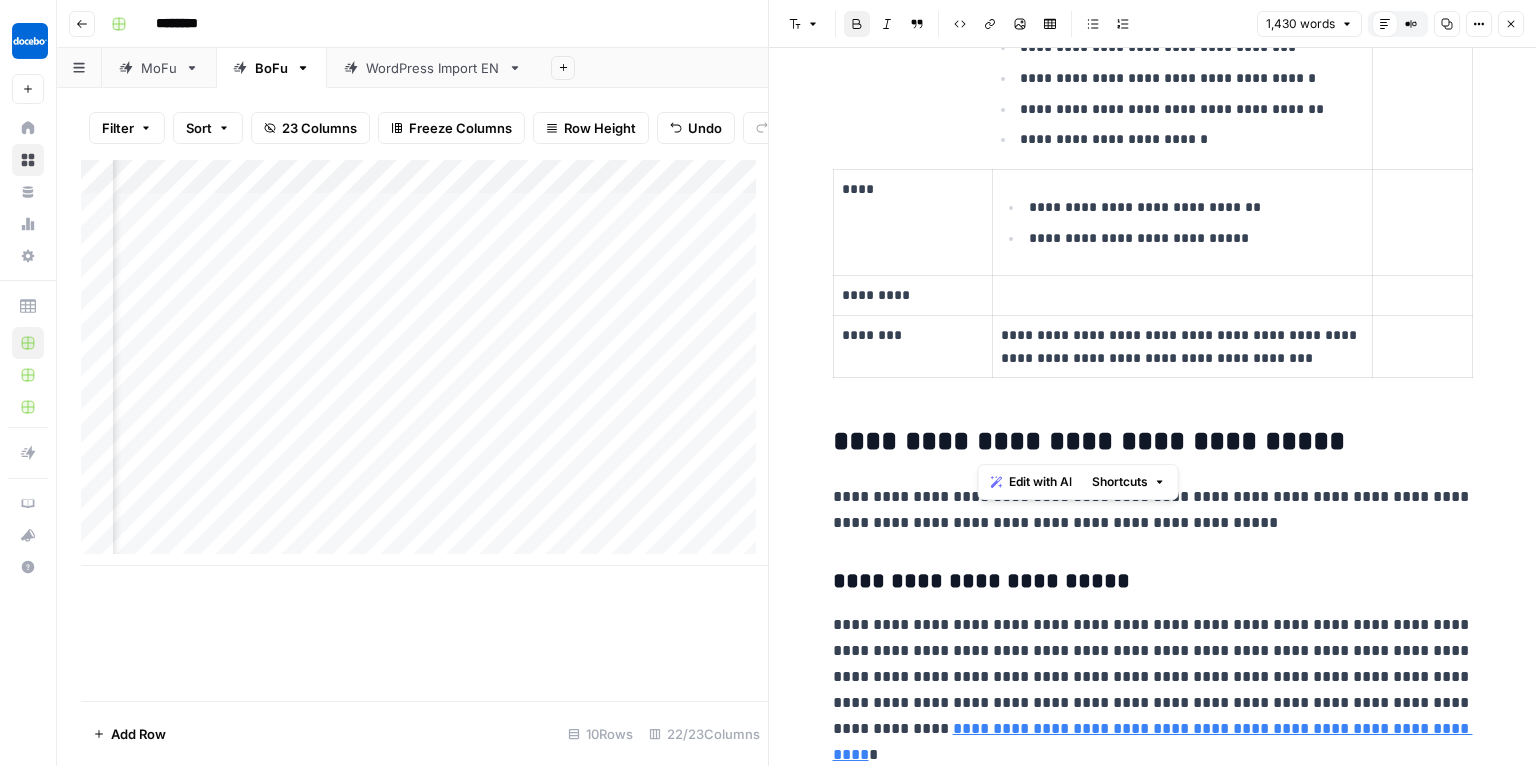 drag, startPoint x: 983, startPoint y: 430, endPoint x: 1146, endPoint y: 444, distance: 163.60013 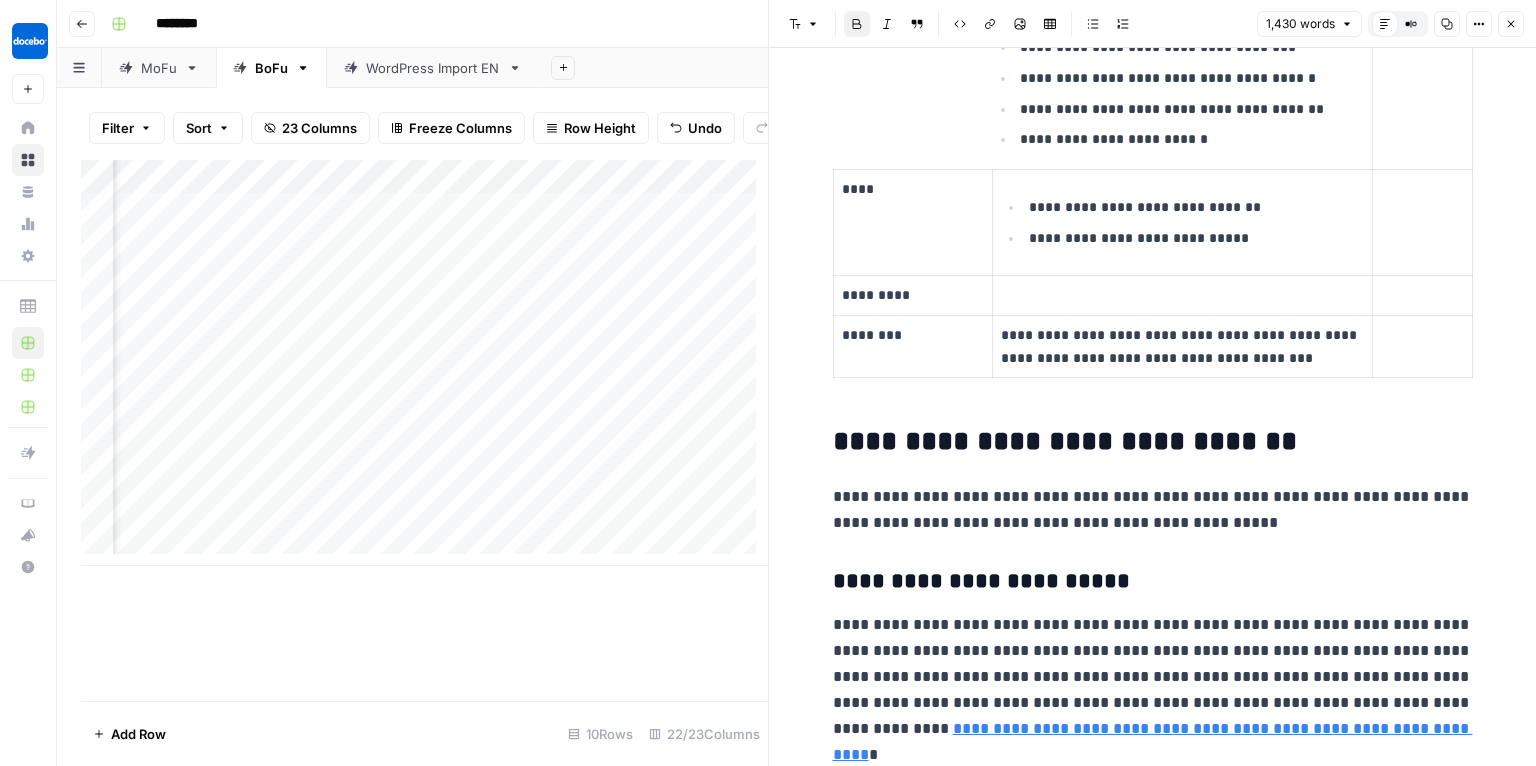 click on "**********" at bounding box center [1153, 510] 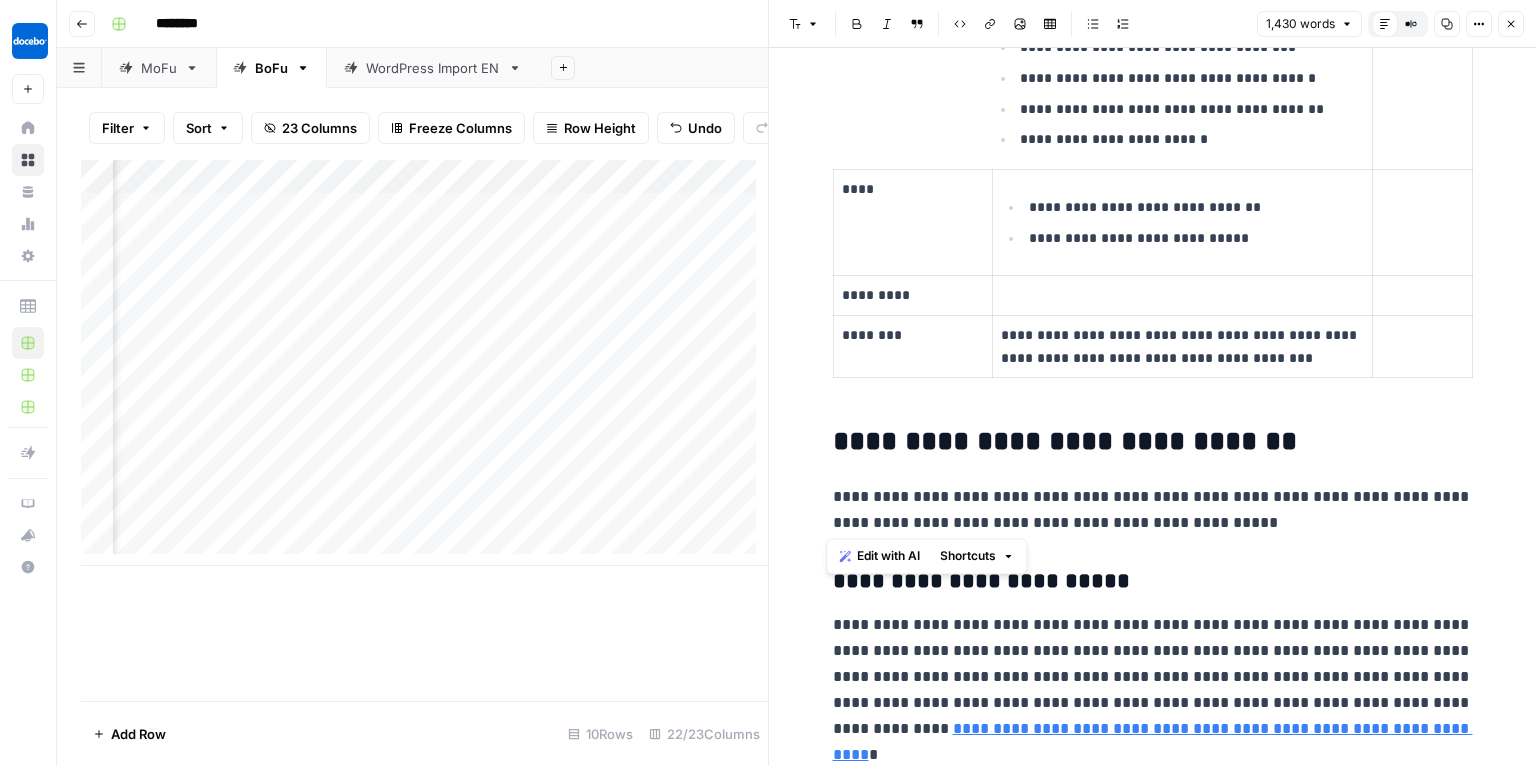 click on "**********" at bounding box center (1153, 510) 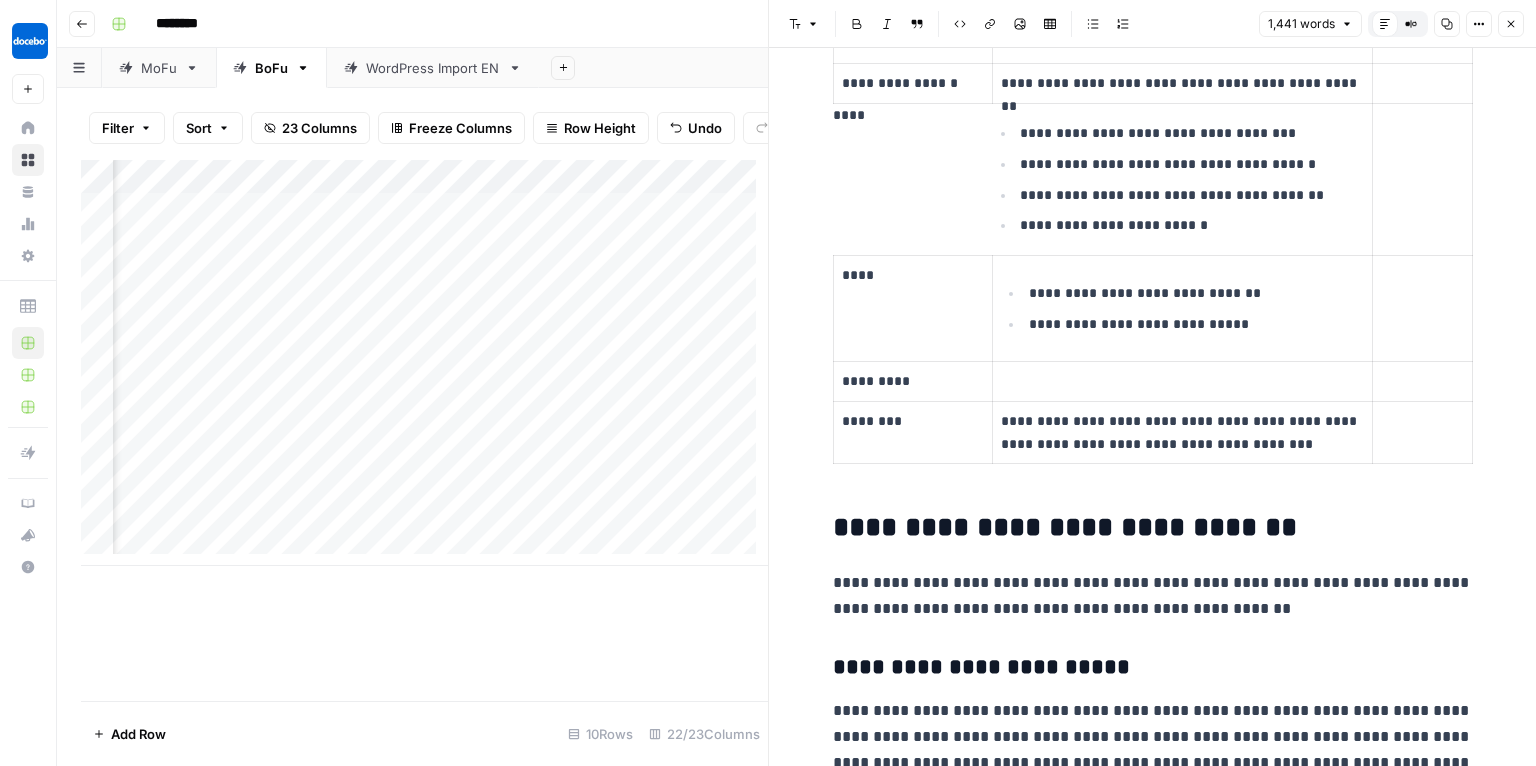 scroll, scrollTop: 1369, scrollLeft: 0, axis: vertical 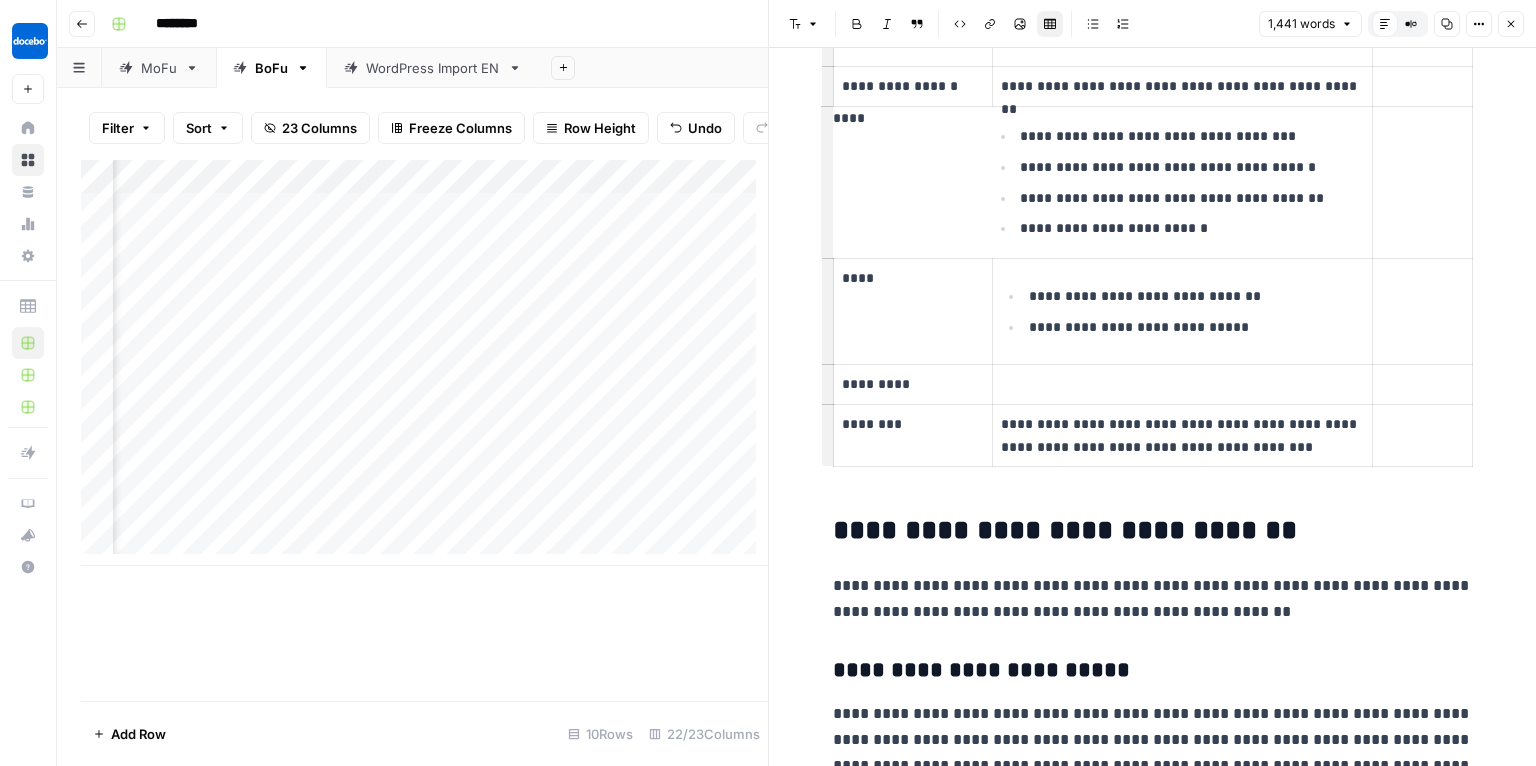click on "**********" at bounding box center [1153, 2092] 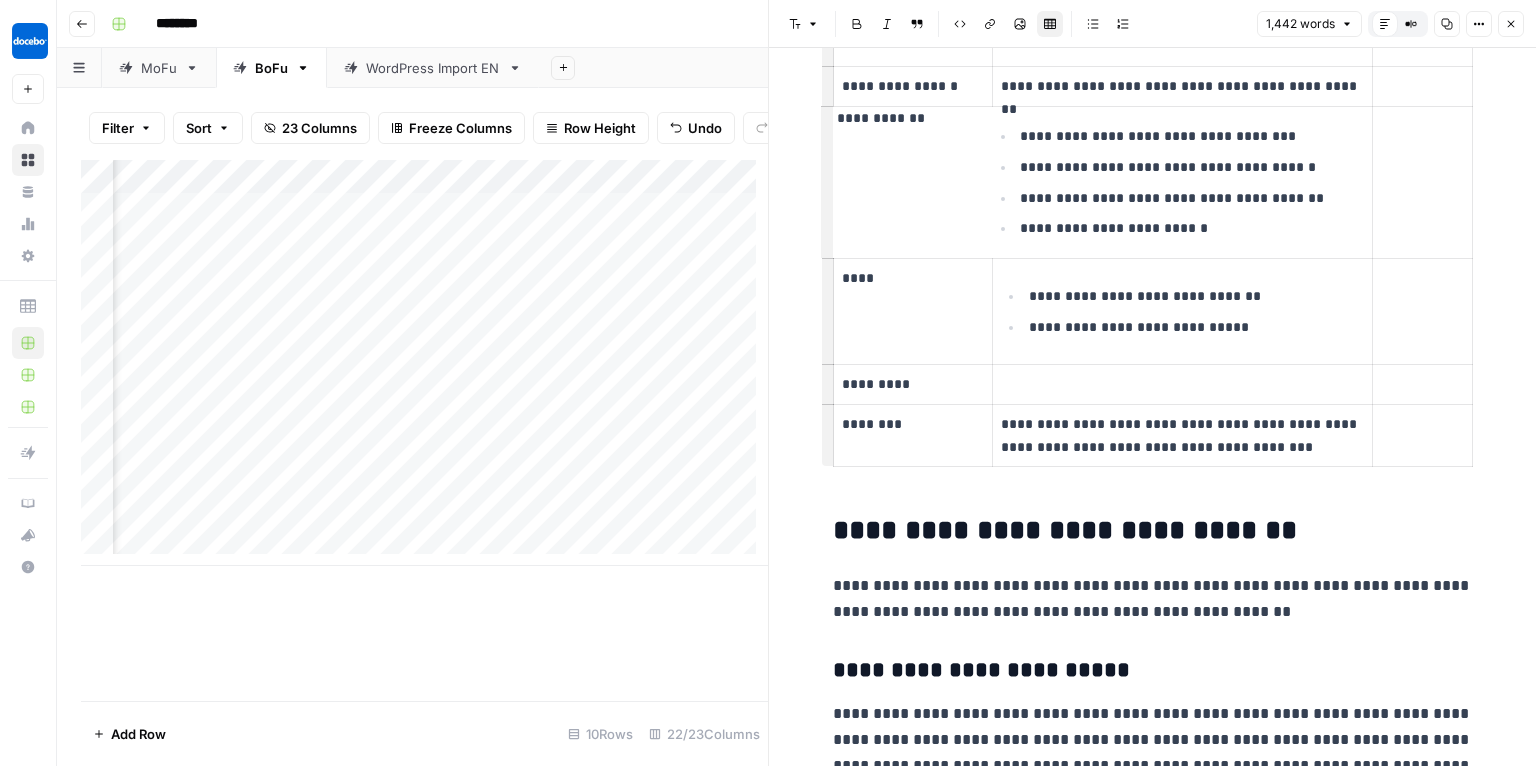 click on "****" at bounding box center (913, 278) 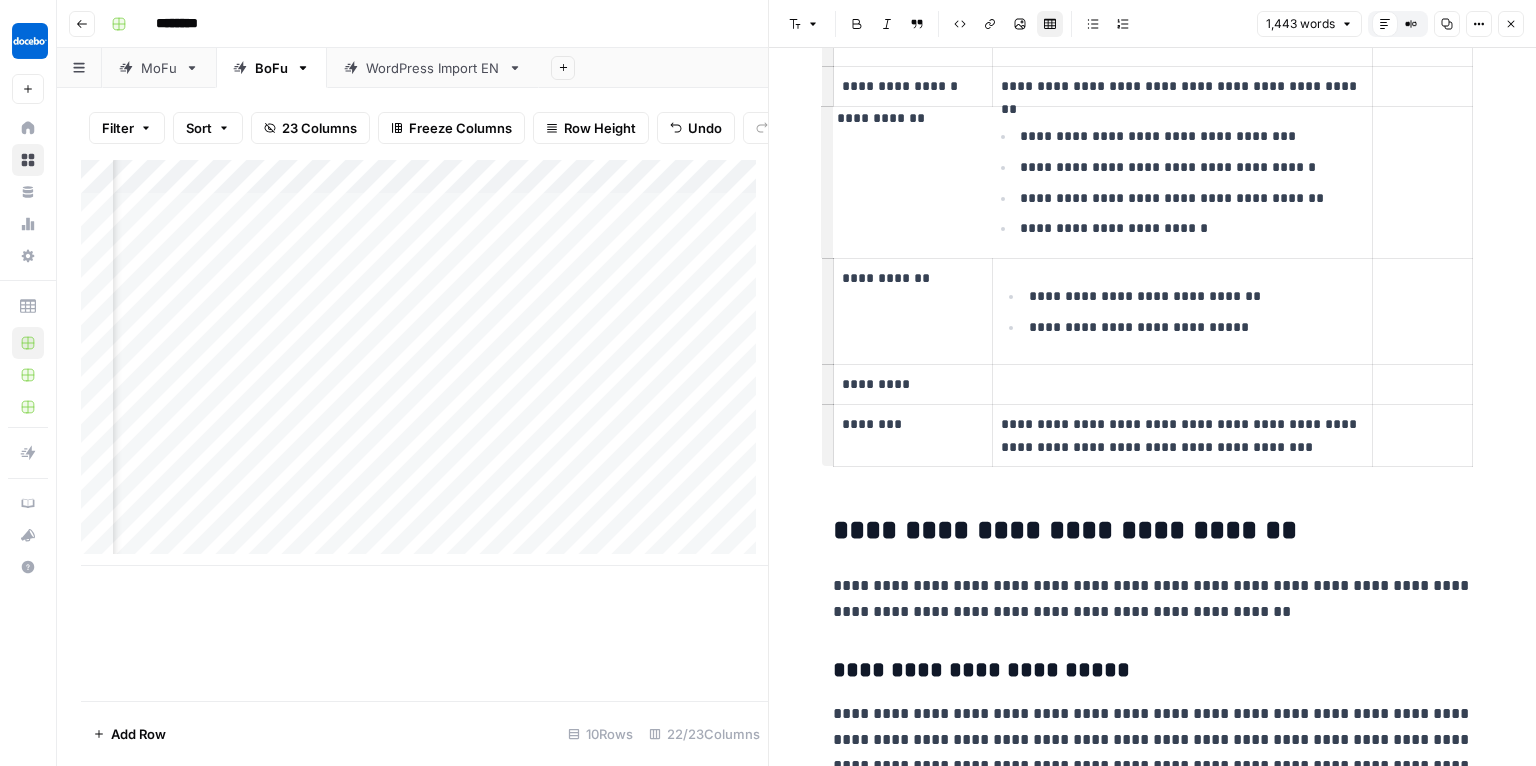 click on "**********" at bounding box center (912, 118) 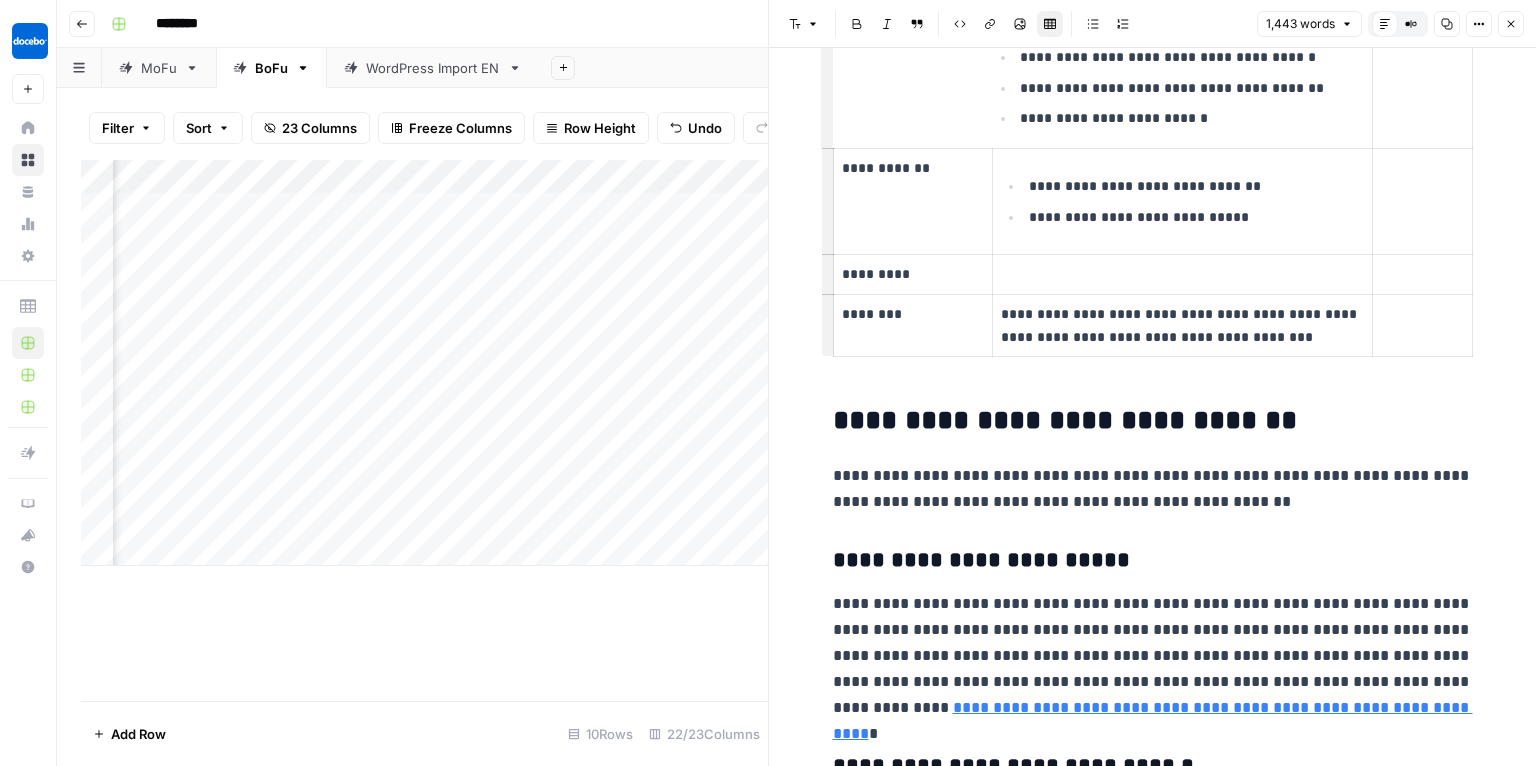 scroll, scrollTop: 1490, scrollLeft: 0, axis: vertical 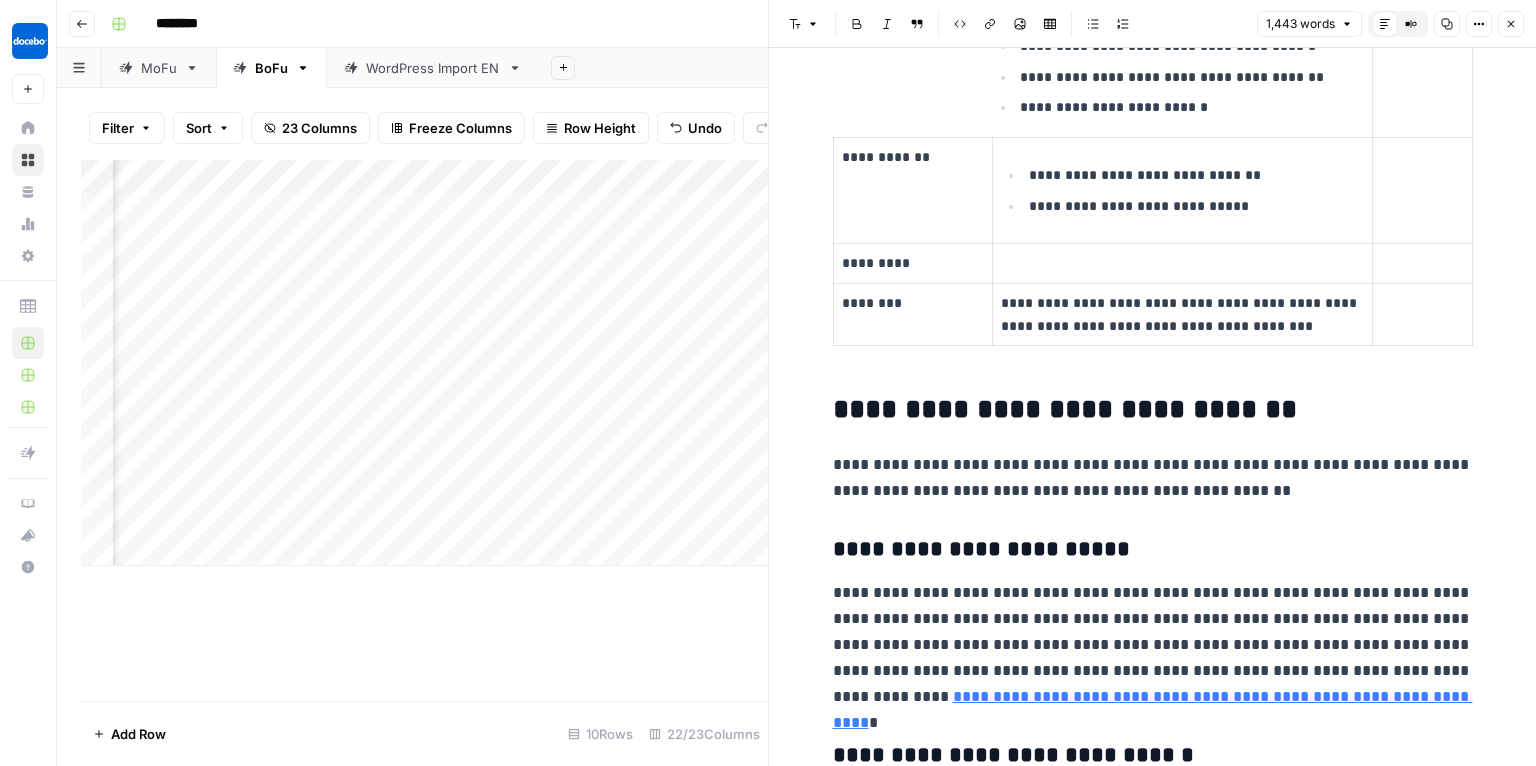 click on "**********" at bounding box center (1153, 1971) 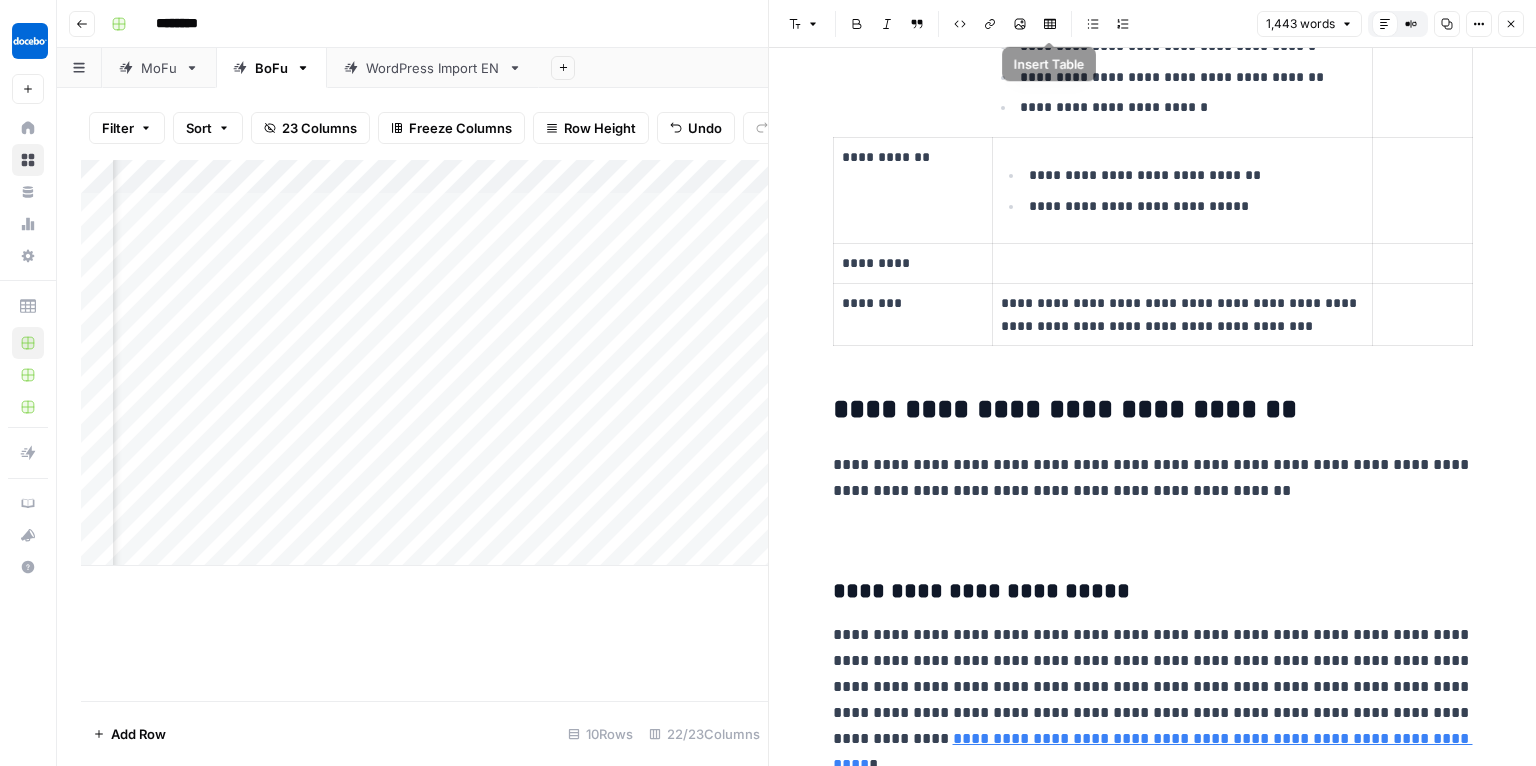 click on "Insert Table" at bounding box center [1050, 24] 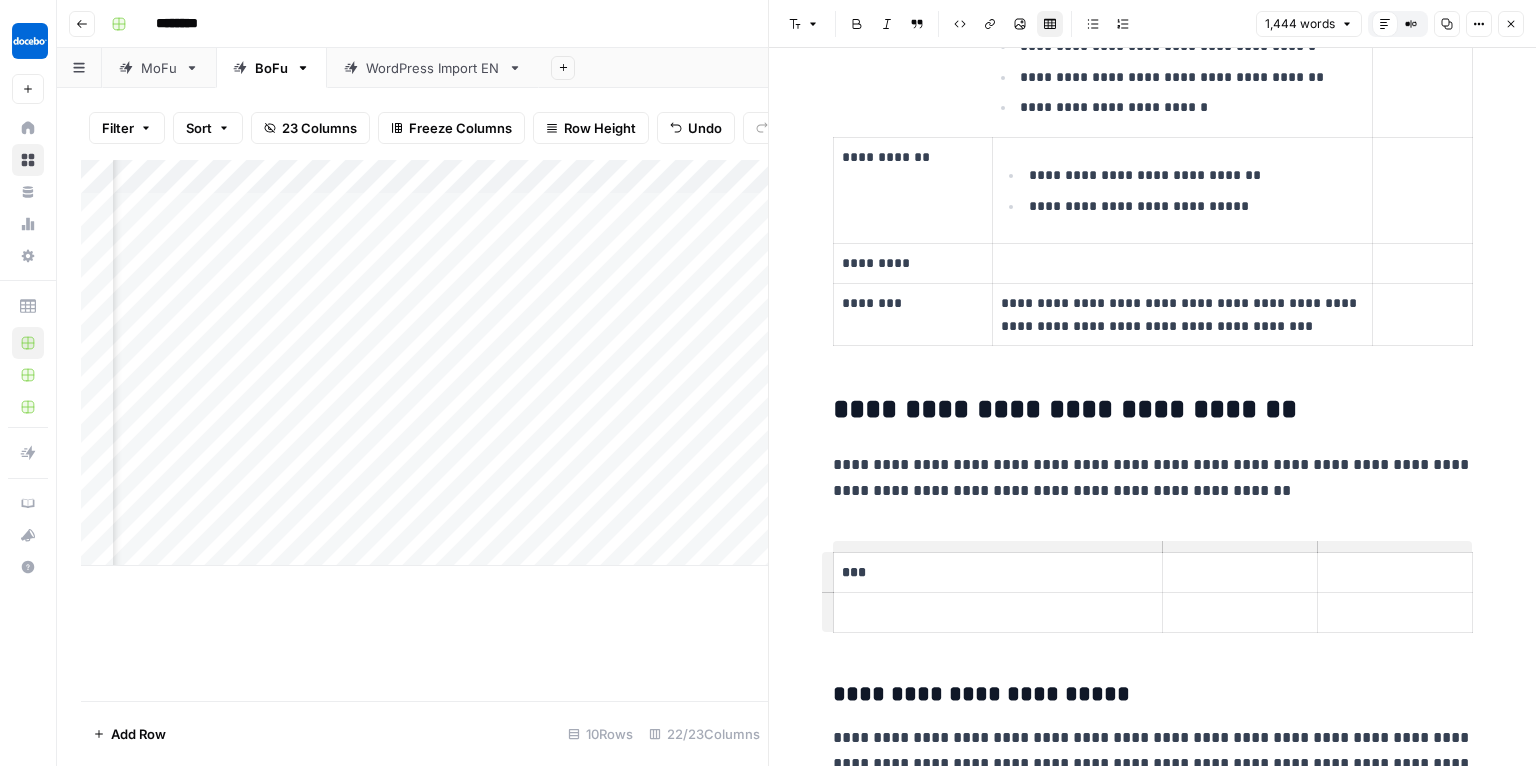 click at bounding box center [1240, 572] 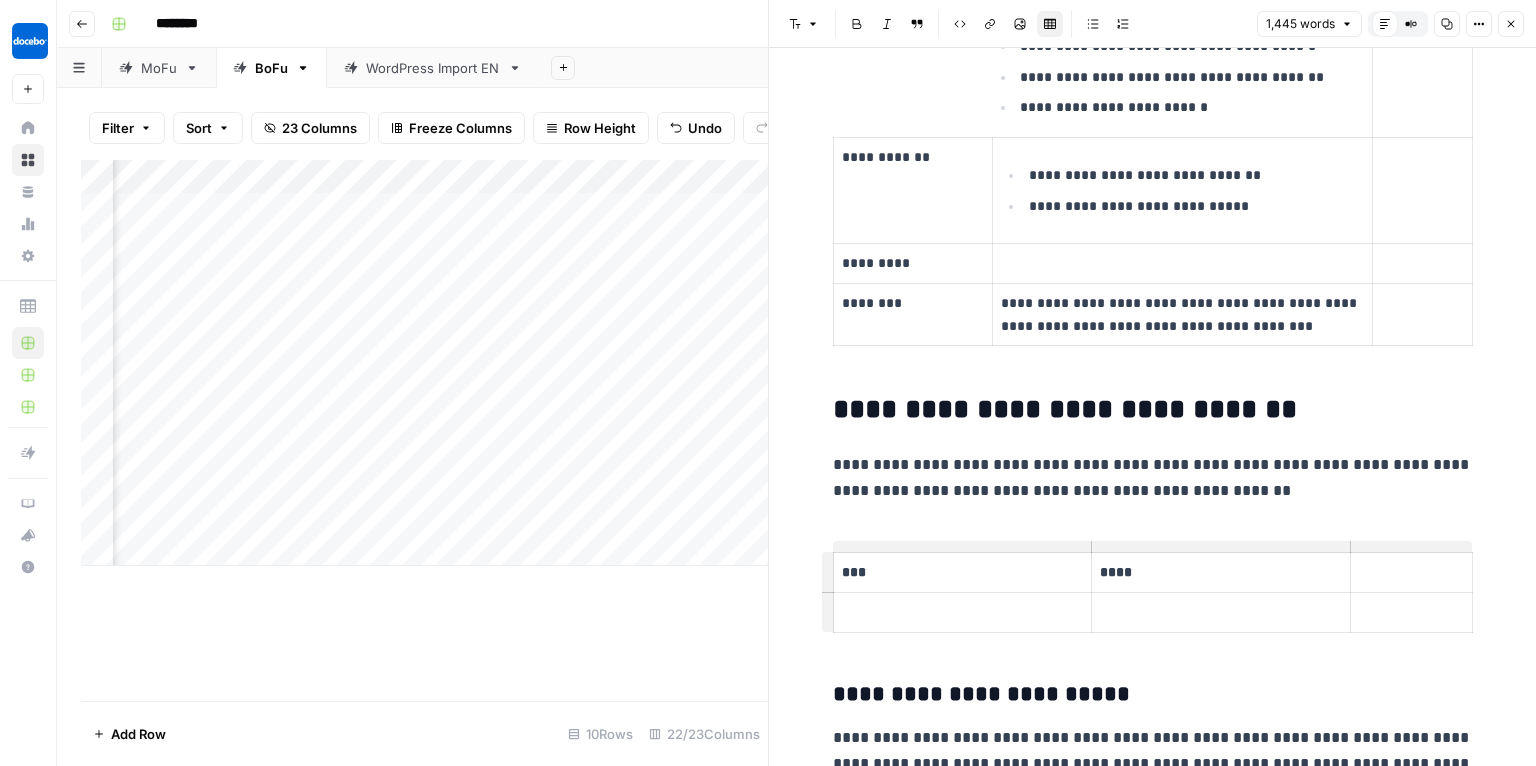 click at bounding box center (1411, 572) 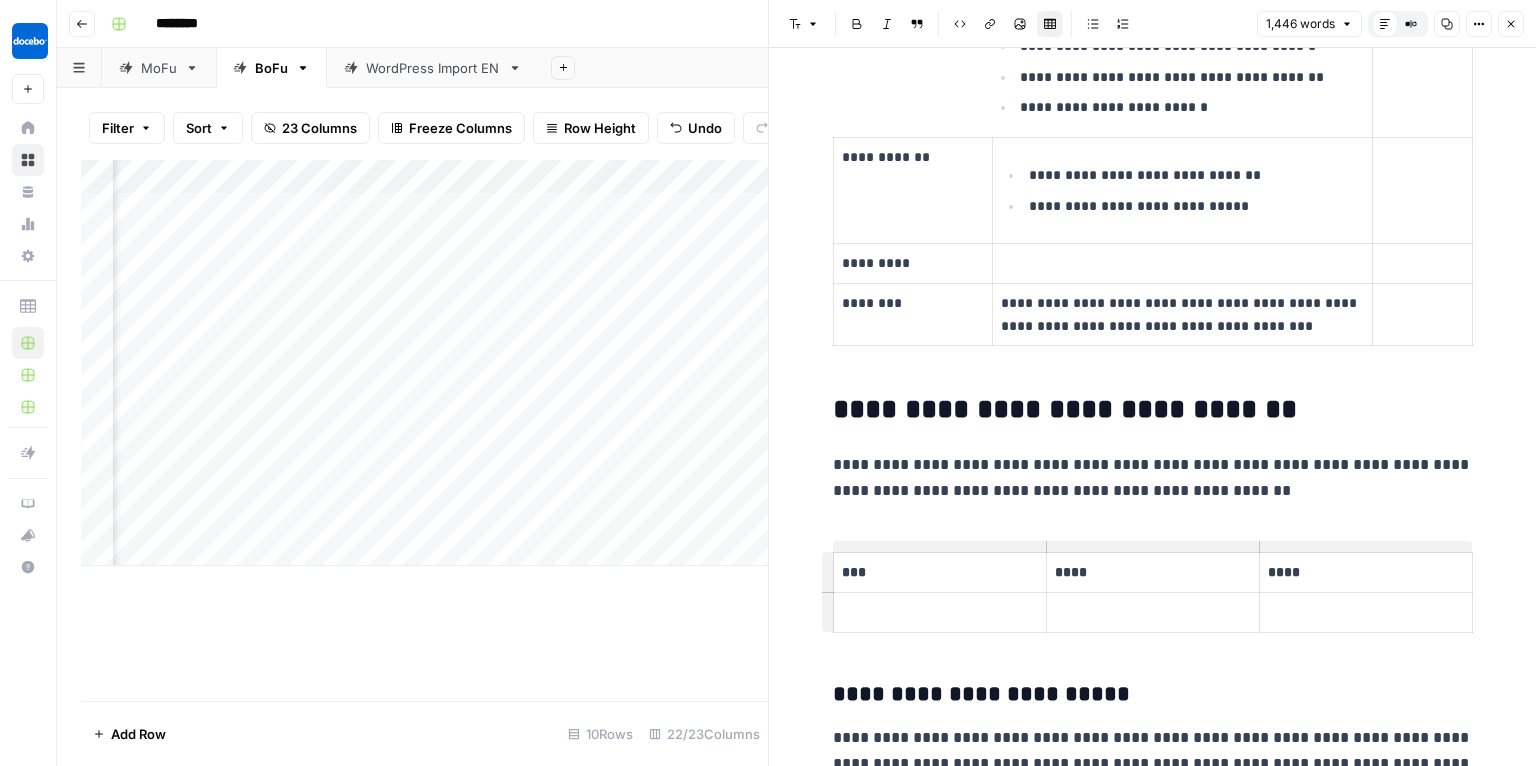 click on "**********" at bounding box center (1152, 2027) 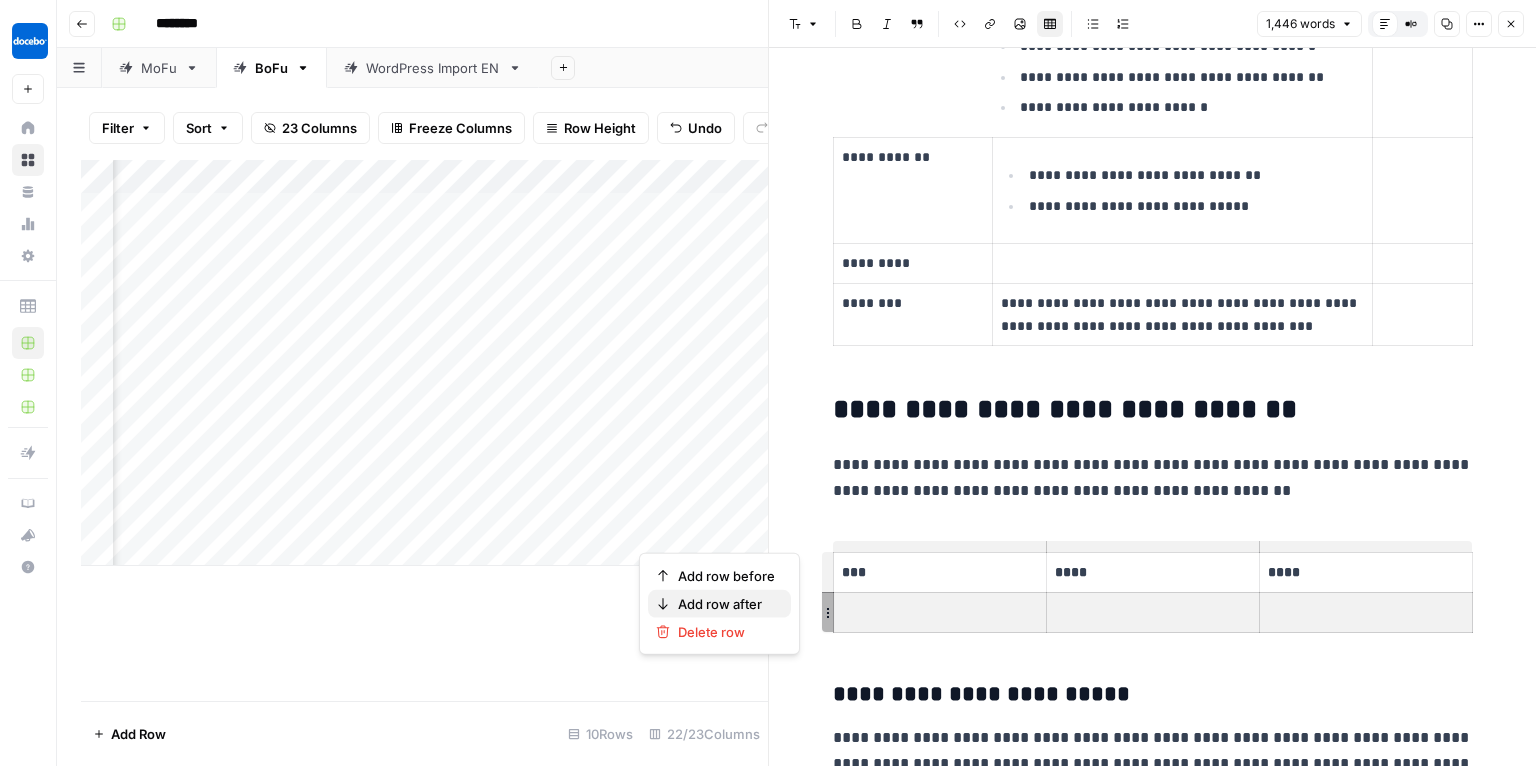 click on "Add row after" at bounding box center [726, 604] 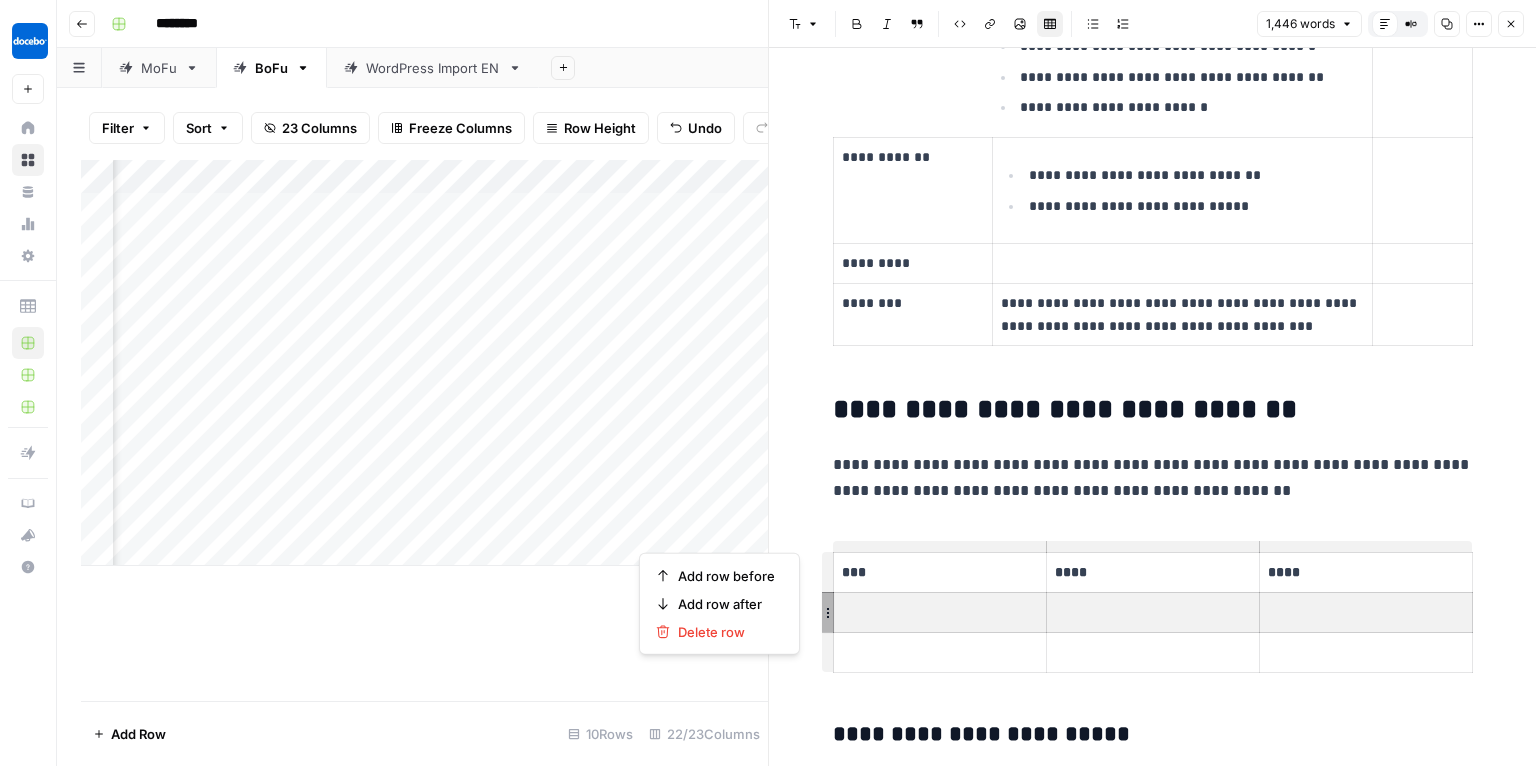 click at bounding box center (940, 612) 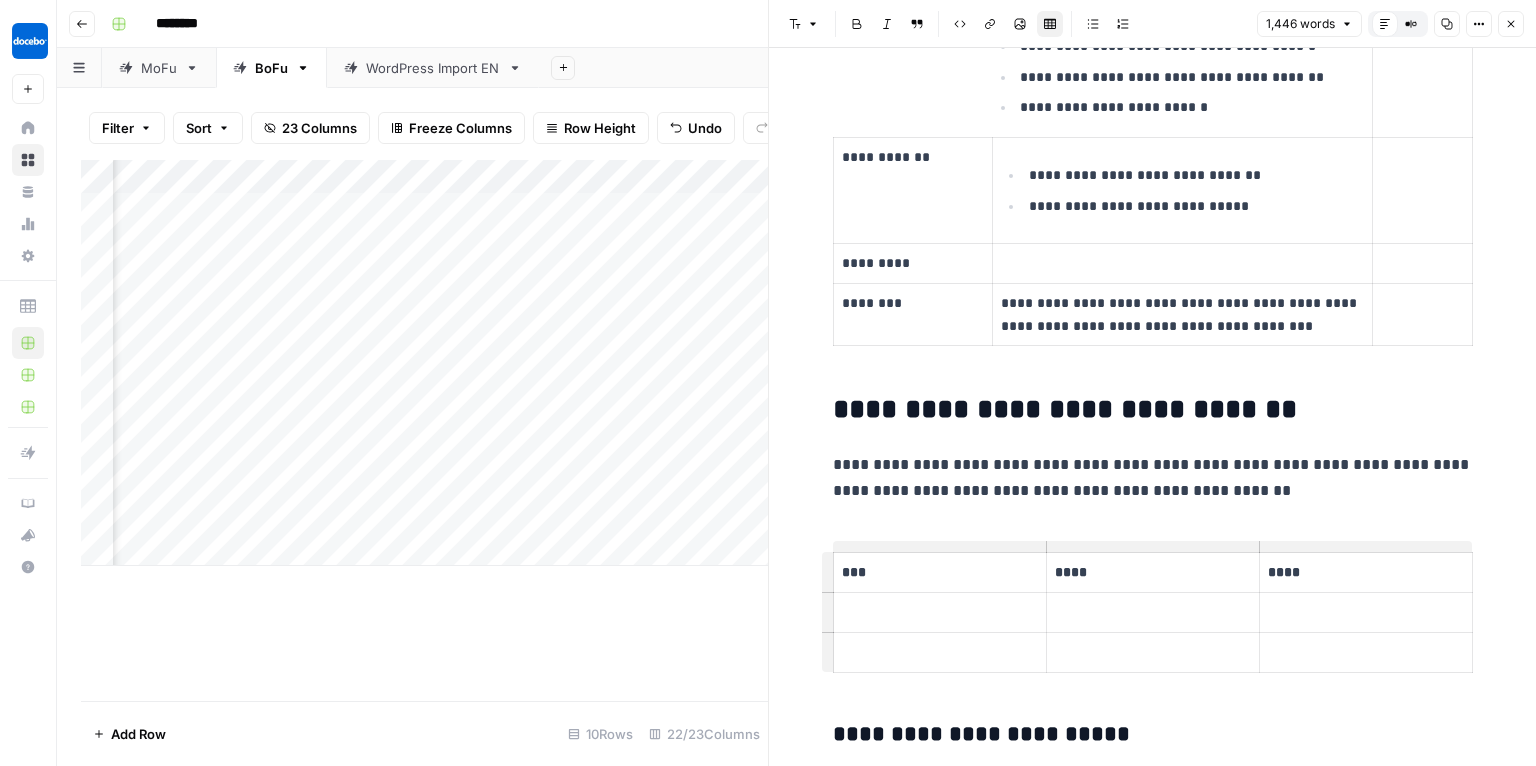 click at bounding box center [940, 612] 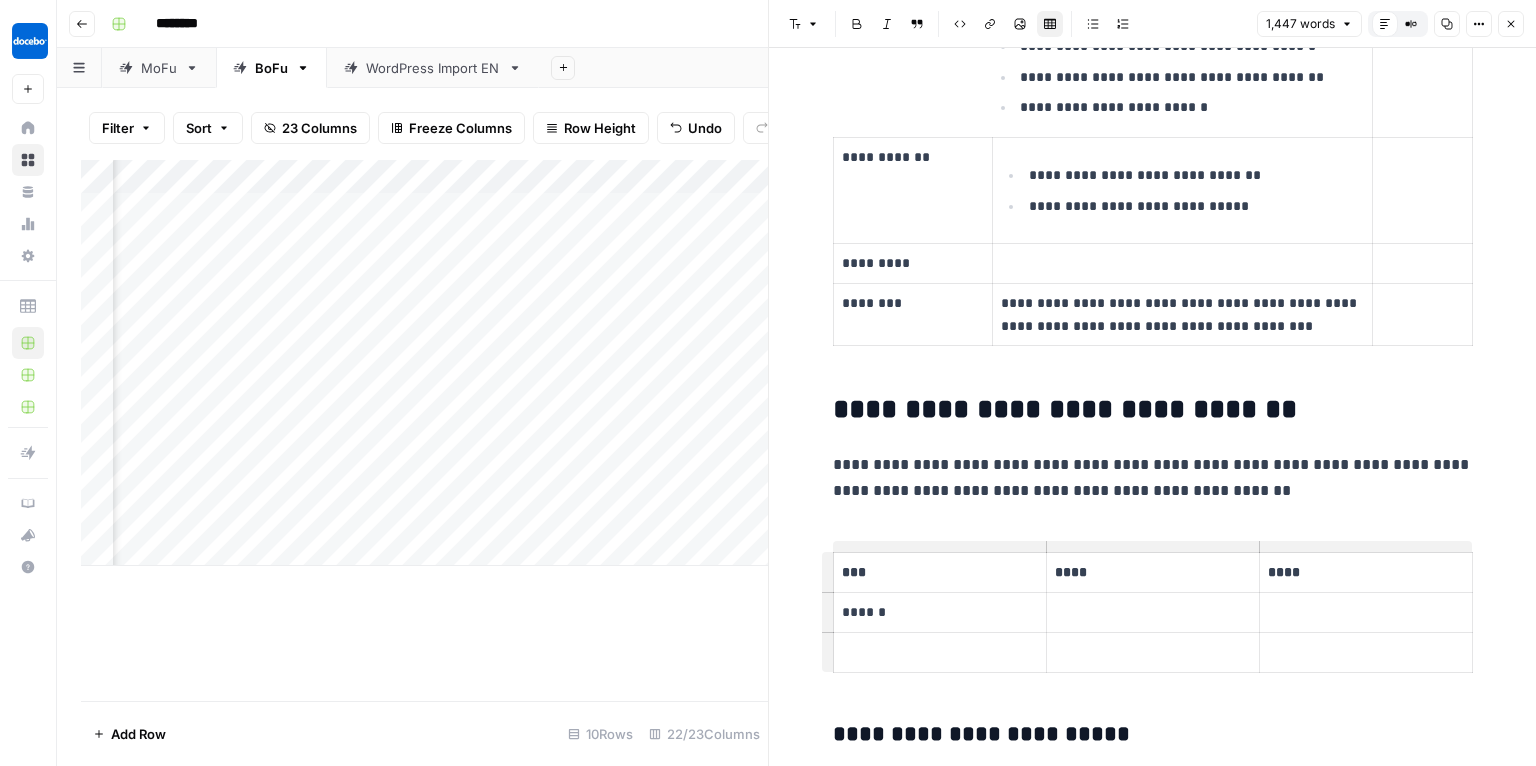 click at bounding box center (940, 652) 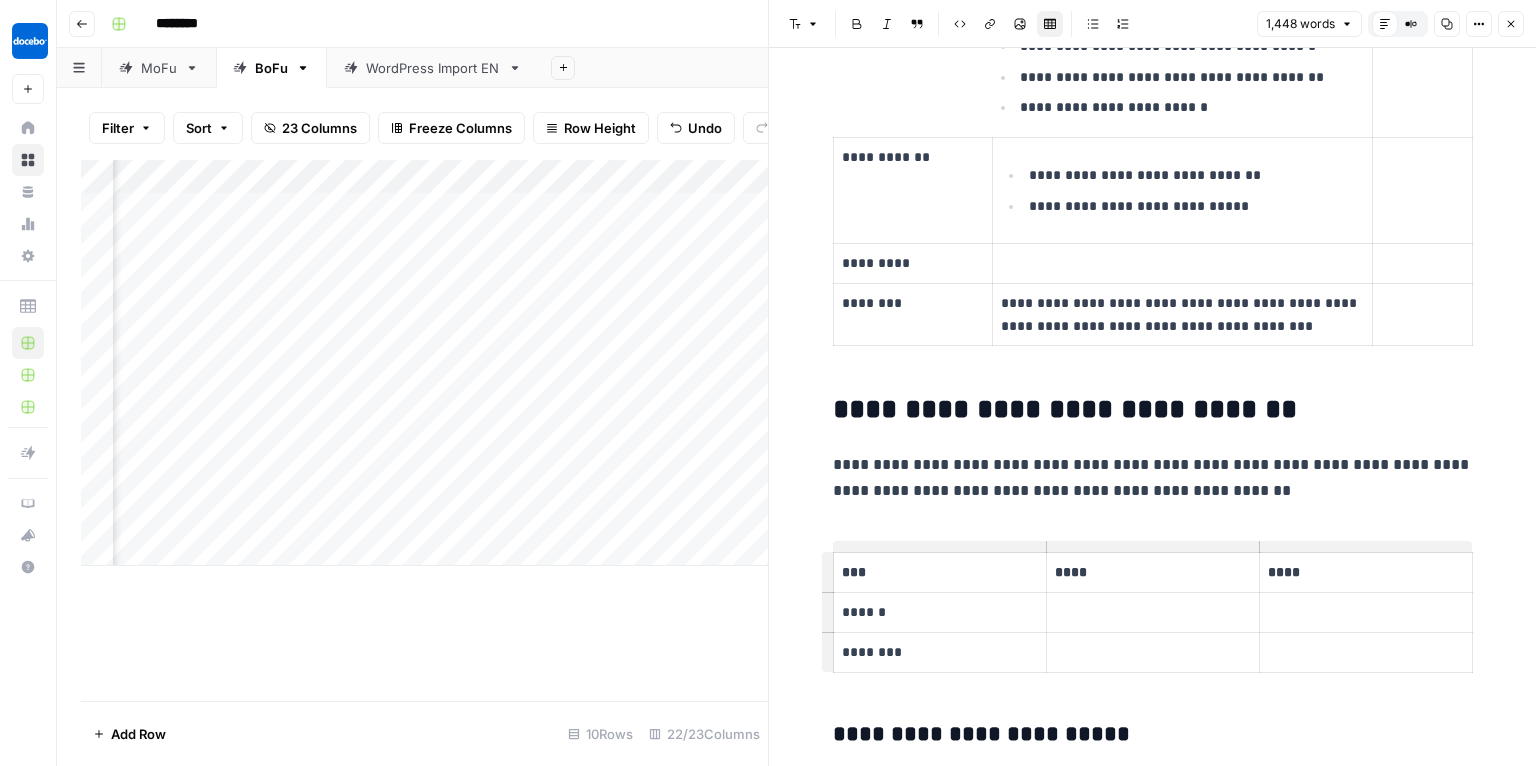click at bounding box center [1153, 612] 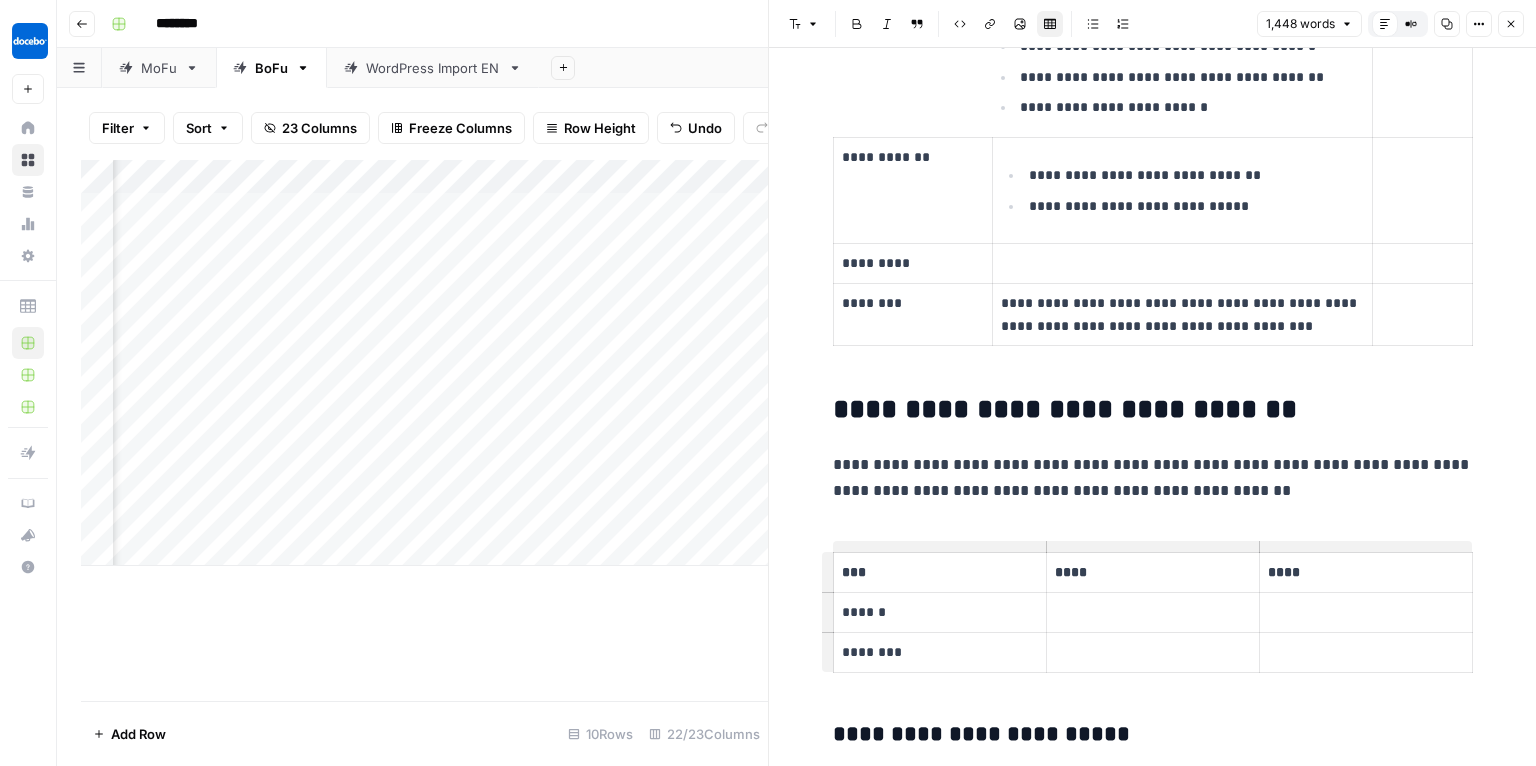 click on "********" at bounding box center [940, 652] 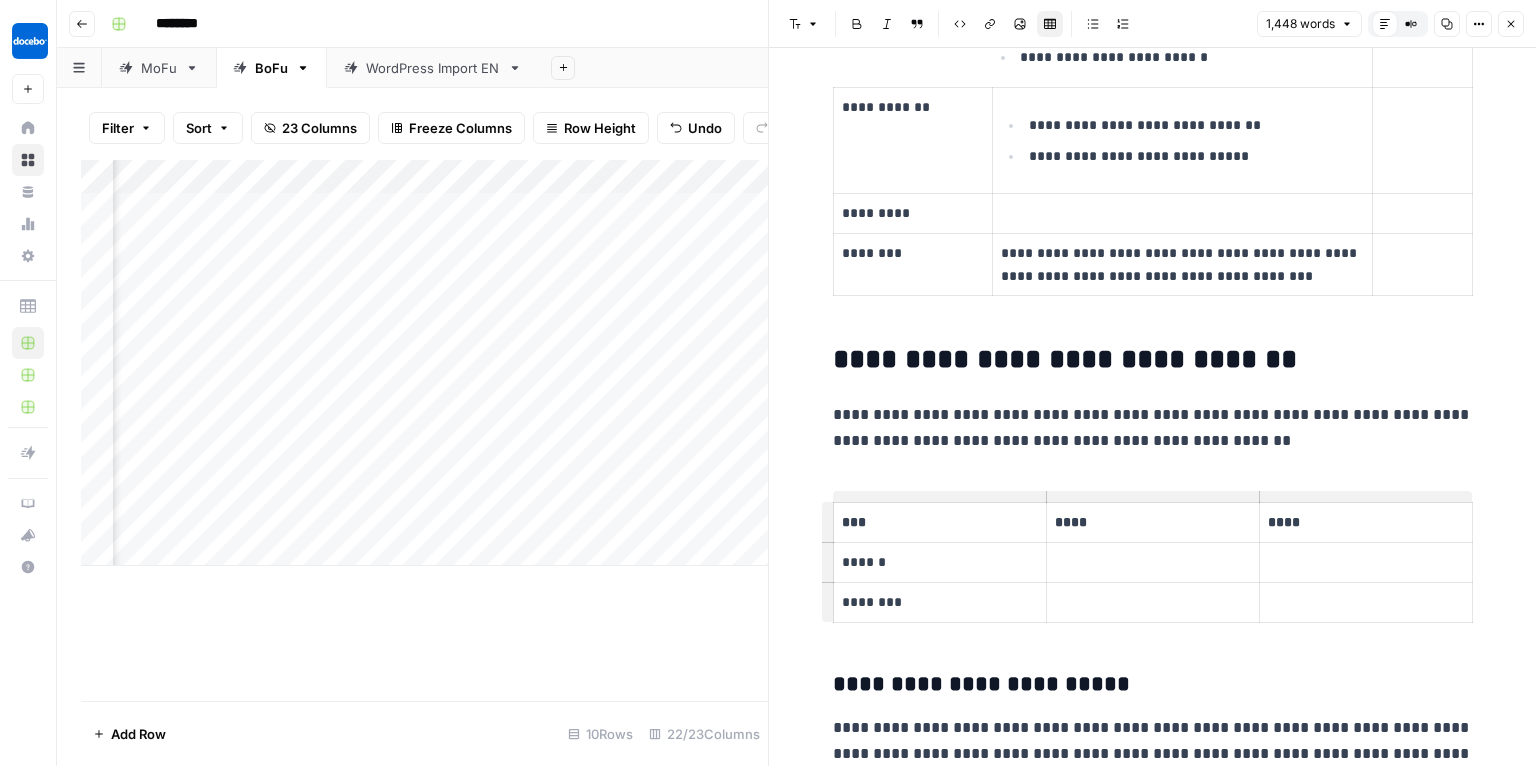 scroll, scrollTop: 1772, scrollLeft: 0, axis: vertical 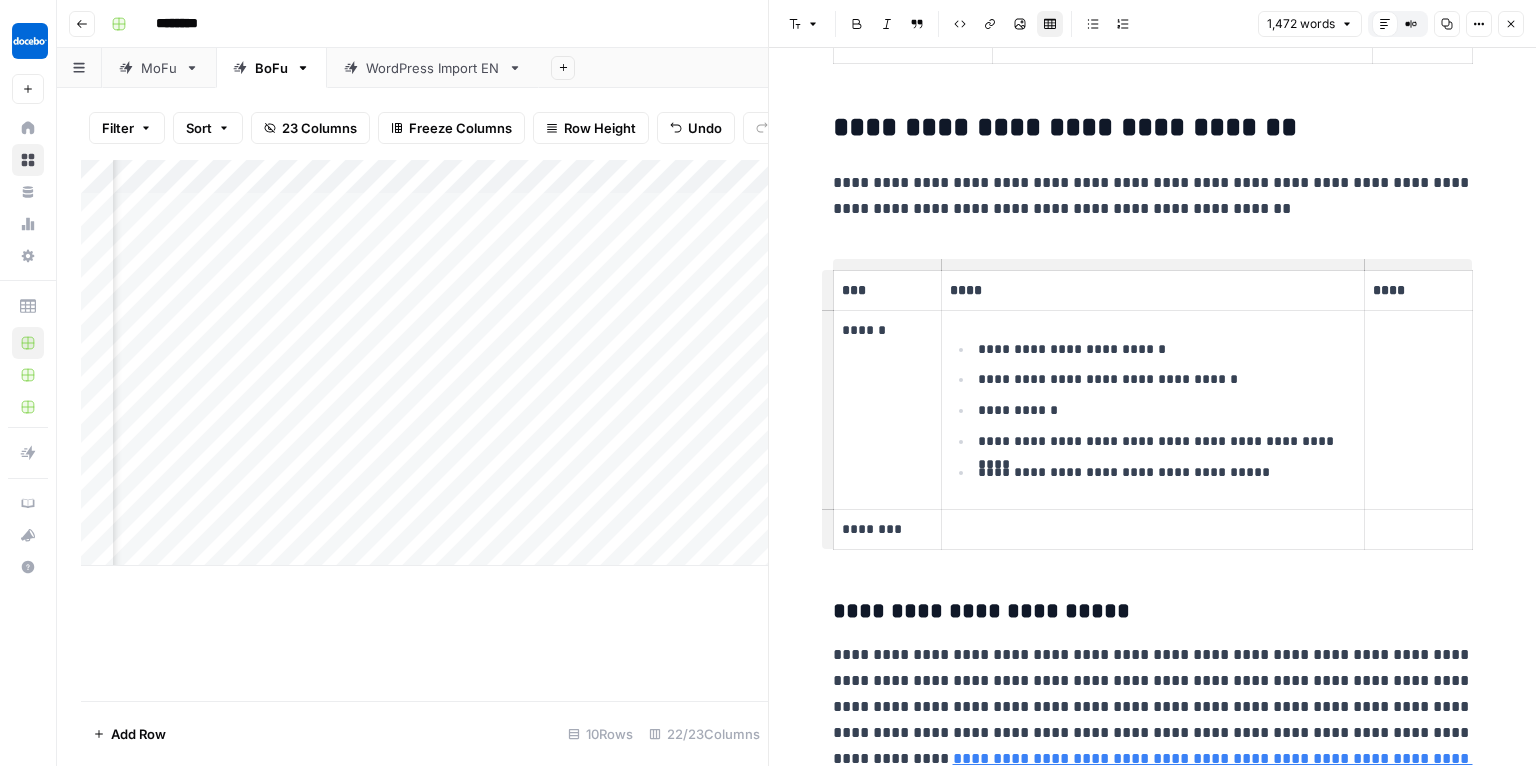 click at bounding box center (1418, 410) 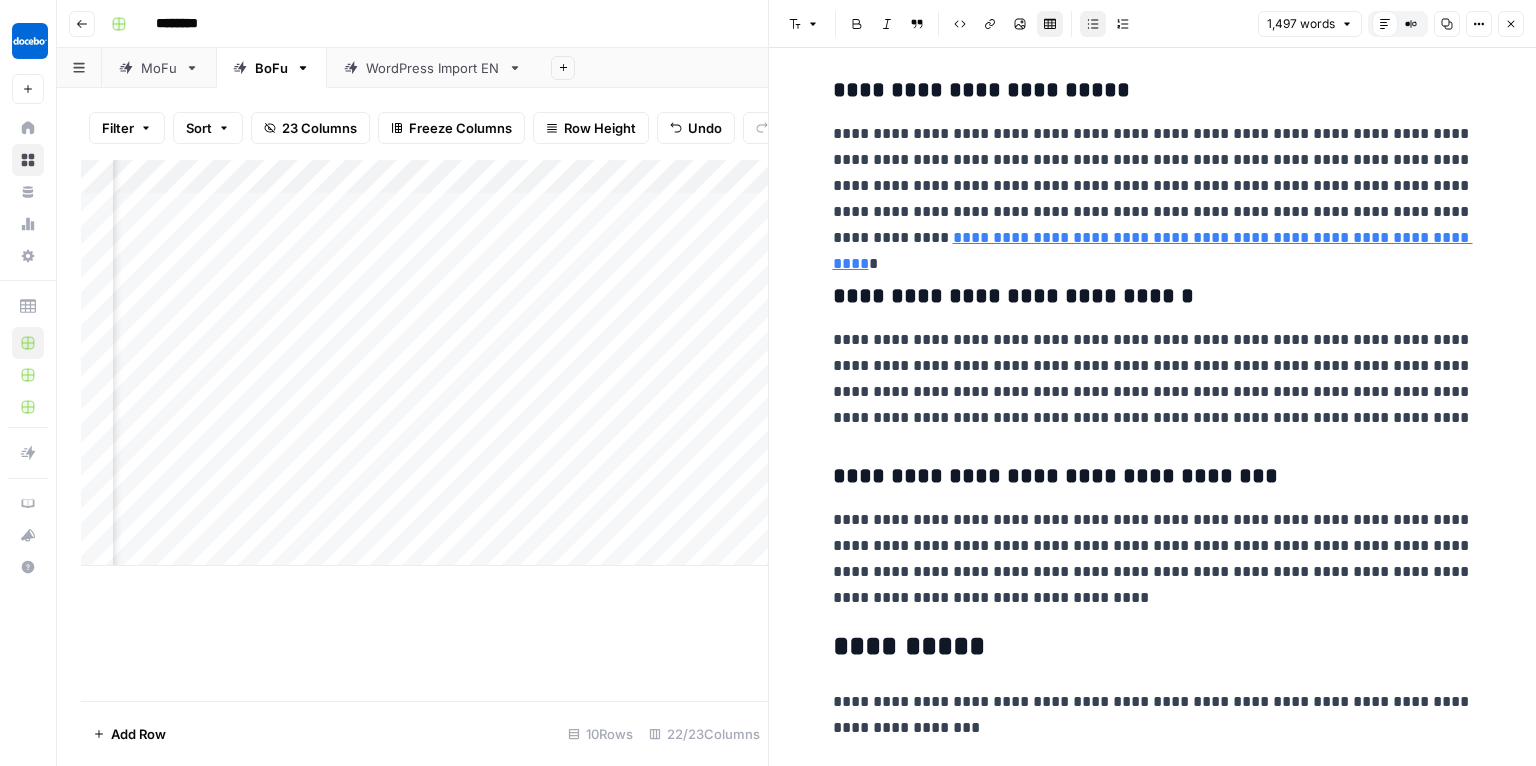 scroll, scrollTop: 2444, scrollLeft: 0, axis: vertical 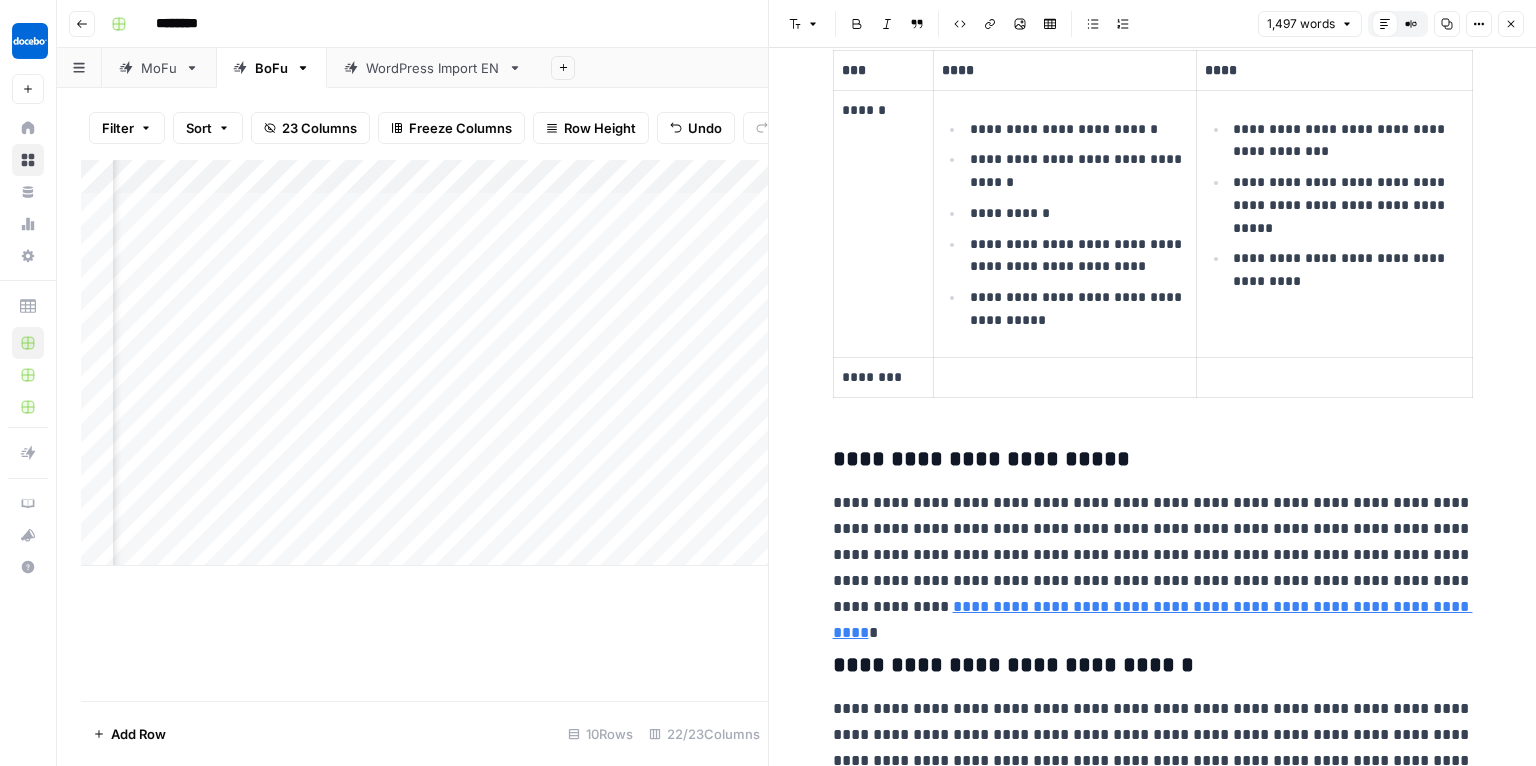 drag, startPoint x: 825, startPoint y: 180, endPoint x: 1137, endPoint y: 421, distance: 394.23978 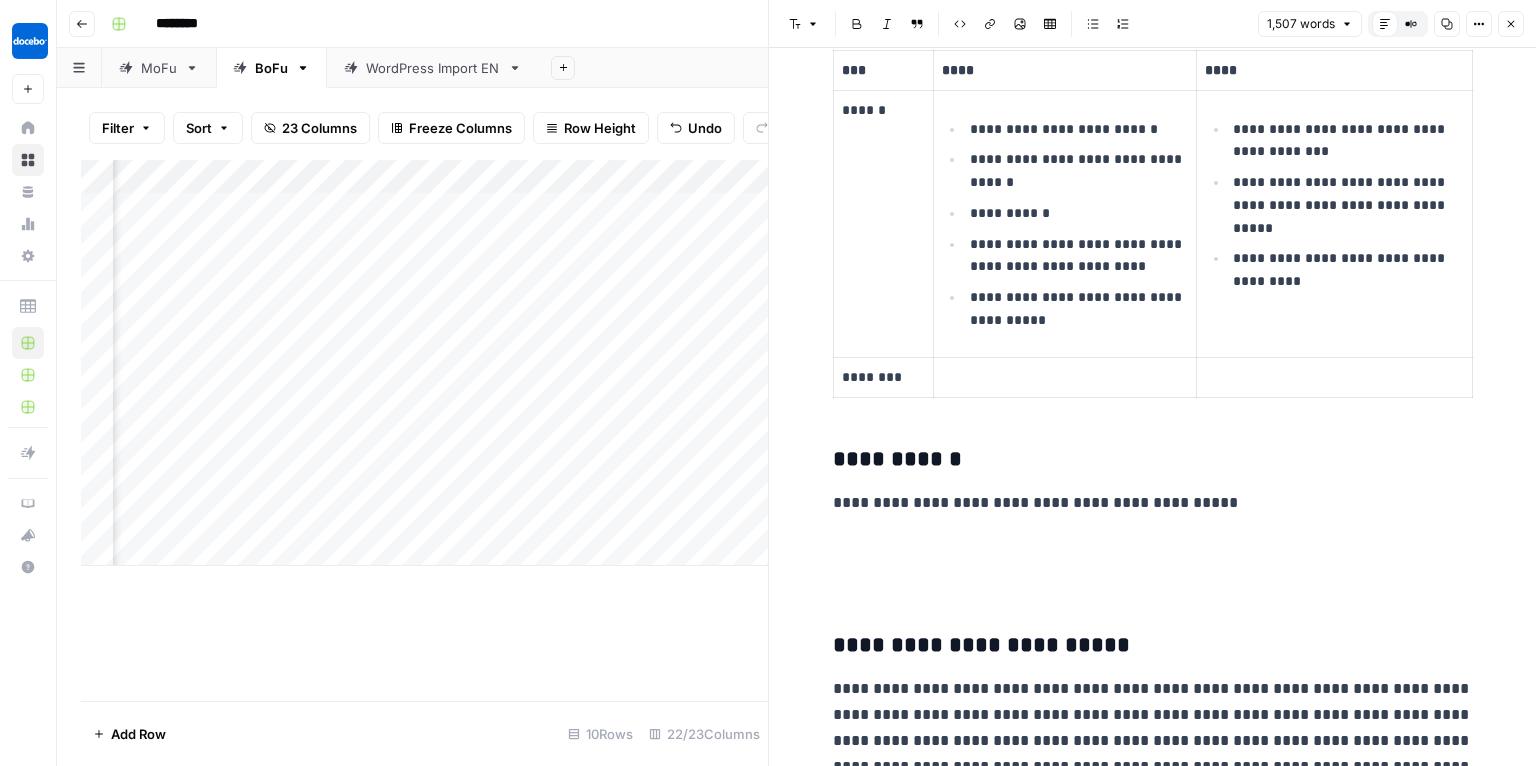 click on "**********" at bounding box center (1153, 503) 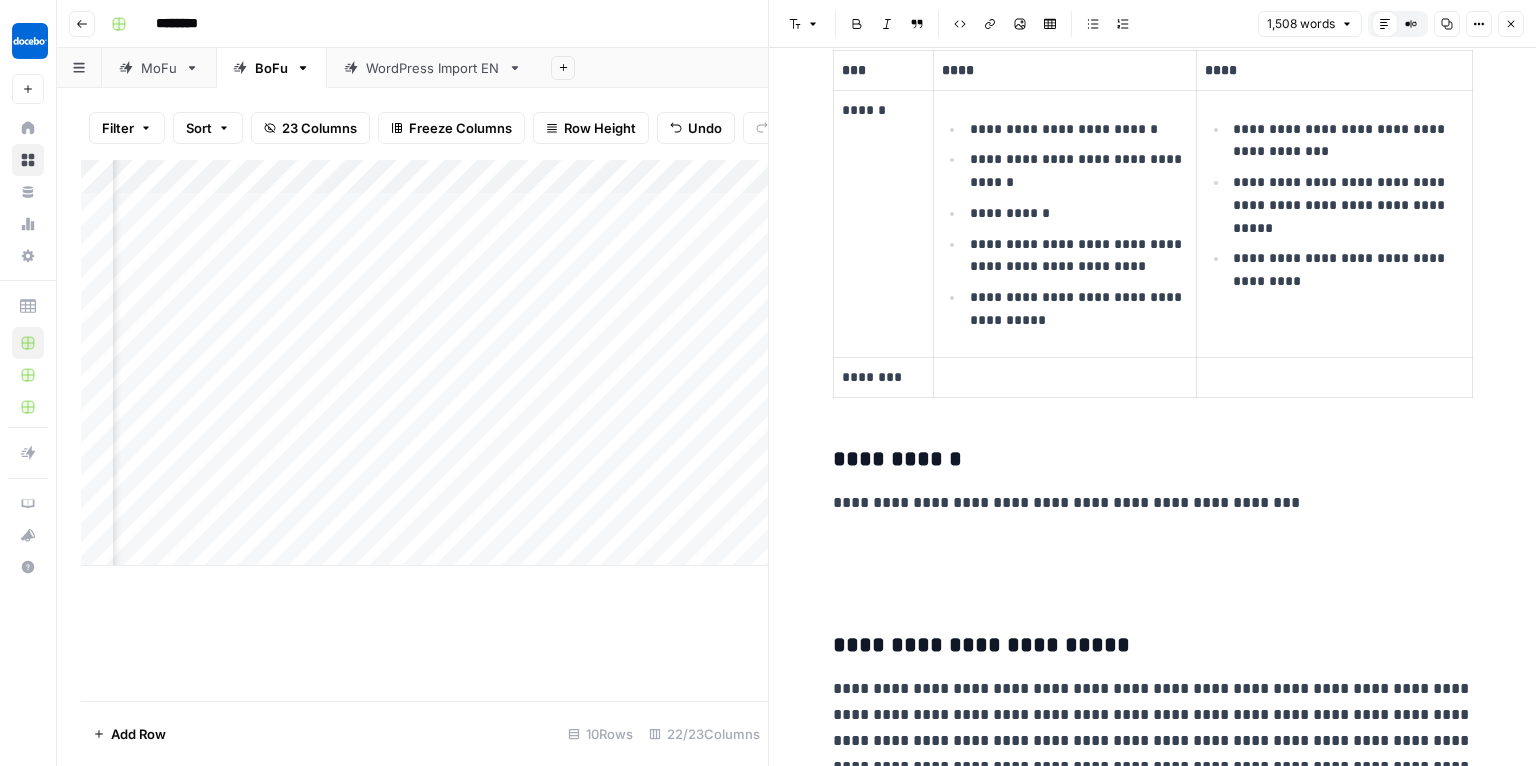 click on "**********" at bounding box center (1153, 1768) 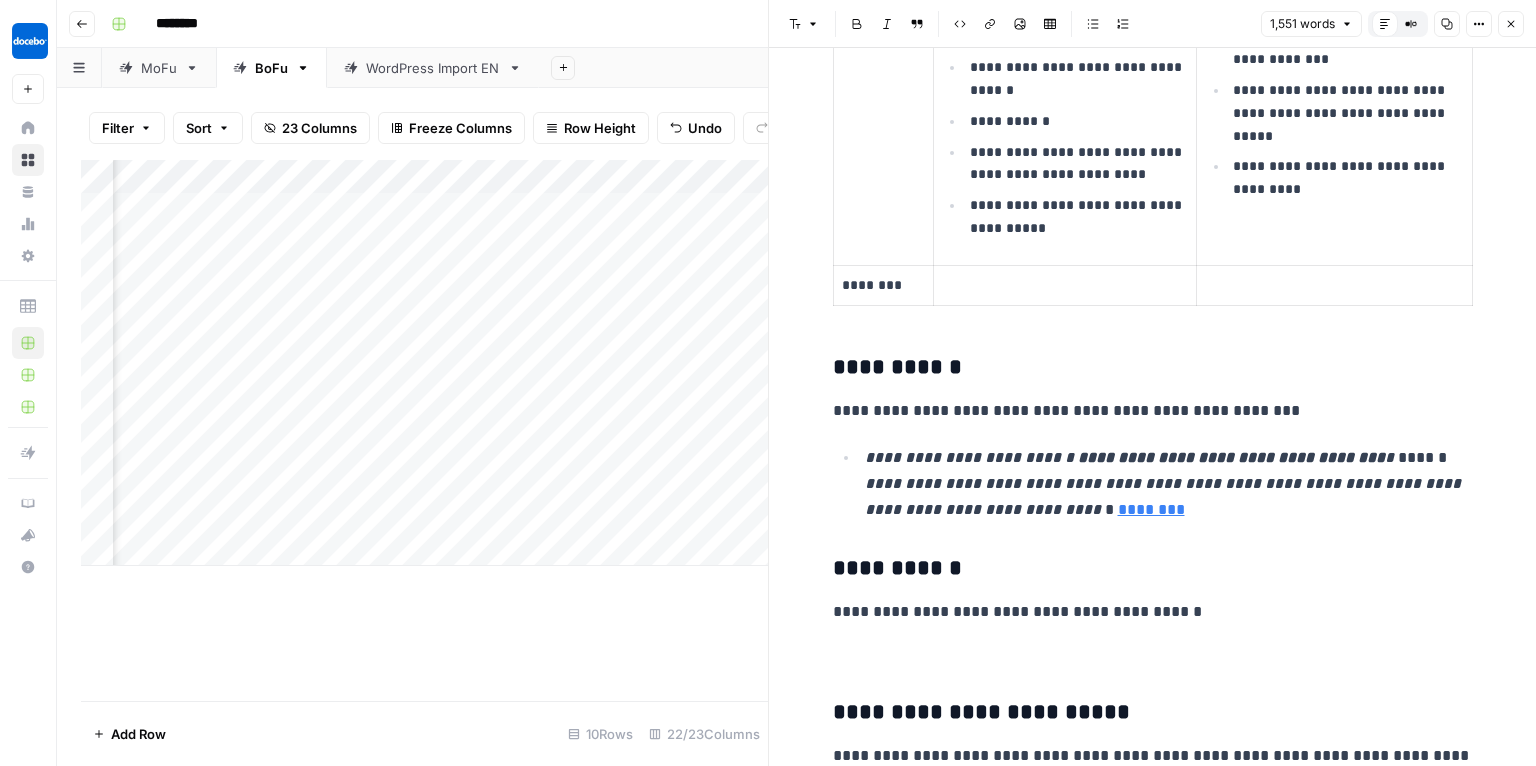 scroll, scrollTop: 2155, scrollLeft: 0, axis: vertical 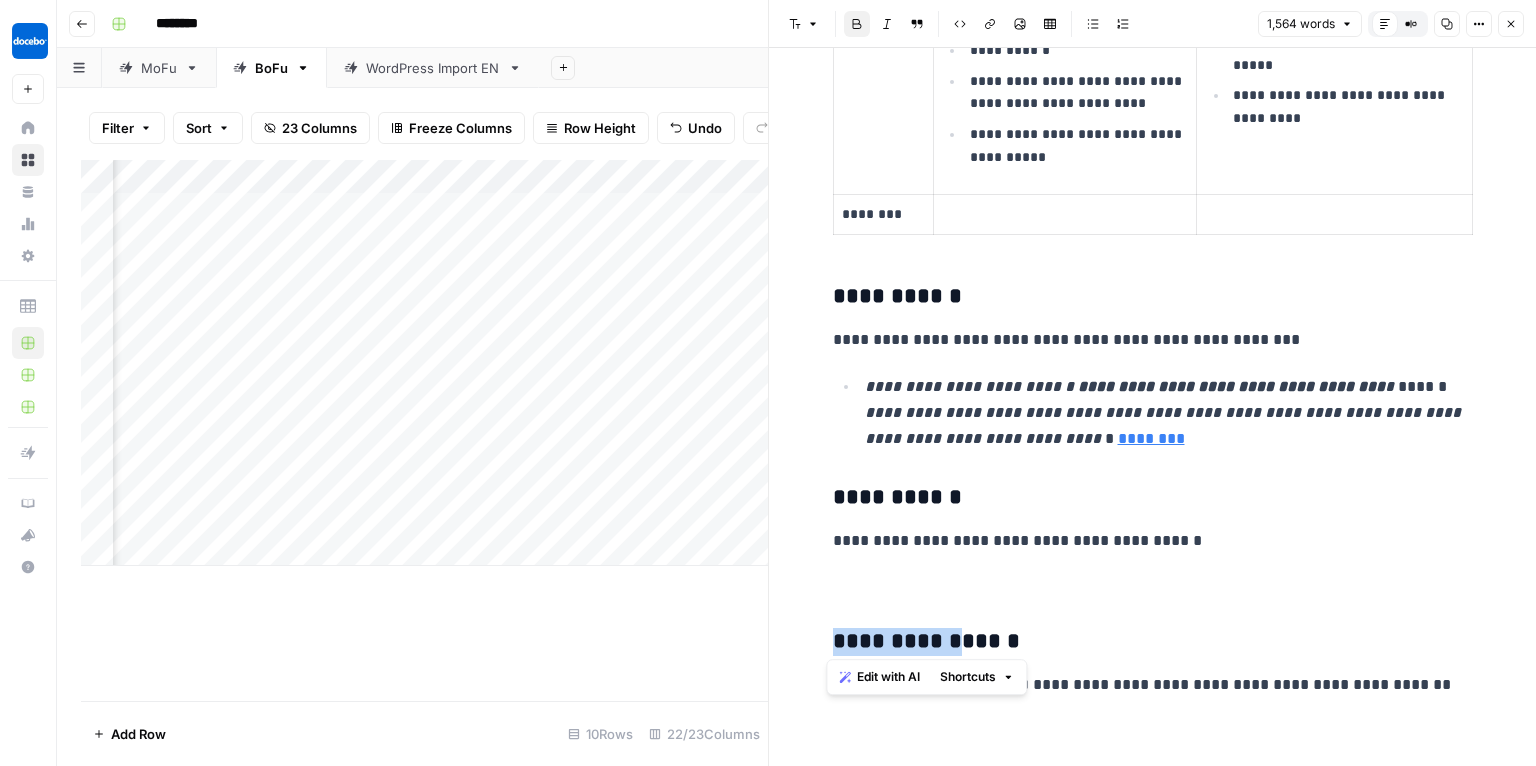 type 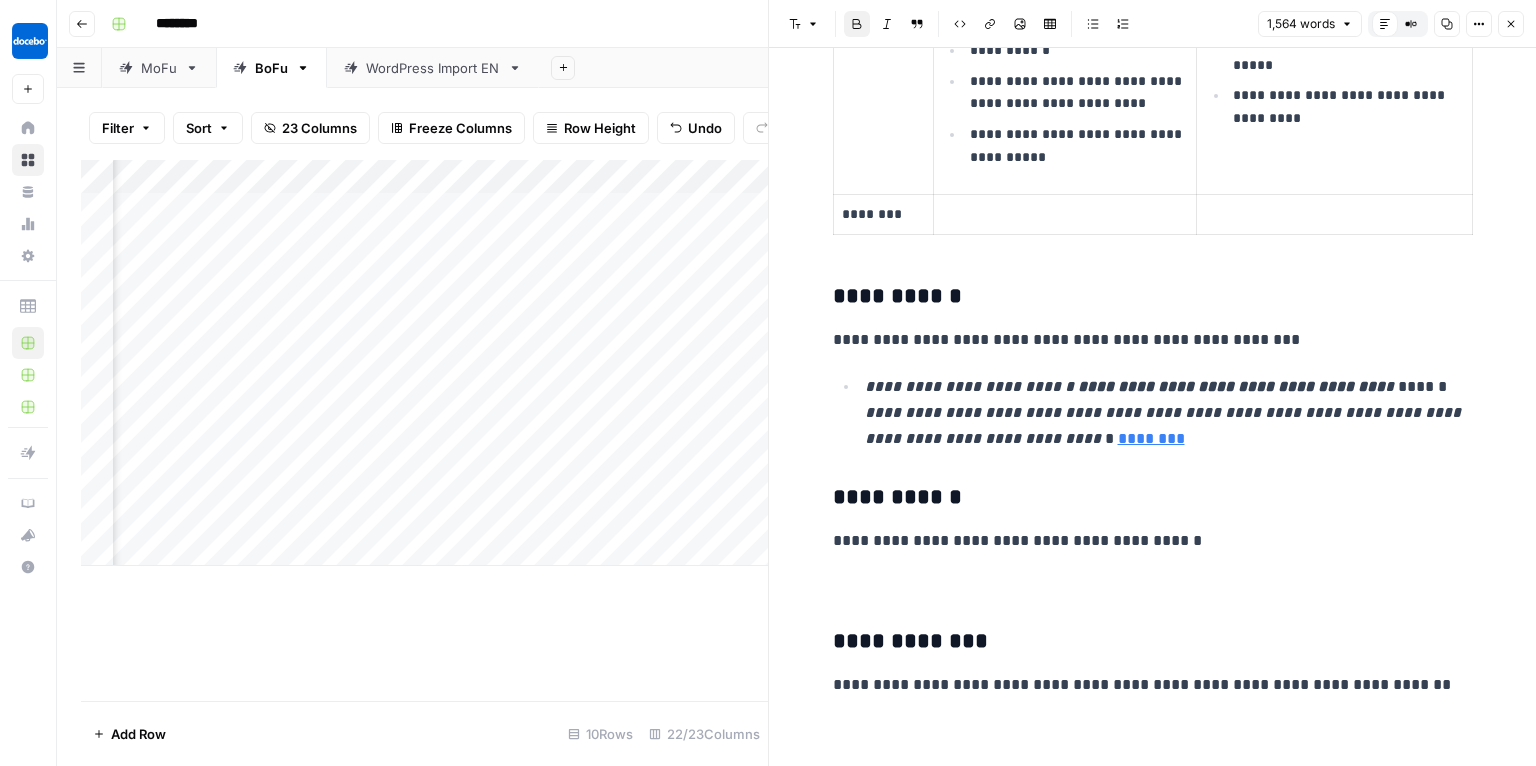 click on "**********" at bounding box center (910, 641) 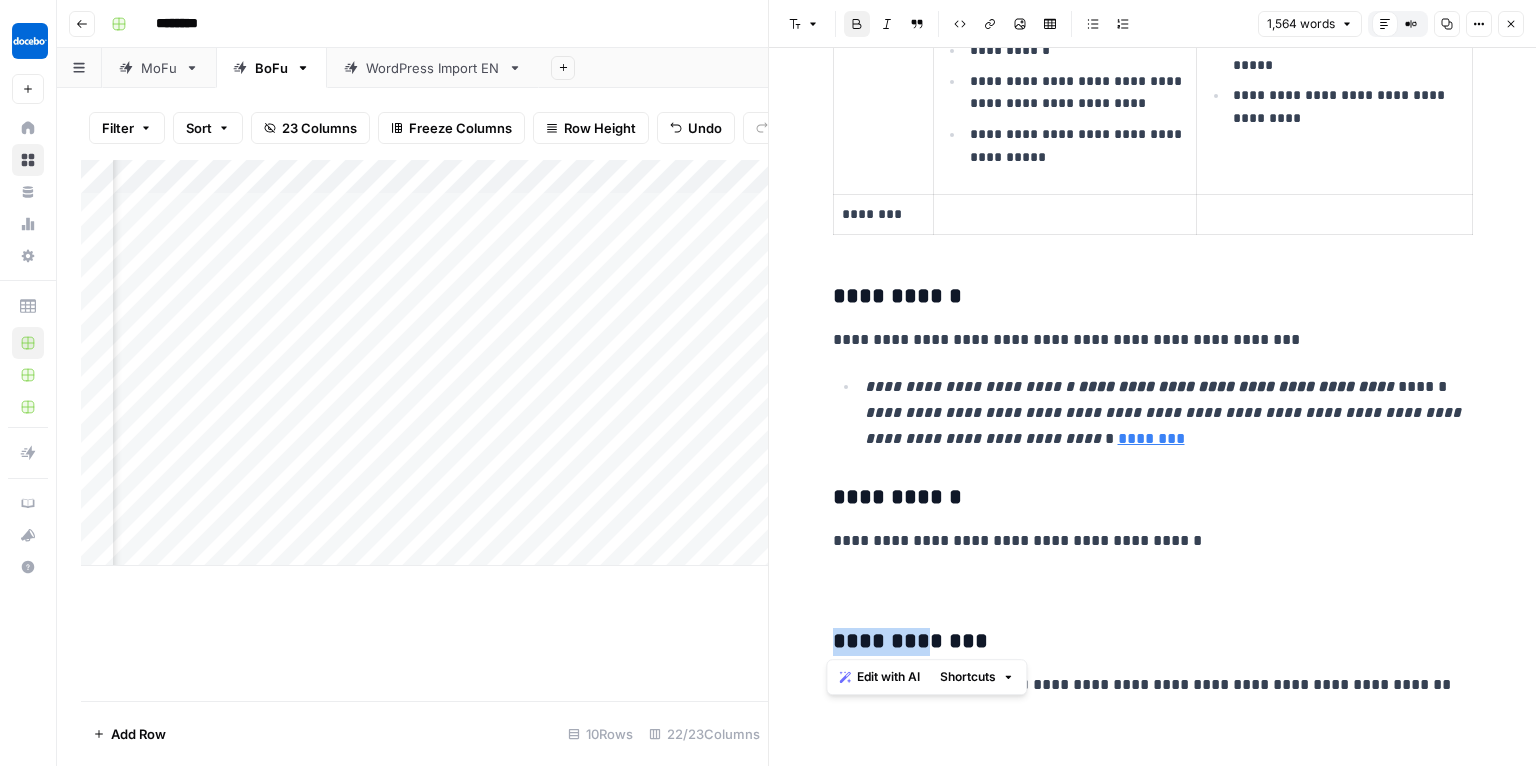 click on "**********" at bounding box center [910, 641] 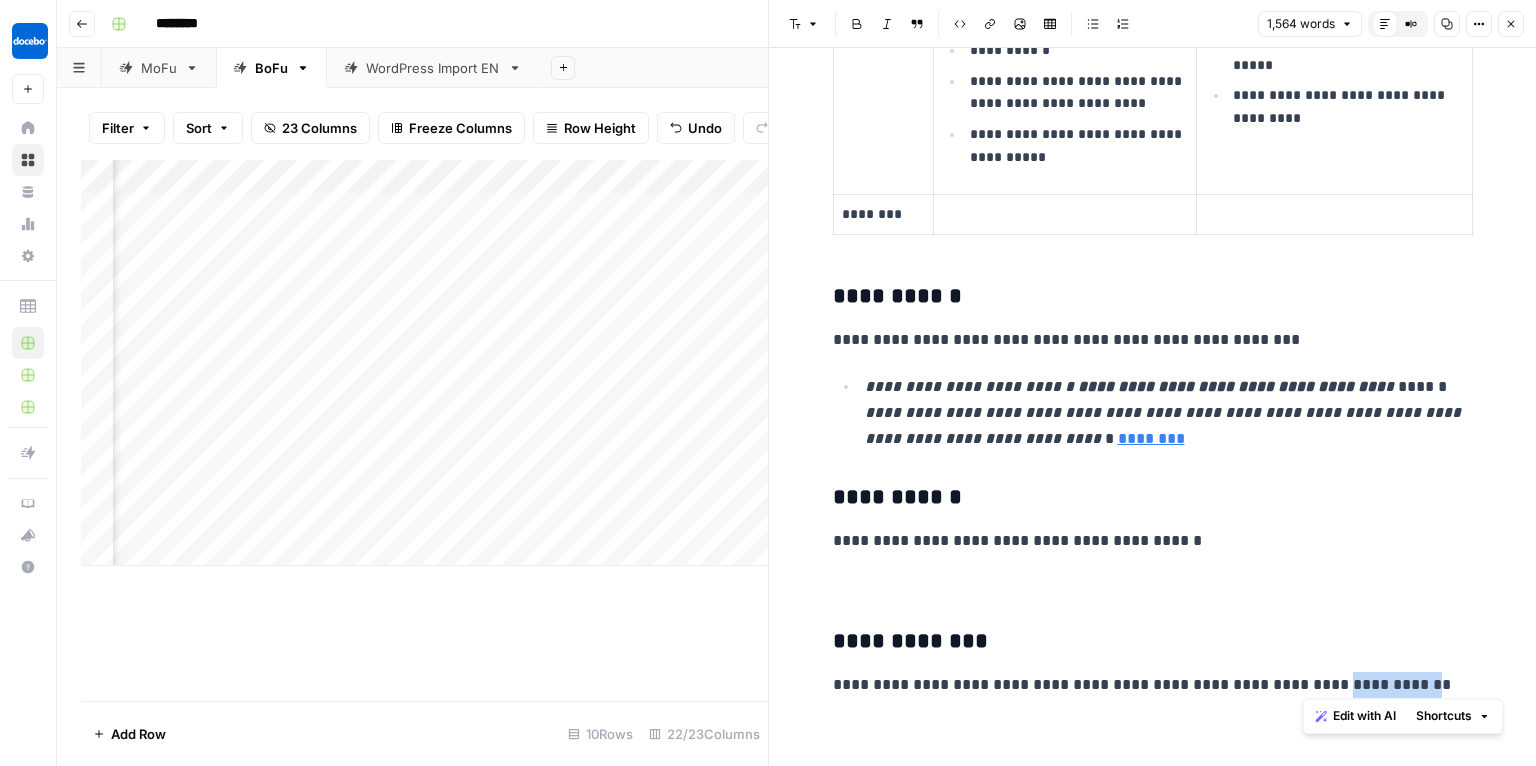 drag, startPoint x: 1304, startPoint y: 671, endPoint x: 1395, endPoint y: 676, distance: 91.13726 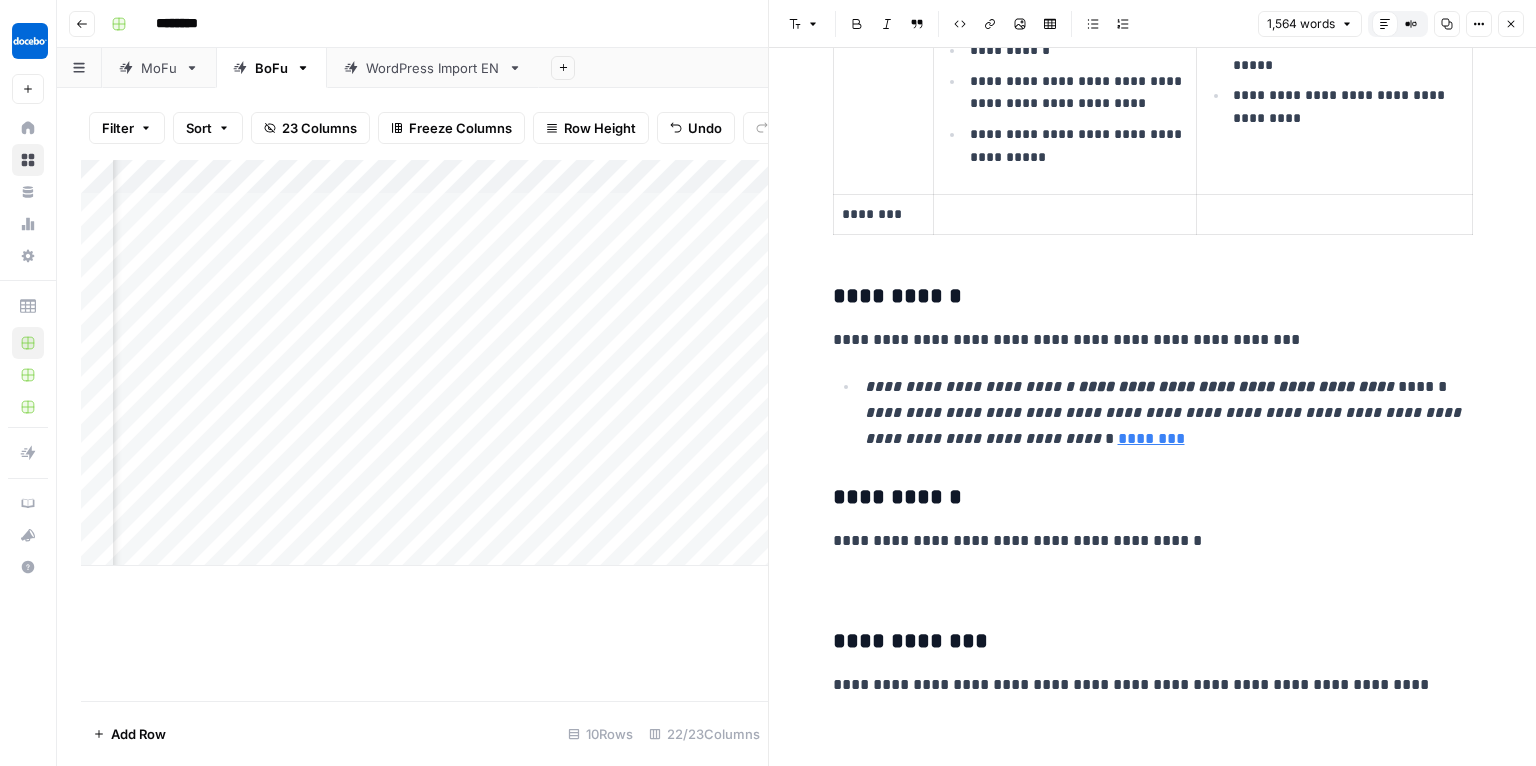 click on "**********" at bounding box center (1153, 685) 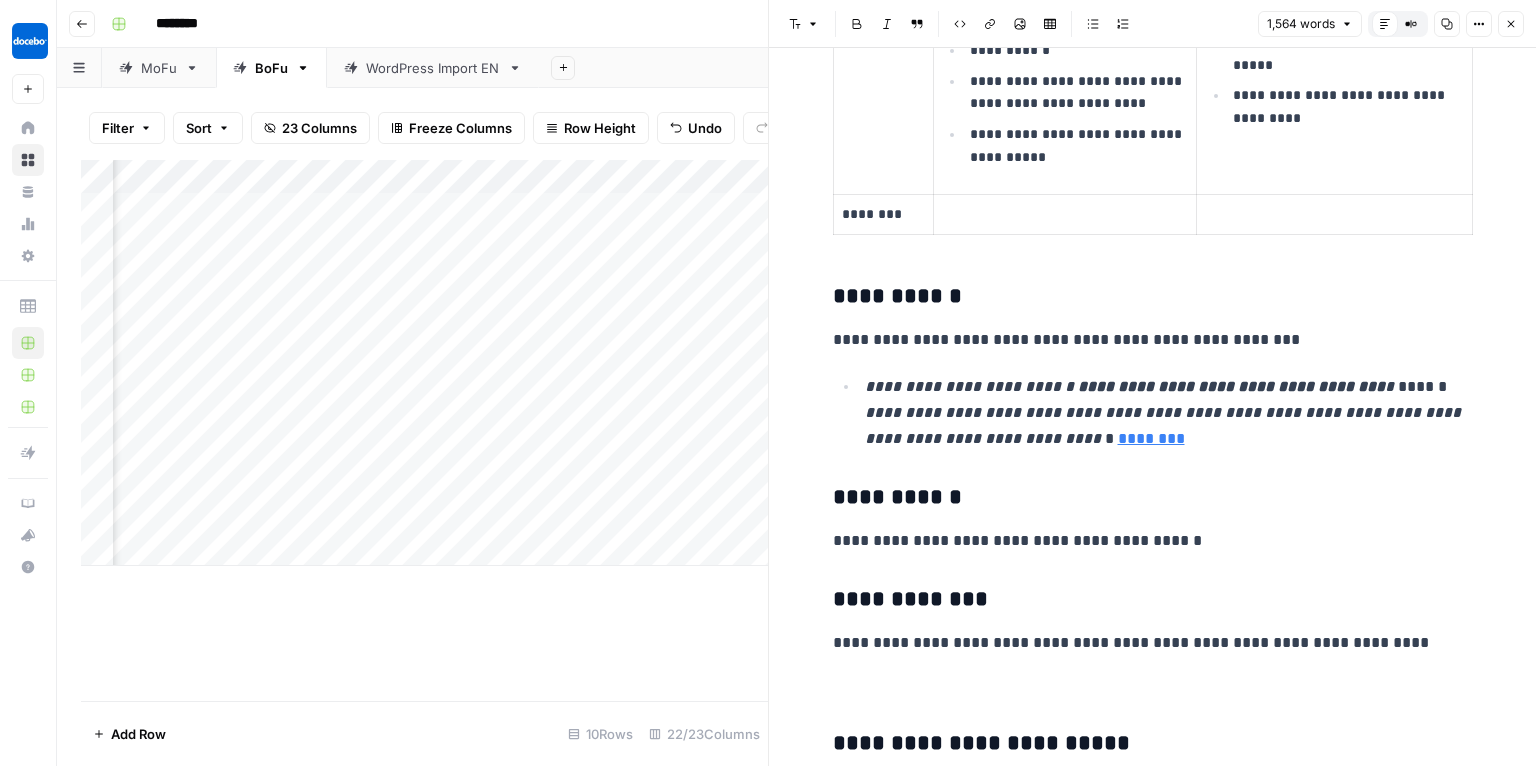 click on "**********" at bounding box center [1153, 1735] 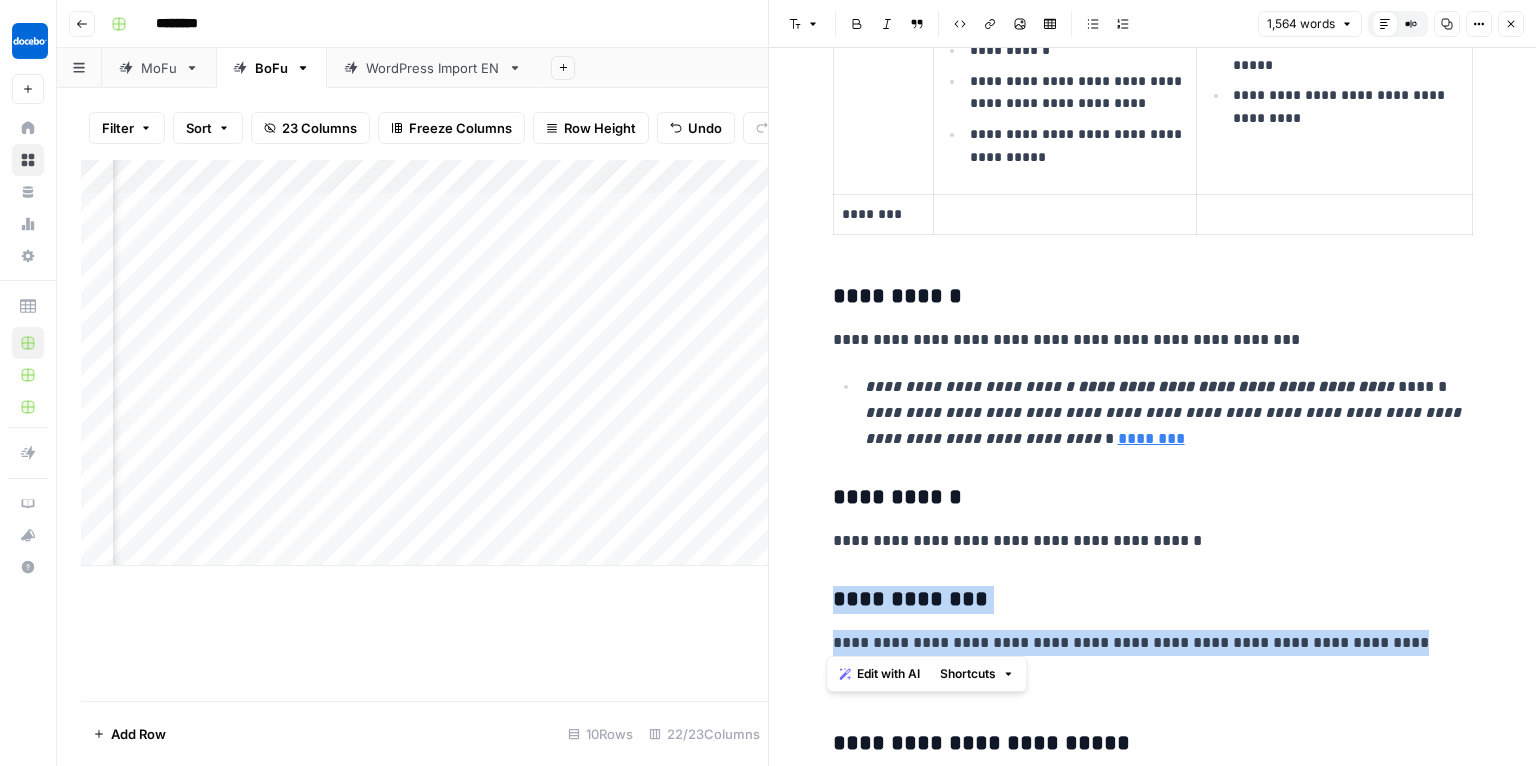 drag, startPoint x: 1394, startPoint y: 637, endPoint x: 795, endPoint y: 594, distance: 600.54144 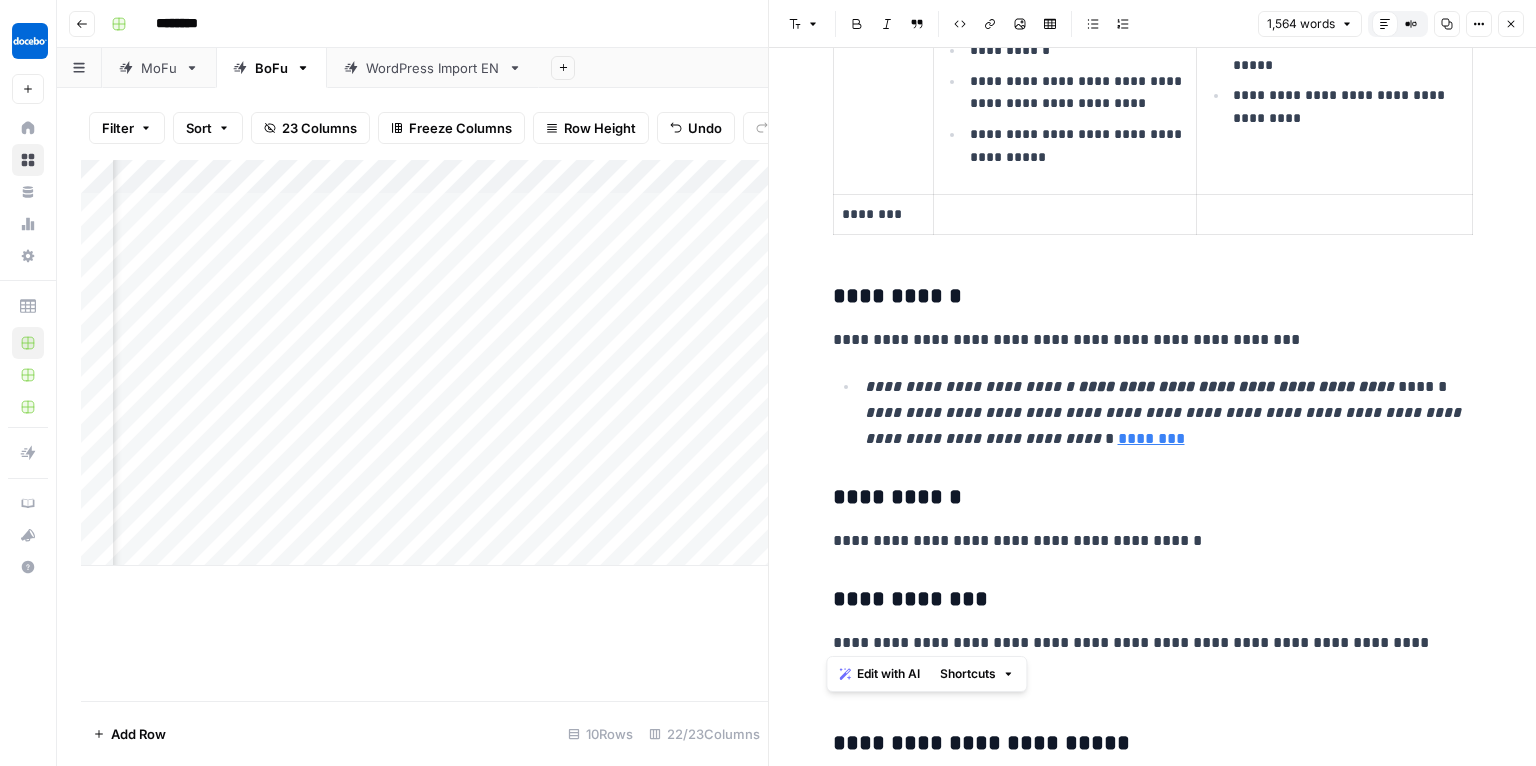 click on "**********" at bounding box center (1153, 643) 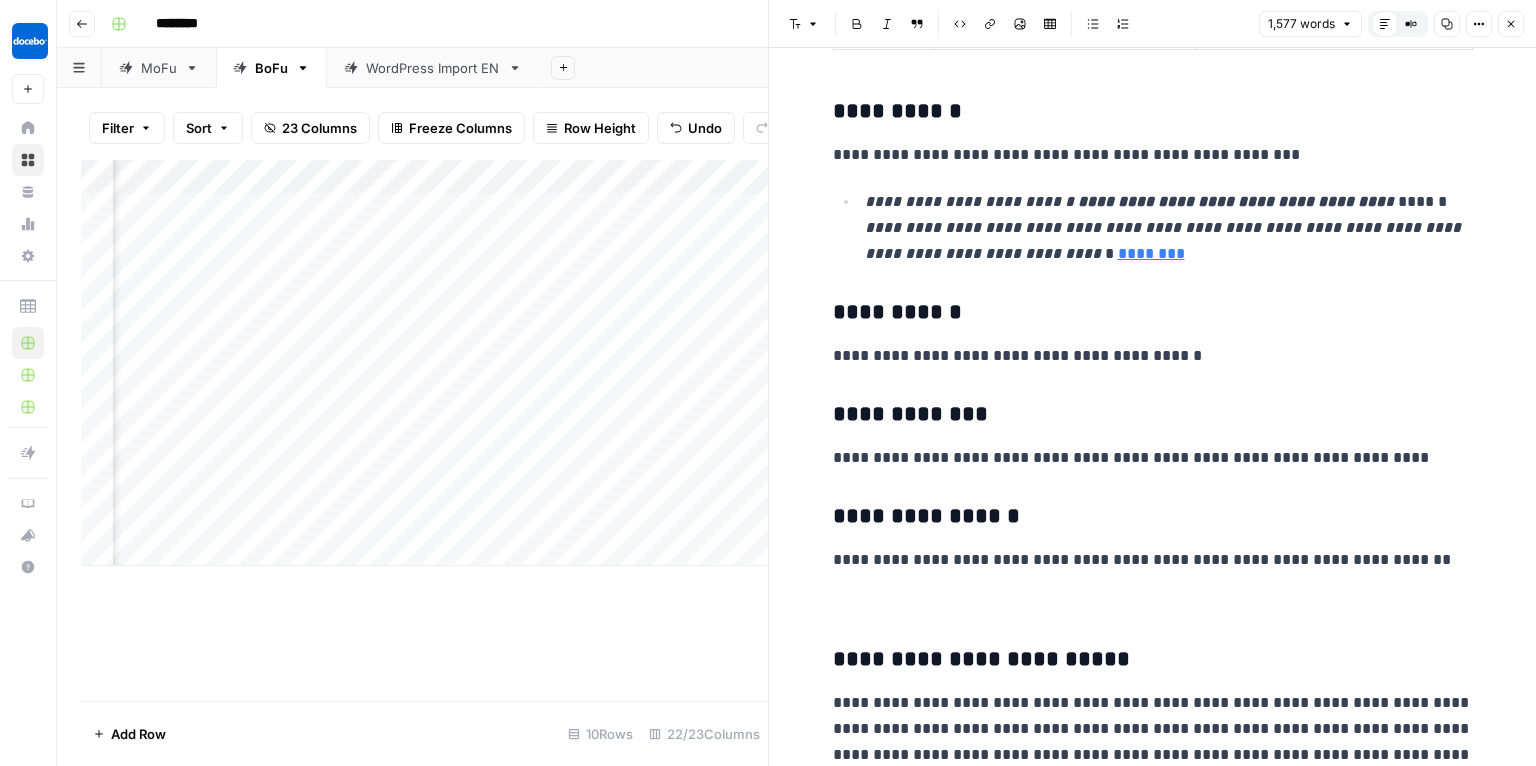 scroll, scrollTop: 2394, scrollLeft: 0, axis: vertical 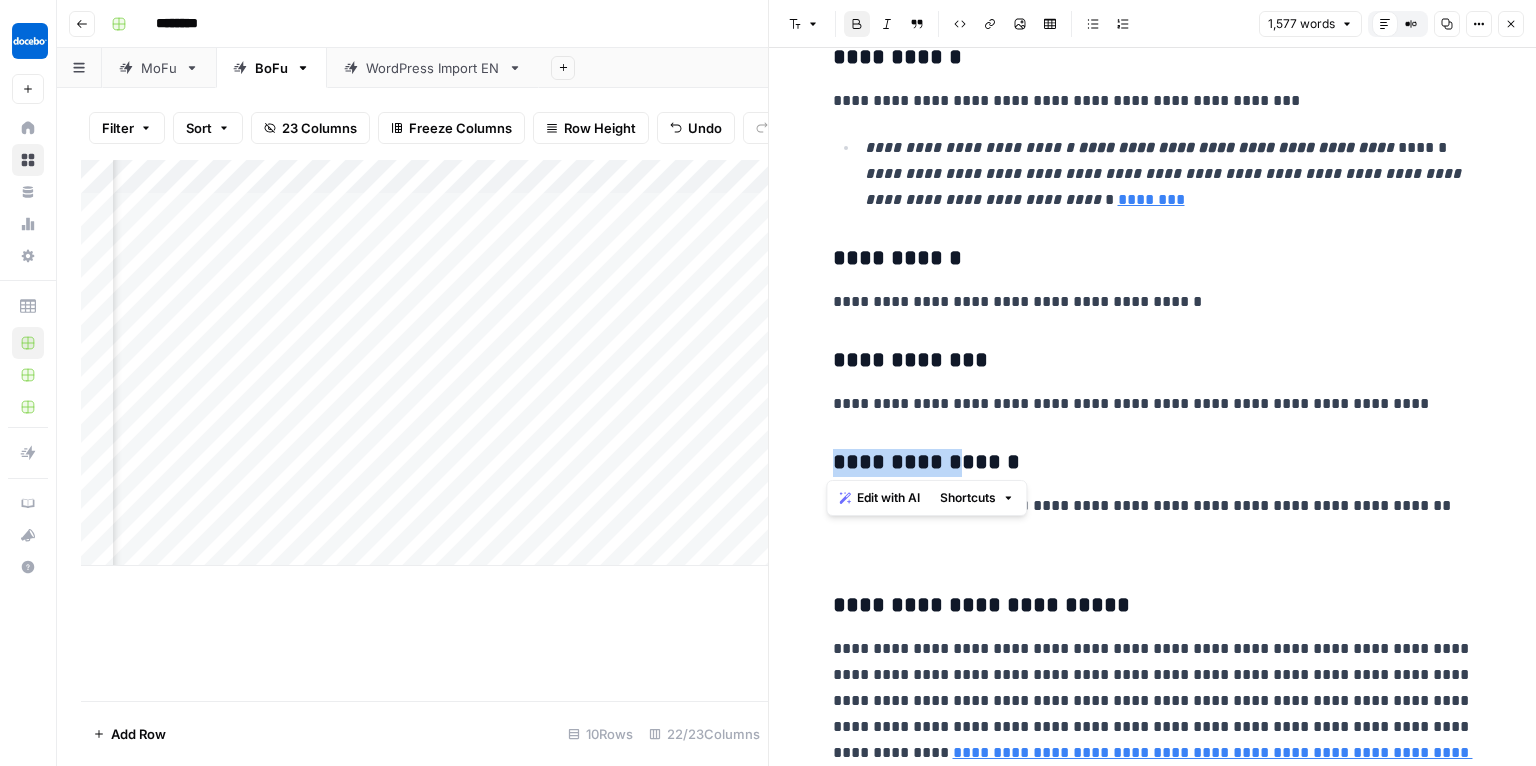 drag, startPoint x: 961, startPoint y: 452, endPoint x: 831, endPoint y: 462, distance: 130.38405 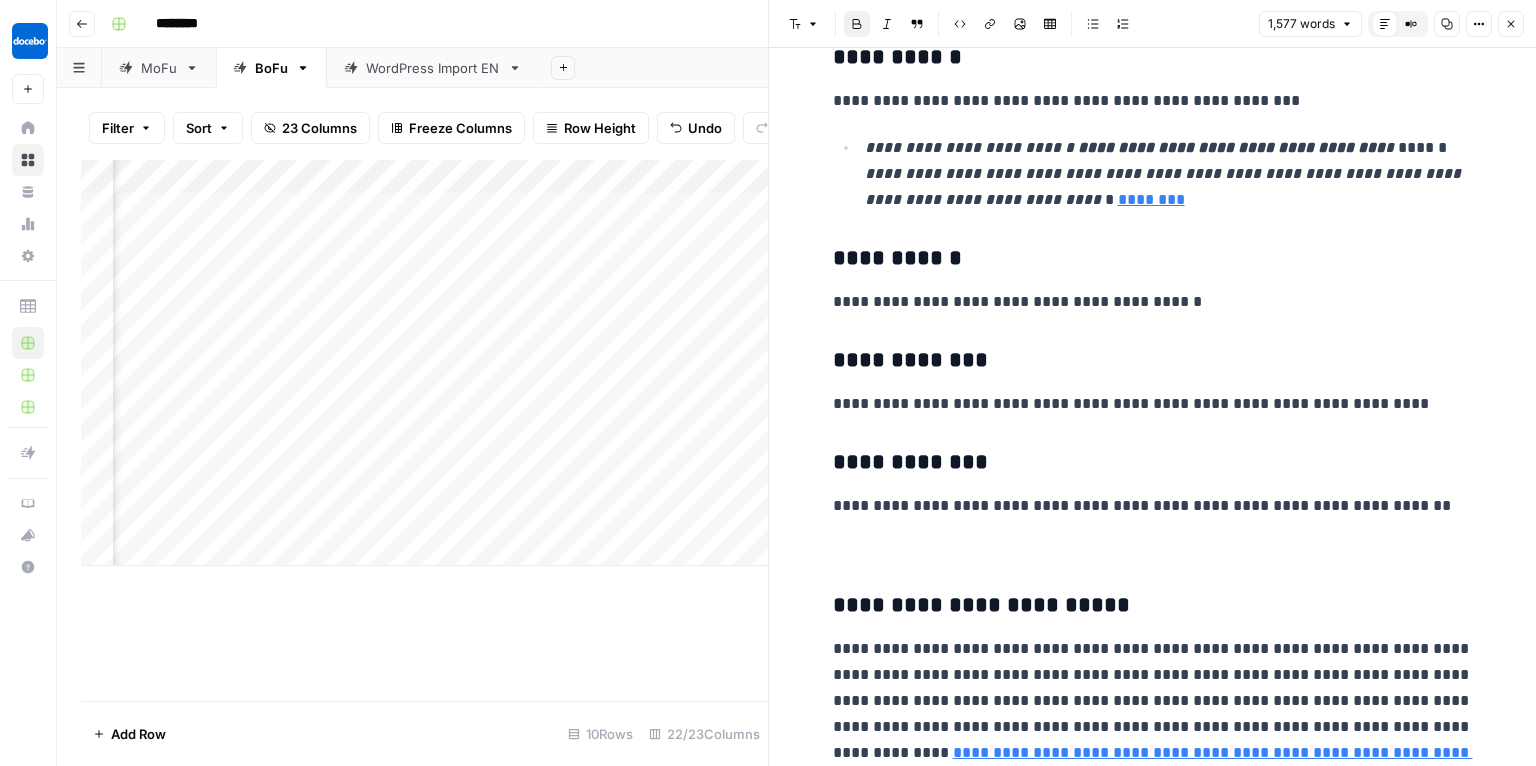 click on "**********" at bounding box center [910, 462] 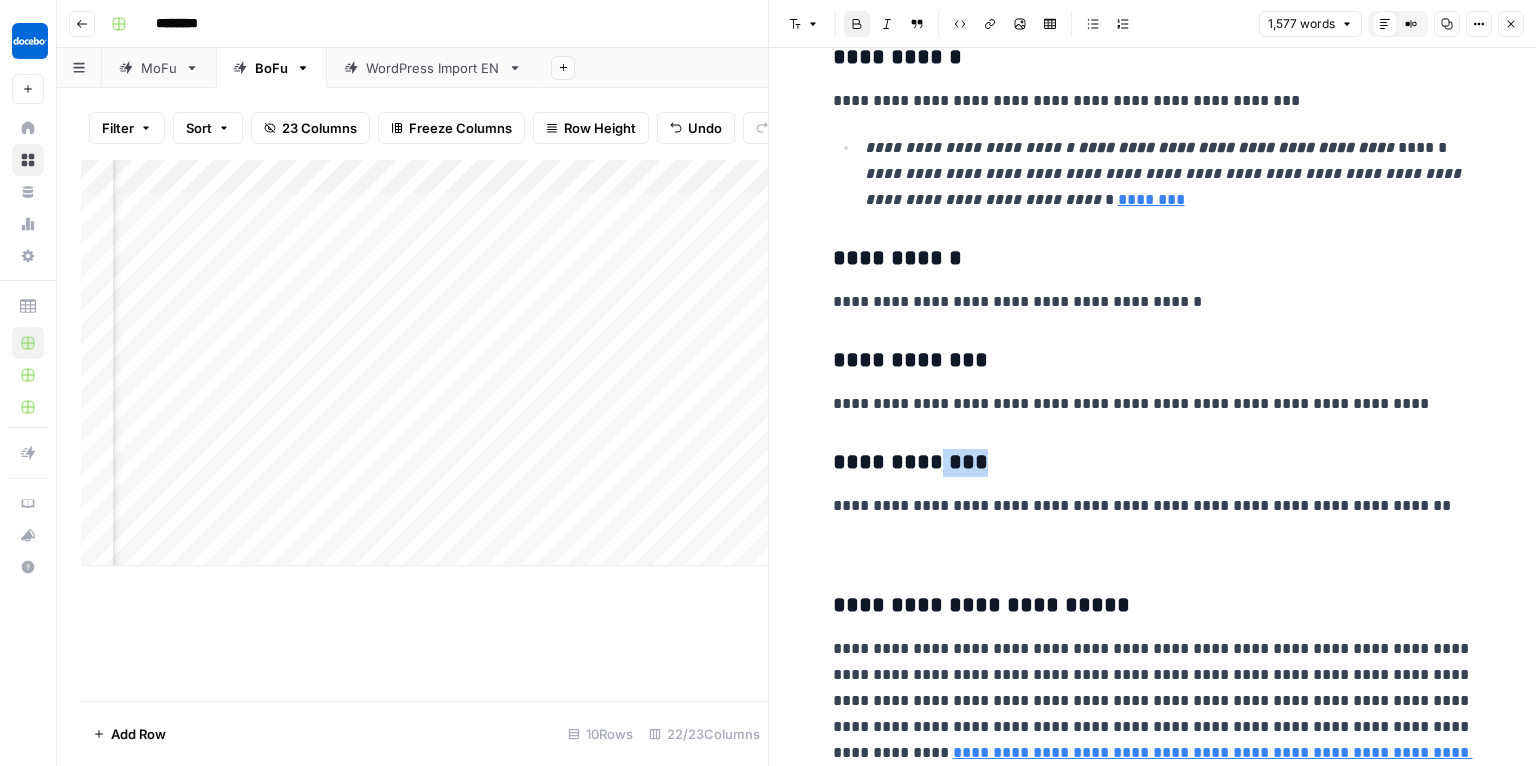 click on "**********" at bounding box center [910, 462] 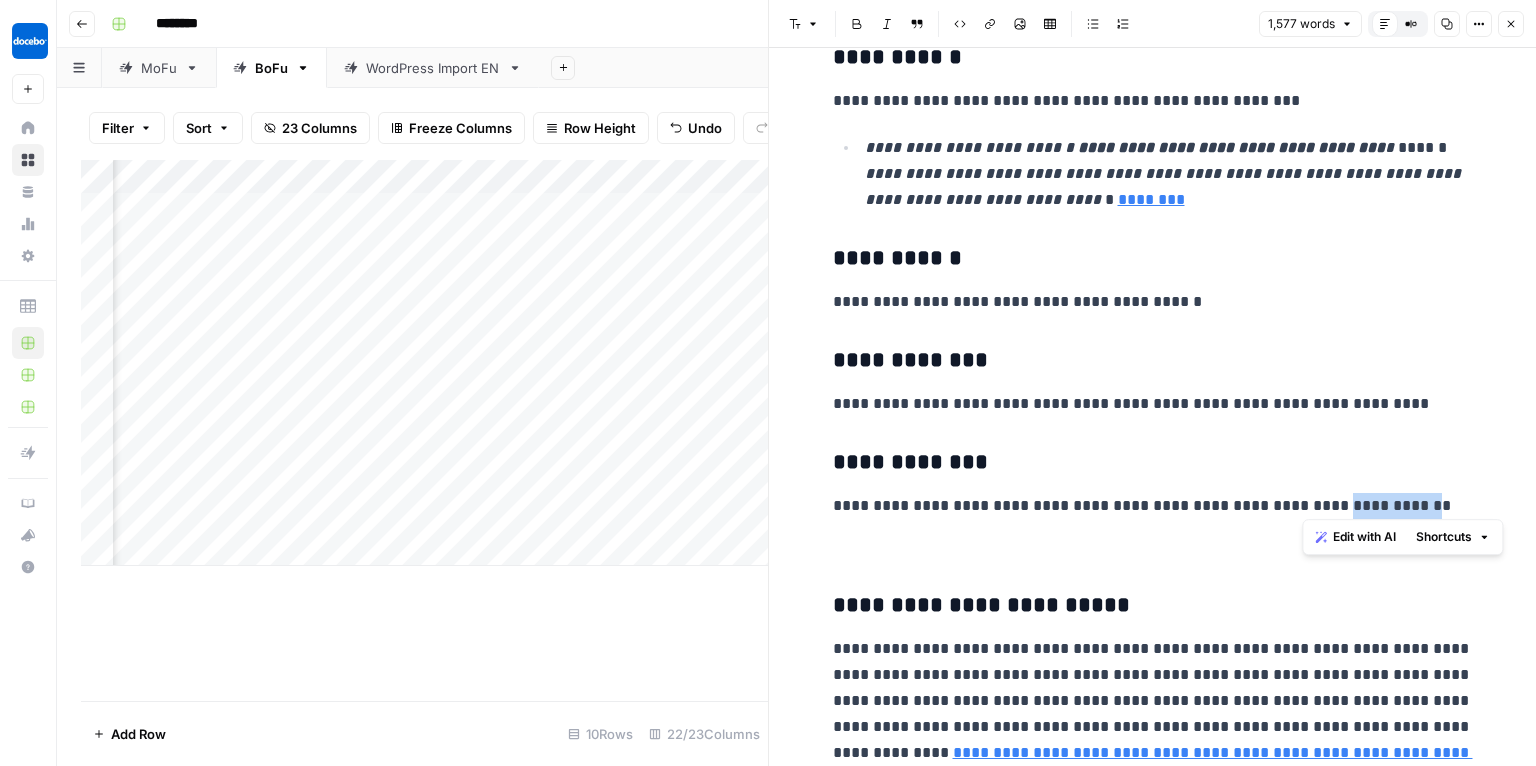 drag, startPoint x: 1304, startPoint y: 499, endPoint x: 1390, endPoint y: 507, distance: 86.37129 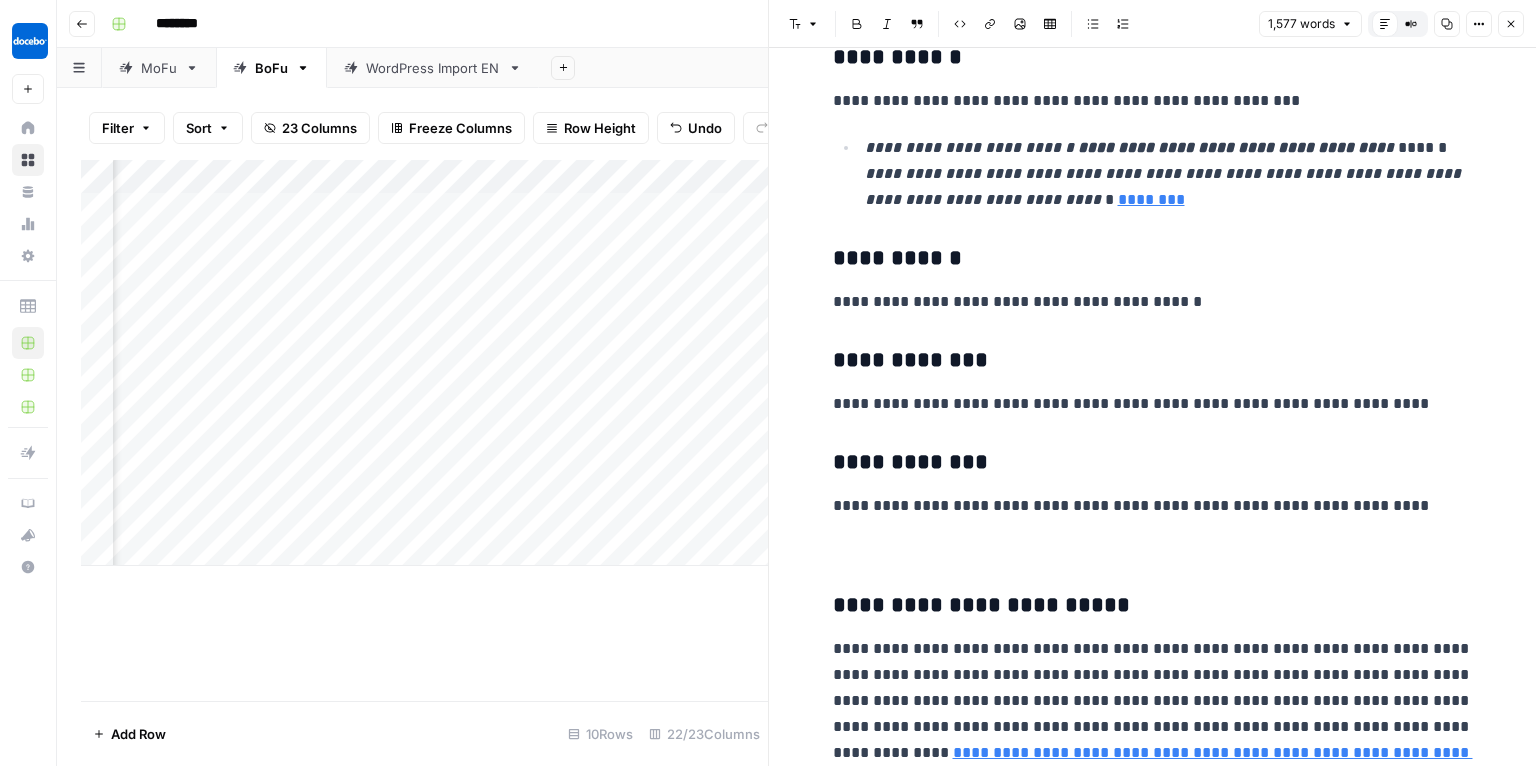 click on "**********" at bounding box center (1153, 506) 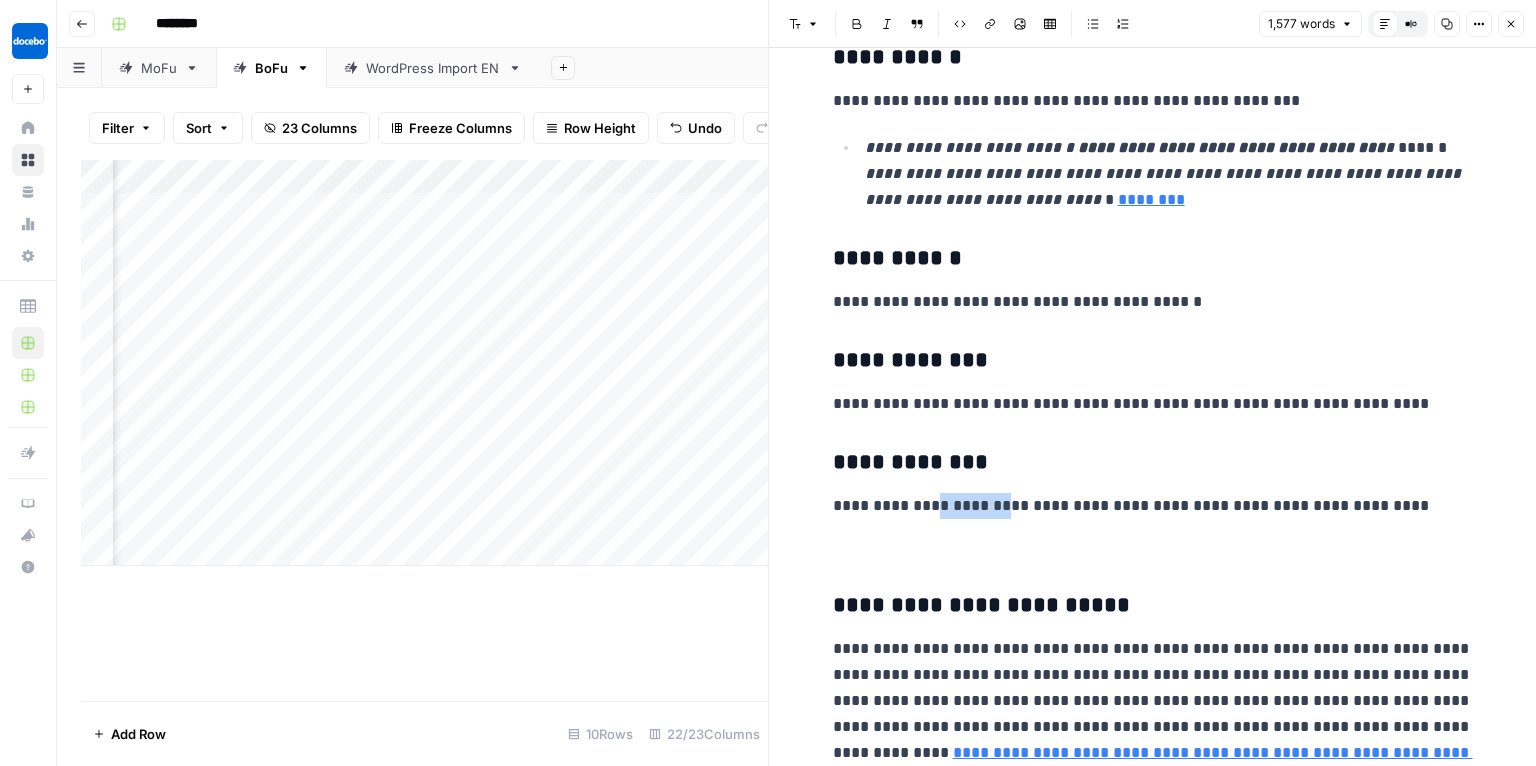 click on "**********" at bounding box center [1153, 506] 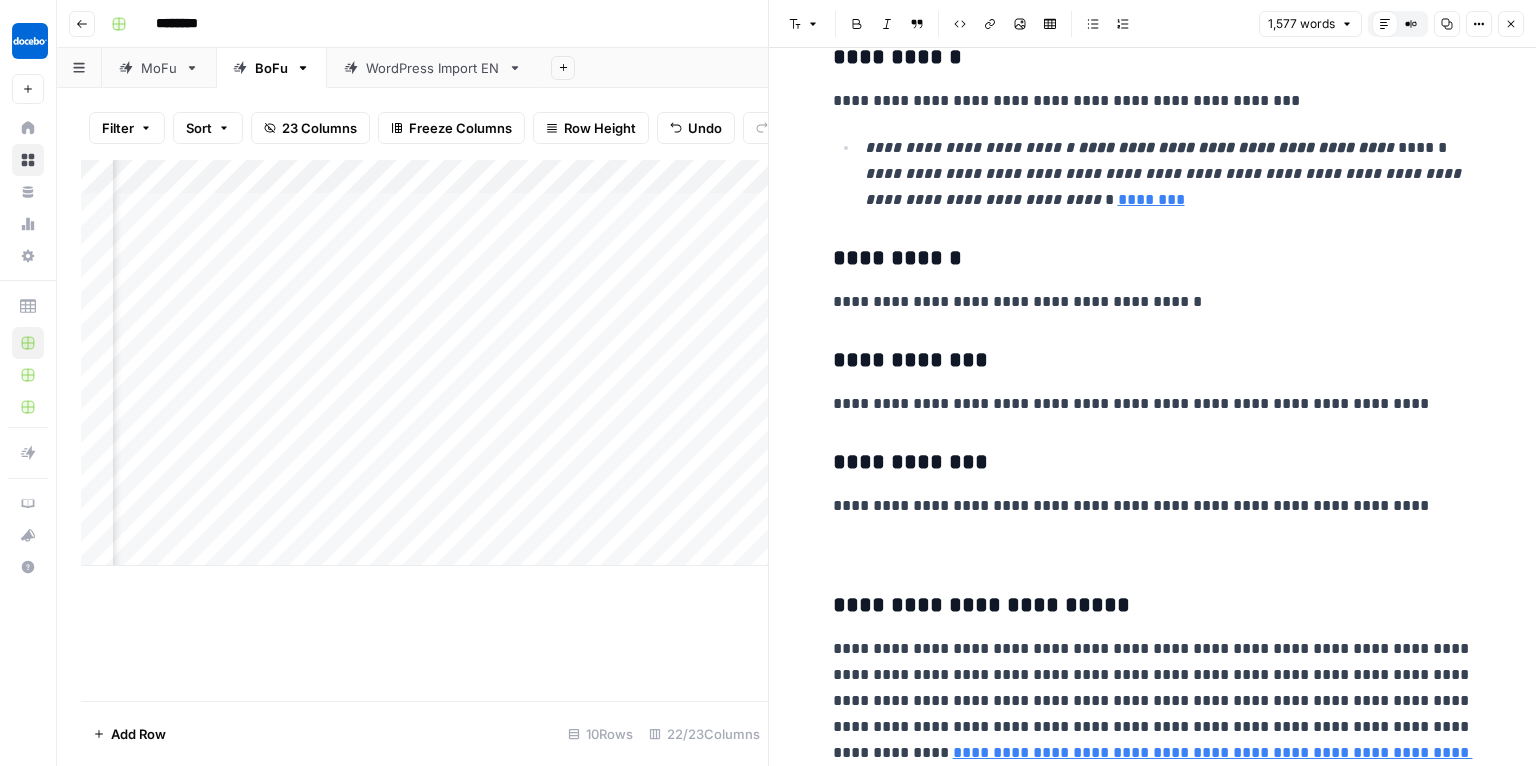 click at bounding box center (1153, 548) 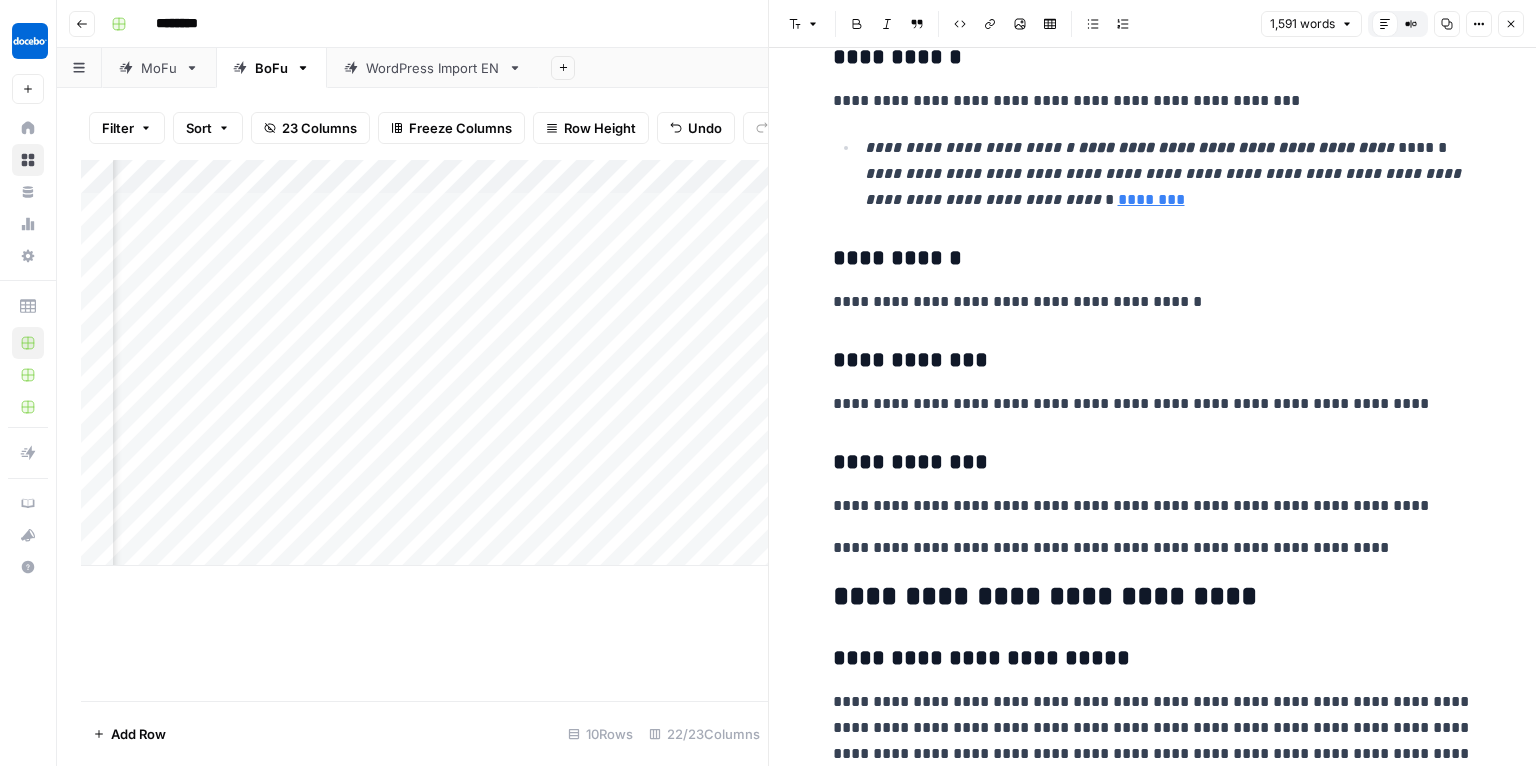 click on "**********" at bounding box center (1153, 548) 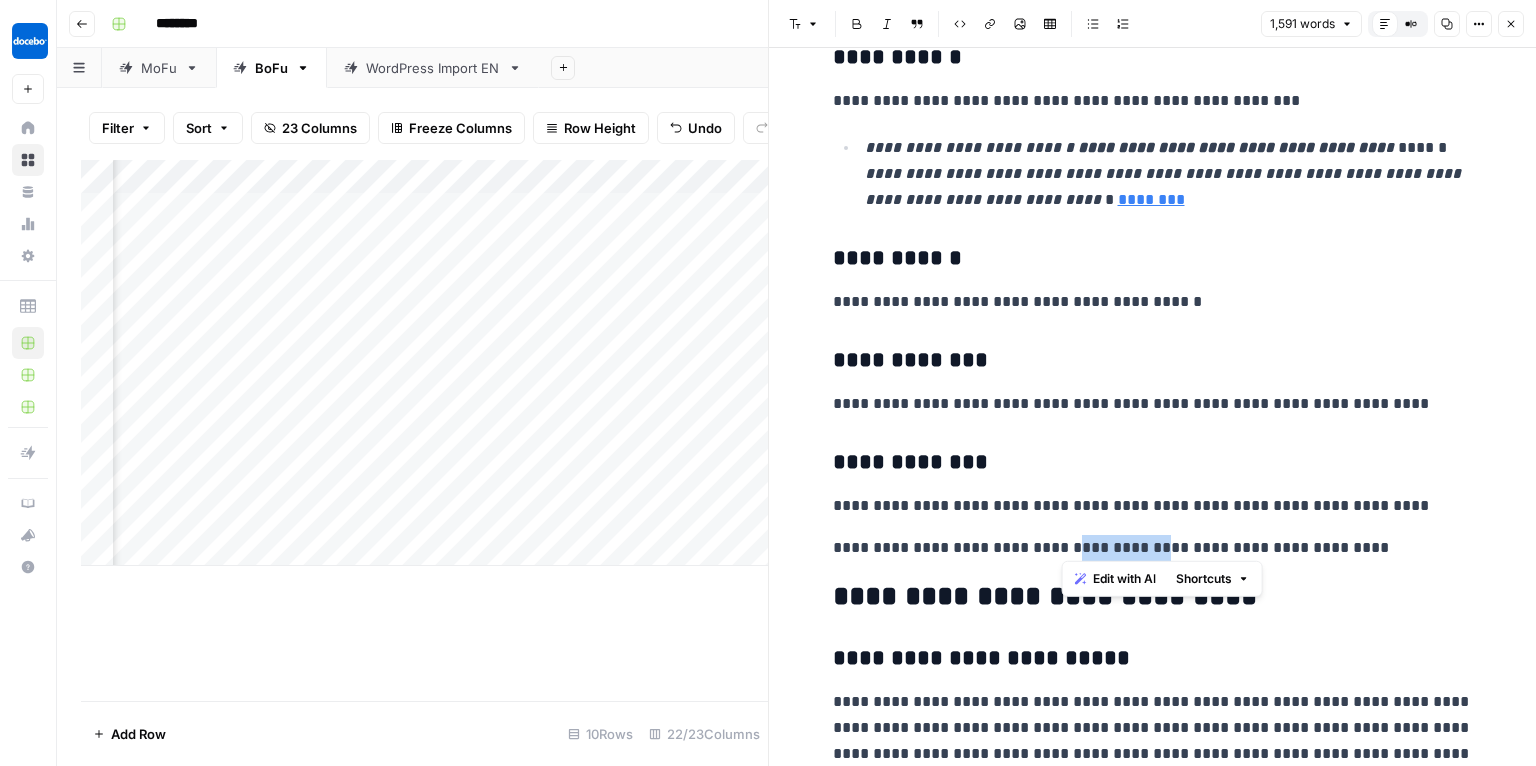 drag, startPoint x: 1156, startPoint y: 543, endPoint x: 1066, endPoint y: 547, distance: 90.088844 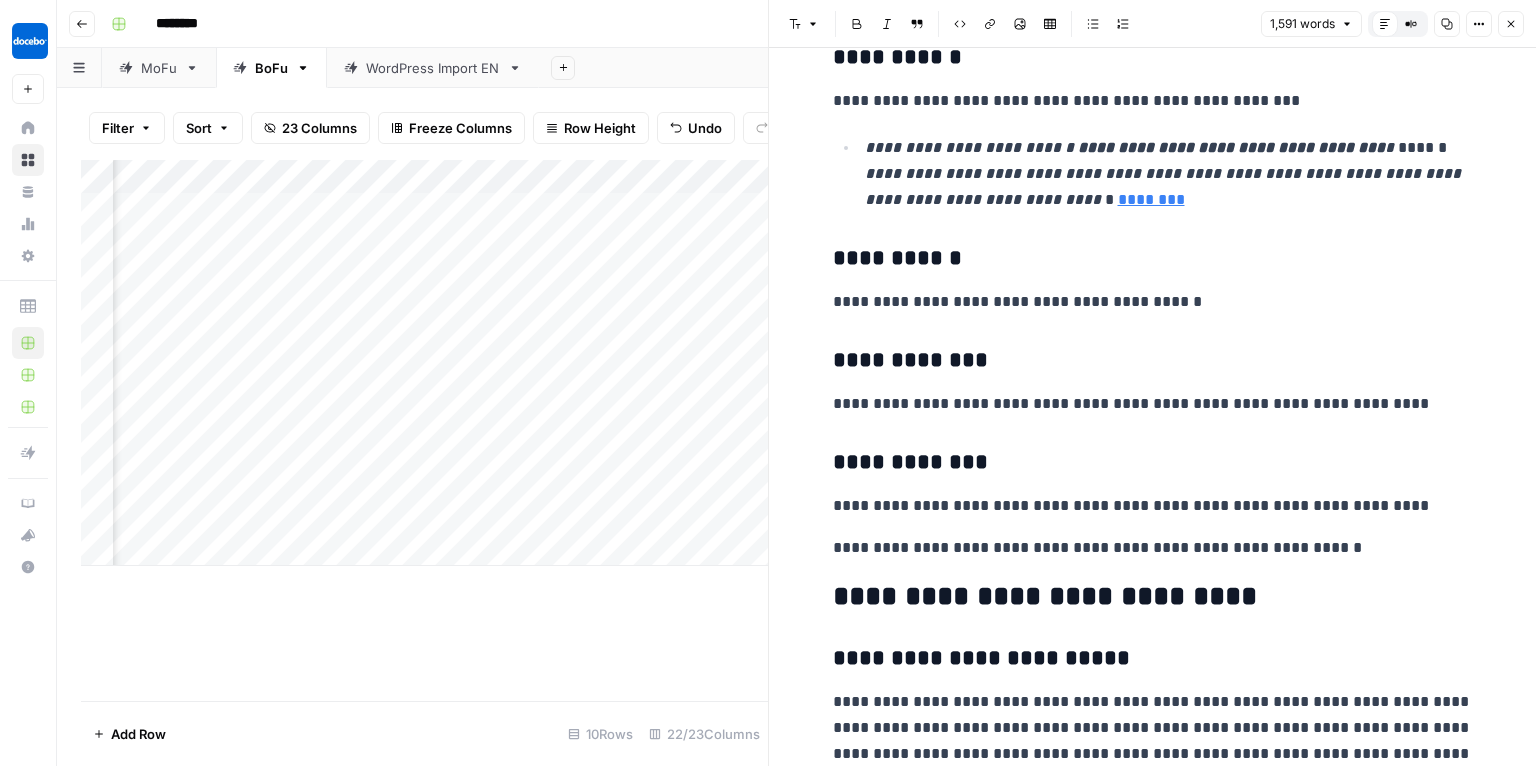 click on "**********" at bounding box center [1153, 597] 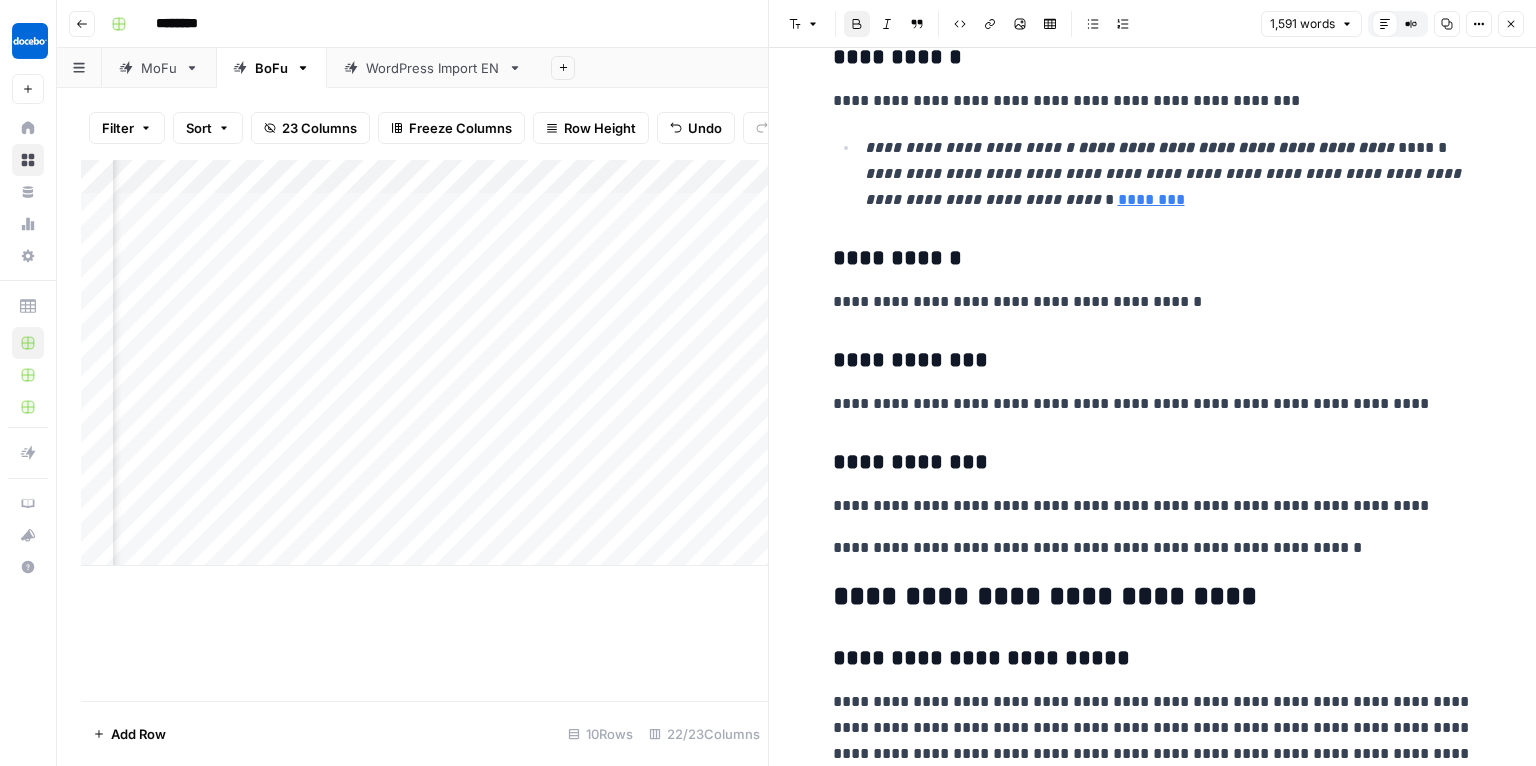 click on "**********" at bounding box center (1045, 596) 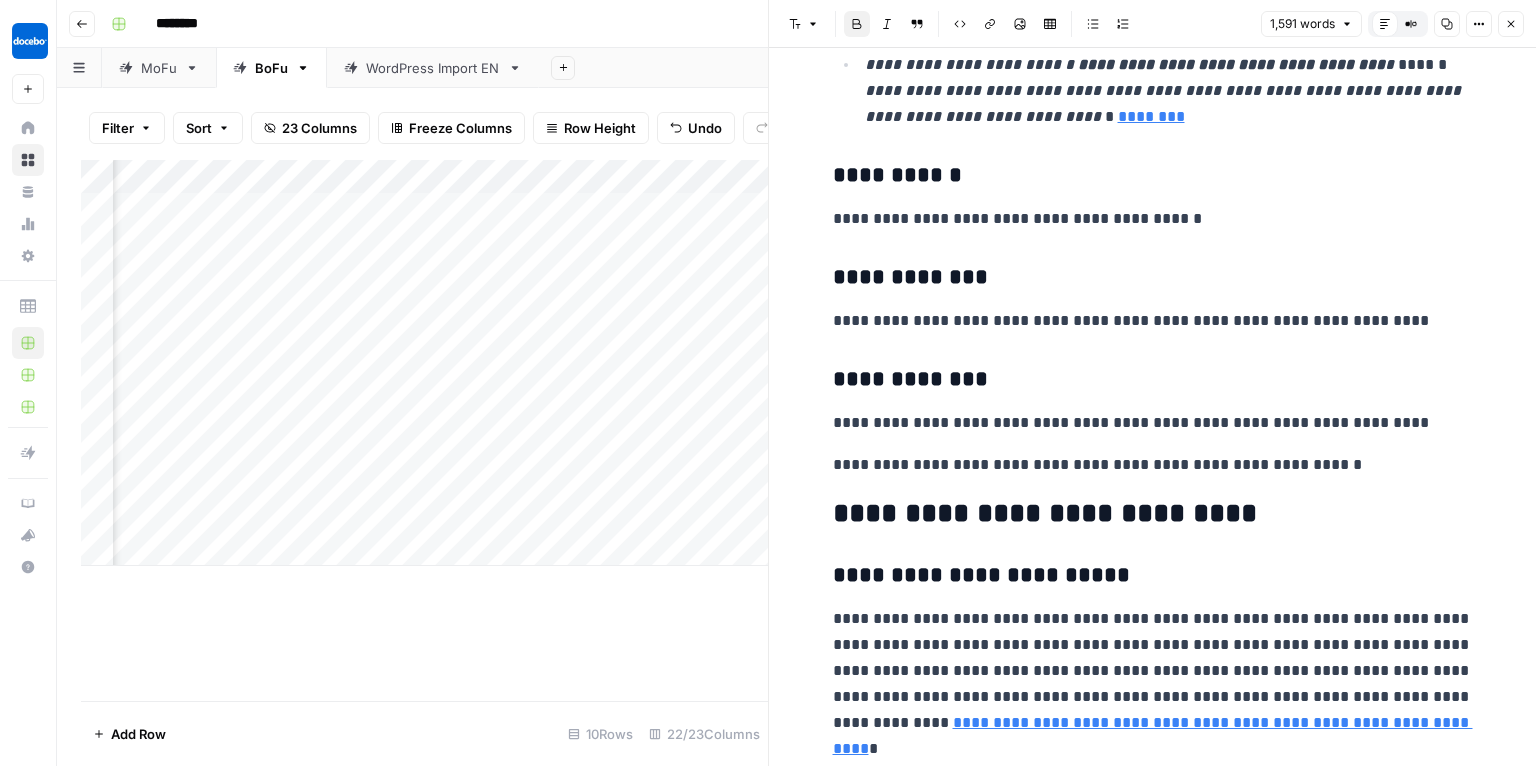 scroll, scrollTop: 2487, scrollLeft: 0, axis: vertical 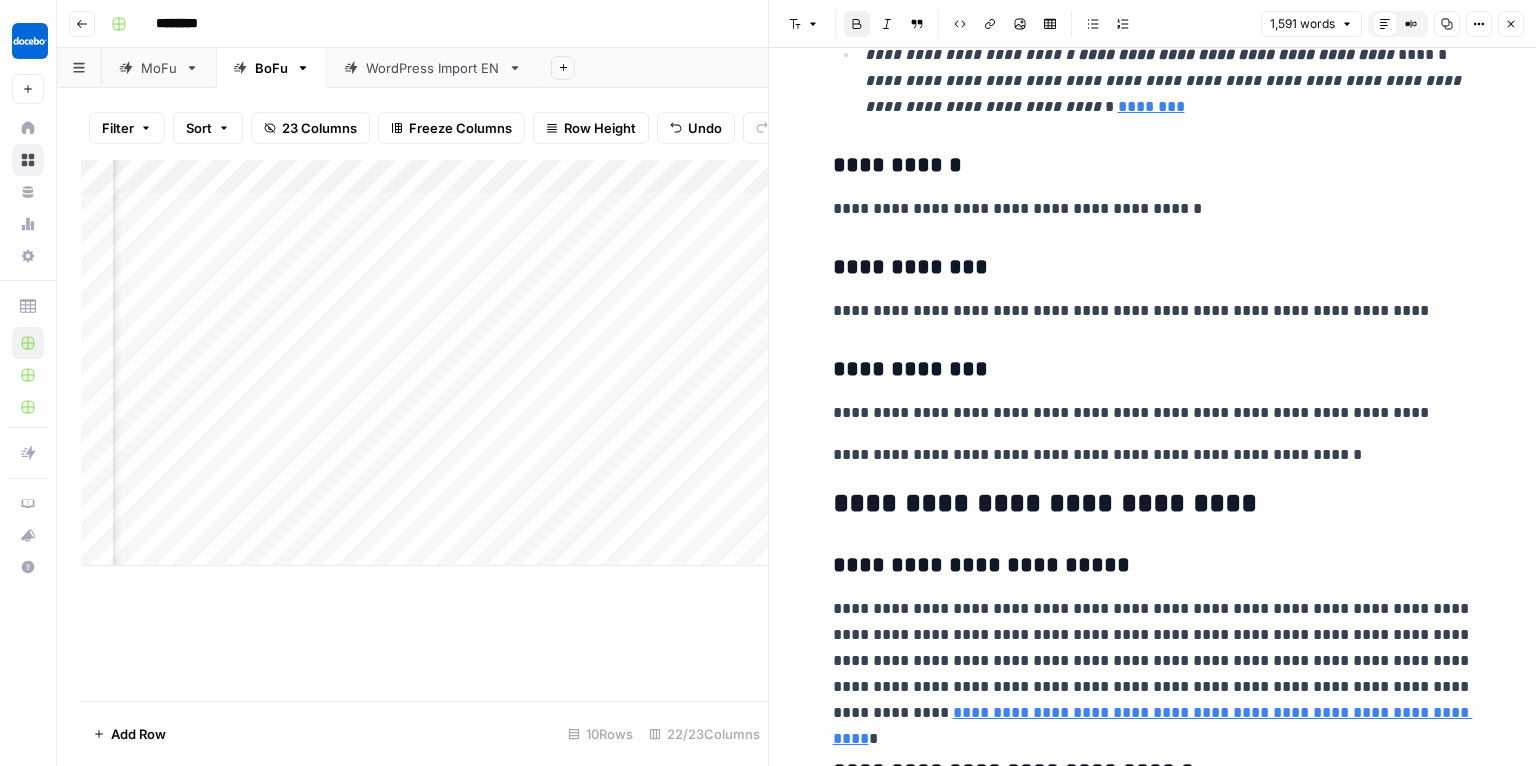 click on "**********" at bounding box center [1153, 566] 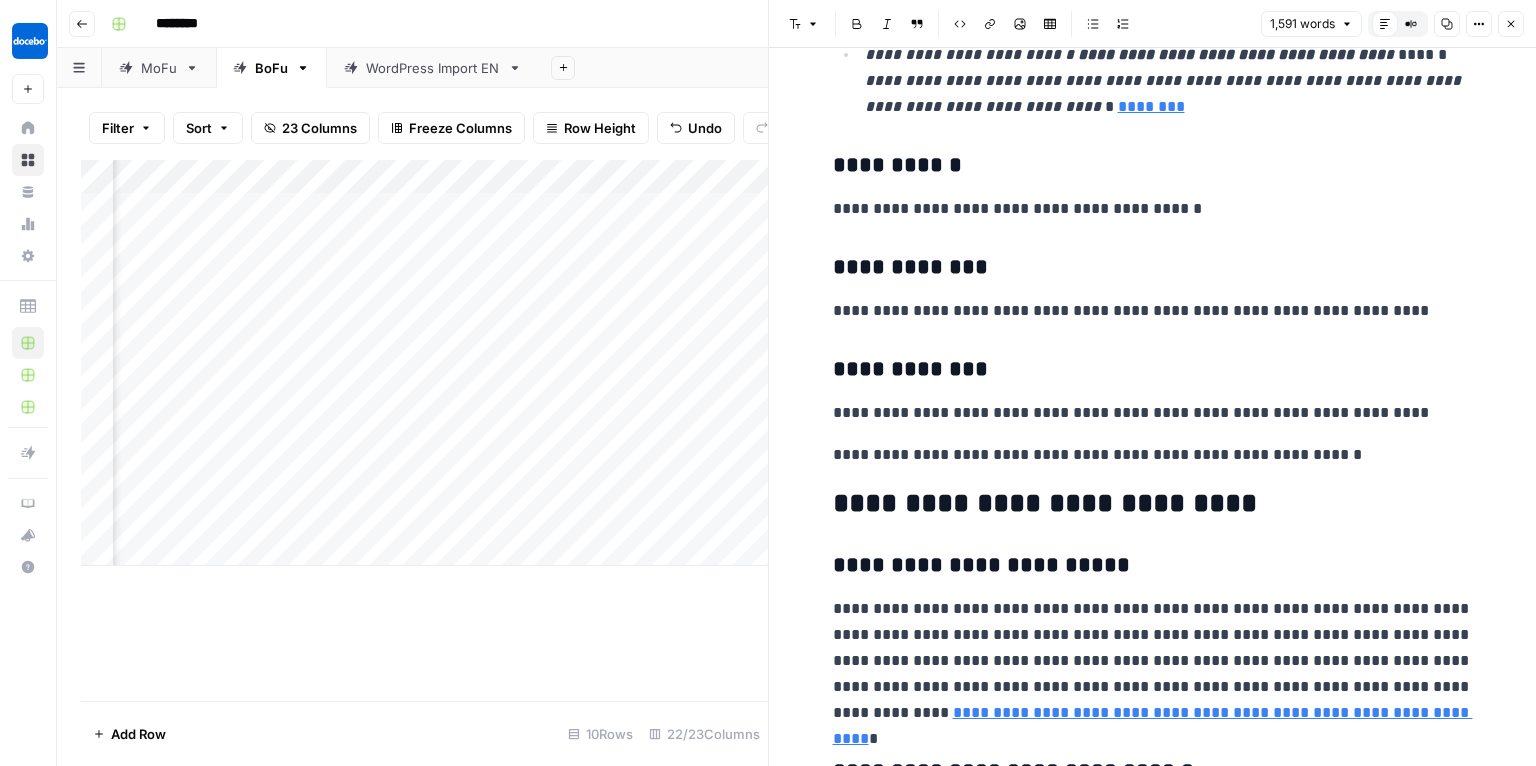 click on "**********" at bounding box center [1153, 504] 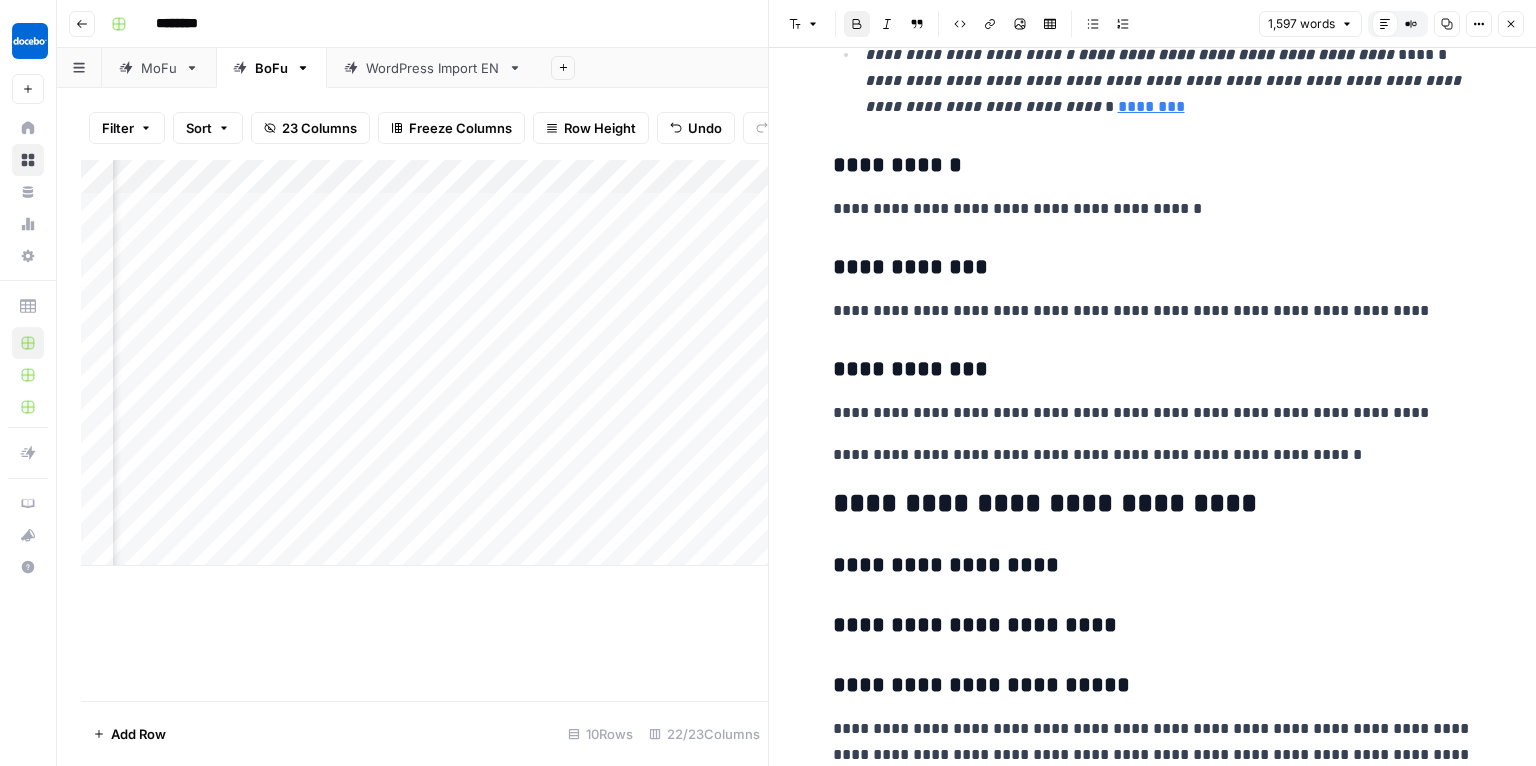 drag, startPoint x: 869, startPoint y: 614, endPoint x: 1003, endPoint y: 612, distance: 134.01492 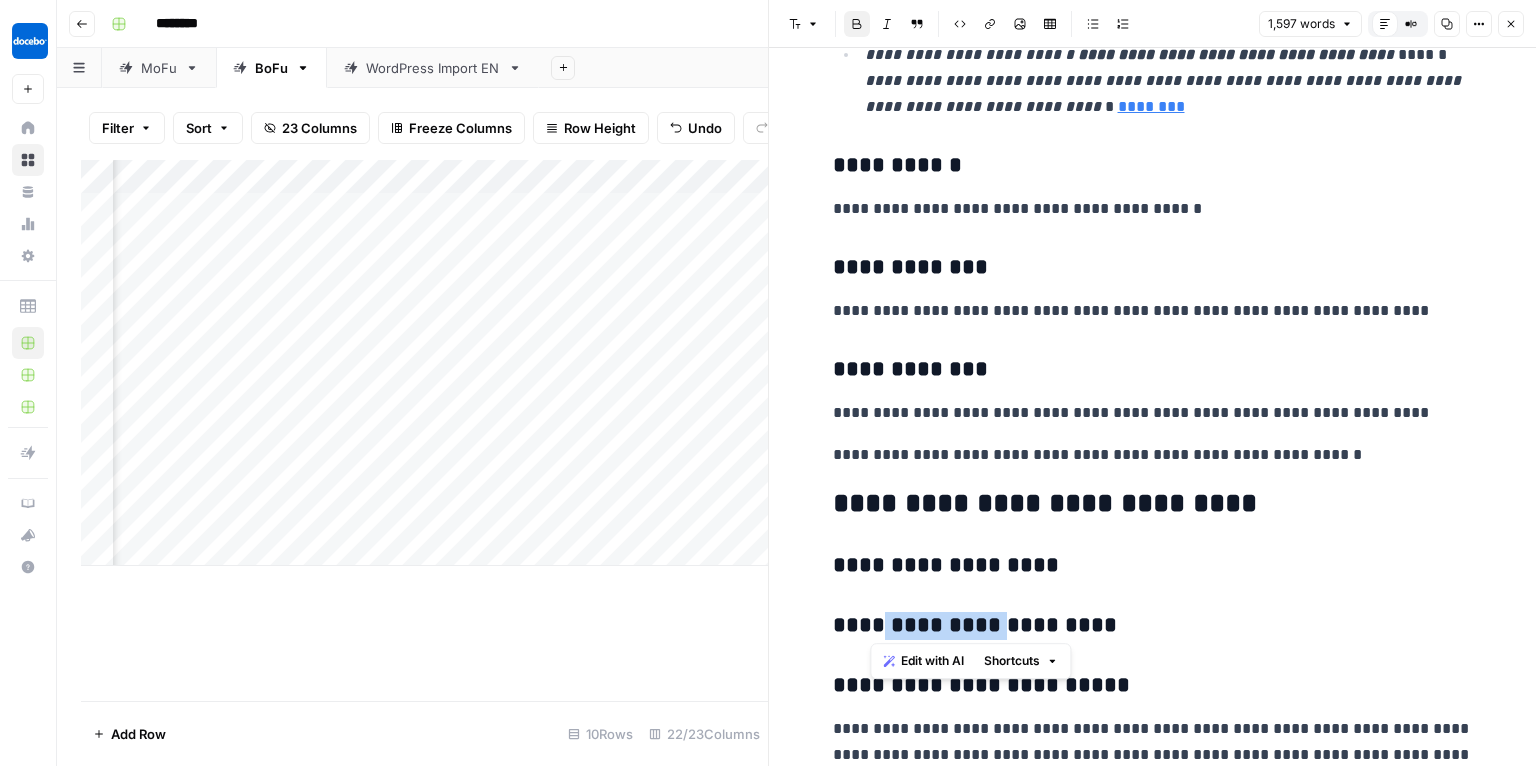 drag, startPoint x: 1001, startPoint y: 616, endPoint x: 875, endPoint y: 630, distance: 126.77539 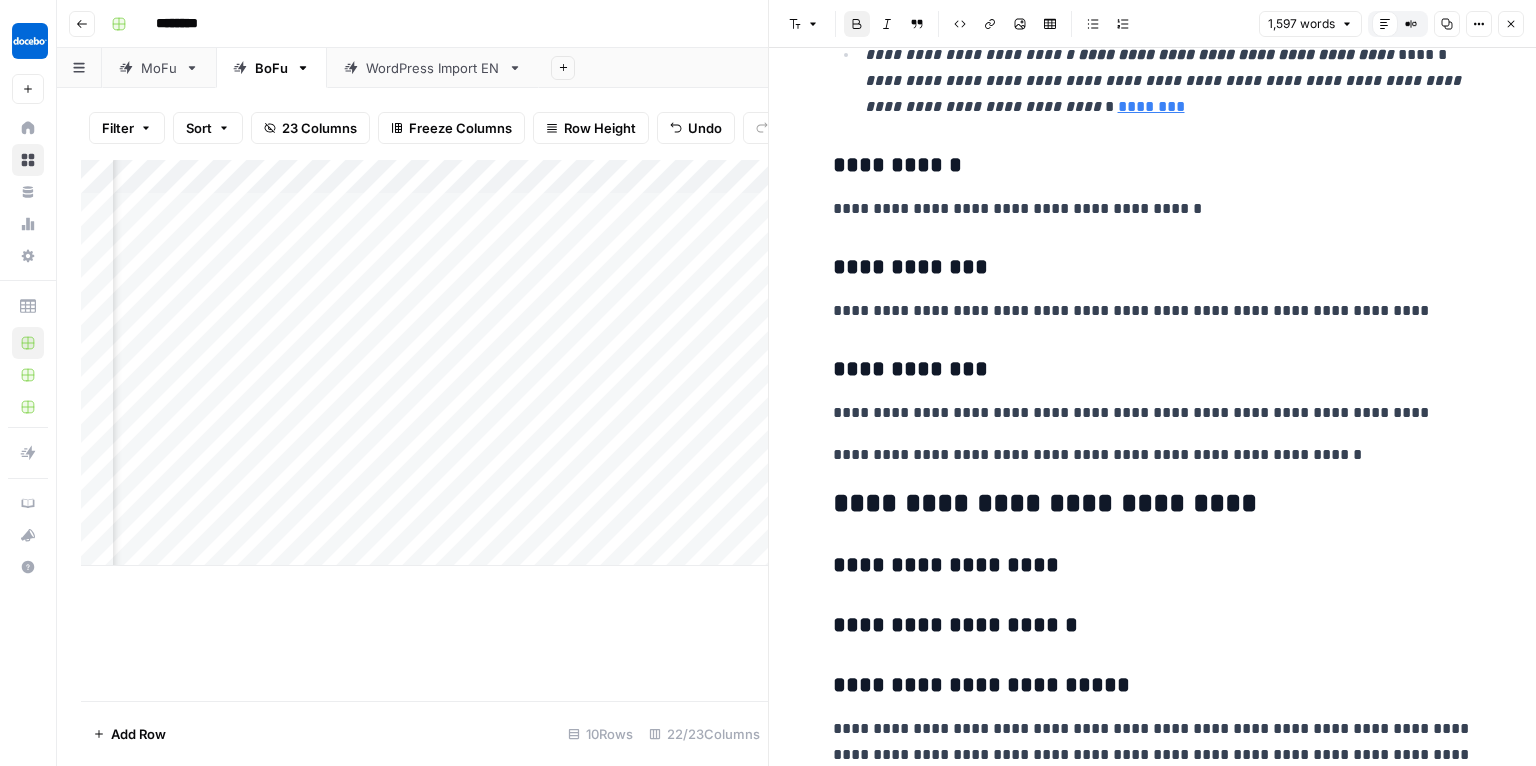click on "**********" at bounding box center (1153, 566) 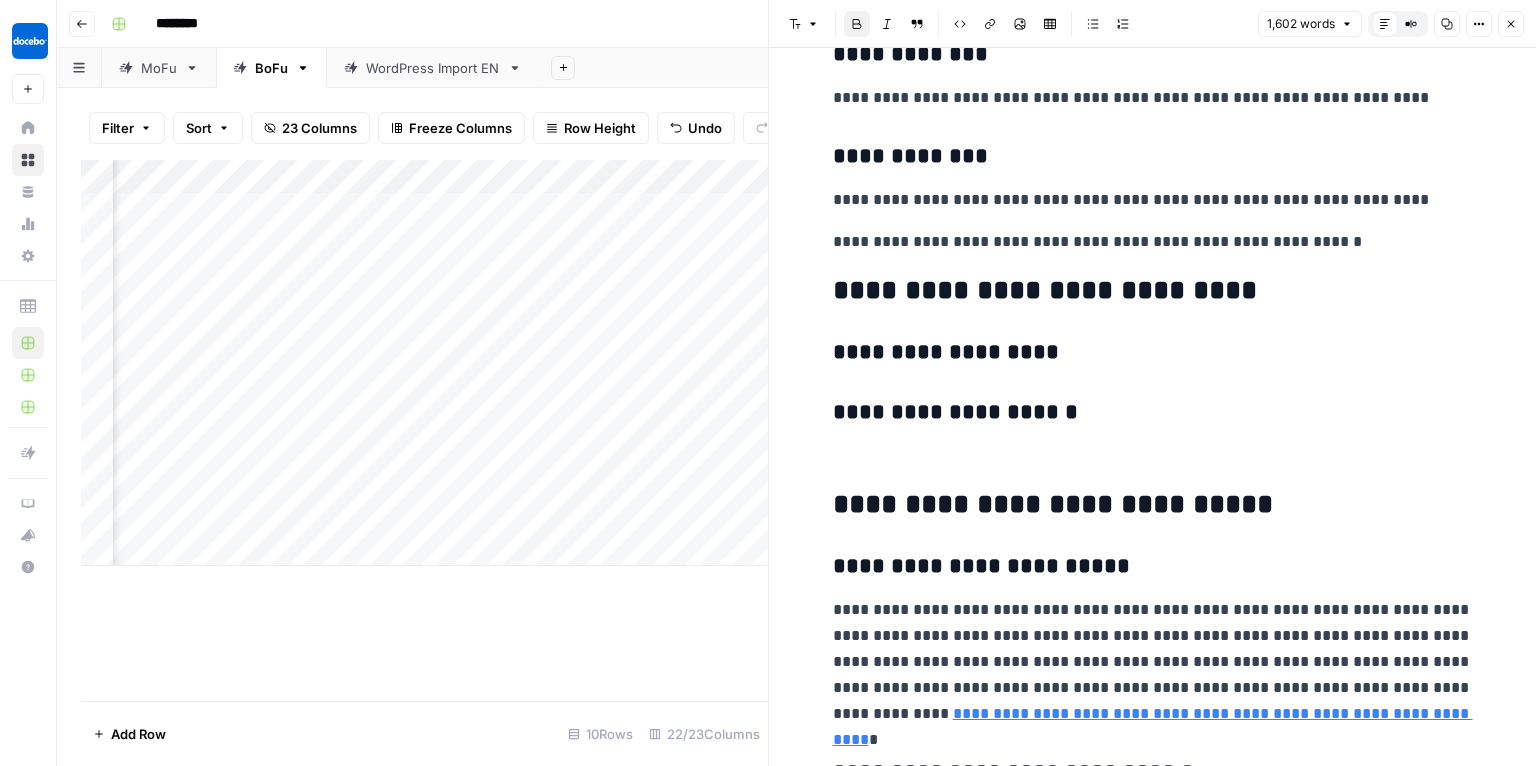 scroll, scrollTop: 2744, scrollLeft: 0, axis: vertical 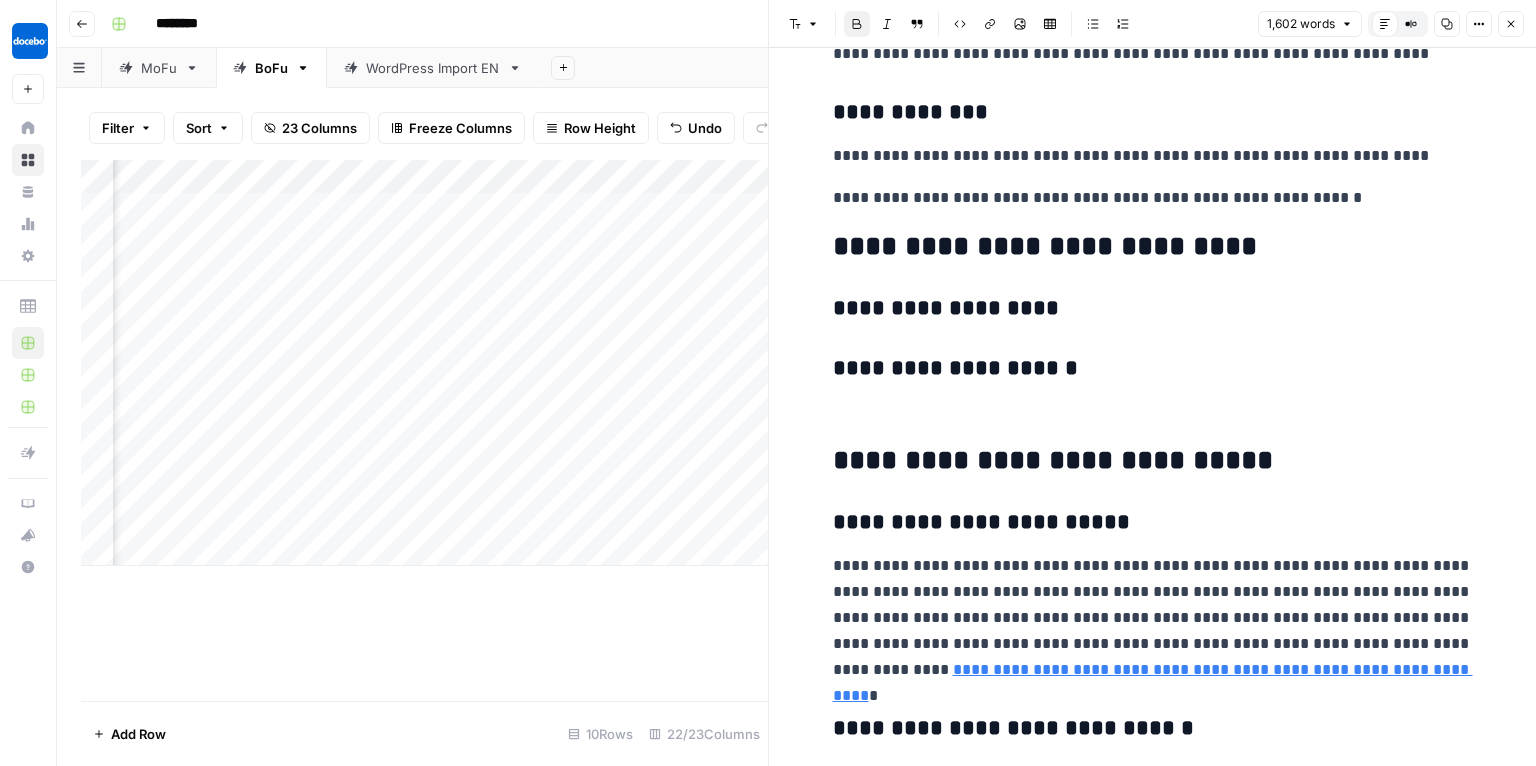 click on "**********" at bounding box center (955, 368) 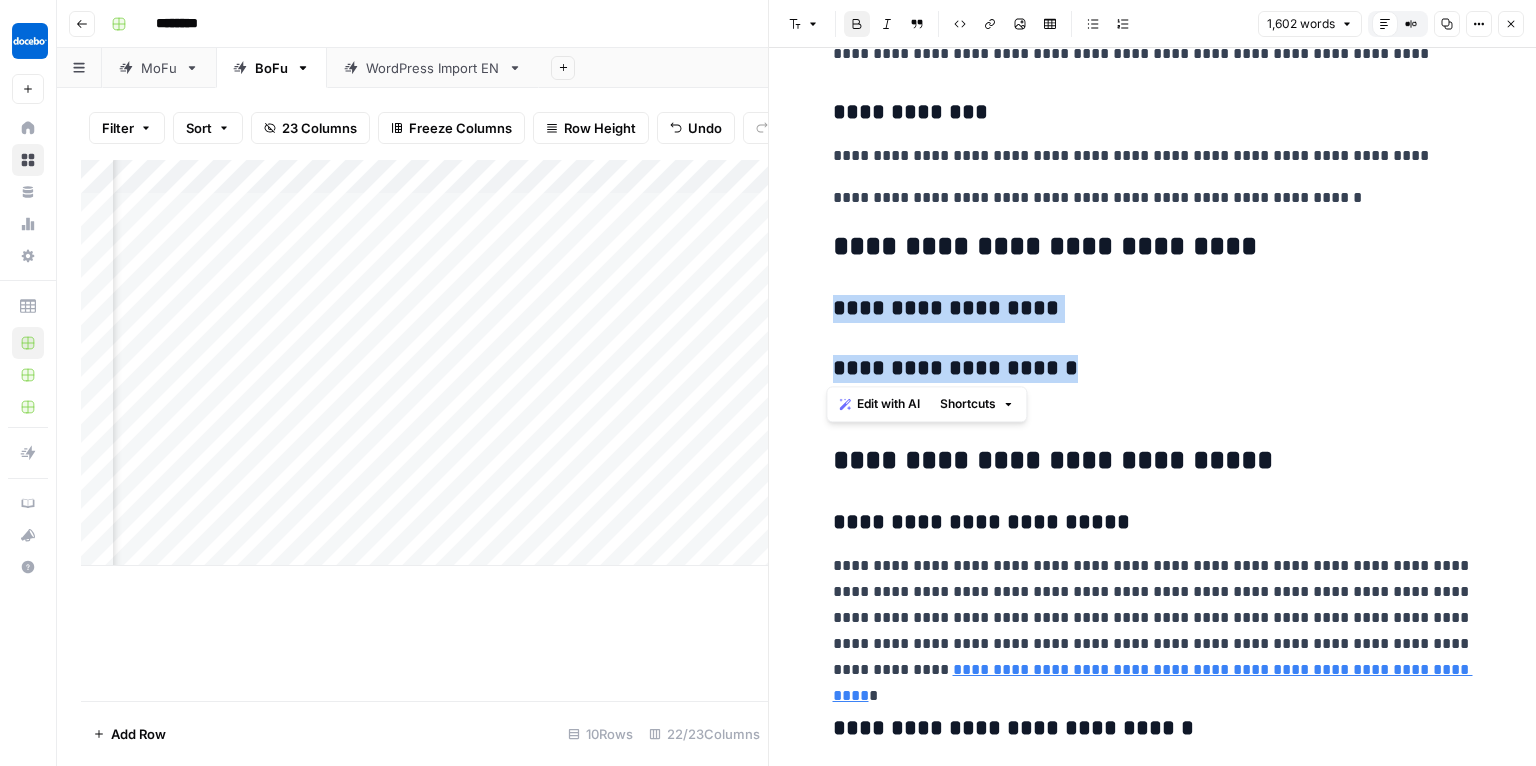 drag, startPoint x: 1067, startPoint y: 368, endPoint x: 821, endPoint y: 305, distance: 253.93896 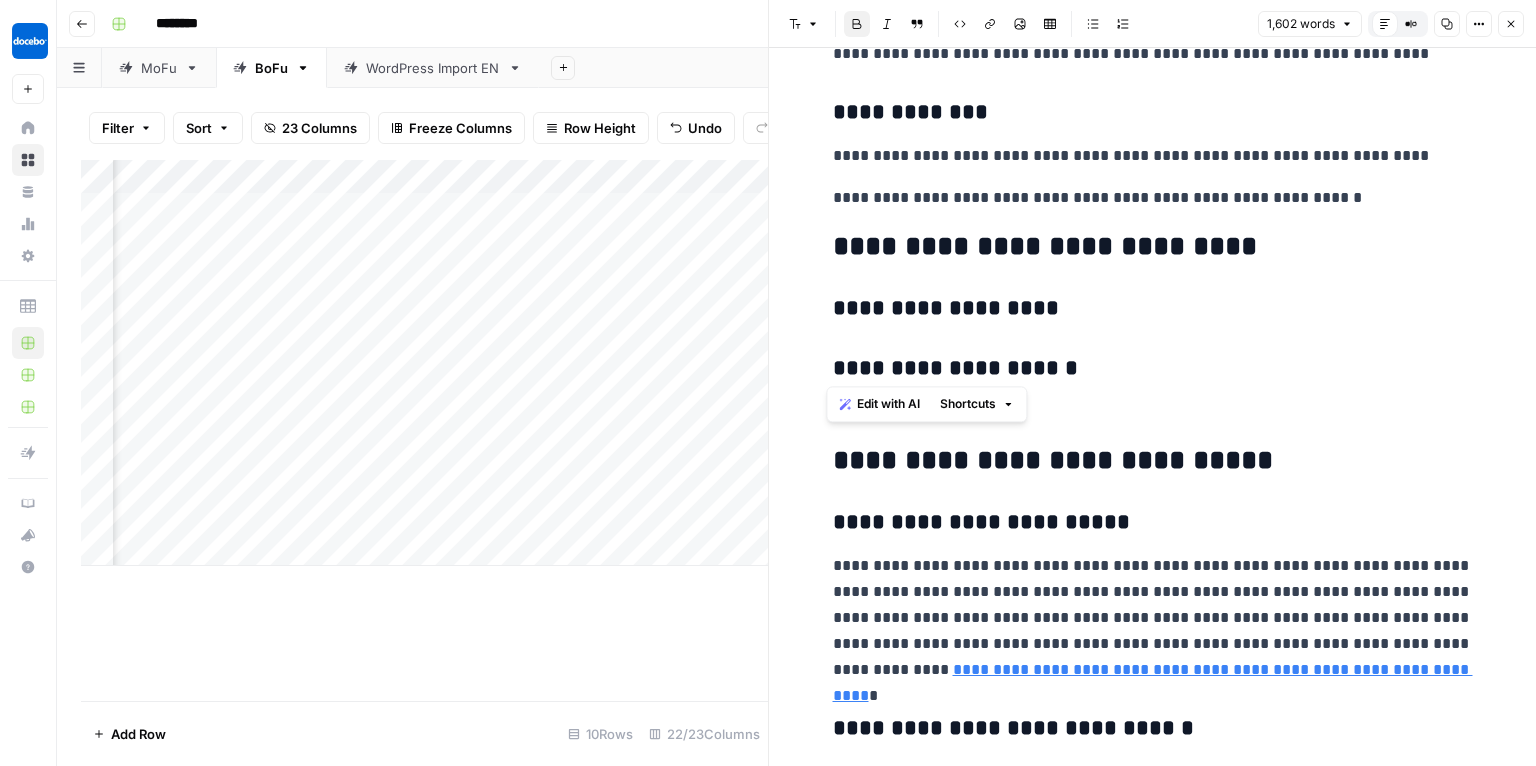click on "**********" at bounding box center [1153, 461] 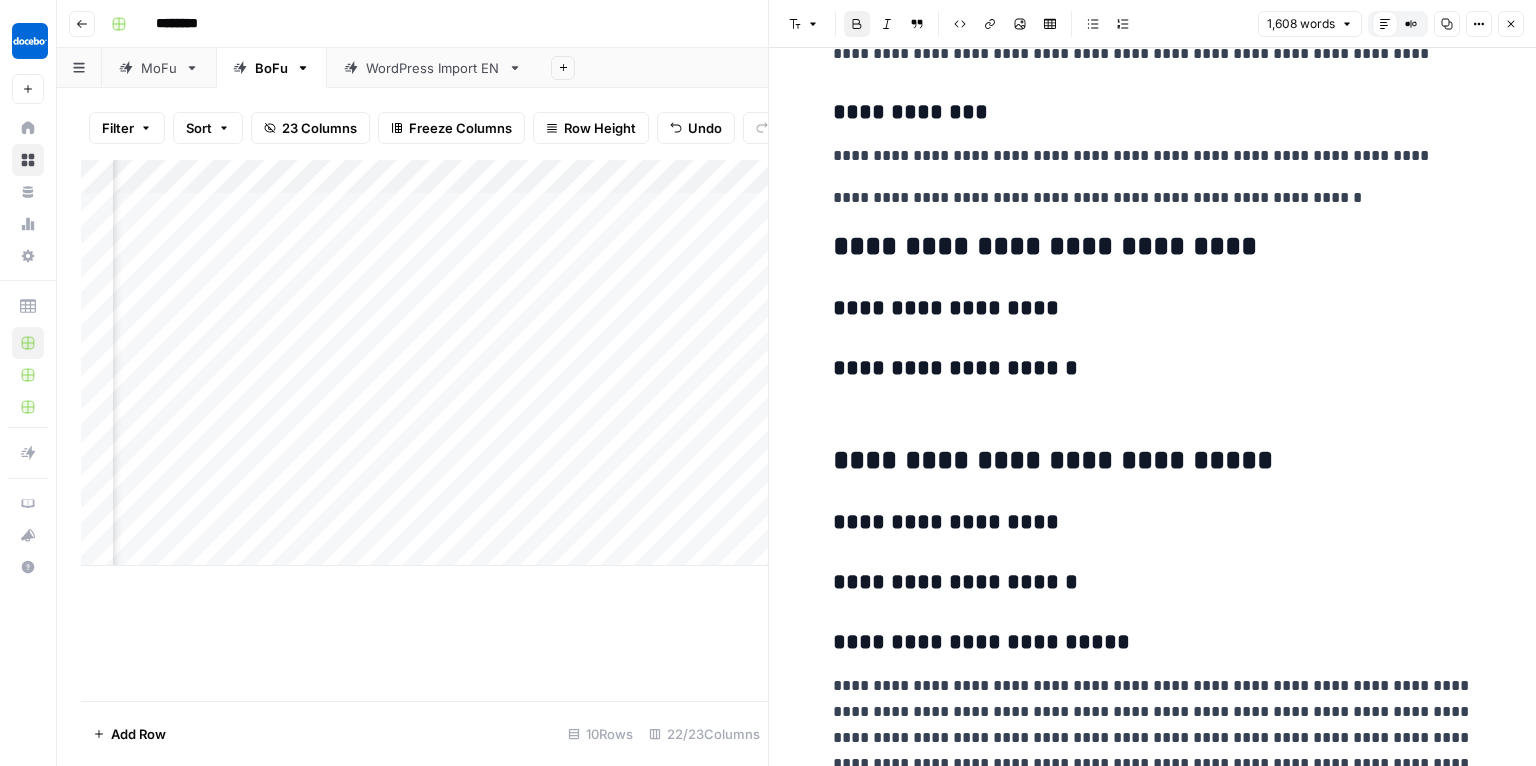 click on "**********" at bounding box center (1153, 1390) 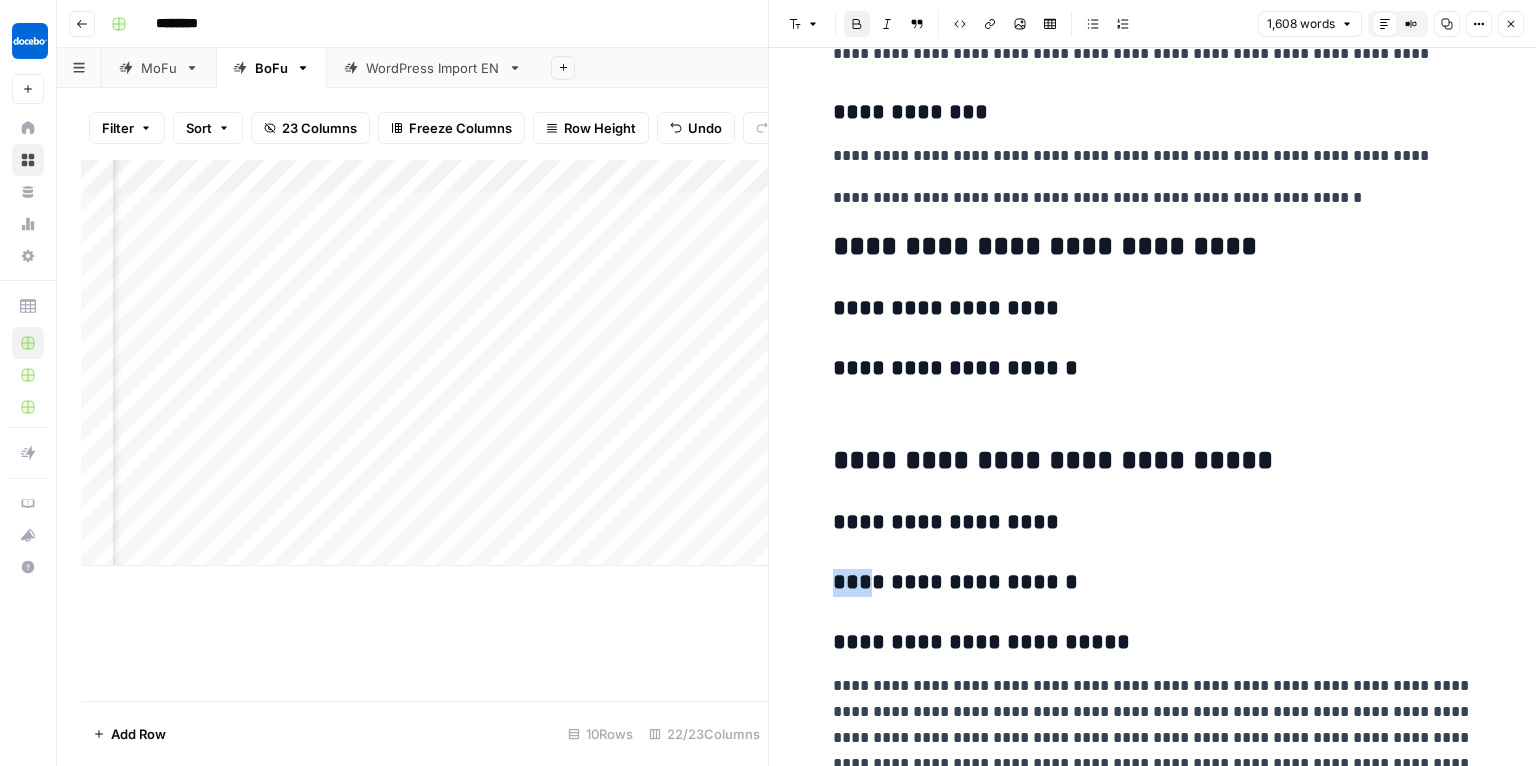 click on "**********" at bounding box center [1153, 1390] 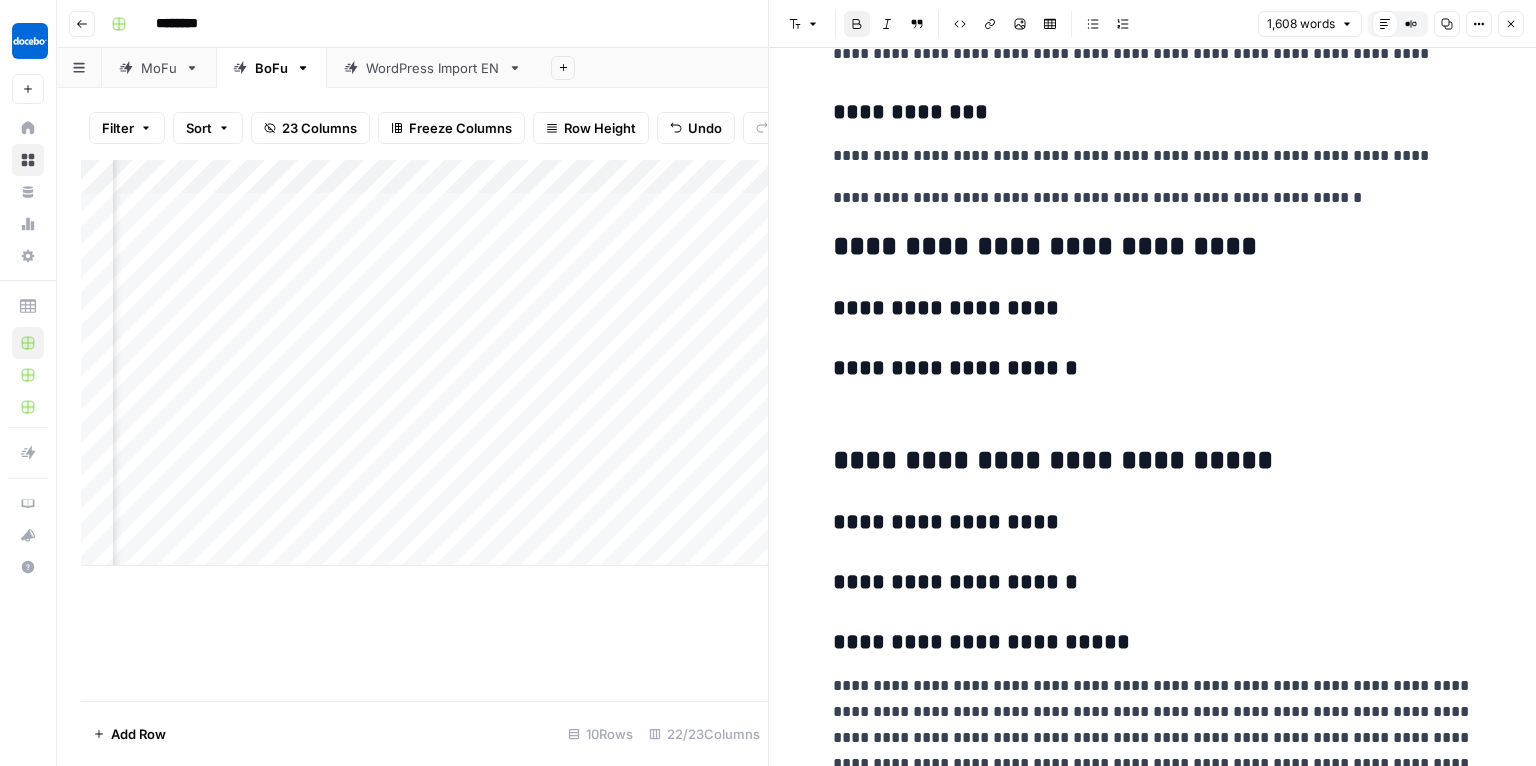 click on "**********" at bounding box center [946, 522] 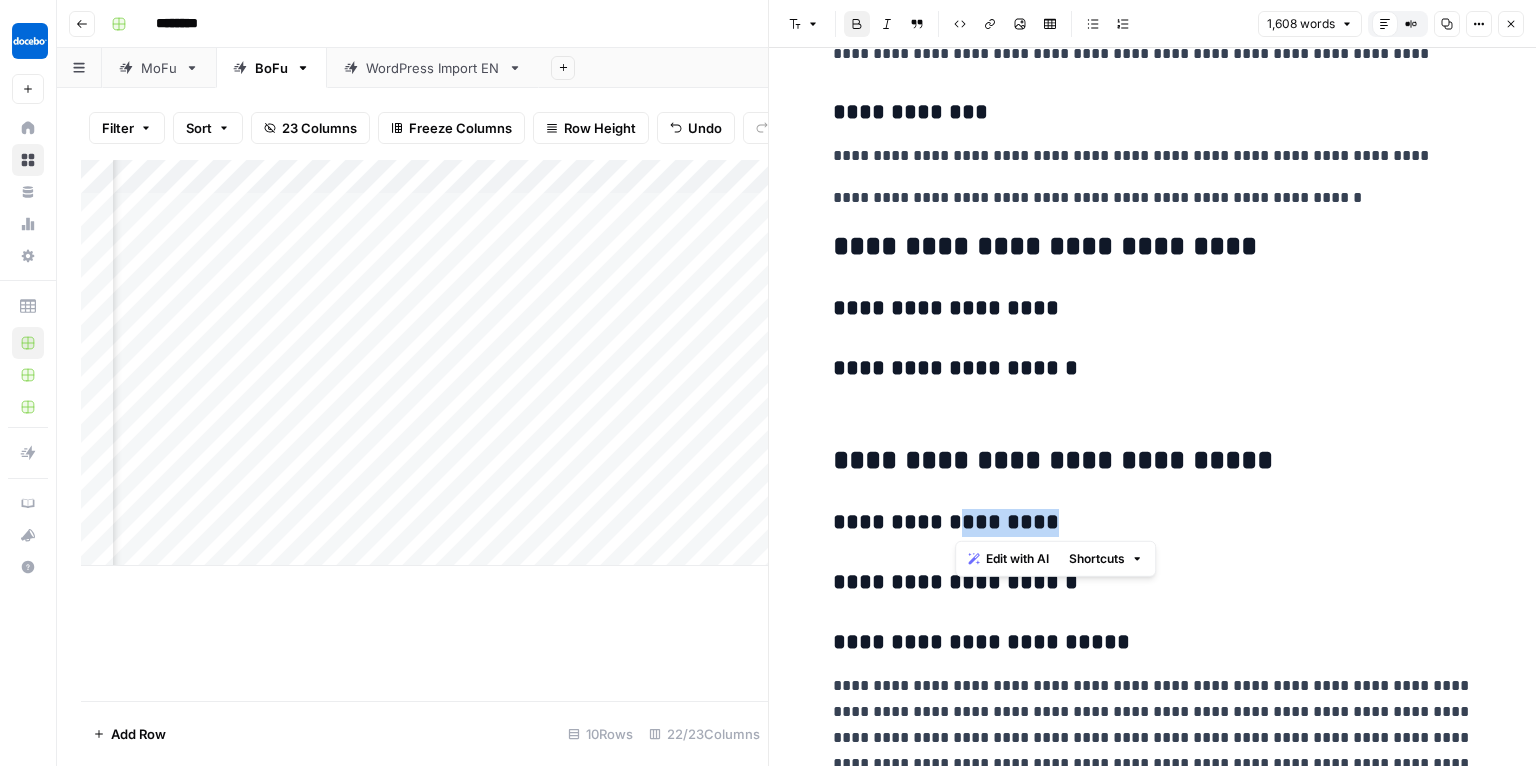click on "**********" at bounding box center [946, 522] 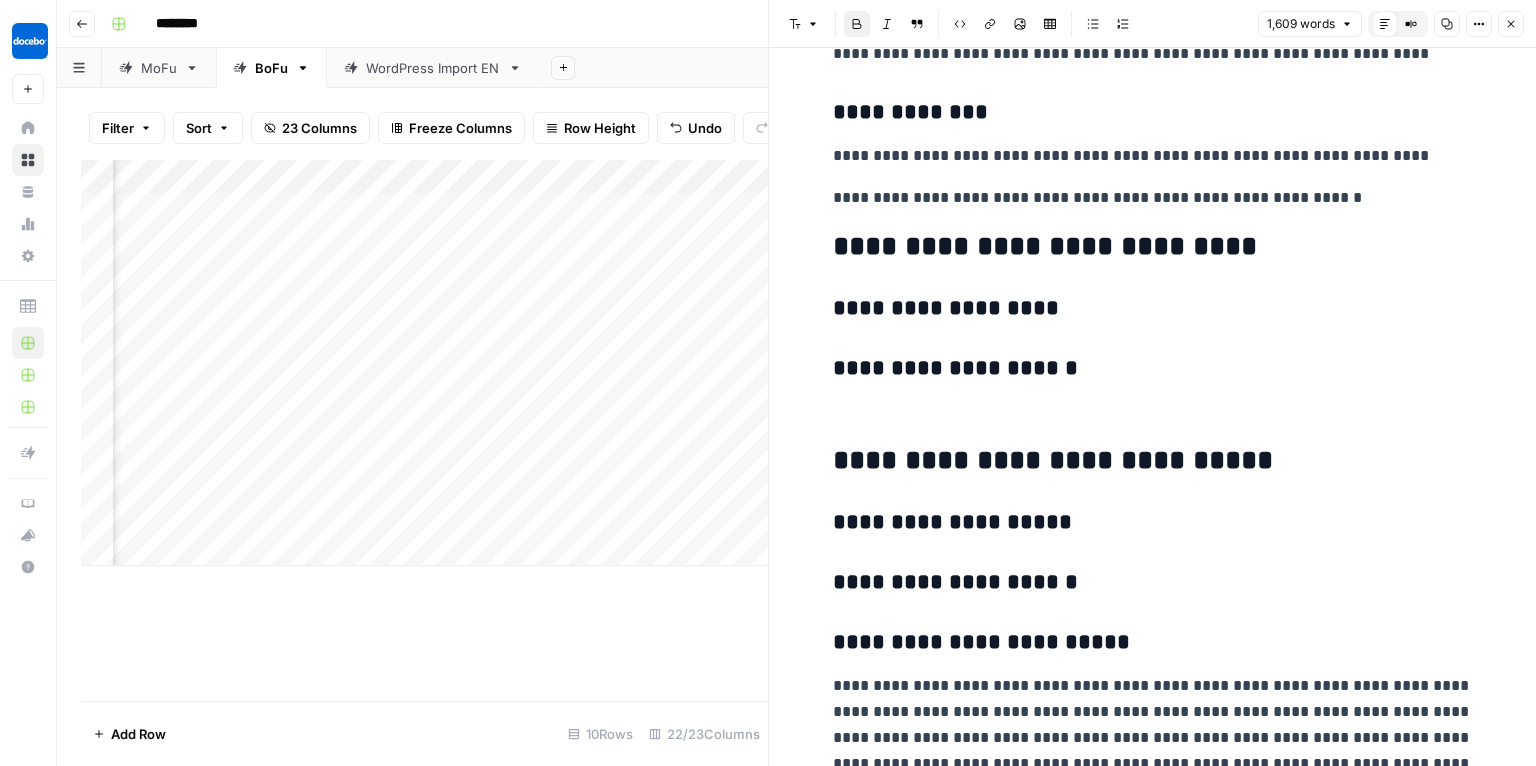 click on "**********" at bounding box center (955, 582) 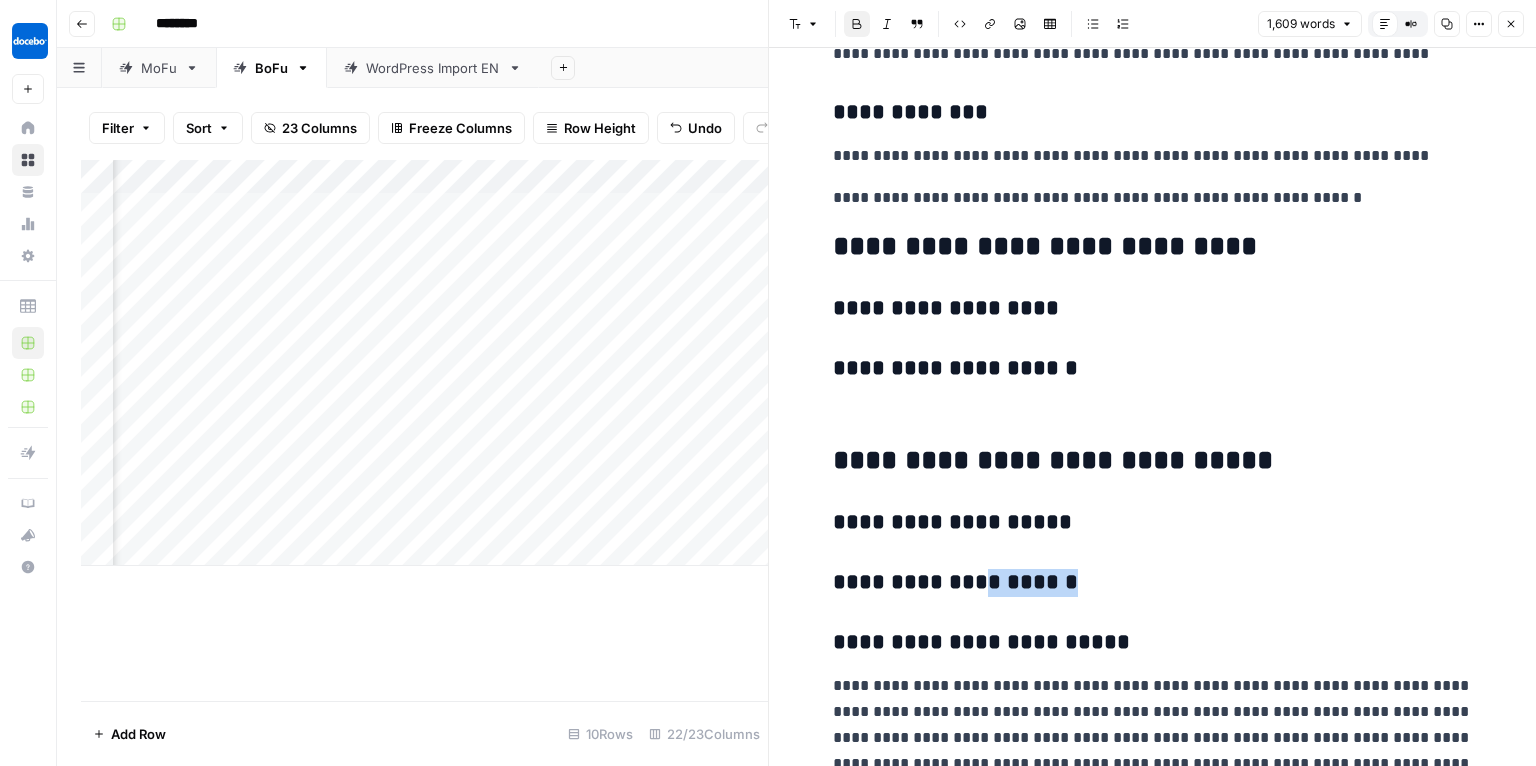 click on "**********" at bounding box center (955, 582) 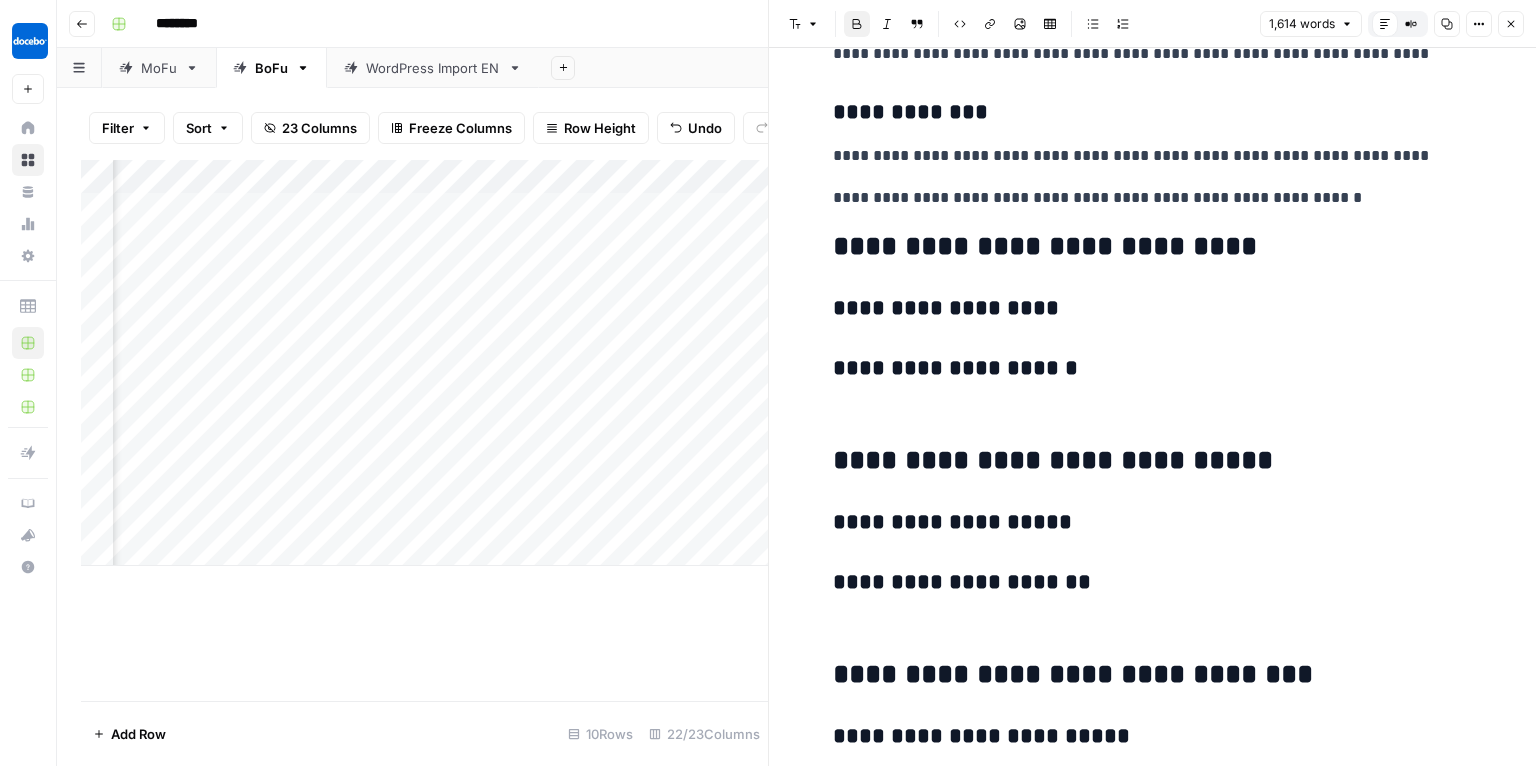 click at bounding box center [1153, 412] 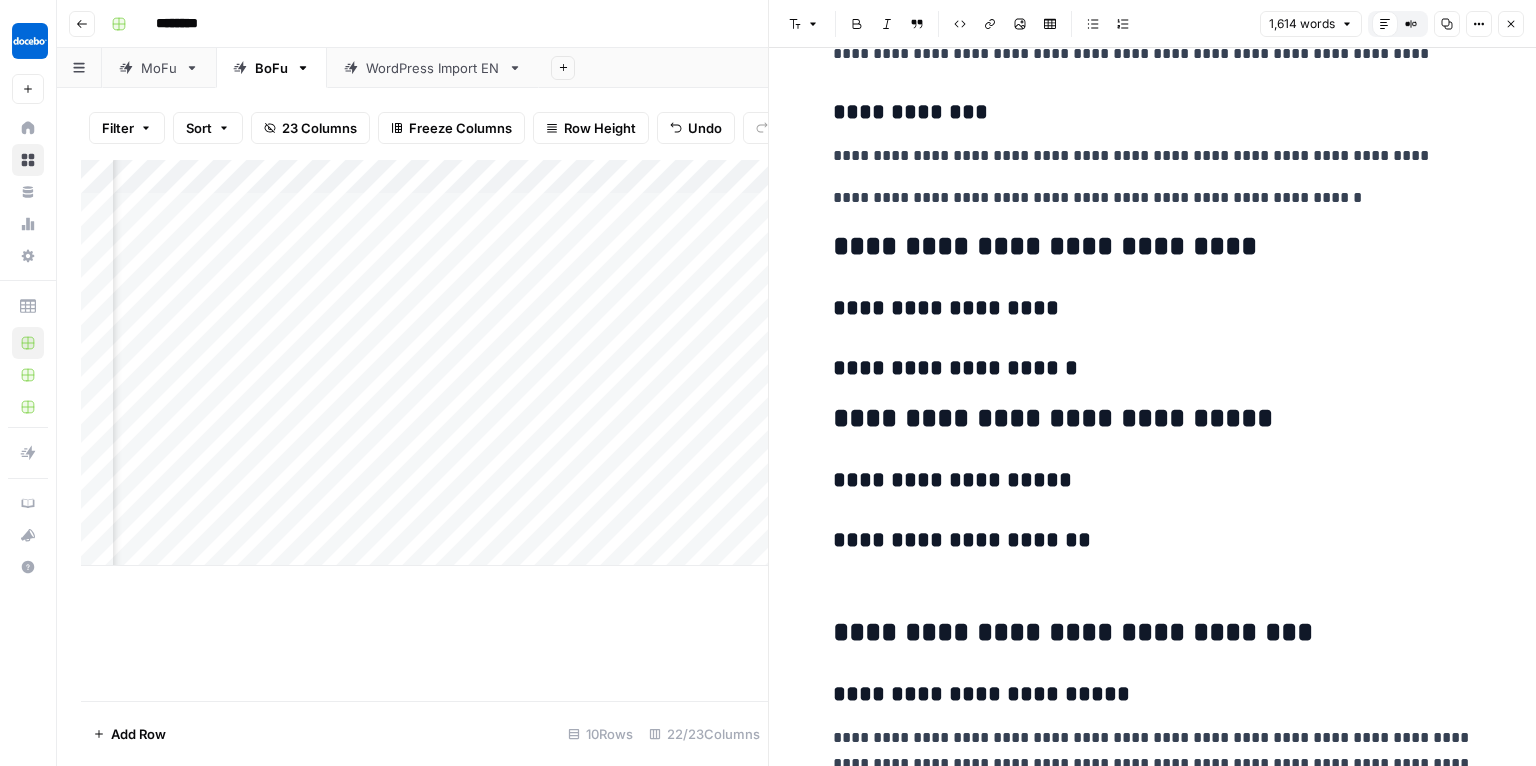 click at bounding box center (1153, 584) 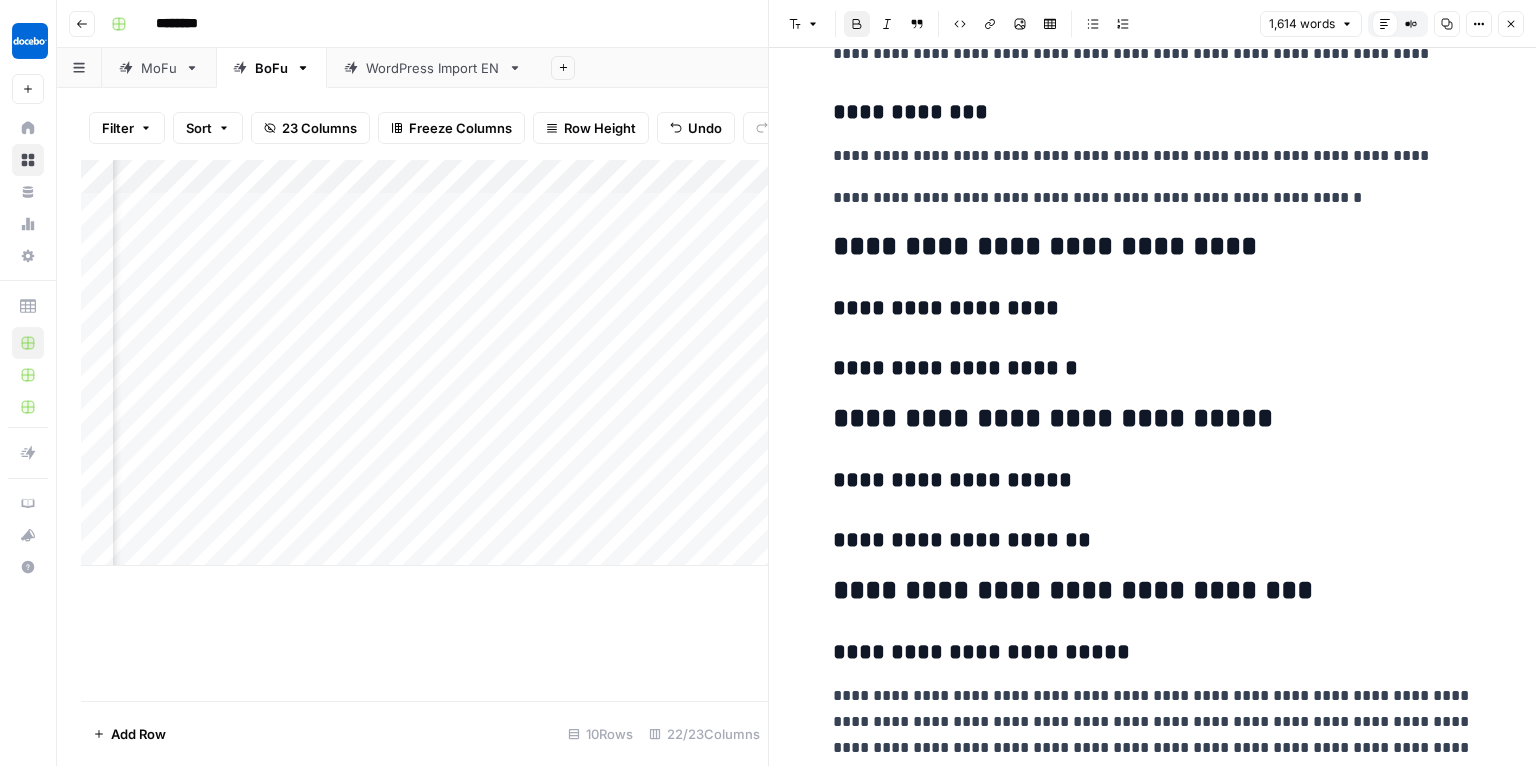 click on "**********" at bounding box center [1153, 591] 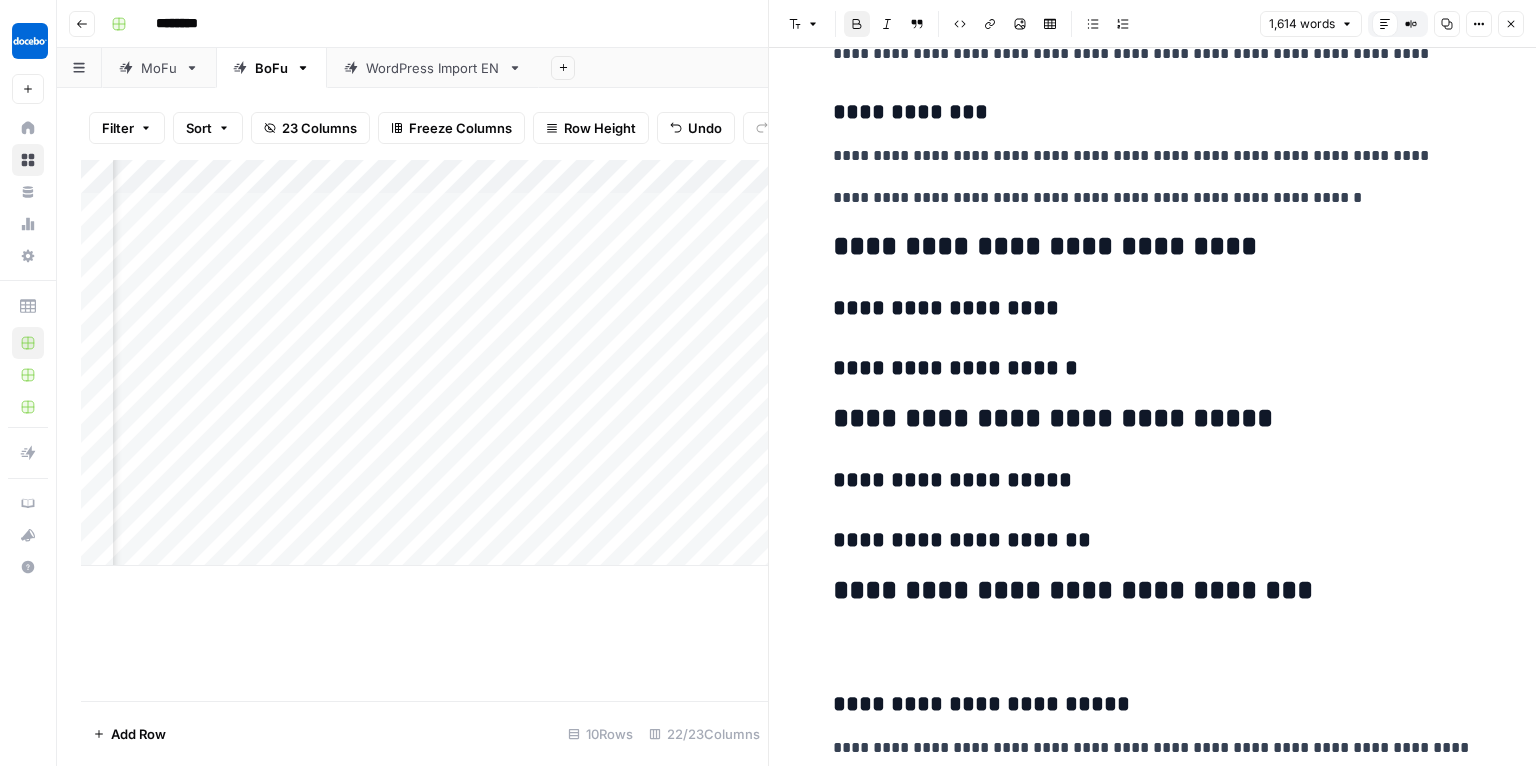 click on "**********" at bounding box center [952, 480] 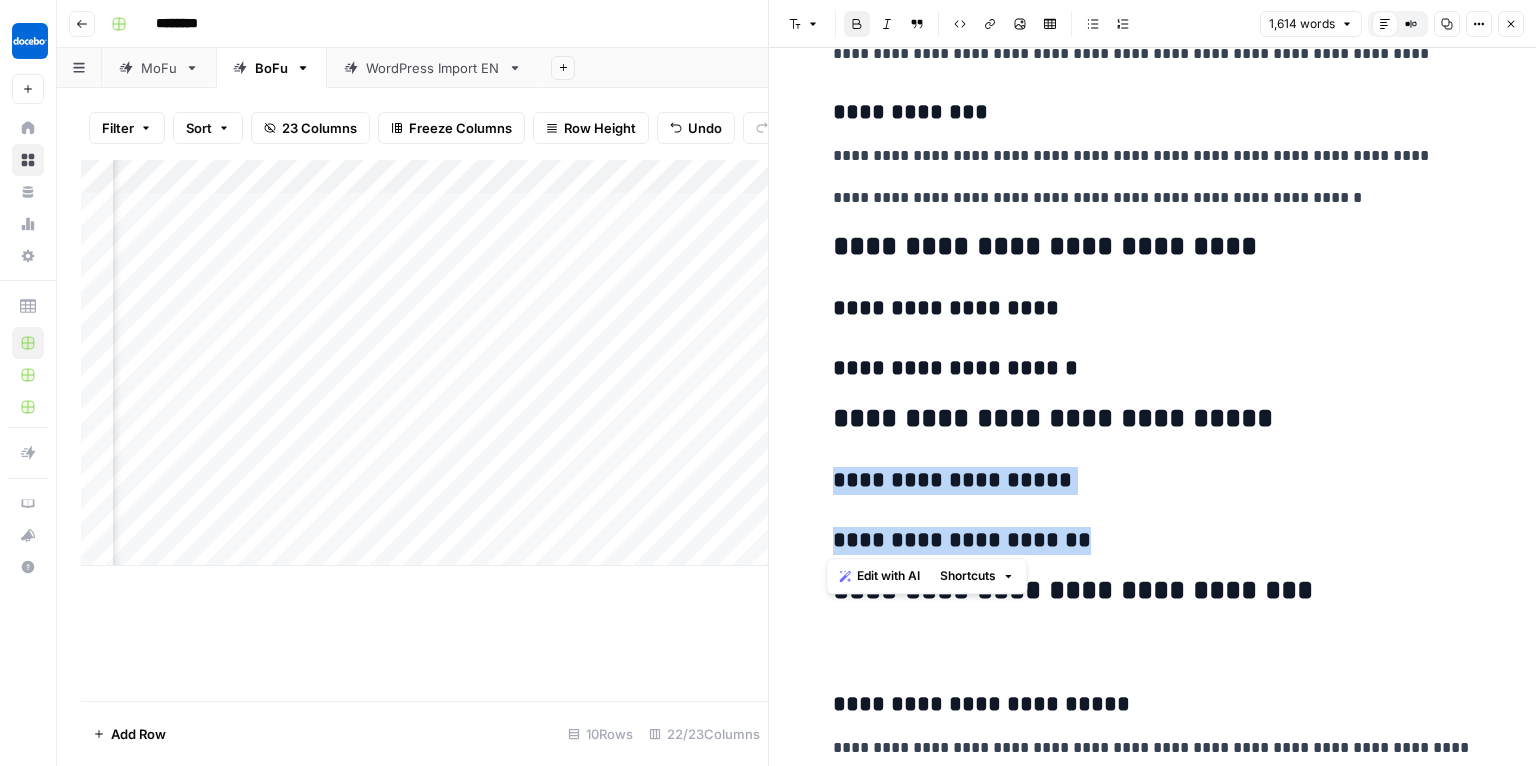 drag, startPoint x: 1081, startPoint y: 538, endPoint x: 827, endPoint y: 463, distance: 264.84146 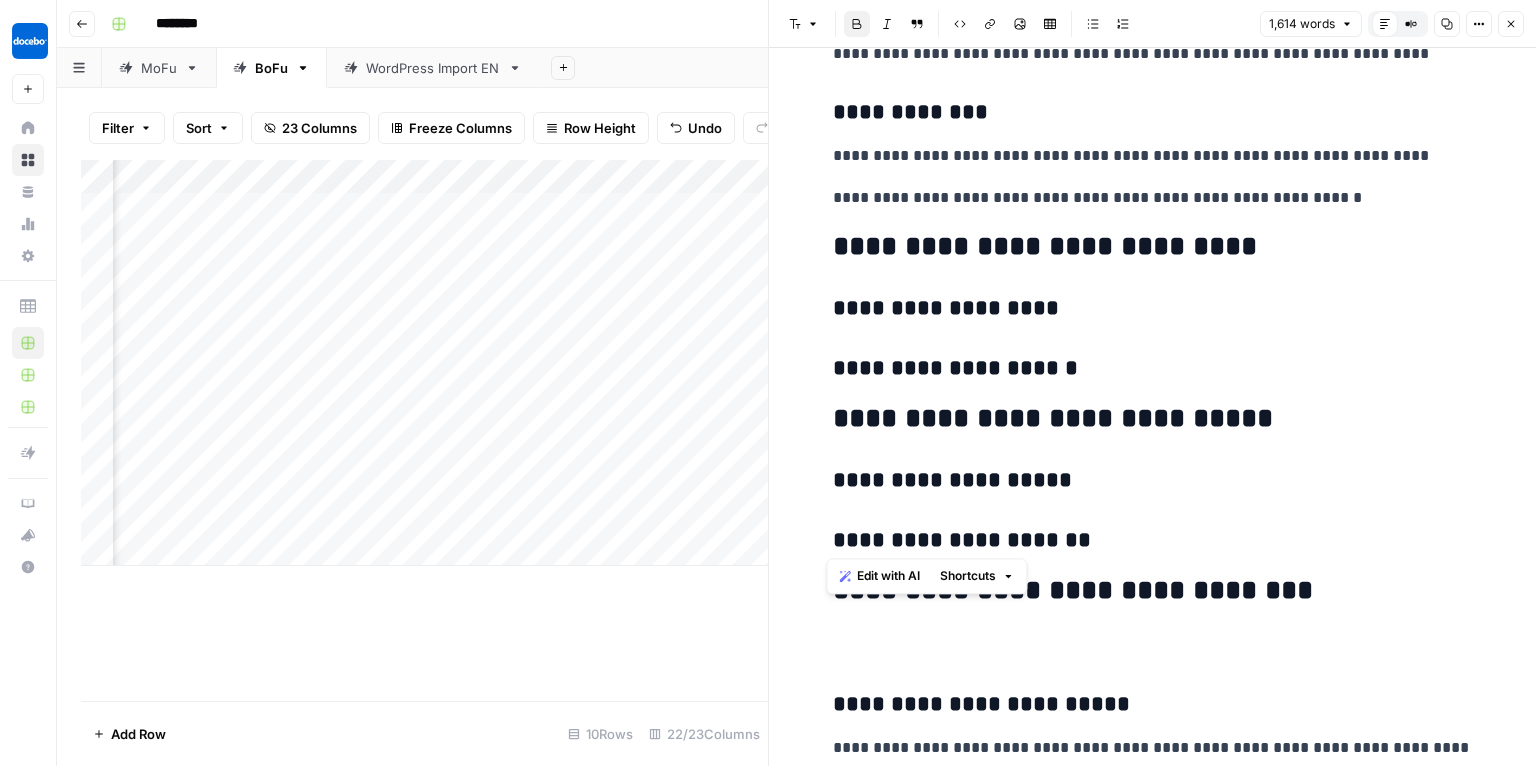 click on "**********" at bounding box center [1153, 1421] 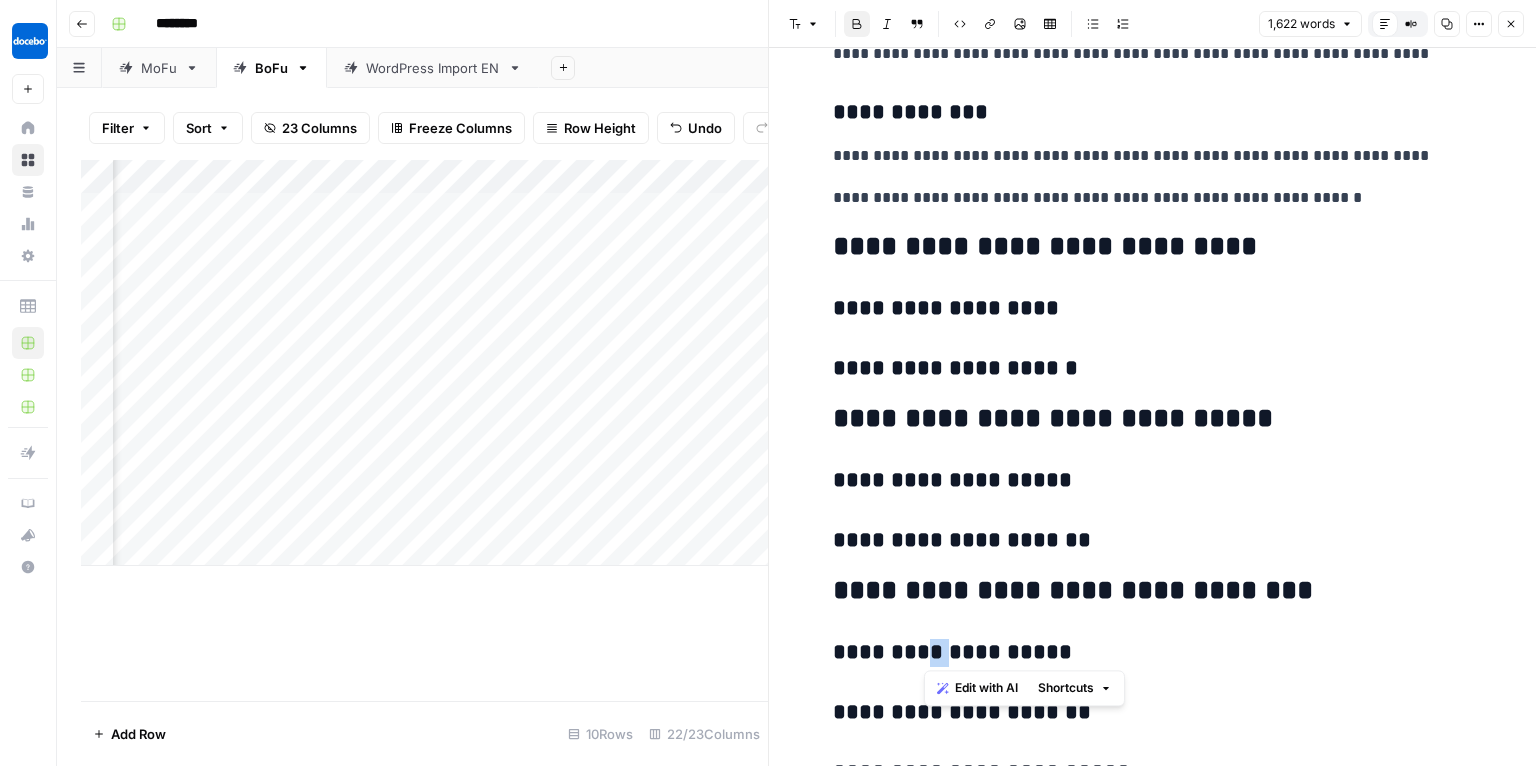 drag, startPoint x: 946, startPoint y: 646, endPoint x: 925, endPoint y: 646, distance: 21 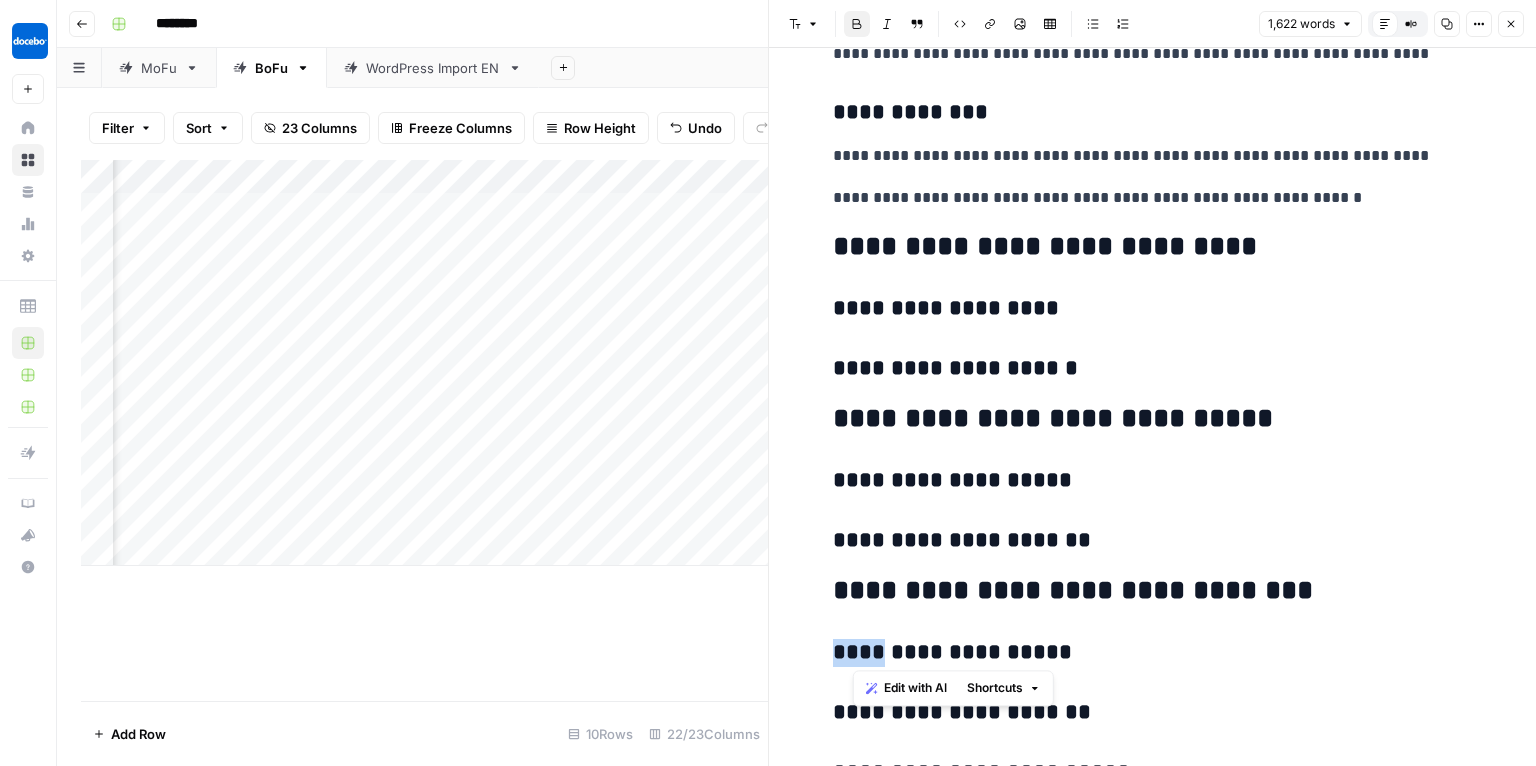 drag, startPoint x: 875, startPoint y: 645, endPoint x: 826, endPoint y: 641, distance: 49.162994 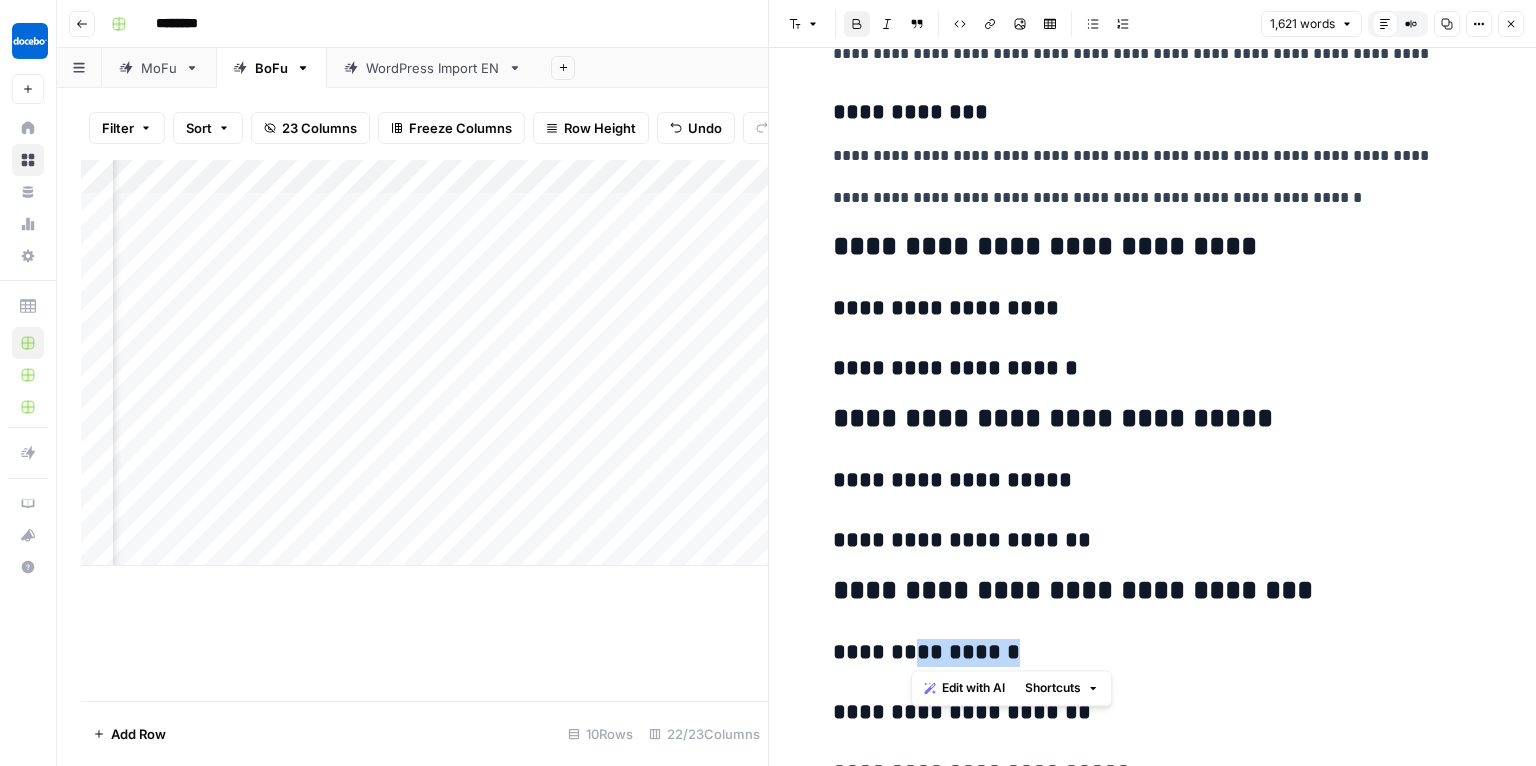 drag, startPoint x: 1046, startPoint y: 642, endPoint x: 918, endPoint y: 645, distance: 128.03516 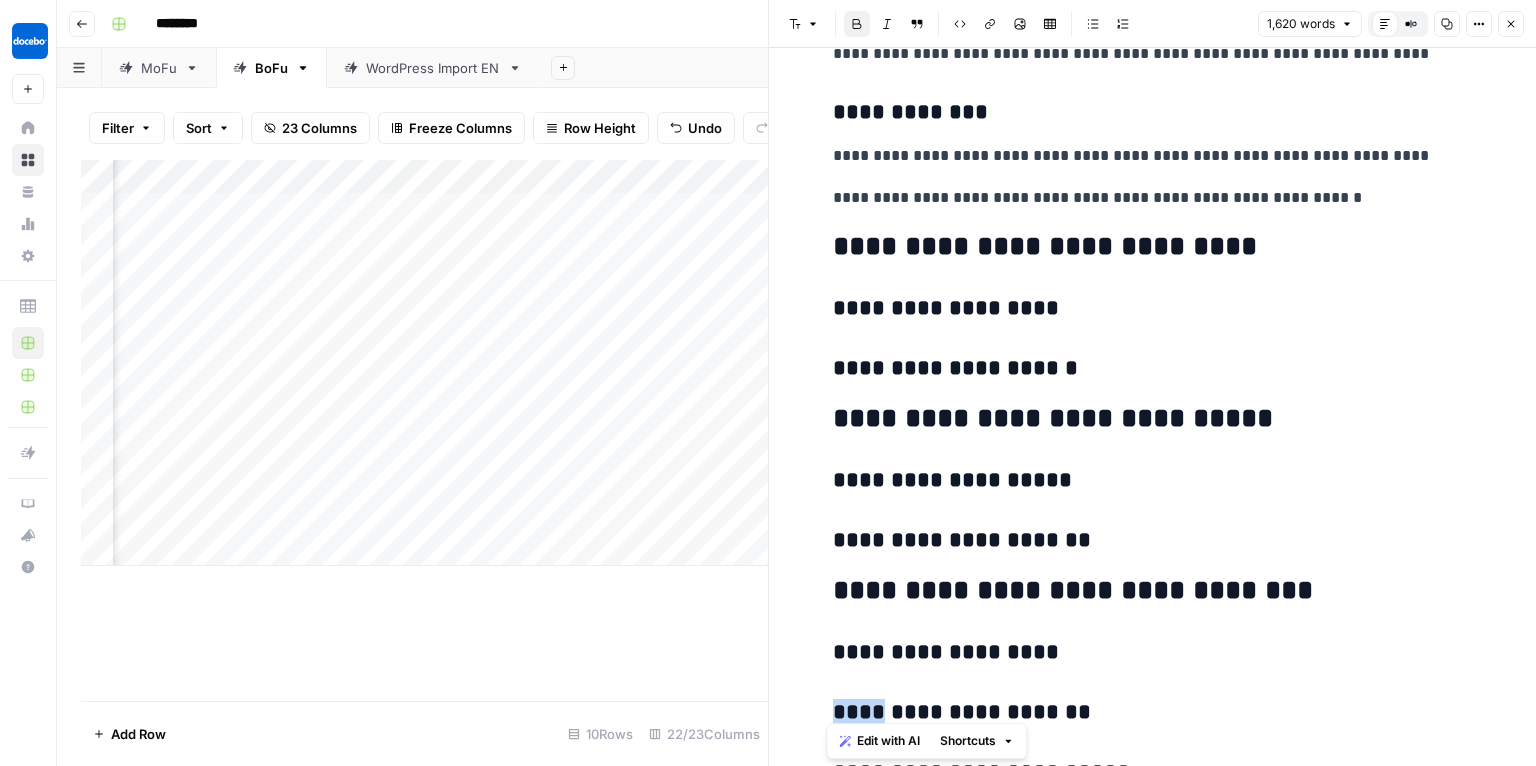 drag, startPoint x: 873, startPoint y: 709, endPoint x: 818, endPoint y: 709, distance: 55 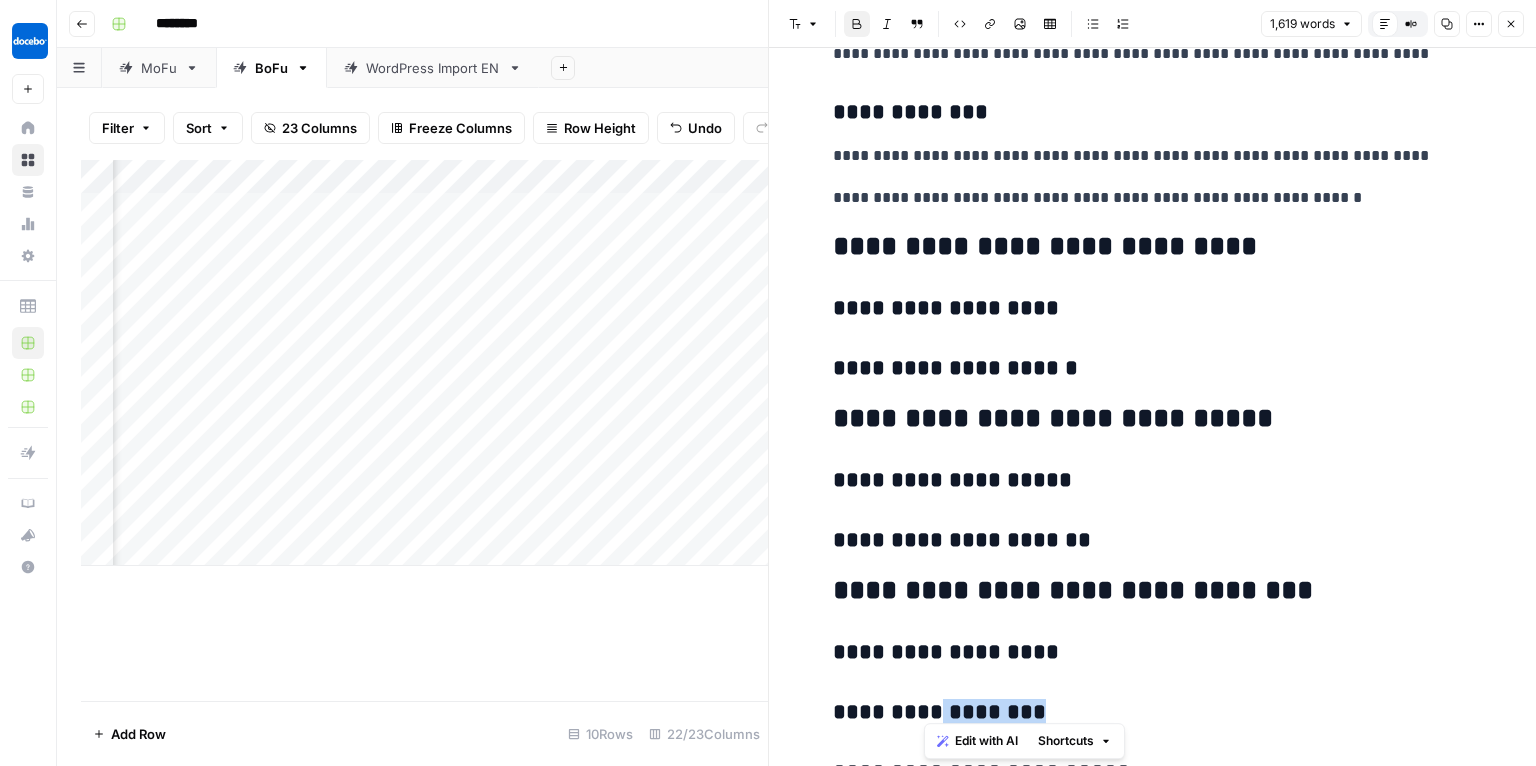 drag, startPoint x: 1034, startPoint y: 711, endPoint x: 923, endPoint y: 708, distance: 111.040535 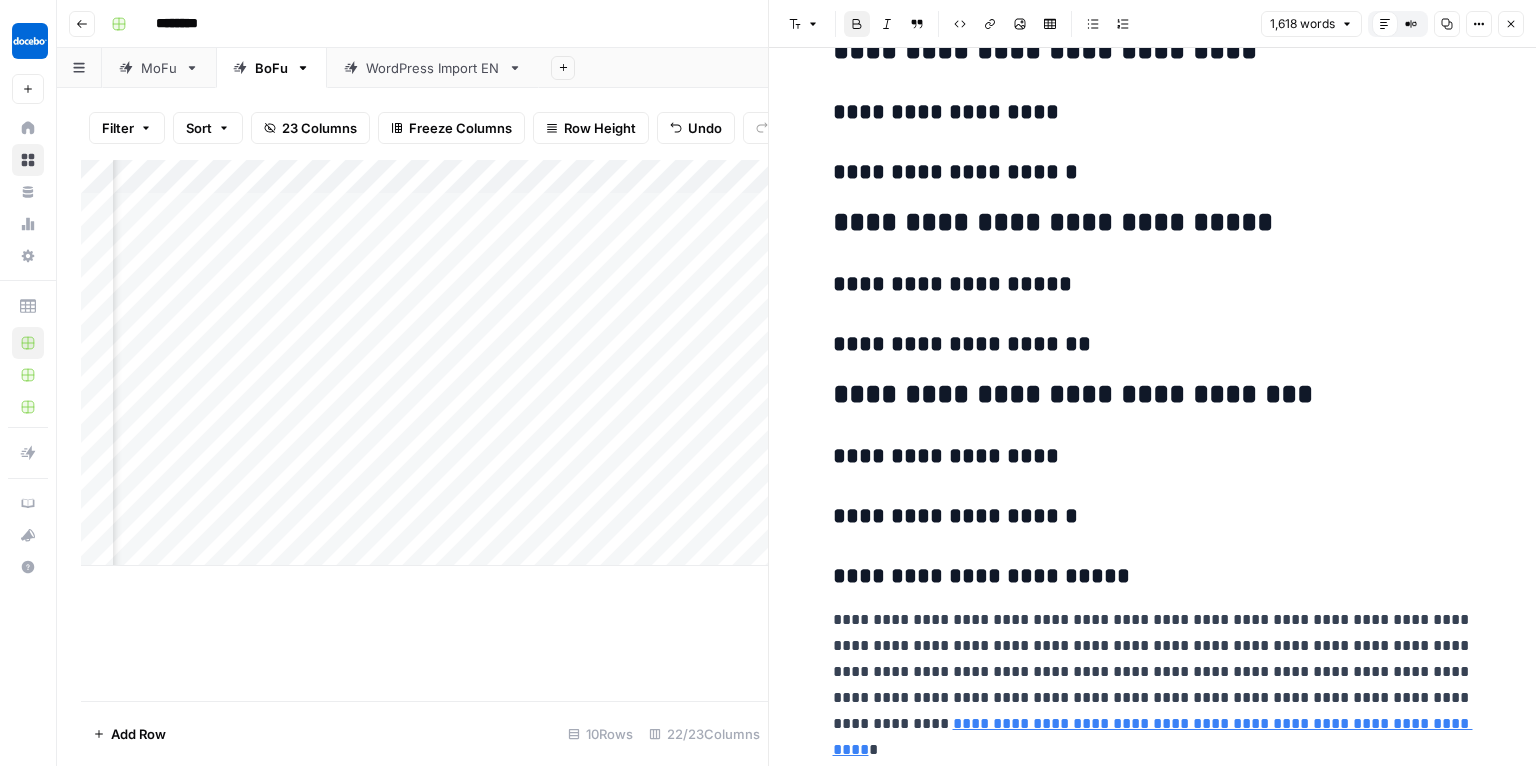 scroll, scrollTop: 3236, scrollLeft: 0, axis: vertical 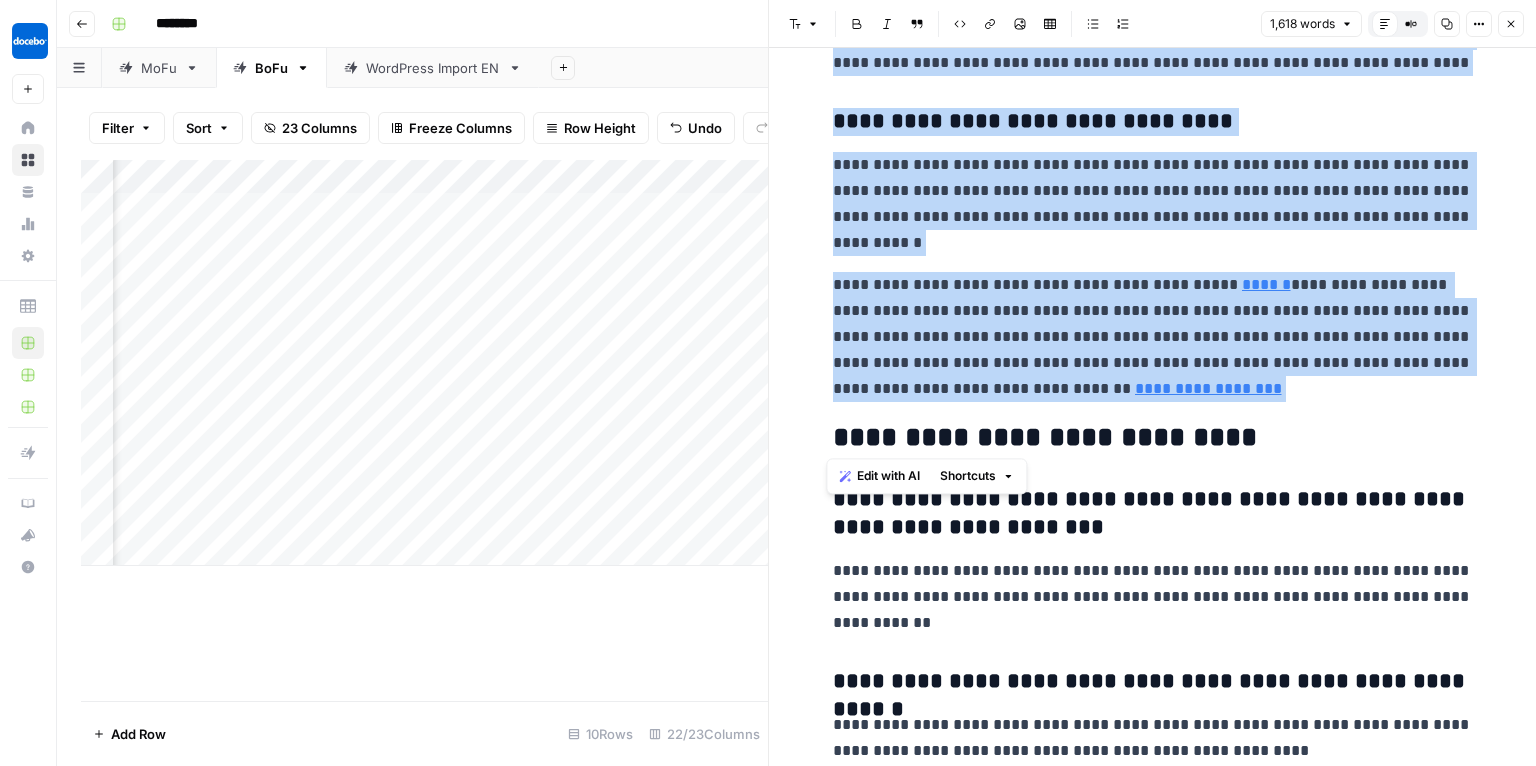 drag, startPoint x: 827, startPoint y: 273, endPoint x: 1322, endPoint y: 407, distance: 512.8167 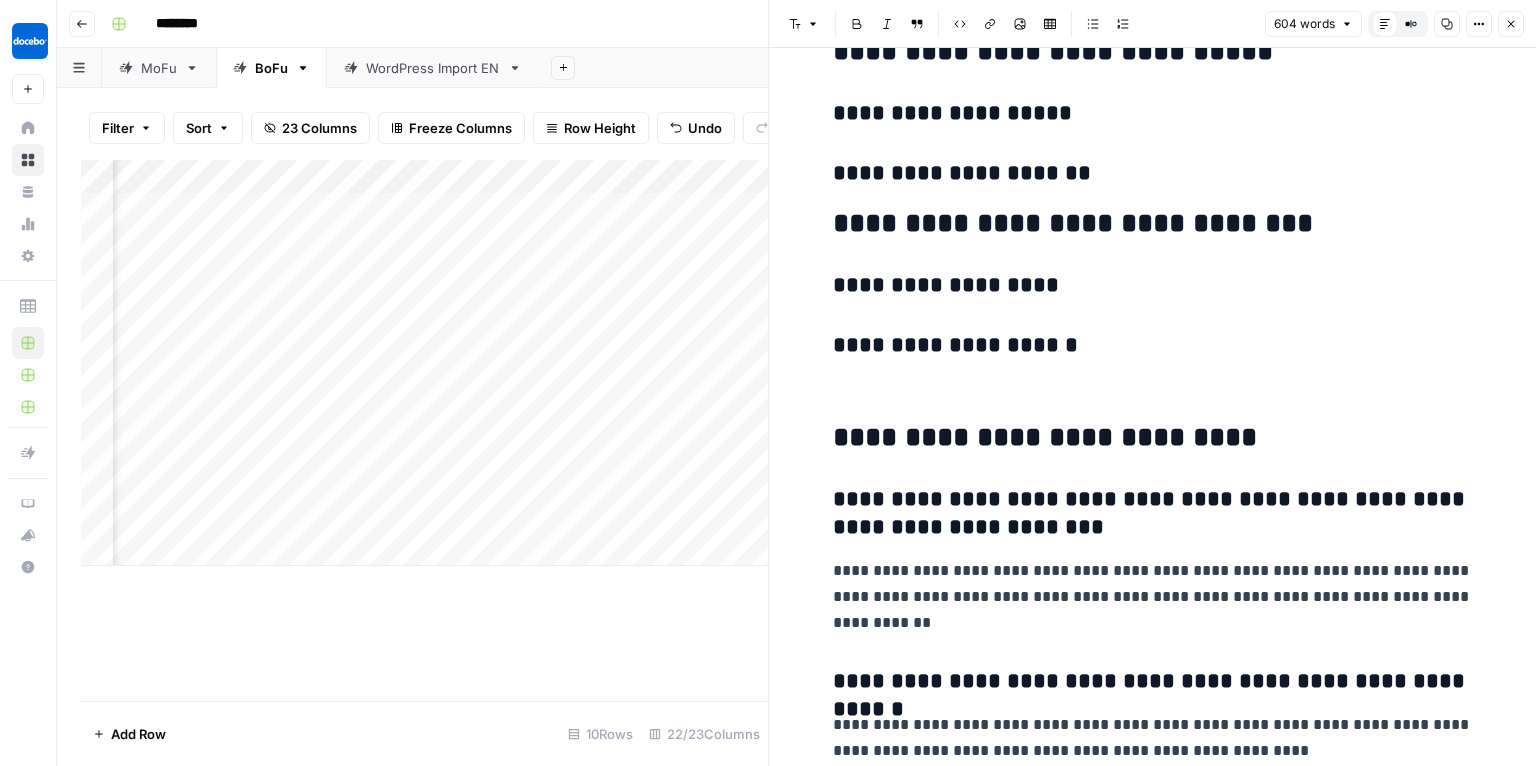 scroll, scrollTop: 3127, scrollLeft: 0, axis: vertical 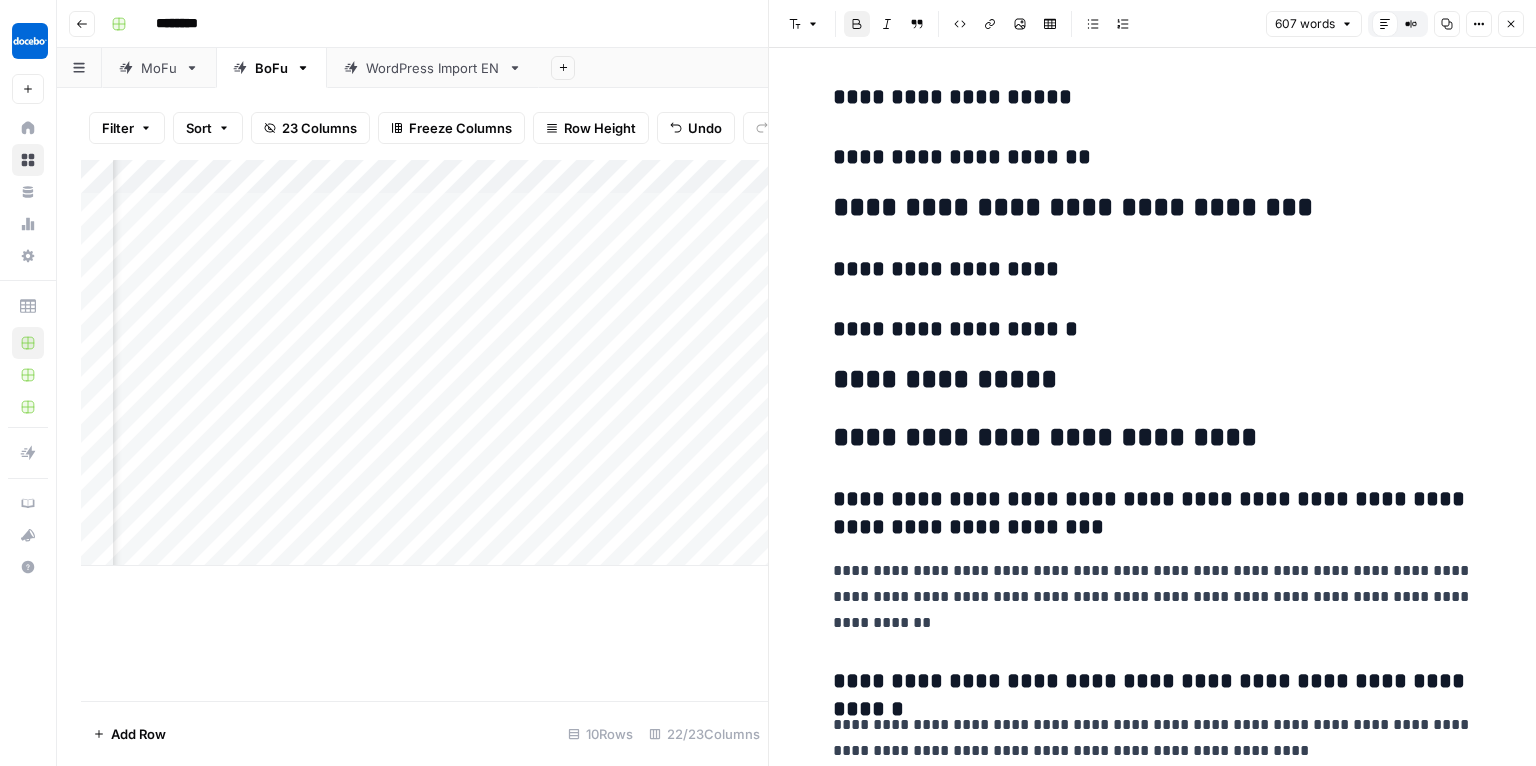 click on "**********" at bounding box center [945, 379] 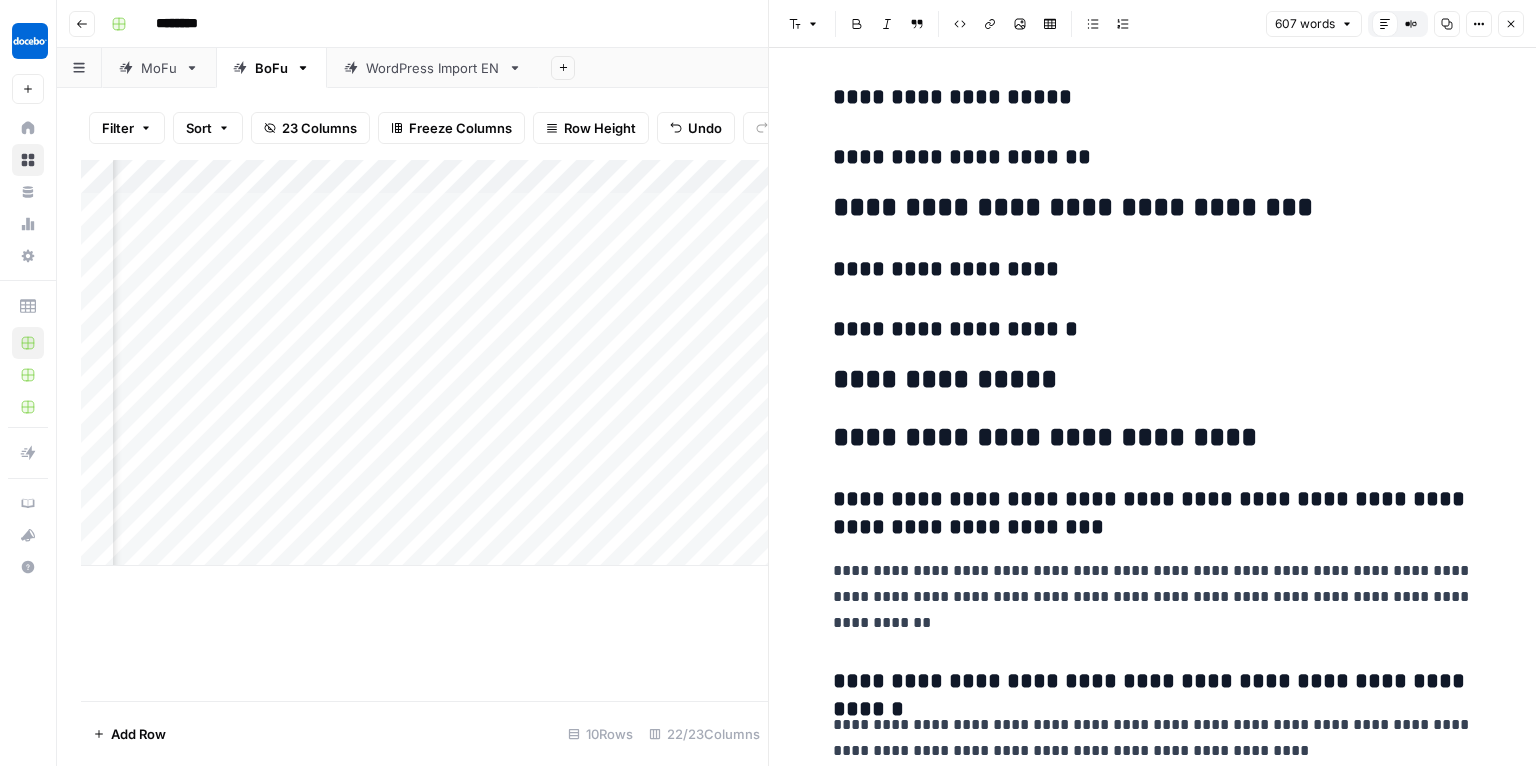 click on "**********" at bounding box center [1153, 514] 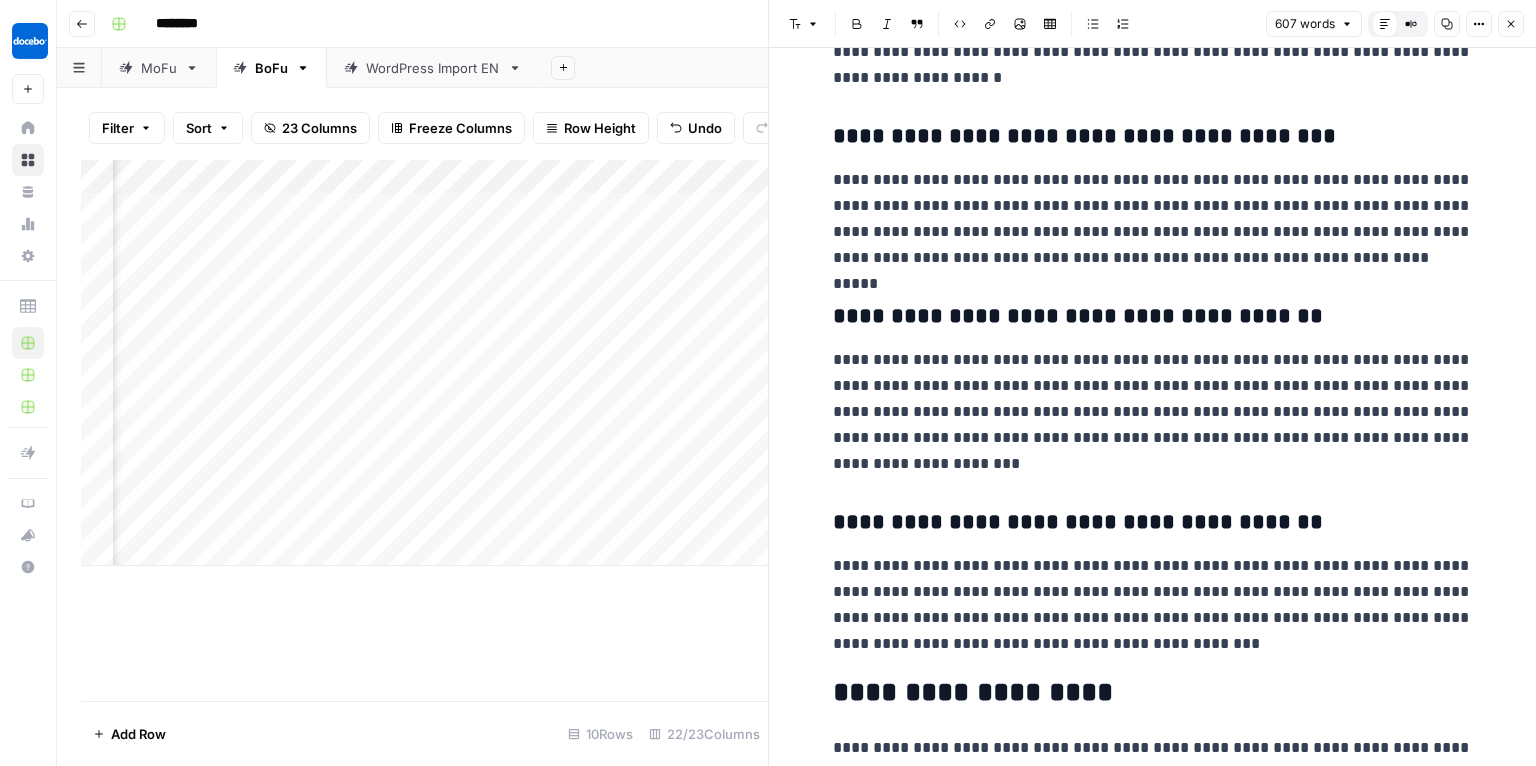 scroll, scrollTop: 0, scrollLeft: 0, axis: both 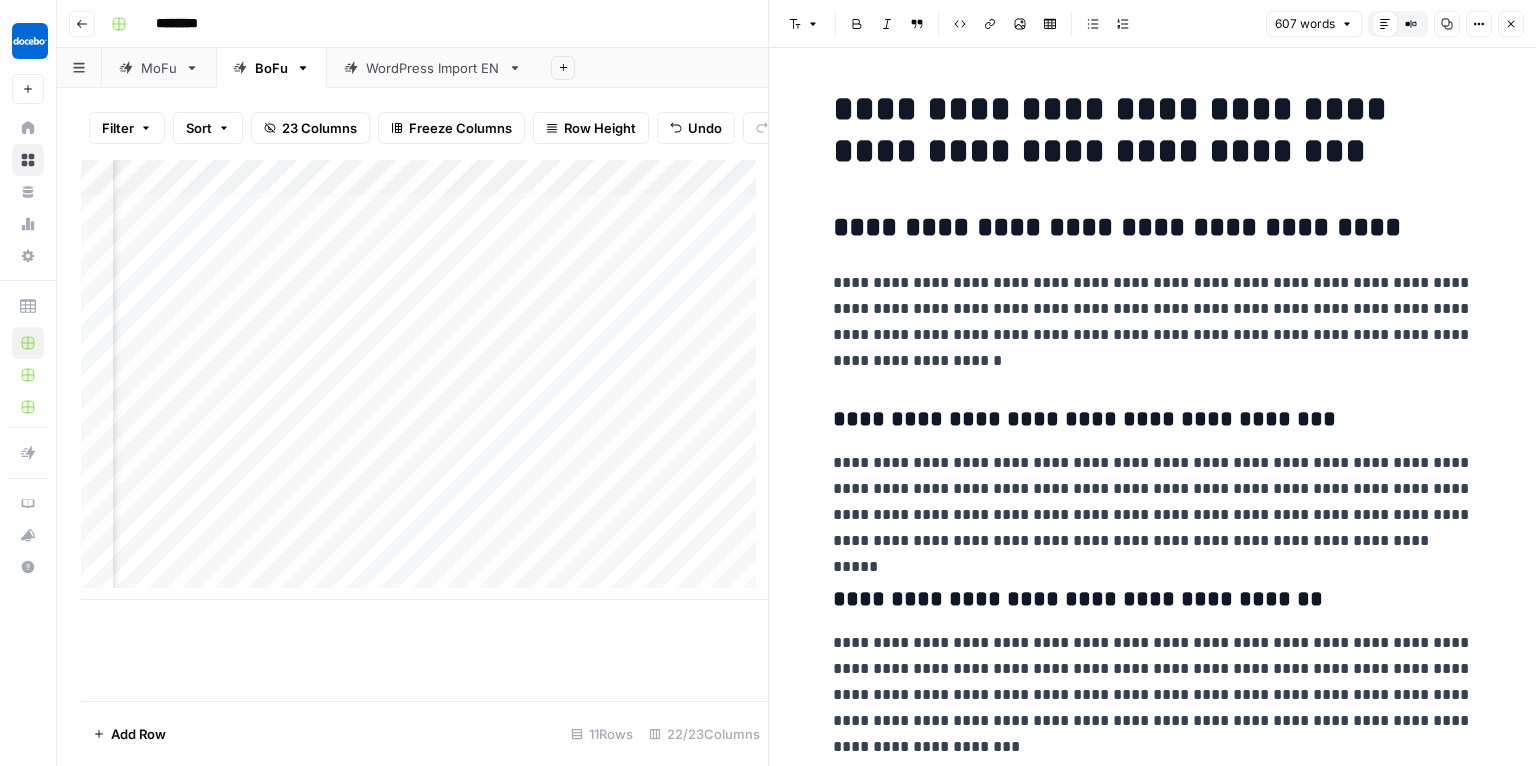 click on "Add Column" at bounding box center [424, 380] 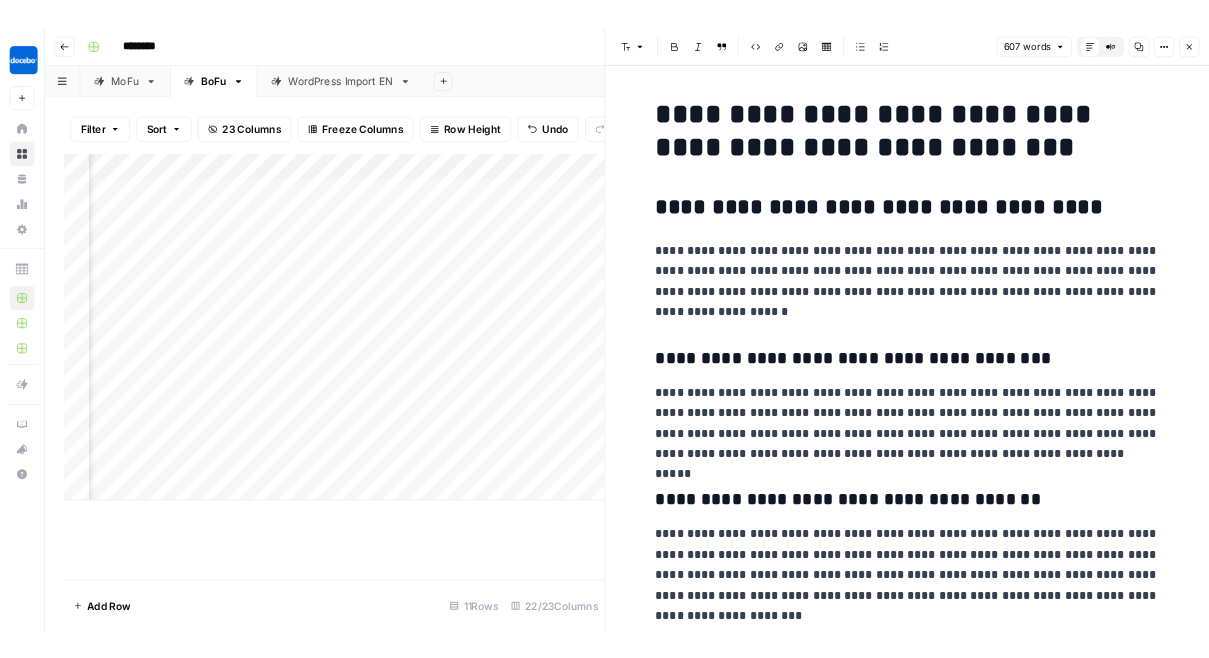 scroll, scrollTop: 0, scrollLeft: 2490, axis: horizontal 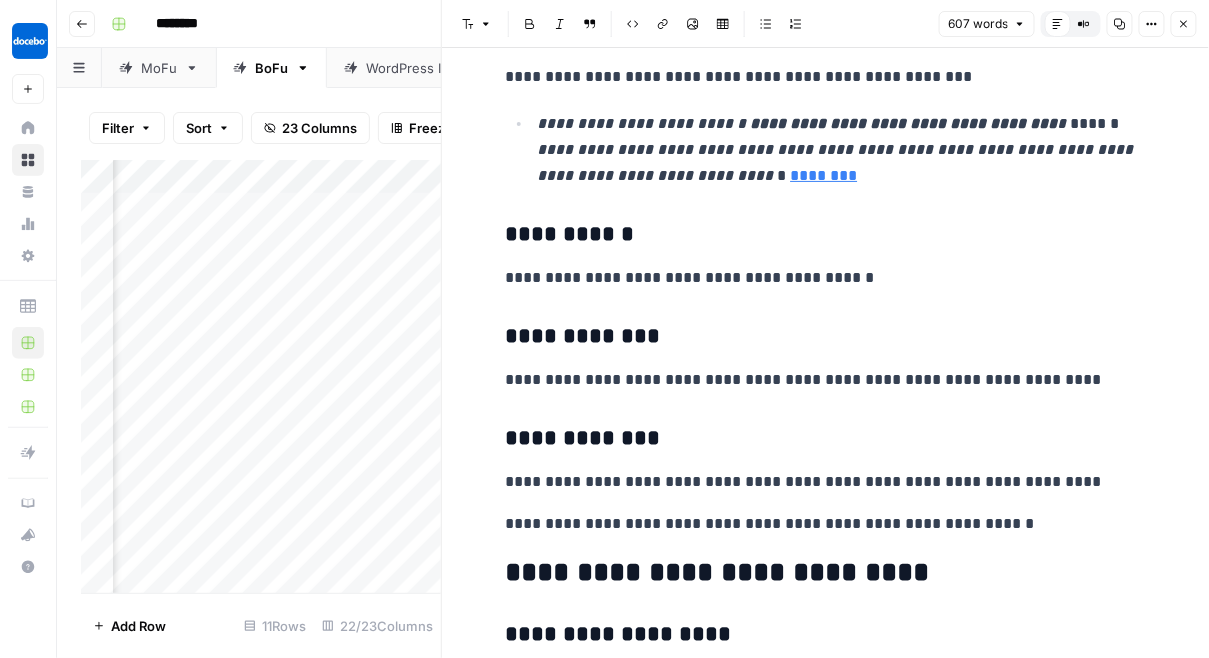 click 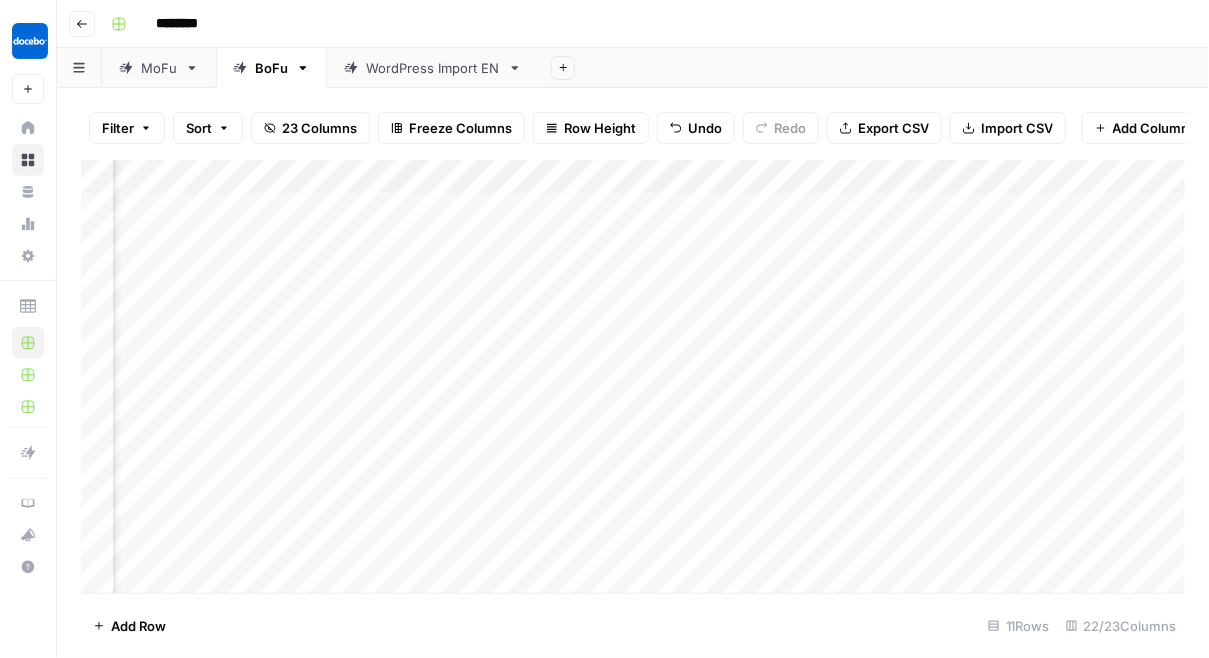 scroll, scrollTop: 0, scrollLeft: 2317, axis: horizontal 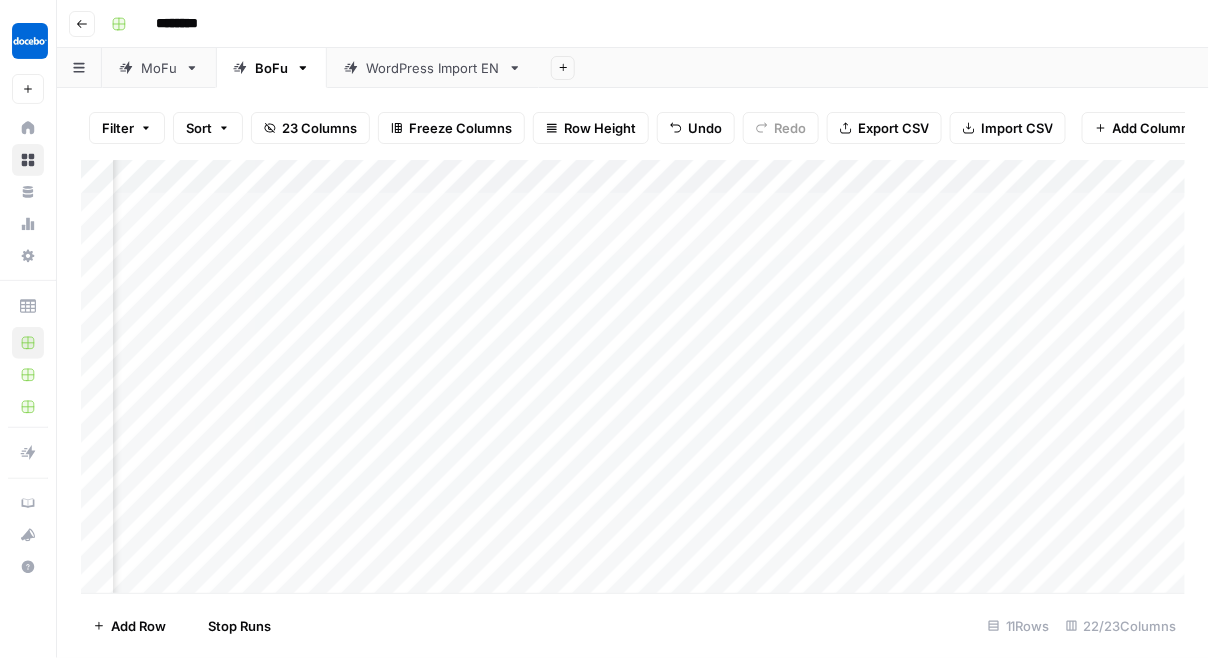 click on "Add Column" at bounding box center [633, 377] 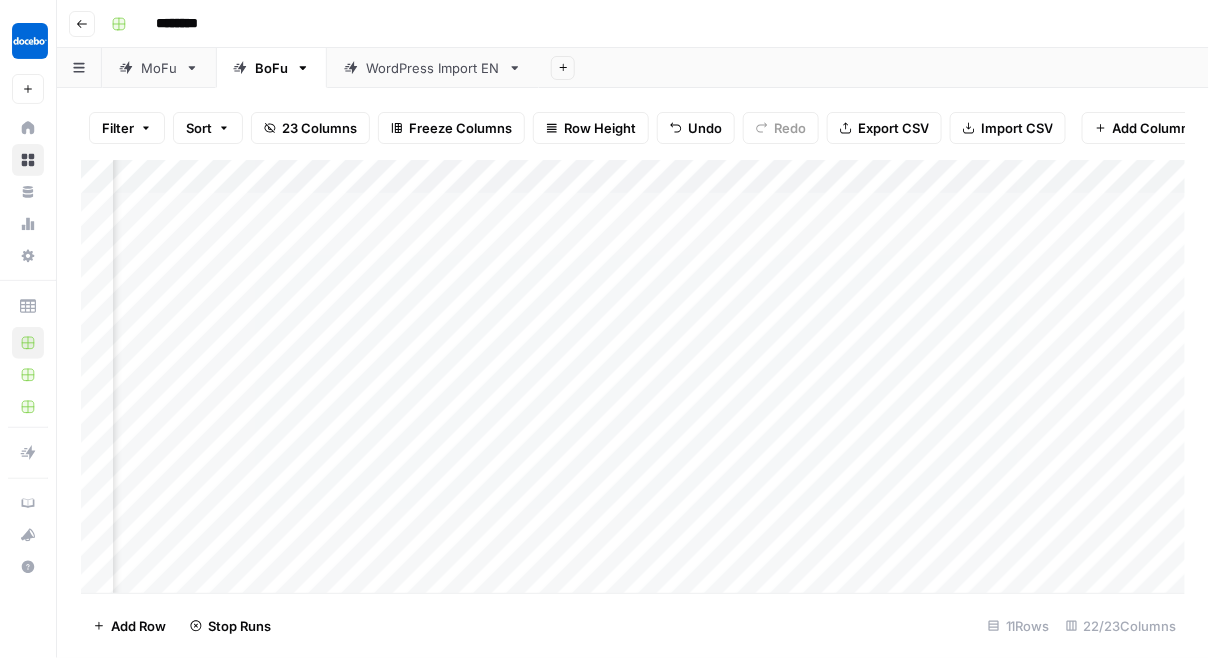 click on "Add Column" at bounding box center [633, 377] 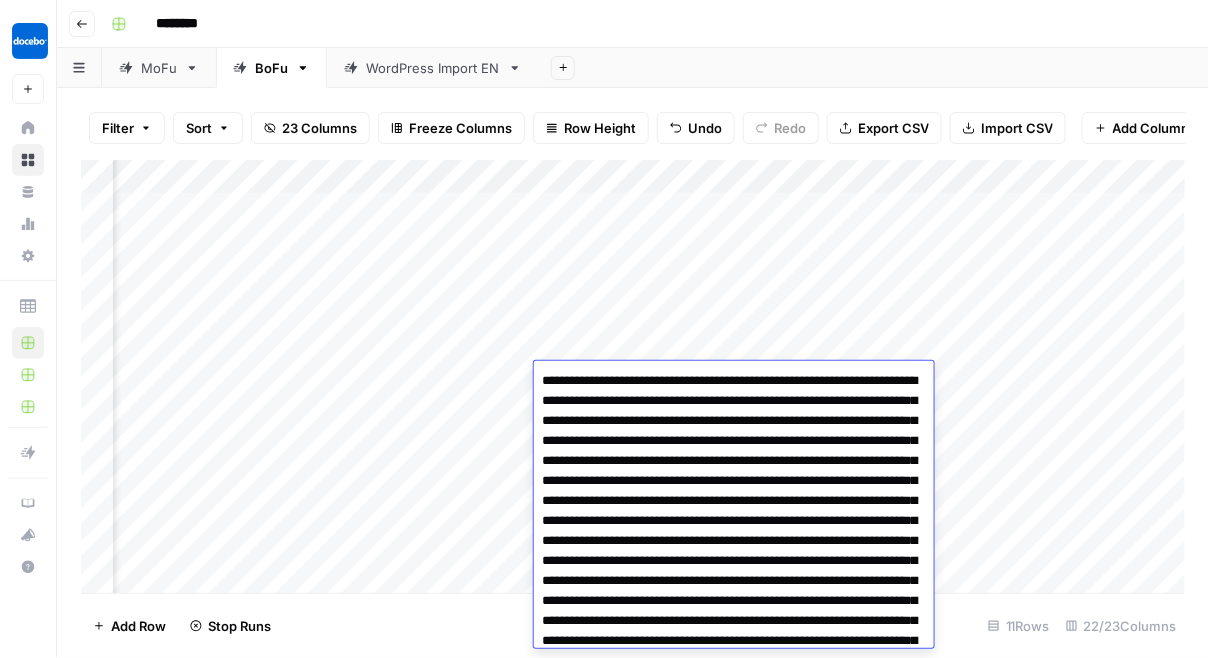 scroll, scrollTop: 3466, scrollLeft: 0, axis: vertical 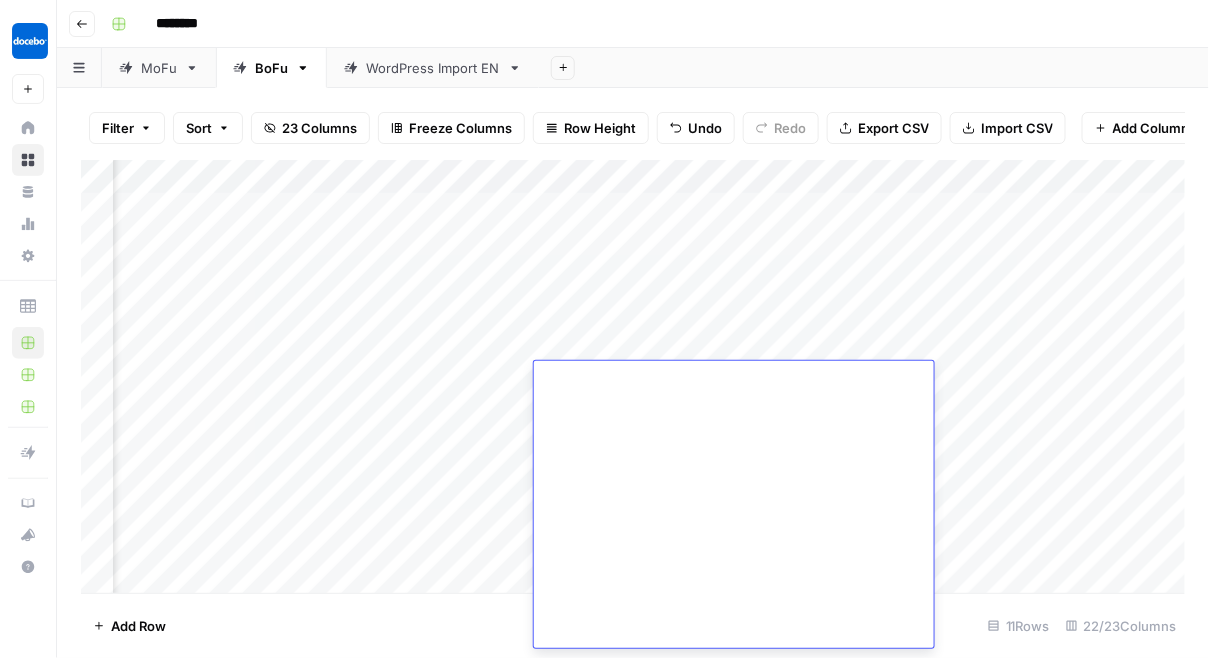 click on "Add Column" at bounding box center [633, 377] 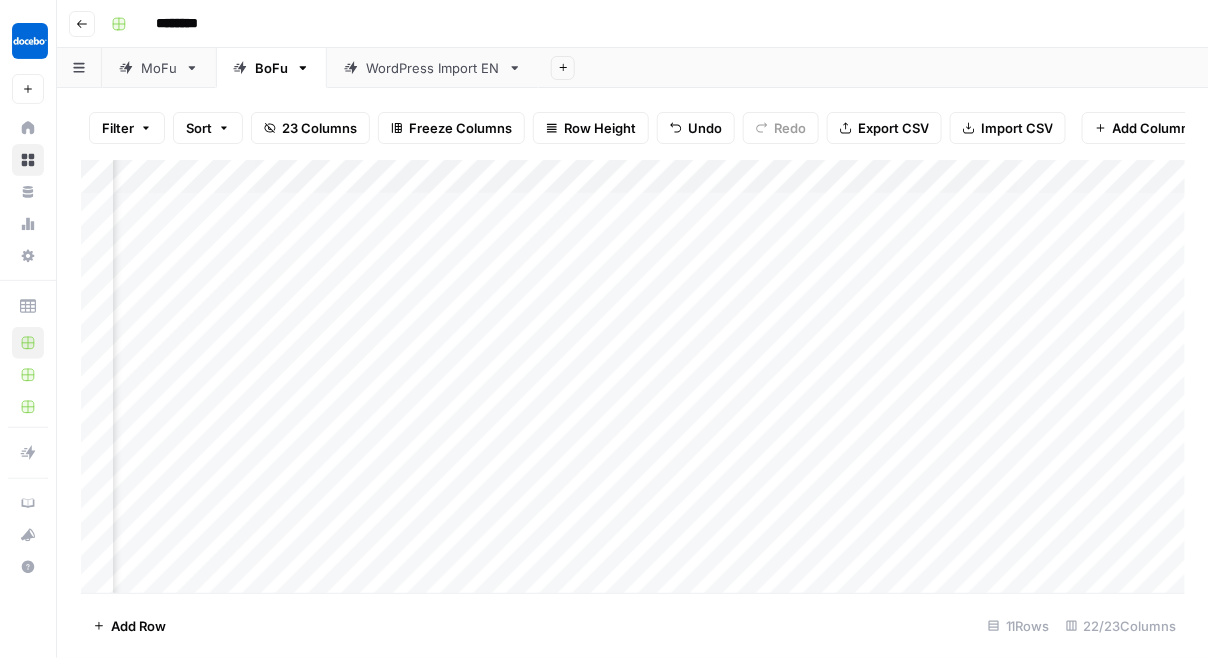 scroll, scrollTop: 6, scrollLeft: 2565, axis: both 